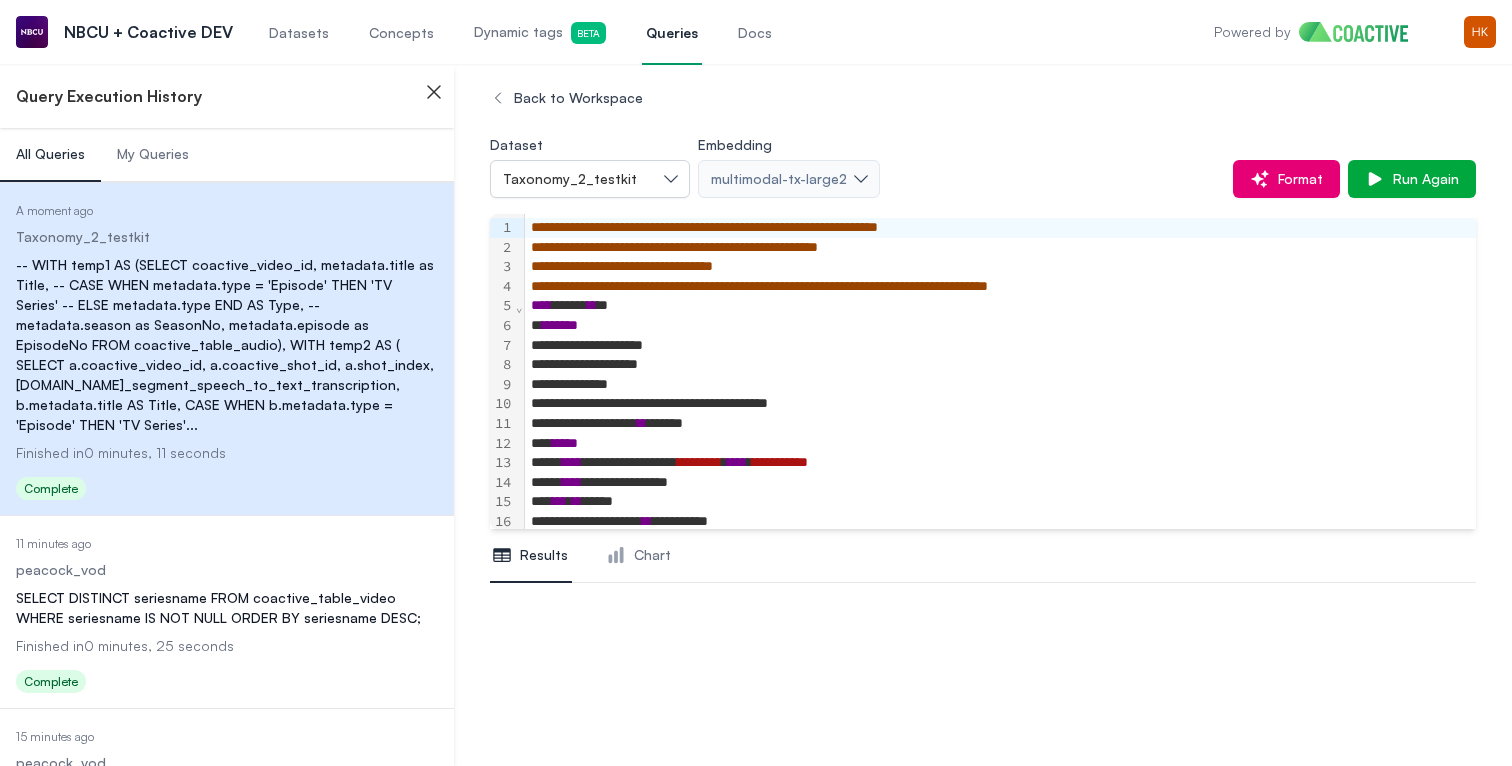 scroll, scrollTop: 0, scrollLeft: 0, axis: both 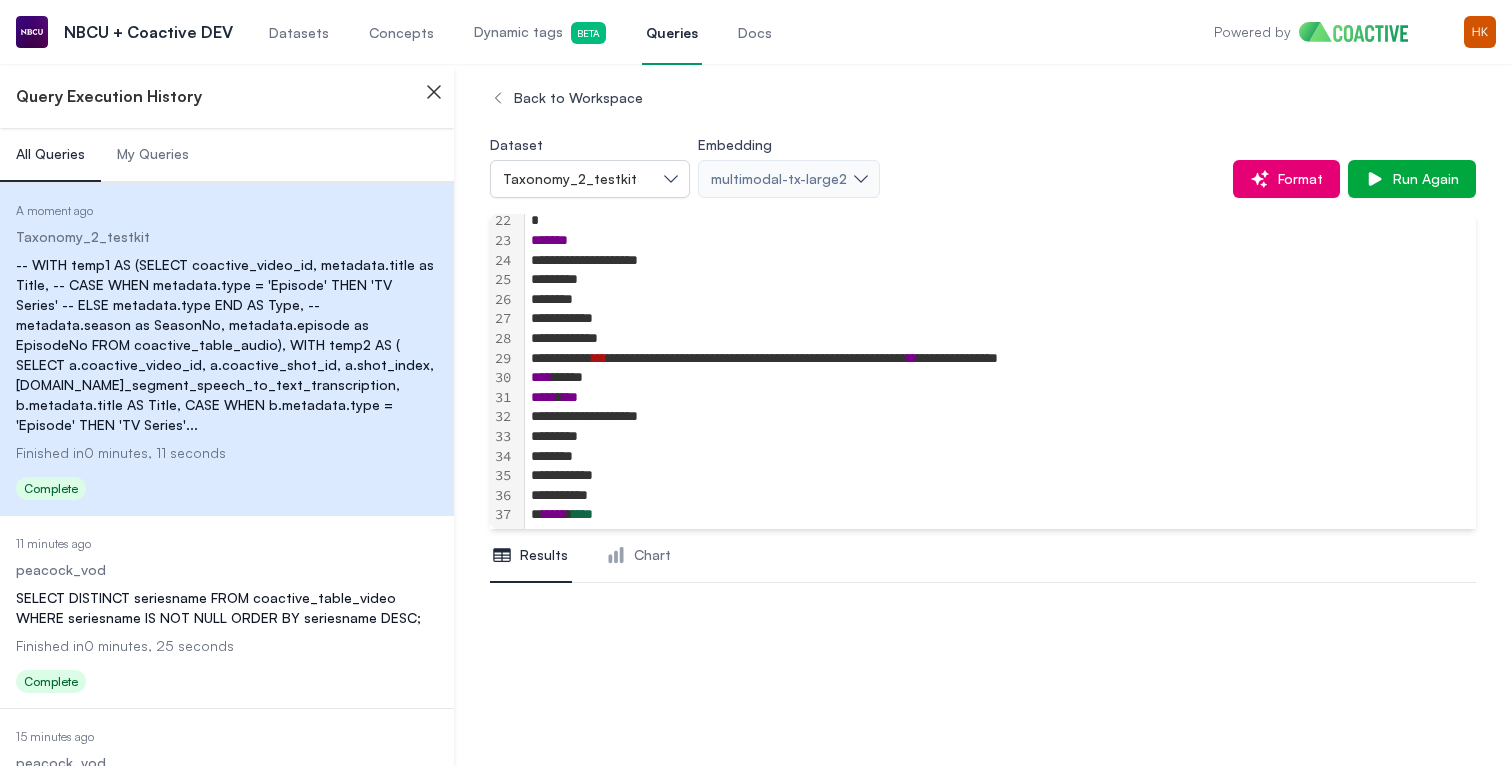 click on "Date Executed 11 minutes ago Dataset peacock_vod Query SELECT DISTINCT seriesname
FROM coactive_table_video
WHERE seriesname IS NOT NULL
ORDER BY seriesname DESC; Finished in  0 minutes, 25 seconds Status Complete" at bounding box center (227, 614) 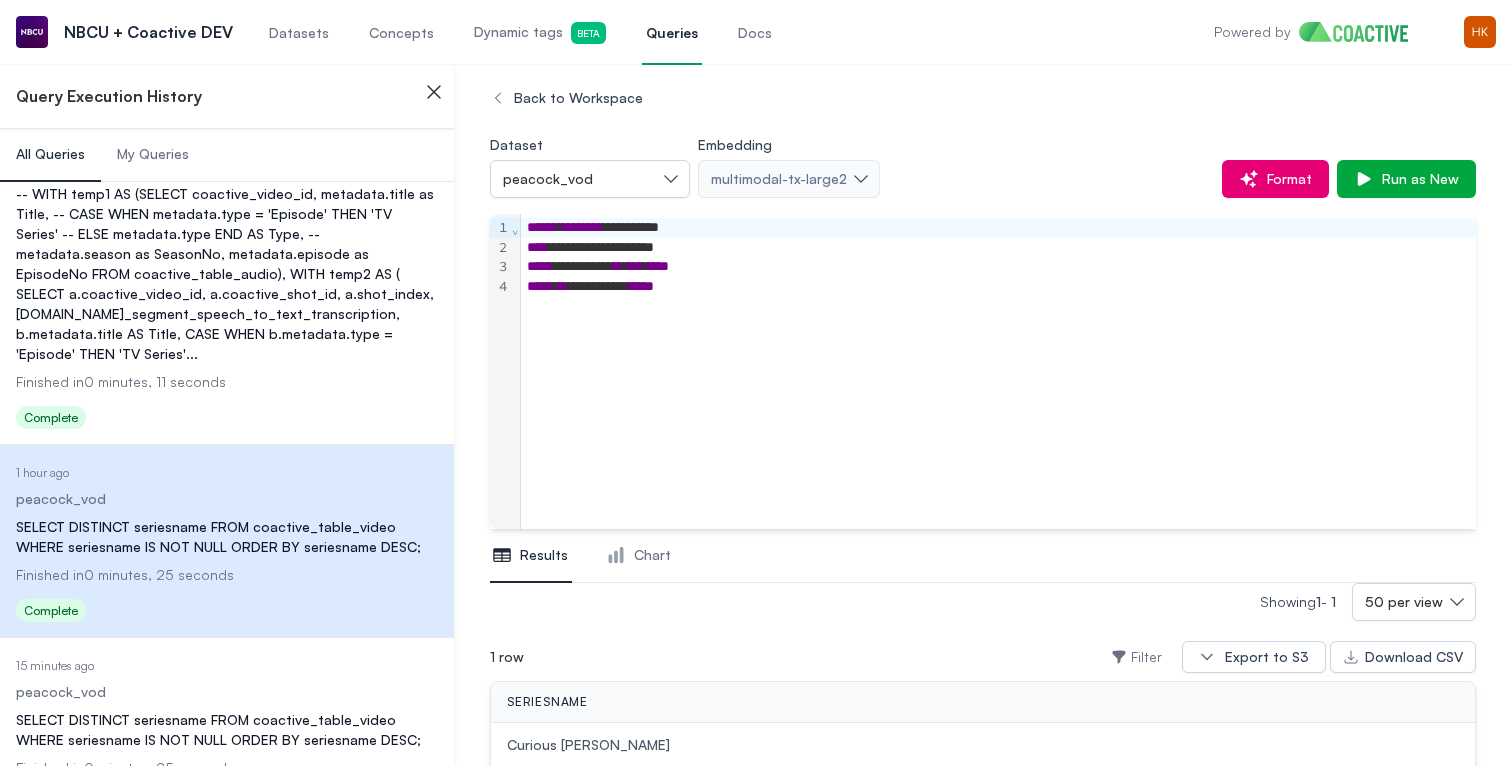 scroll, scrollTop: 145, scrollLeft: 0, axis: vertical 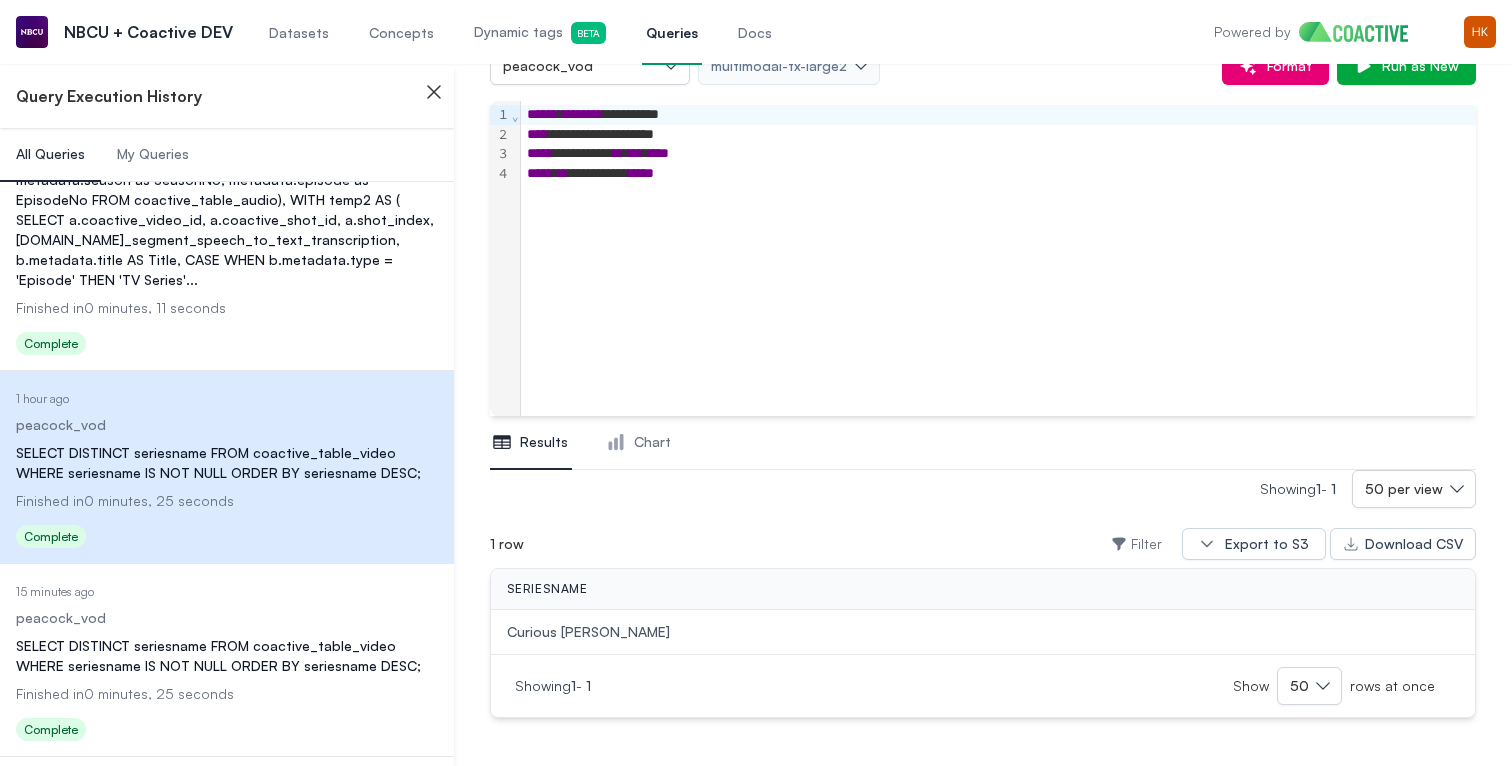 click on "Finished in  0 minutes, 11 seconds" at bounding box center (227, 308) 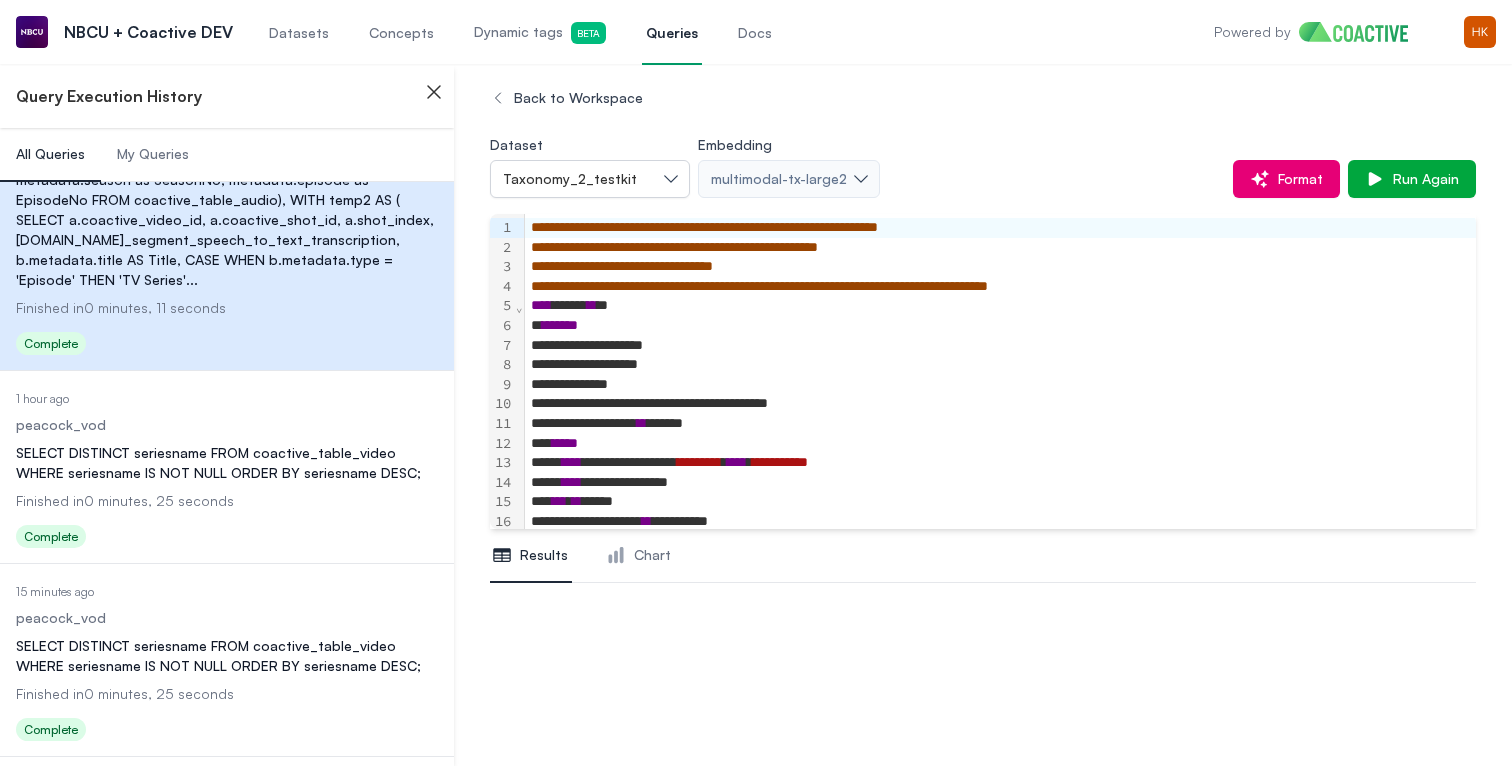 scroll, scrollTop: 0, scrollLeft: 0, axis: both 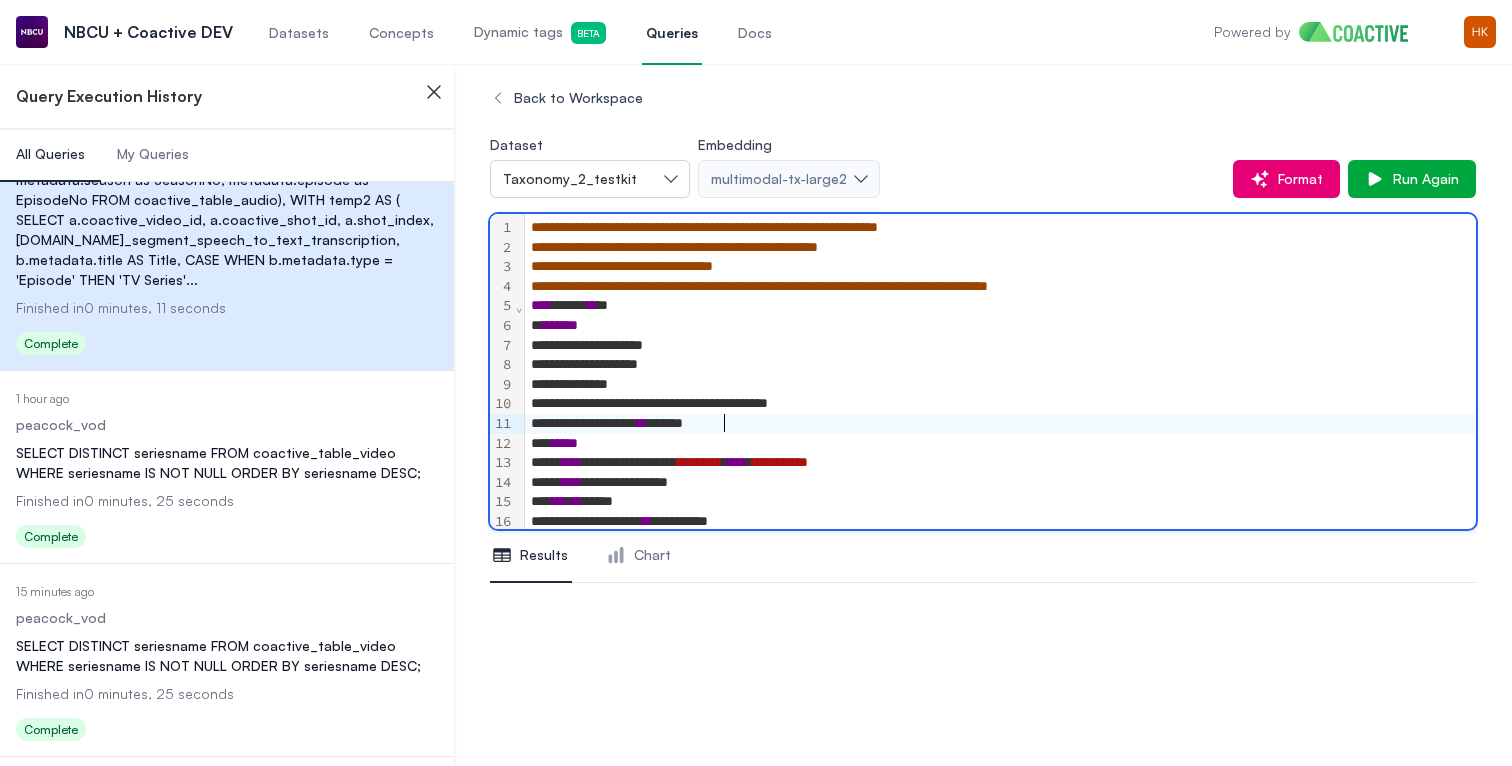 click on "**" at bounding box center [642, 423] 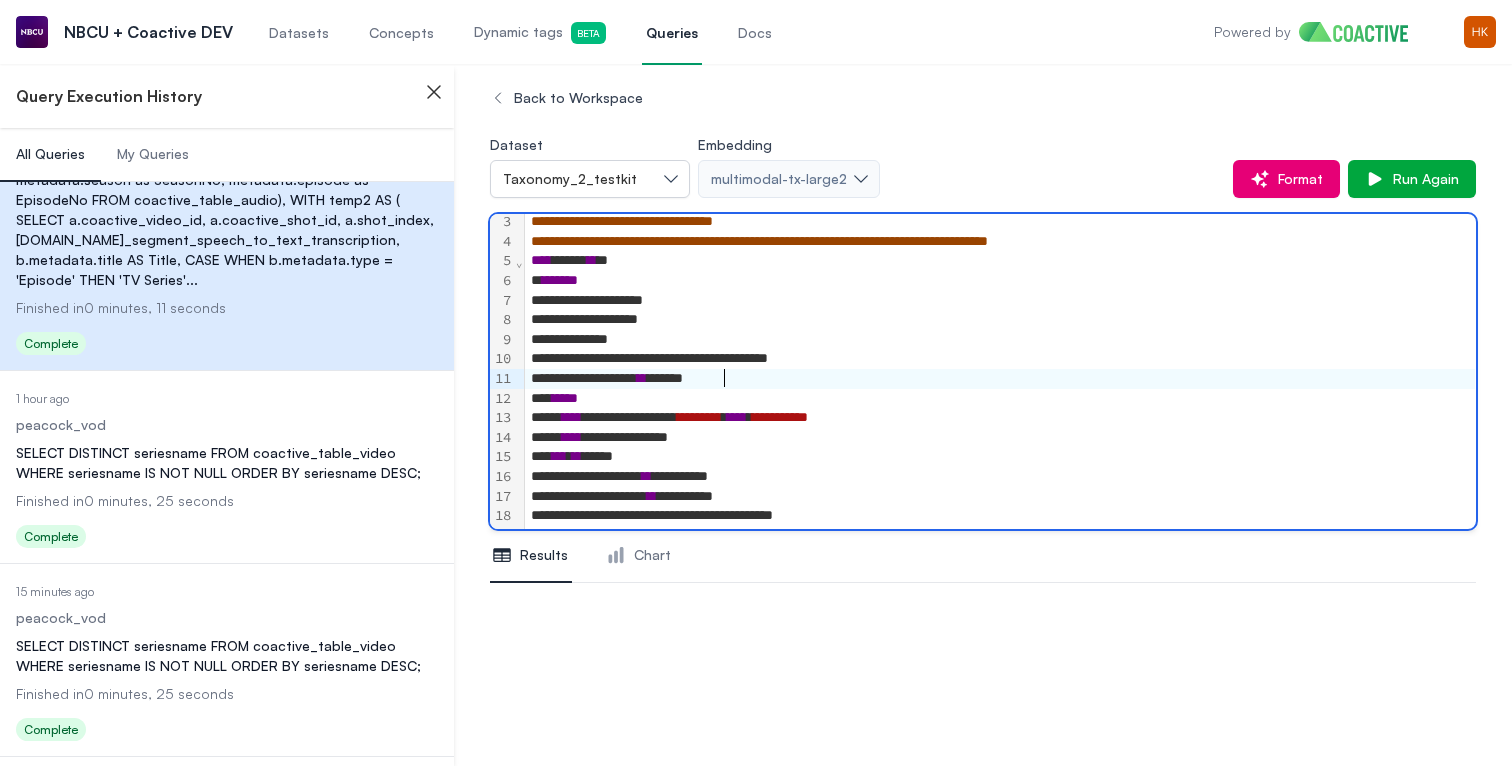 scroll, scrollTop: 20, scrollLeft: 0, axis: vertical 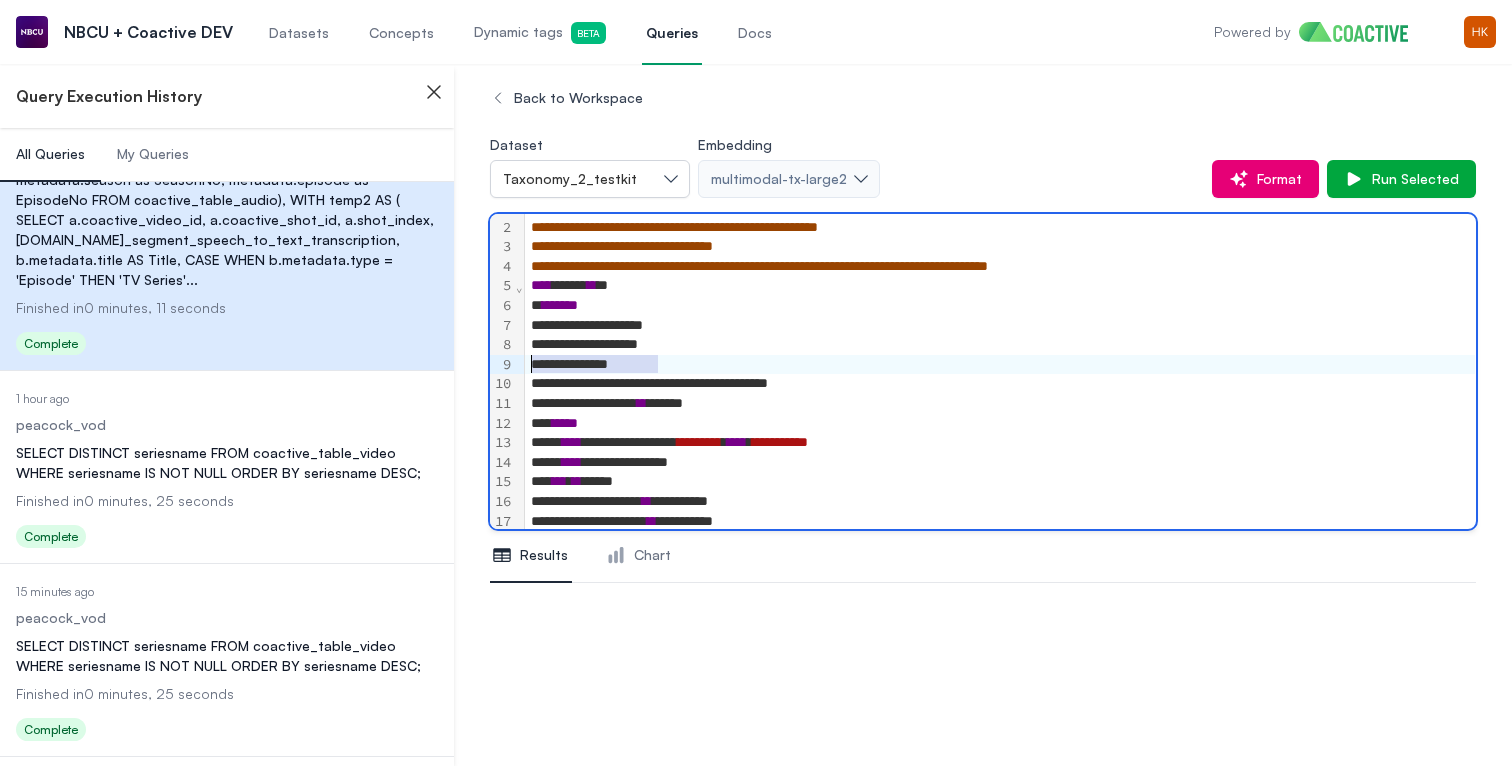 drag, startPoint x: 665, startPoint y: 361, endPoint x: 519, endPoint y: 365, distance: 146.05478 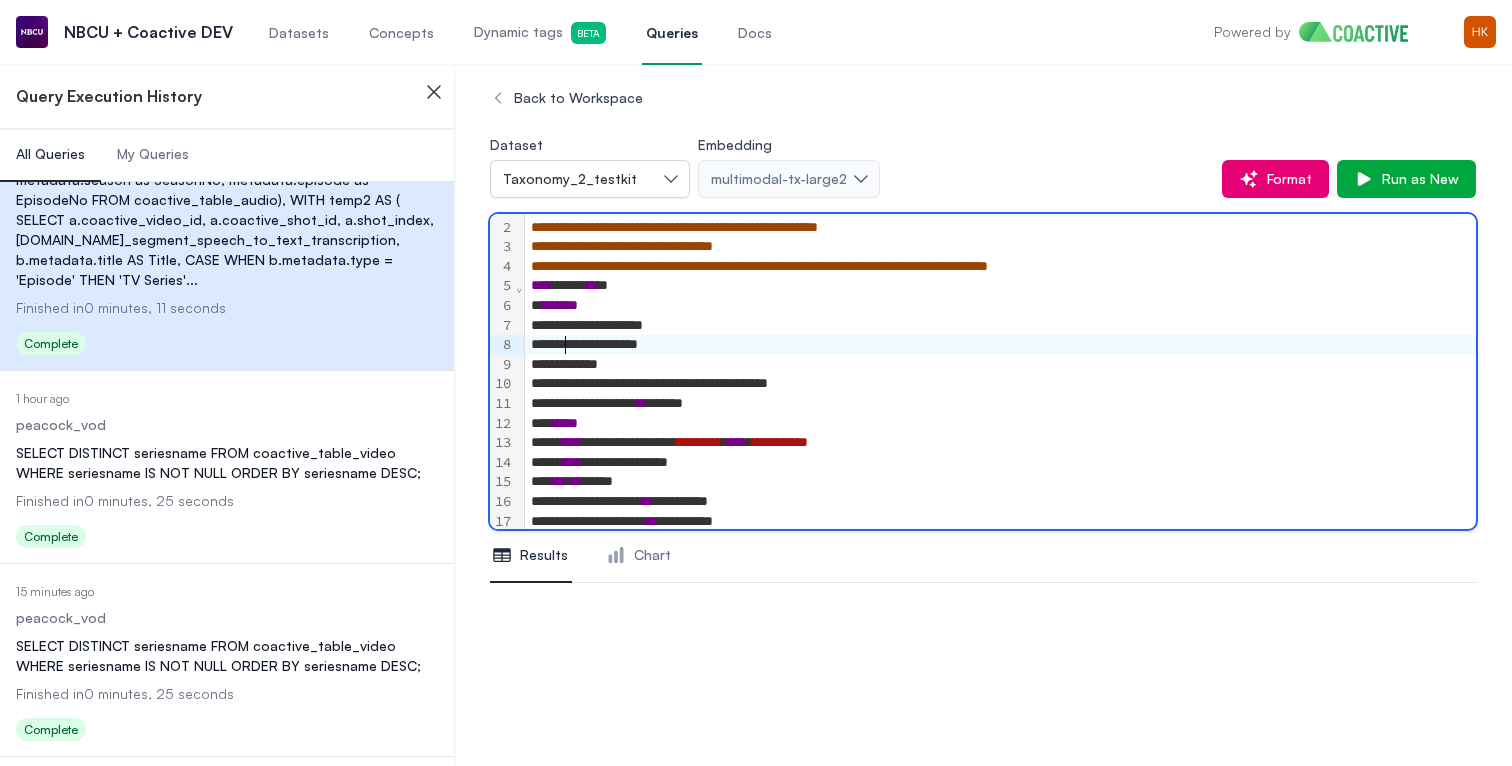 click on "**********" at bounding box center [1000, 345] 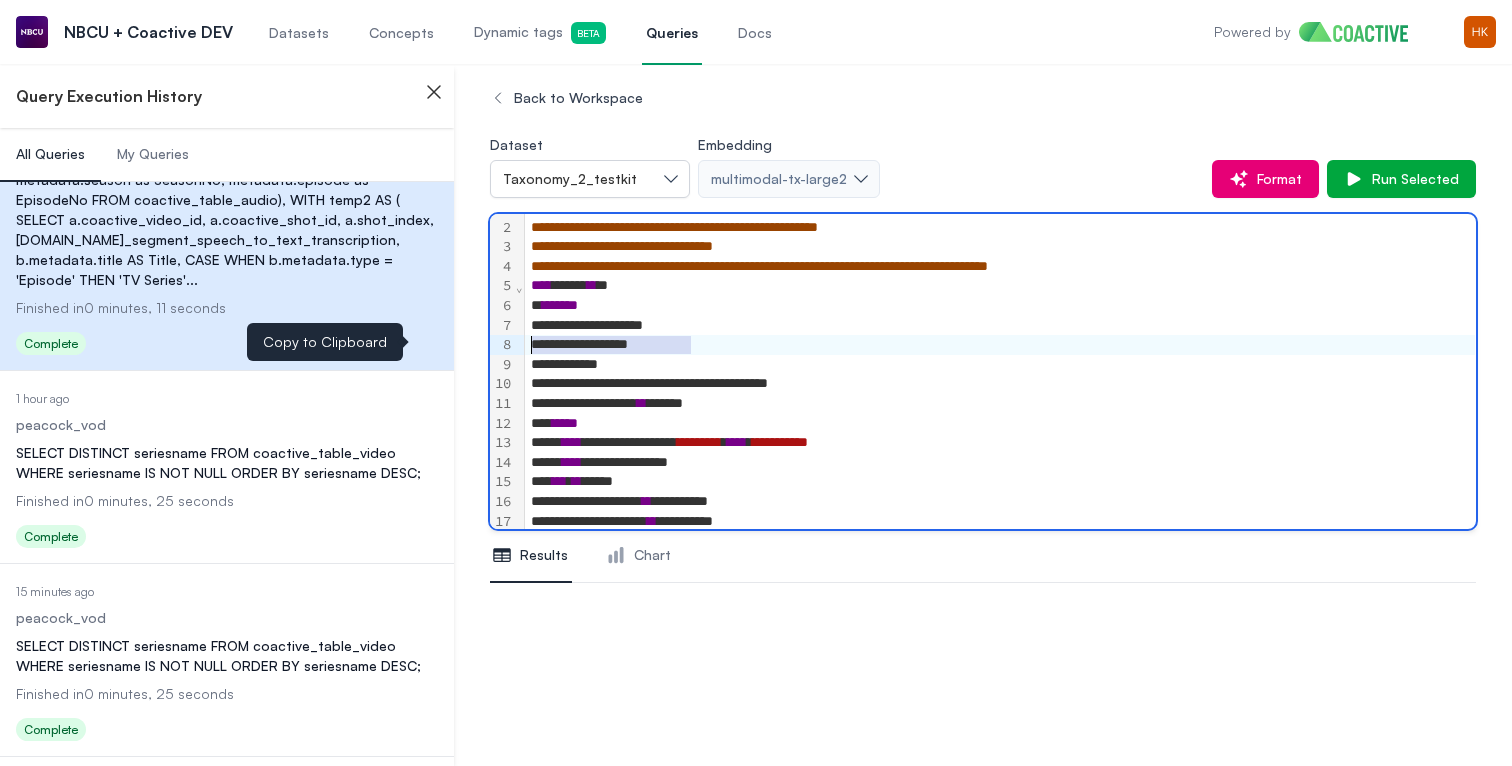 drag, startPoint x: 724, startPoint y: 349, endPoint x: 436, endPoint y: 347, distance: 288.00696 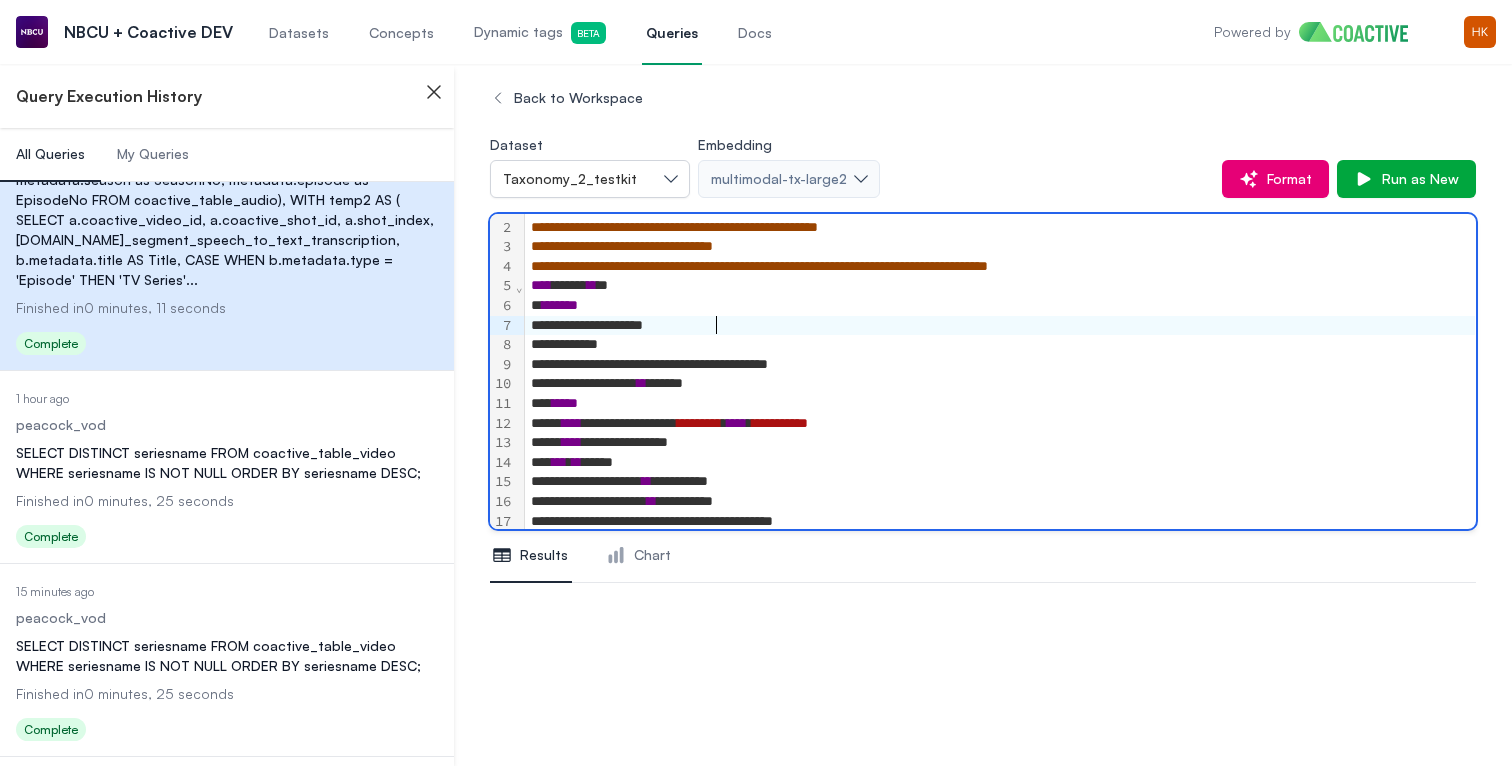 click on "**********" at bounding box center (1000, 326) 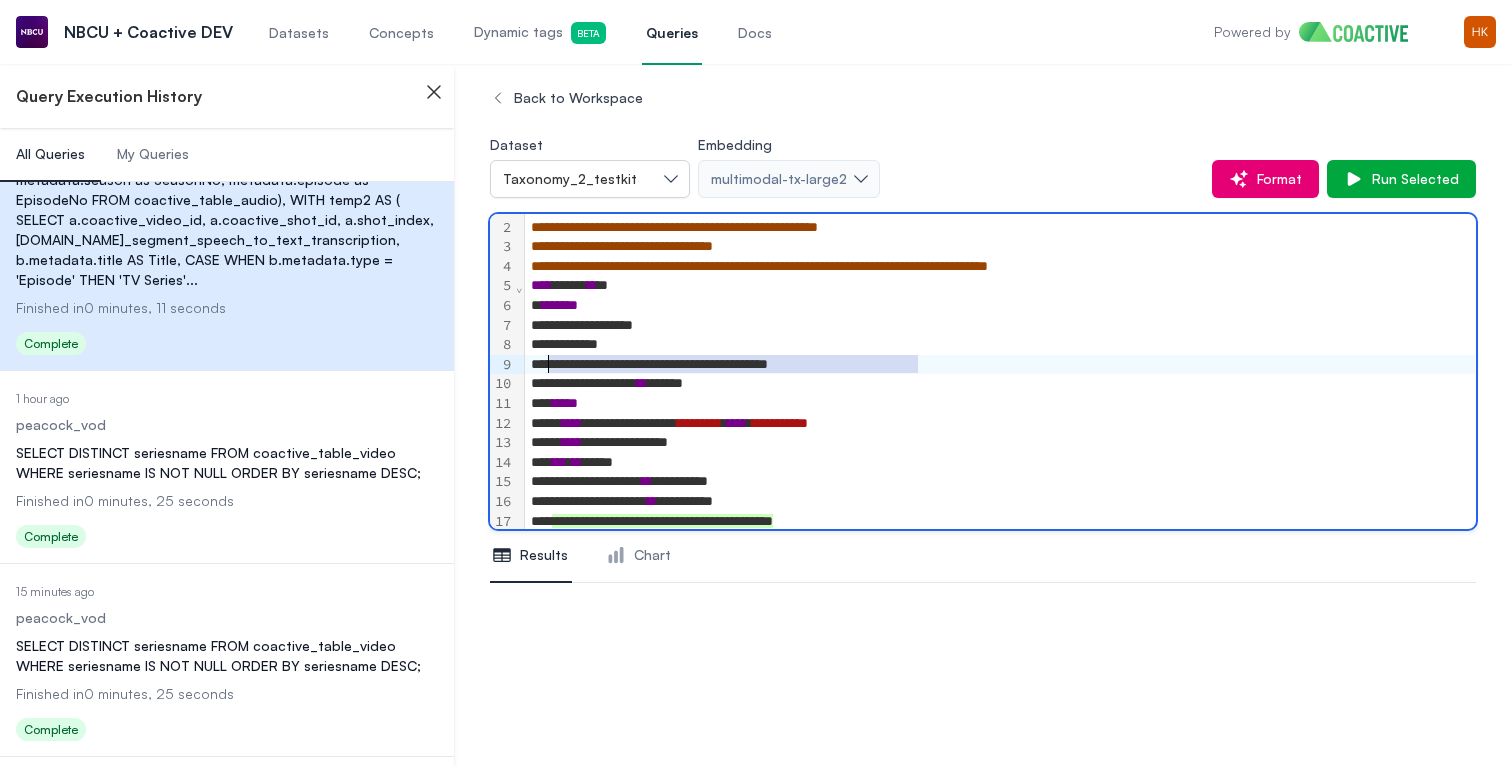 drag, startPoint x: 920, startPoint y: 365, endPoint x: 547, endPoint y: 365, distance: 373 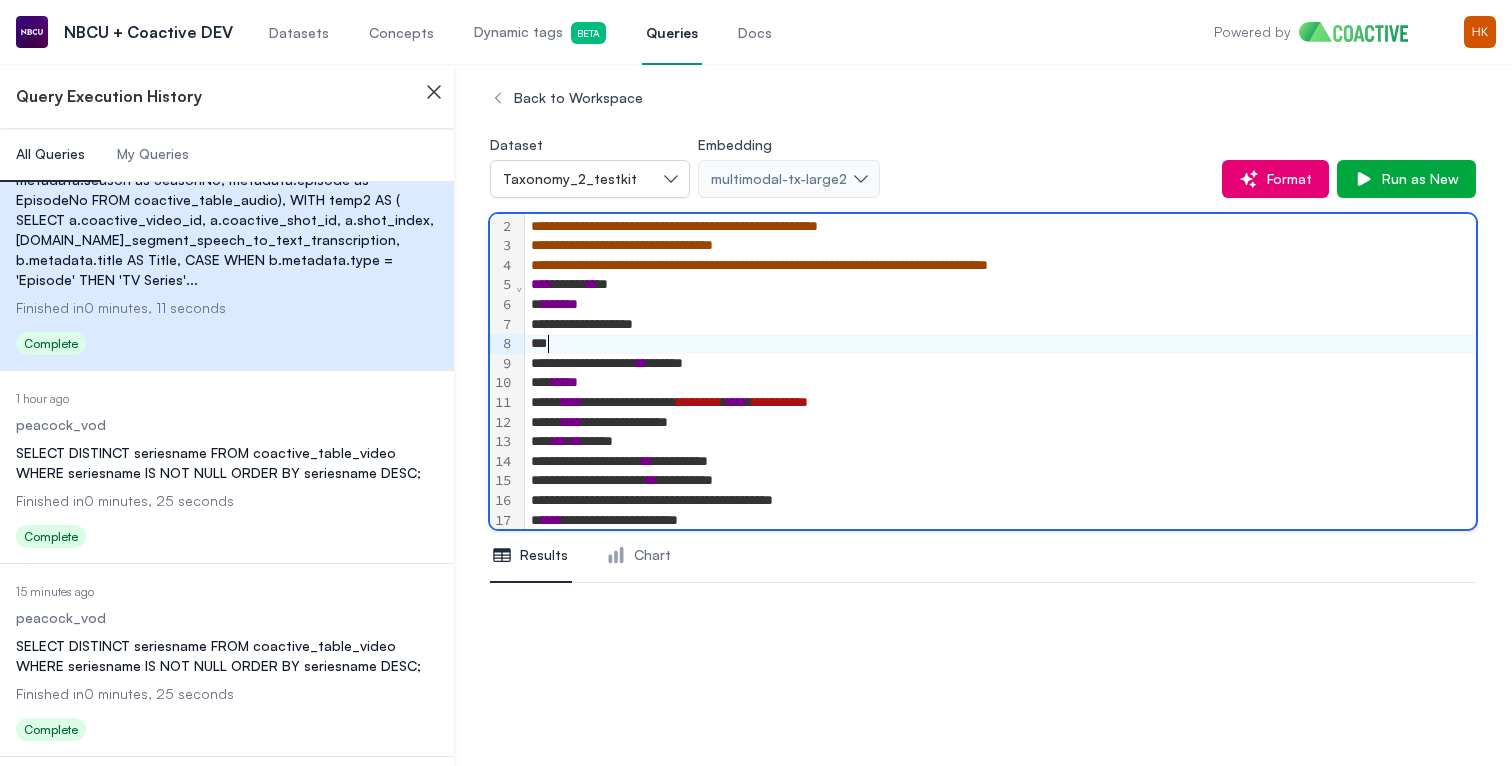 scroll, scrollTop: 10, scrollLeft: 0, axis: vertical 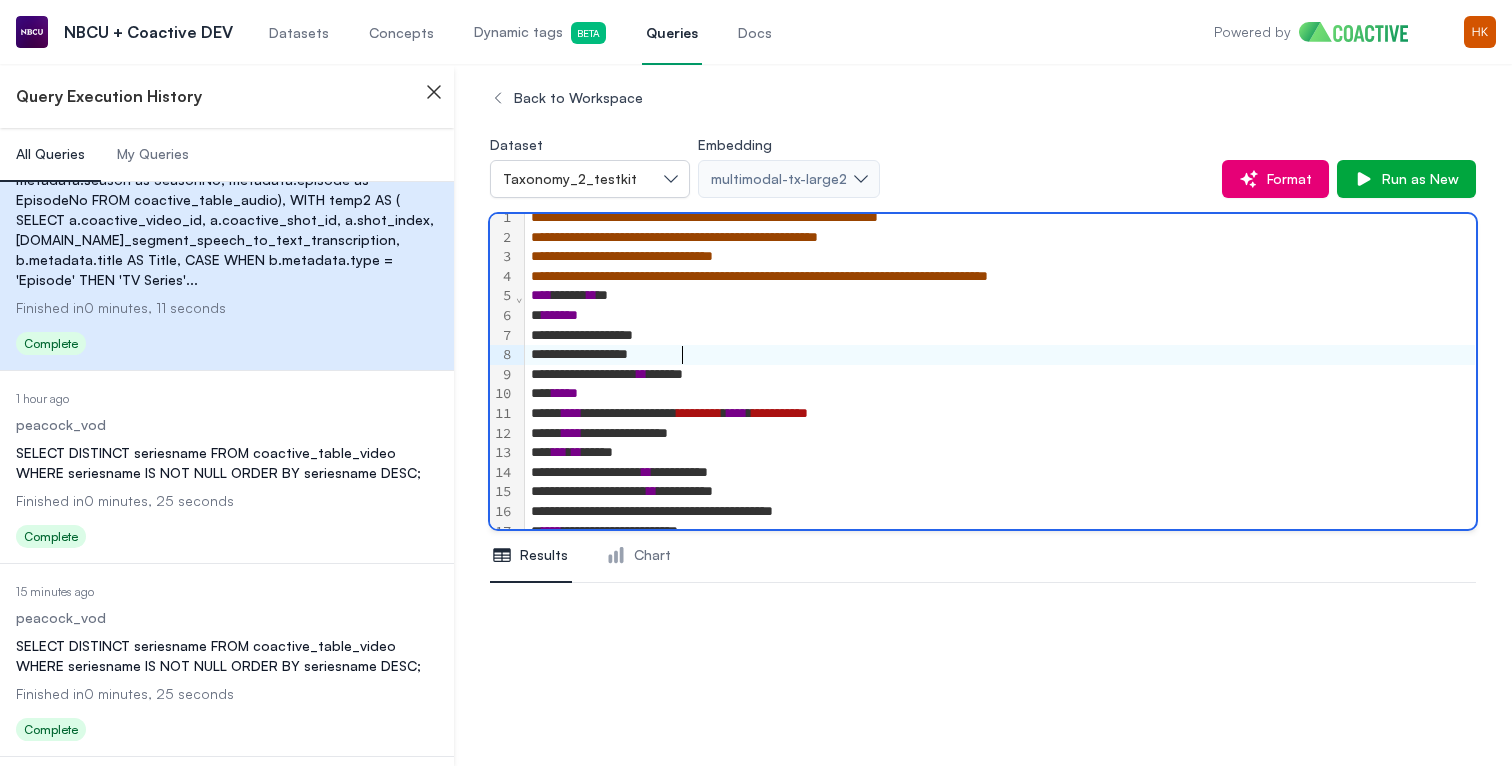 click on "**********" at bounding box center (1000, 355) 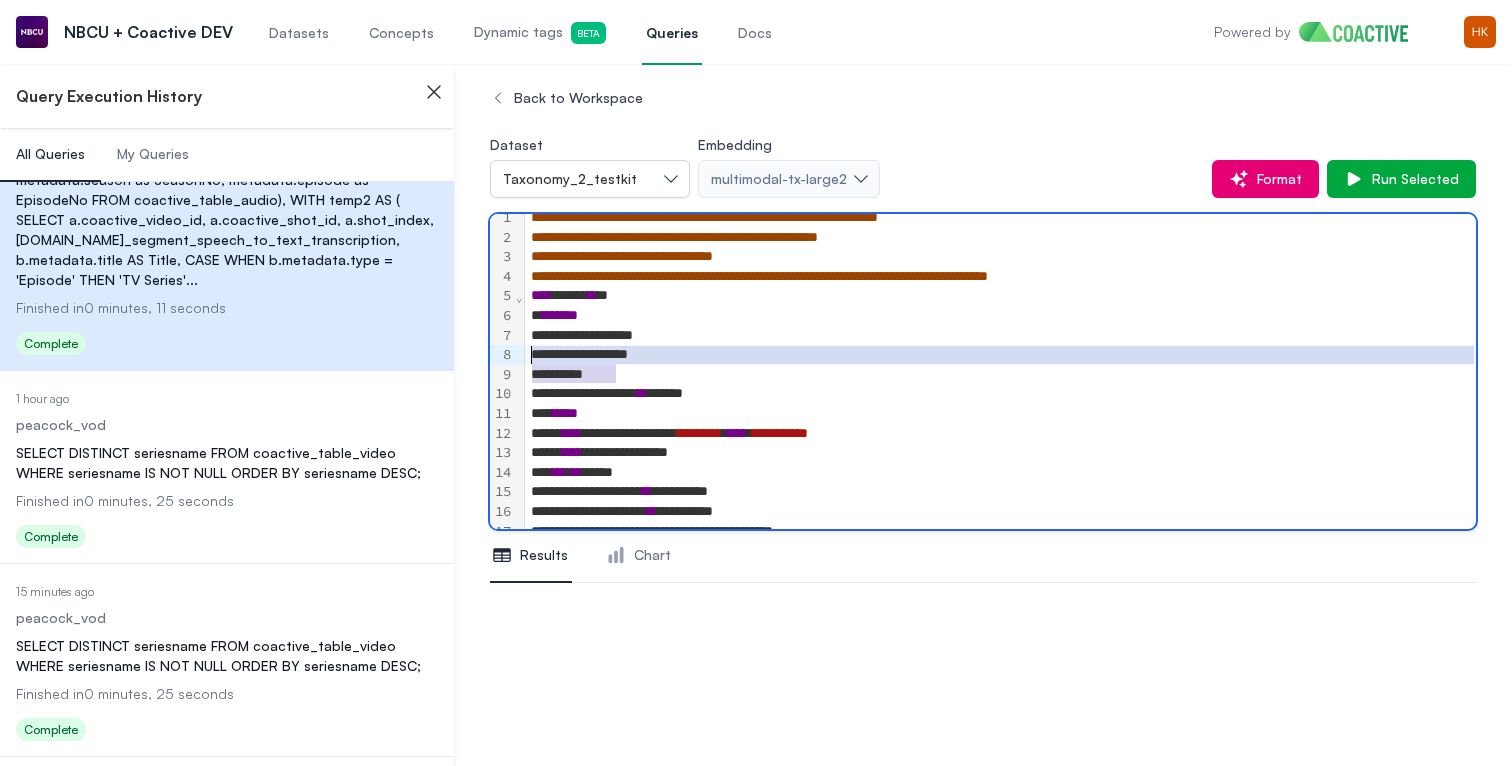drag, startPoint x: 635, startPoint y: 378, endPoint x: 464, endPoint y: 354, distance: 172.676 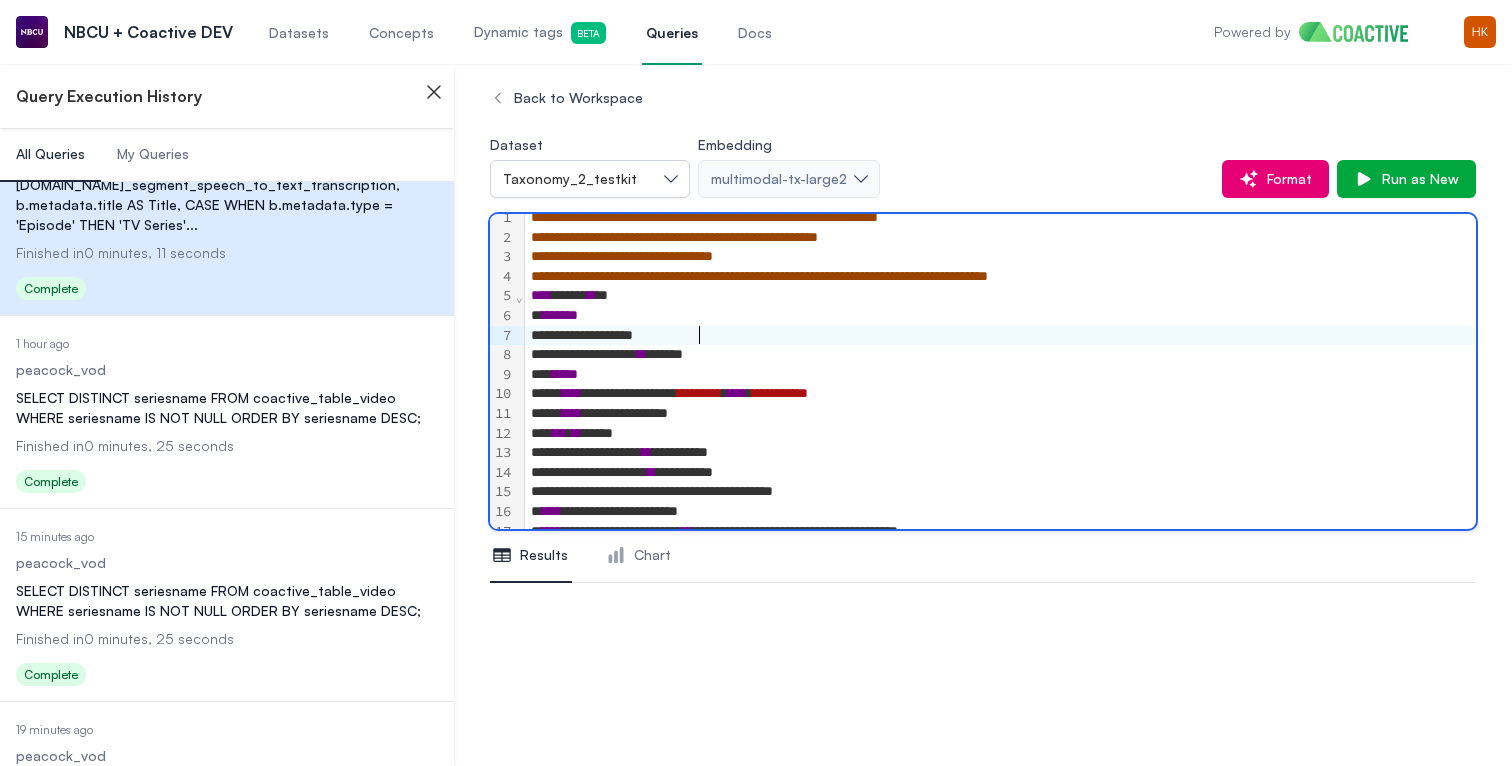 scroll, scrollTop: 205, scrollLeft: 0, axis: vertical 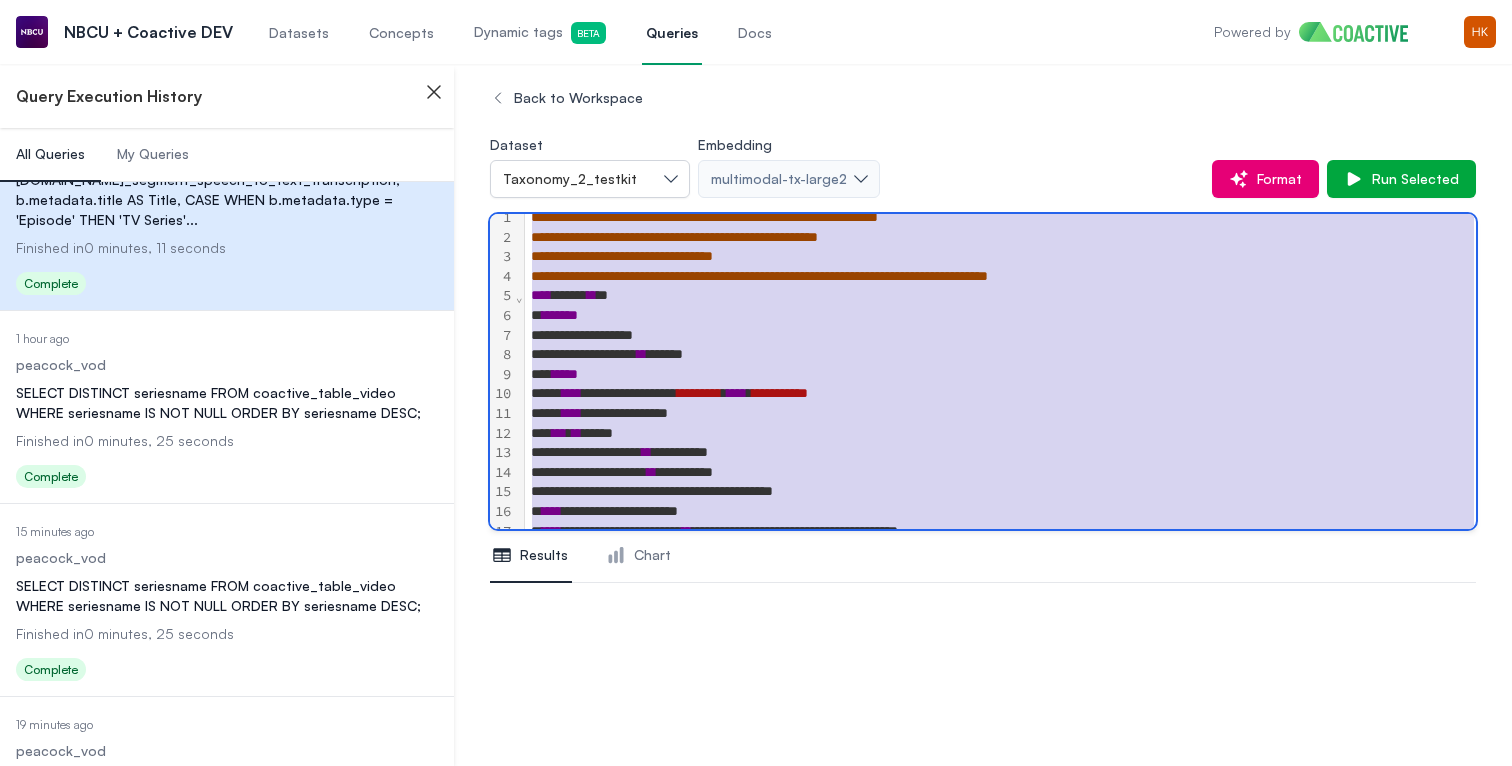 copy on "**********" 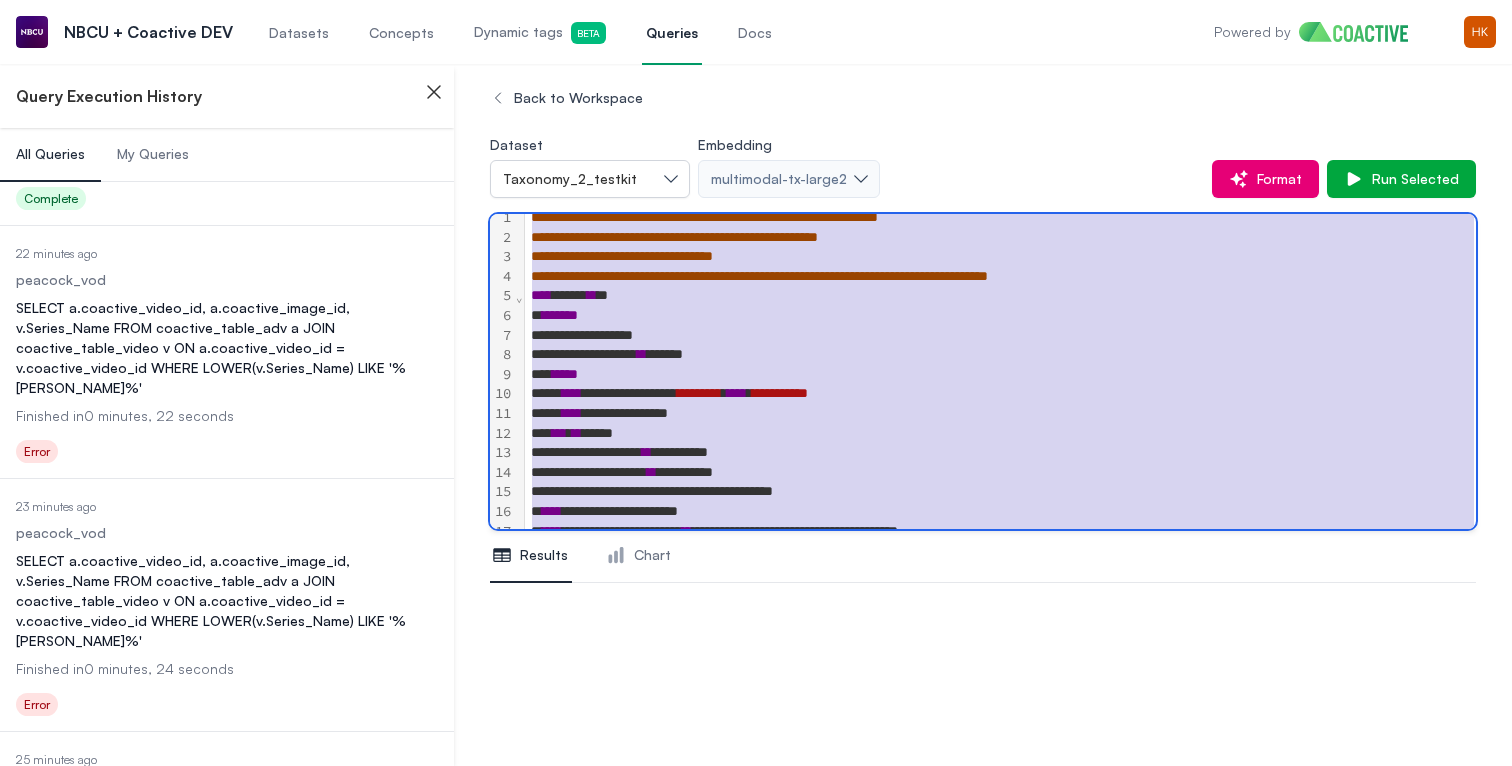 scroll, scrollTop: 1405, scrollLeft: 0, axis: vertical 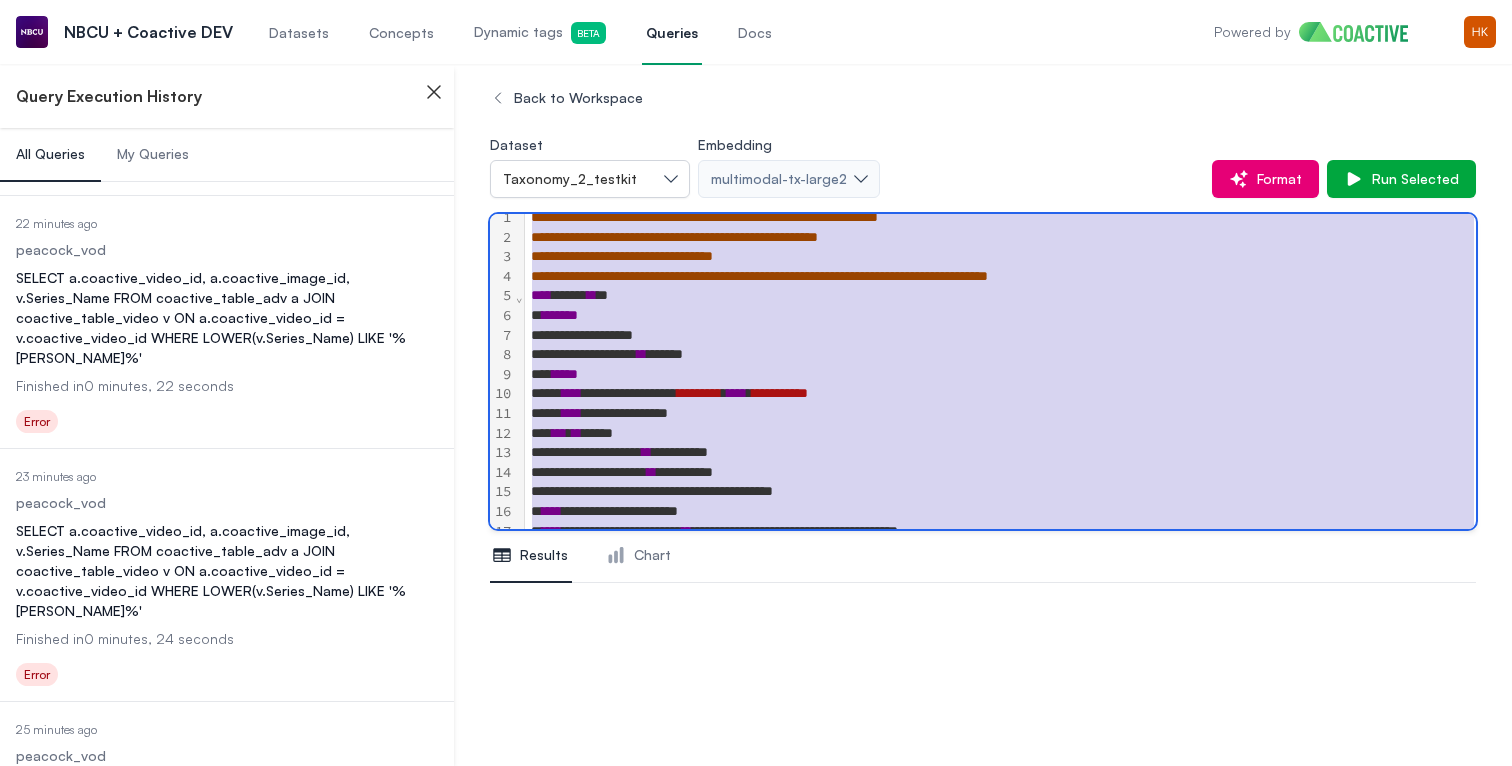 click on "My Queries" at bounding box center [153, 154] 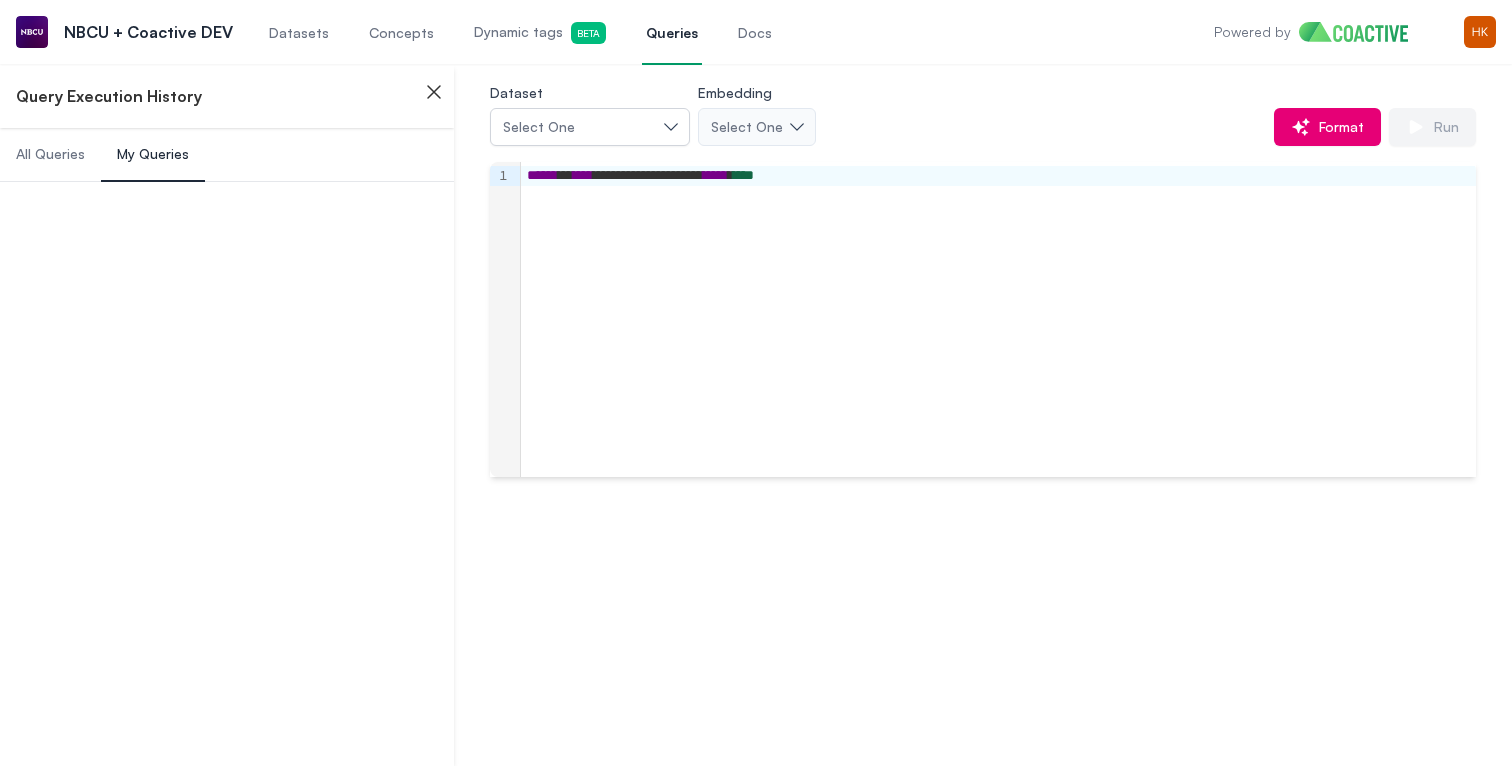 scroll, scrollTop: 0, scrollLeft: 0, axis: both 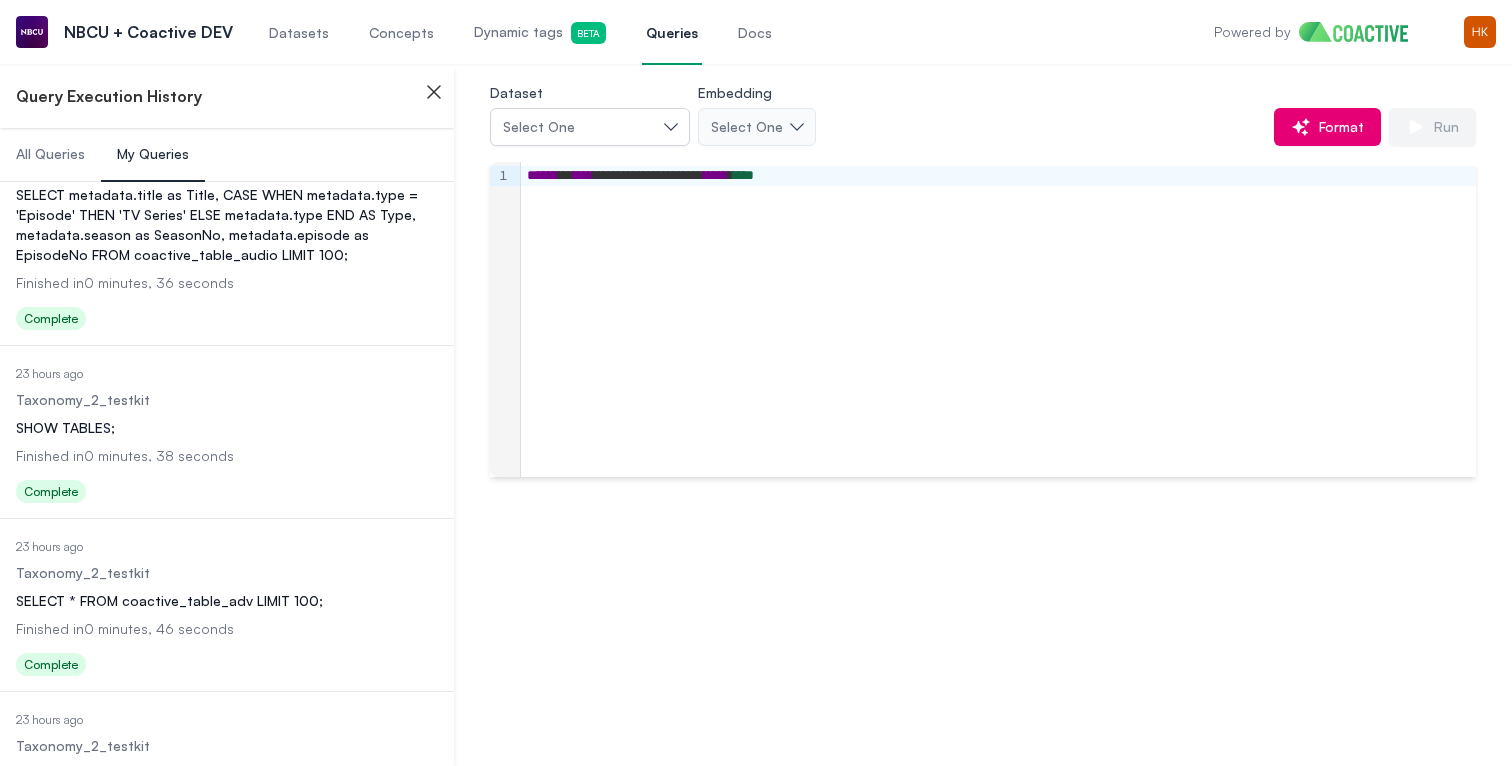 click on "SELECT * FROM coactive_table_video LIMIT 100;" at bounding box center [227, 774] 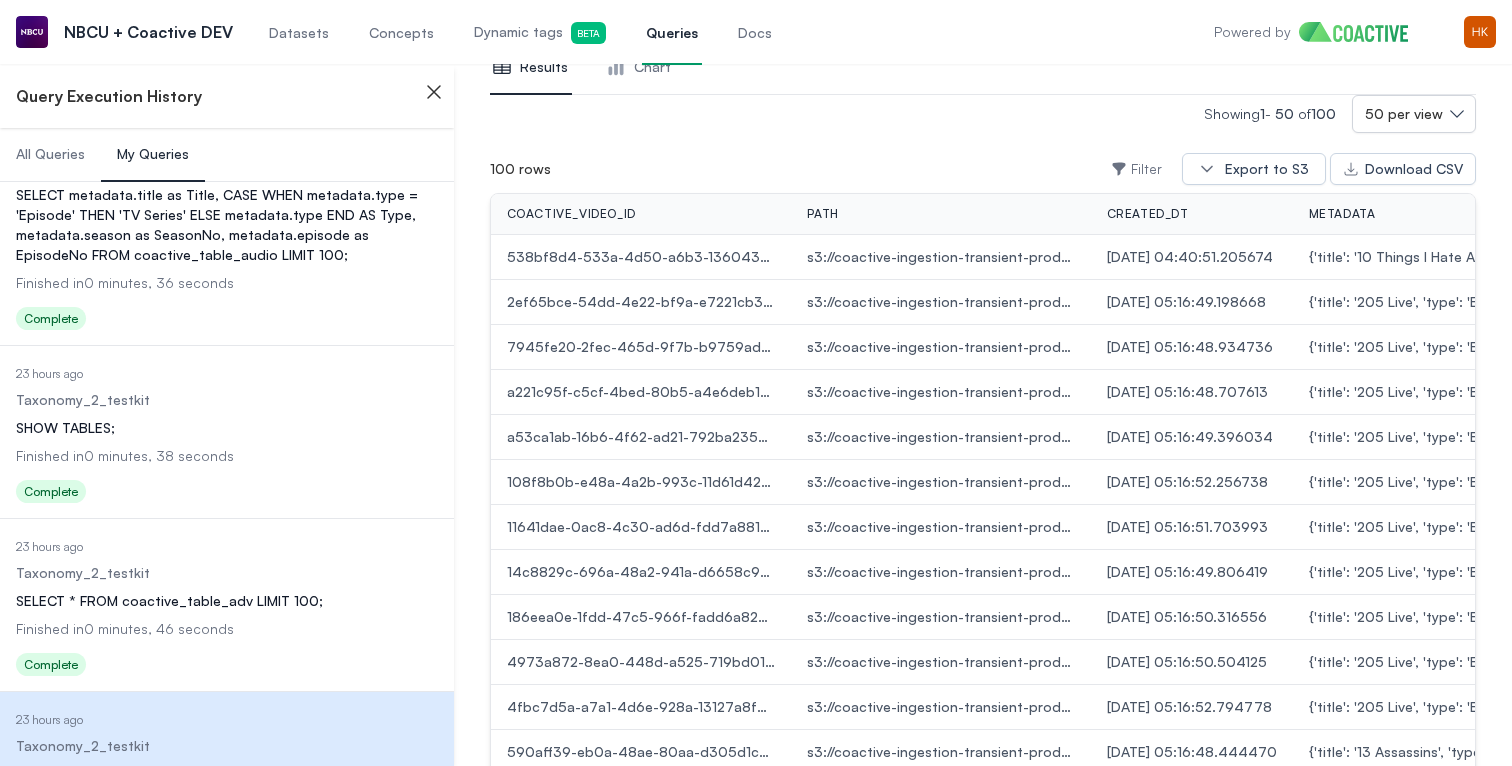 scroll, scrollTop: 513, scrollLeft: 0, axis: vertical 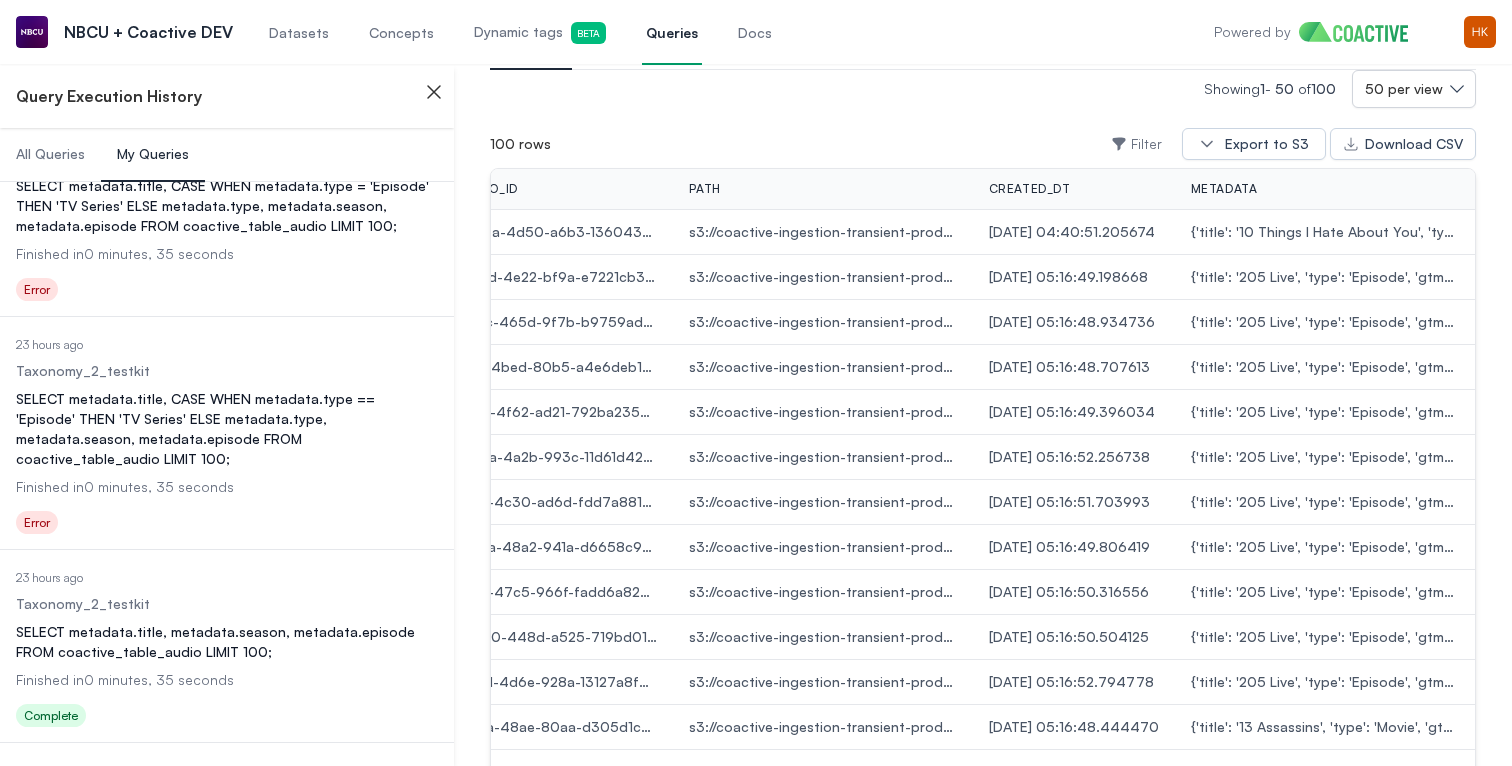 click on "Date Executed 23 hours ago Dataset Taxonomy_2_testkit Query SELECT * FROM coactive_table_shot LIMIT 100; Finished in  0 minutes, 39 seconds Status Complete" at bounding box center [227, 831] 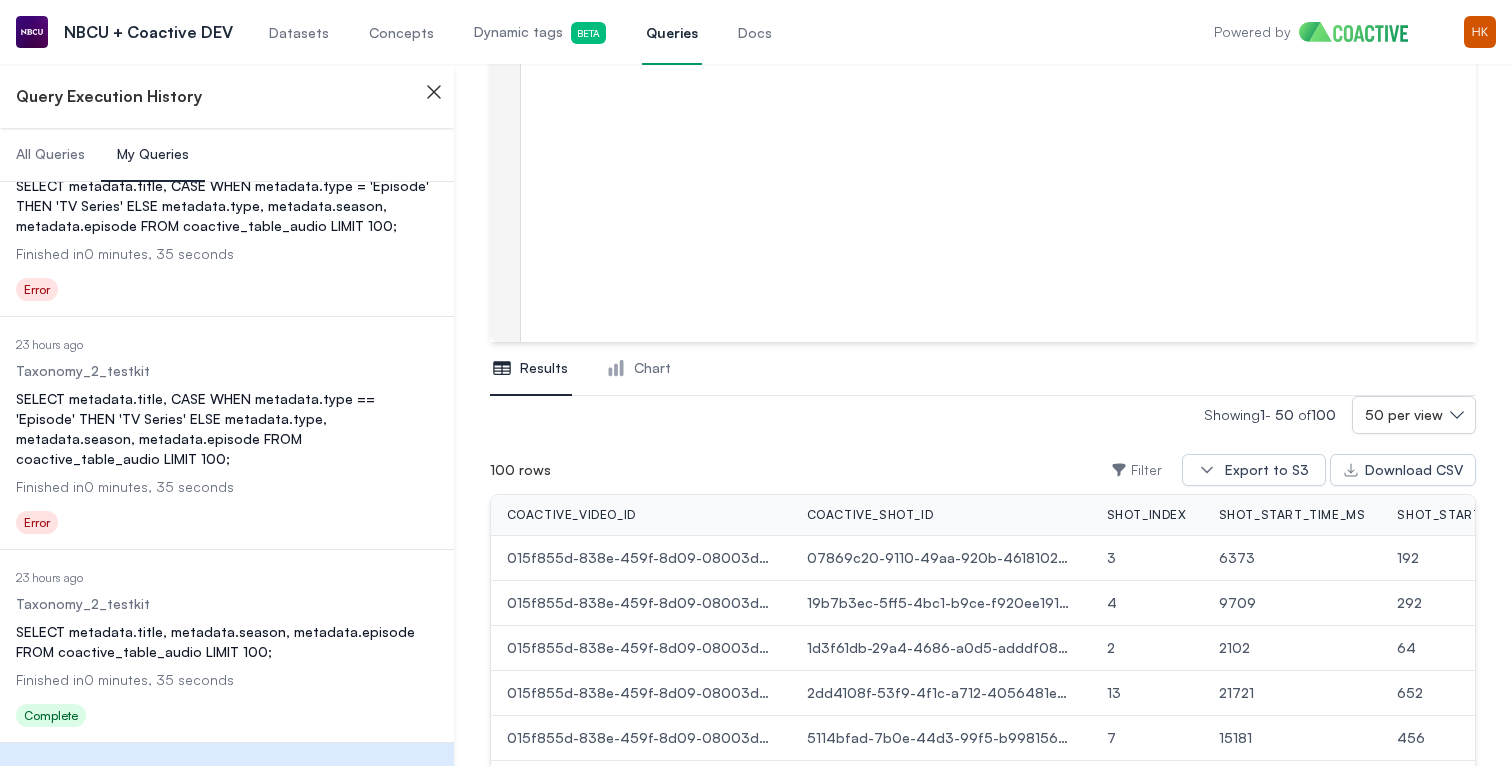 scroll, scrollTop: 192, scrollLeft: 0, axis: vertical 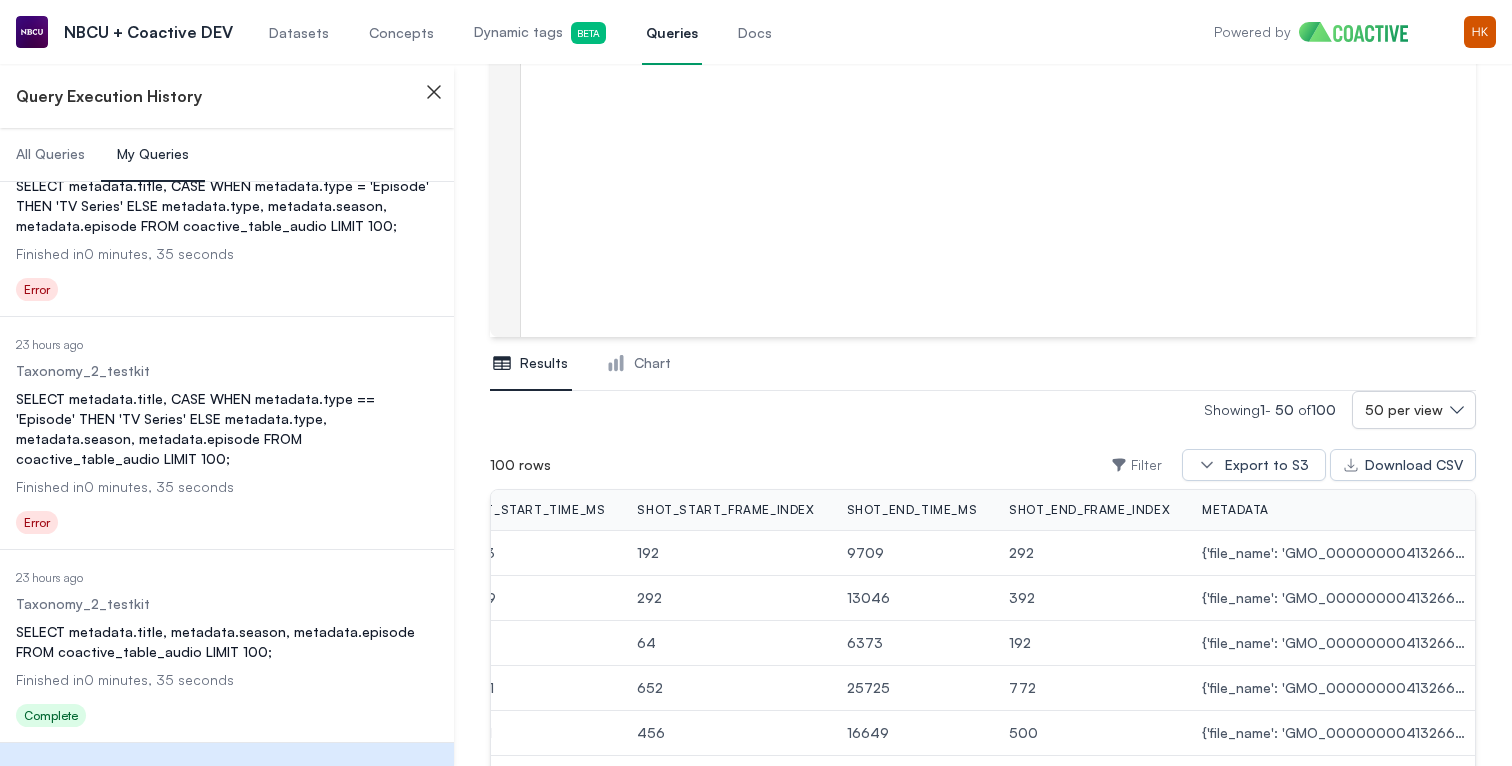 click on "shot_end_time_ms" at bounding box center (912, 510) 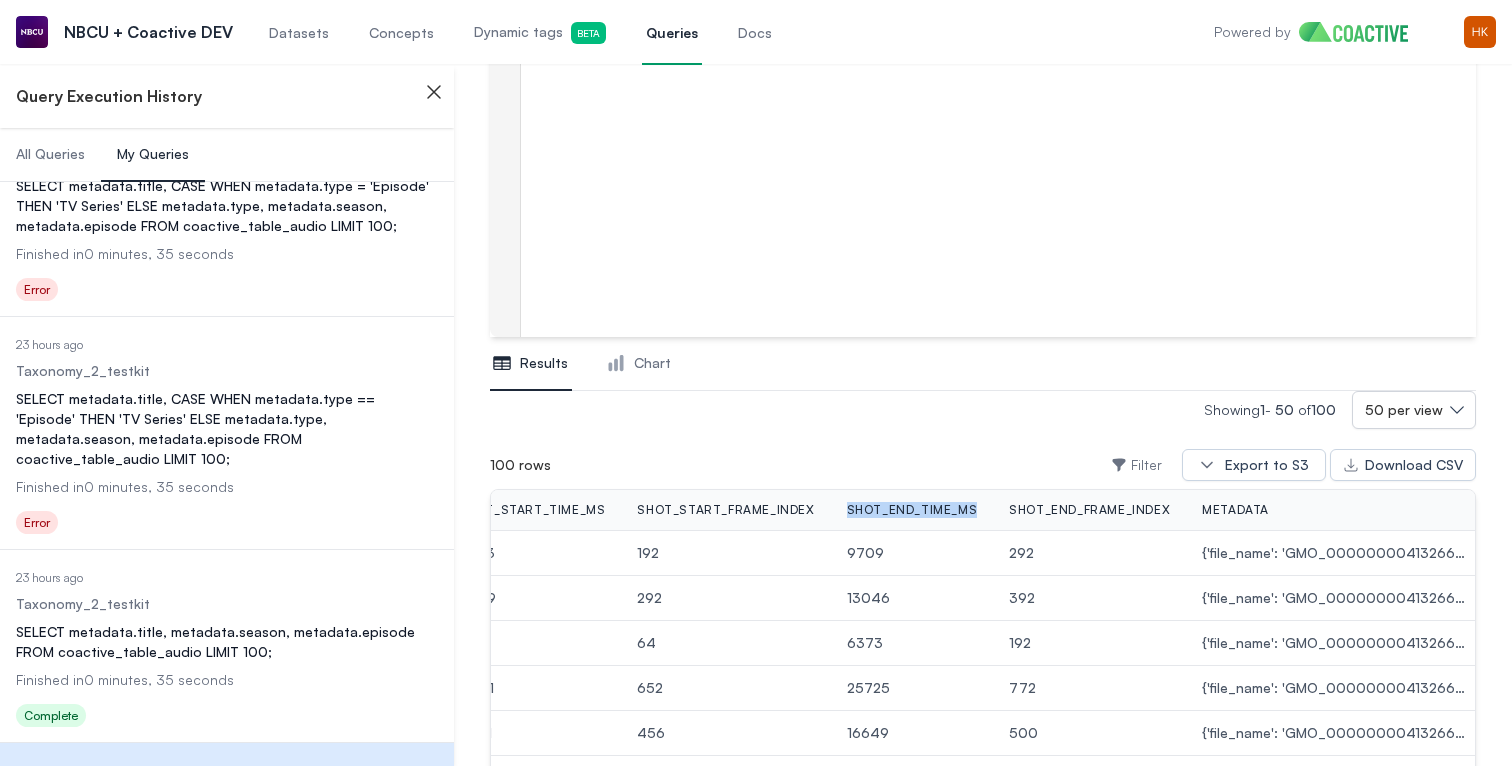 click on "shot_end_time_ms" at bounding box center (912, 510) 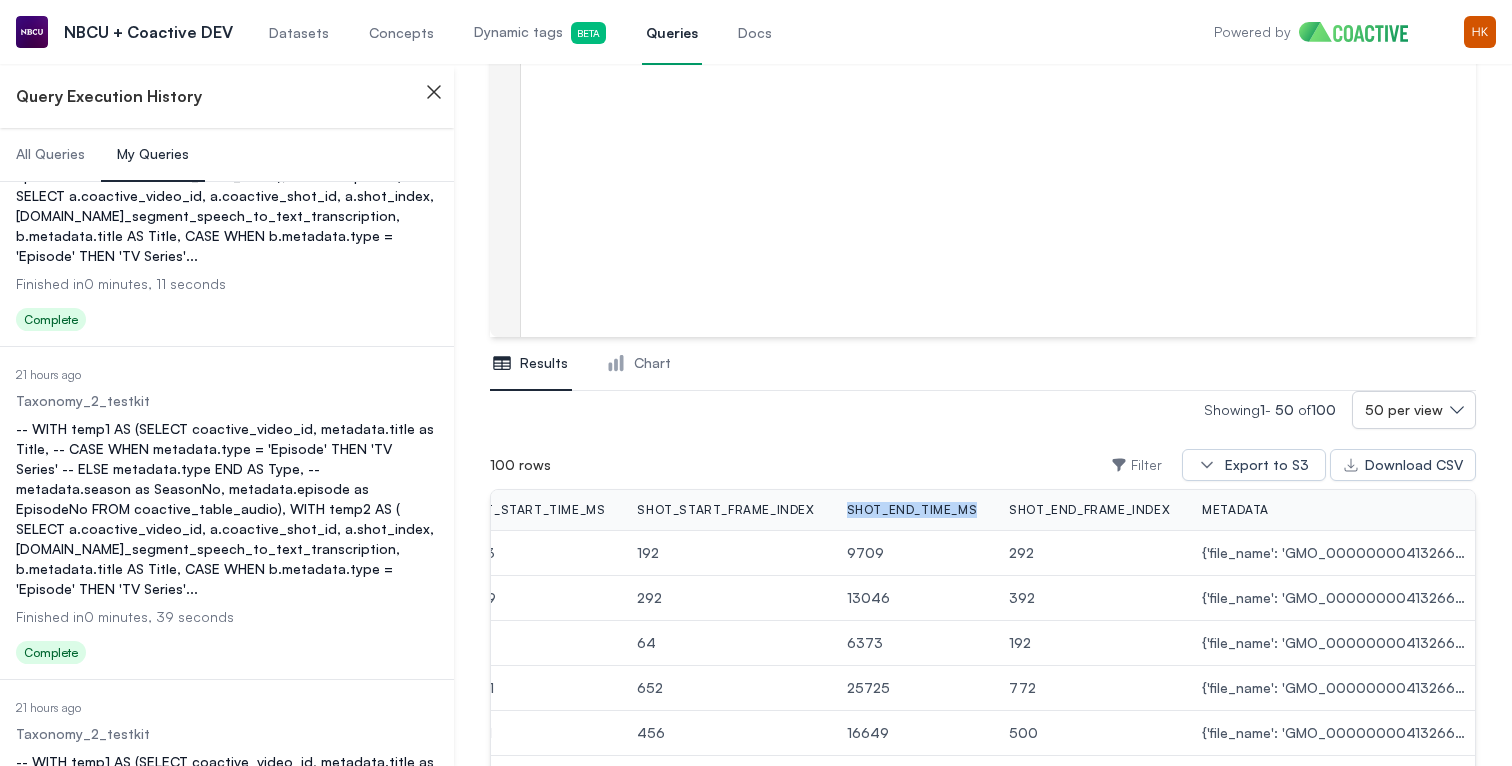scroll, scrollTop: 0, scrollLeft: 0, axis: both 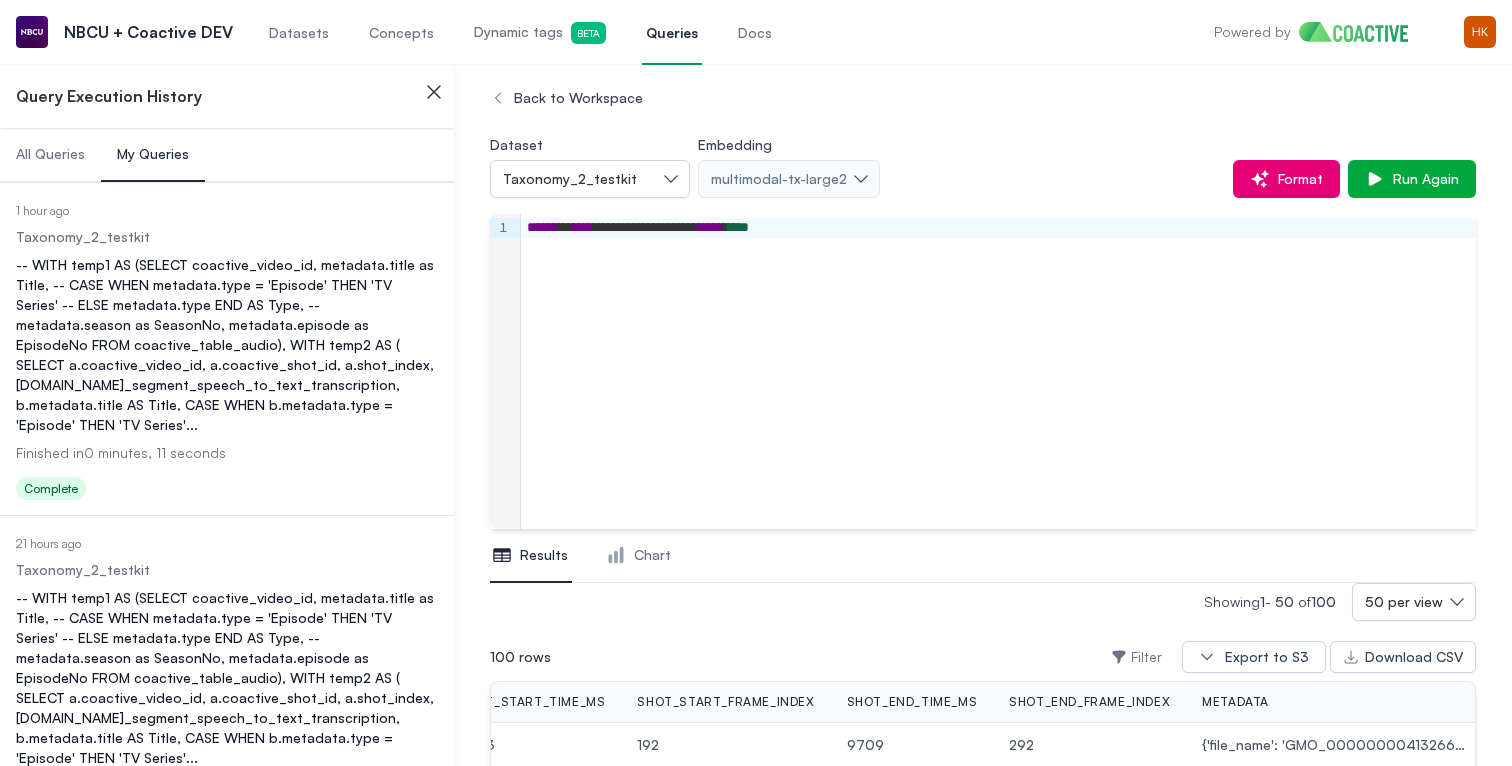 click on "-- WITH temp1 AS (SELECT coactive_video_id, metadata.title as Title,
--   CASE WHEN metadata.type = 'Episode' THEN 'TV Series'
--   ELSE metadata.type END AS Type,
--   metadata.season as SeasonNo, metadata.episode as EpisodeNo FROM coactive_table_audio),
WITH temp2 AS (
SELECT
a.coactive_video_id,
a.coactive_shot_id,
a.shot_index,
[DOMAIN_NAME]_segment_speech_to_text_transcription,
b.metadata.title AS Title,
CASE
WHEN b.metadata.type = 'Episode' THEN 'TV Series' ..." at bounding box center (227, 345) 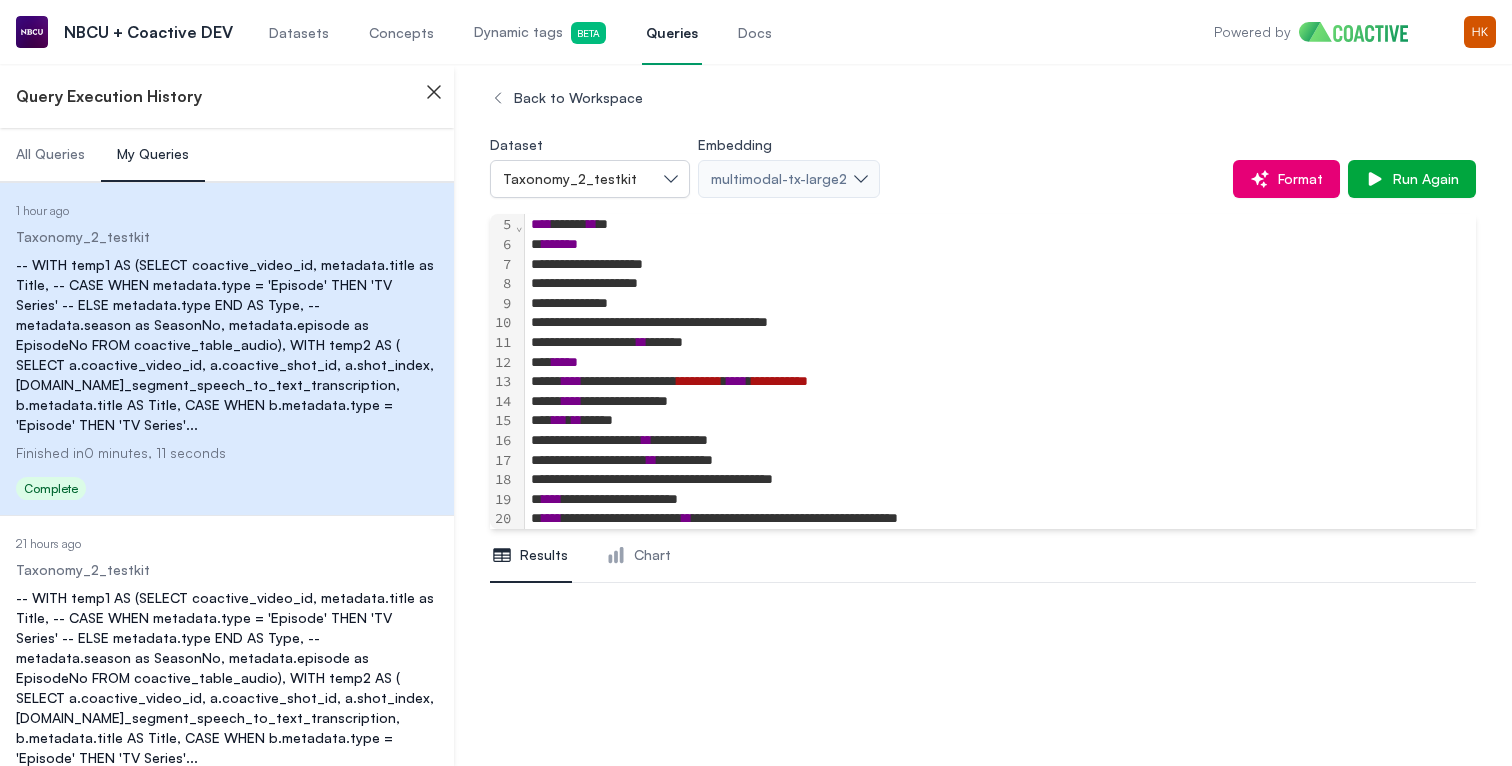 scroll, scrollTop: 35, scrollLeft: 0, axis: vertical 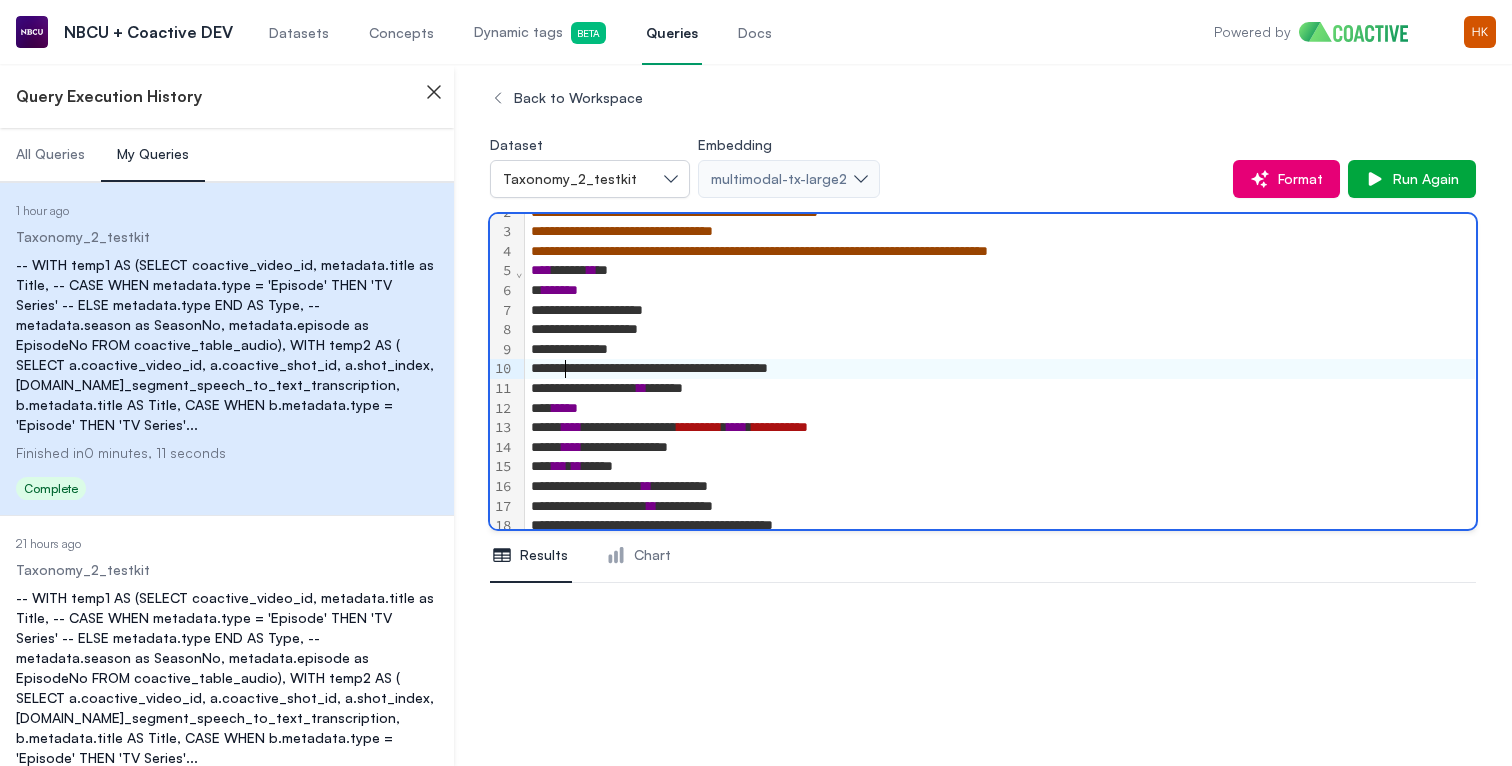 click on "**********" at bounding box center (1000, 369) 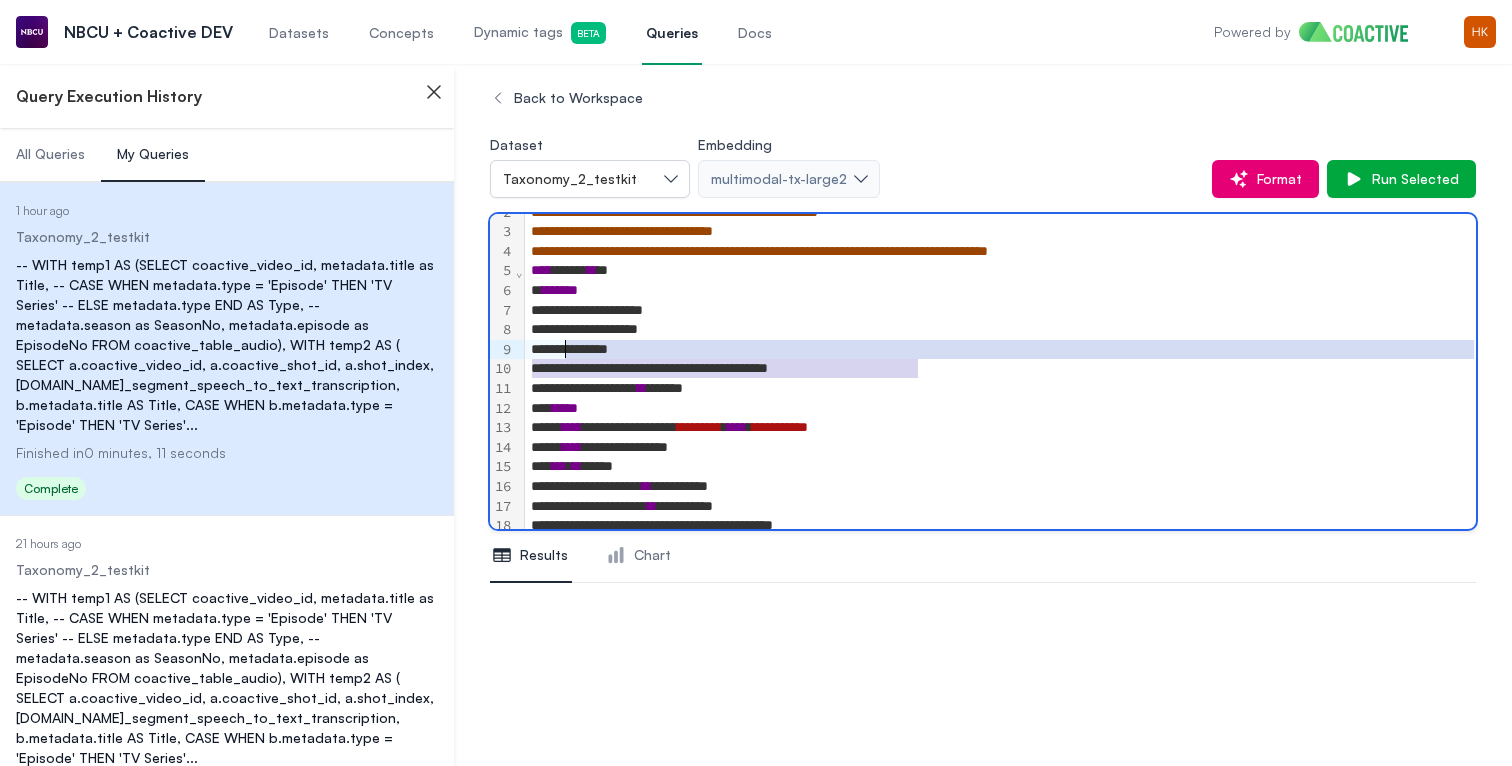 drag, startPoint x: 920, startPoint y: 370, endPoint x: 568, endPoint y: 351, distance: 352.51242 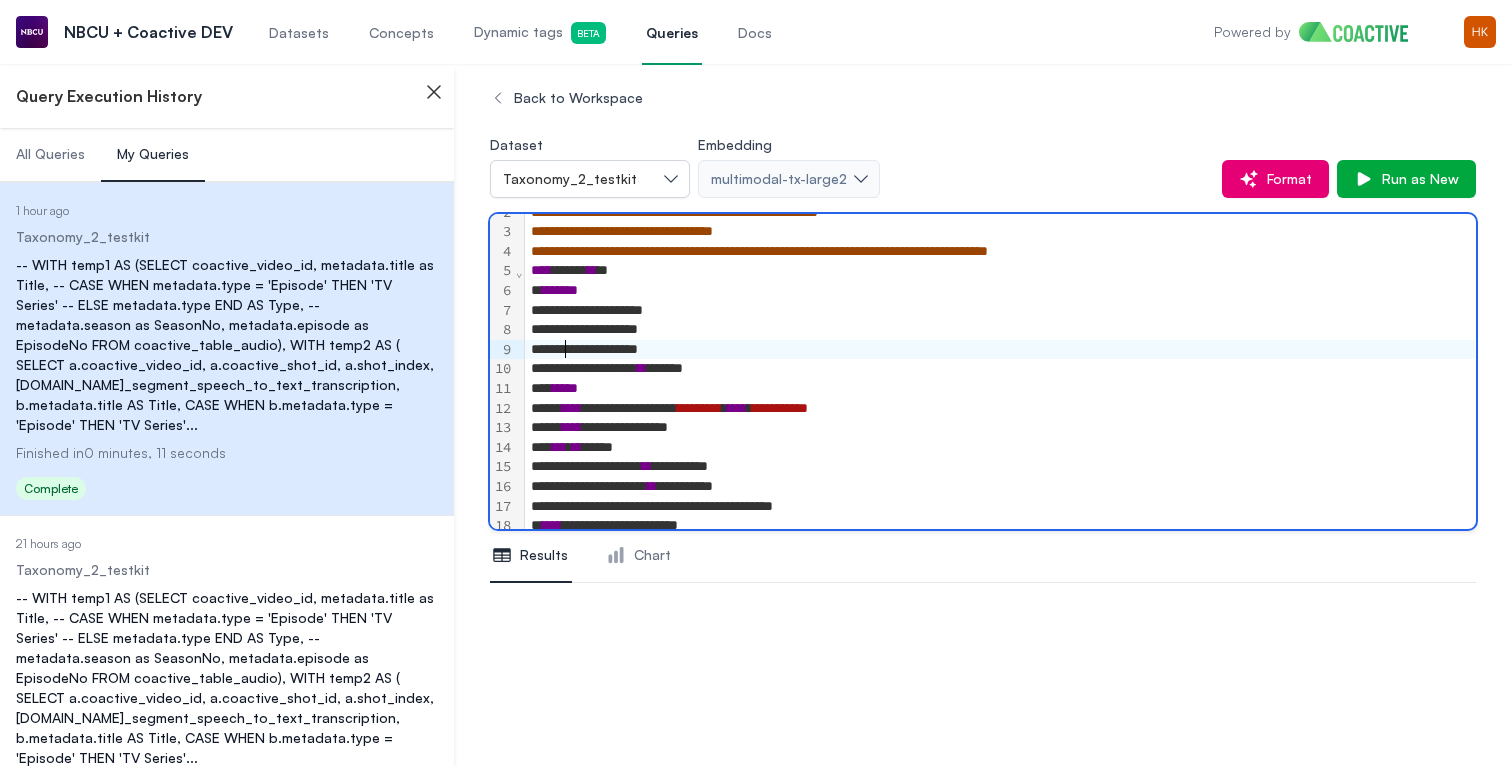 click on "**********" at bounding box center (1000, 350) 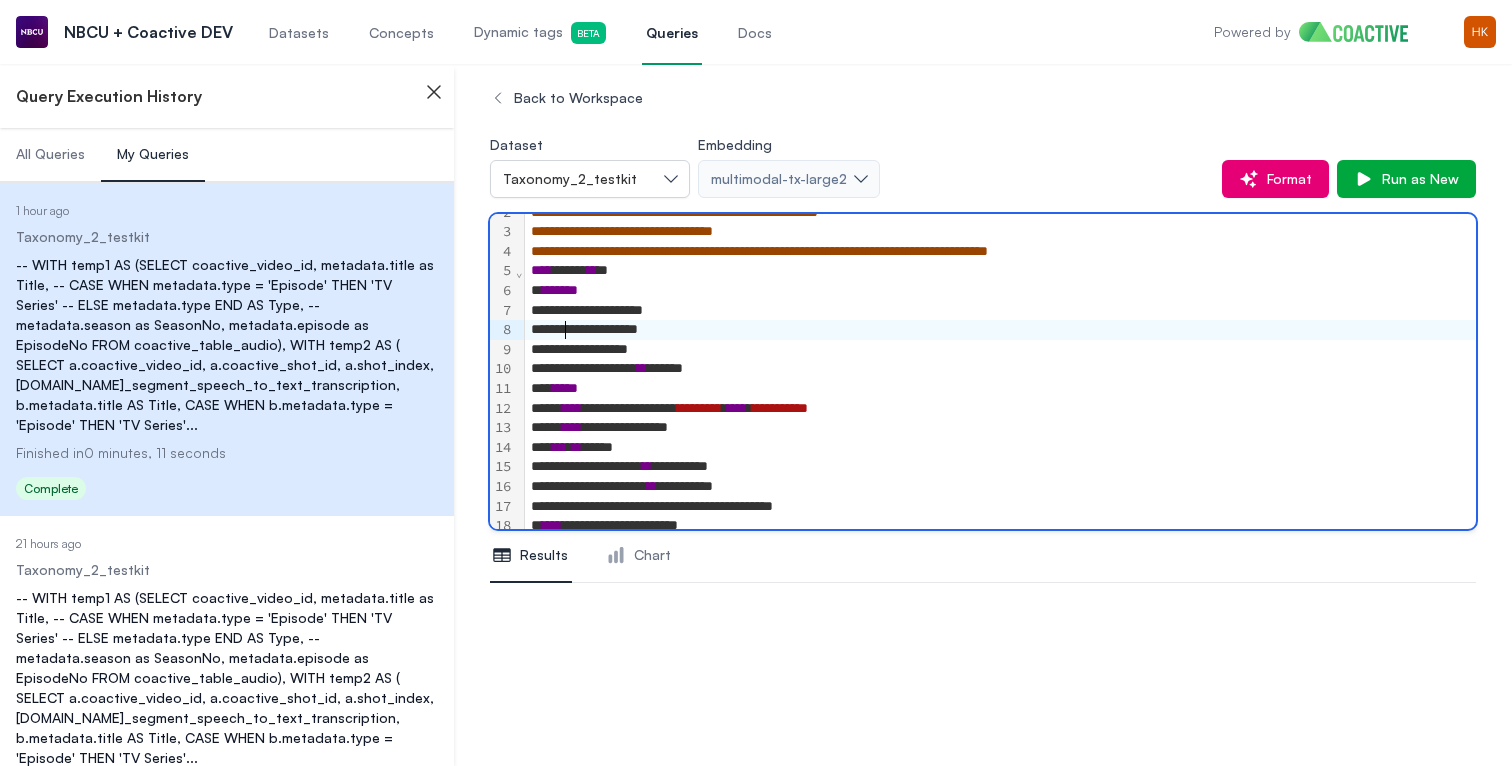 click on "**********" at bounding box center (1000, 330) 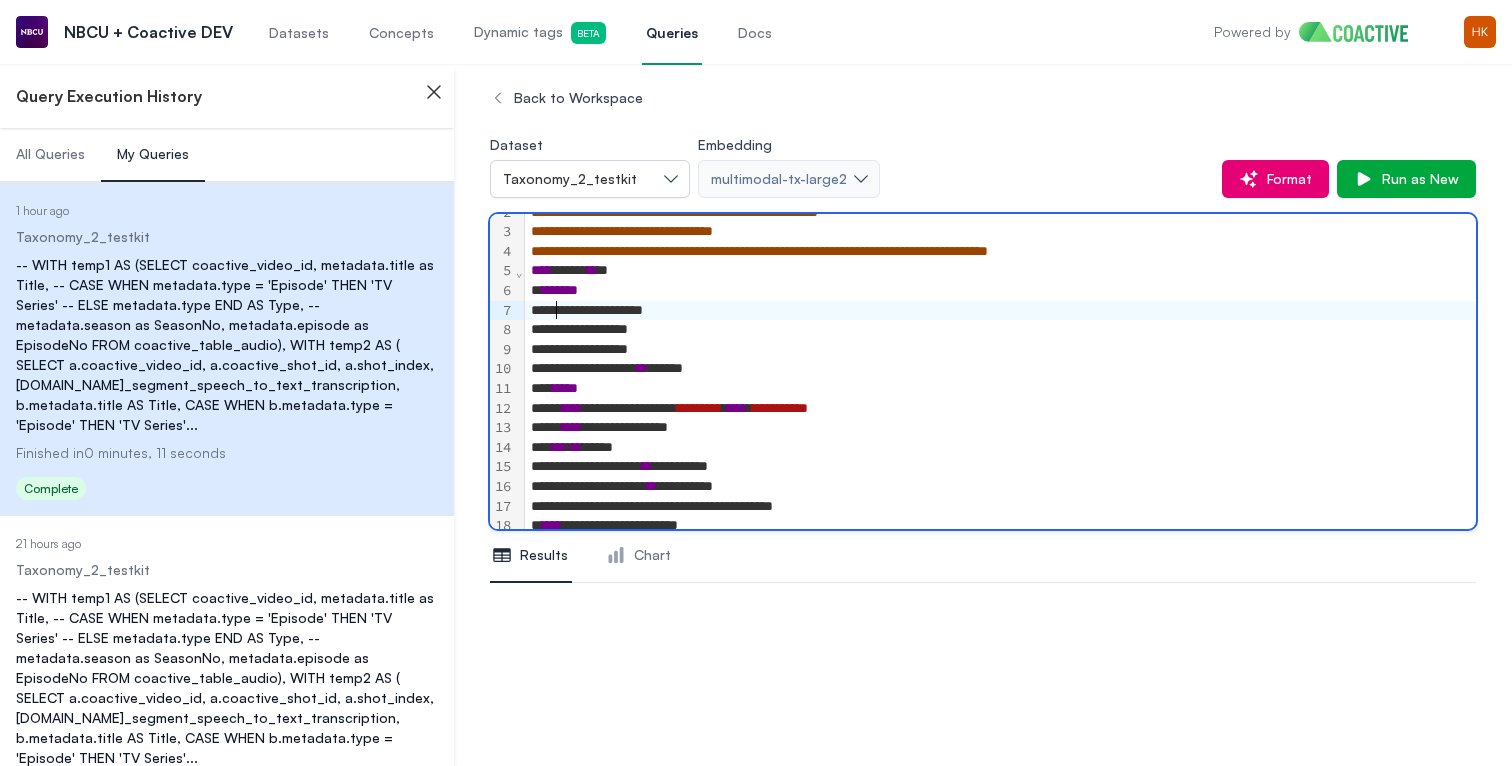 click on "**********" at bounding box center (1000, 311) 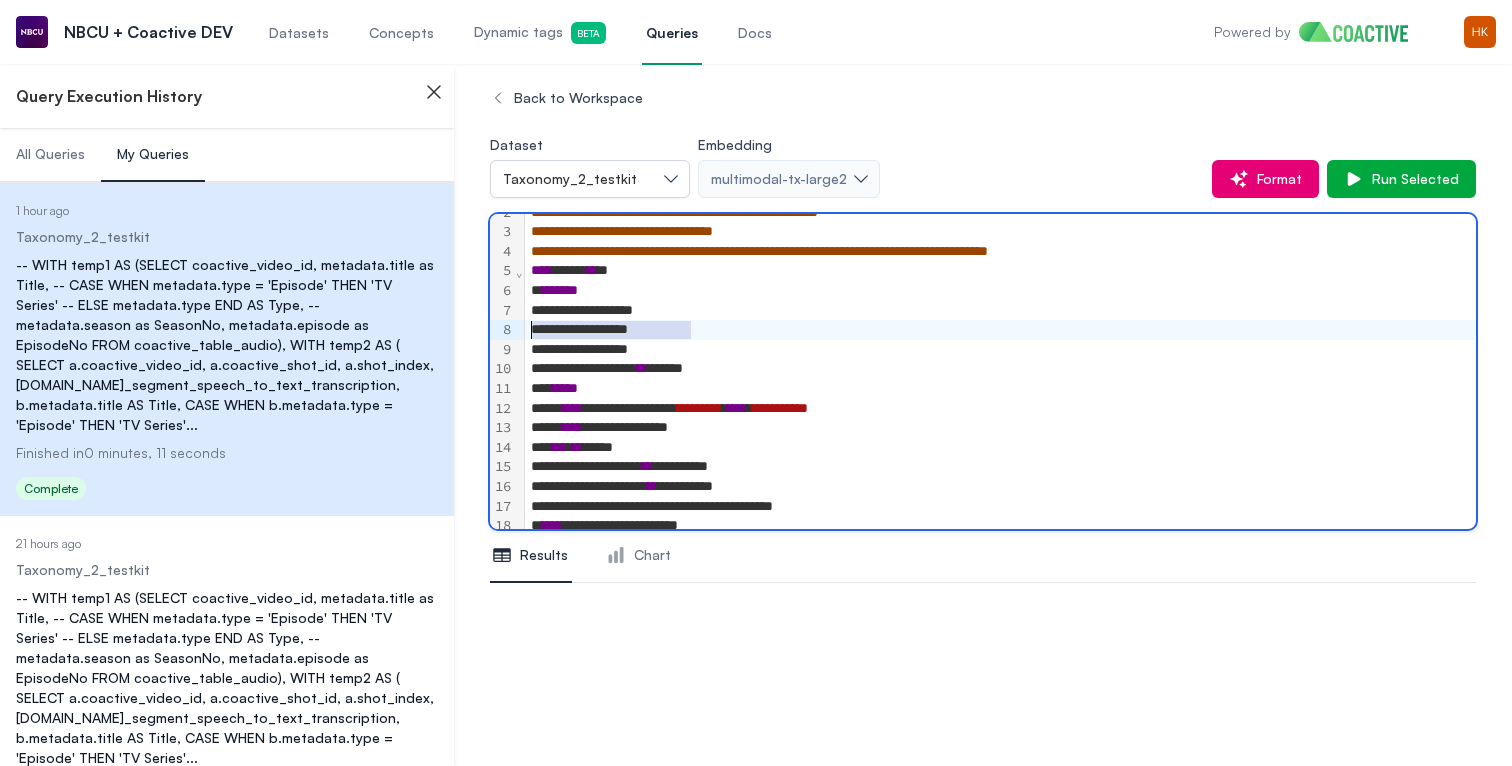 drag, startPoint x: 703, startPoint y: 337, endPoint x: 421, endPoint y: 329, distance: 282.11346 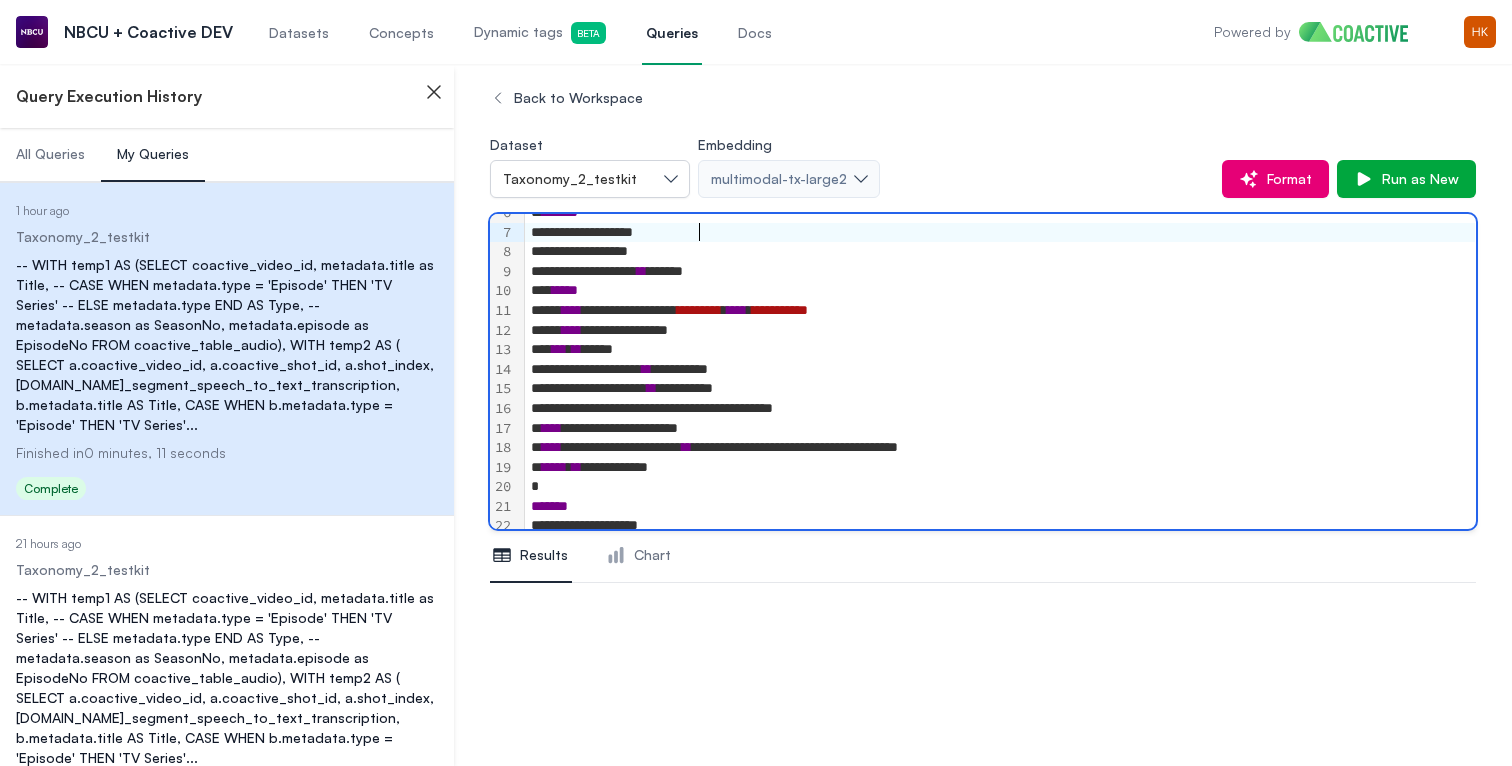 scroll, scrollTop: 119, scrollLeft: 0, axis: vertical 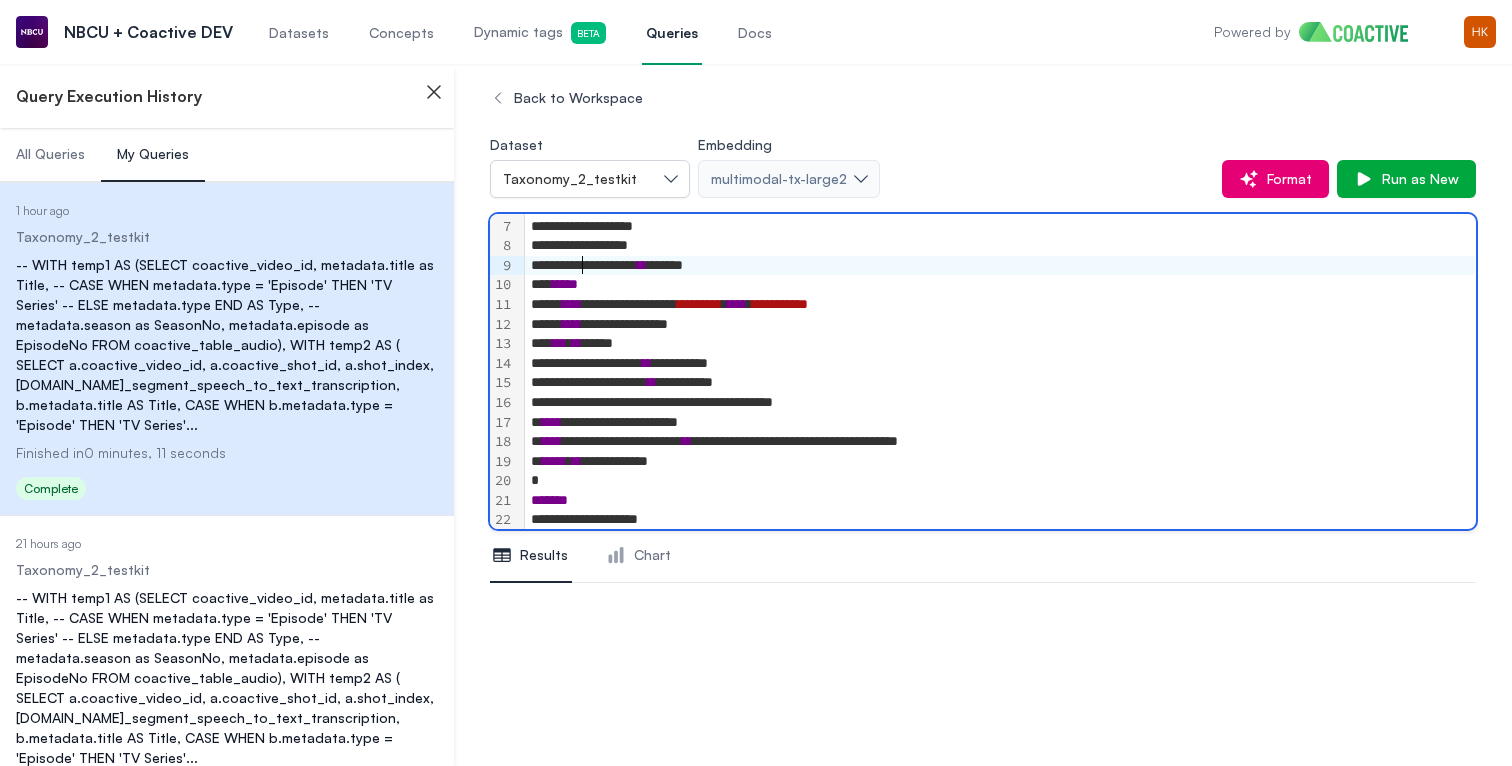 click on "**********" at bounding box center [1000, 266] 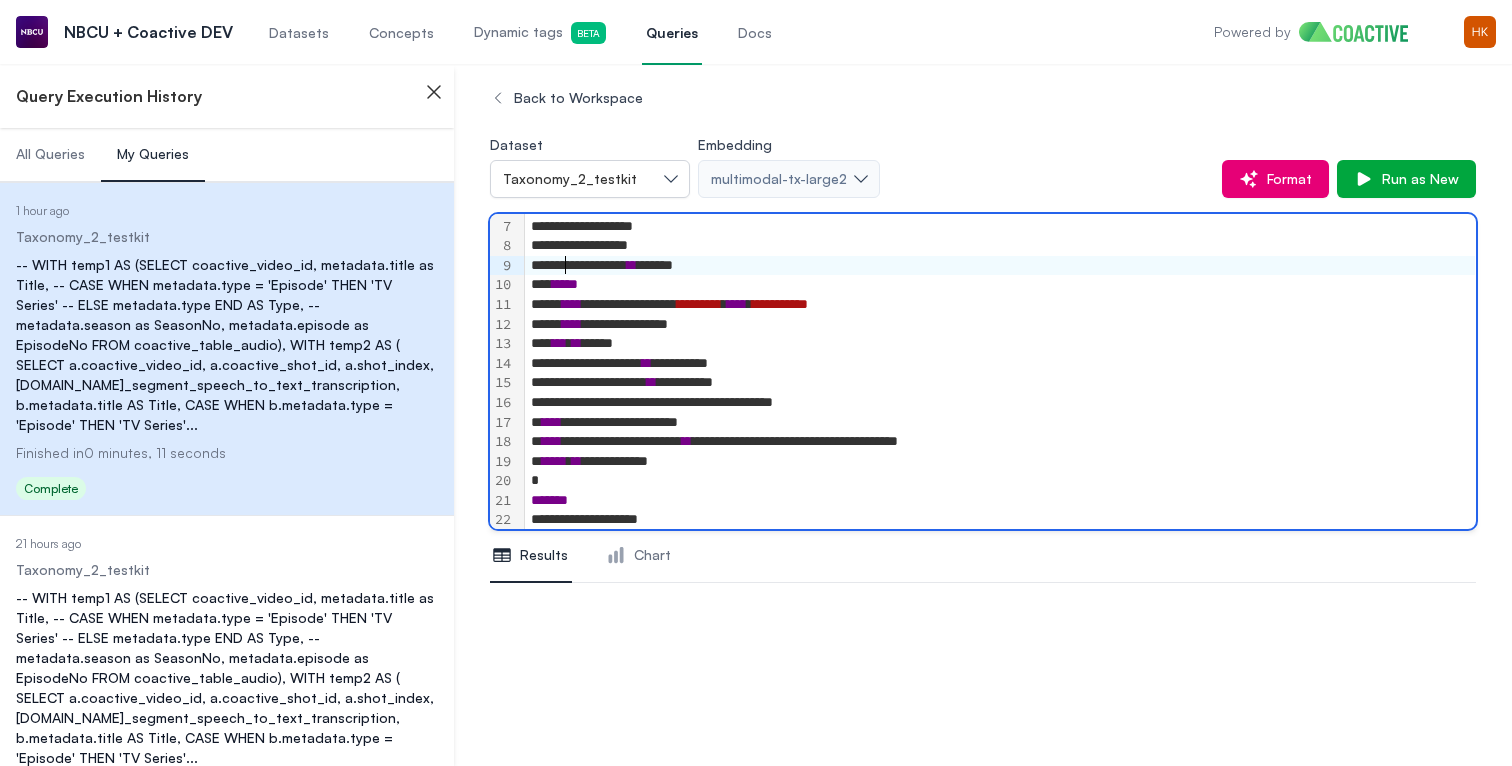 click on "**********" at bounding box center [1000, 305] 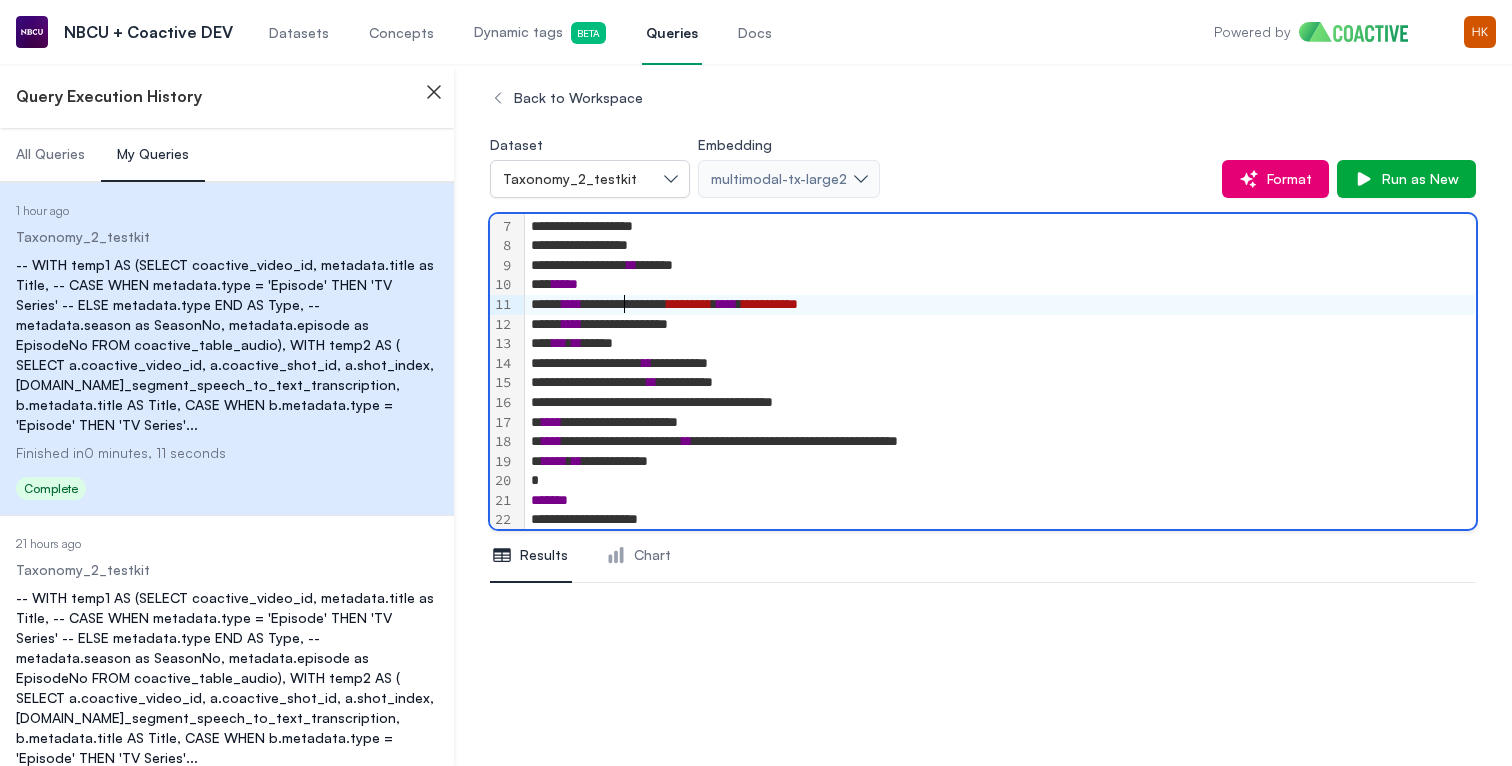 click on "**********" at bounding box center (1000, 325) 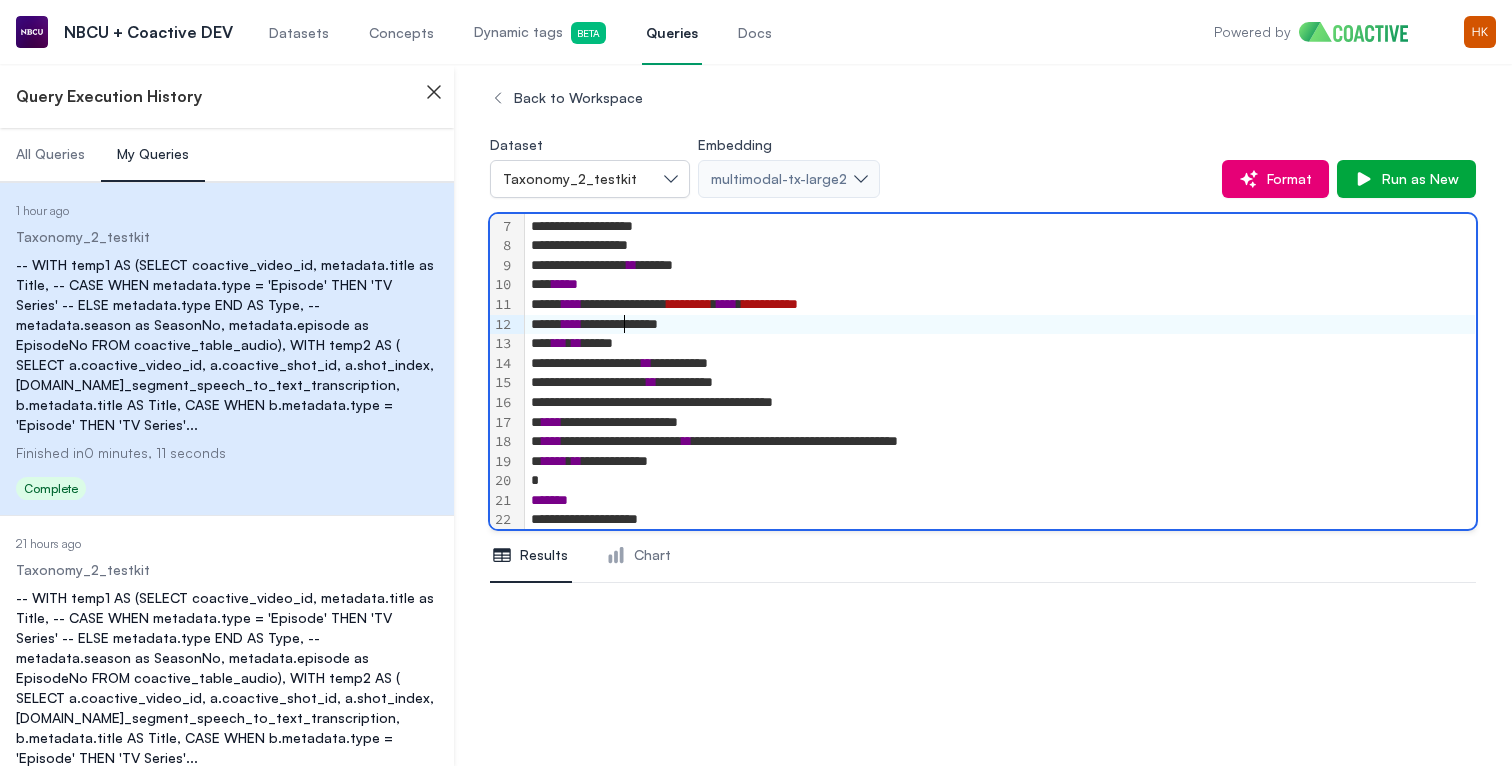 click on "**********" at bounding box center (1000, 364) 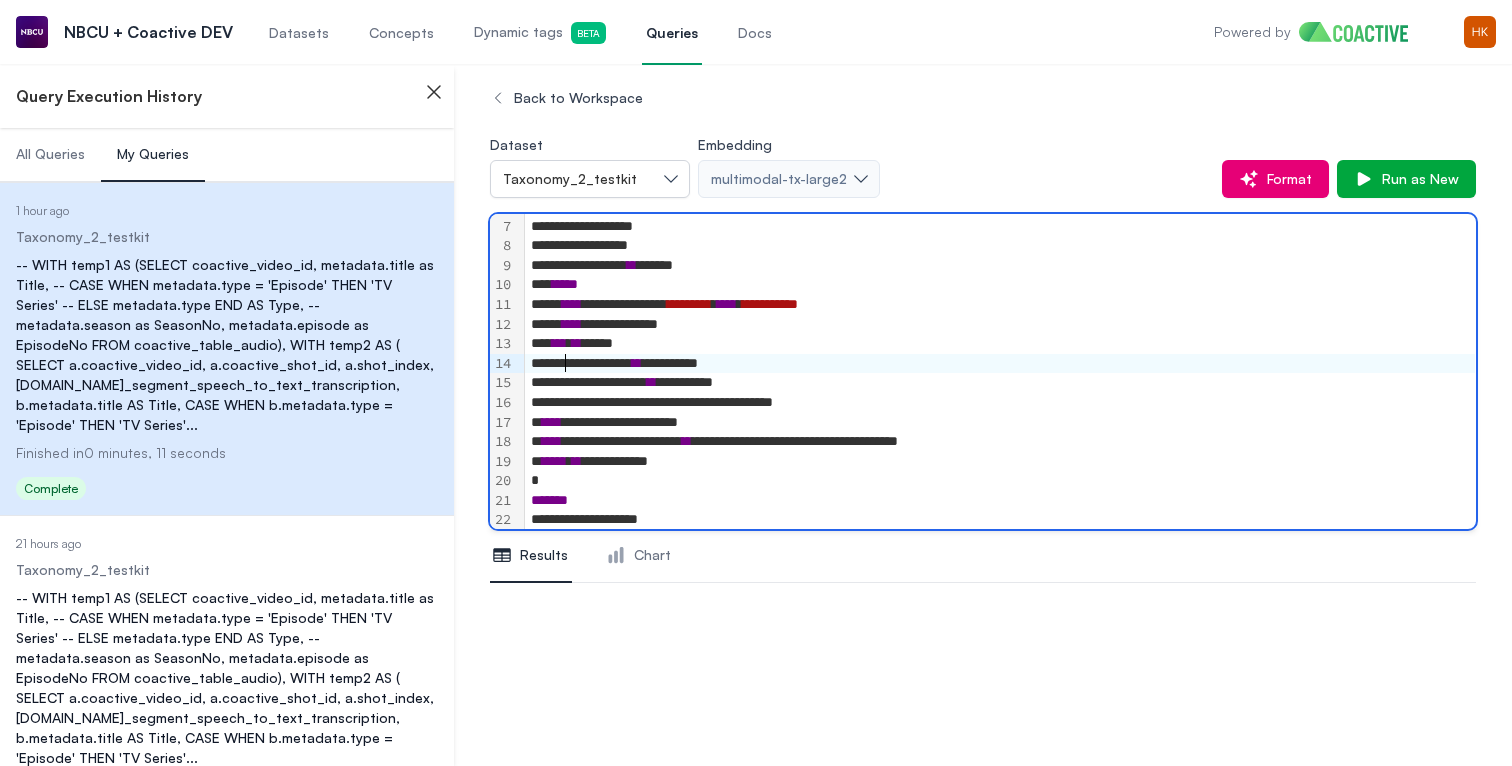click on "**********" at bounding box center (1000, 383) 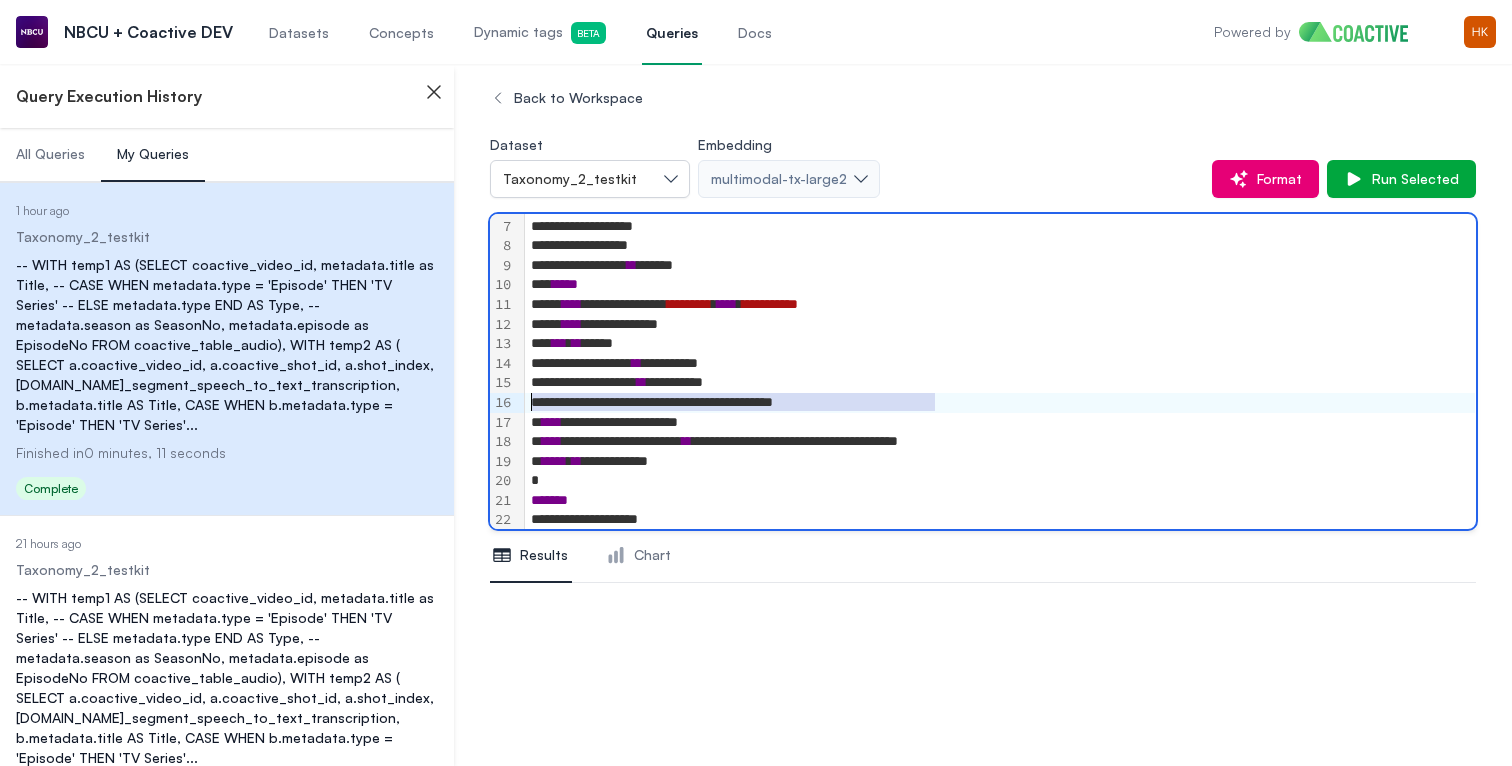 drag, startPoint x: 948, startPoint y: 402, endPoint x: 327, endPoint y: 394, distance: 621.0515 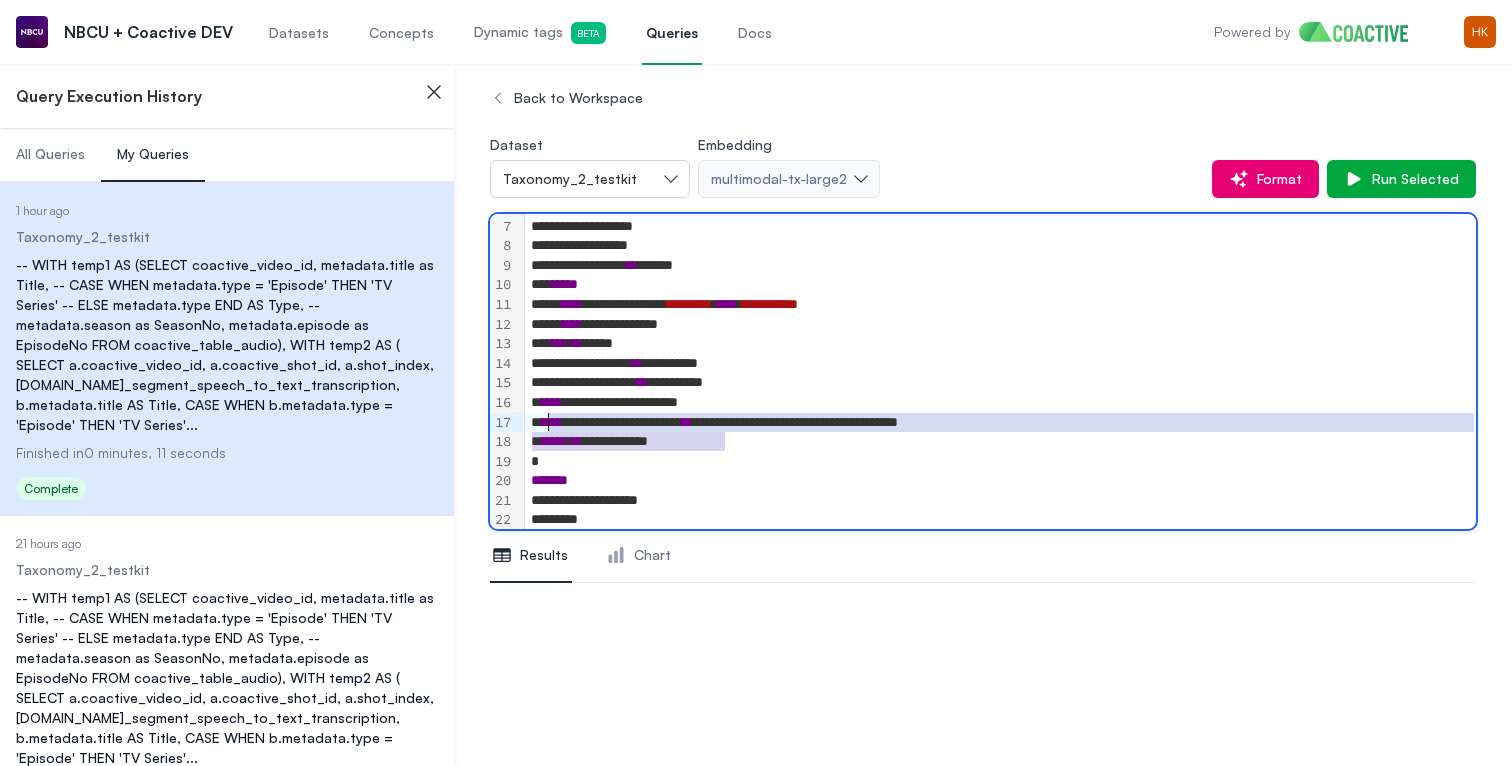 drag, startPoint x: 742, startPoint y: 445, endPoint x: 549, endPoint y: 430, distance: 193.58203 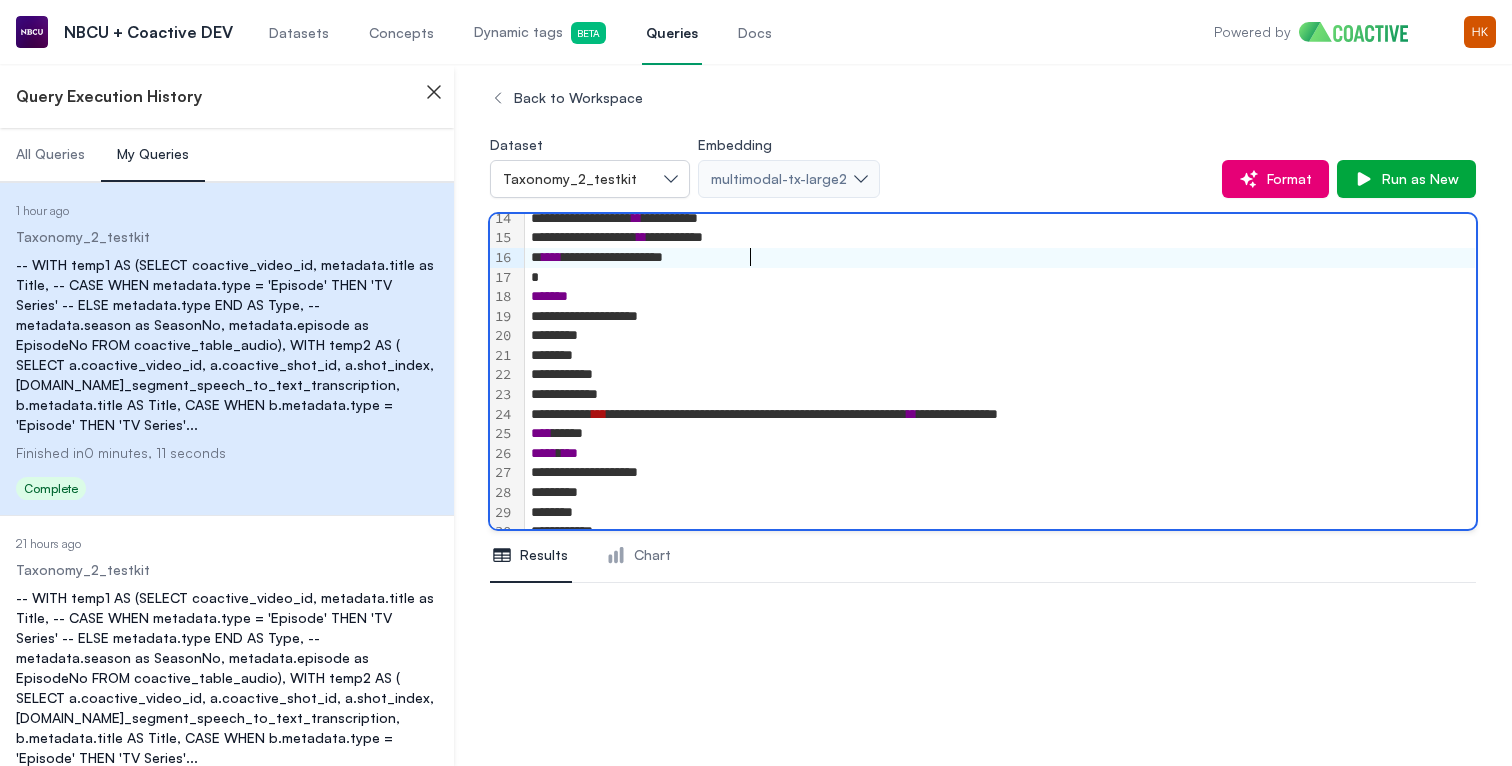 scroll, scrollTop: 247, scrollLeft: 0, axis: vertical 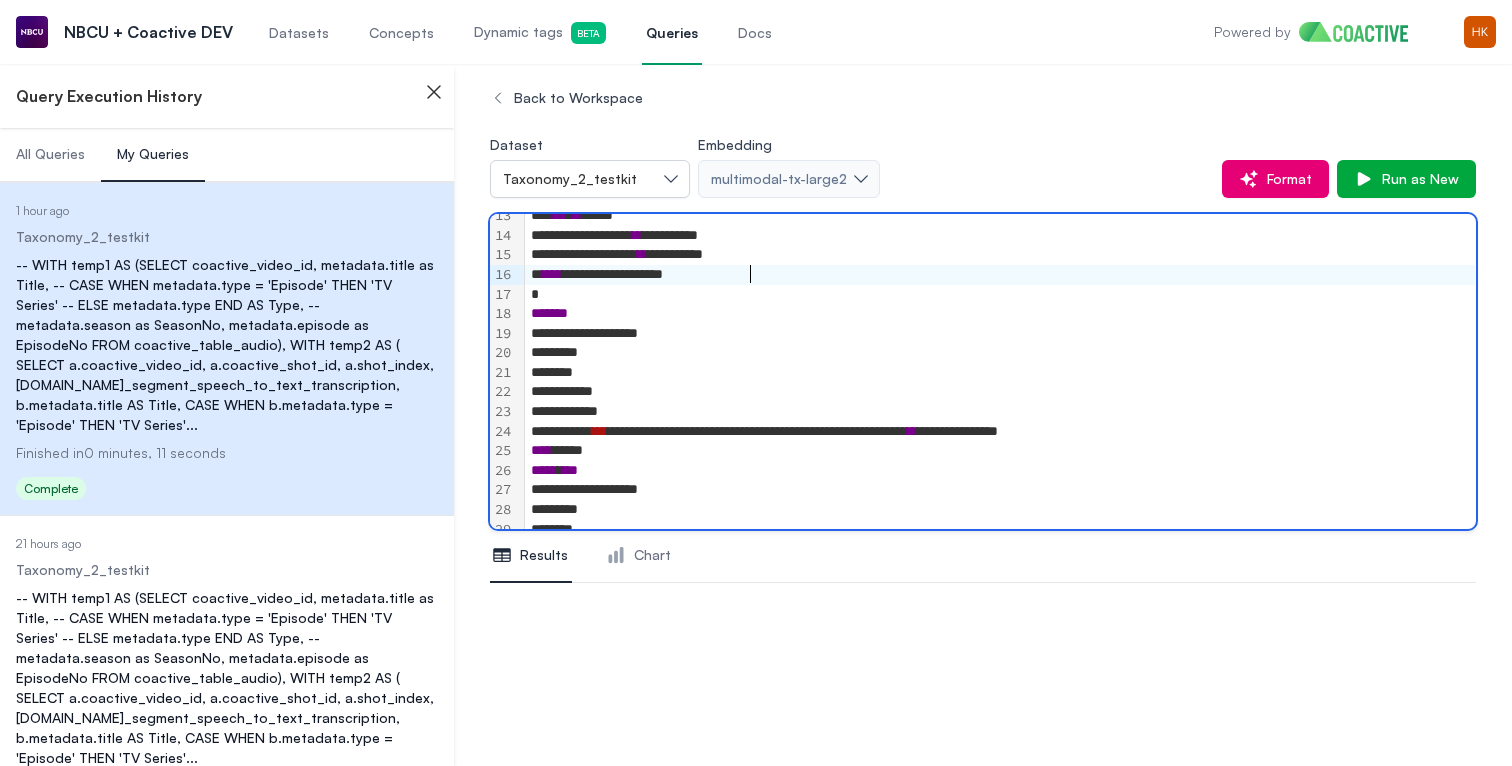 click on "**********" at bounding box center [1000, 432] 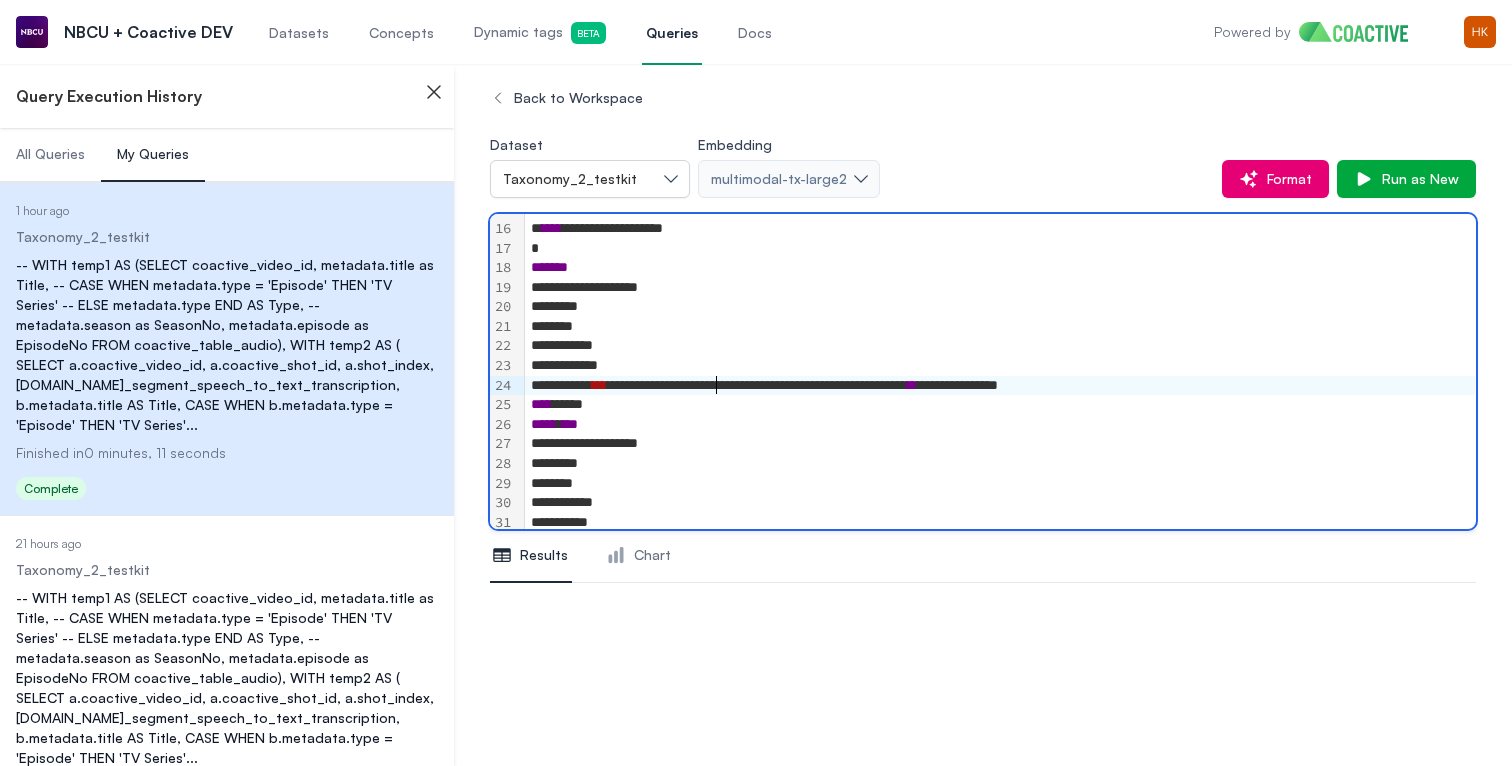 scroll, scrollTop: 320, scrollLeft: 0, axis: vertical 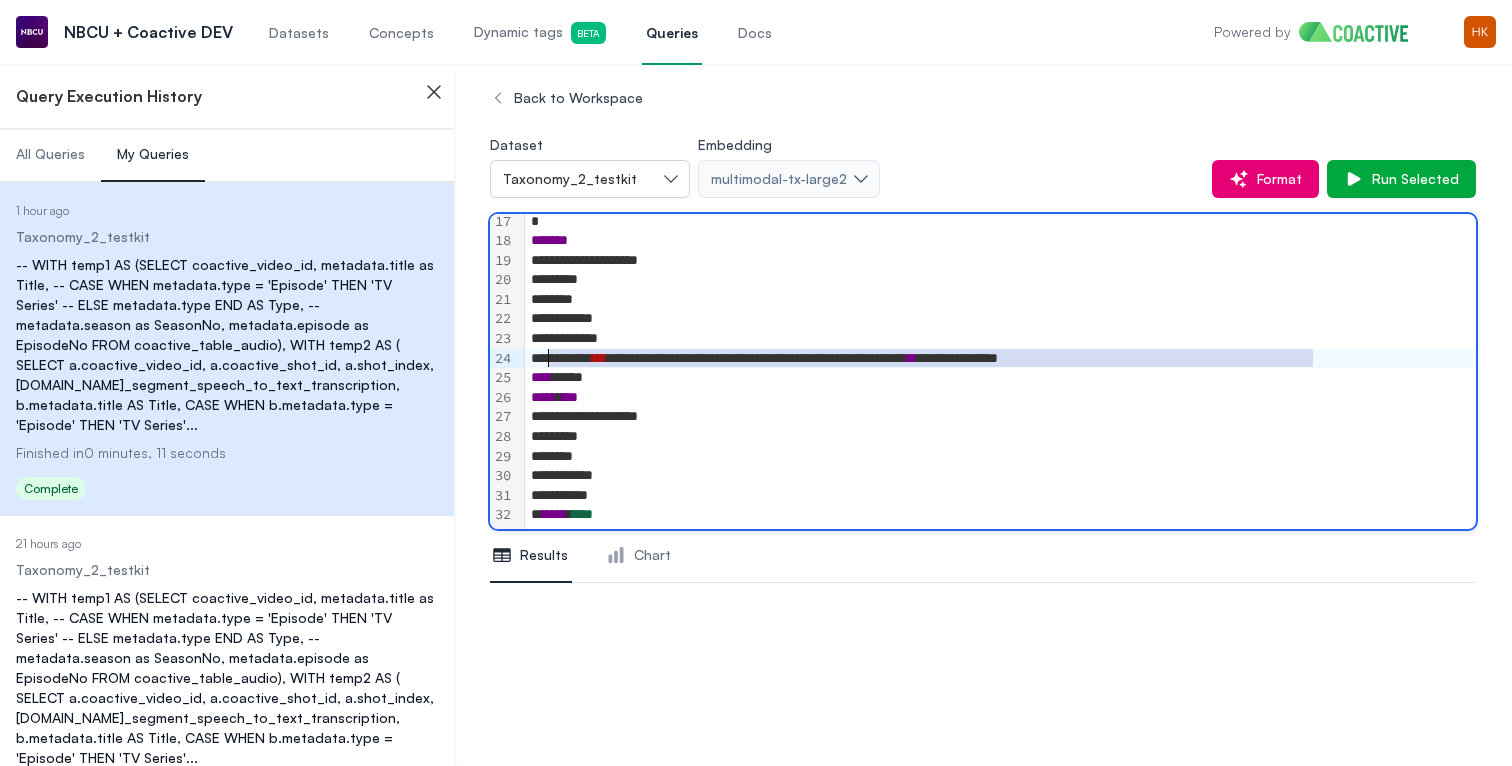 drag, startPoint x: 1339, startPoint y: 360, endPoint x: 548, endPoint y: 360, distance: 791 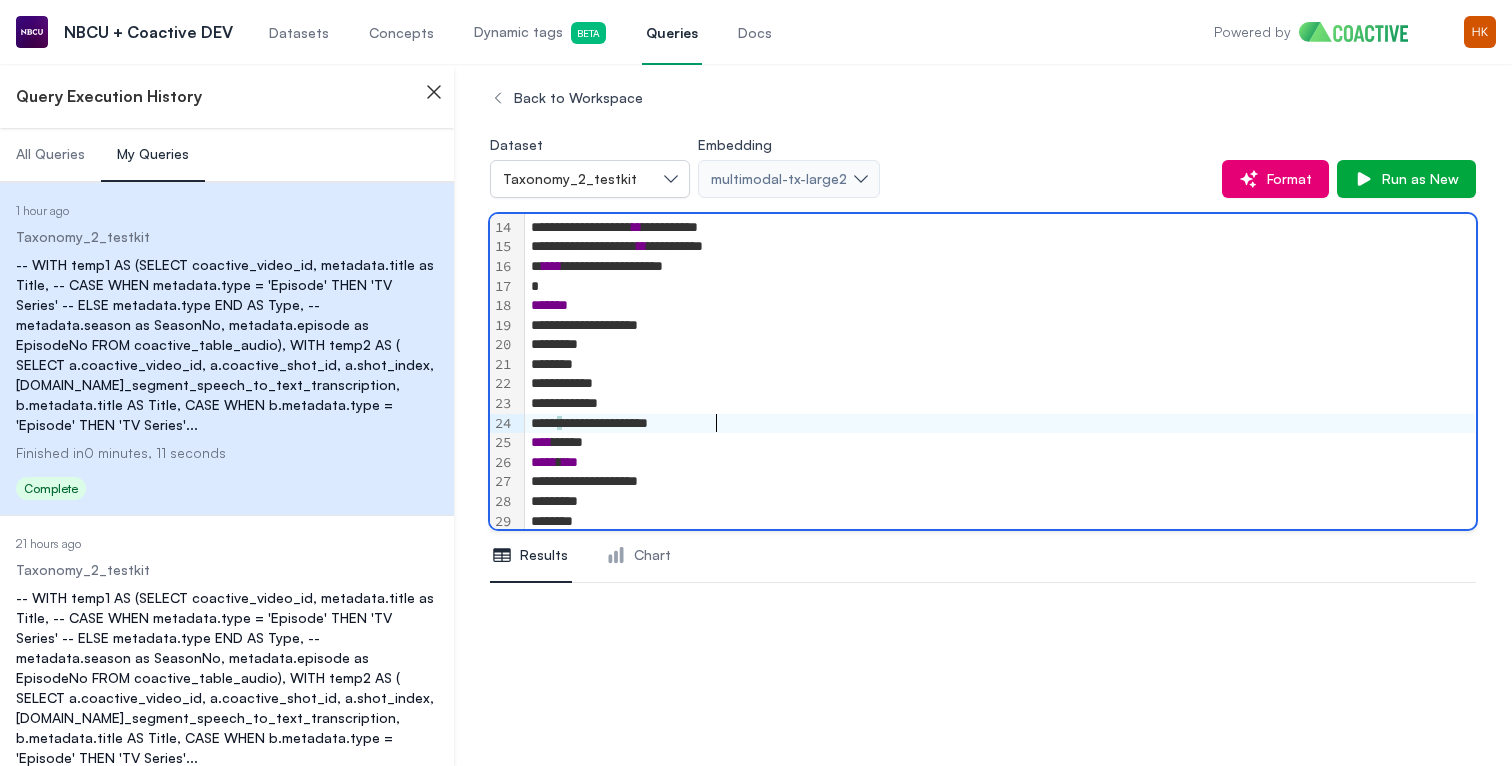scroll, scrollTop: 271, scrollLeft: 0, axis: vertical 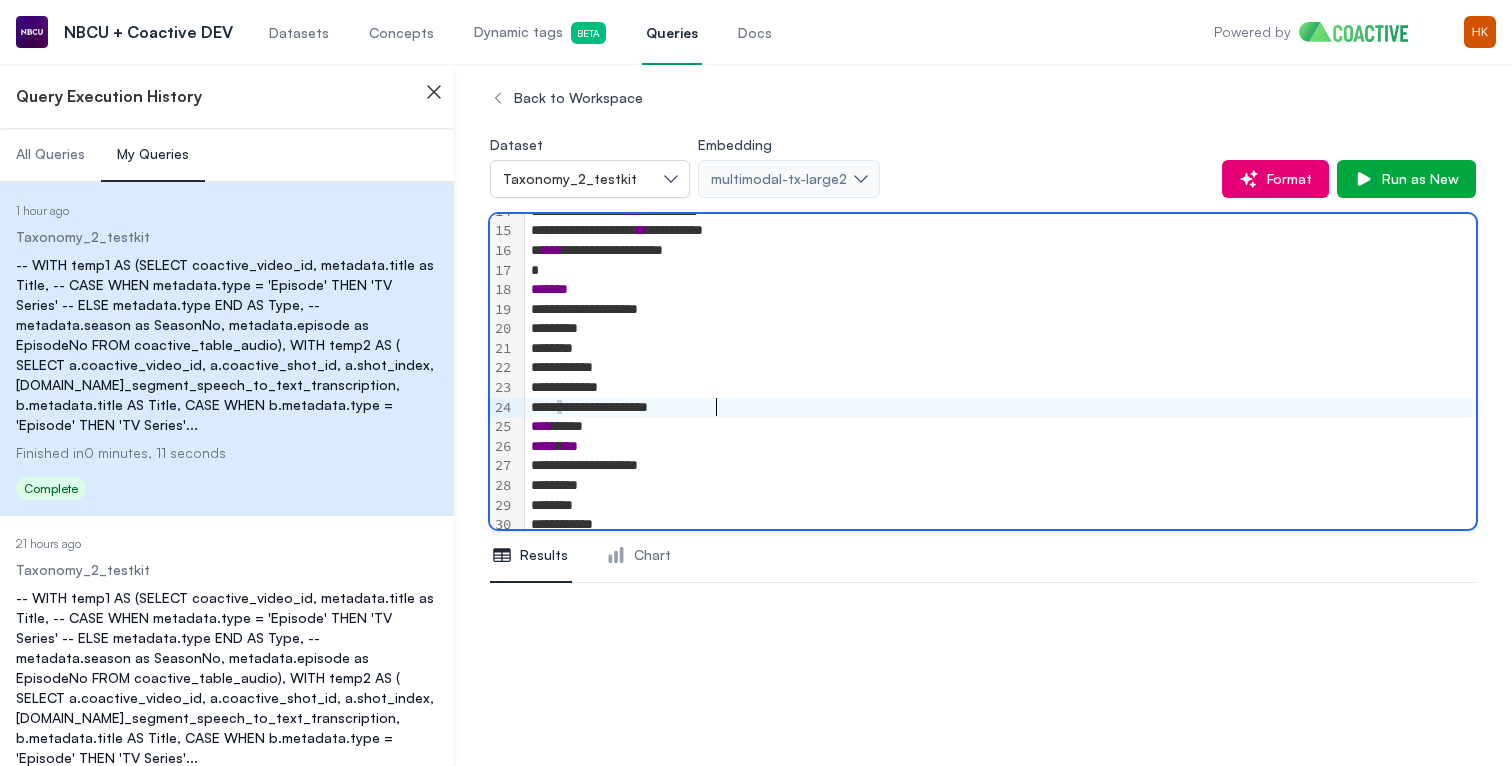 click on "**********" at bounding box center [1000, 388] 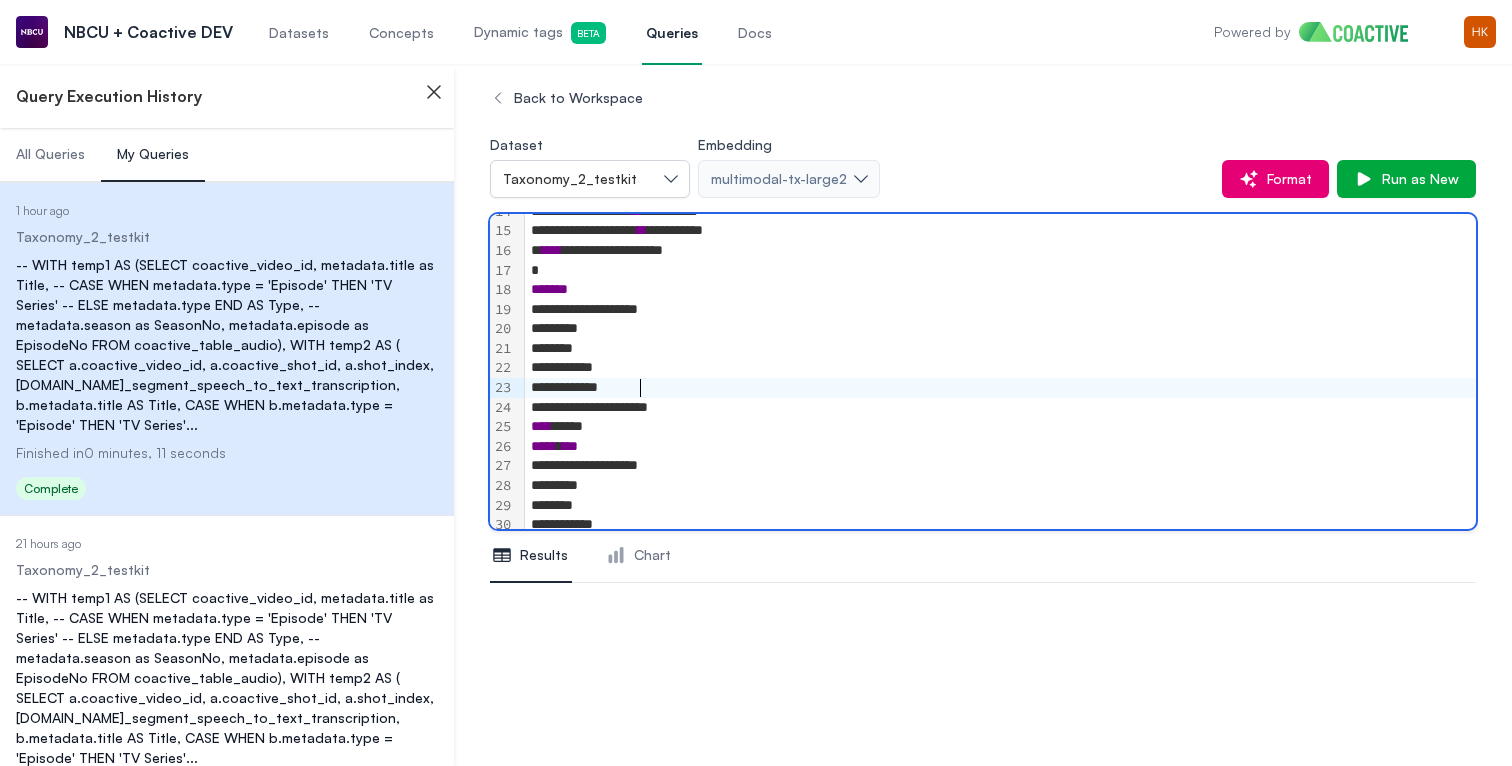 click on "**********" at bounding box center [1000, 408] 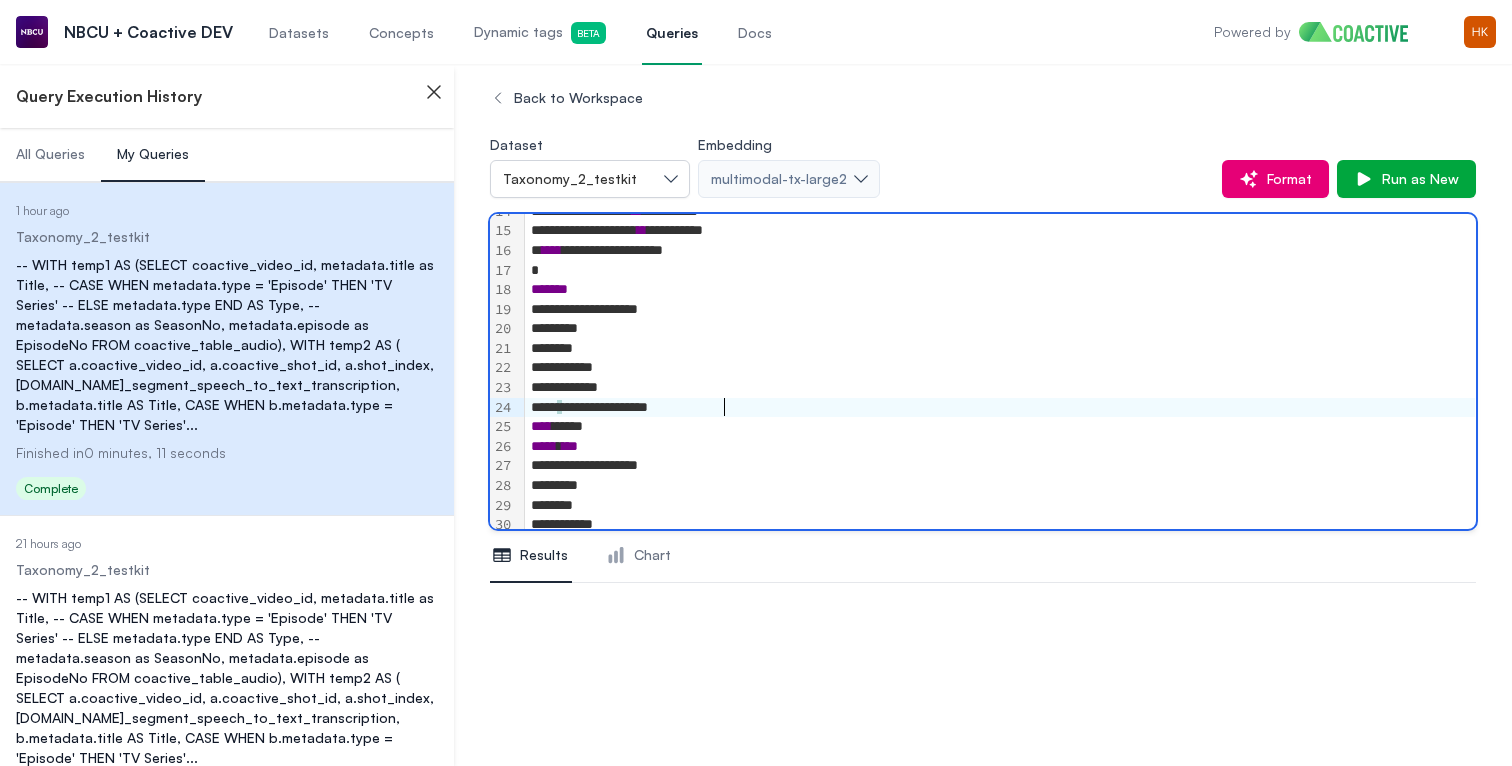 scroll, scrollTop: 320, scrollLeft: 0, axis: vertical 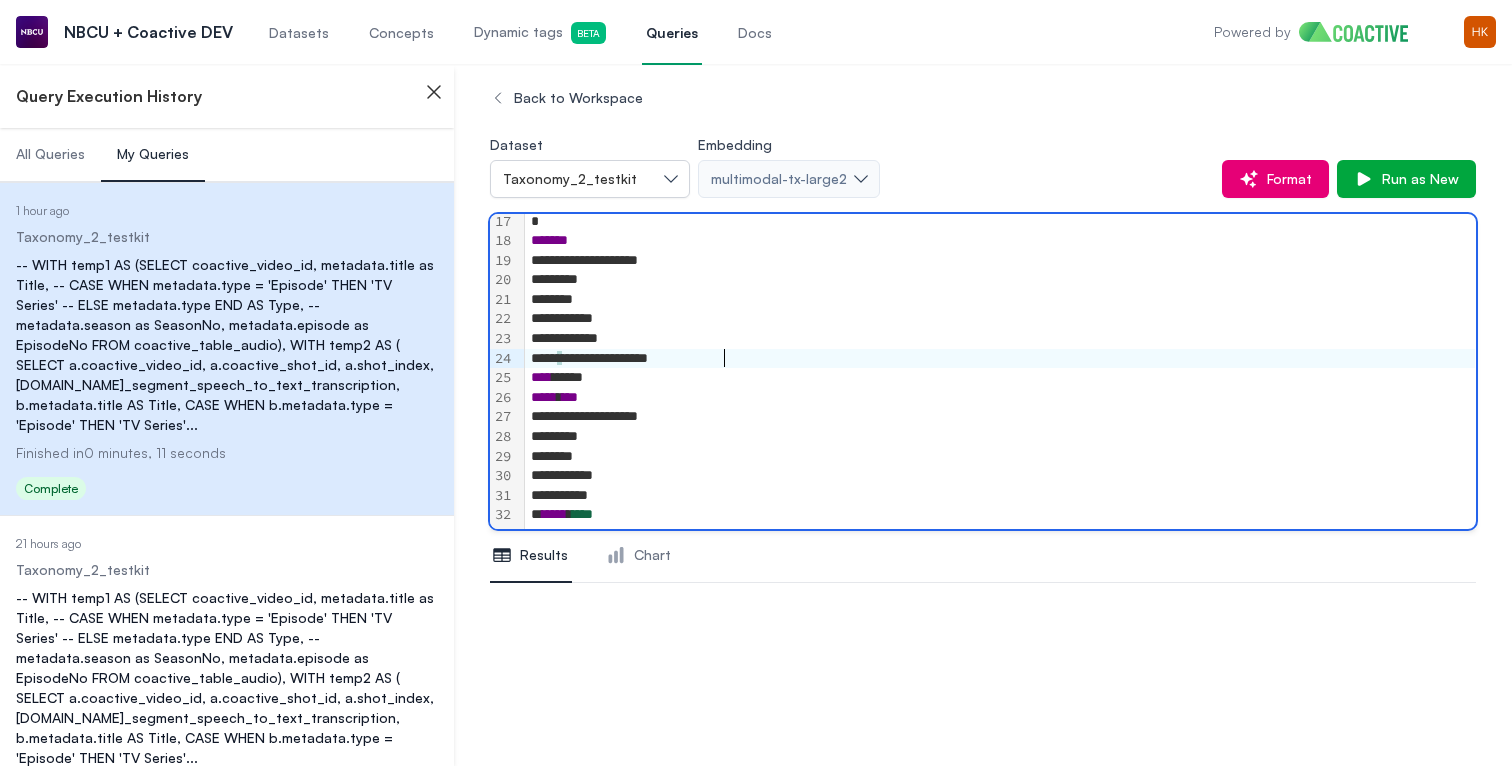 click on "*********" at bounding box center (1000, 496) 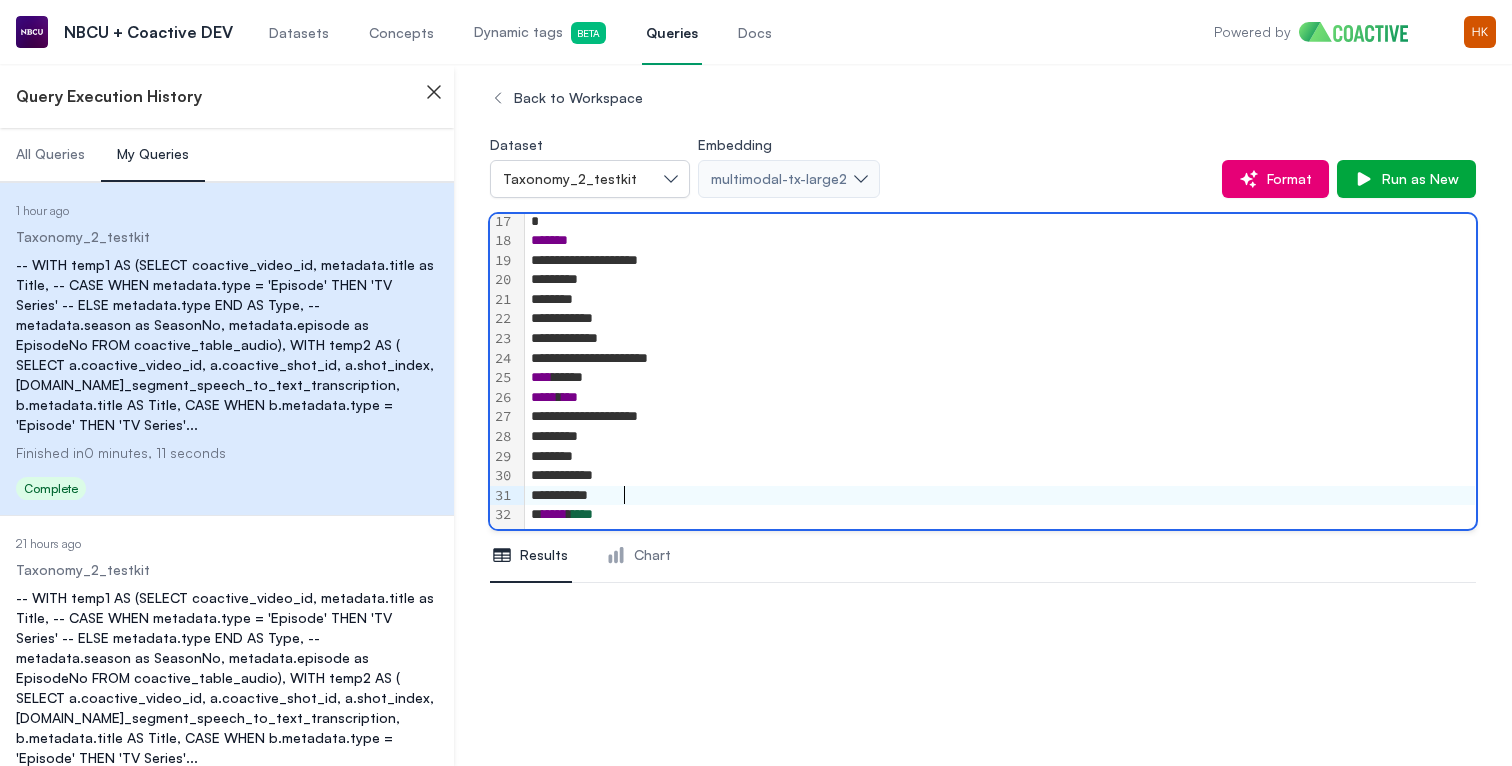click on "**********" at bounding box center [1000, 359] 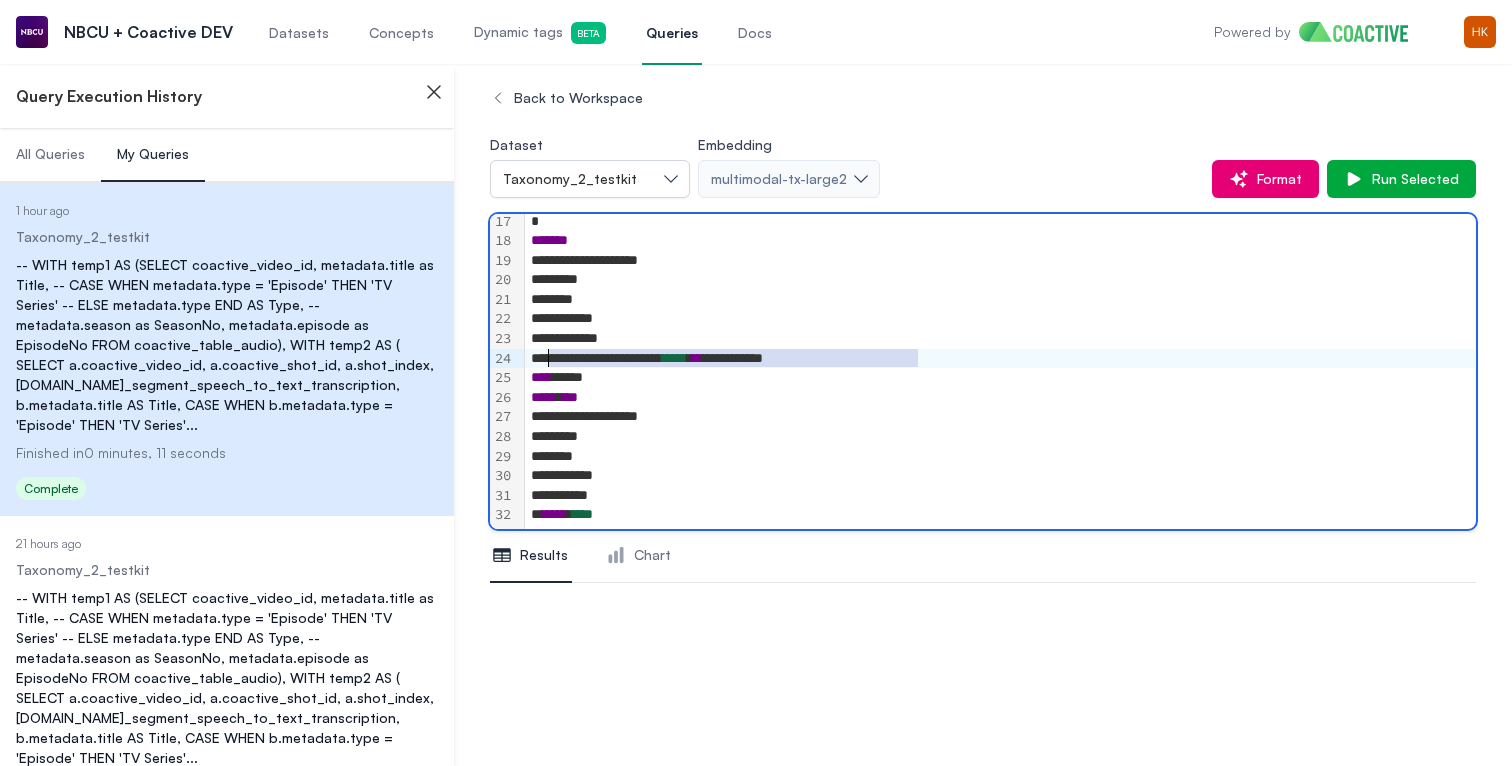 drag, startPoint x: 933, startPoint y: 358, endPoint x: 552, endPoint y: 367, distance: 381.1063 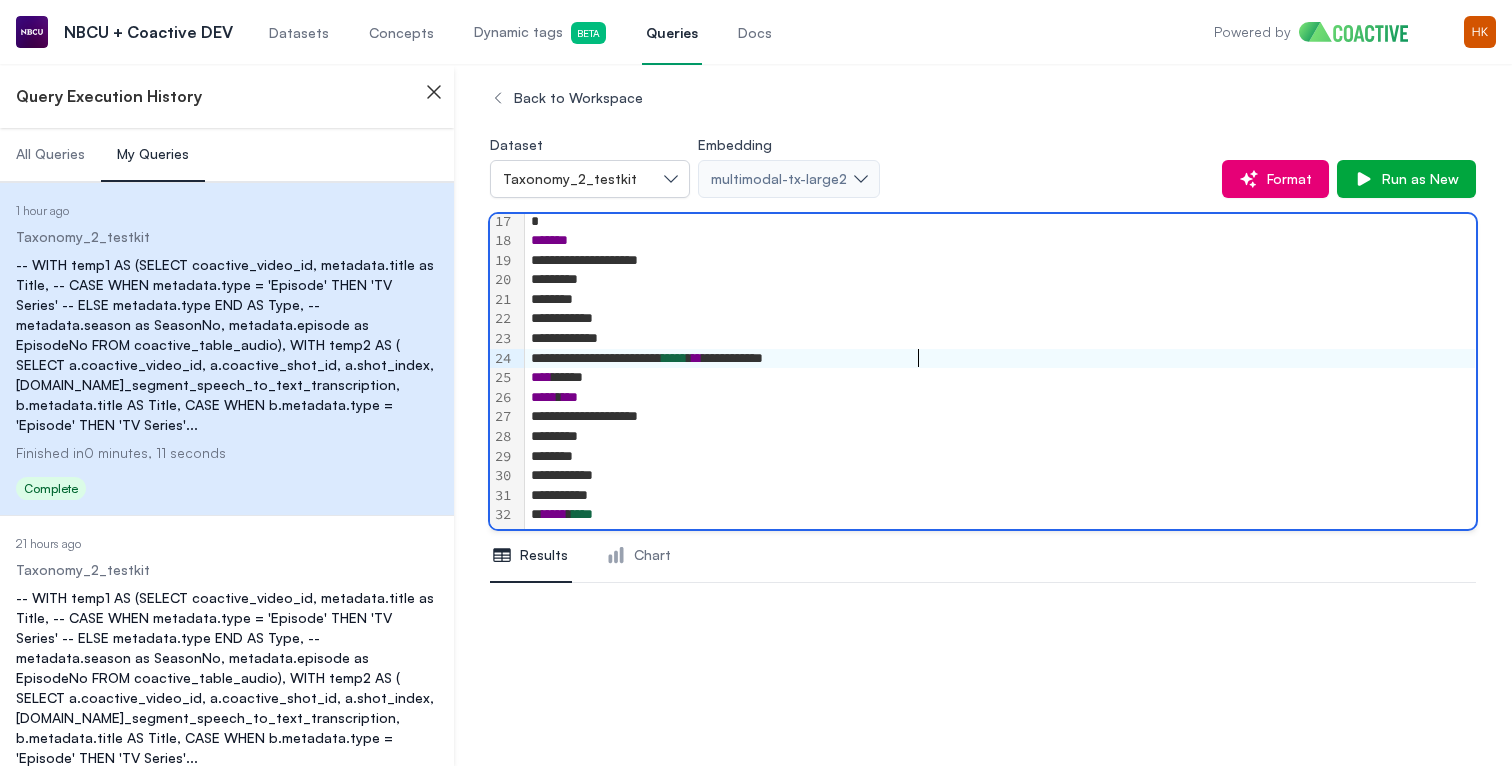 click on "**********" at bounding box center (1000, 359) 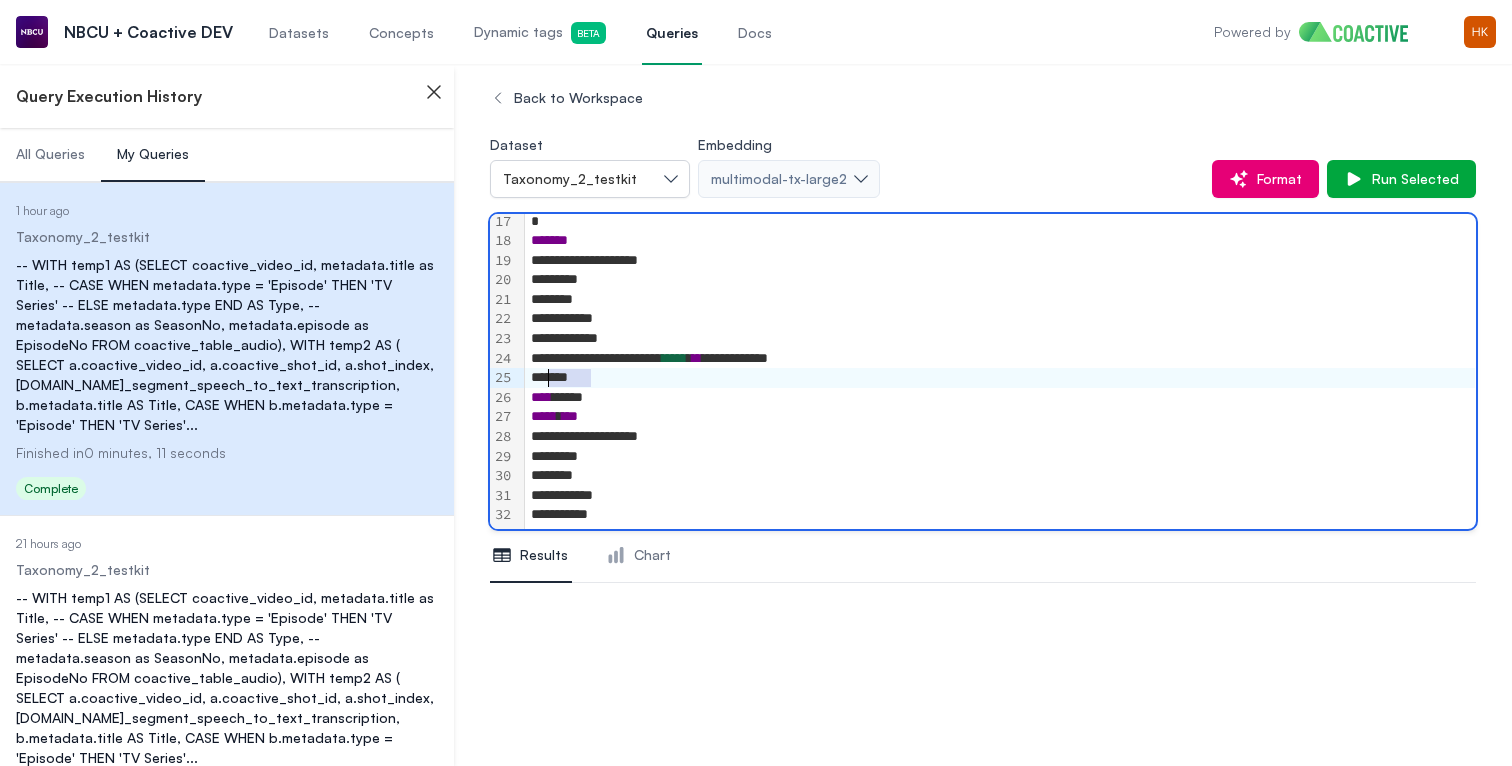 drag, startPoint x: 604, startPoint y: 372, endPoint x: 552, endPoint y: 375, distance: 52.086468 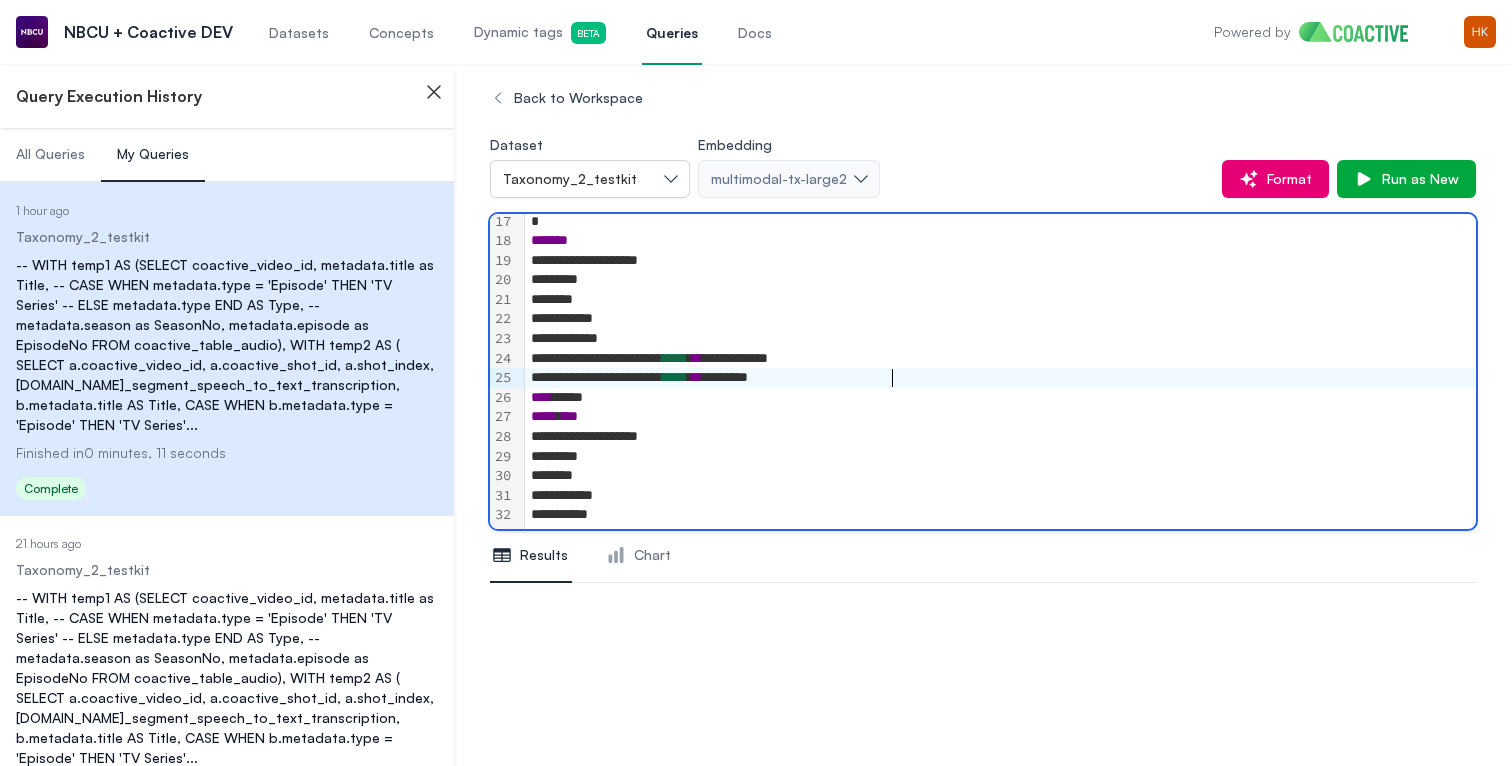 click on "*****" at bounding box center [674, 377] 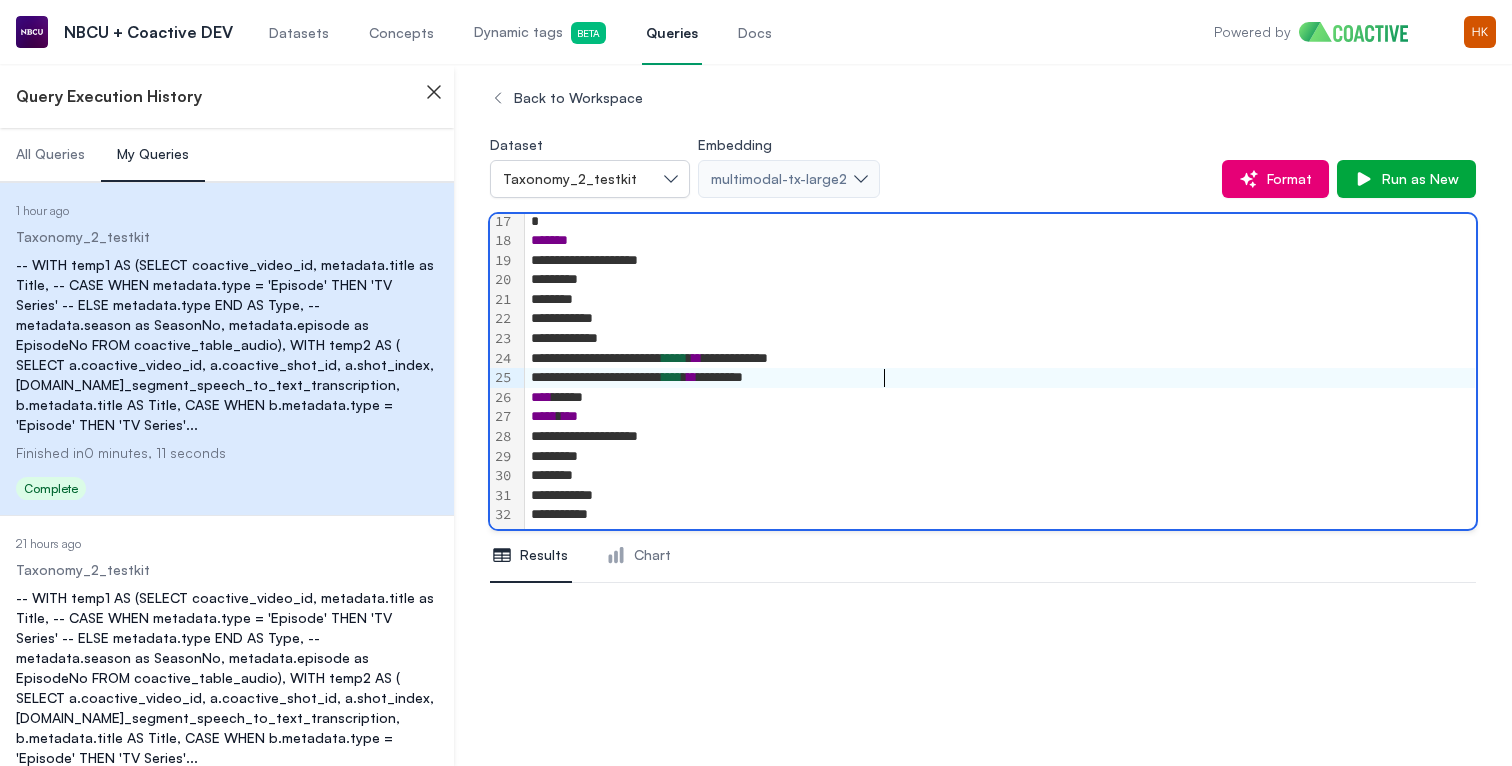 click on "**********" at bounding box center [1000, 378] 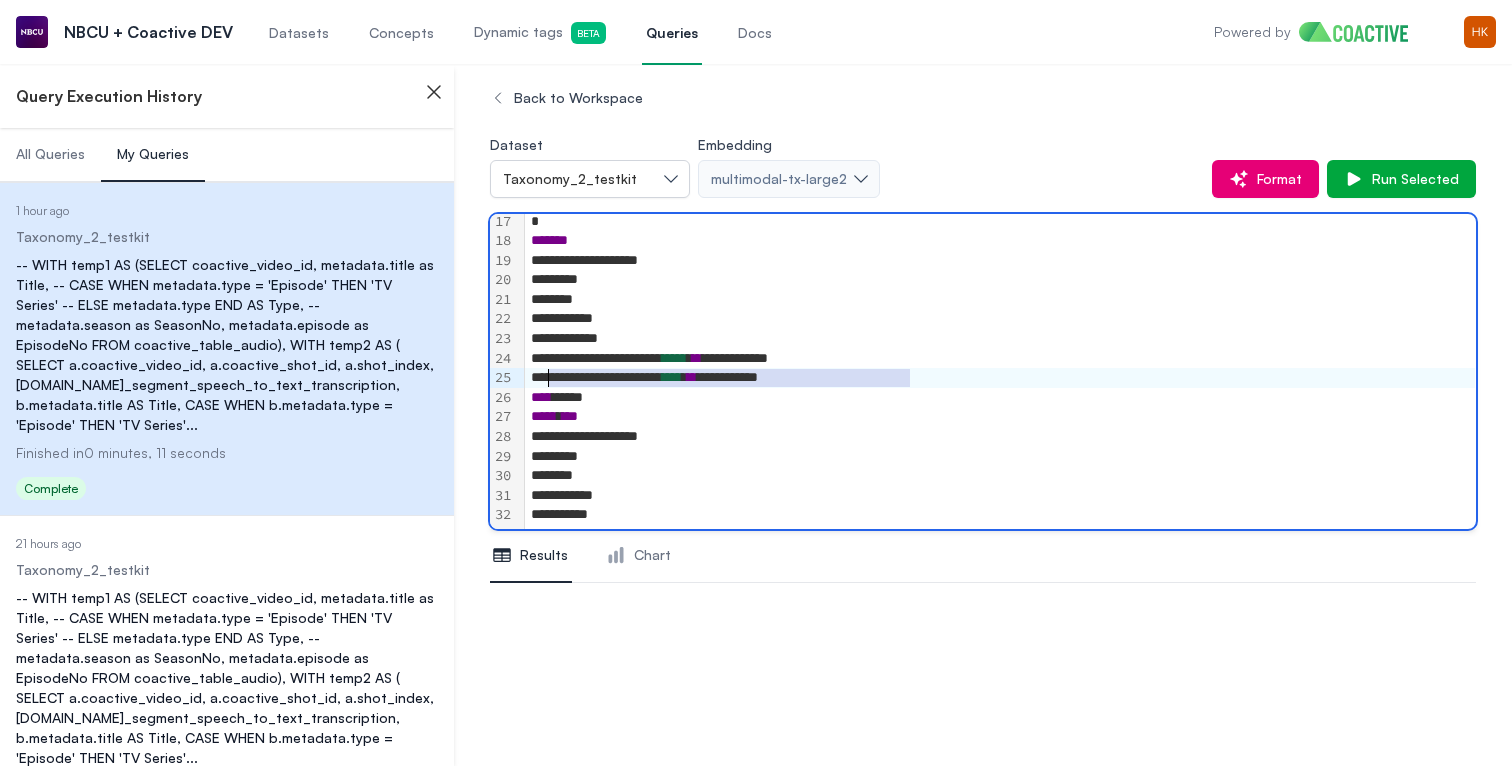drag, startPoint x: 921, startPoint y: 378, endPoint x: 550, endPoint y: 378, distance: 371 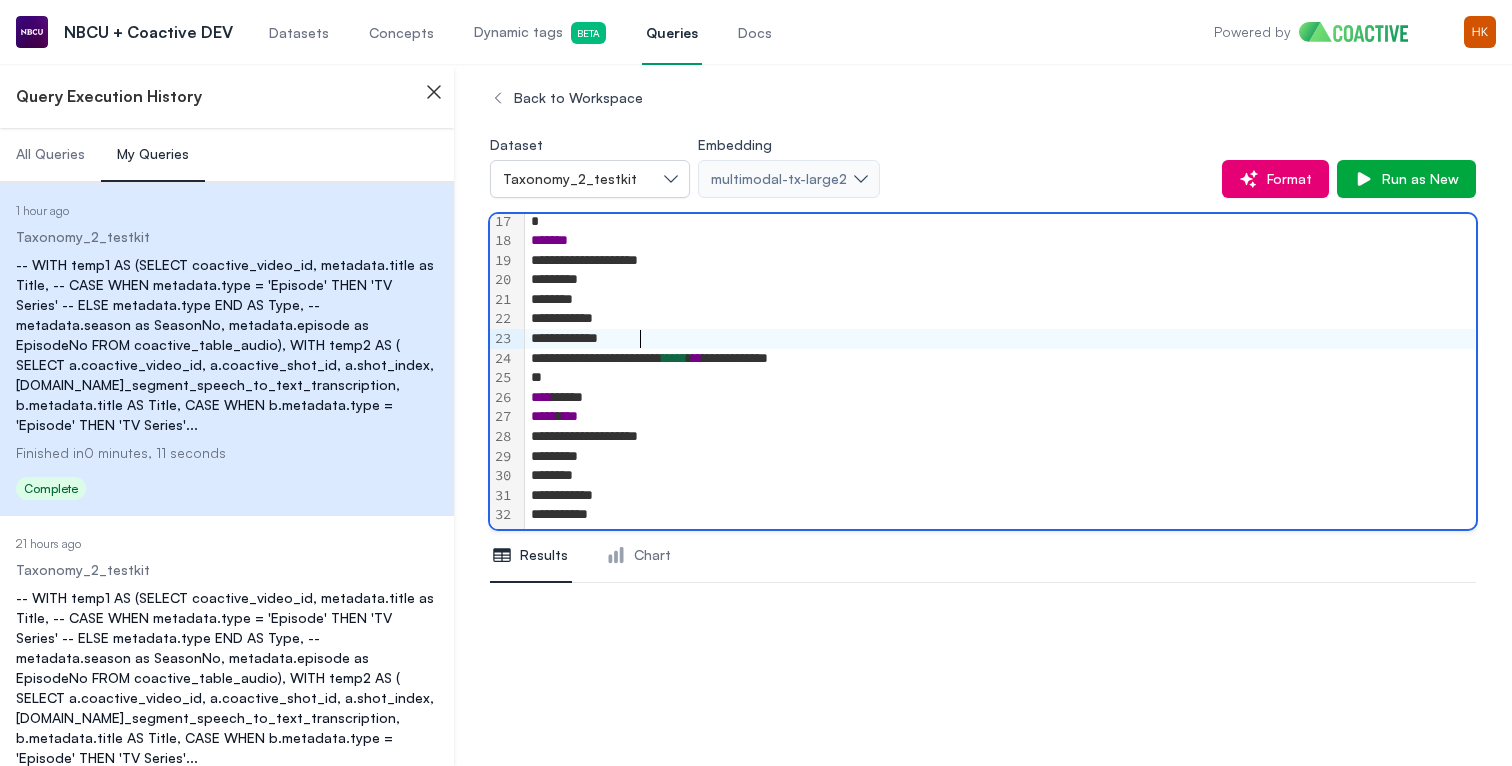 click on "**********" at bounding box center (1000, 339) 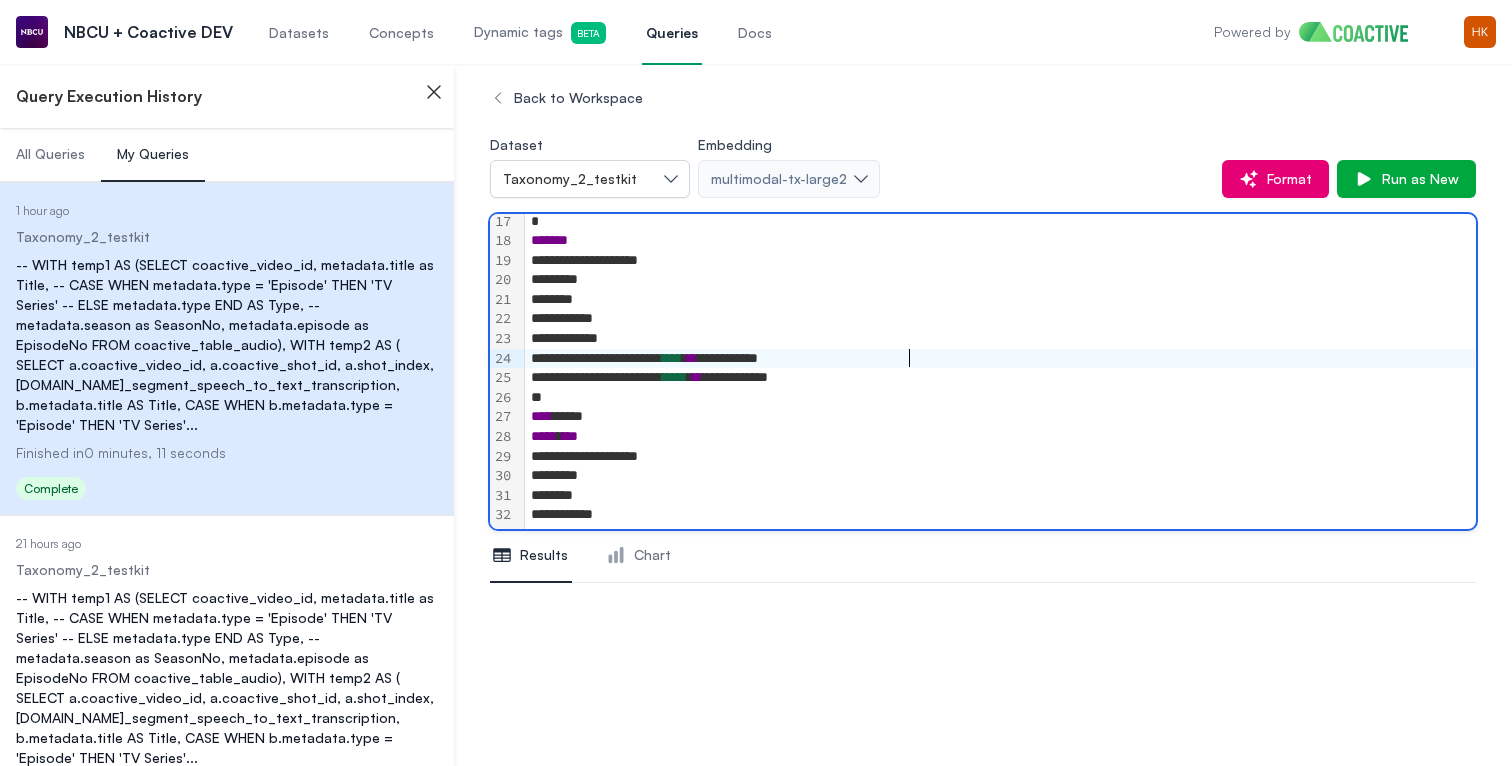 click at bounding box center [1000, 398] 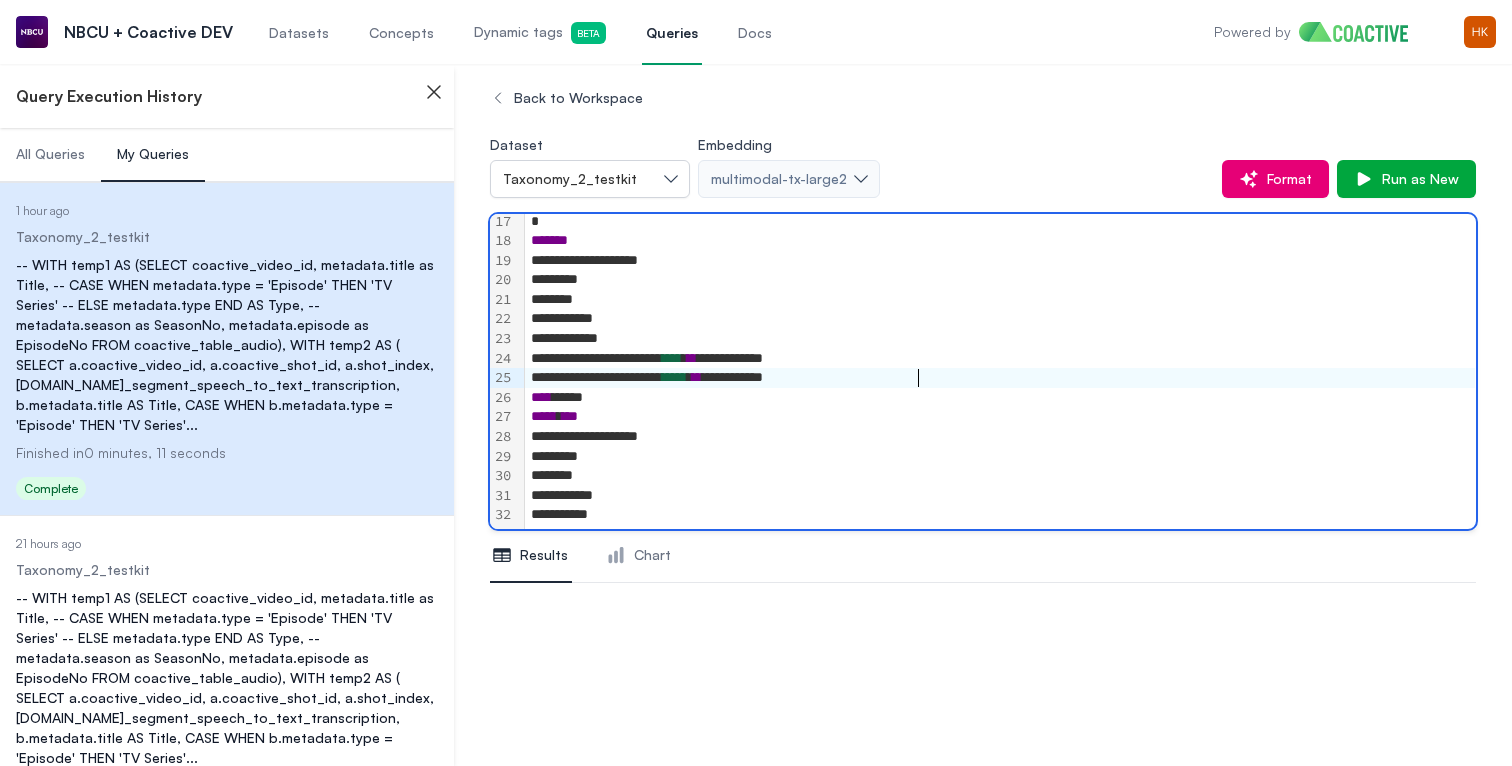 click on "**********" at bounding box center [1000, 378] 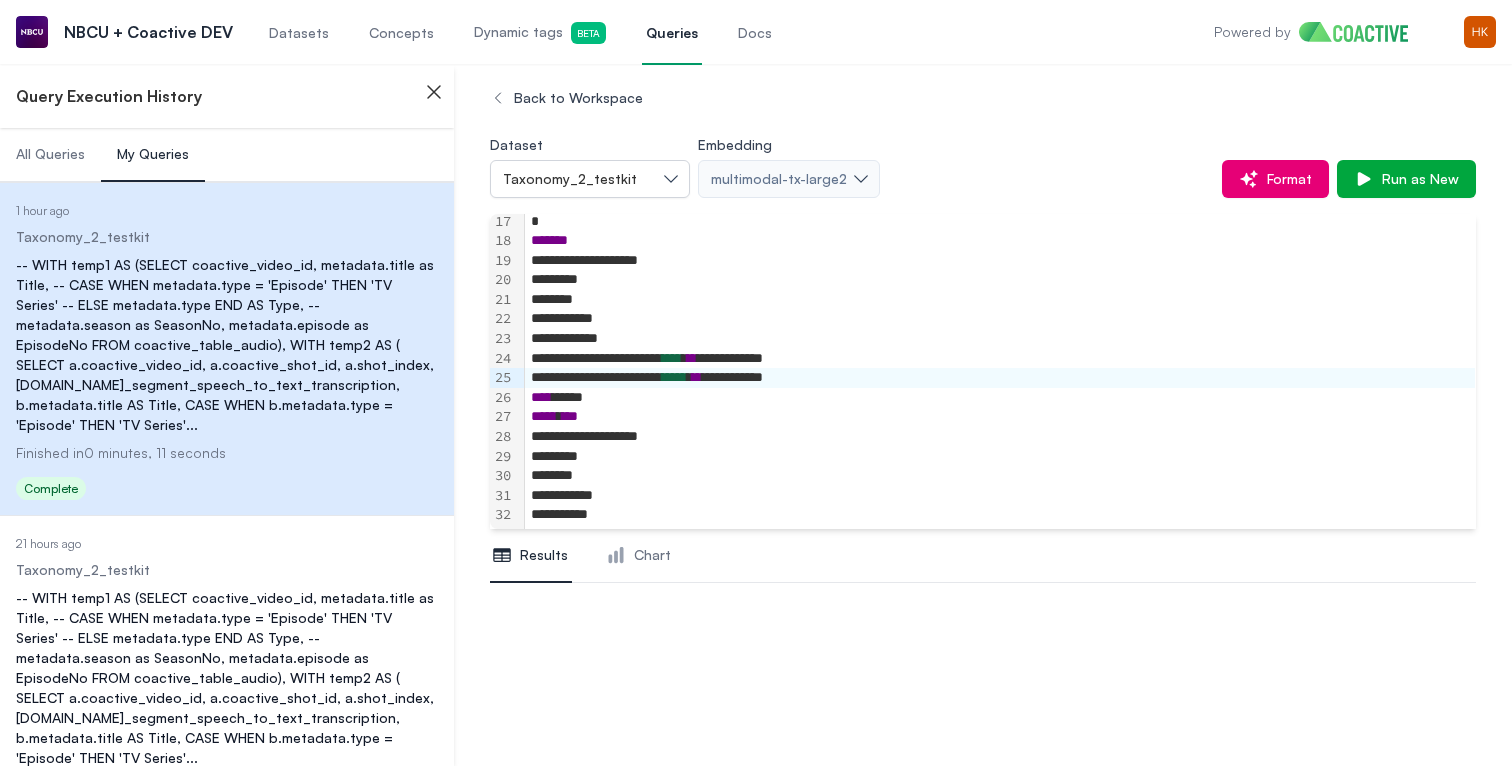click on "**********" at bounding box center [1000, 378] 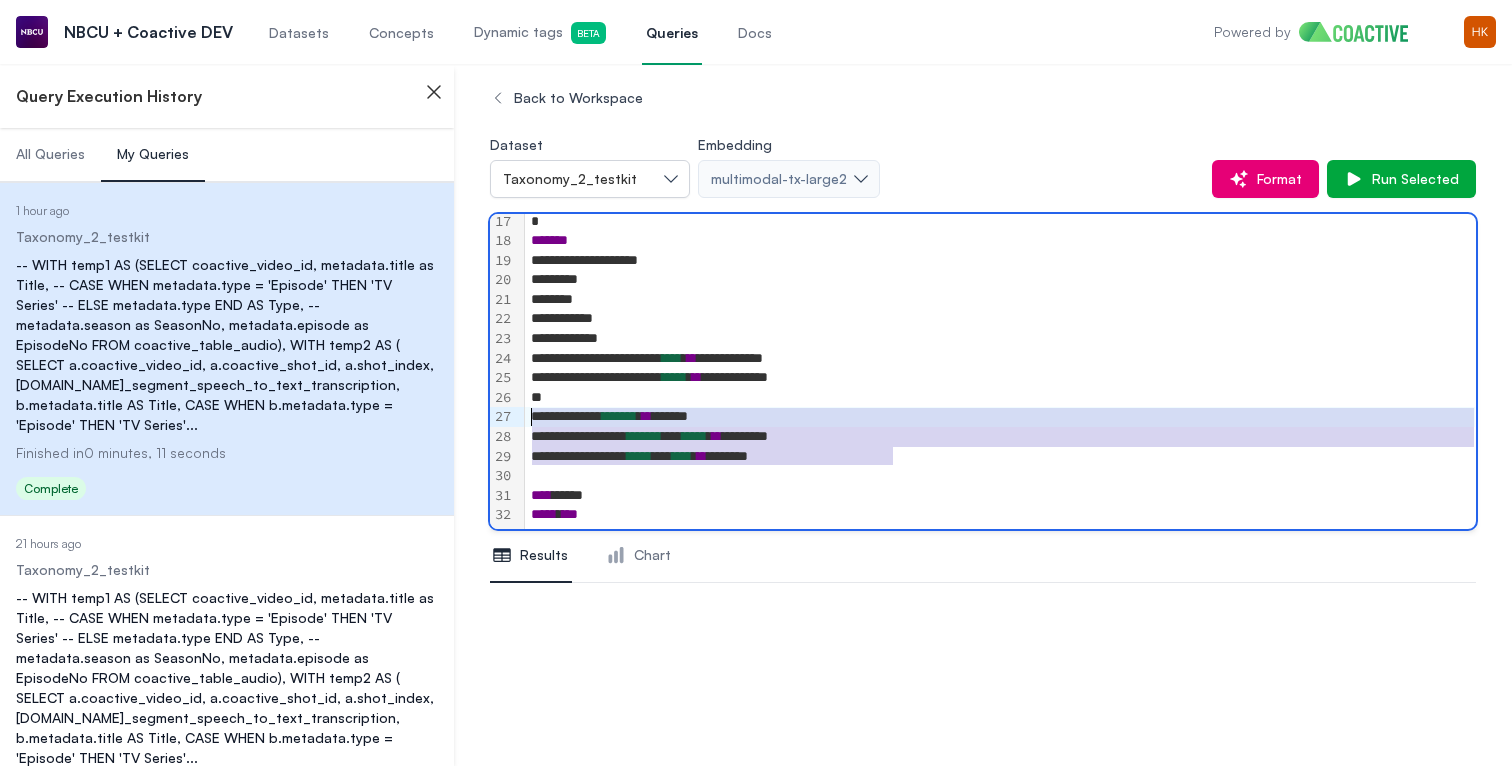 drag, startPoint x: 913, startPoint y: 455, endPoint x: 534, endPoint y: 420, distance: 380.61267 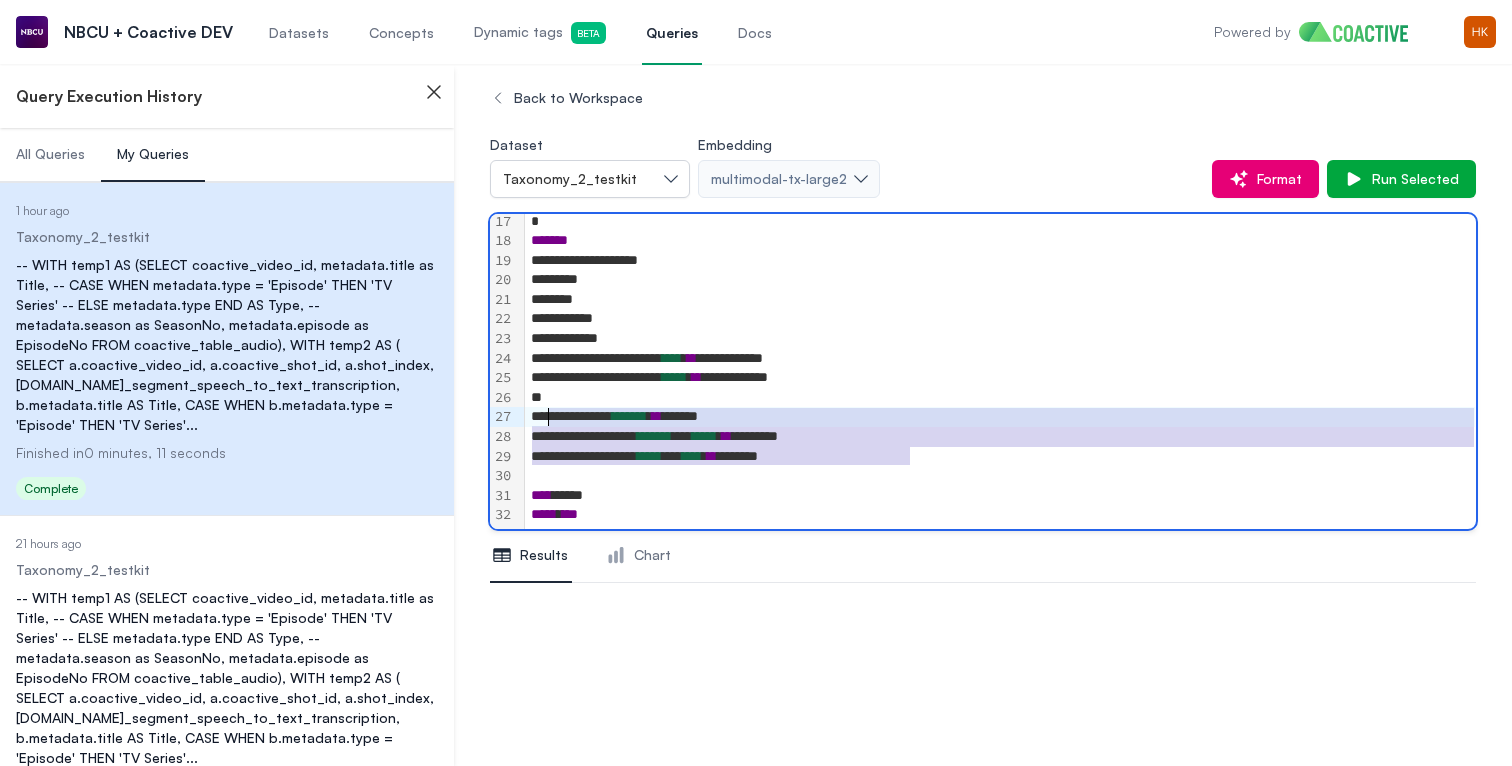 click on "**********" at bounding box center (1000, 437) 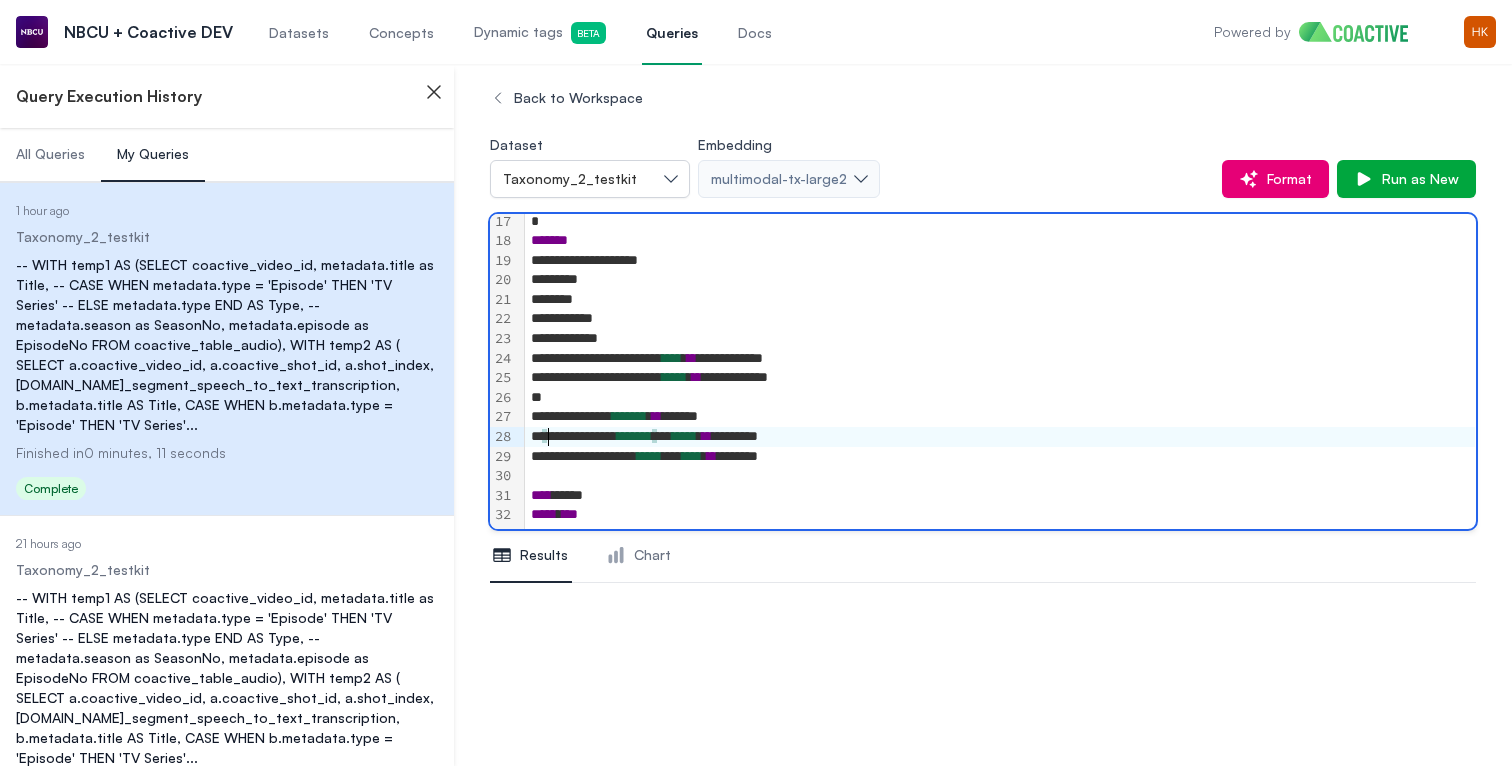click on "**********" at bounding box center [1000, 457] 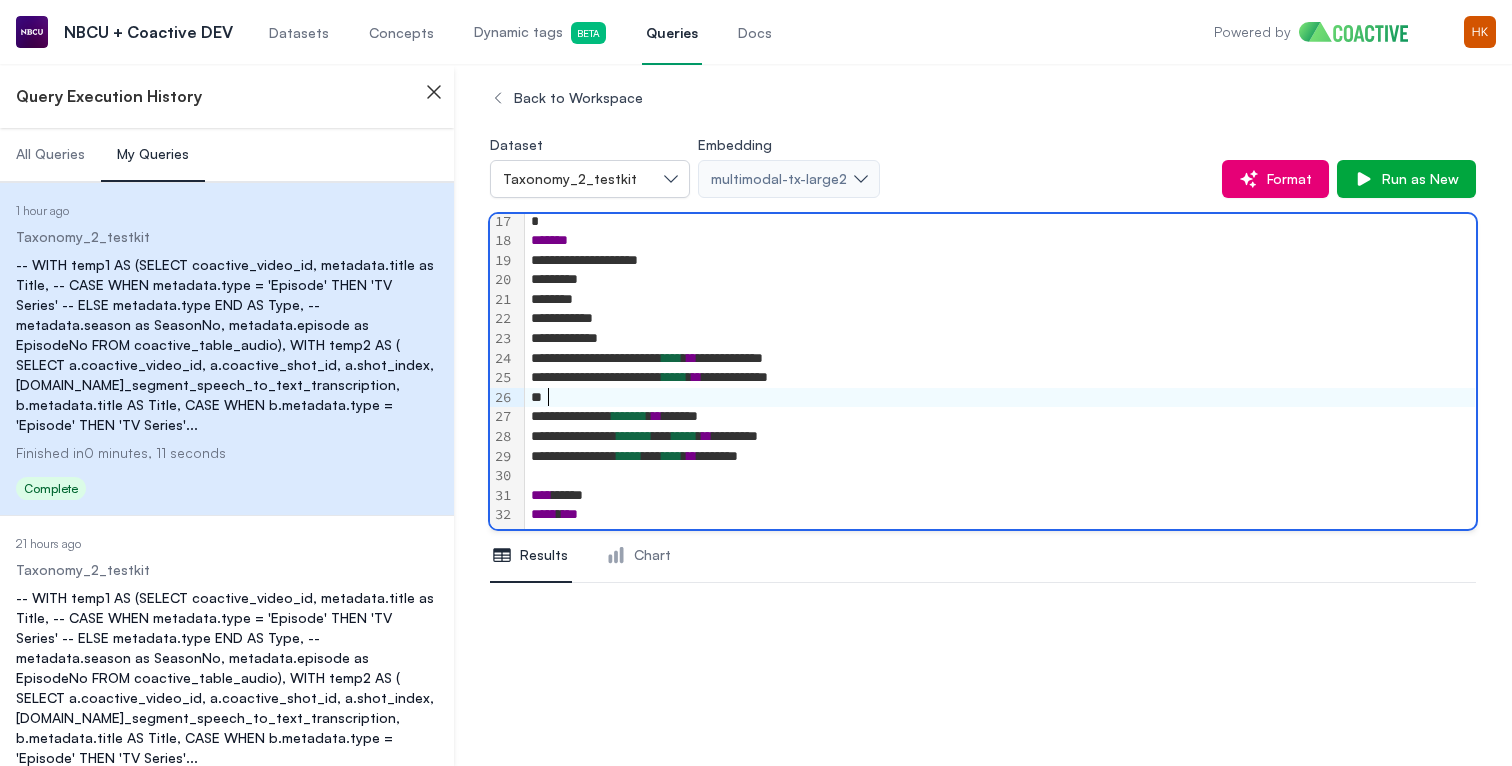click at bounding box center [1000, 398] 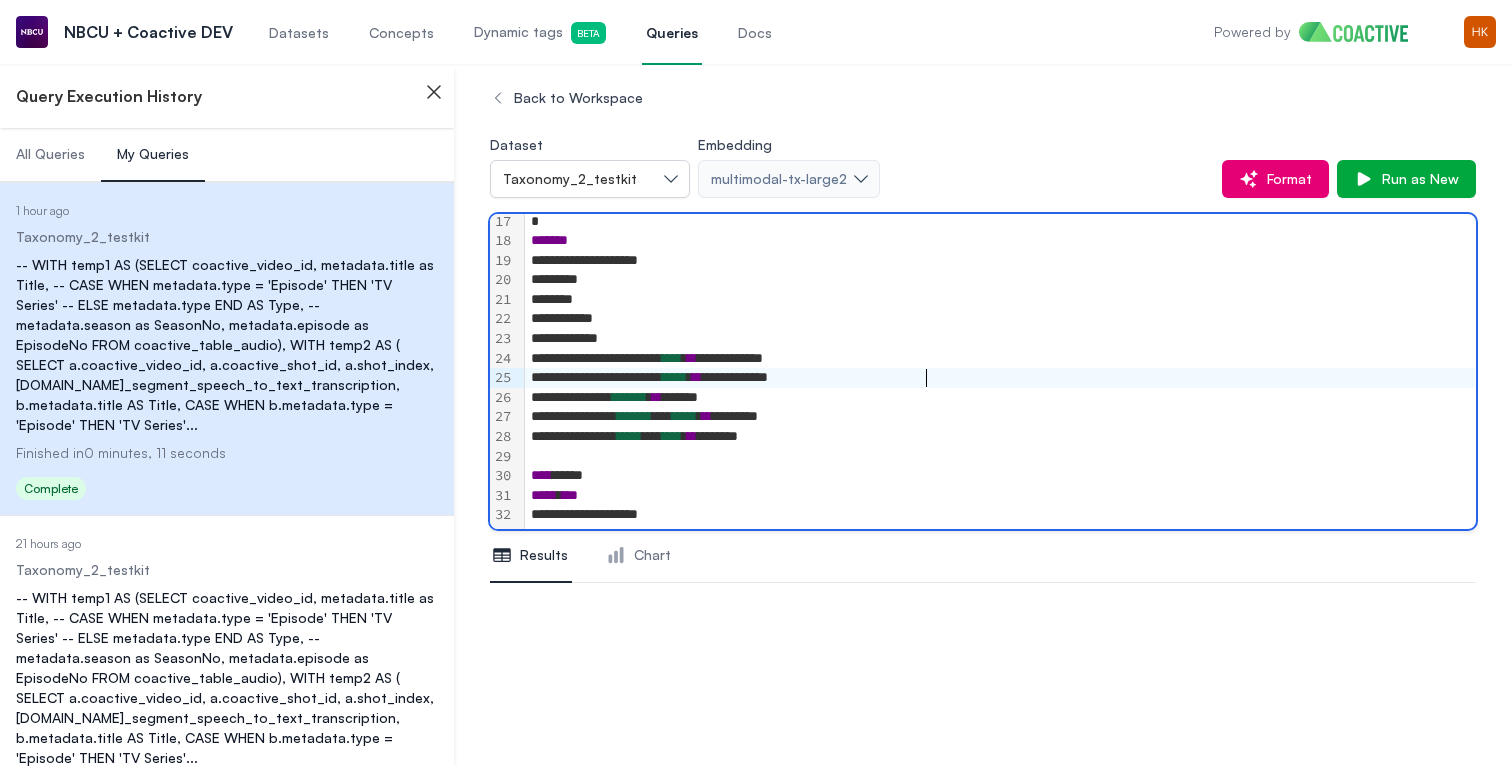 click at bounding box center (1000, 457) 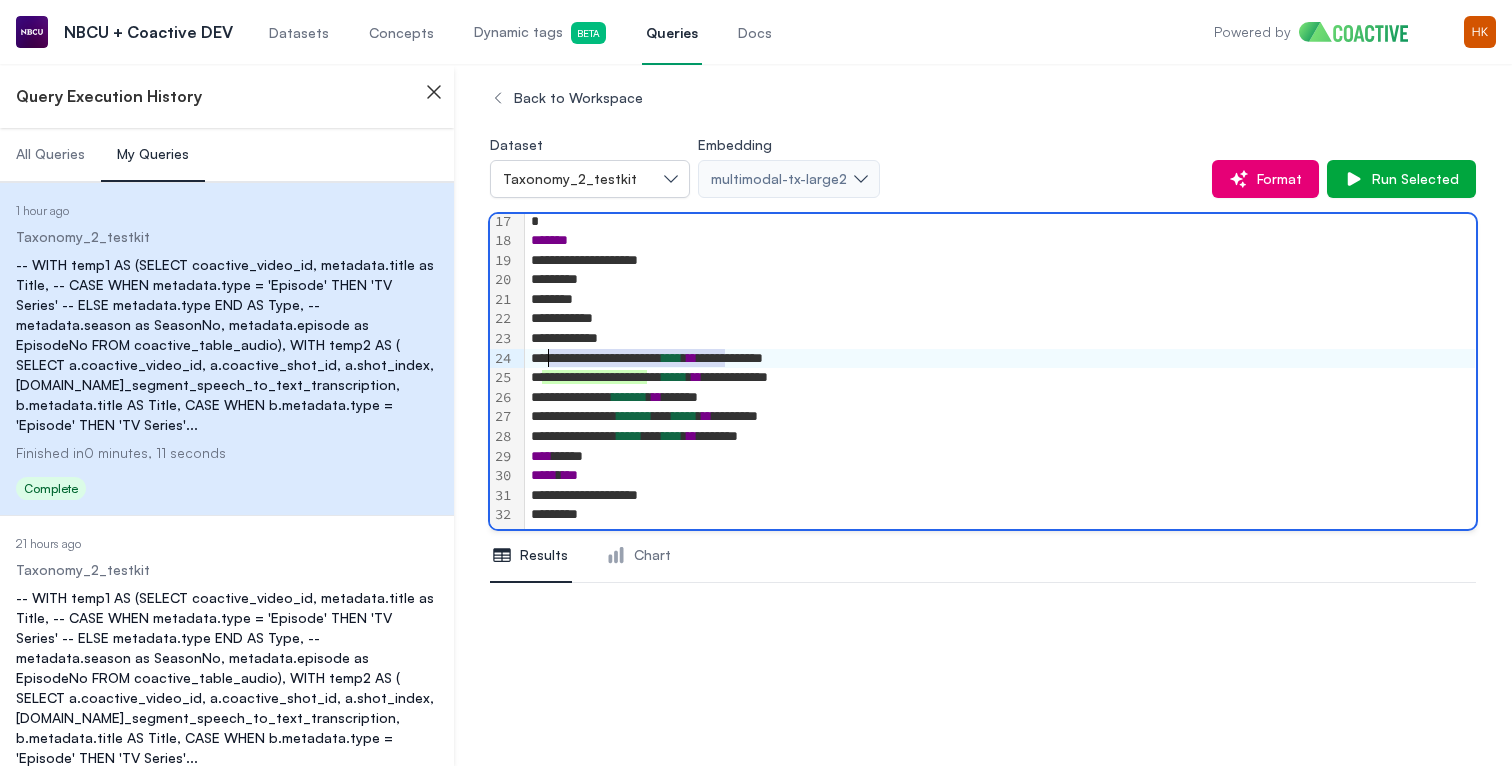 drag, startPoint x: 724, startPoint y: 358, endPoint x: 549, endPoint y: 358, distance: 175 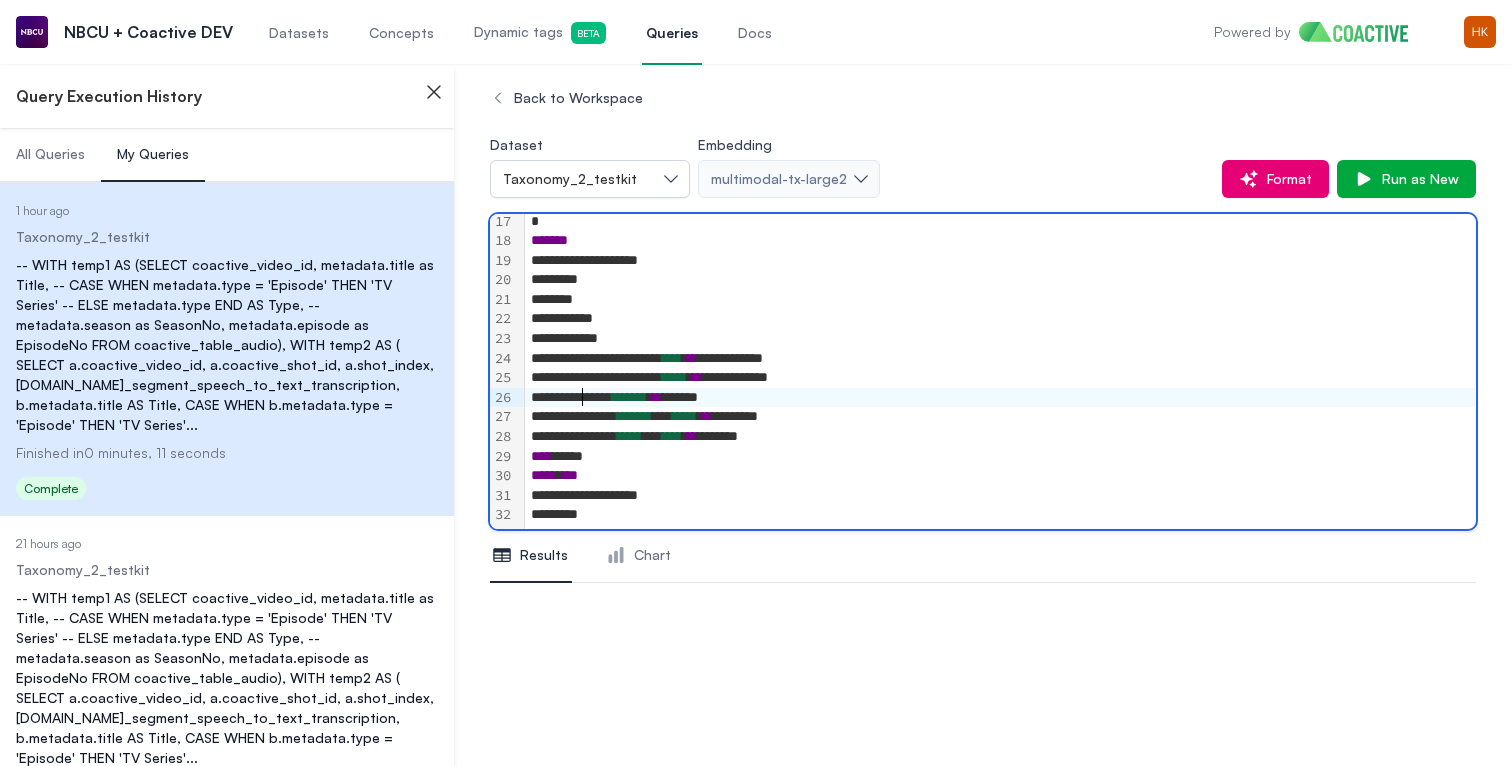 click on "**********" at bounding box center (1000, 398) 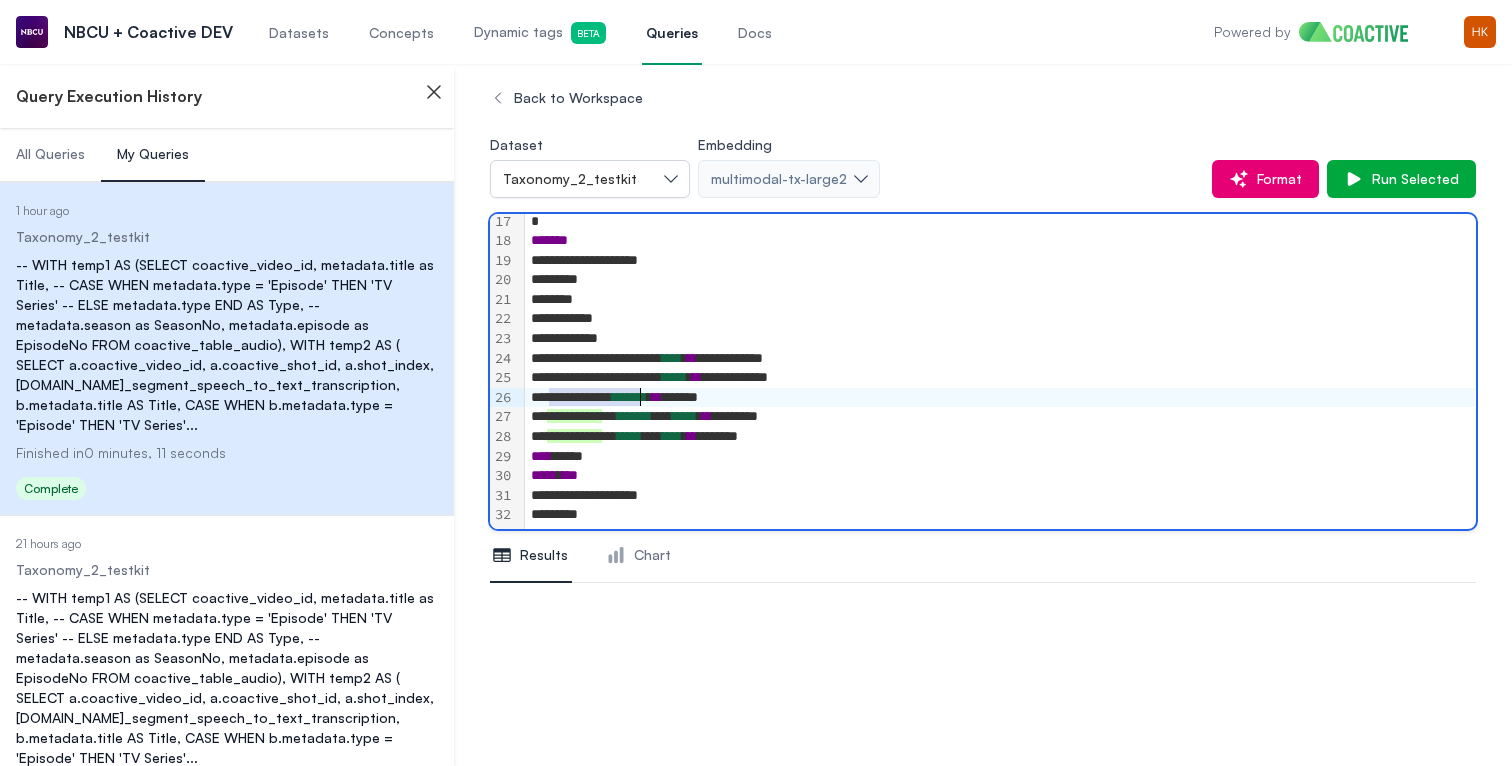 click on "**********" at bounding box center [1000, 398] 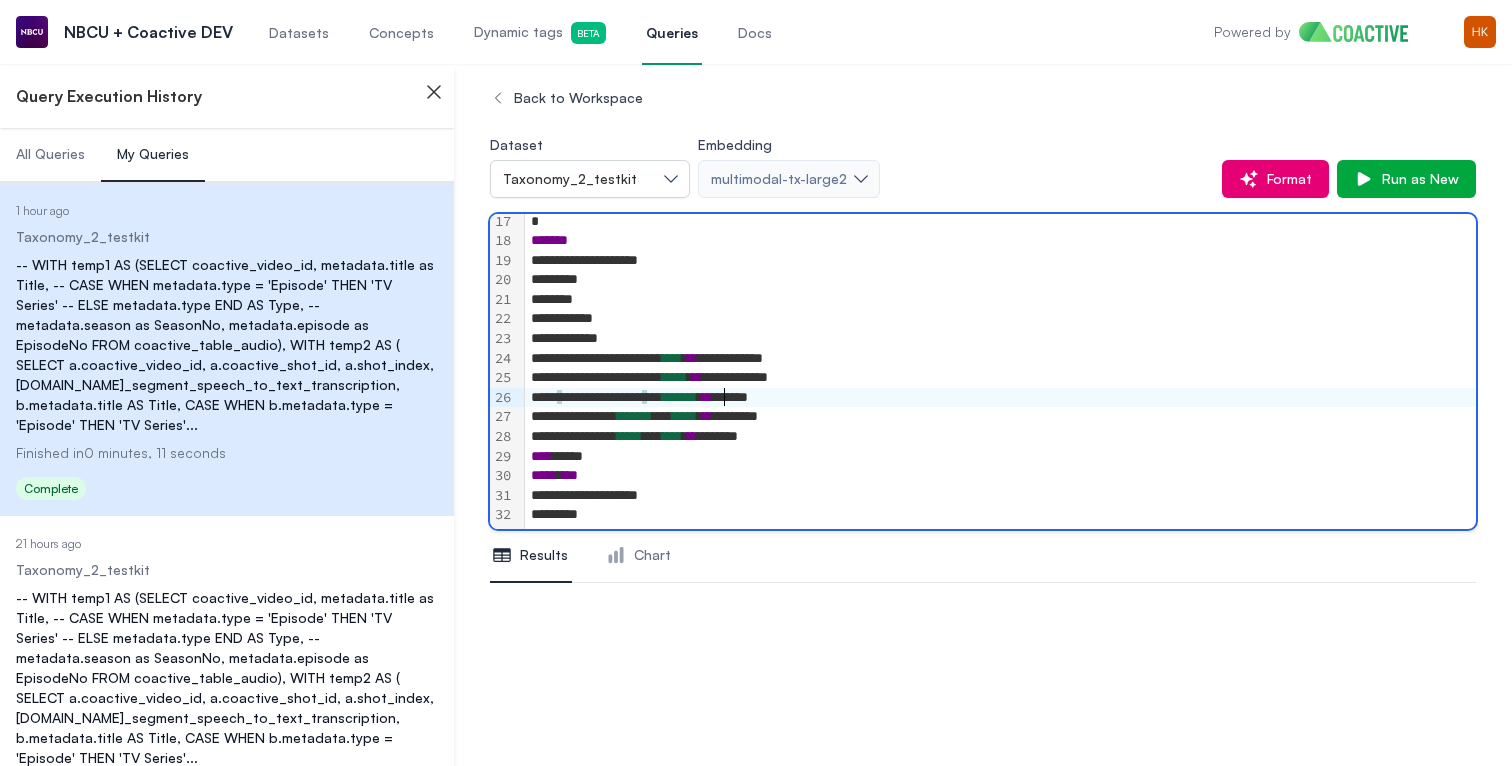 click on "**********" at bounding box center (1000, 417) 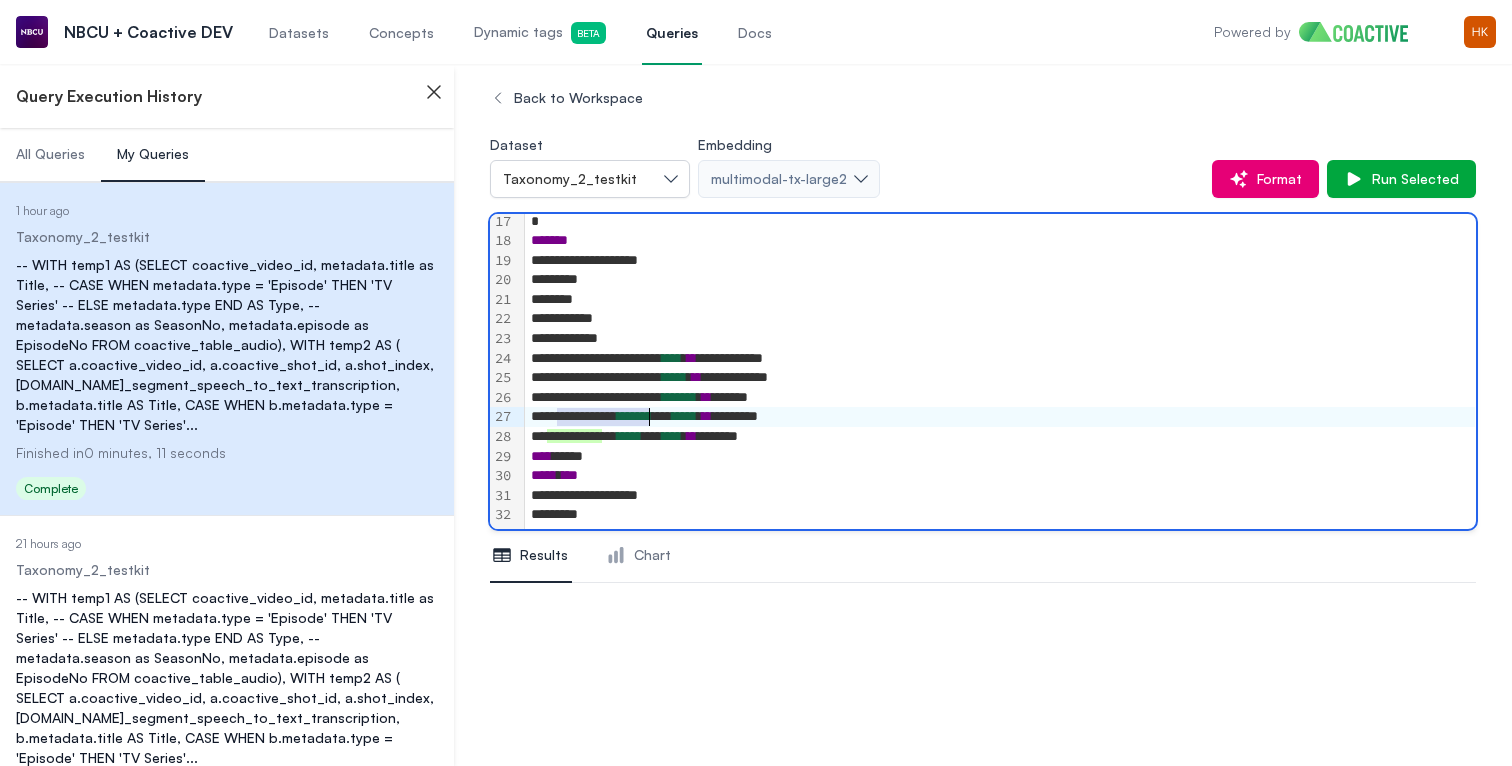 click on "**********" at bounding box center (1000, 417) 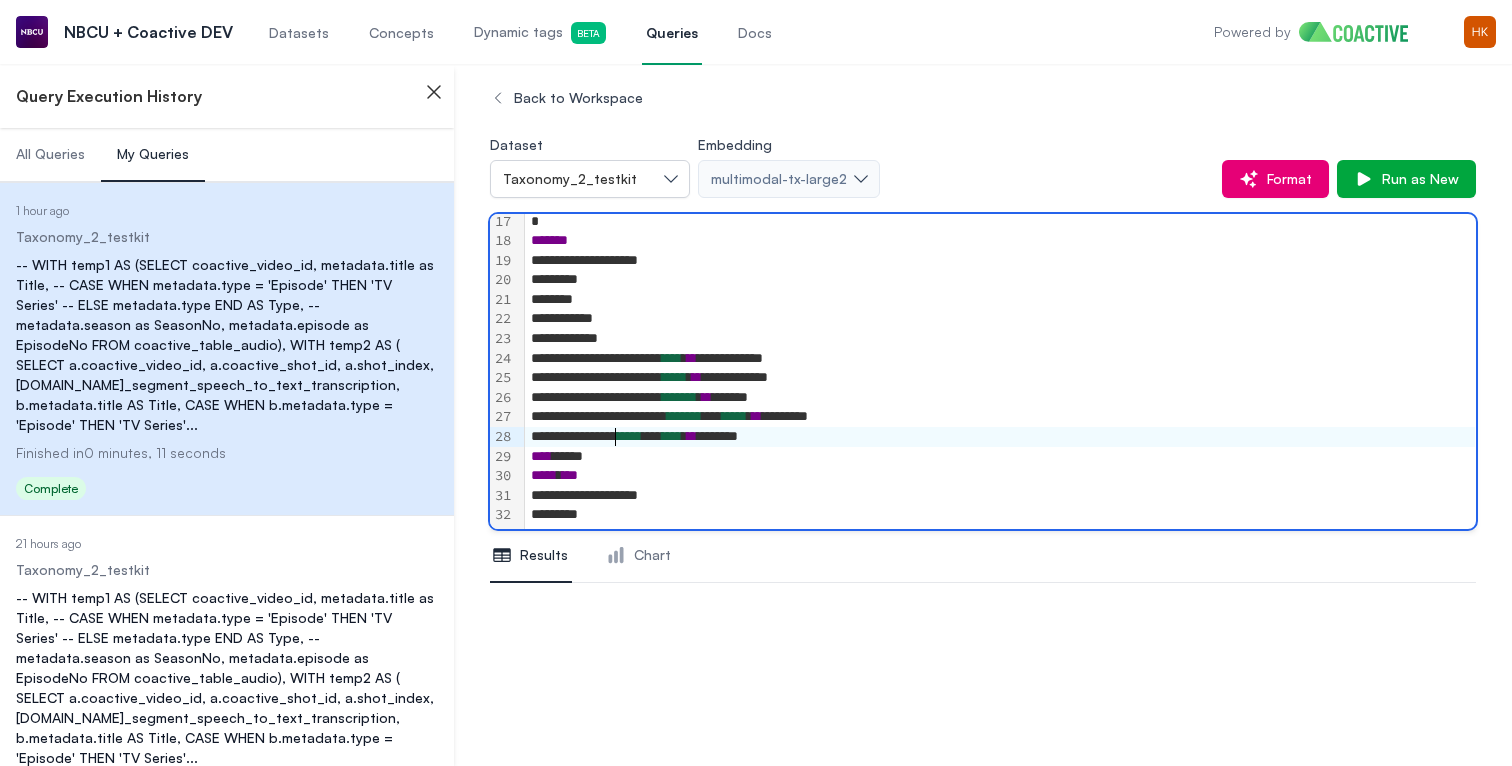 click on "**********" at bounding box center (1000, 437) 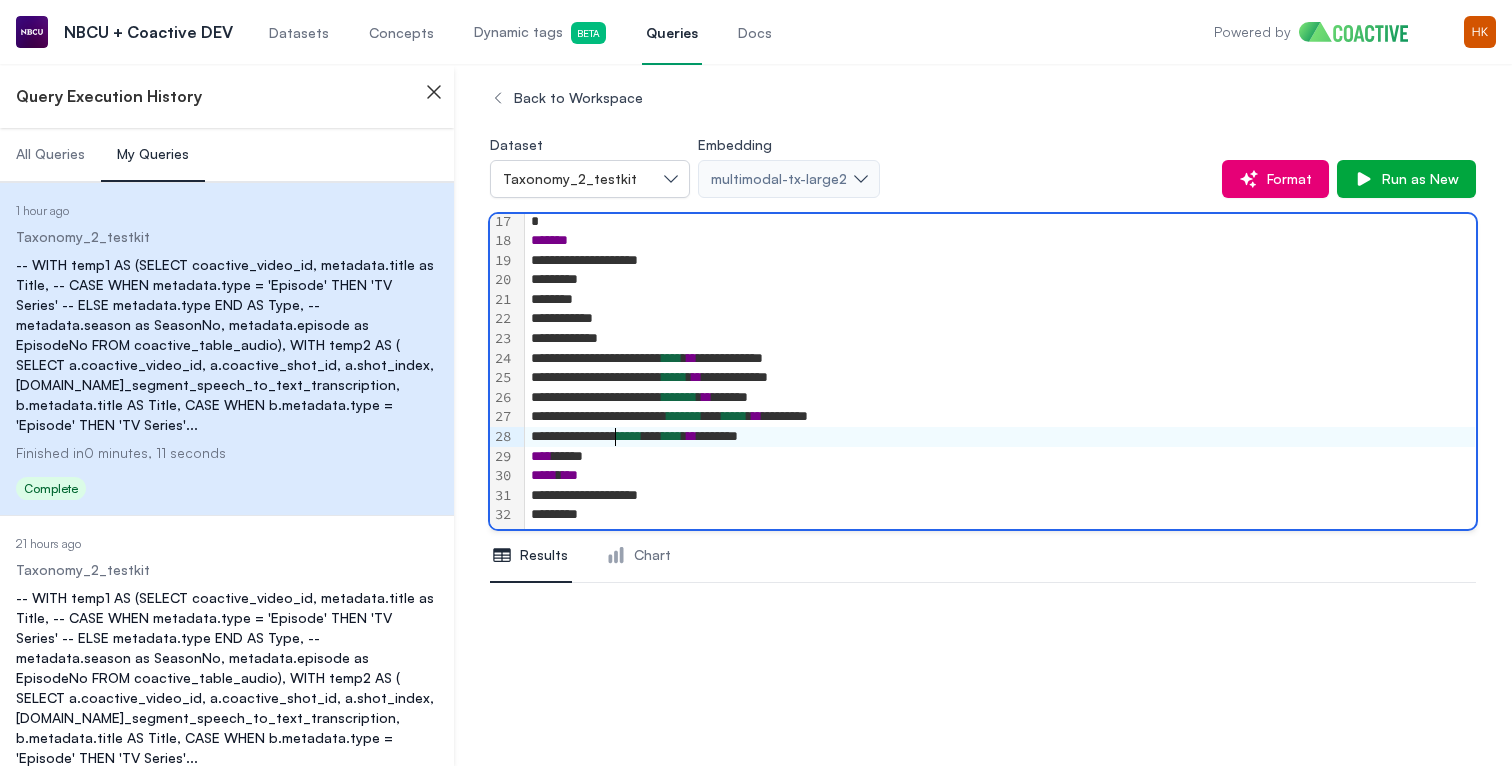 click on "**********" at bounding box center [1000, 437] 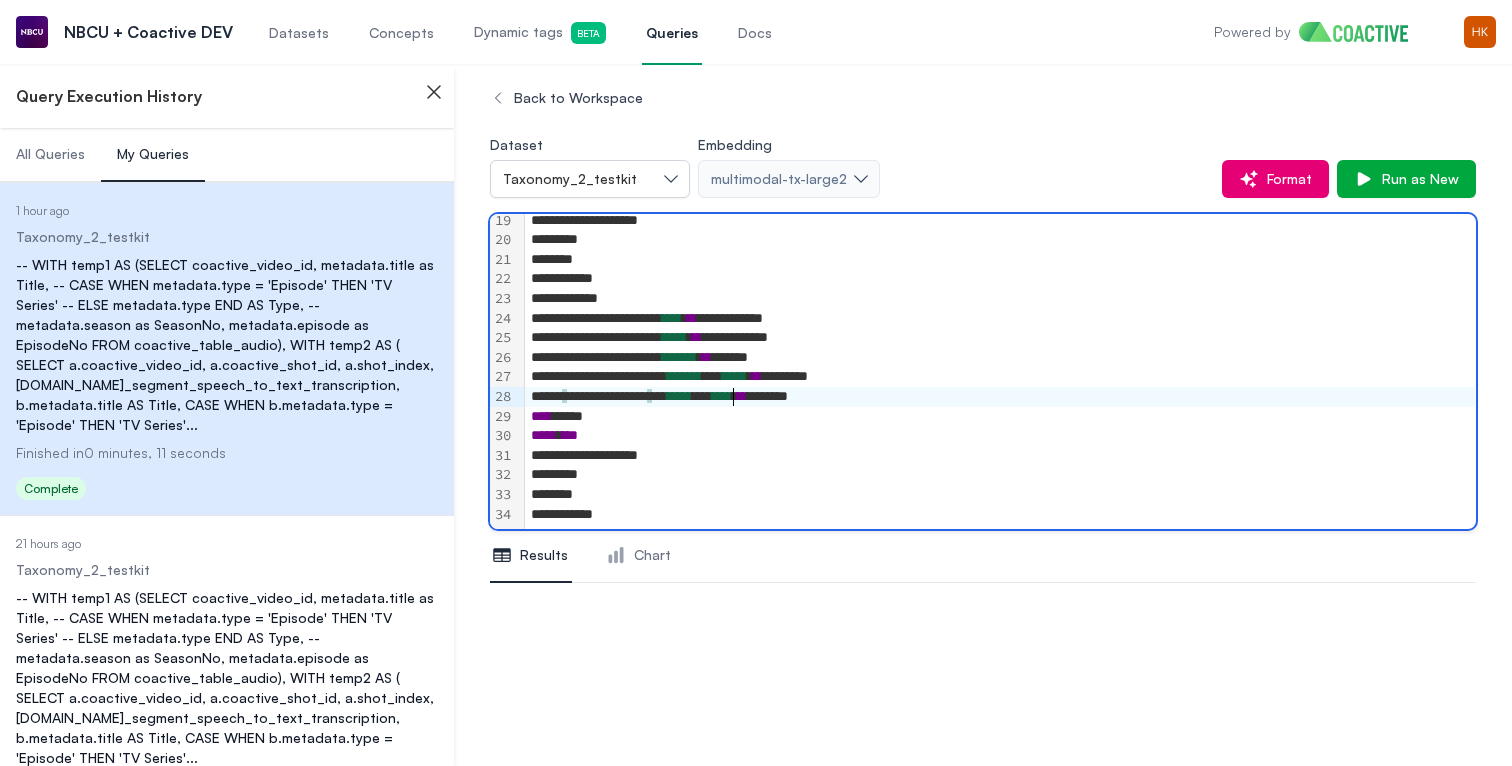 scroll, scrollTop: 398, scrollLeft: 0, axis: vertical 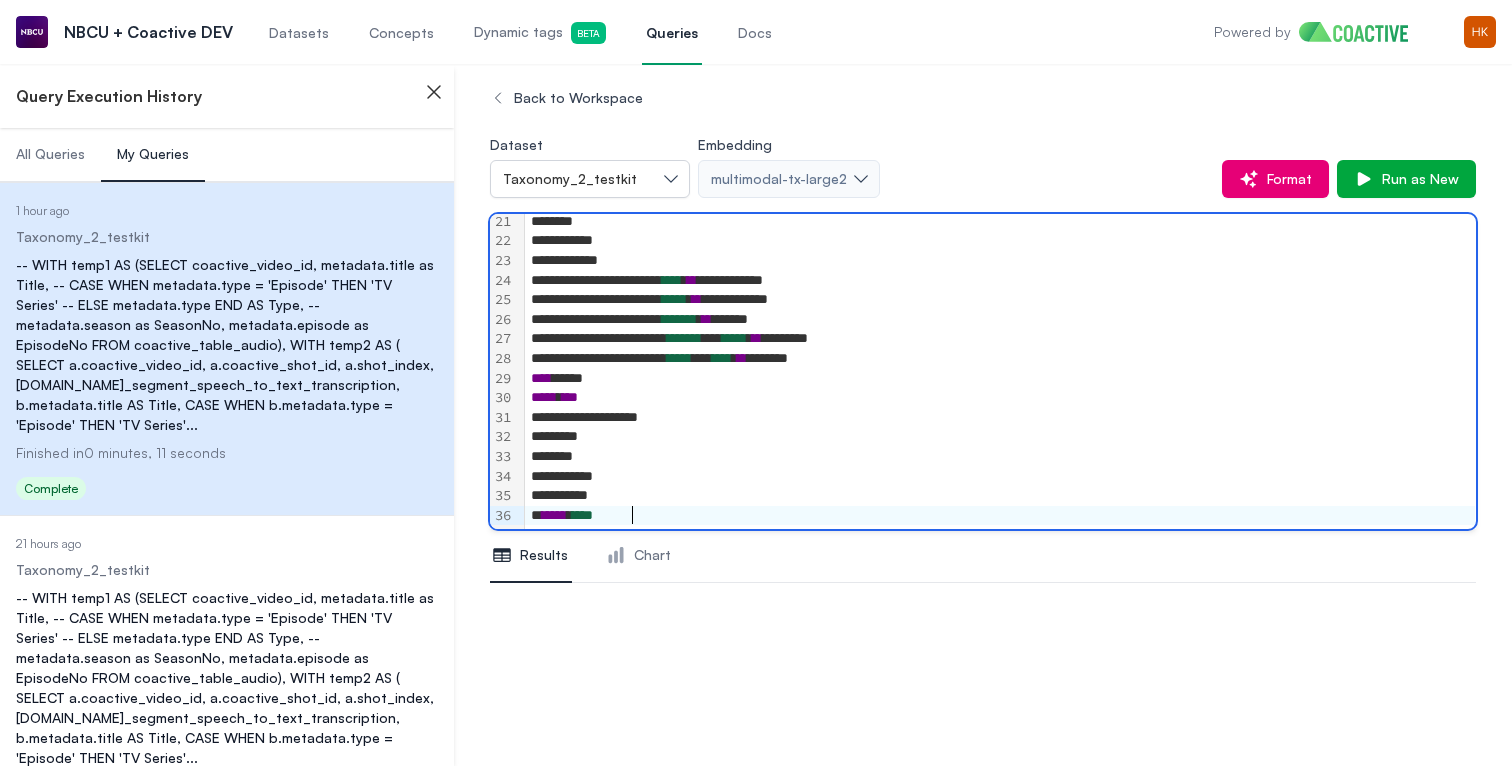 drag, startPoint x: 641, startPoint y: 516, endPoint x: 530, endPoint y: 525, distance: 111.364265 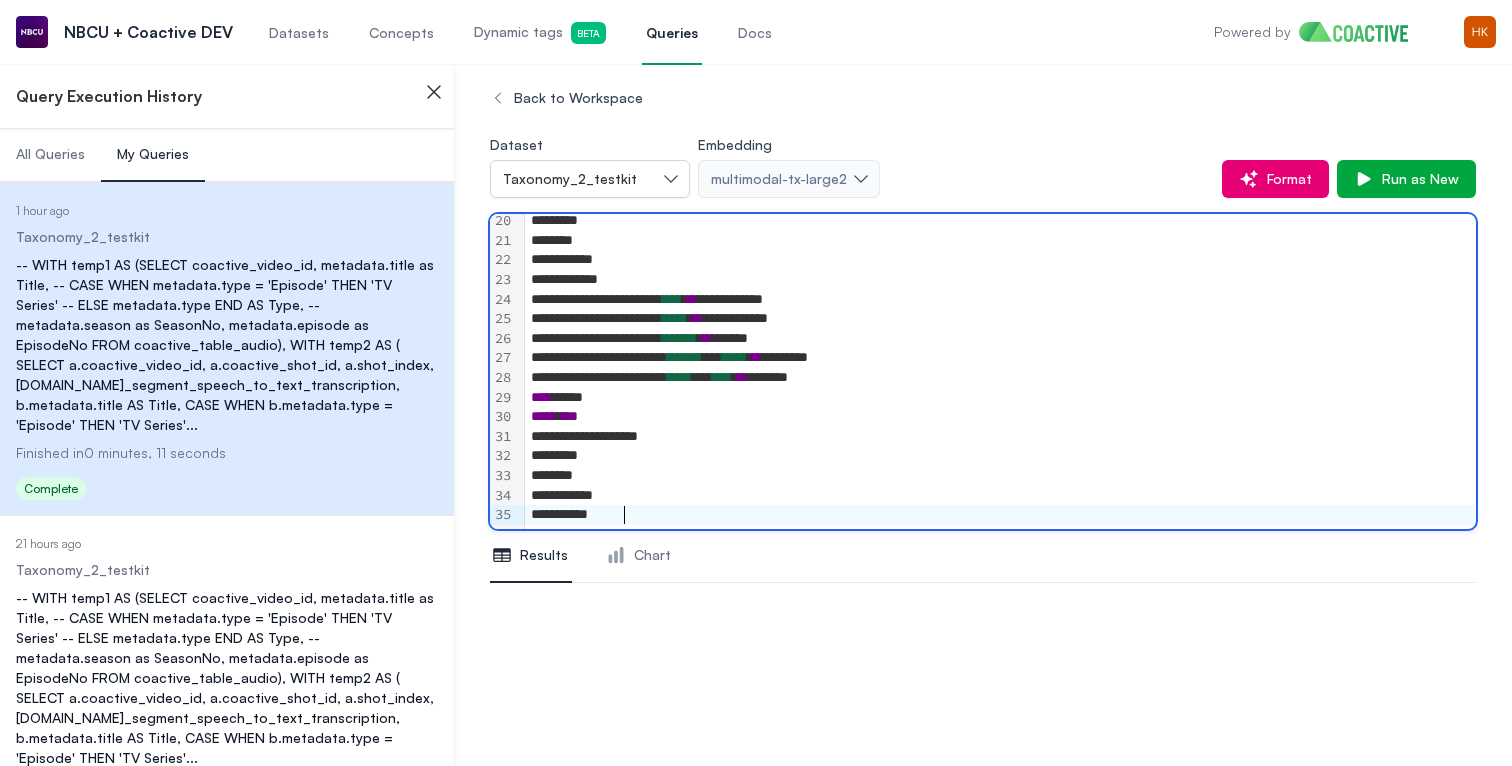 scroll, scrollTop: 379, scrollLeft: 0, axis: vertical 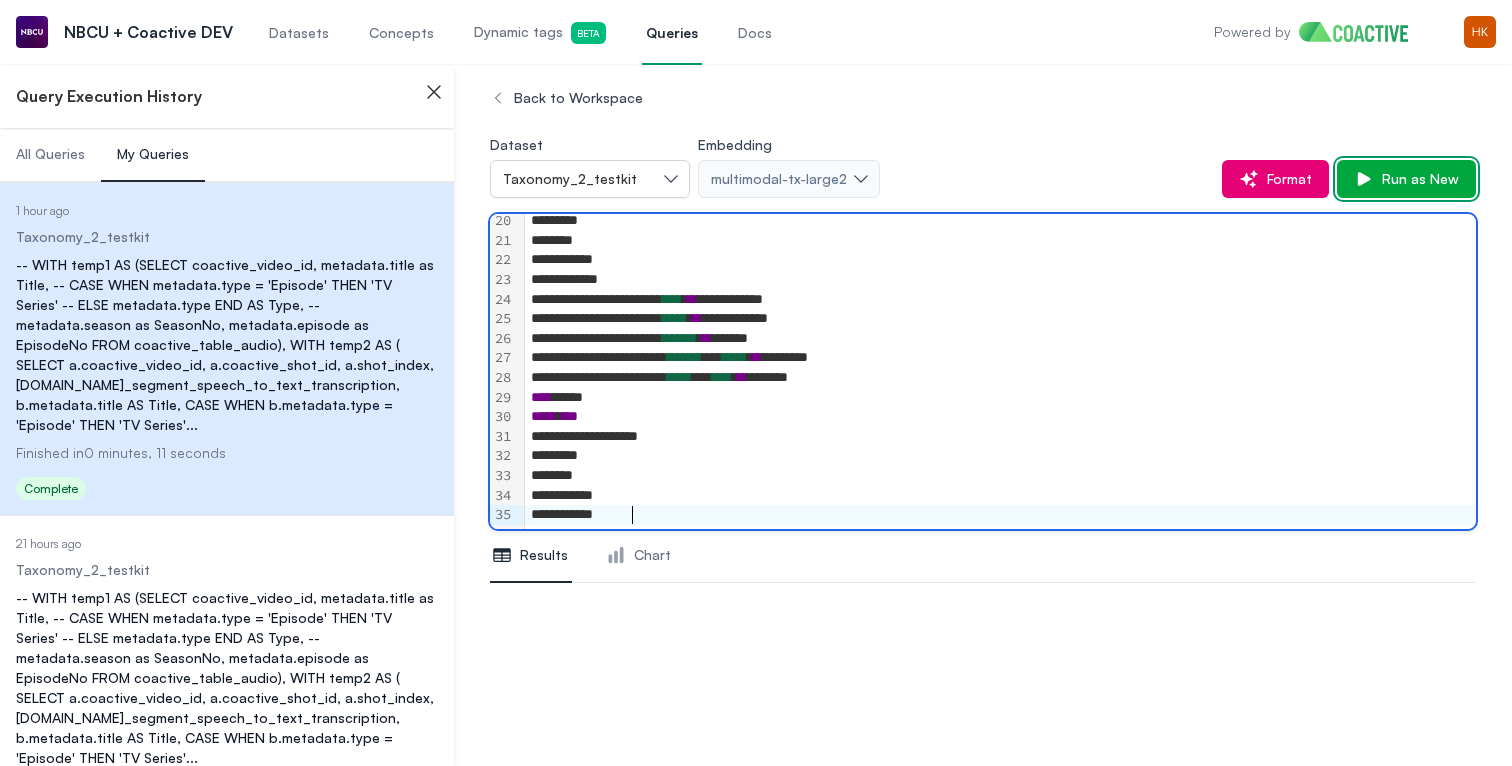click on "Run as New" at bounding box center [1416, 179] 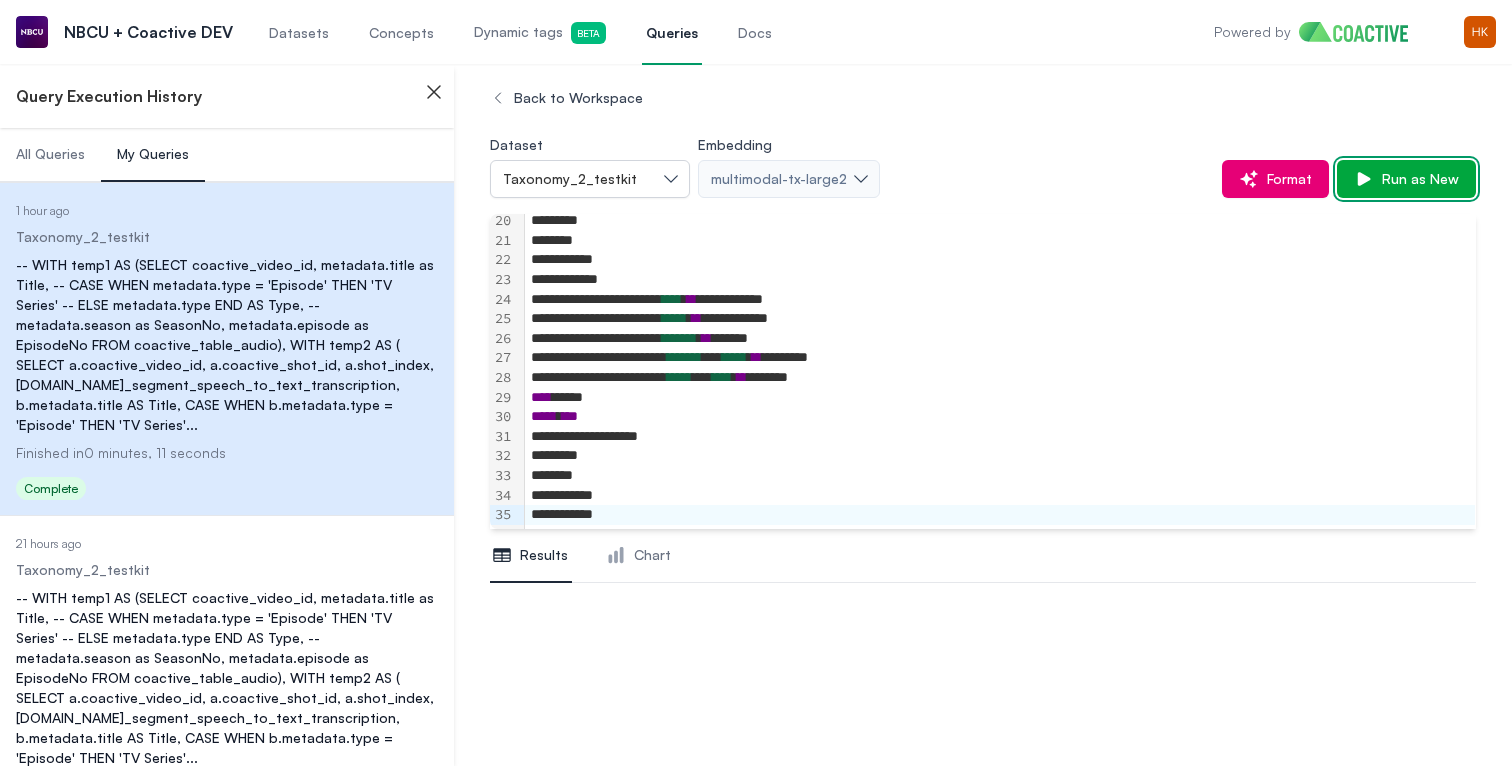 scroll, scrollTop: 340, scrollLeft: 0, axis: vertical 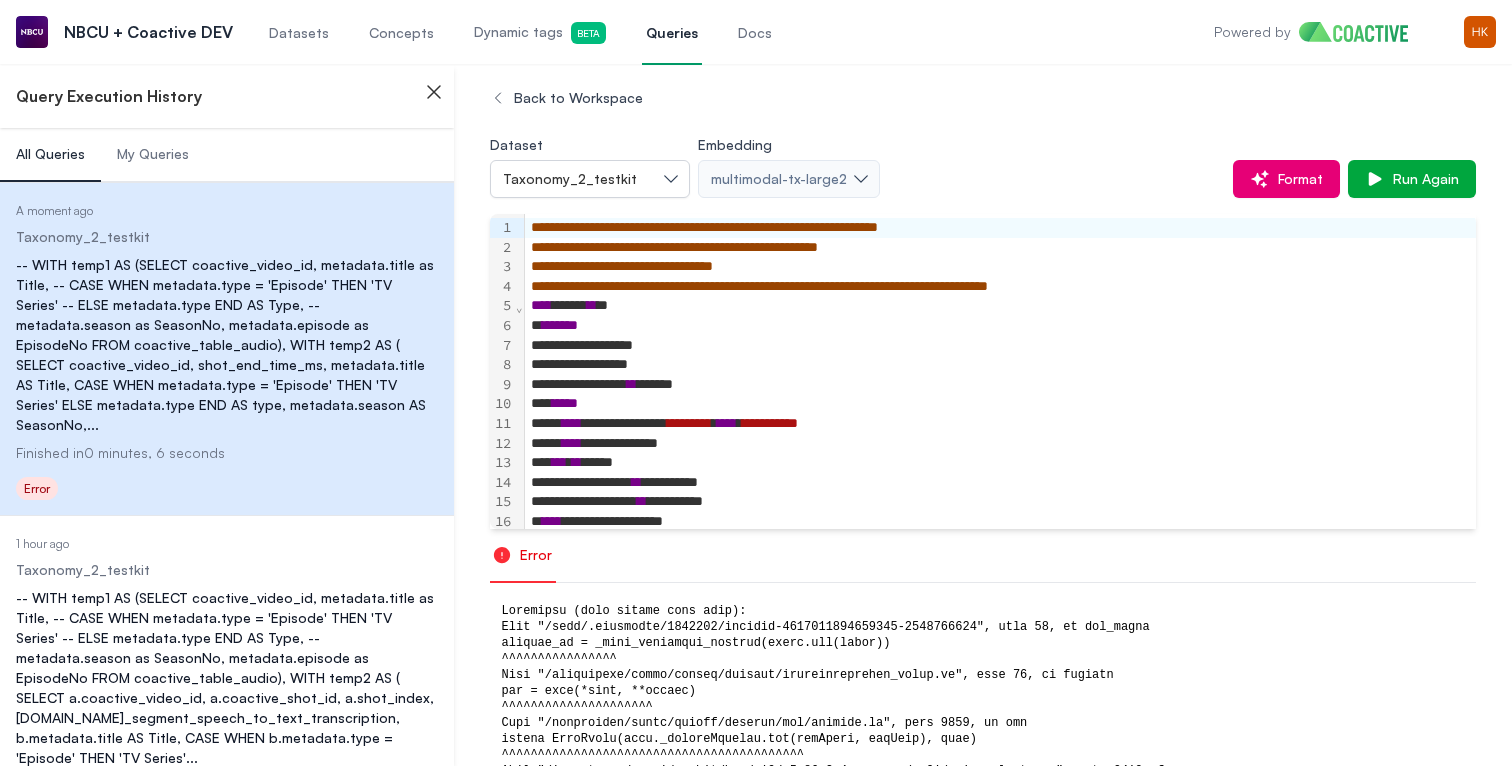 click on "**********" at bounding box center (1000, 346) 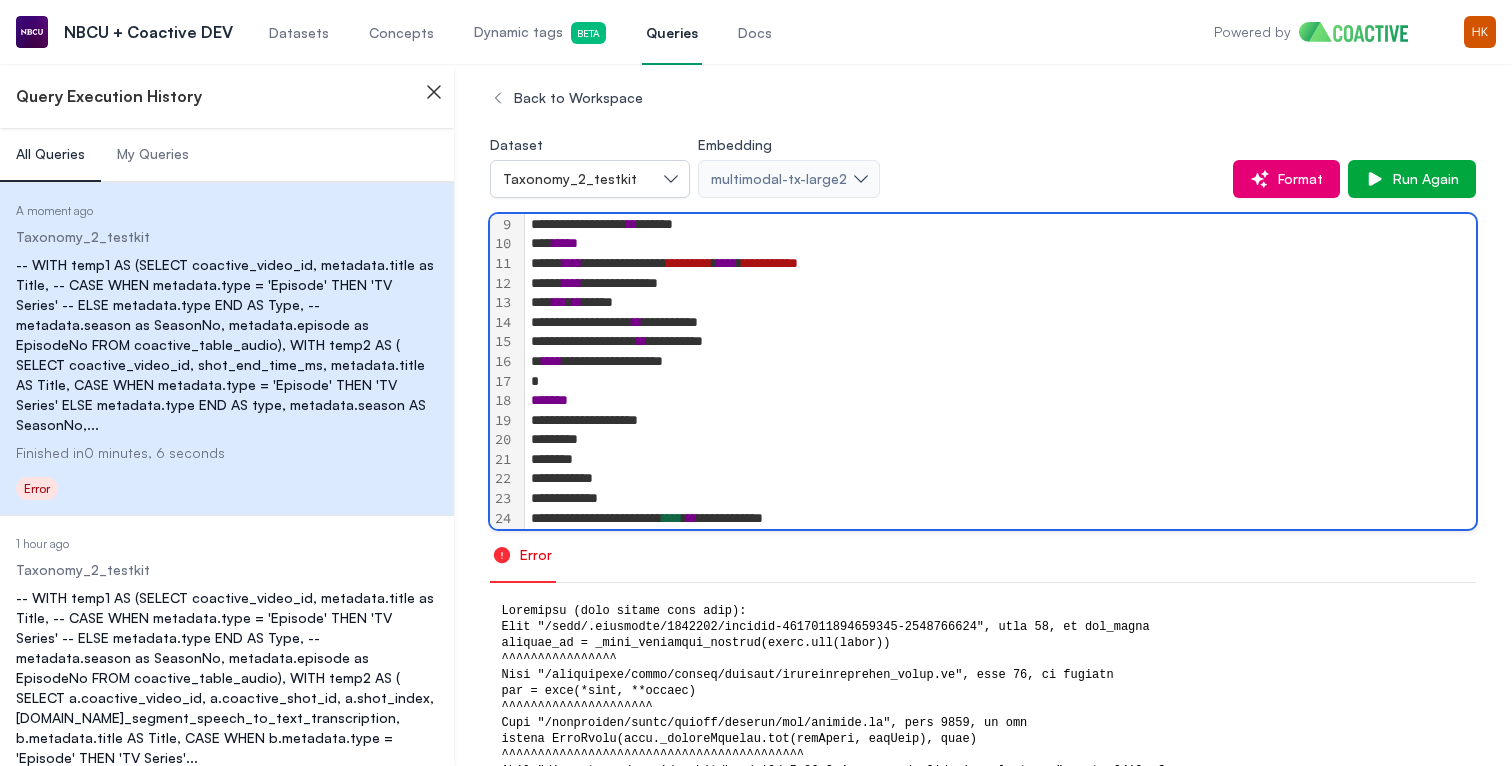 scroll, scrollTop: 161, scrollLeft: 0, axis: vertical 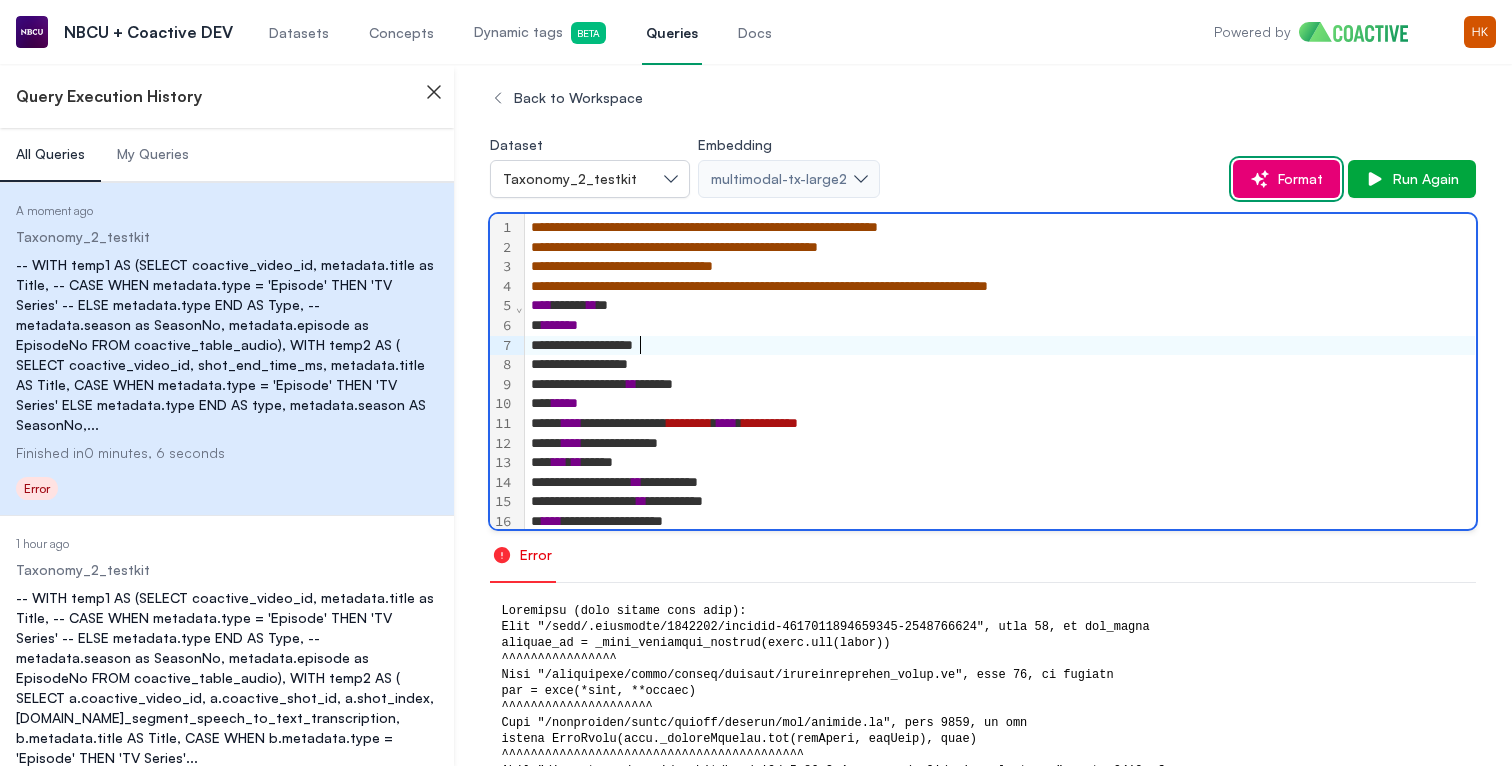 click on "Format" at bounding box center (1296, 179) 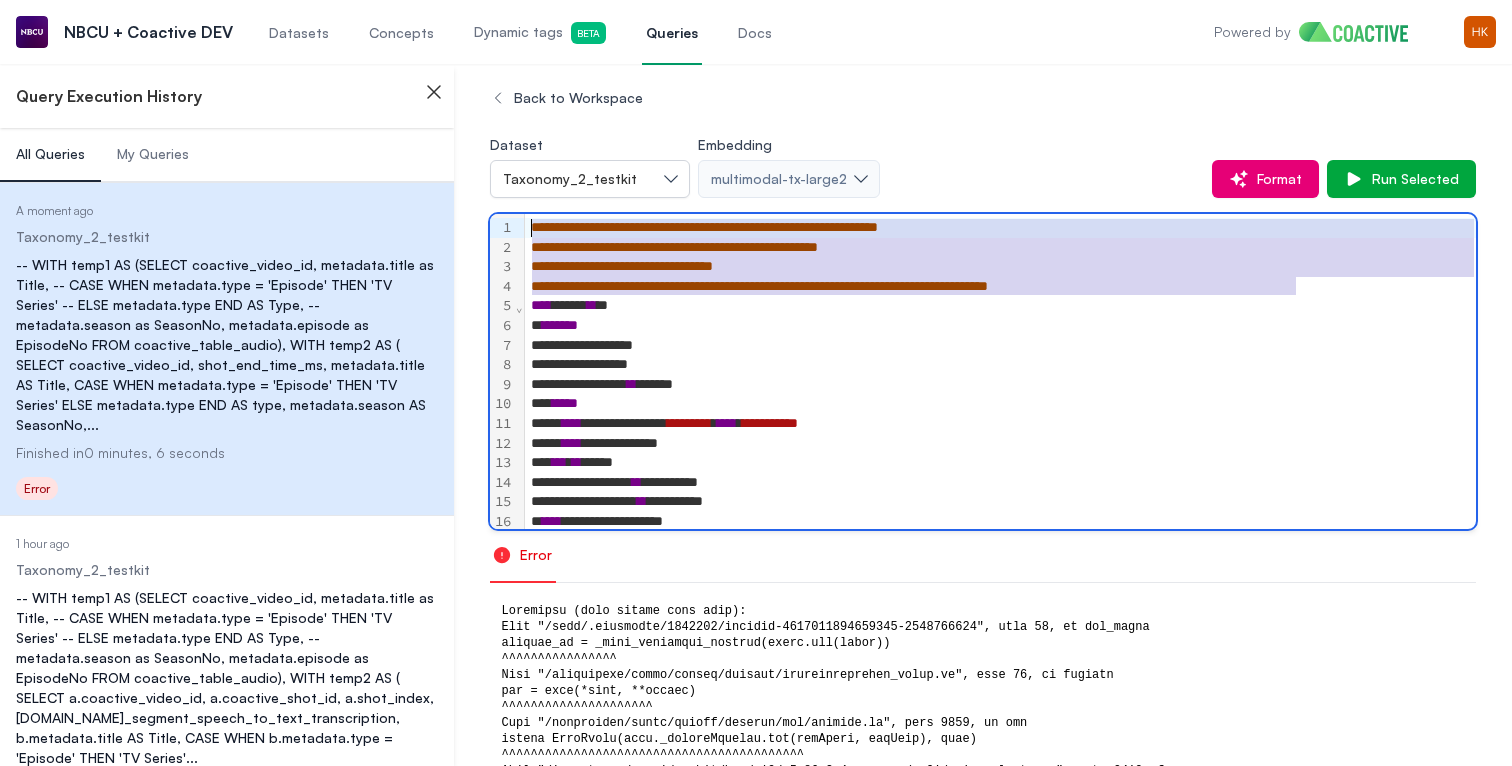 drag, startPoint x: 1312, startPoint y: 286, endPoint x: 457, endPoint y: 189, distance: 860.48474 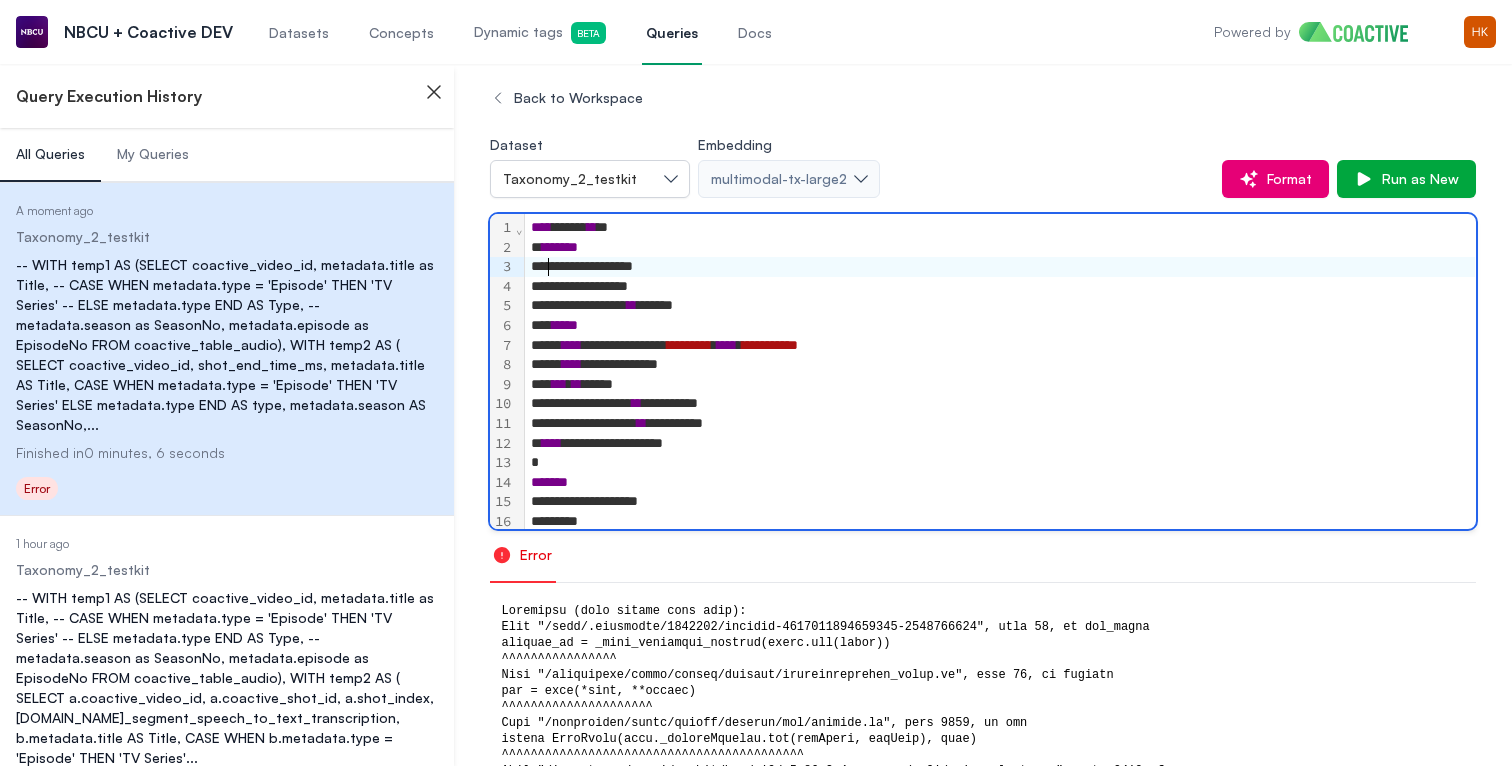 click on "**********" at bounding box center (1000, 267) 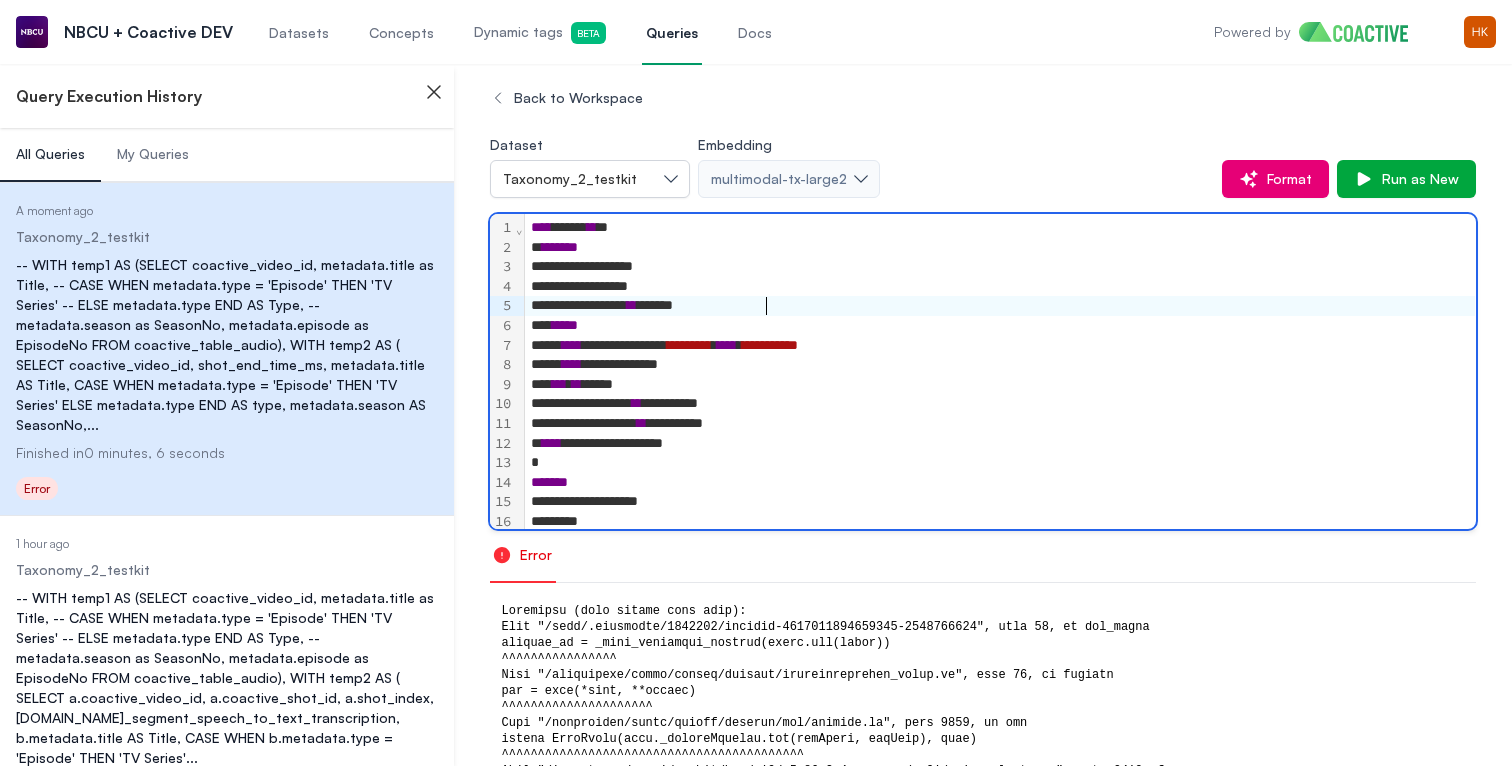 click on "**********" at bounding box center [1000, 306] 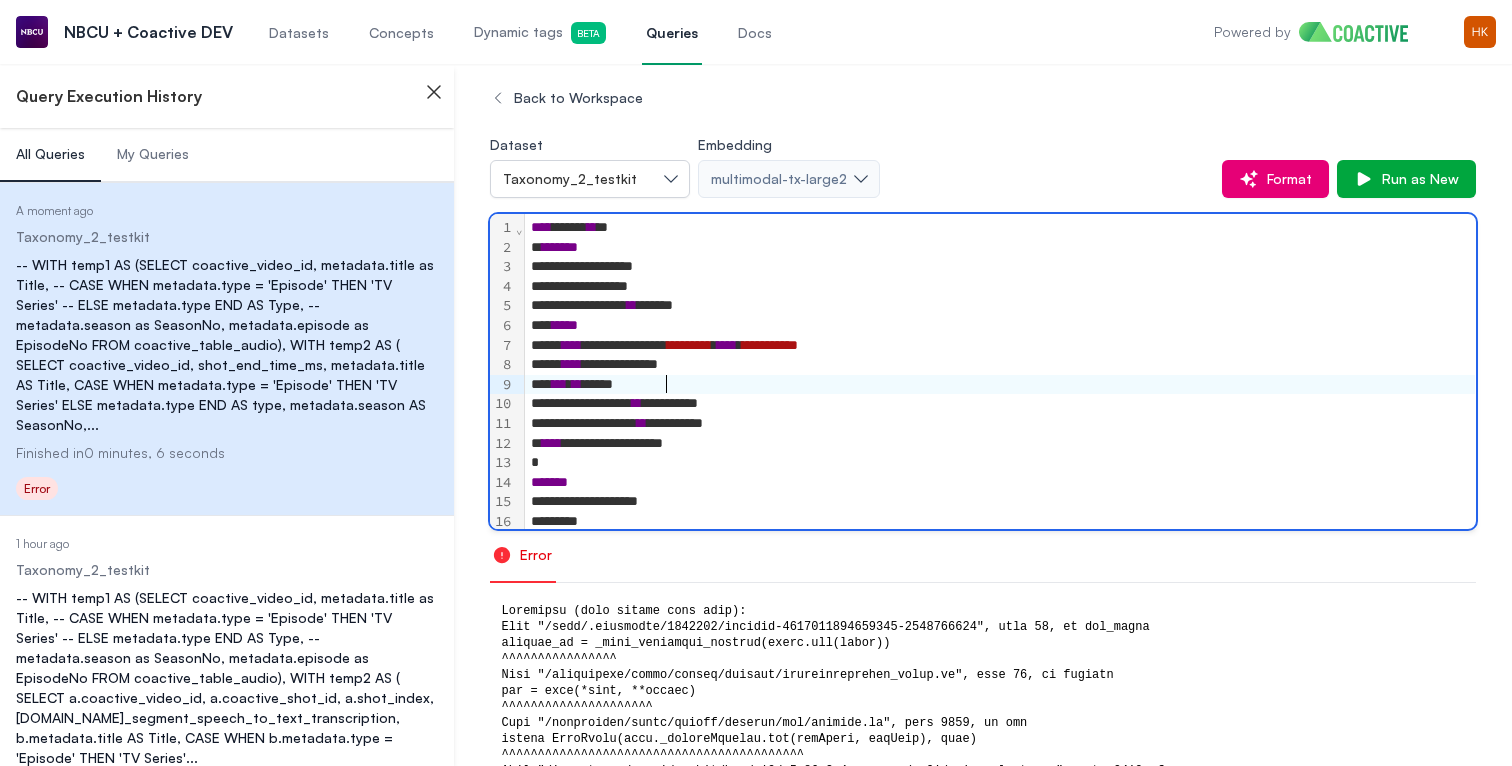 click on "***   ** *****" at bounding box center [1000, 385] 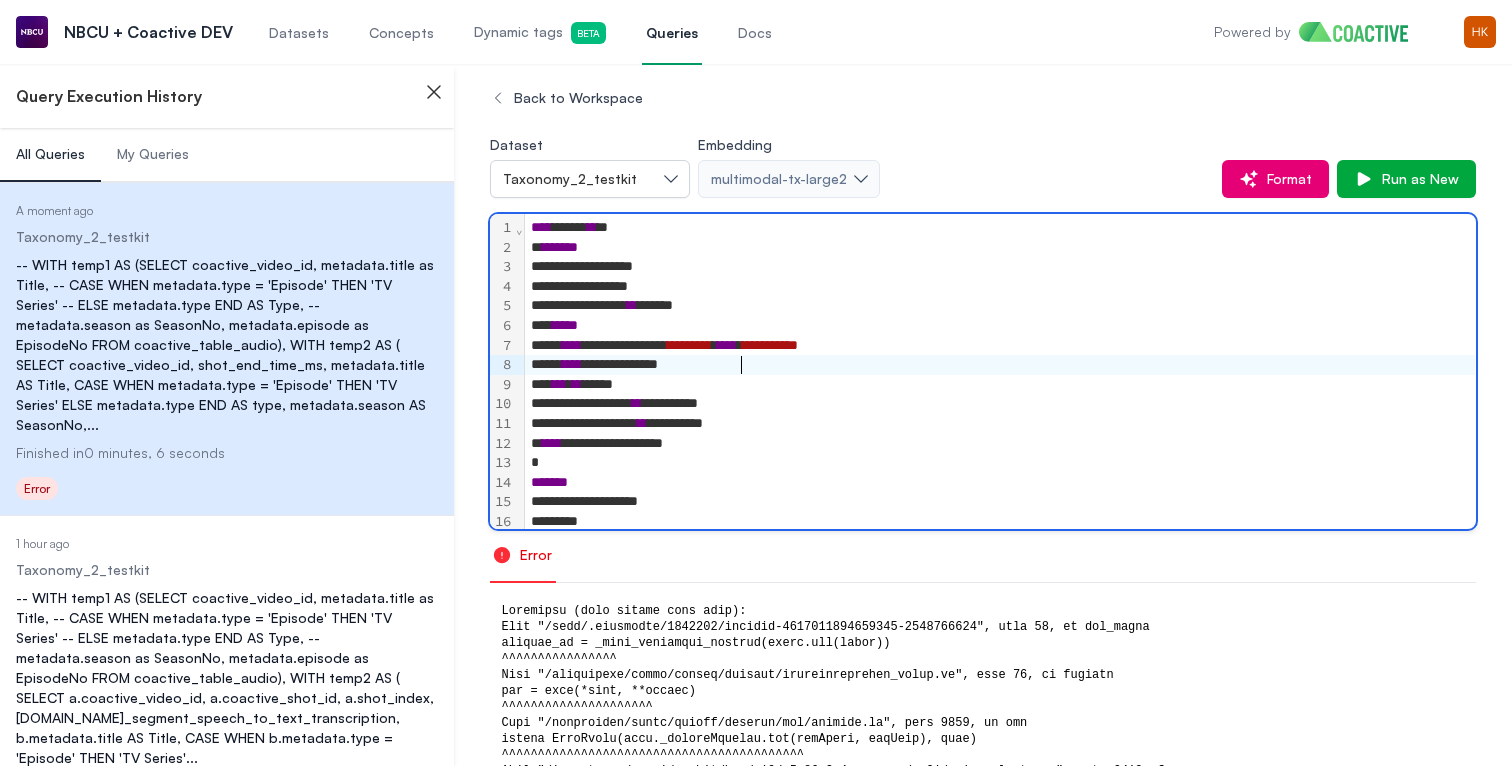 click on "**" at bounding box center [637, 403] 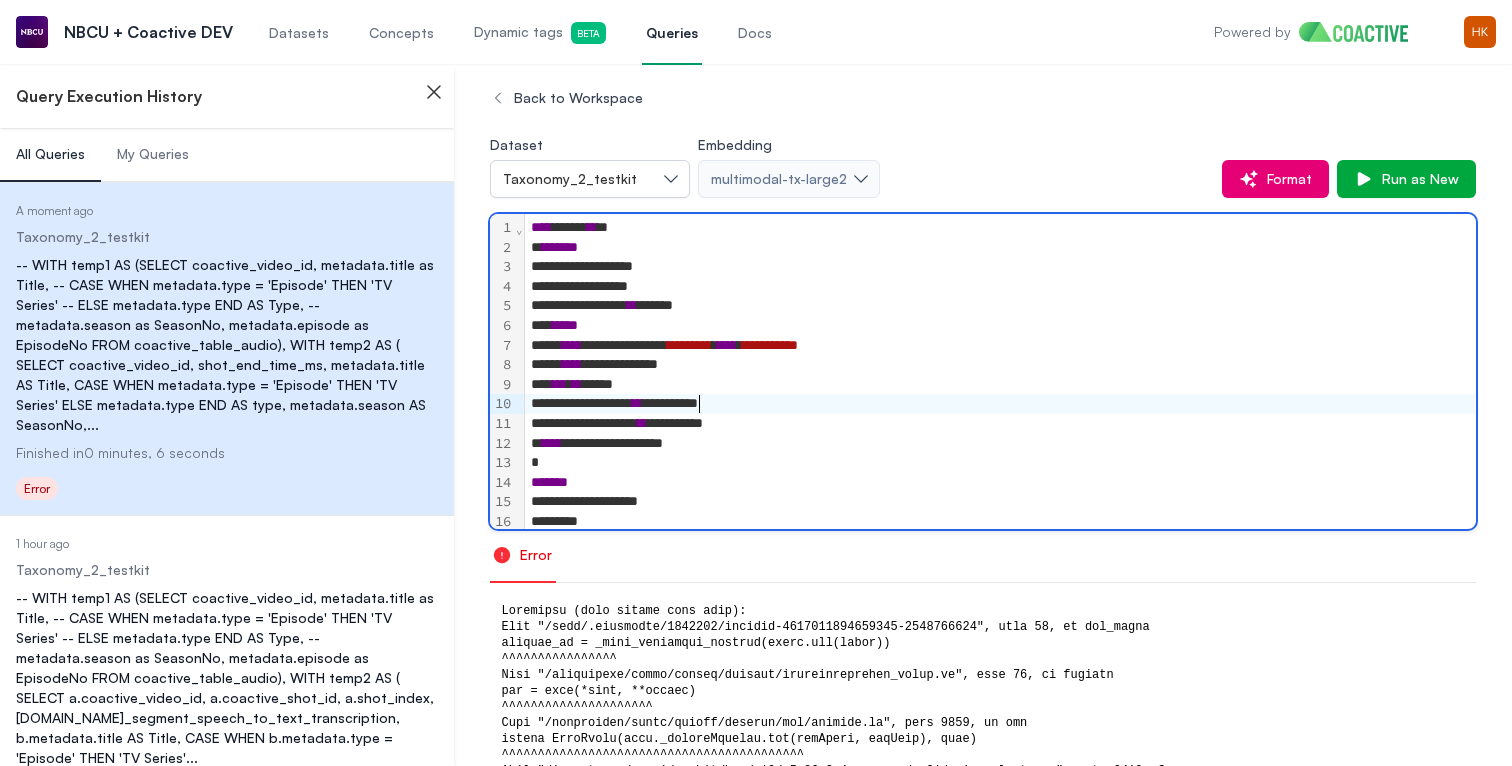 click on "***   ** *****" at bounding box center [1000, 385] 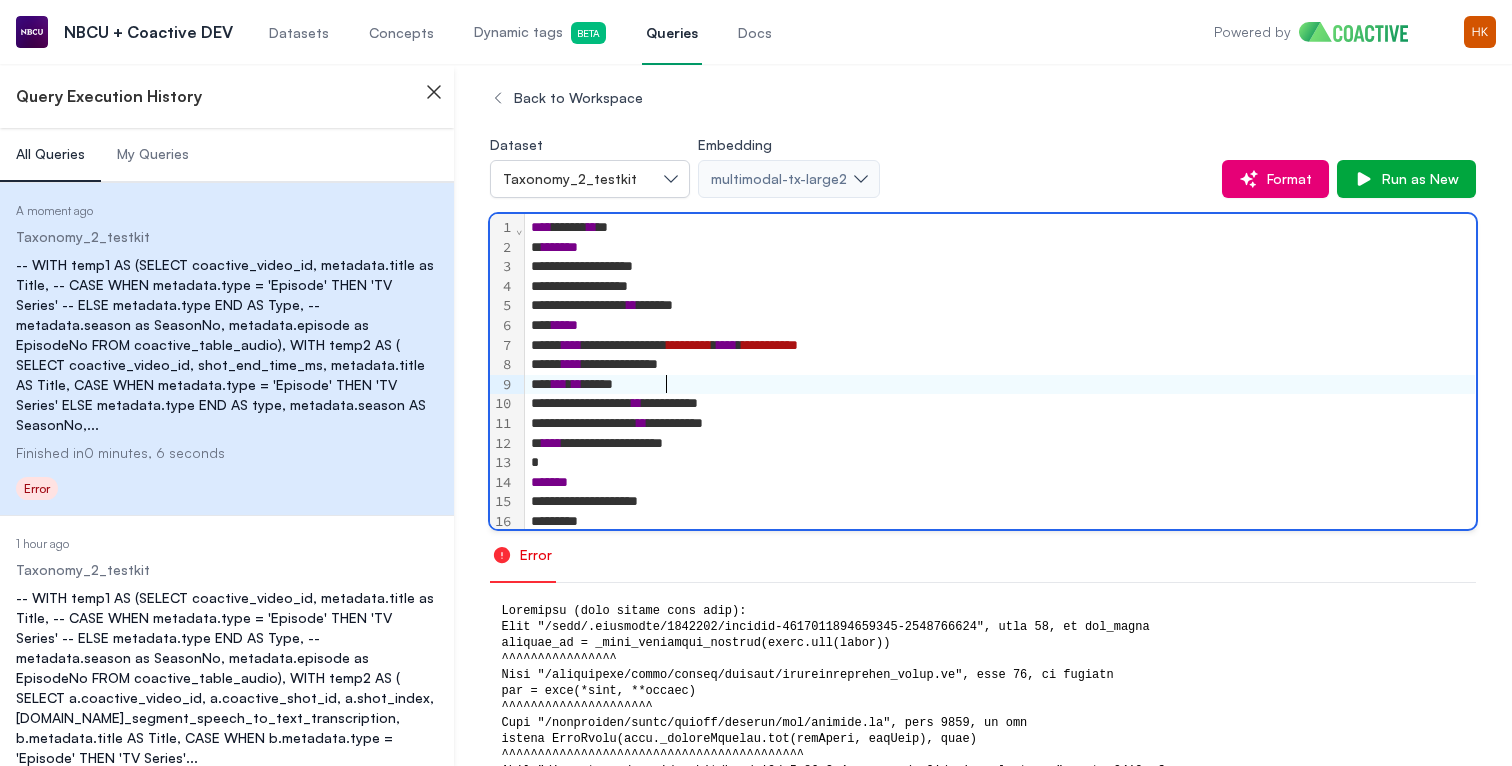click on "**********" at bounding box center (1000, 404) 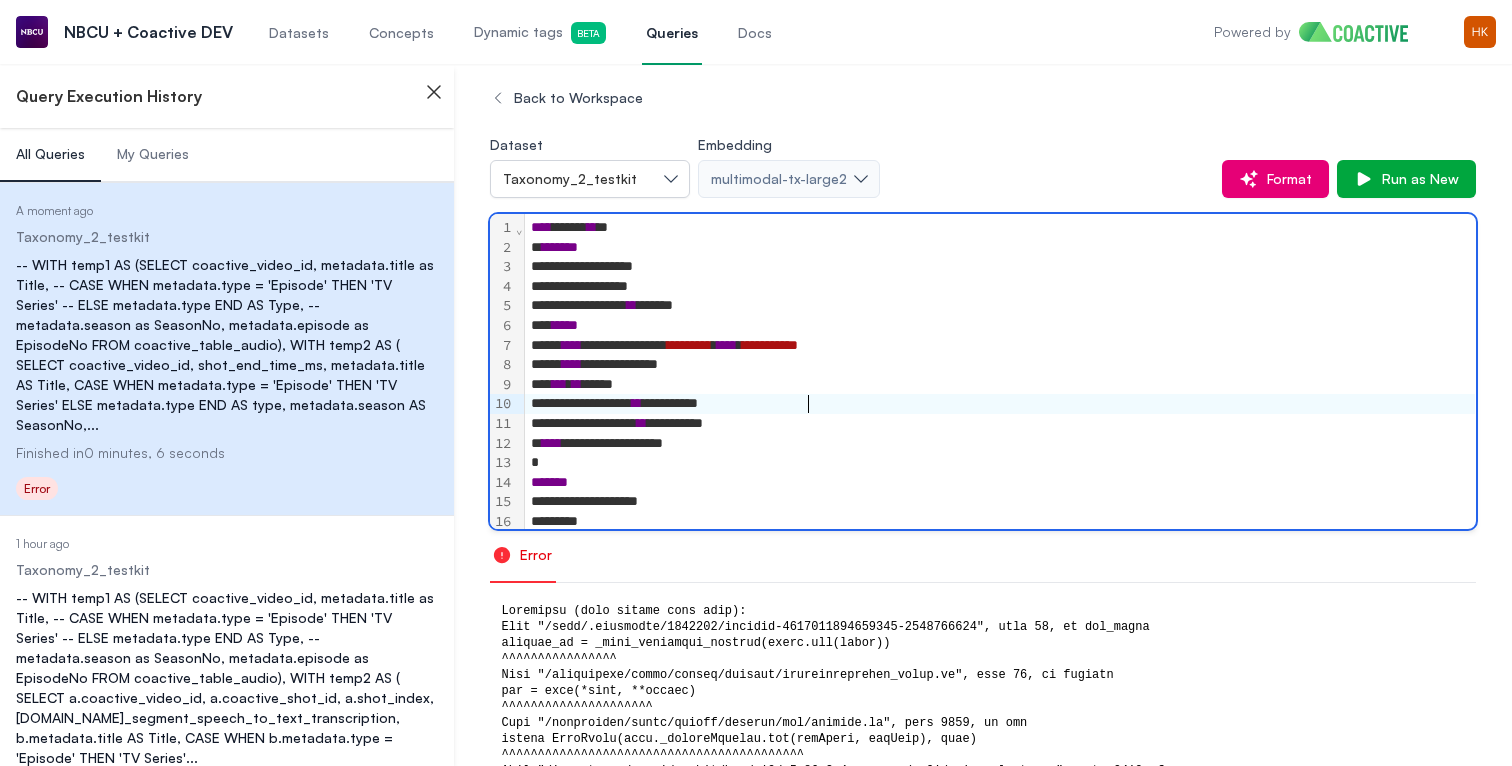 click on "**********" at bounding box center (1000, 444) 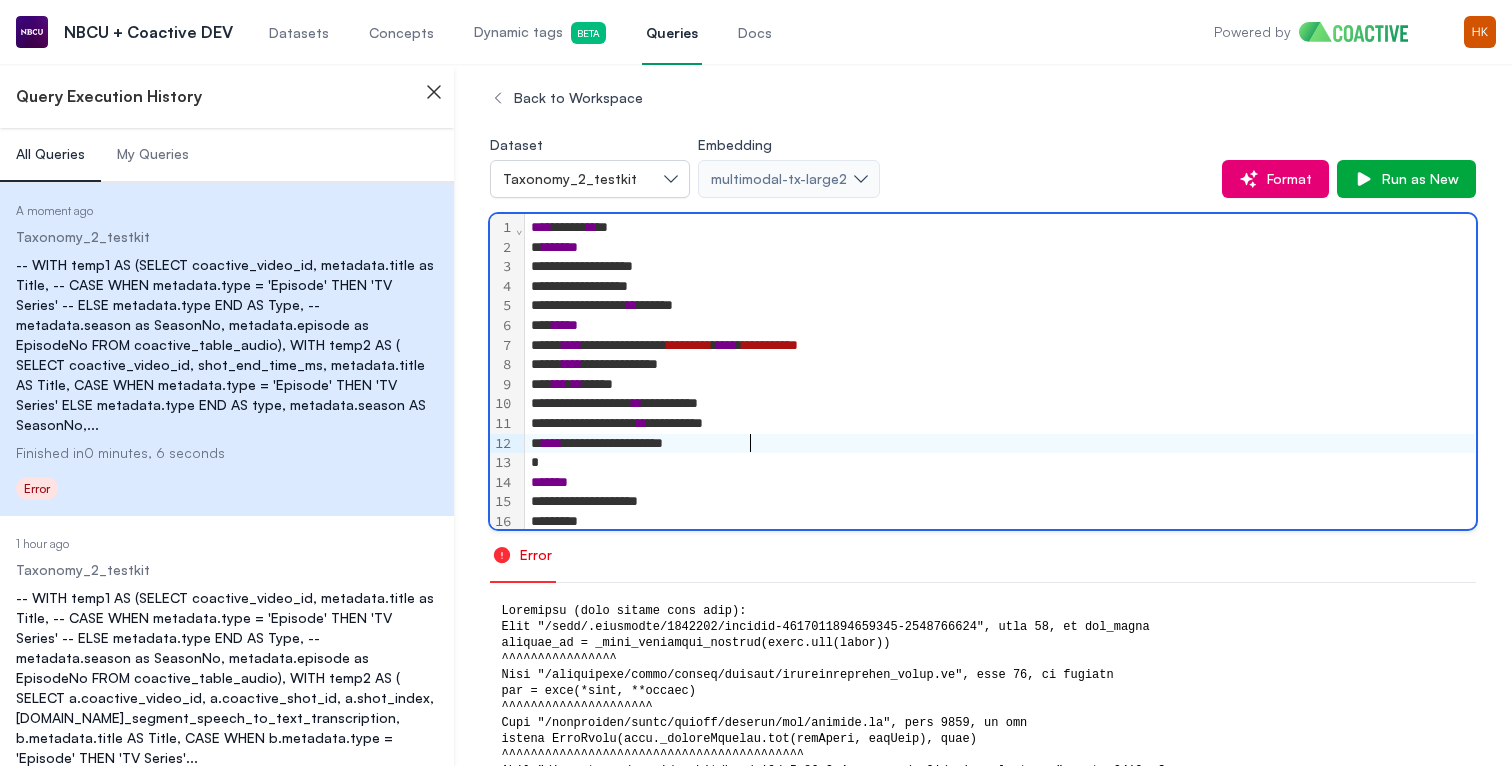 click on "*" at bounding box center (1000, 463) 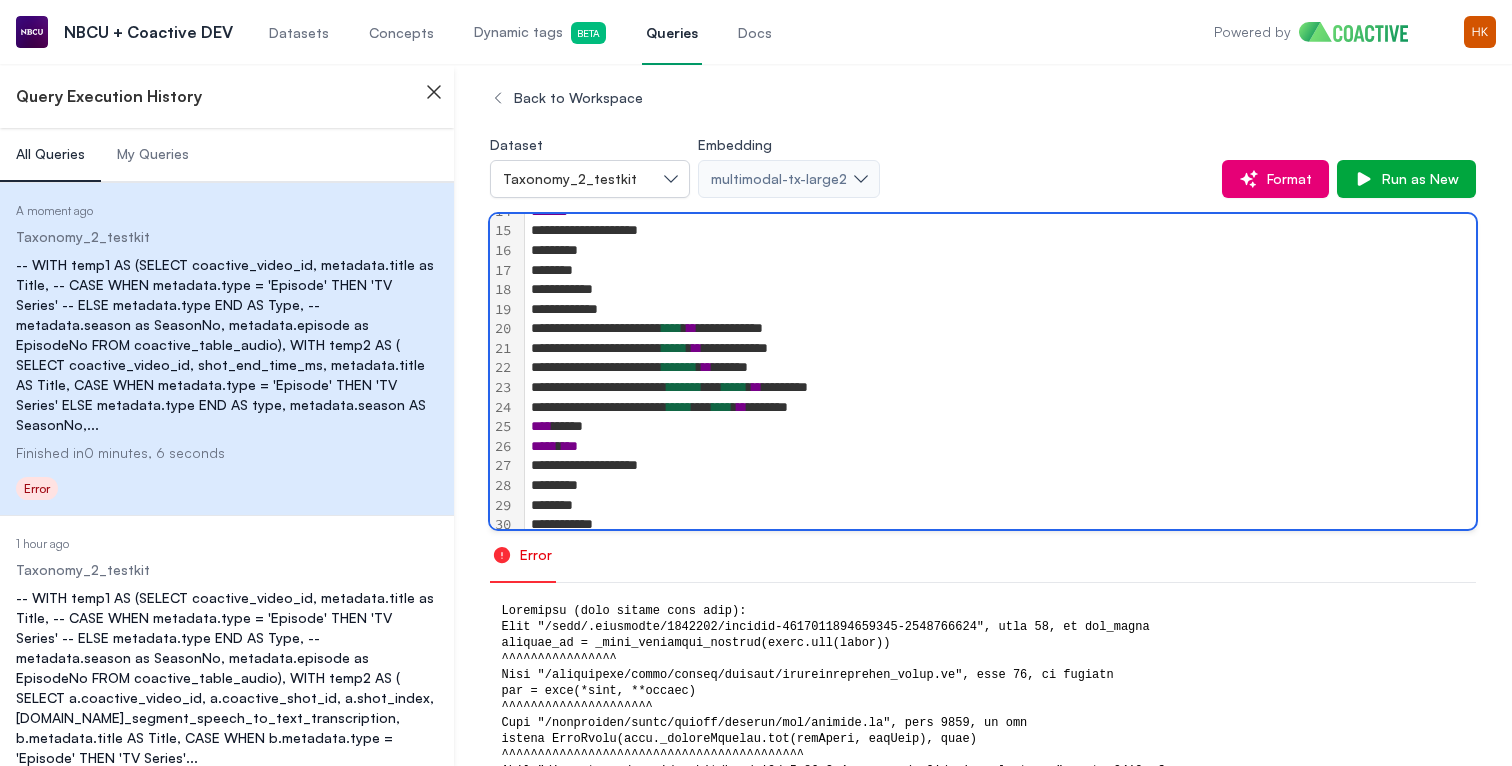scroll, scrollTop: 300, scrollLeft: 0, axis: vertical 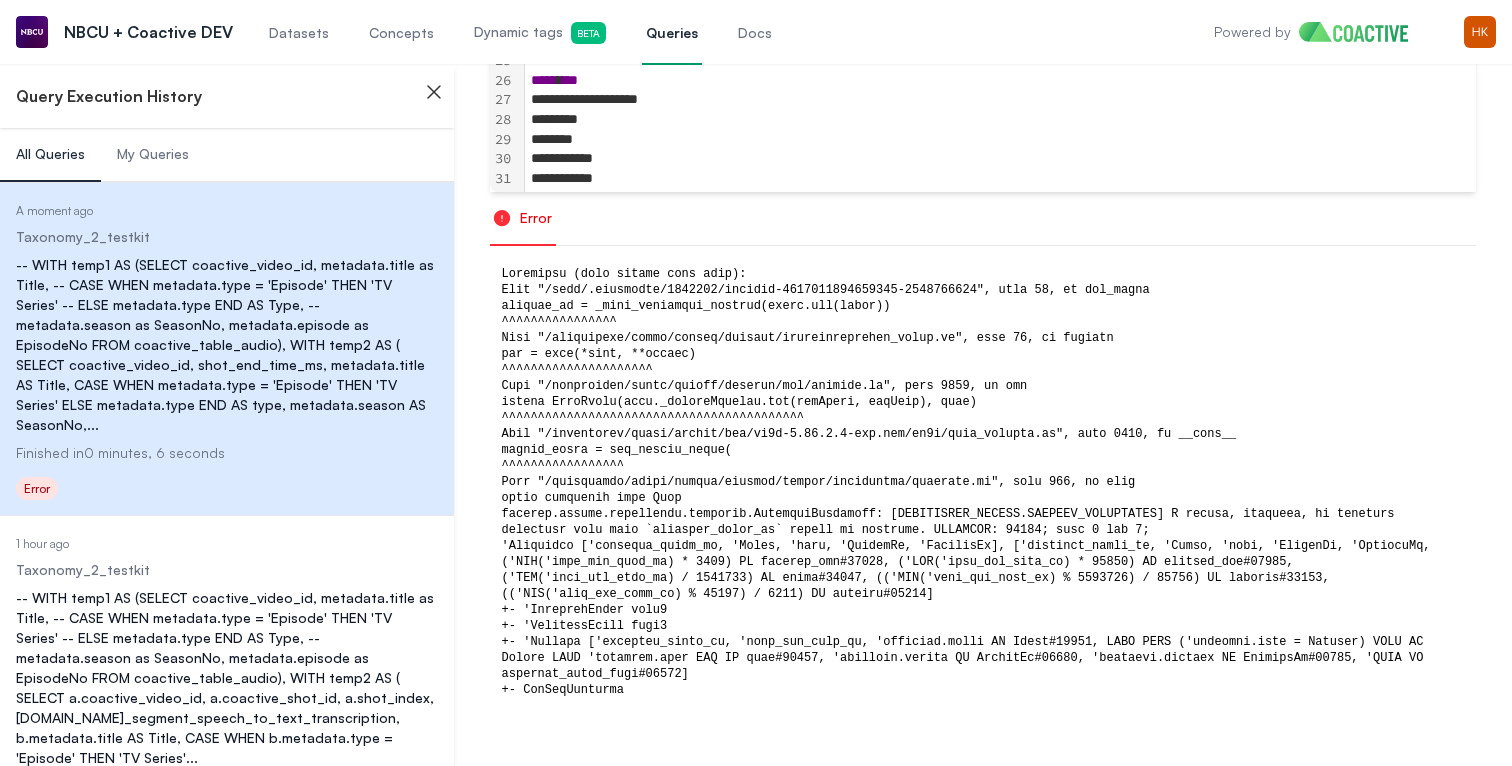 click at bounding box center [983, 482] 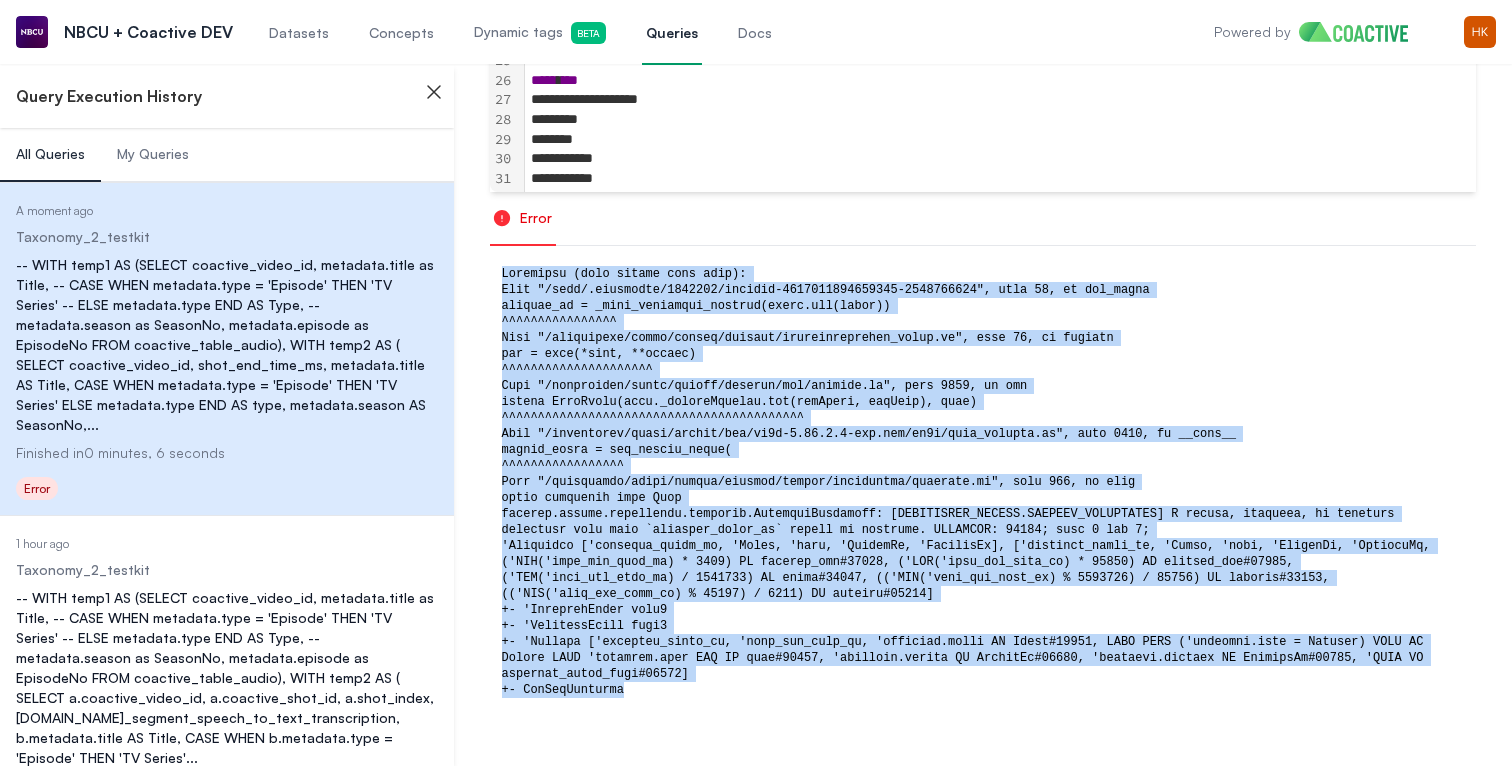 drag, startPoint x: 635, startPoint y: 691, endPoint x: 482, endPoint y: 267, distance: 450.76047 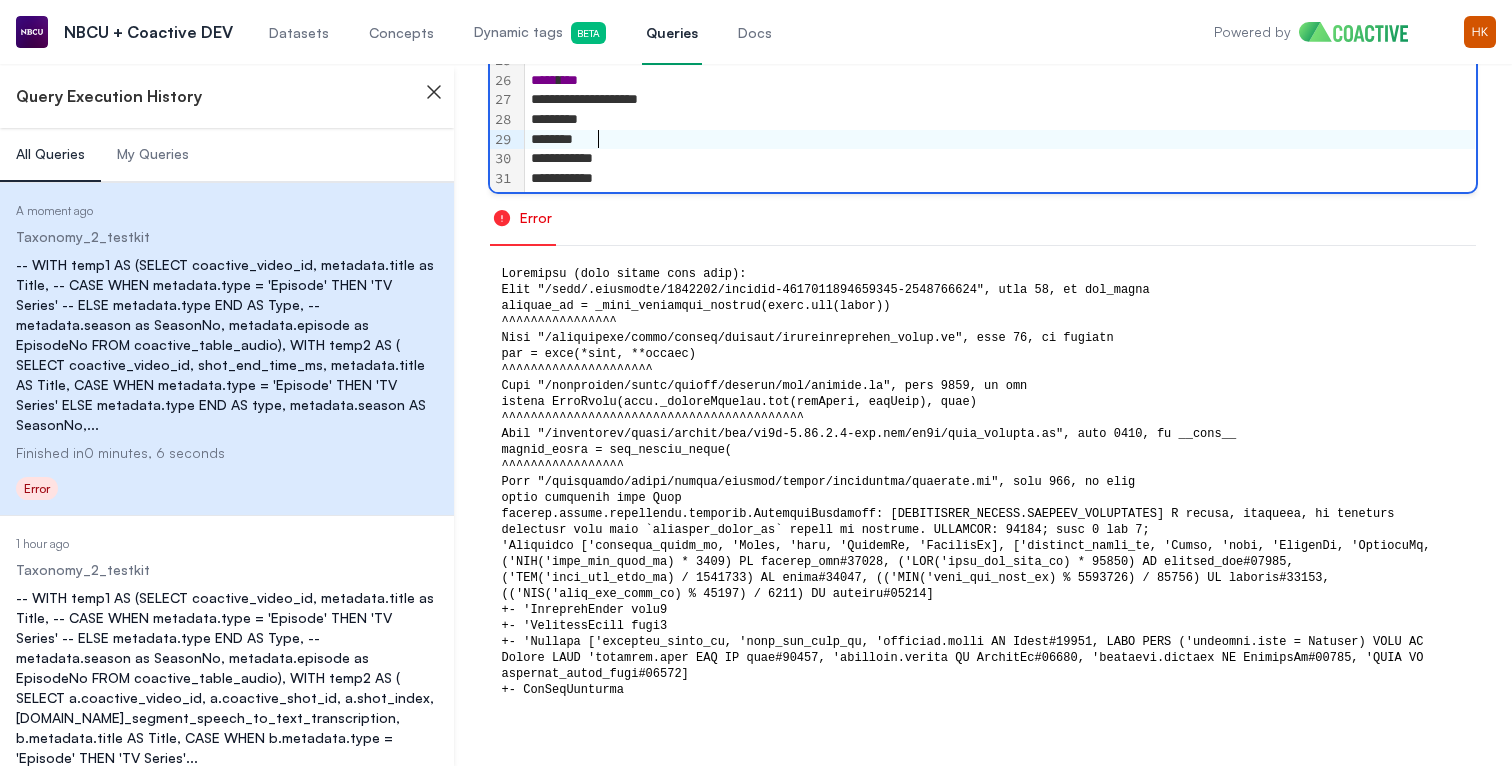 click on "*****" at bounding box center [1000, 140] 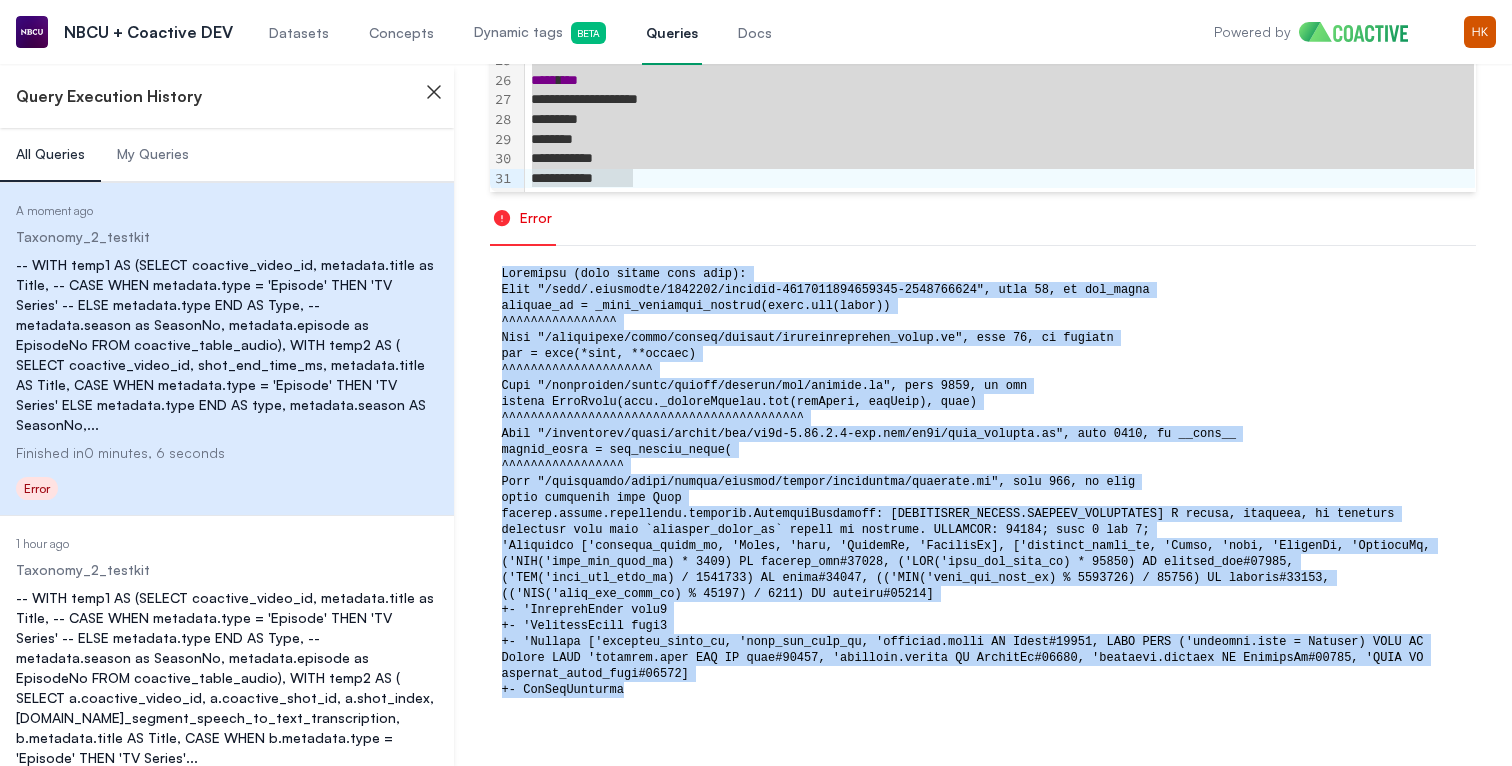 drag, startPoint x: 631, startPoint y: 691, endPoint x: 485, endPoint y: 260, distance: 455.05713 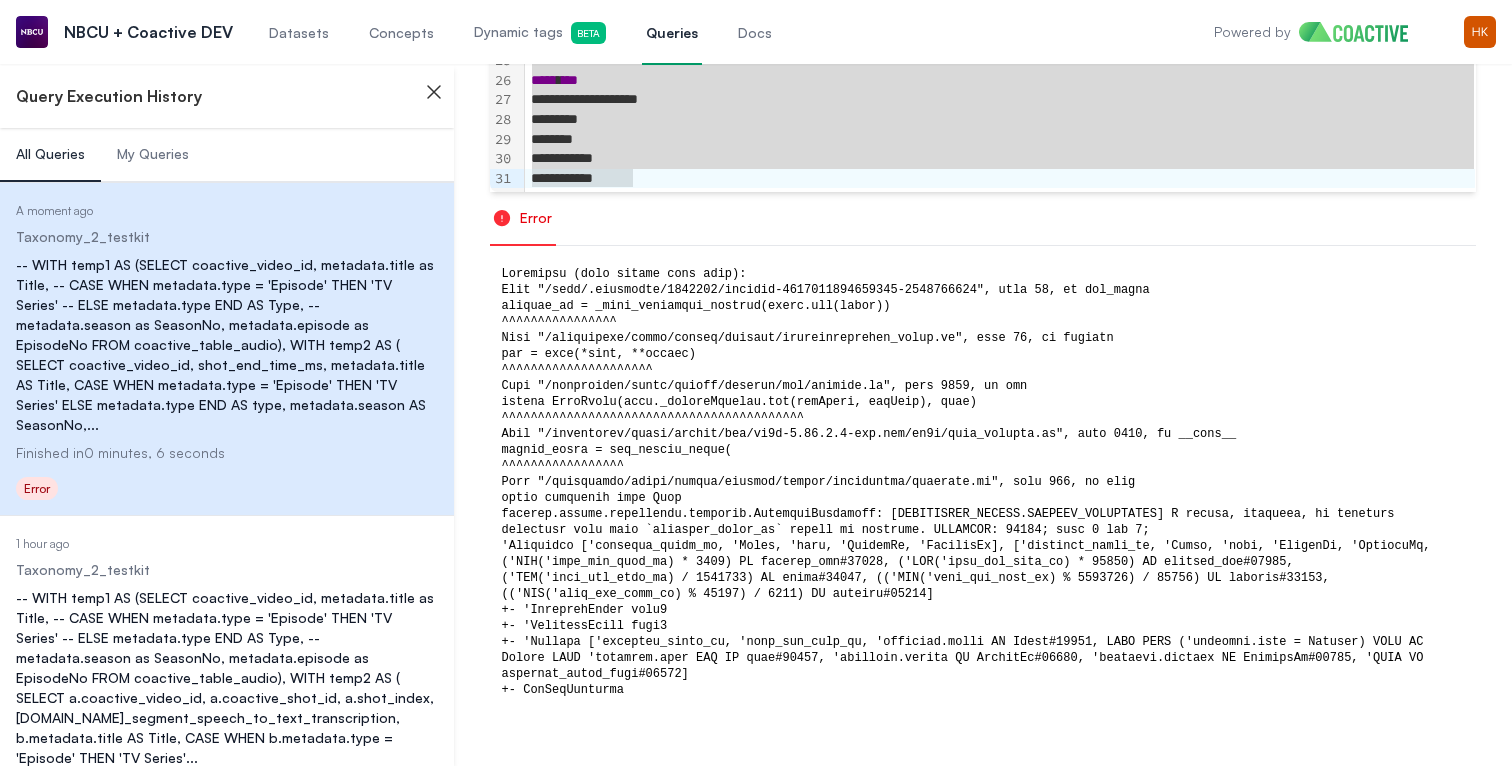 click on "*********" at bounding box center [1000, 159] 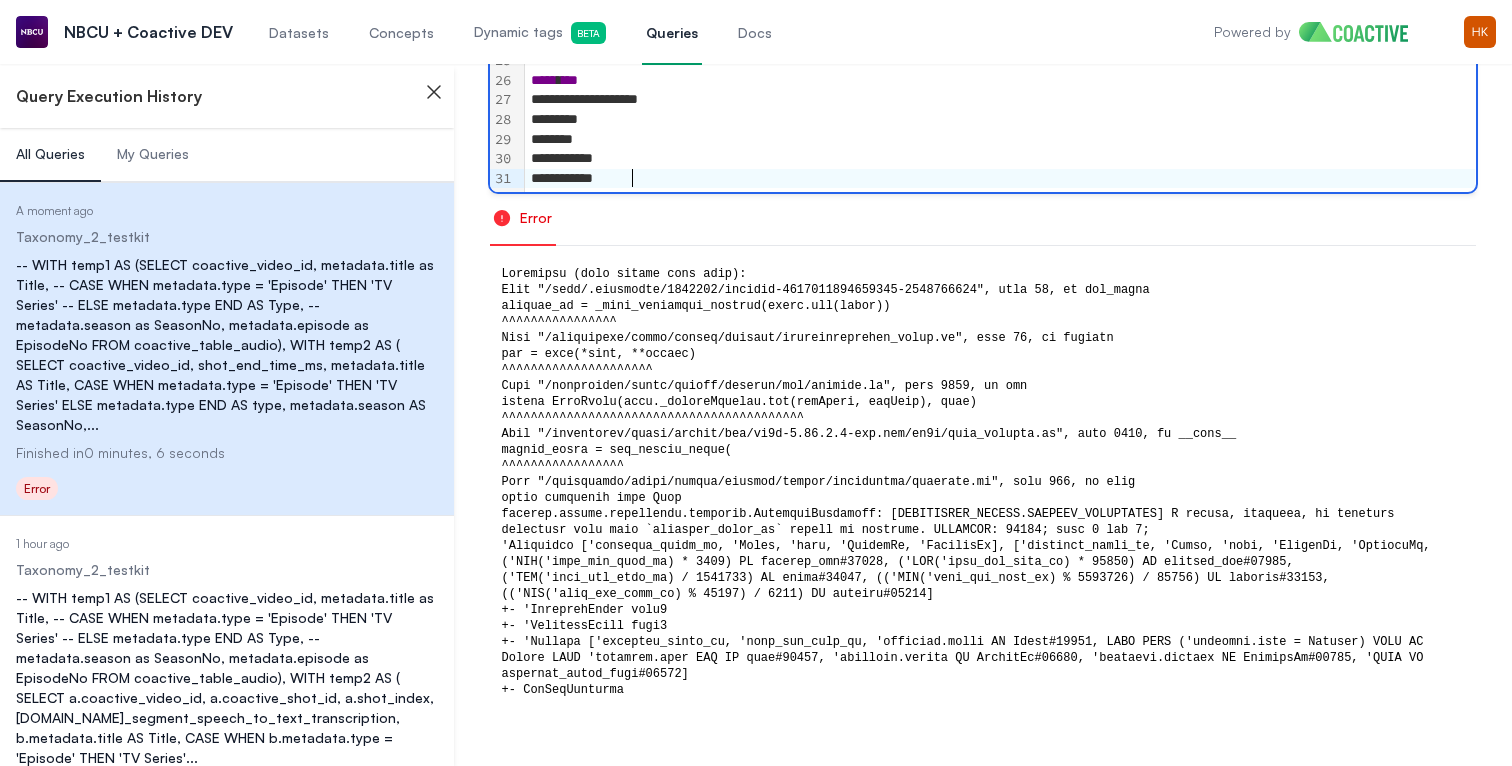 scroll, scrollTop: 300, scrollLeft: 0, axis: vertical 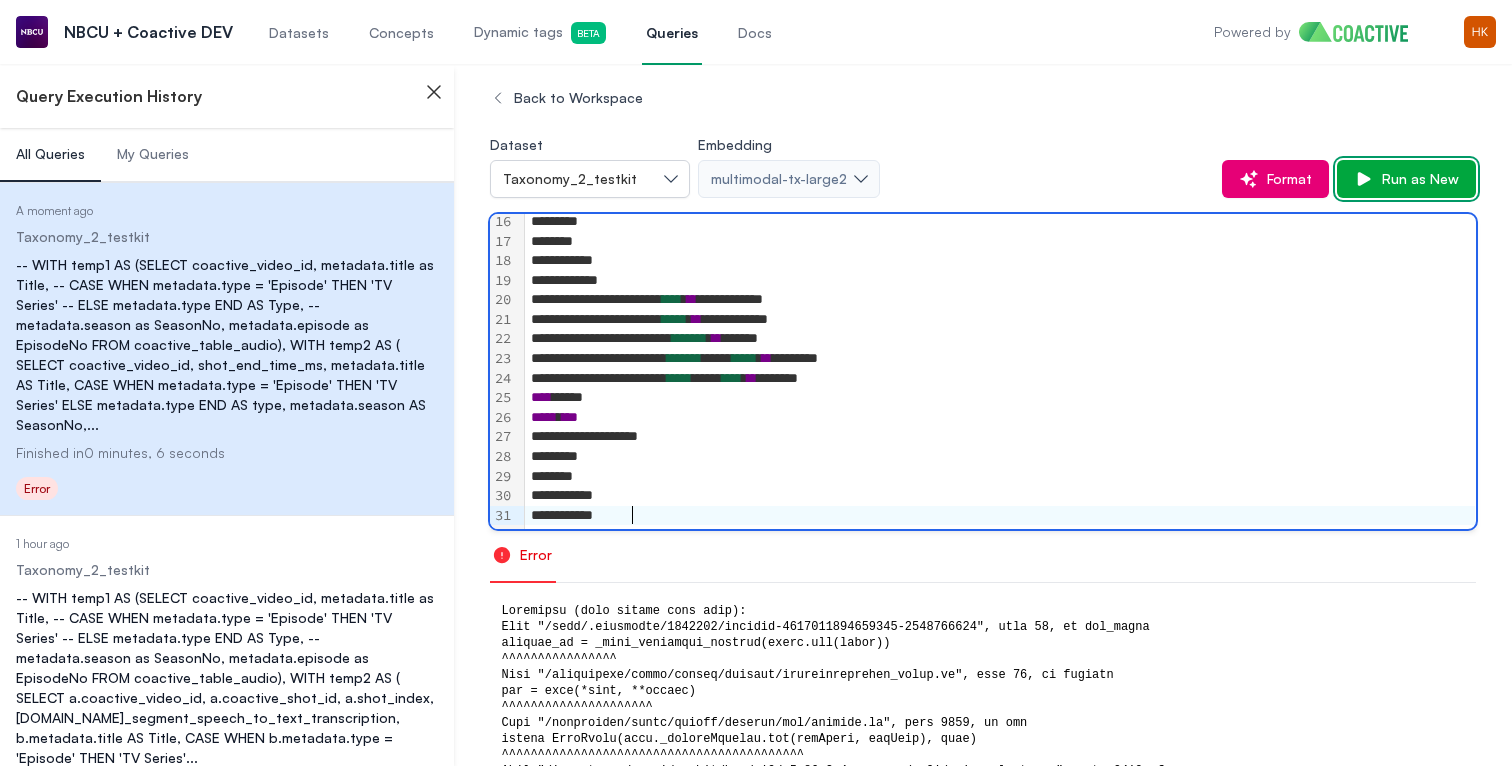 click on "Run as New" at bounding box center [1406, 179] 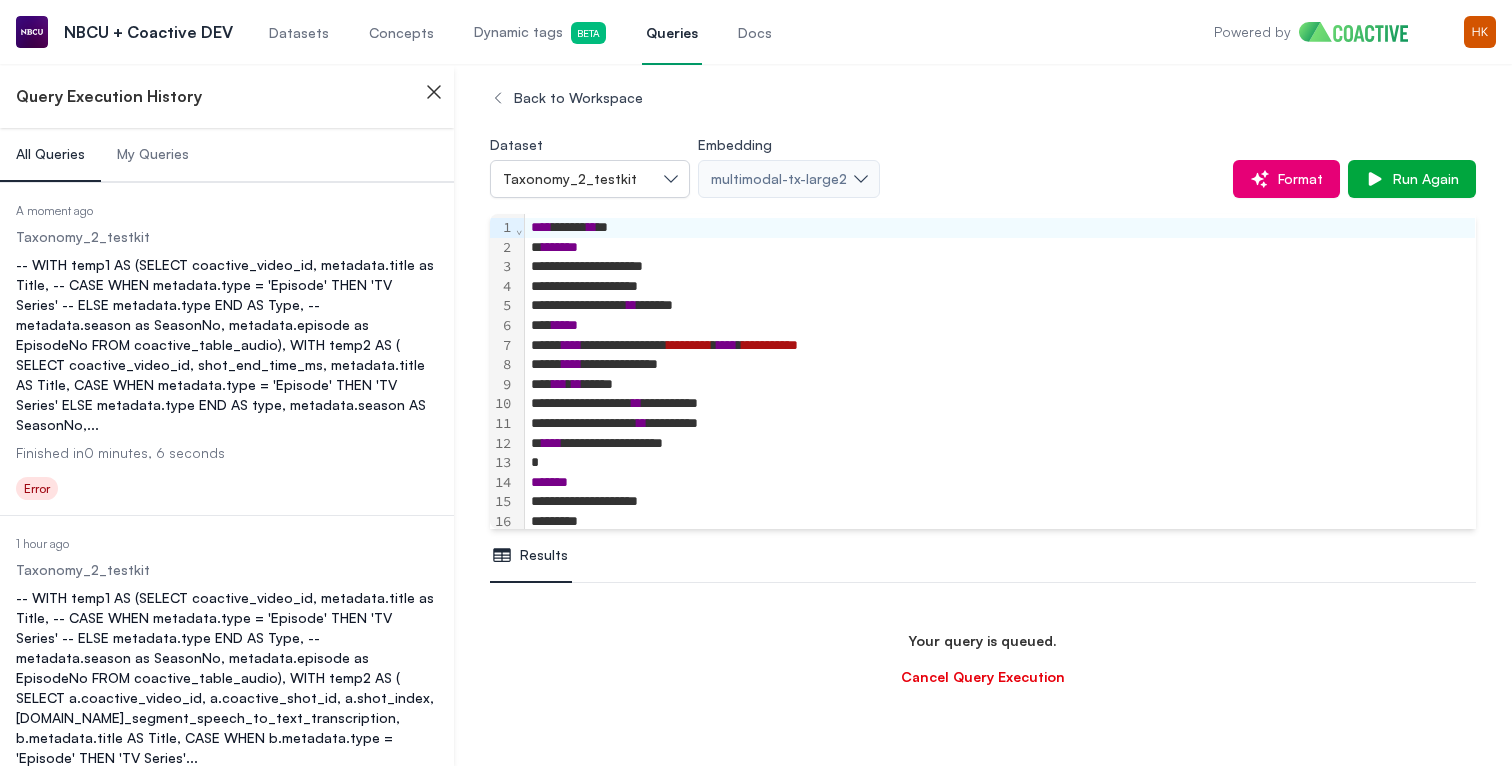 scroll, scrollTop: 18, scrollLeft: 0, axis: vertical 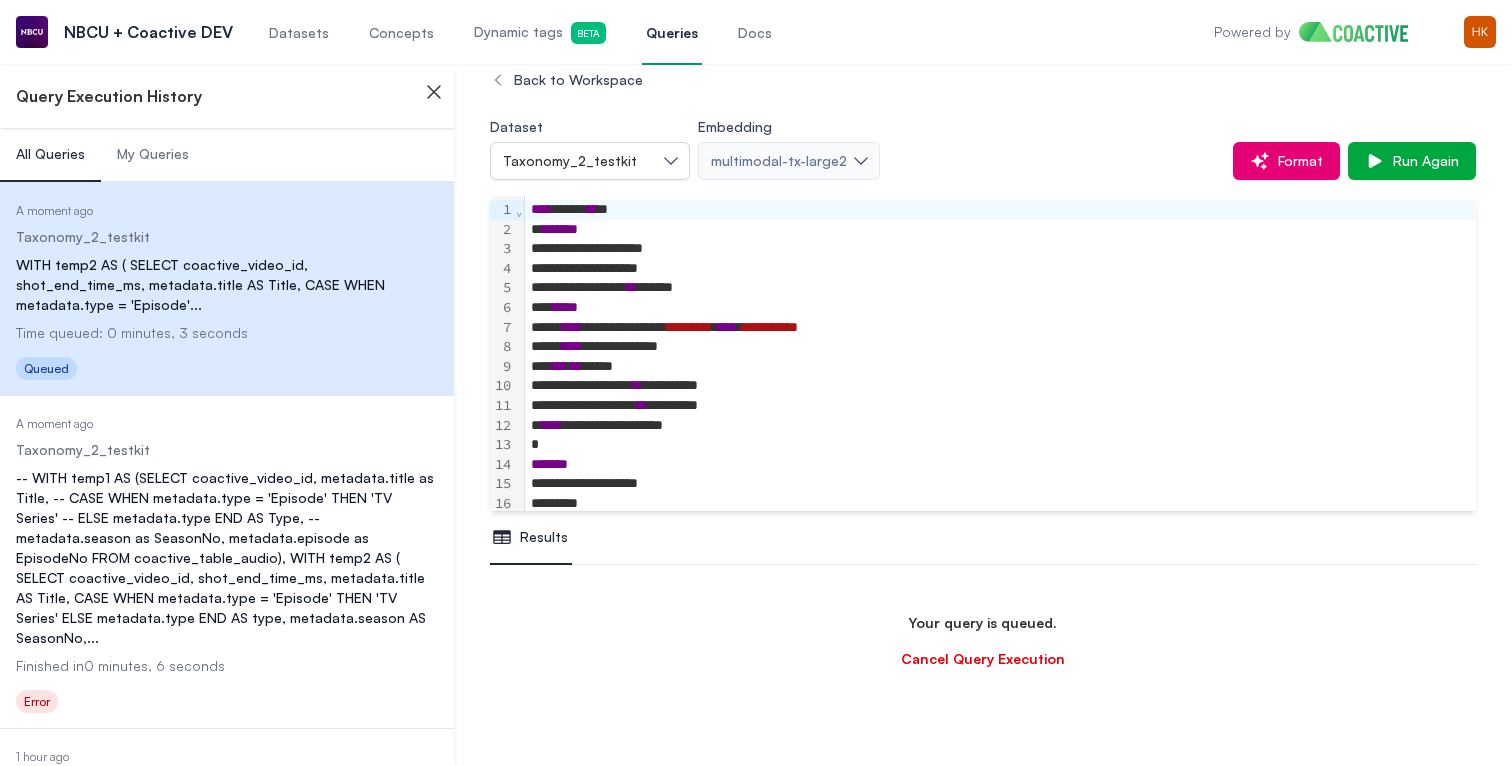 click on "Datasets" at bounding box center [299, 33] 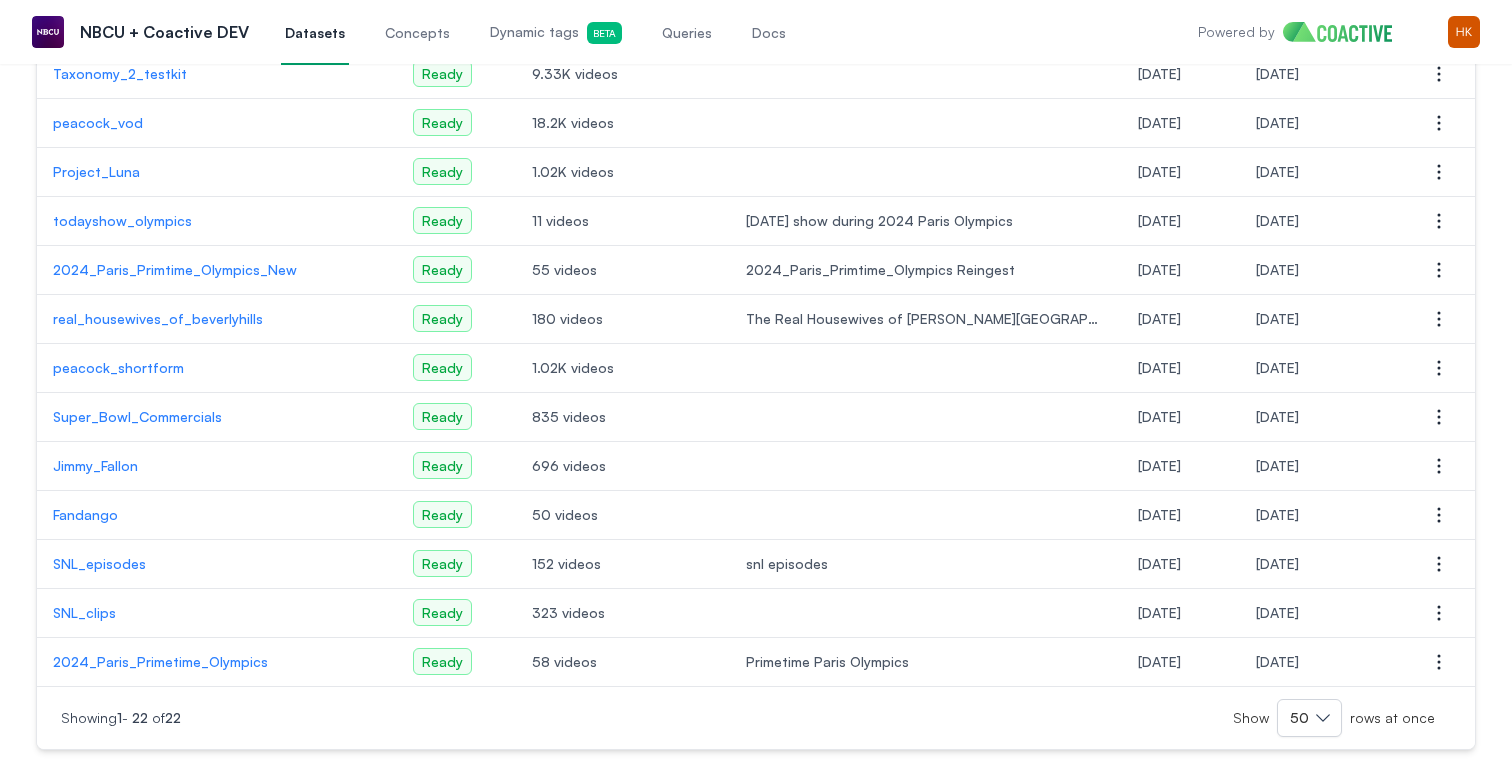 scroll, scrollTop: 0, scrollLeft: 0, axis: both 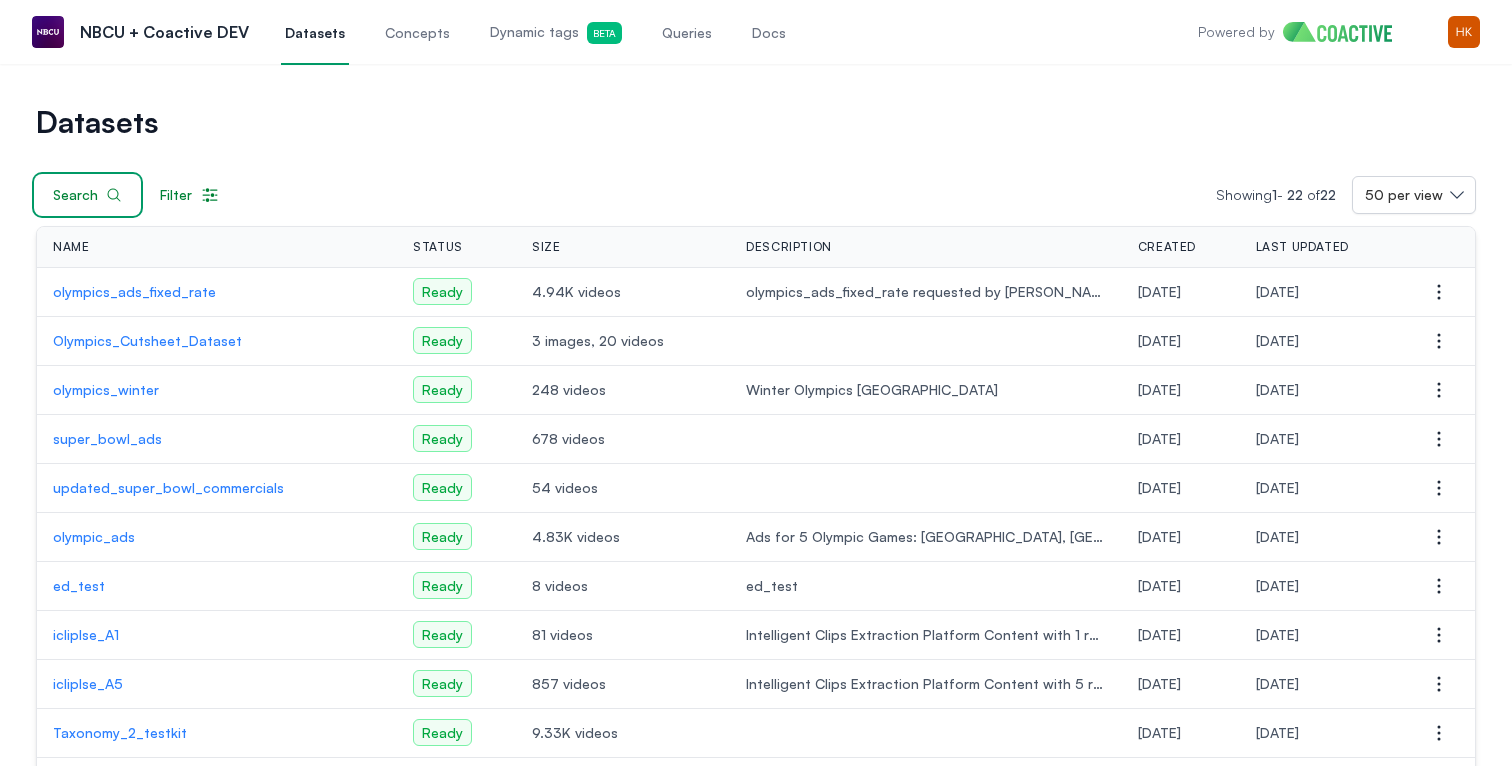 click on "Search" at bounding box center [87, 195] 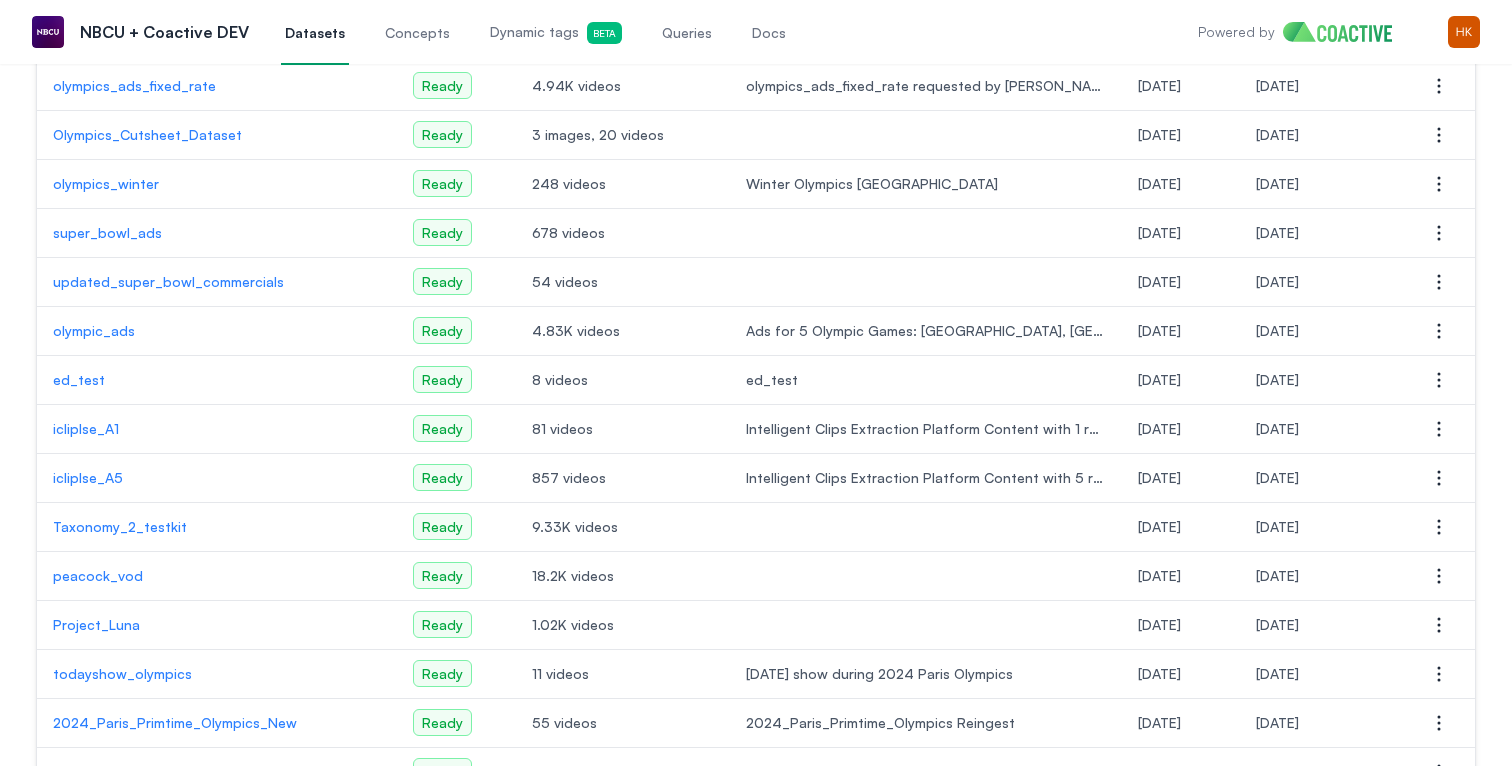 scroll, scrollTop: 216, scrollLeft: 0, axis: vertical 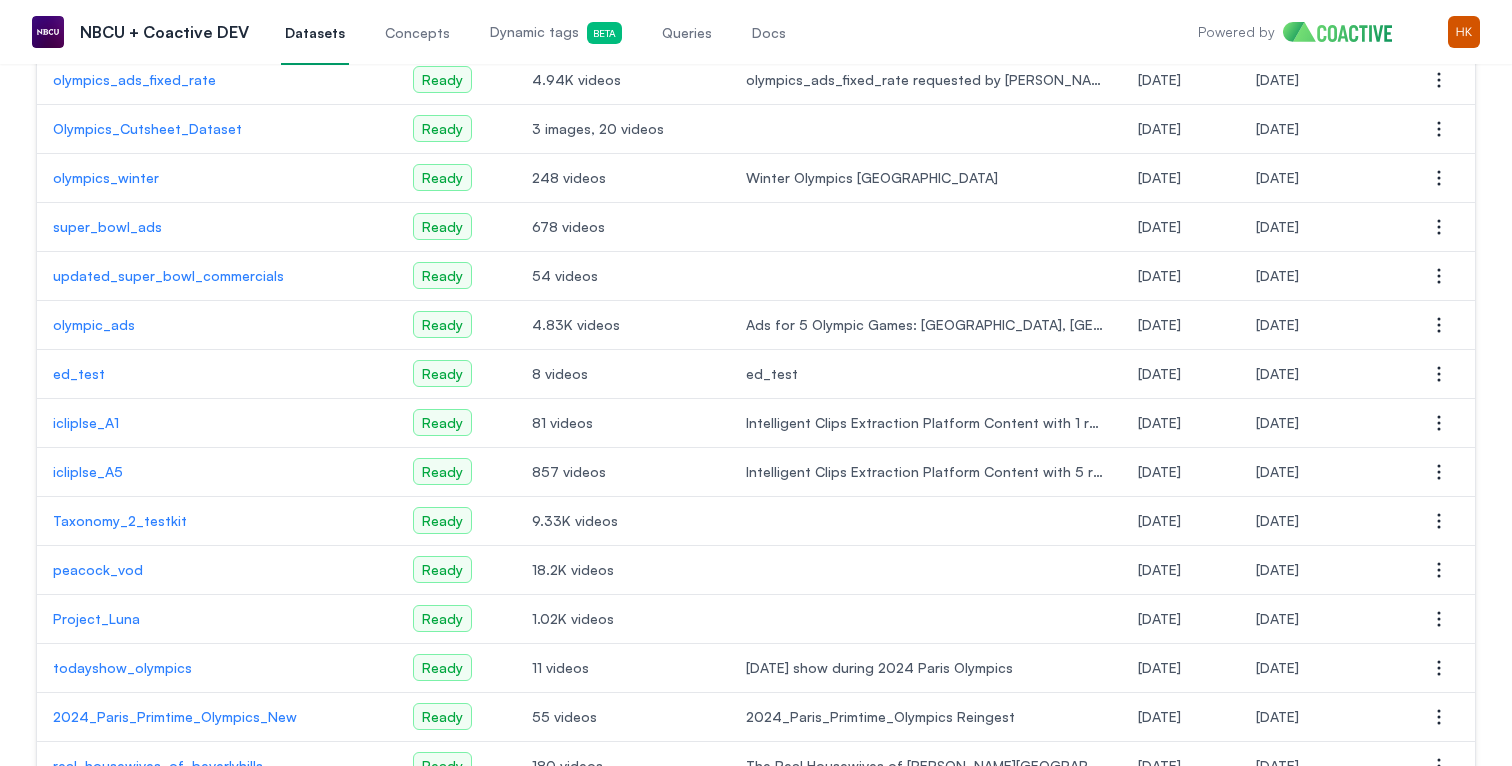 click on "Taxonomy_2_testkit" at bounding box center [217, 521] 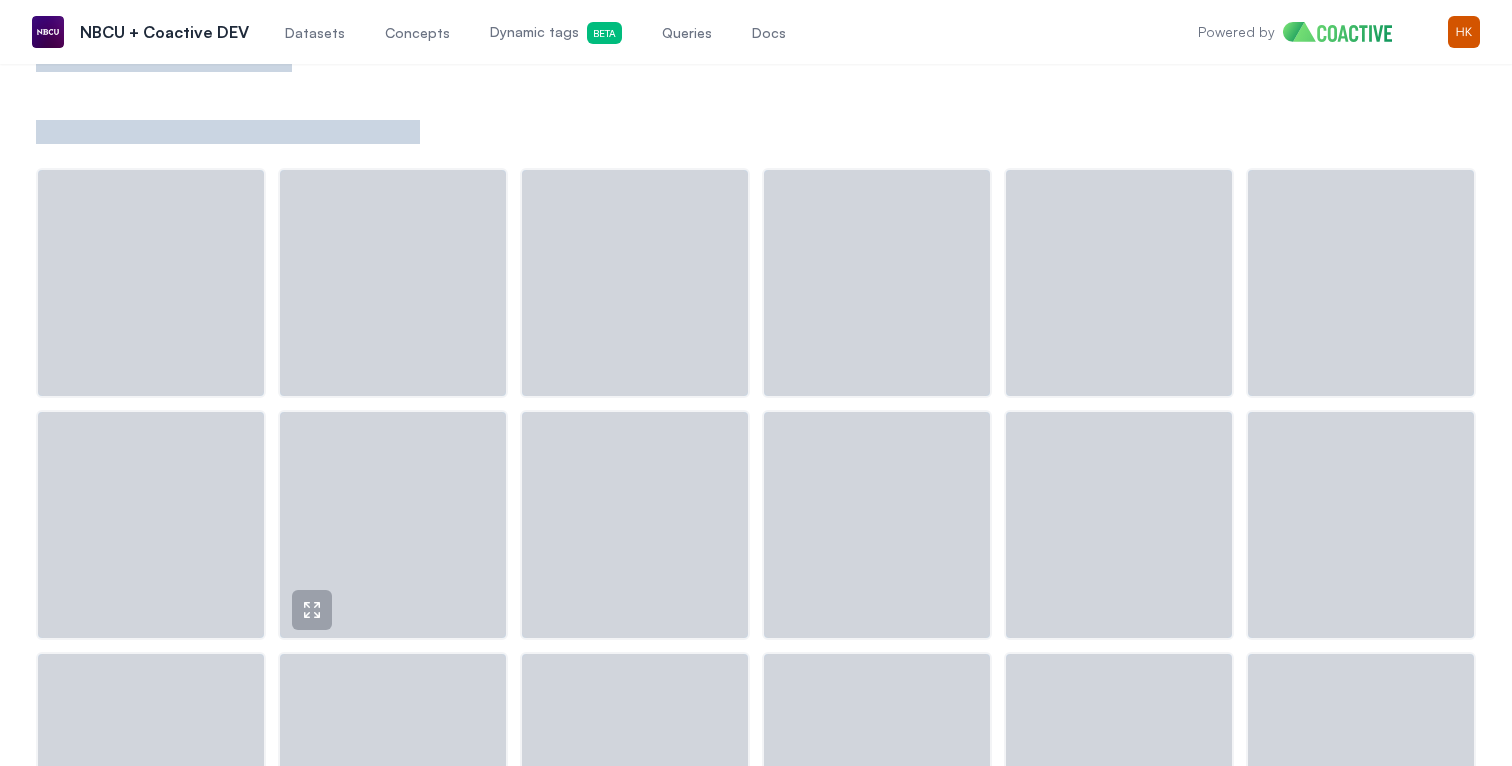 scroll, scrollTop: 0, scrollLeft: 0, axis: both 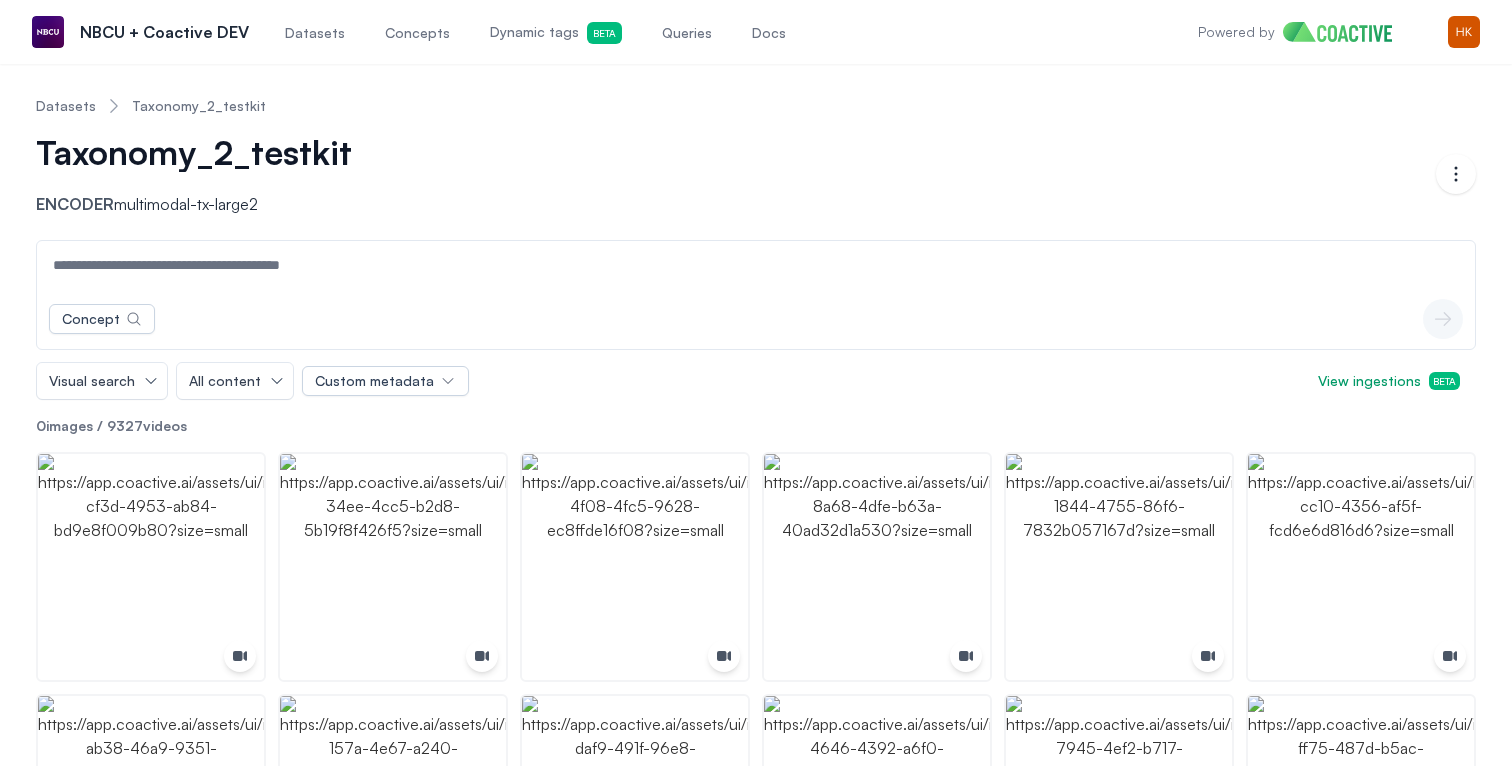 click at bounding box center (756, 265) 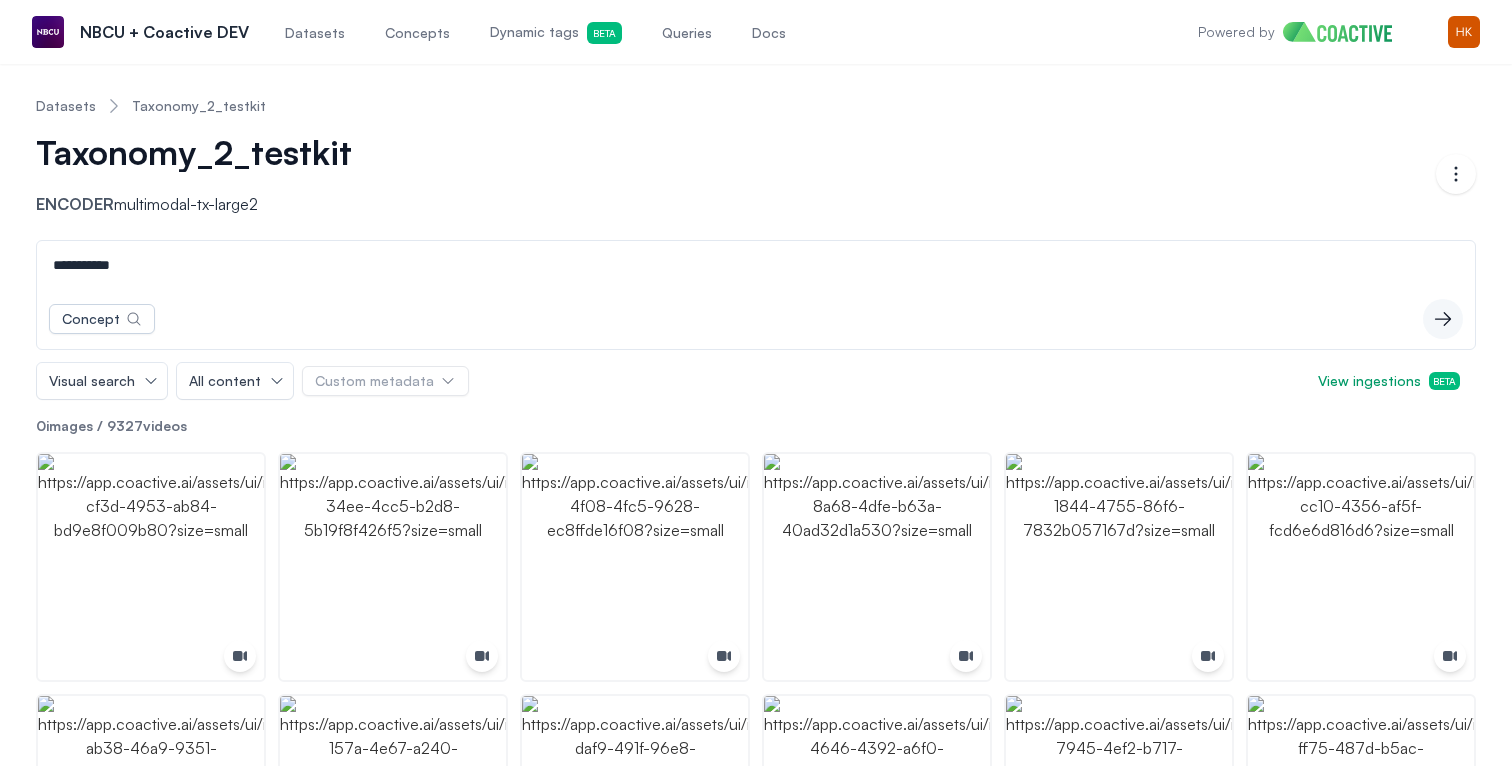 type on "**********" 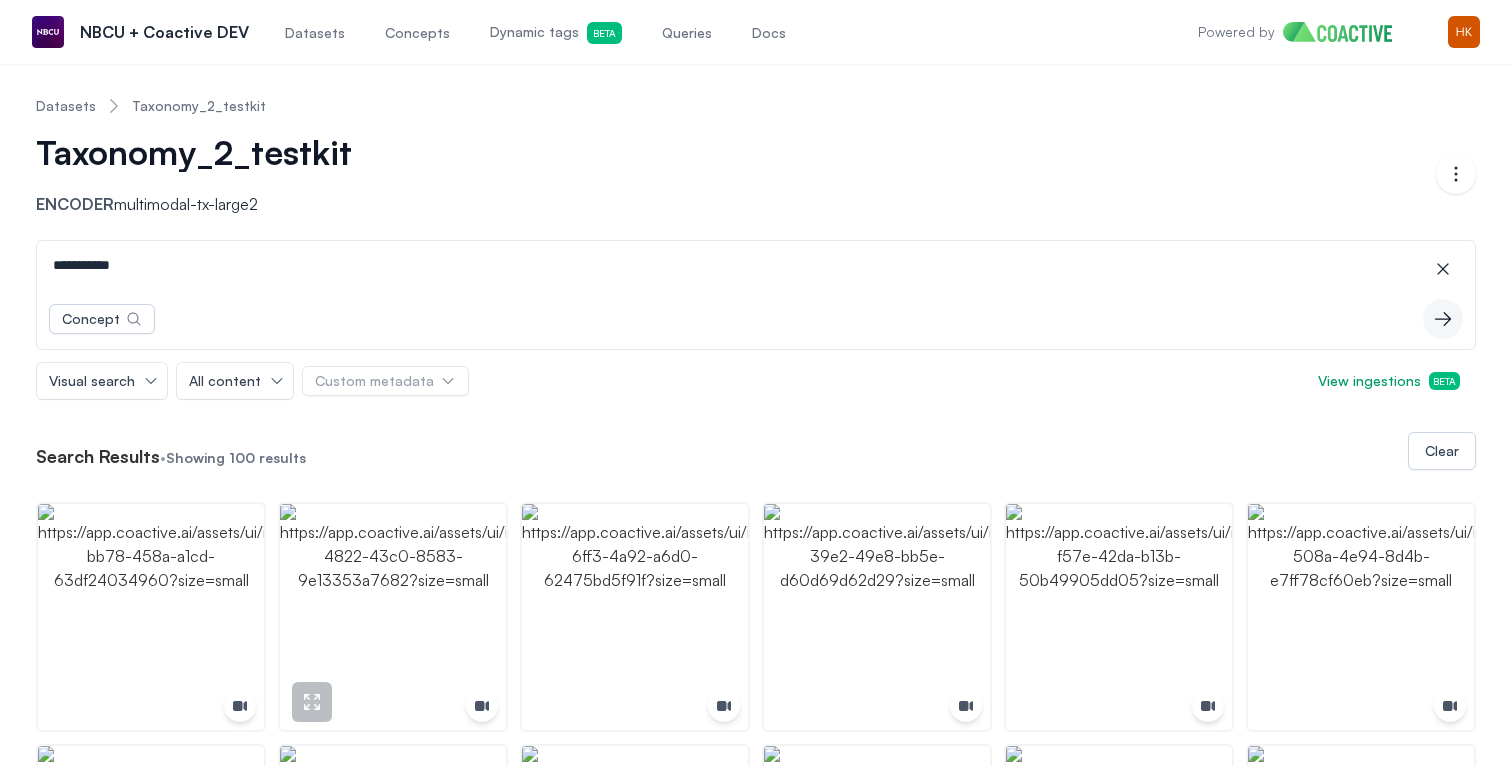 click at bounding box center (393, 617) 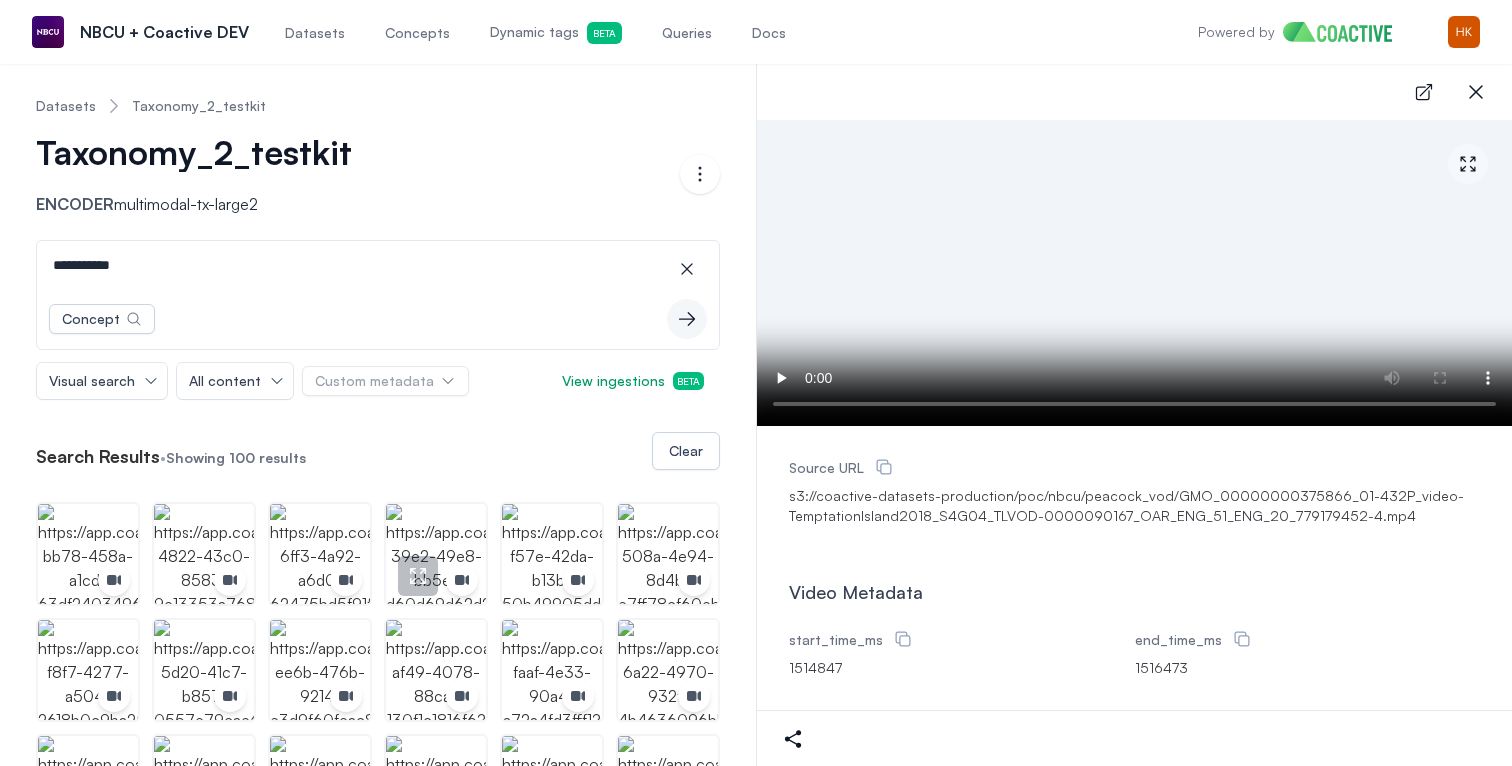 click at bounding box center [436, 554] 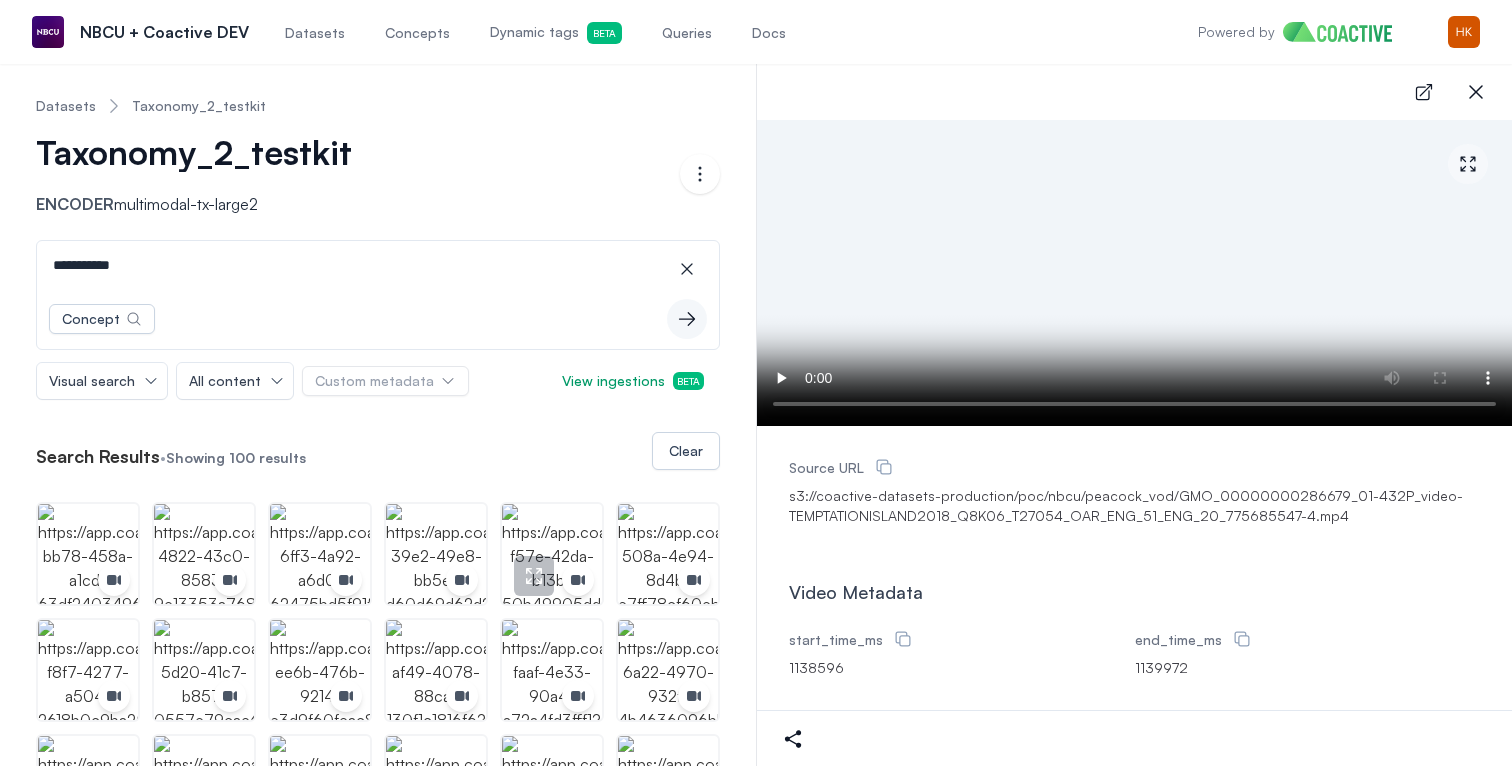 click at bounding box center [552, 554] 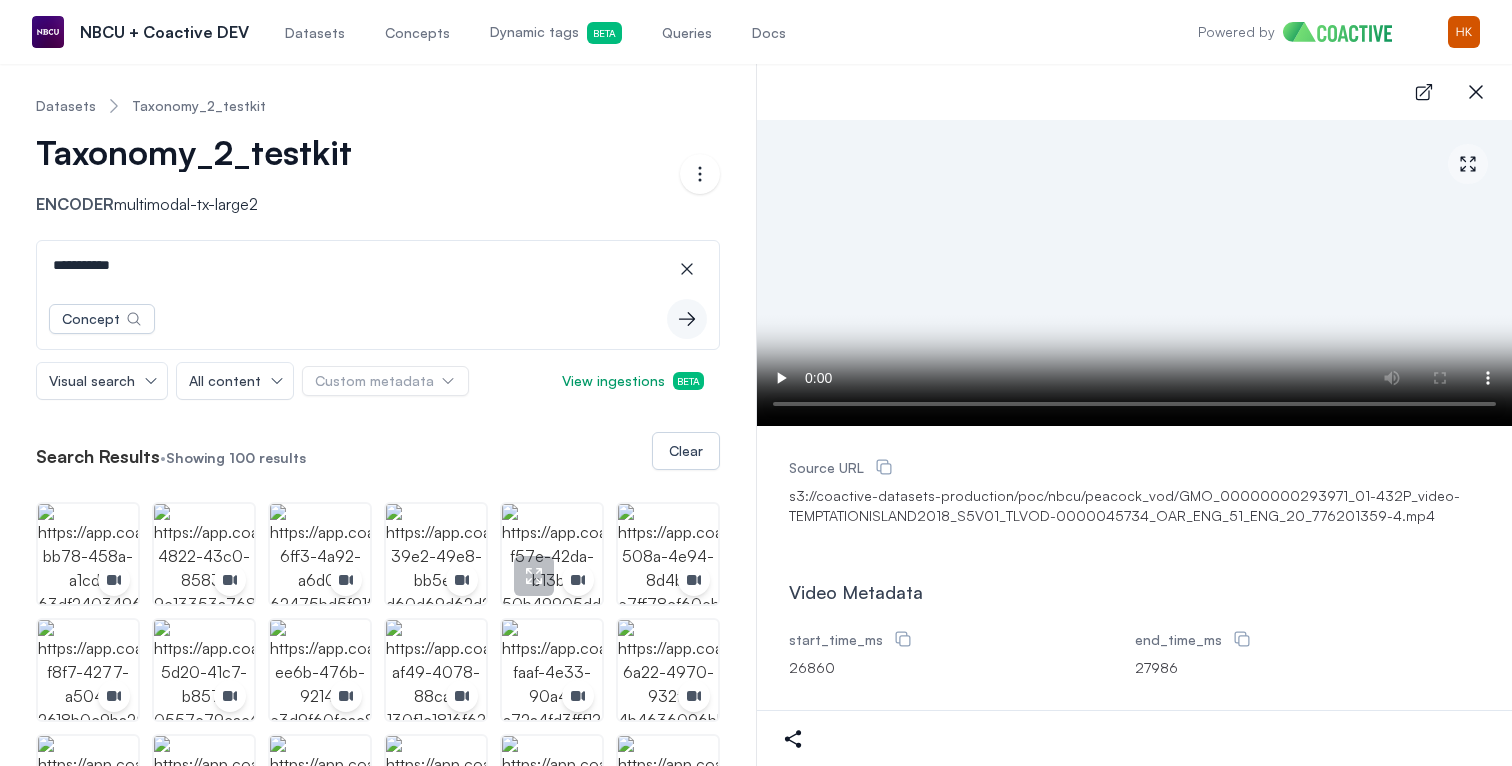 click on "icon-button" at bounding box center [378, 1482] 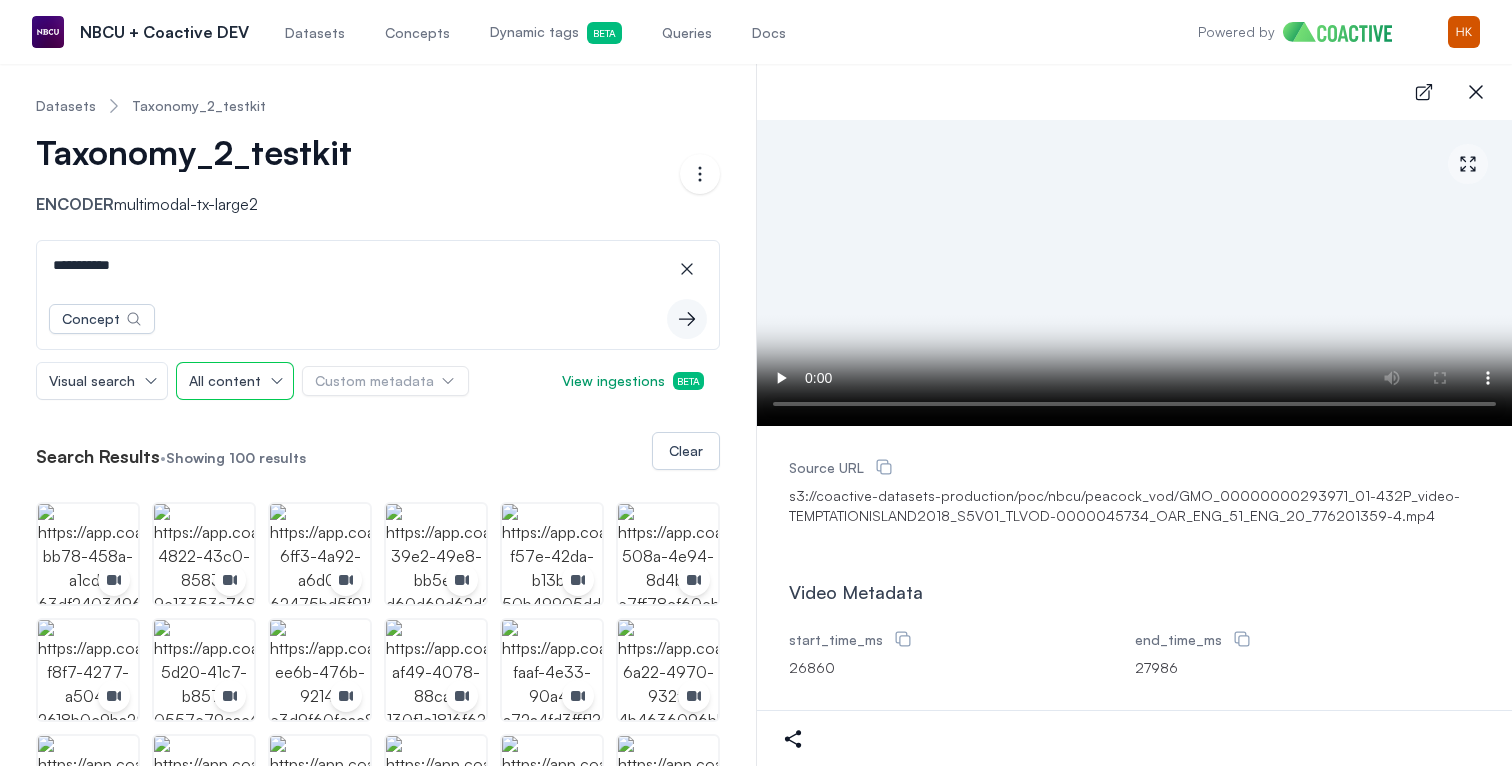 click on "All content" at bounding box center [225, 381] 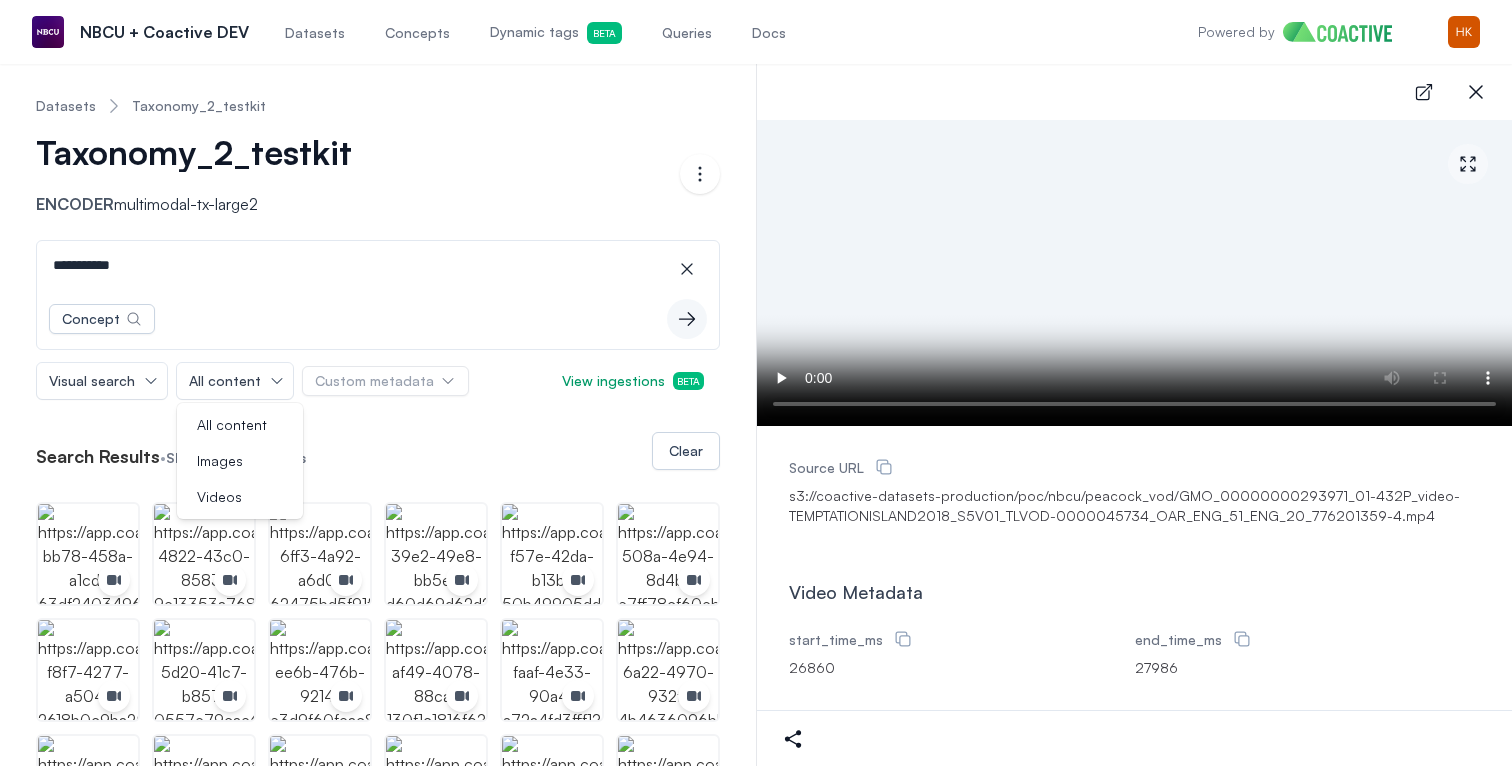 click on "Search Results  •  Showing   100   results Clear" at bounding box center [378, 451] 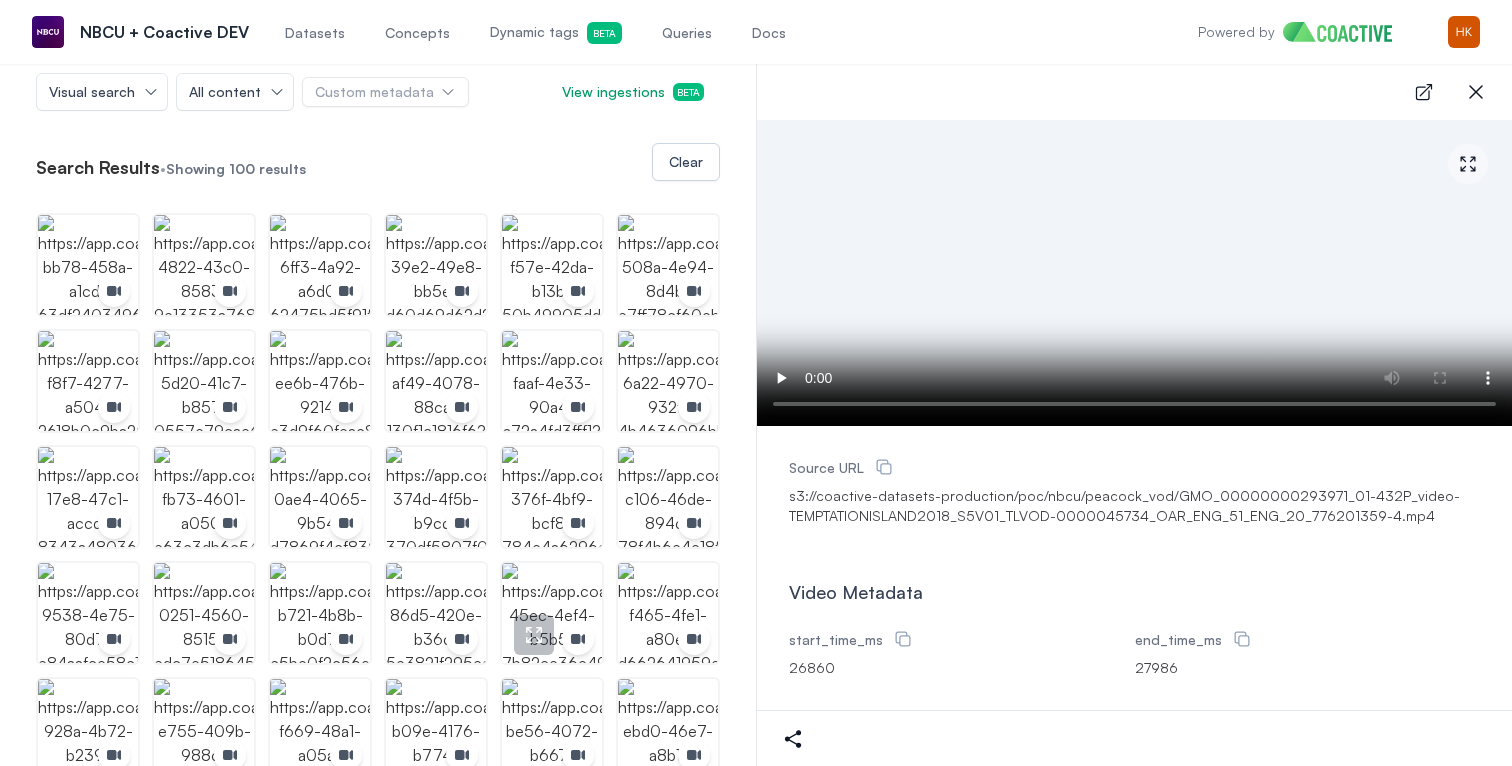 click at bounding box center (552, 613) 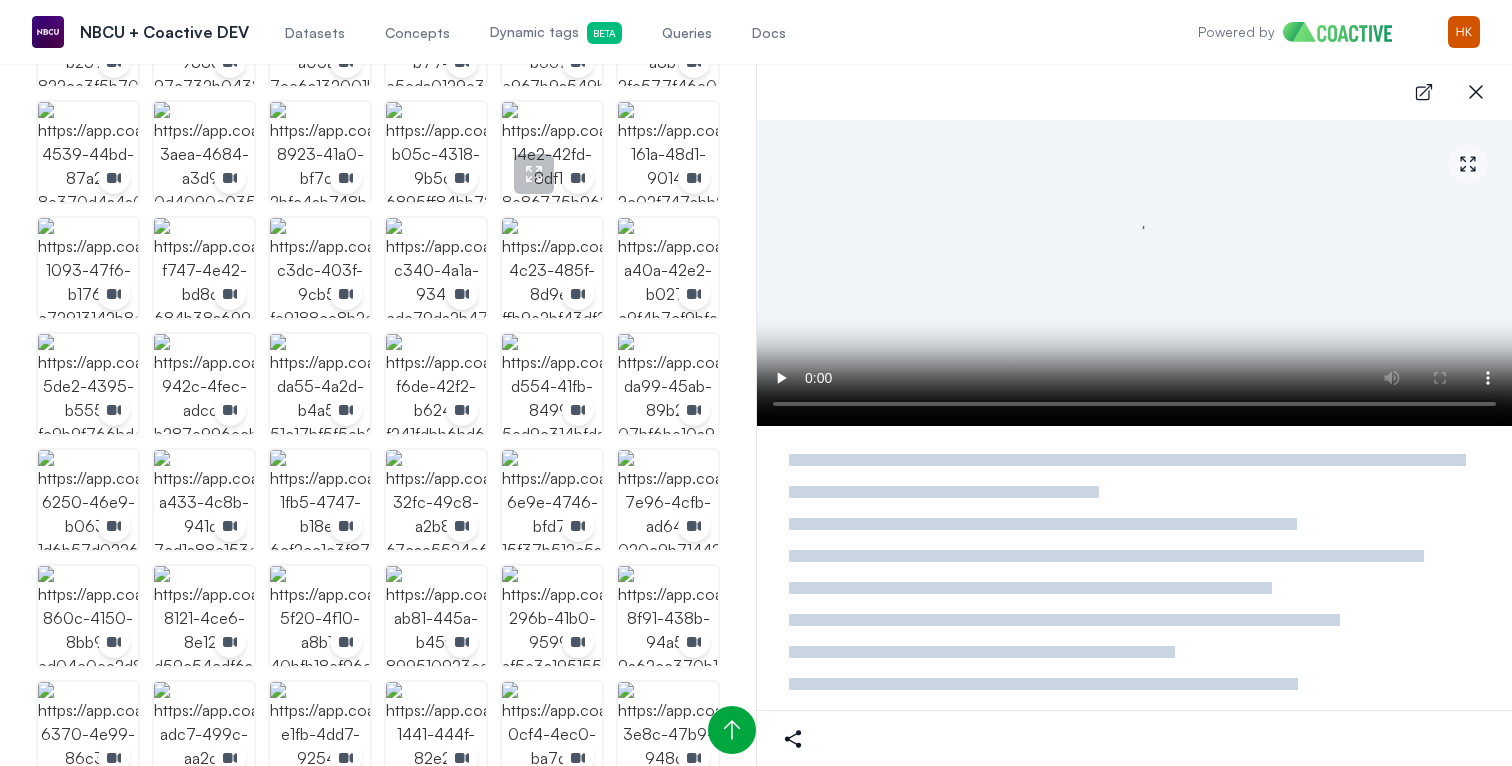 scroll, scrollTop: 1108, scrollLeft: 0, axis: vertical 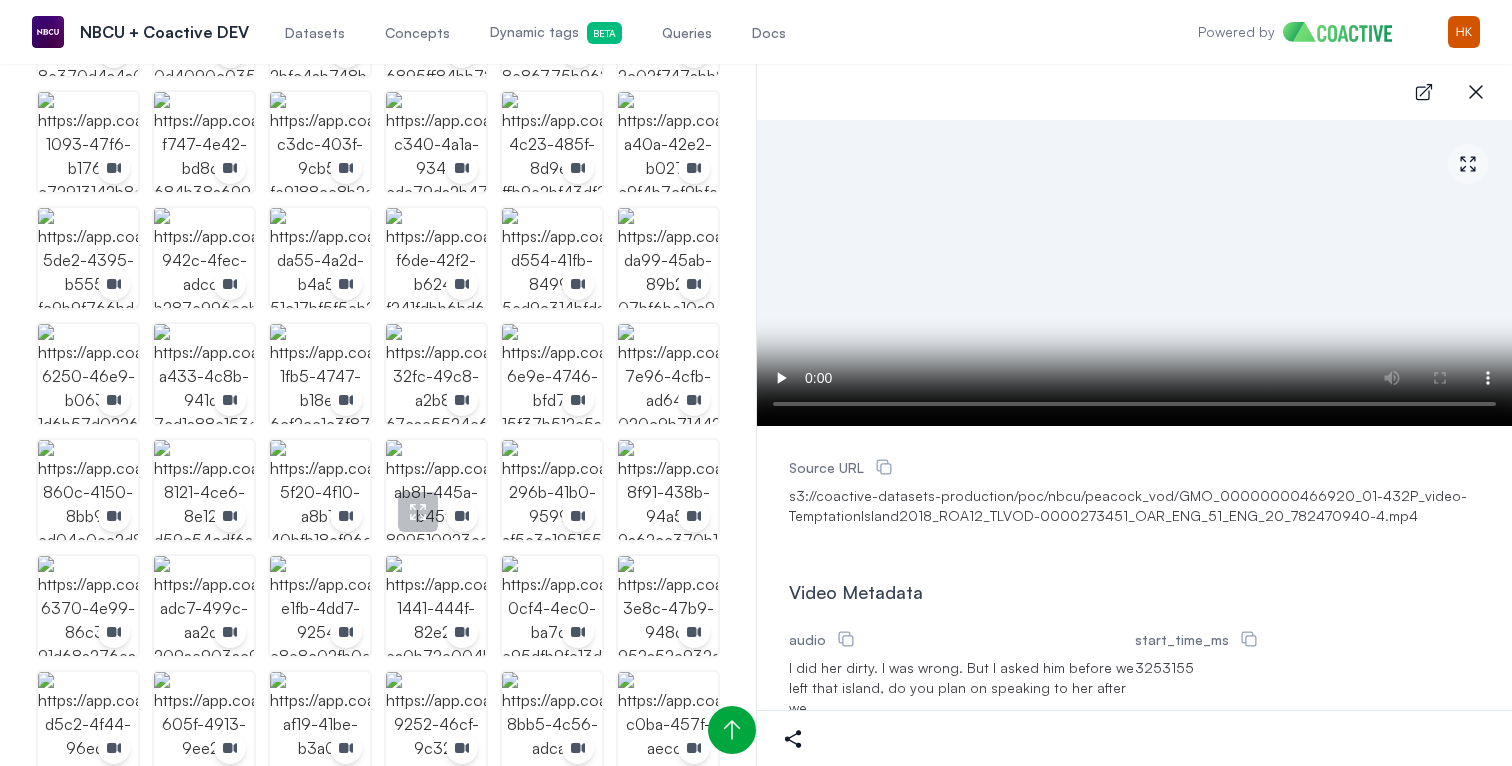 click at bounding box center [436, 490] 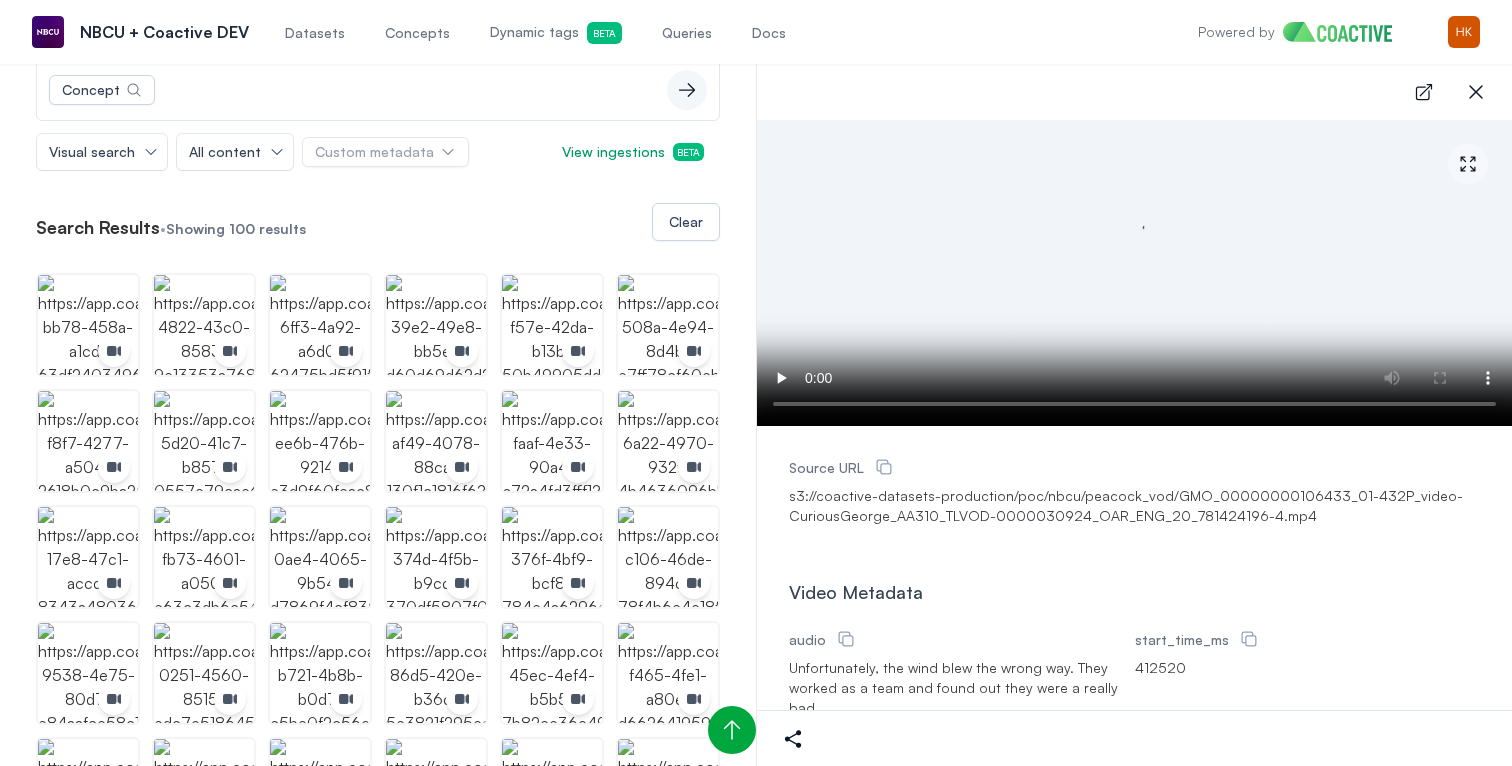 scroll, scrollTop: 0, scrollLeft: 0, axis: both 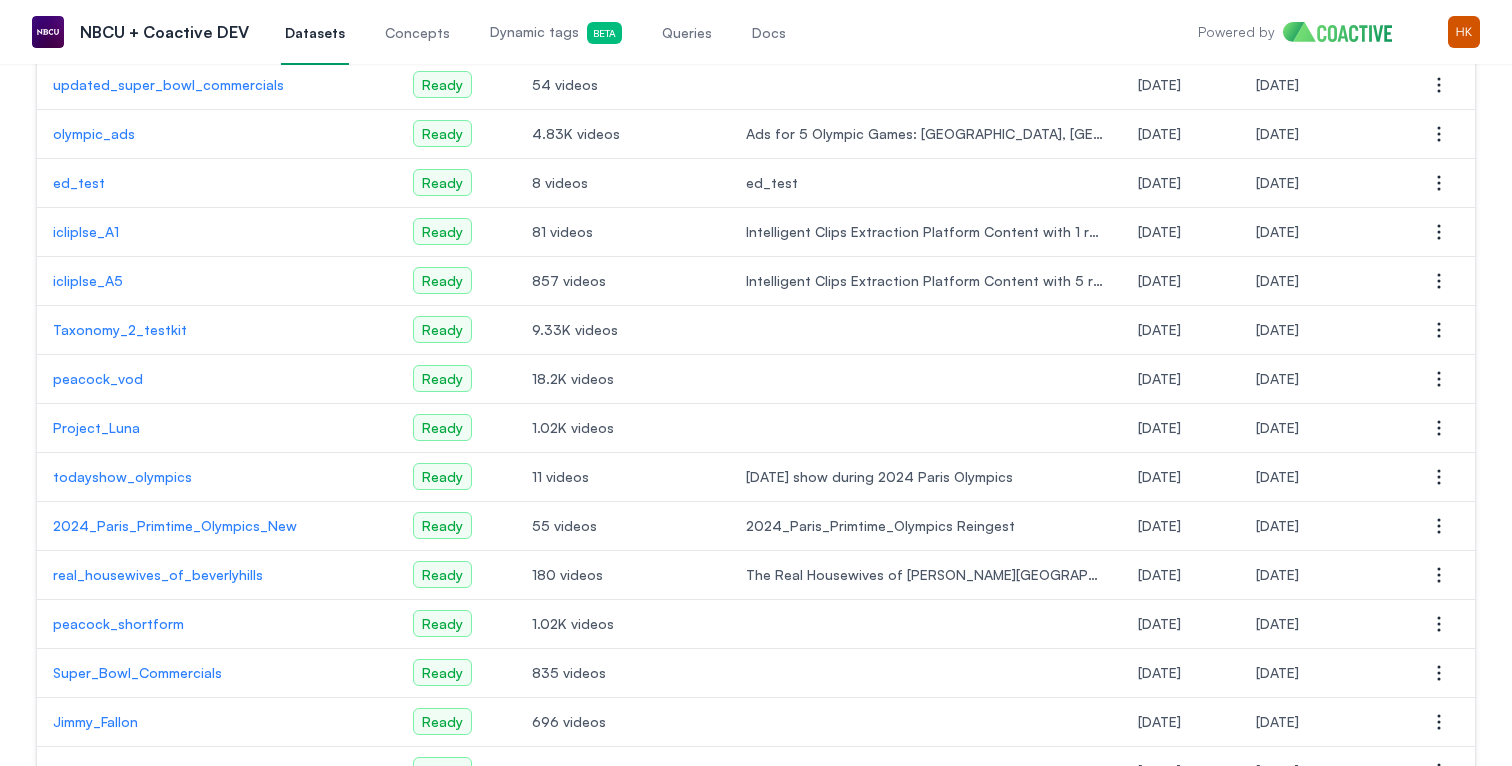 click on "peacock_vod" at bounding box center [217, 379] 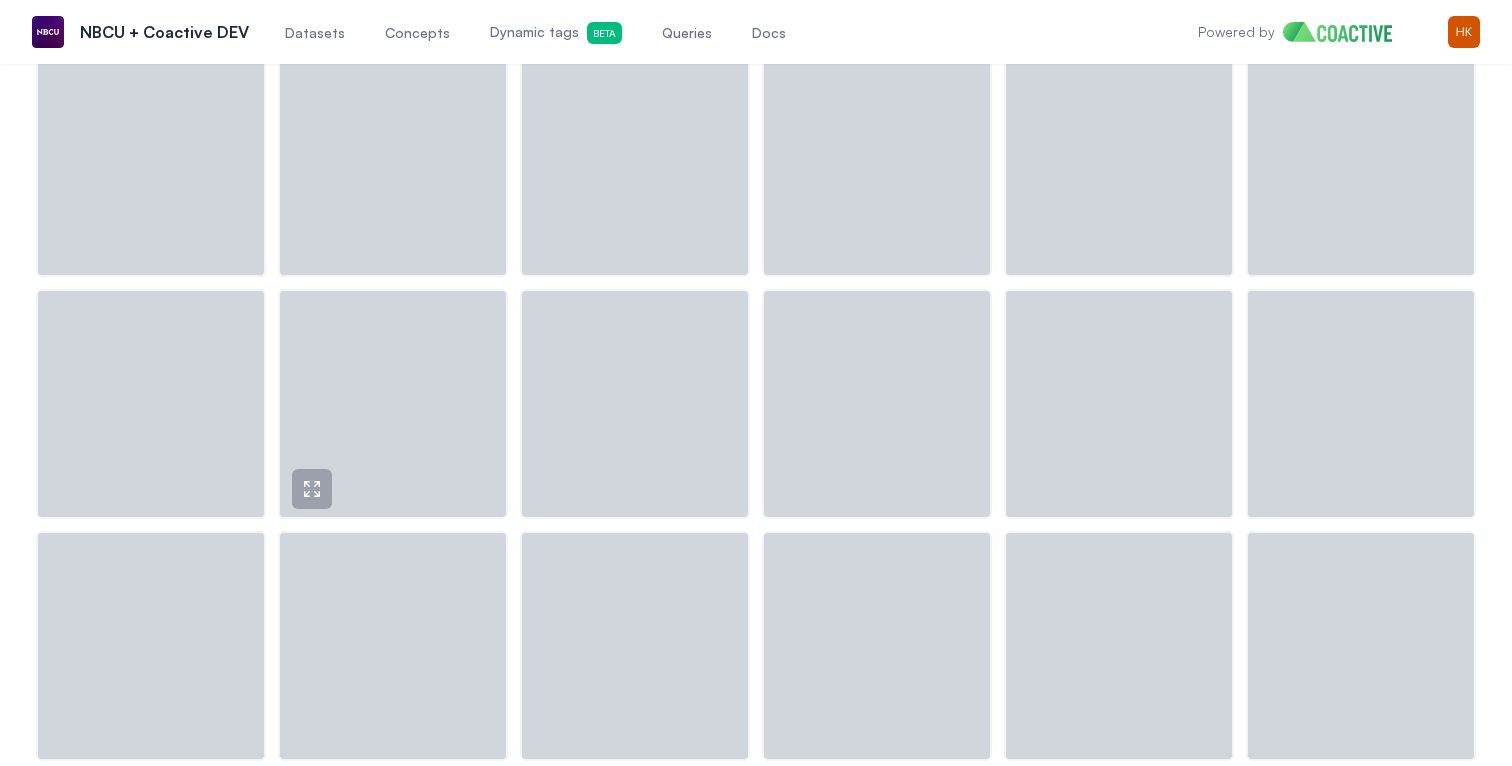 scroll, scrollTop: 0, scrollLeft: 0, axis: both 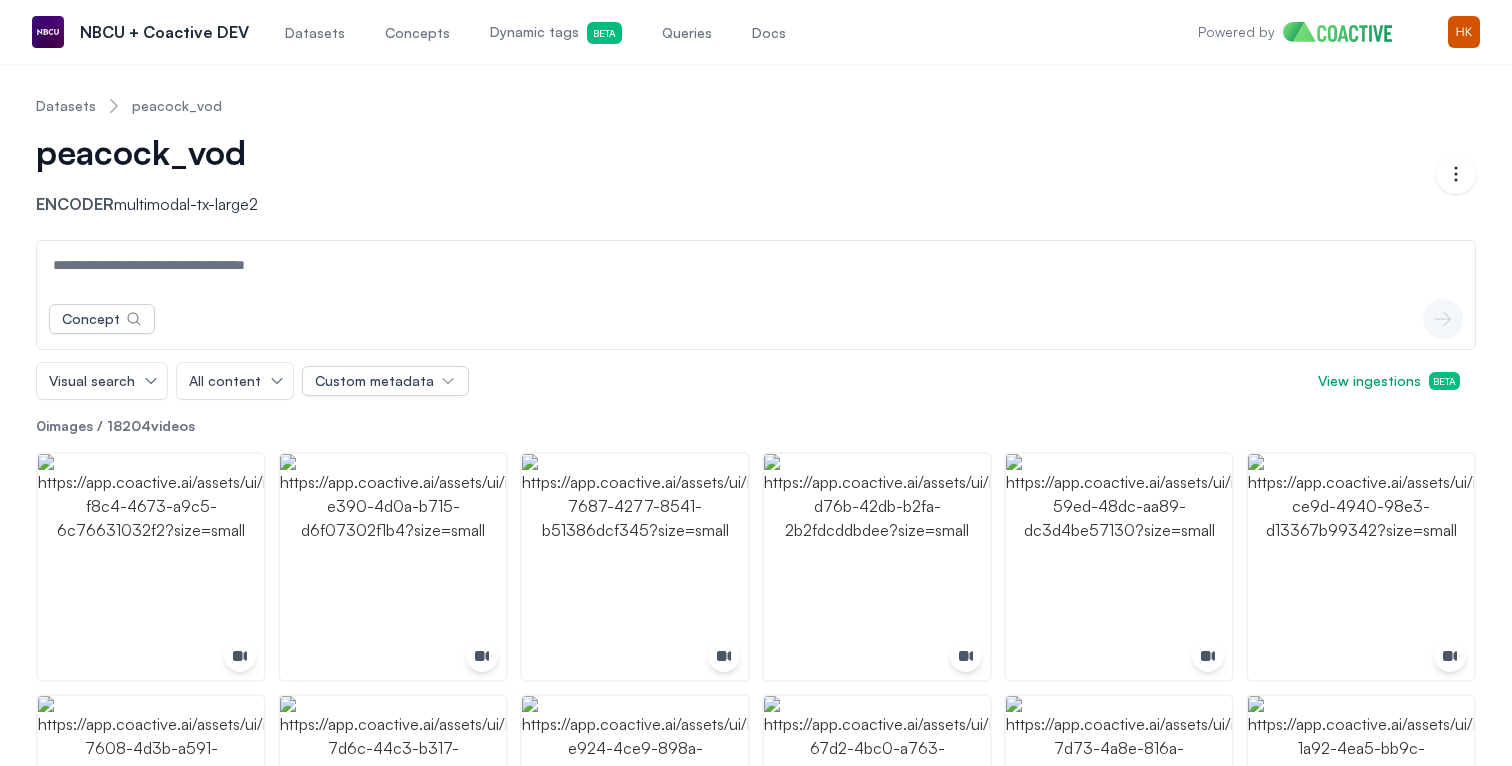 click at bounding box center (756, 265) 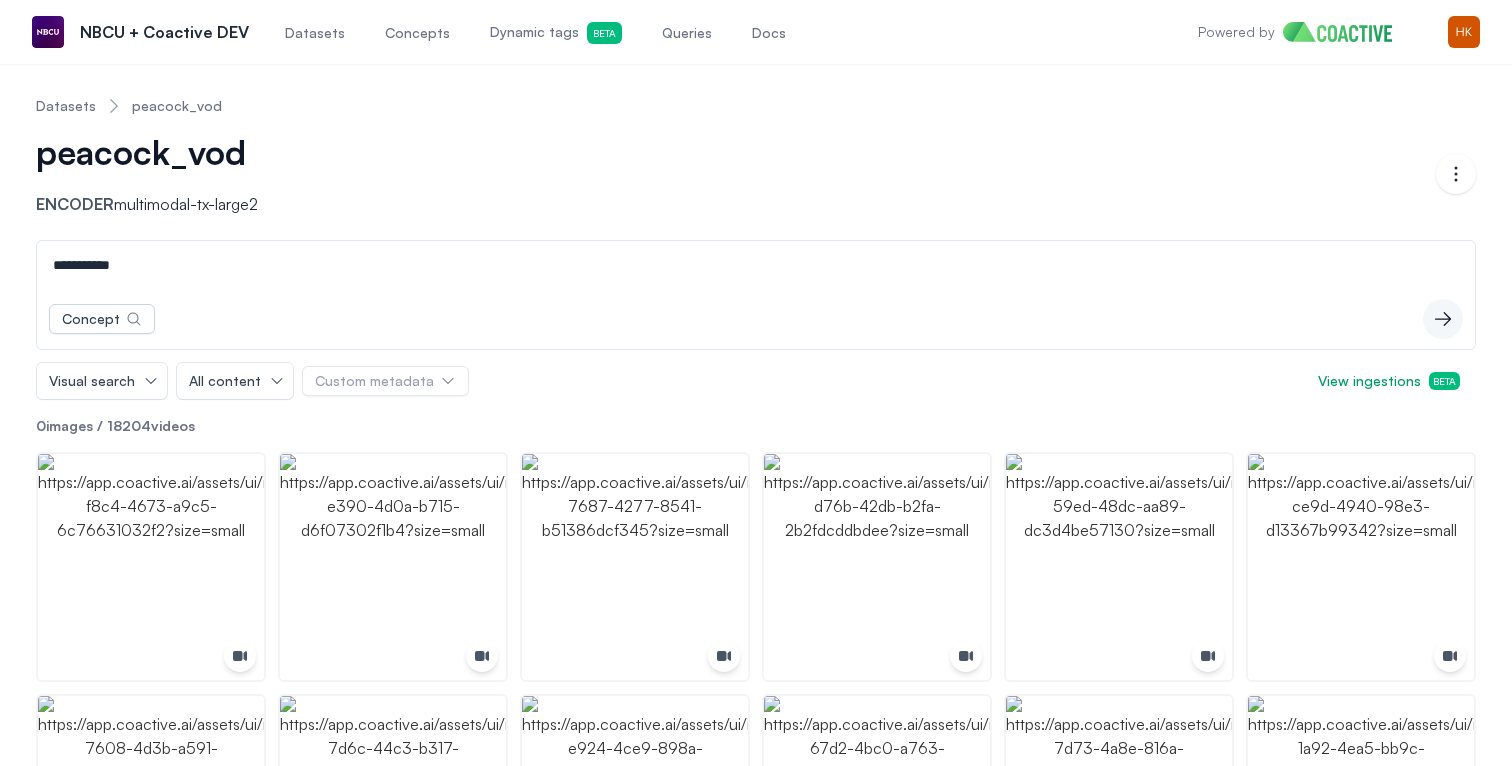 type on "**********" 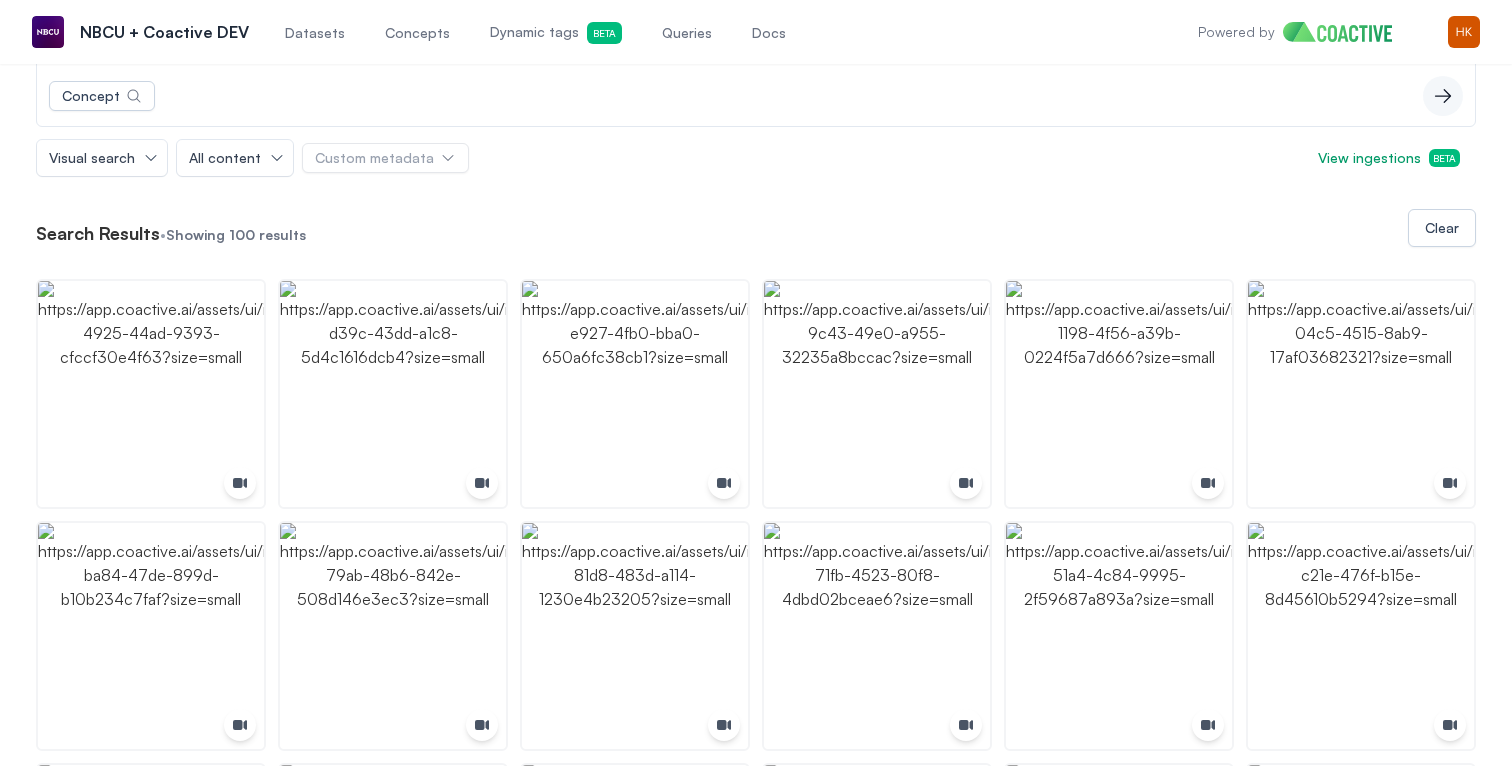 scroll, scrollTop: 226, scrollLeft: 0, axis: vertical 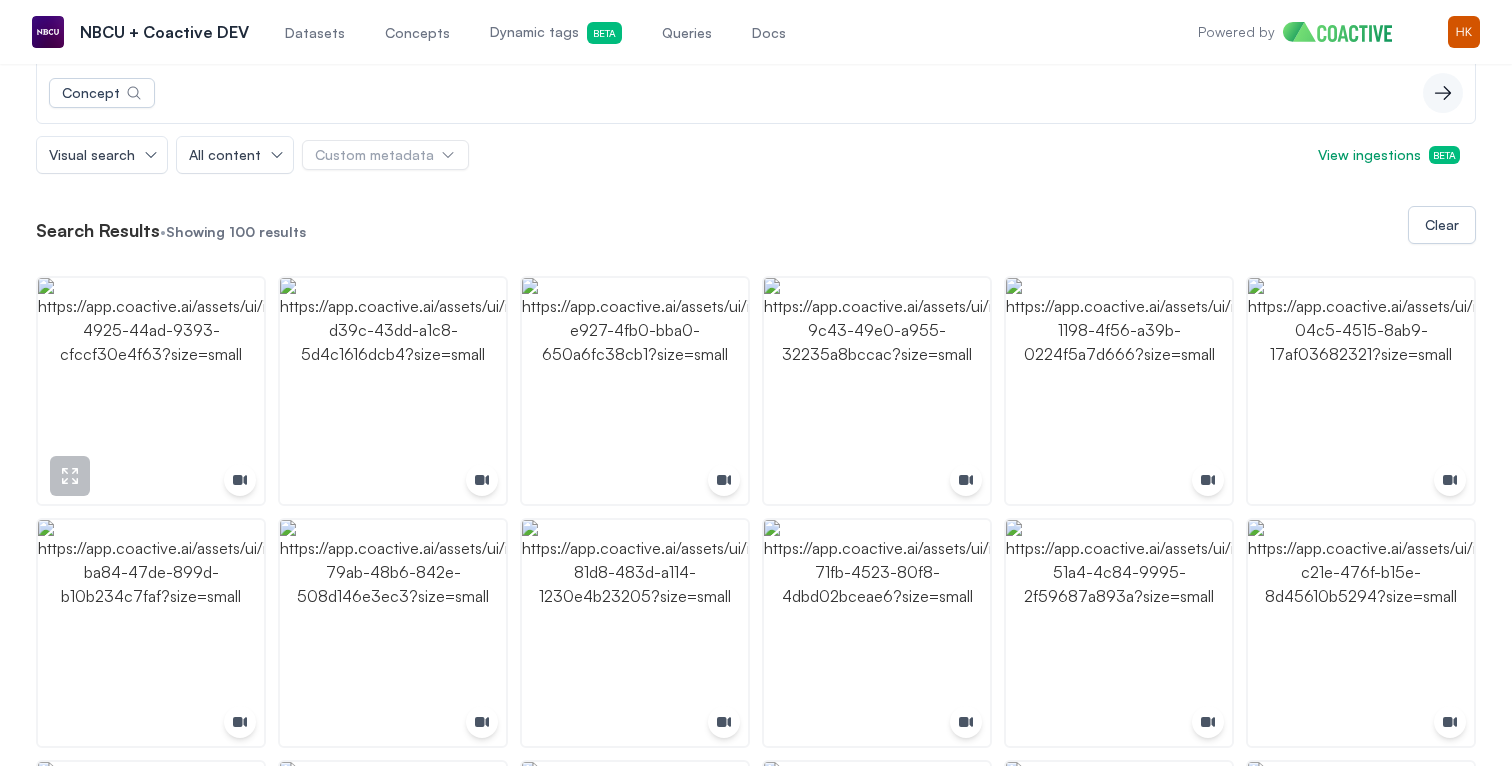 click at bounding box center (151, 391) 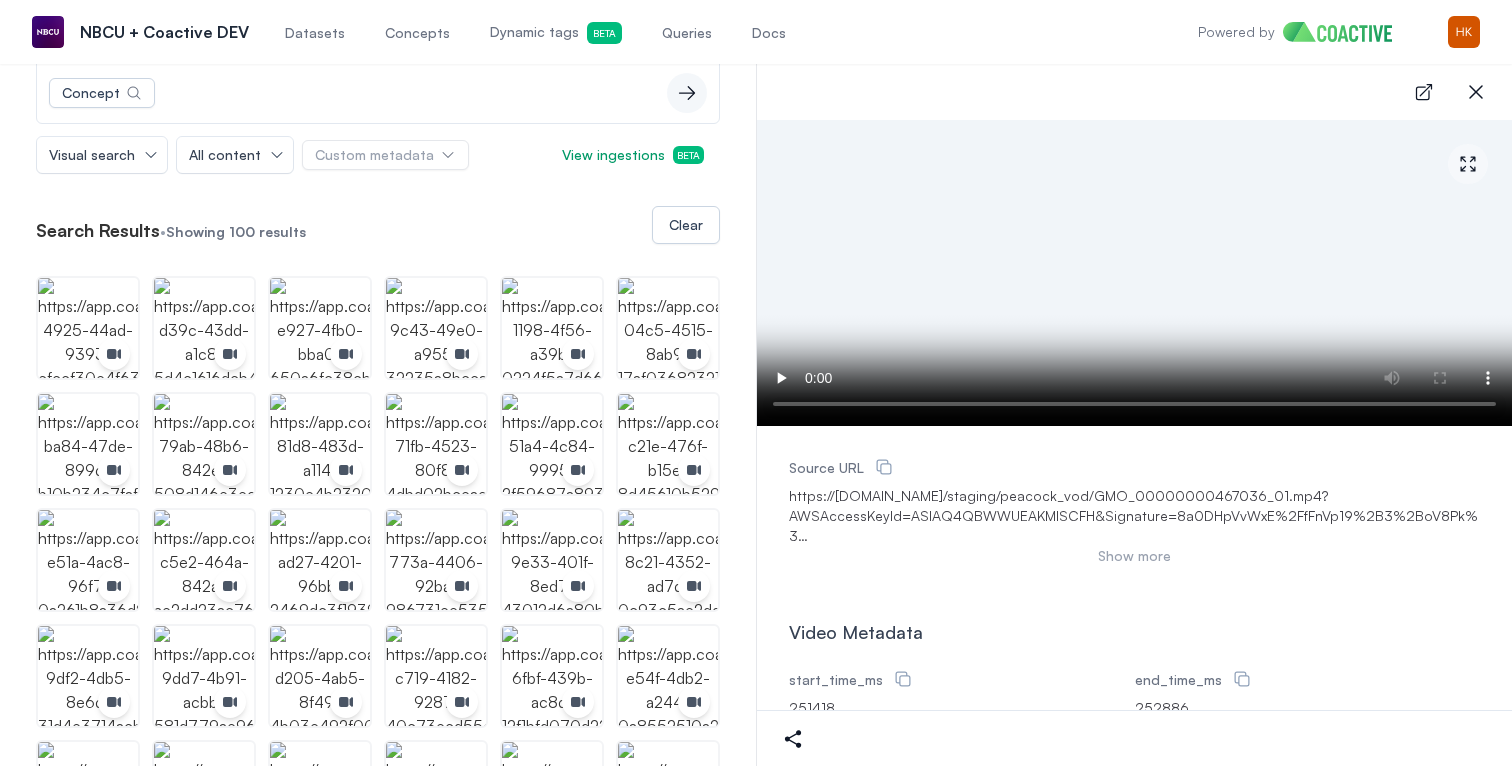 click at bounding box center (378, 1256) 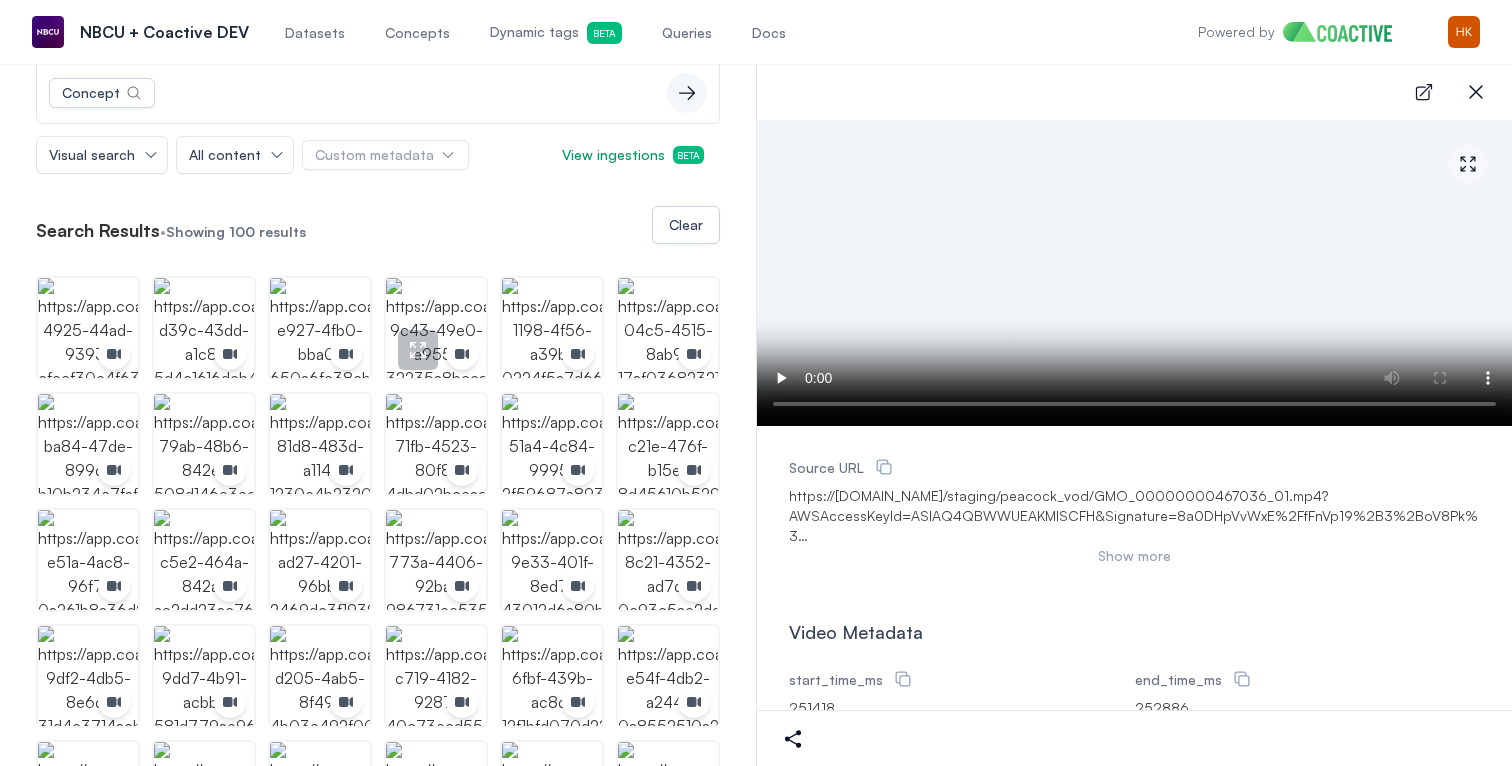 click at bounding box center [436, 328] 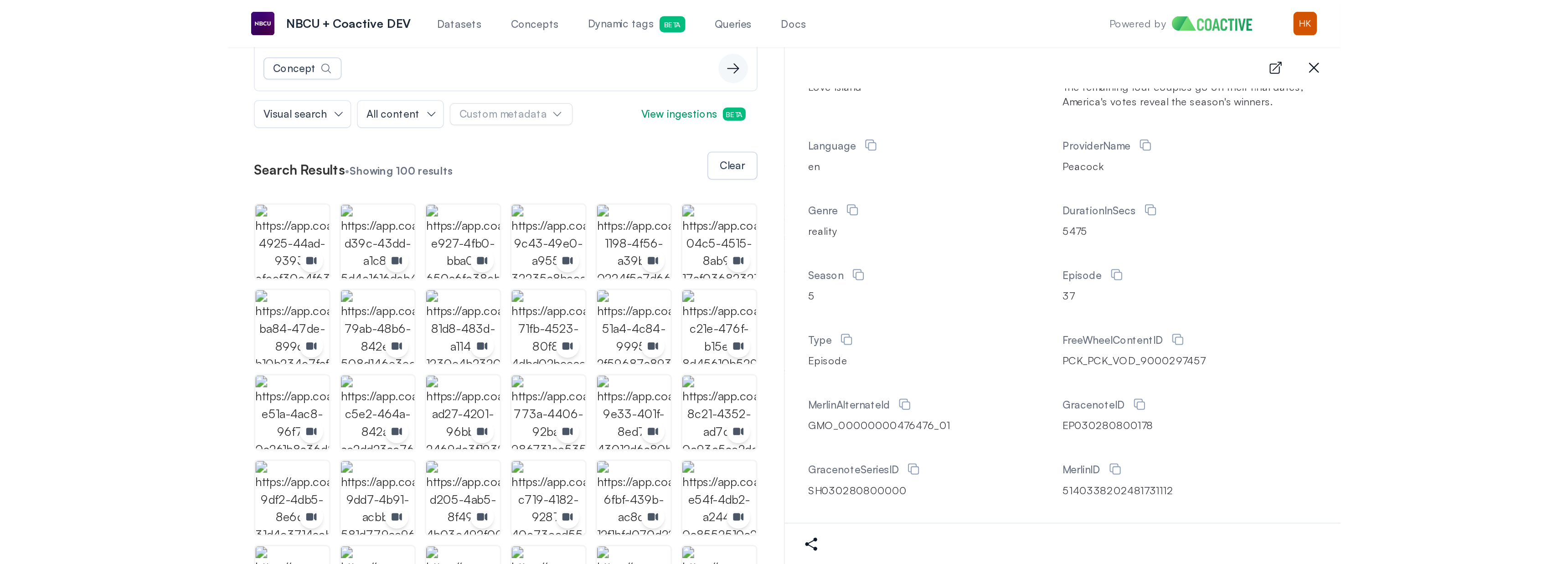 scroll, scrollTop: 0, scrollLeft: 0, axis: both 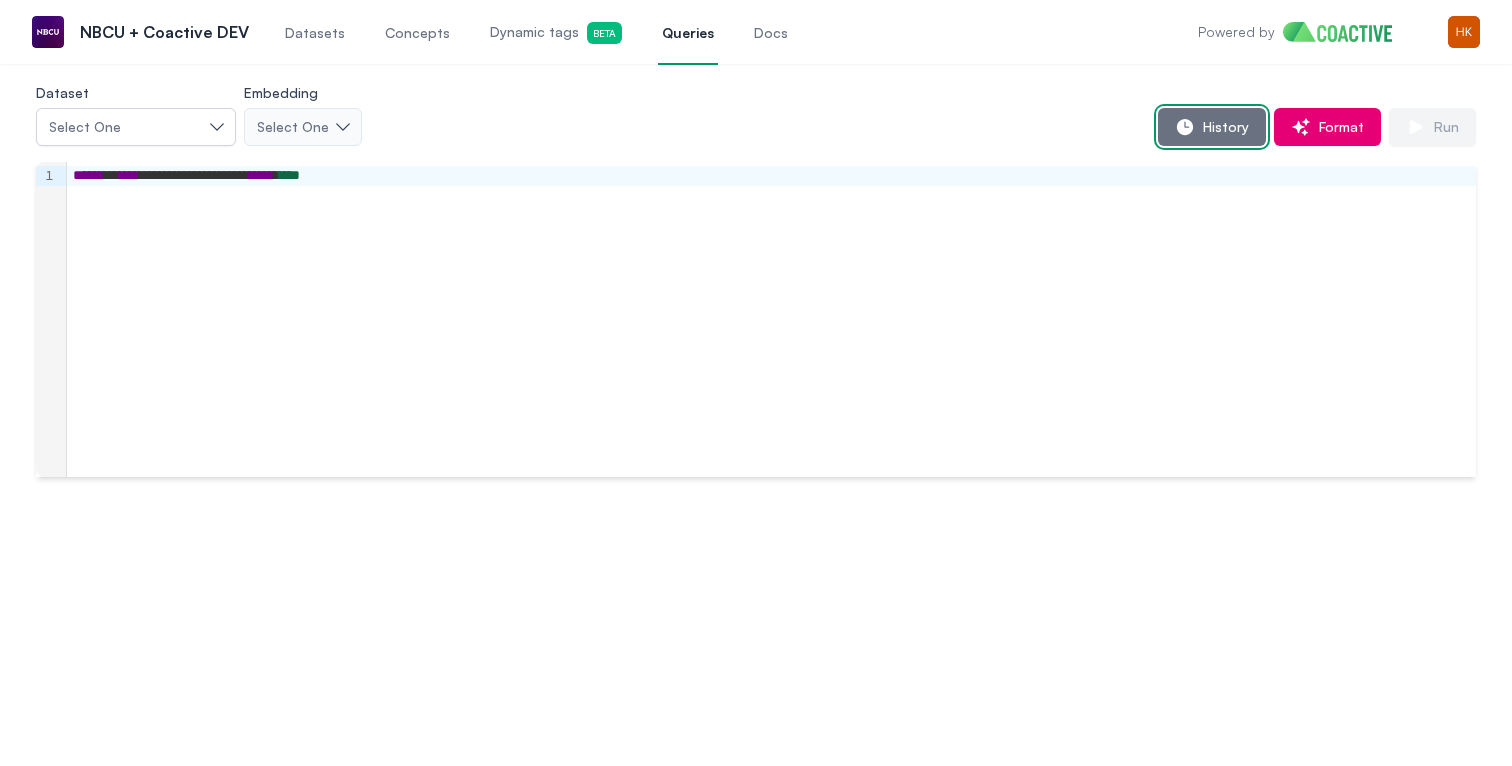 click on "History" at bounding box center [1212, 127] 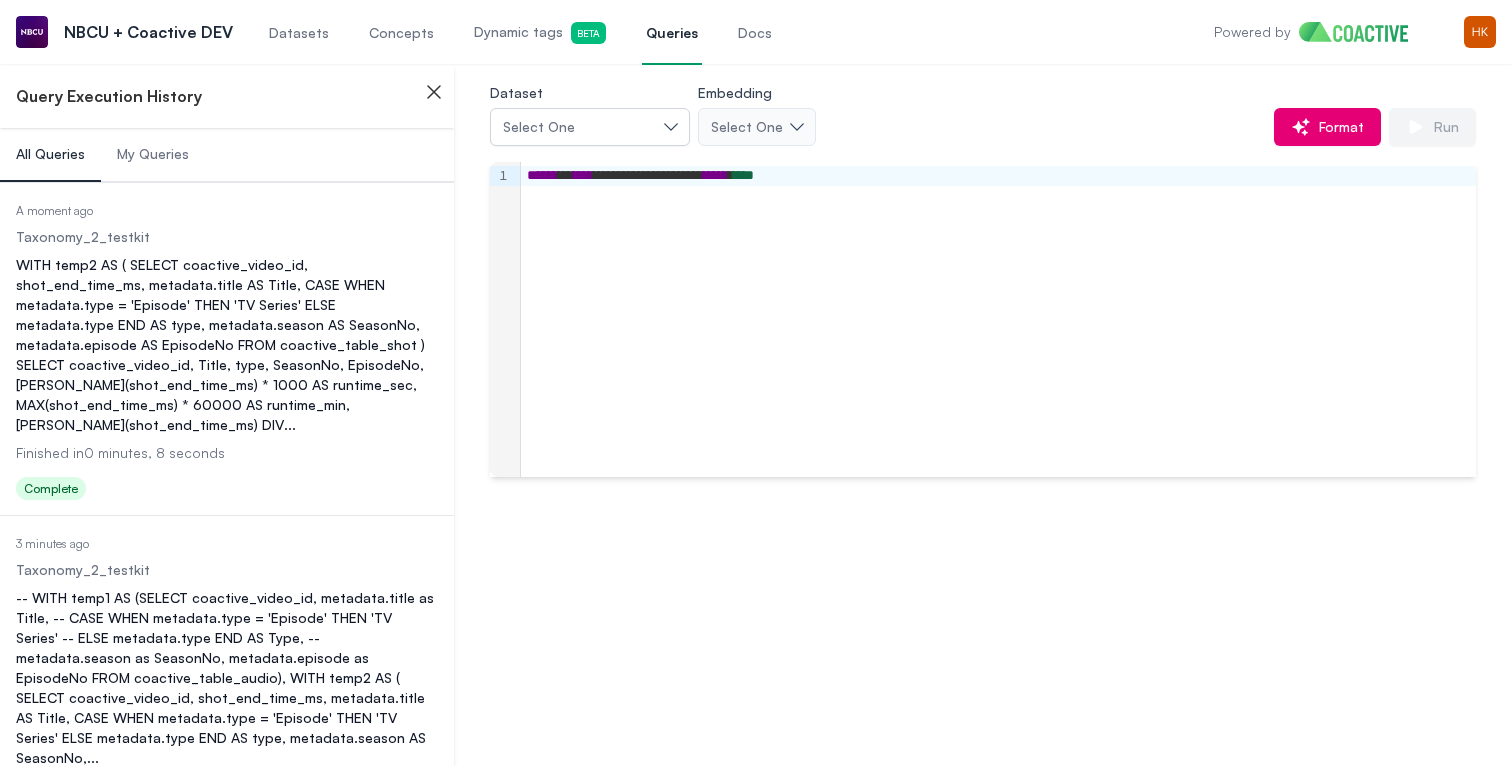 click on "WITH temp2 AS (
SELECT
coactive_video_id,
shot_end_time_ms,
metadata.title AS Title,
CASE
WHEN metadata.type = 'Episode' THEN 'TV Series'
ELSE metadata.type
END AS type,
metadata.season AS SeasonNo,
metadata.episode AS EpisodeNo
FROM coactive_table_shot
)
SELECT
coactive_video_id,
Title,
type,
SeasonNo,
EpisodeNo,
MAX(shot_end_time_ms) * 1000 AS runtime_sec,
MAX(shot_end_time_ms) * 60000 AS runtime_min,
MAX(shot_end_time_ms) DIV ..." at bounding box center [227, 345] 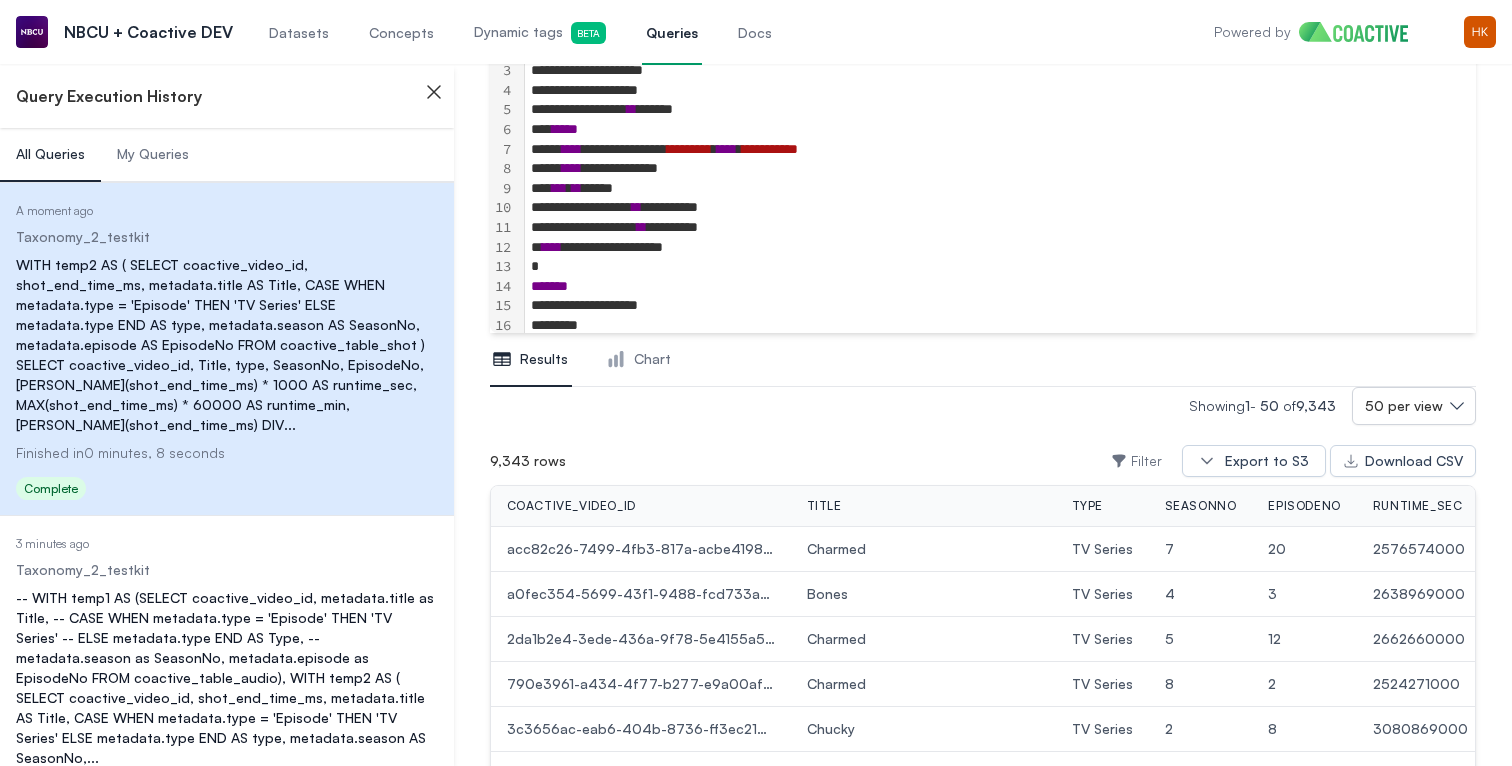scroll, scrollTop: 202, scrollLeft: 0, axis: vertical 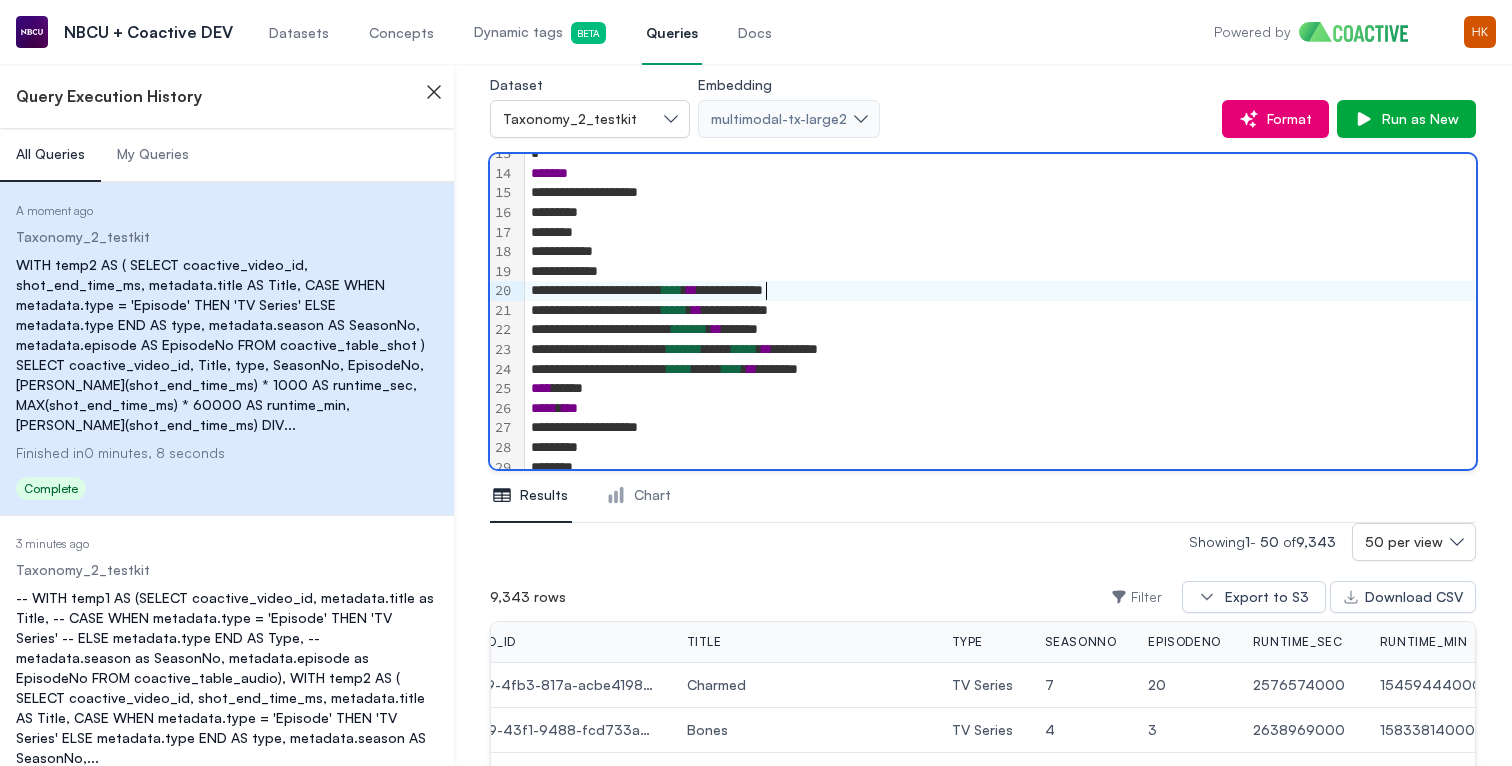 click on "****" at bounding box center (672, 290) 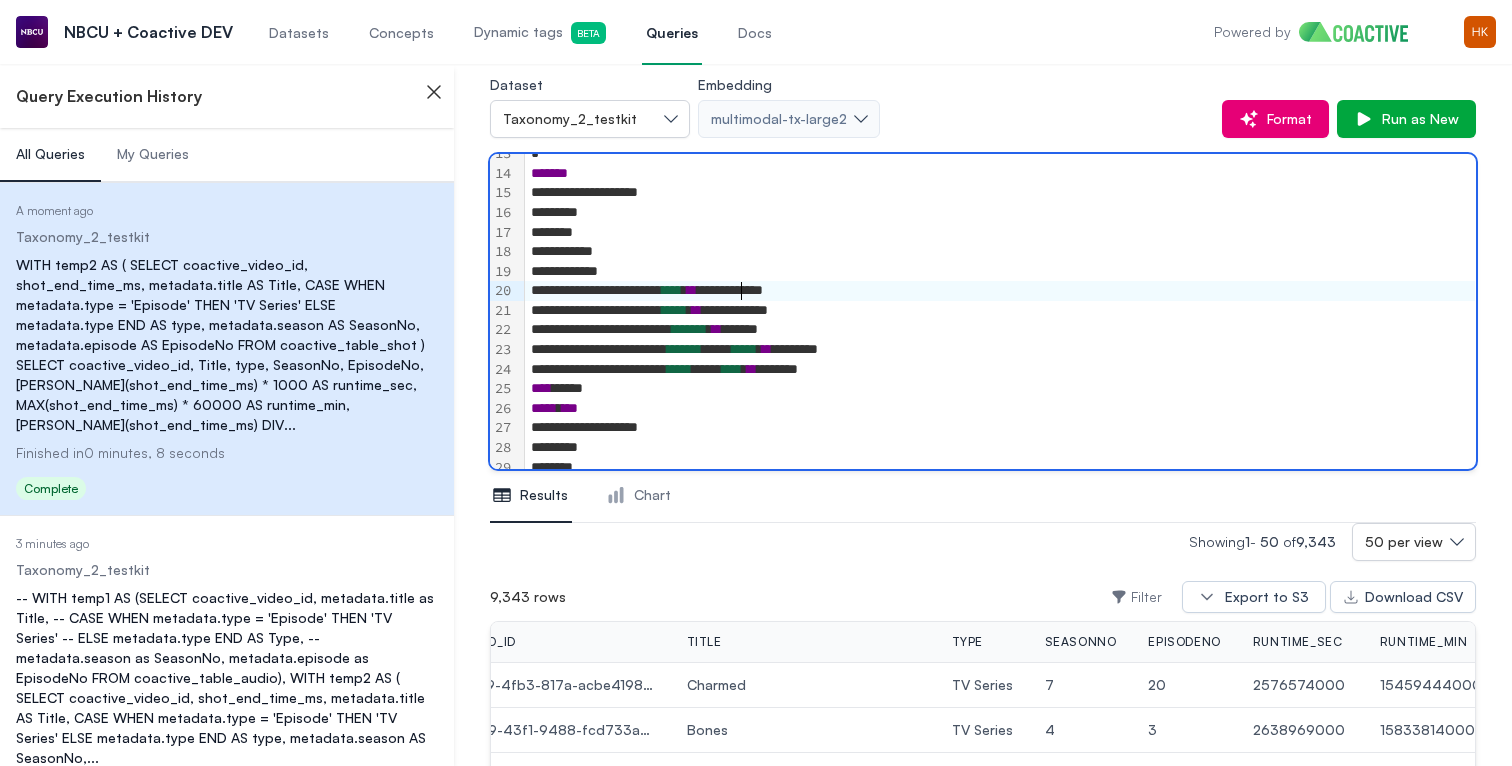 click on "**********" at bounding box center [1000, 311] 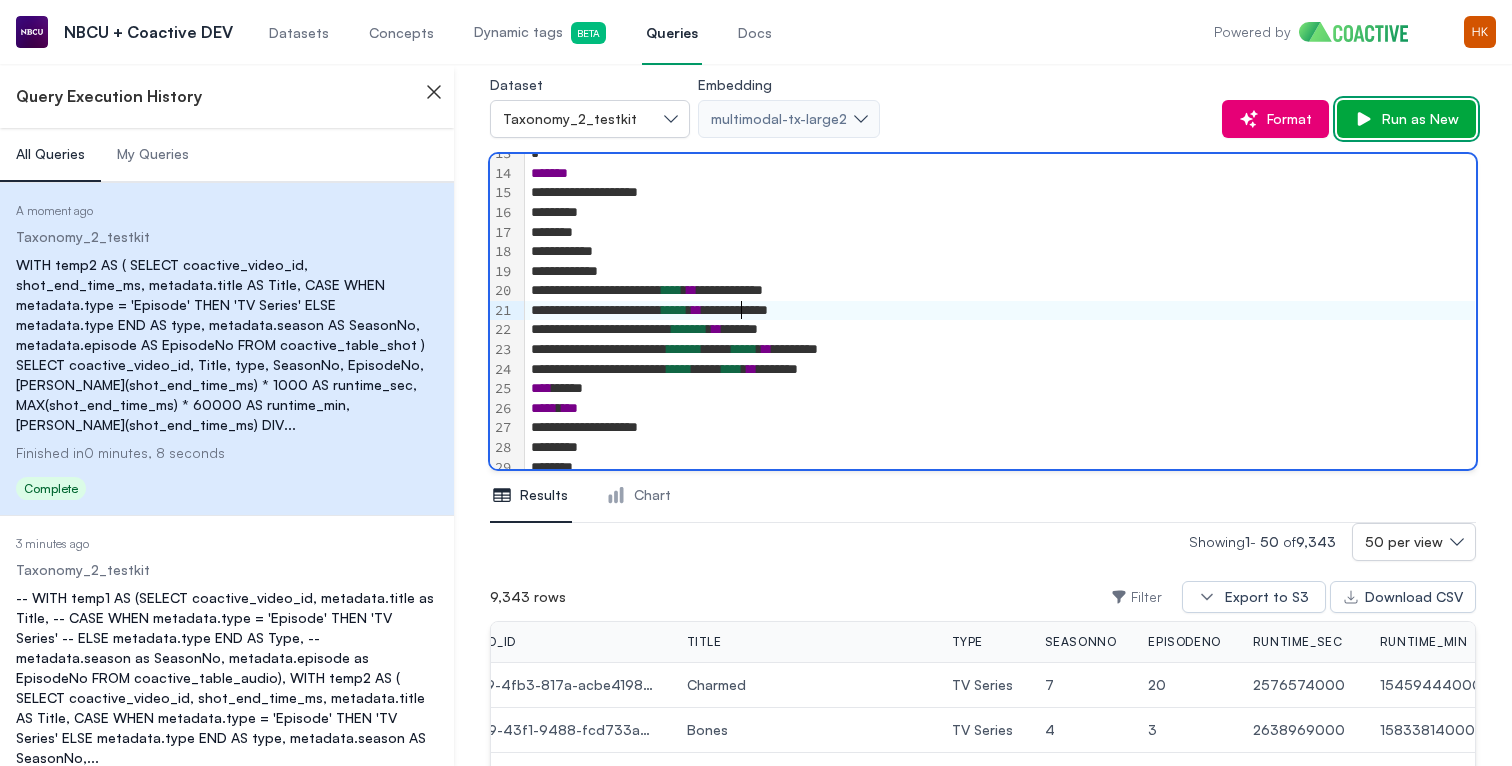 click on "Run as New" at bounding box center [1416, 119] 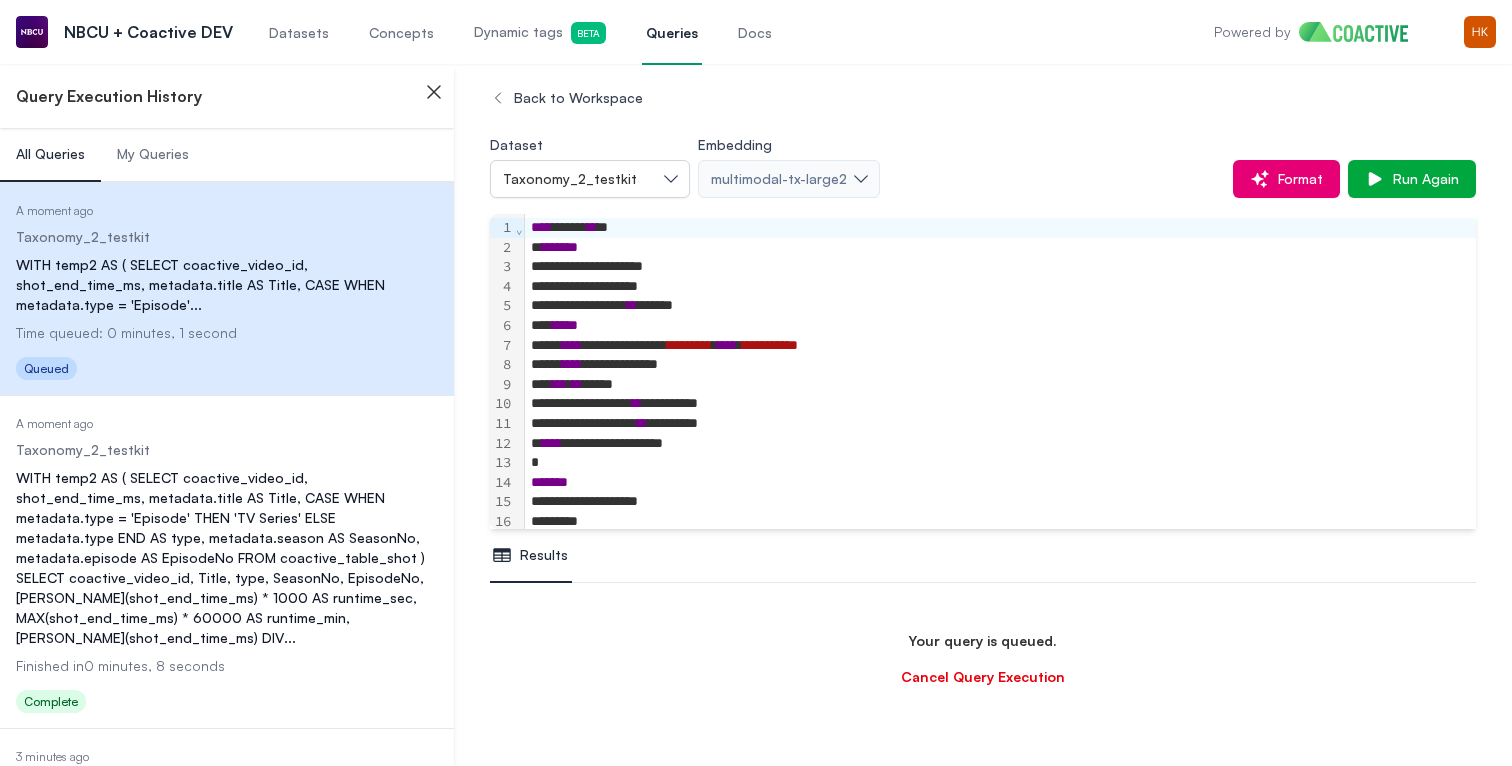 scroll, scrollTop: 18, scrollLeft: 0, axis: vertical 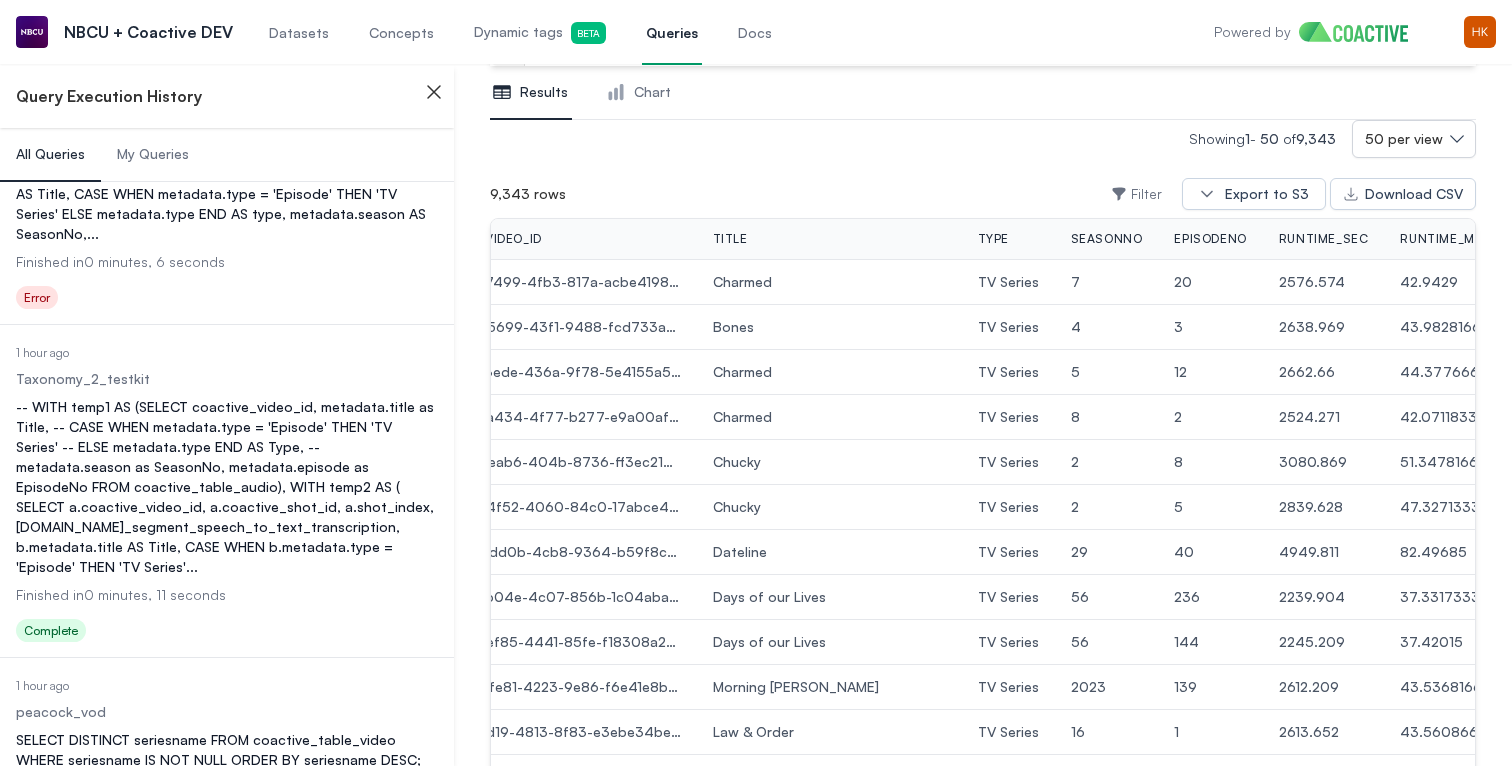 click on "-- WITH temp1 AS (SELECT coactive_video_id, metadata.title as Title,
--   CASE WHEN metadata.type = 'Episode' THEN 'TV Series'
--   ELSE metadata.type END AS Type,
--   metadata.season as SeasonNo, metadata.episode as EpisodeNo FROM coactive_table_audio),
WITH temp2 AS (
SELECT
a.coactive_video_id,
a.coactive_shot_id,
a.shot_index,
b.audio_segment_speech_to_text_transcription,
b.metadata.title AS Title,
CASE
WHEN b.metadata.type = 'Episode' THEN 'TV Series' ..." at bounding box center [227, 487] 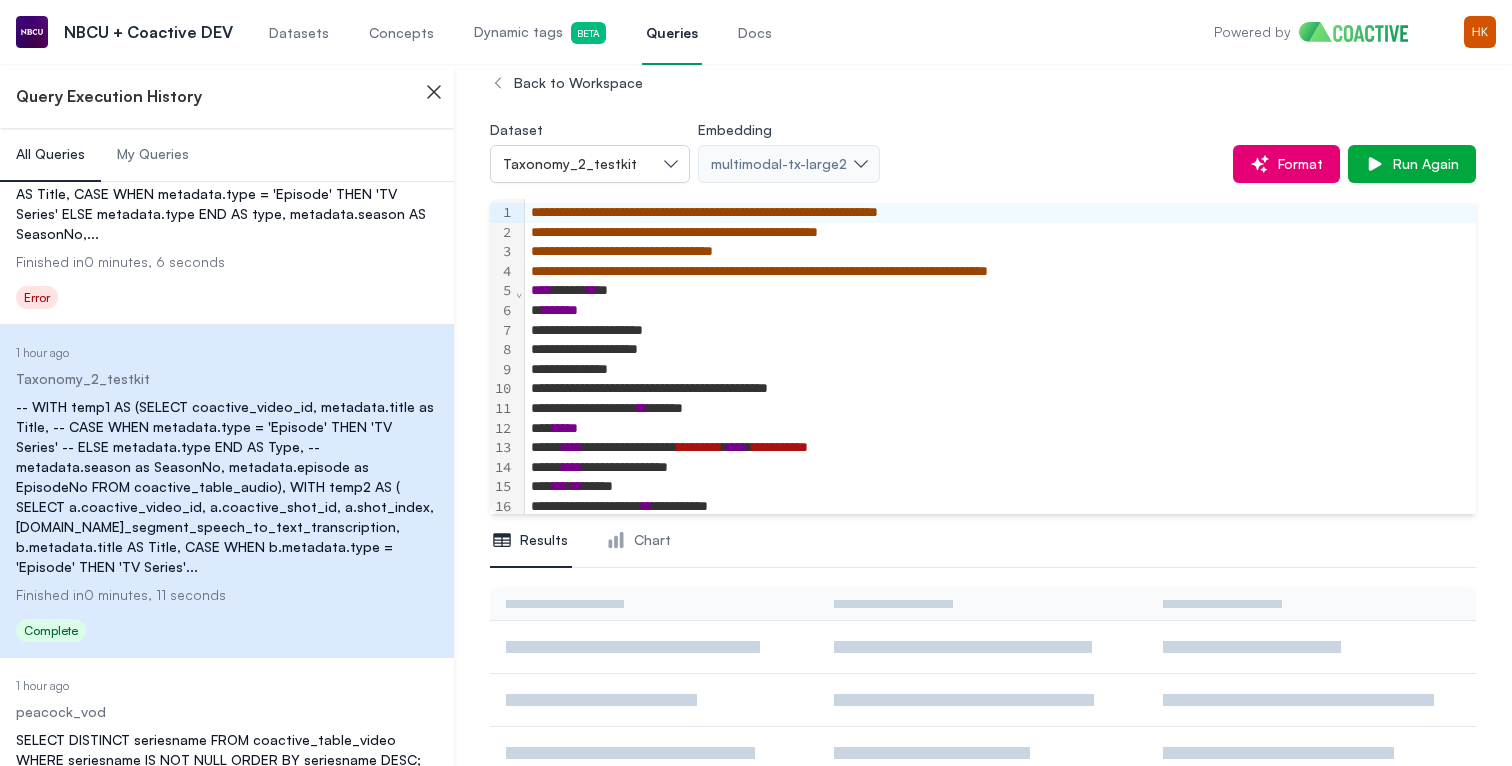 scroll, scrollTop: 0, scrollLeft: 0, axis: both 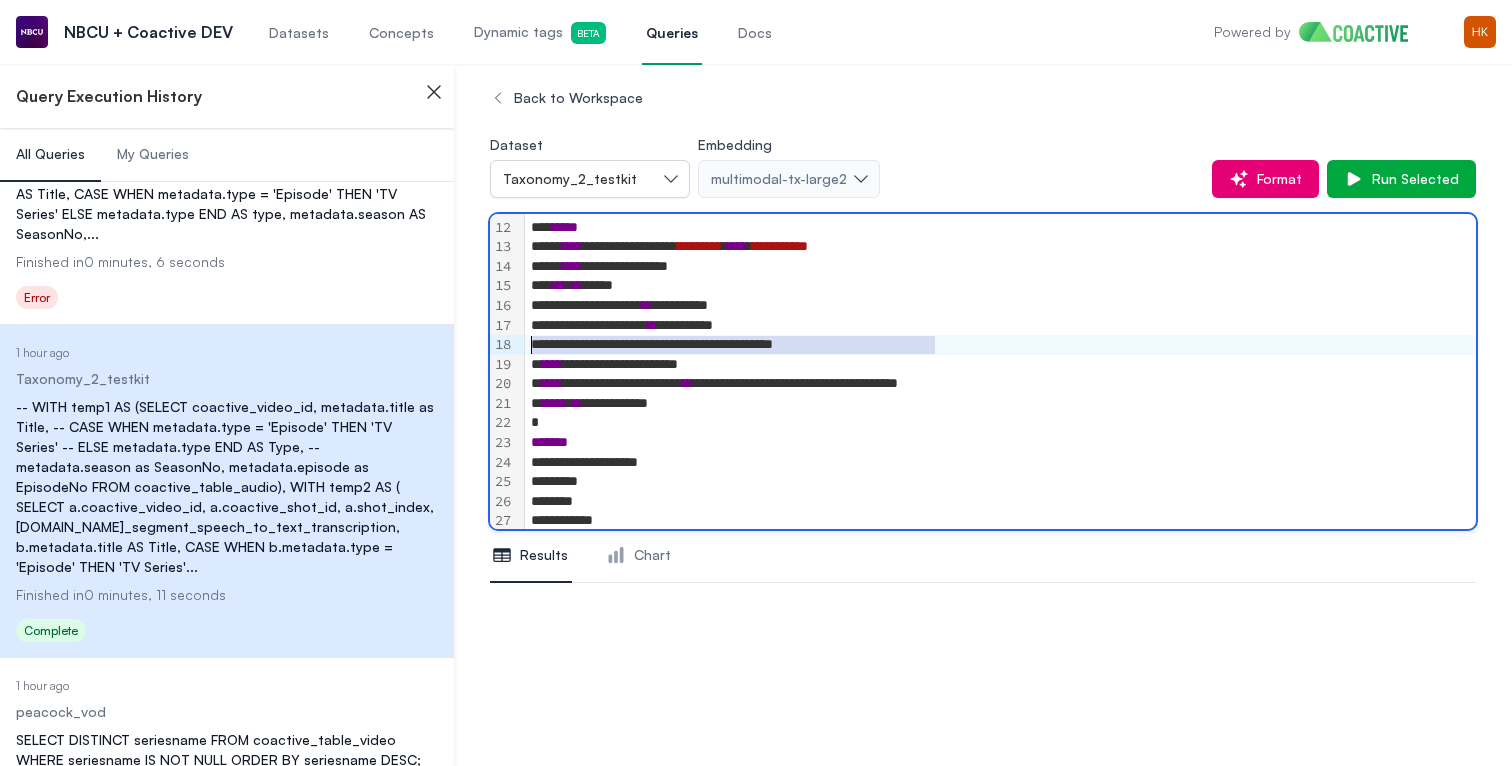 drag, startPoint x: 953, startPoint y: 350, endPoint x: 473, endPoint y: 347, distance: 480.00937 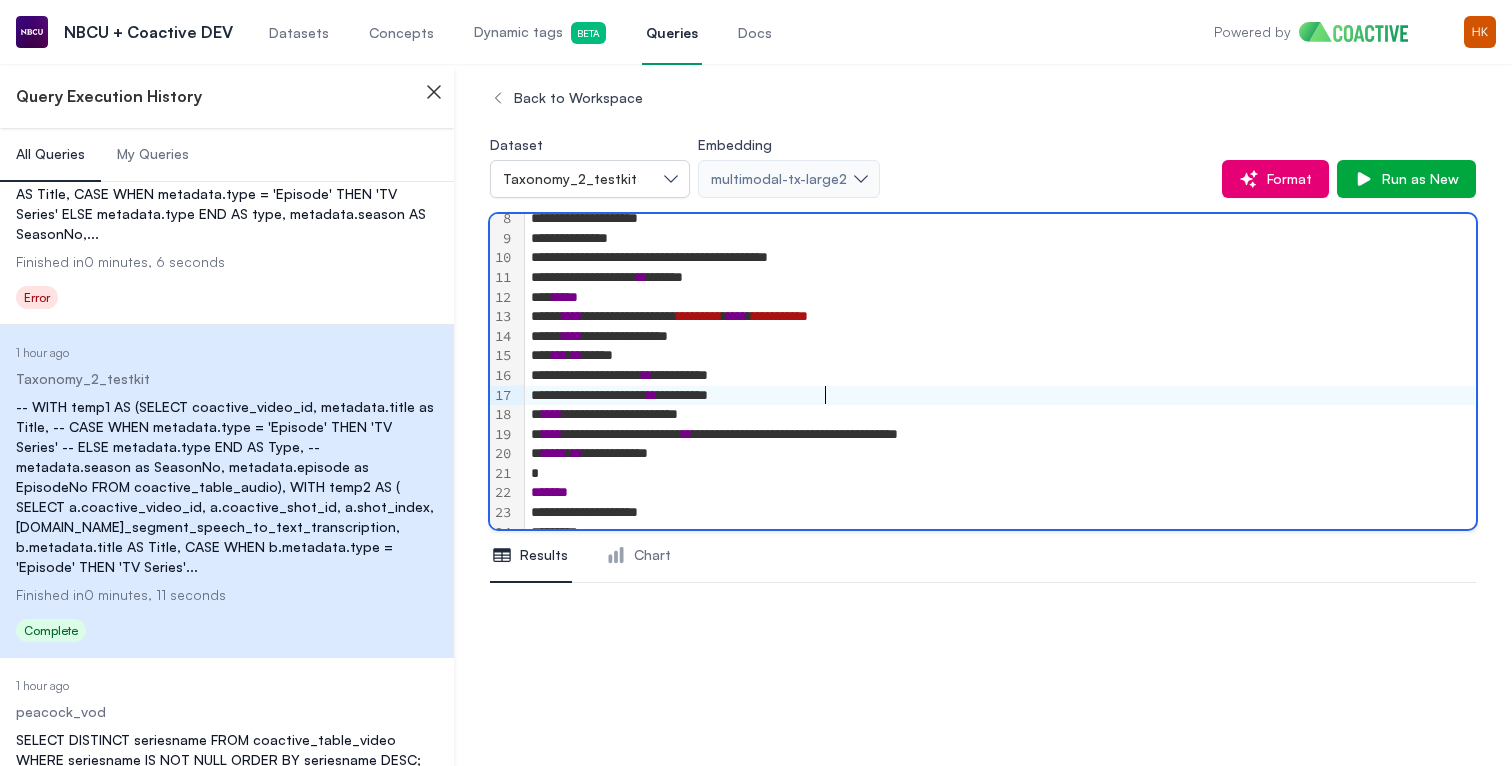 scroll, scrollTop: 163, scrollLeft: 0, axis: vertical 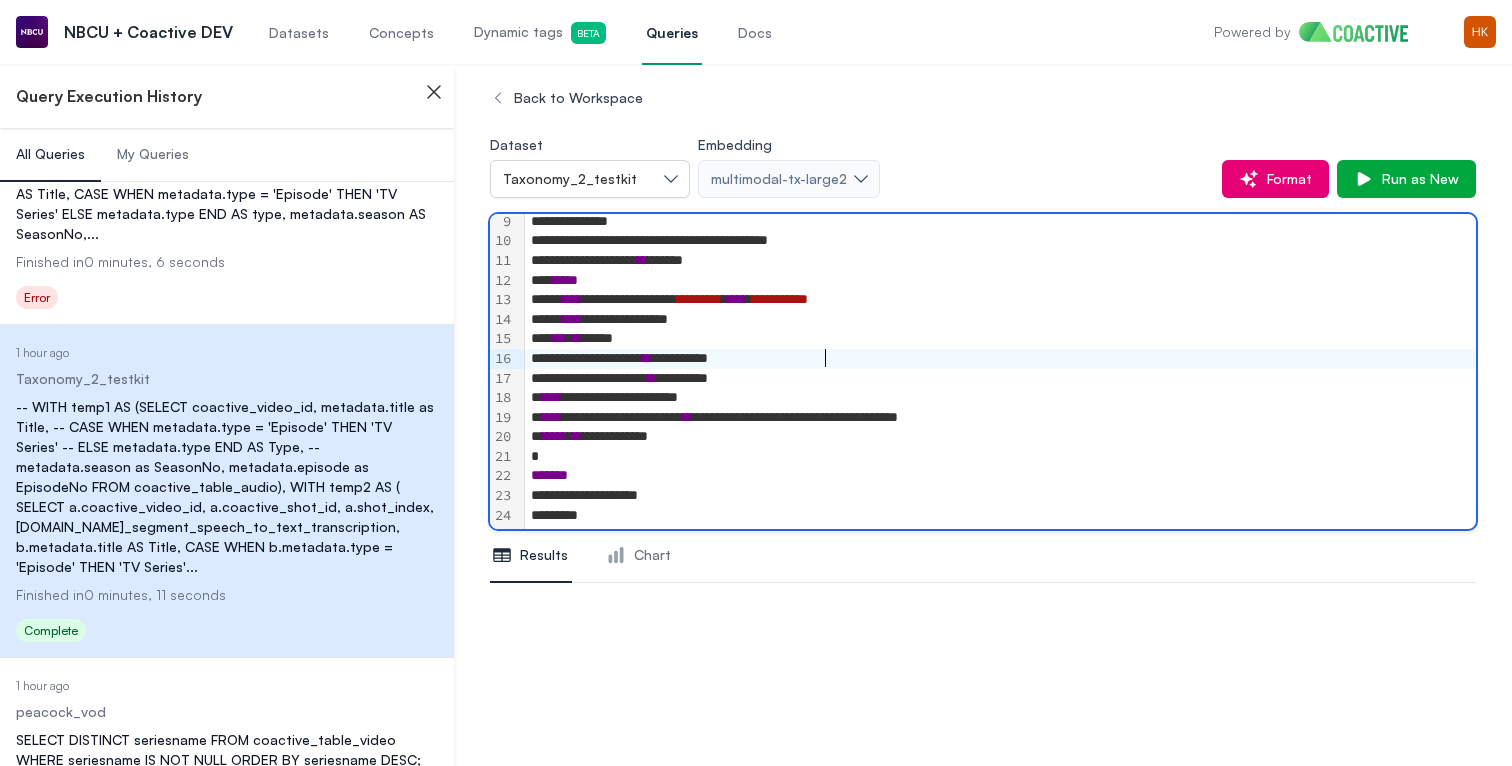 click on "**********" at bounding box center (1000, 379) 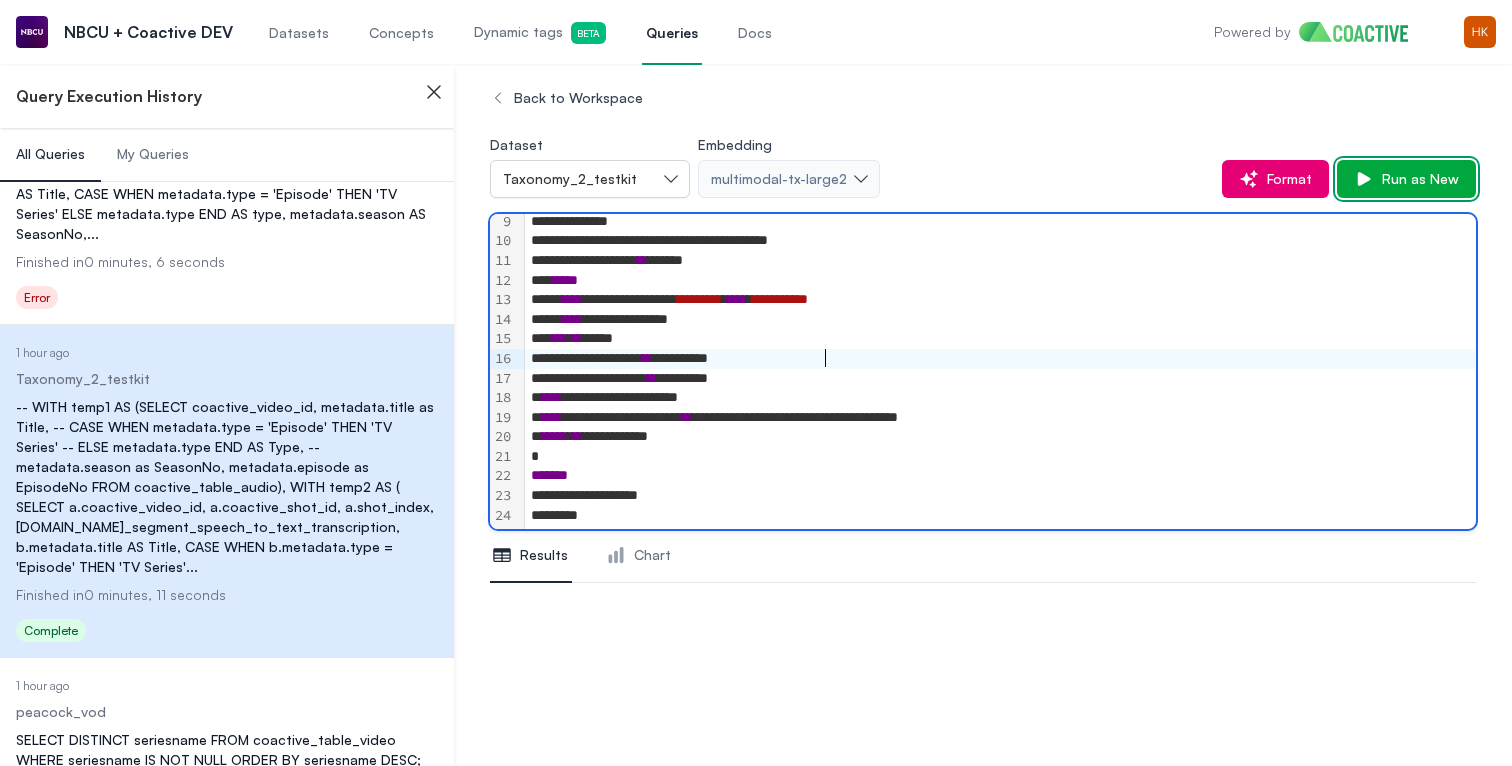 click on "Run as New" at bounding box center [1416, 179] 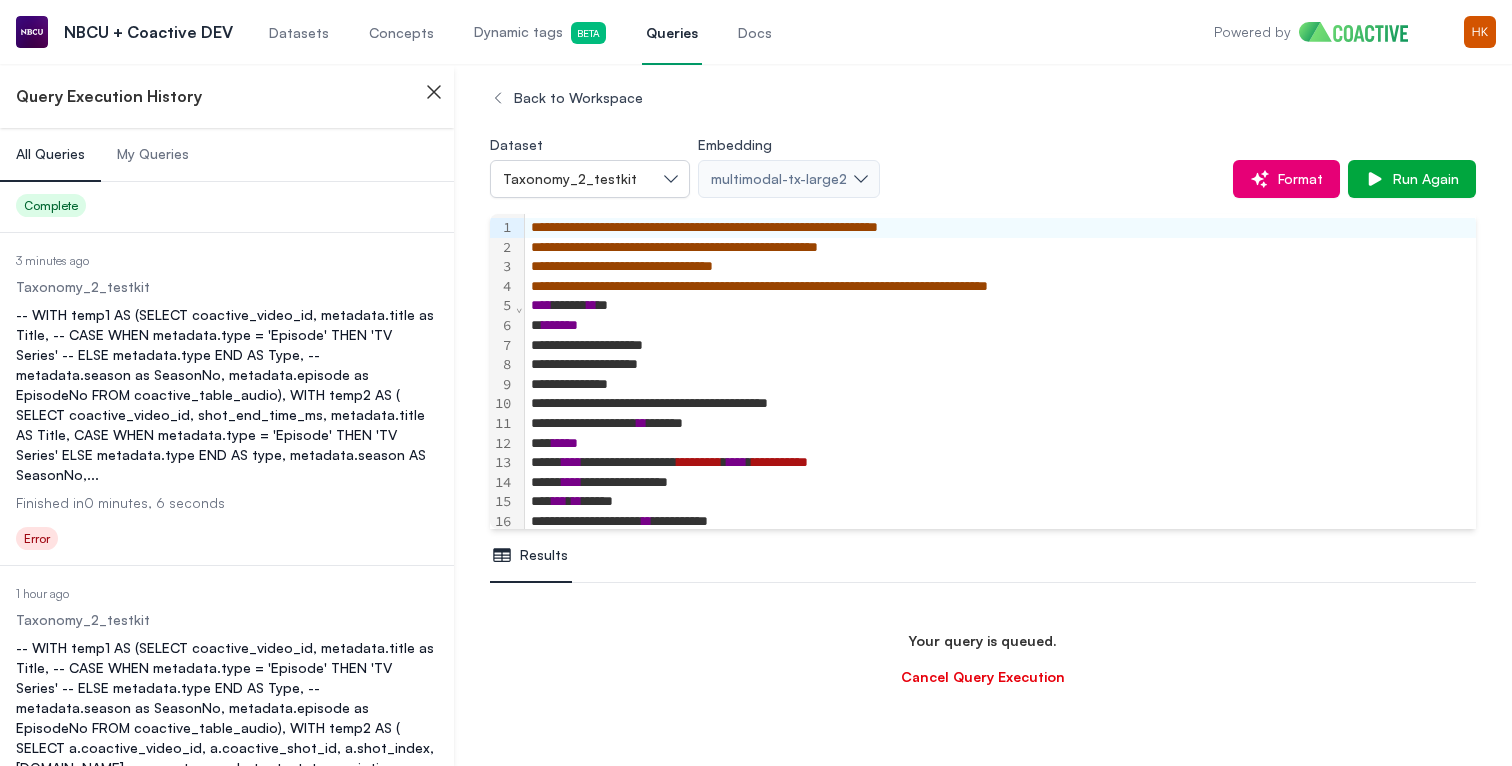 scroll, scrollTop: 895, scrollLeft: 0, axis: vertical 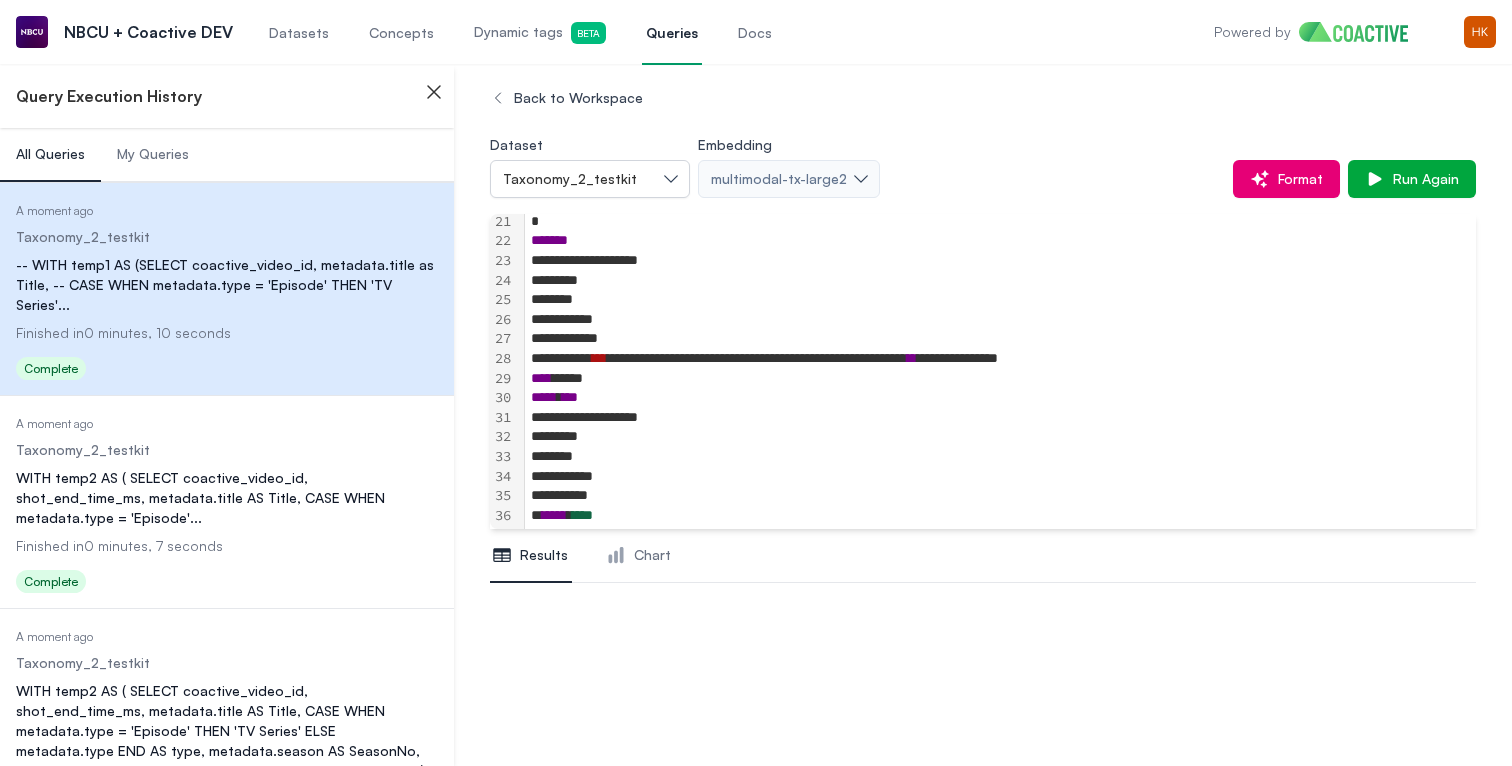 click on "**********" at bounding box center [1000, 359] 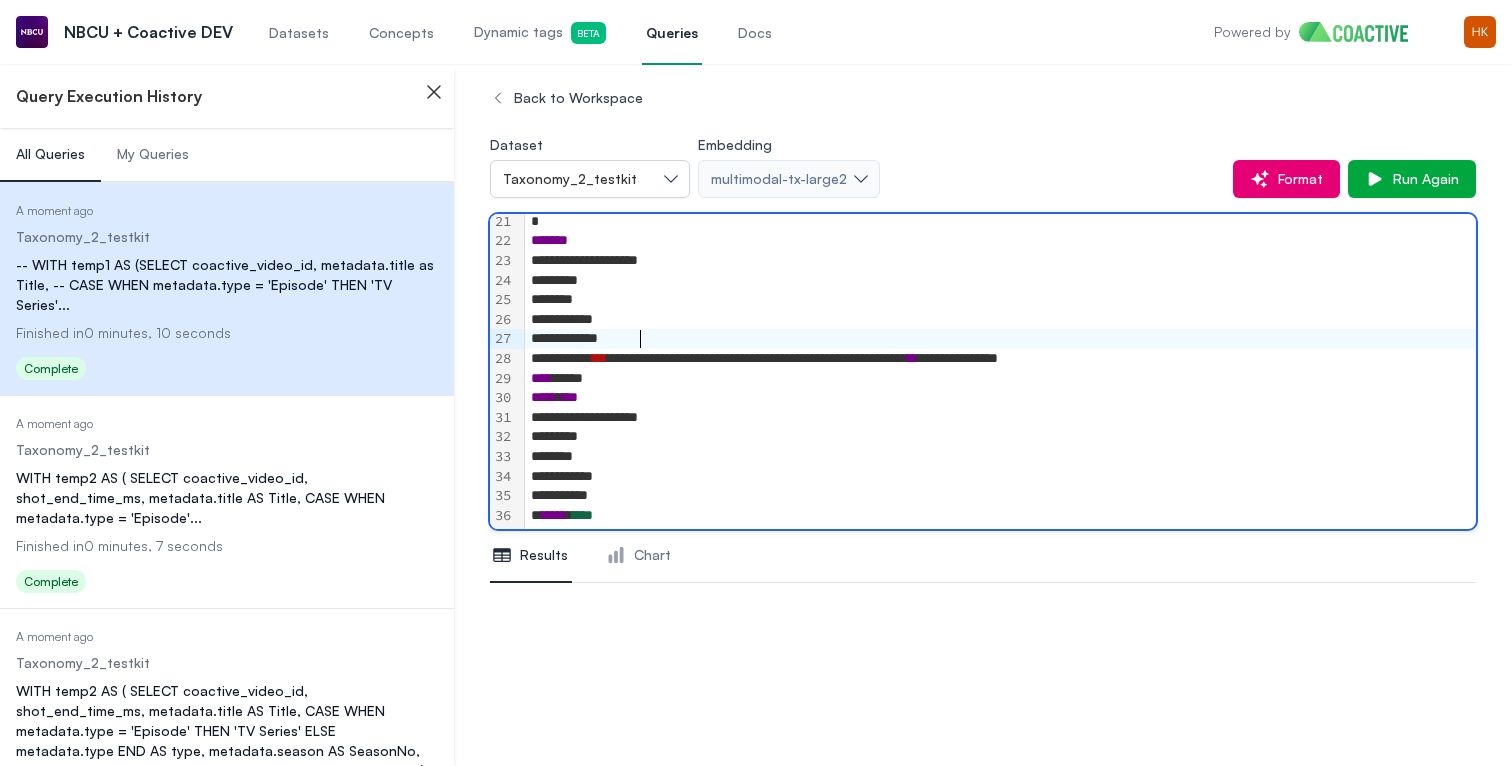 click on "**********" at bounding box center [1000, 359] 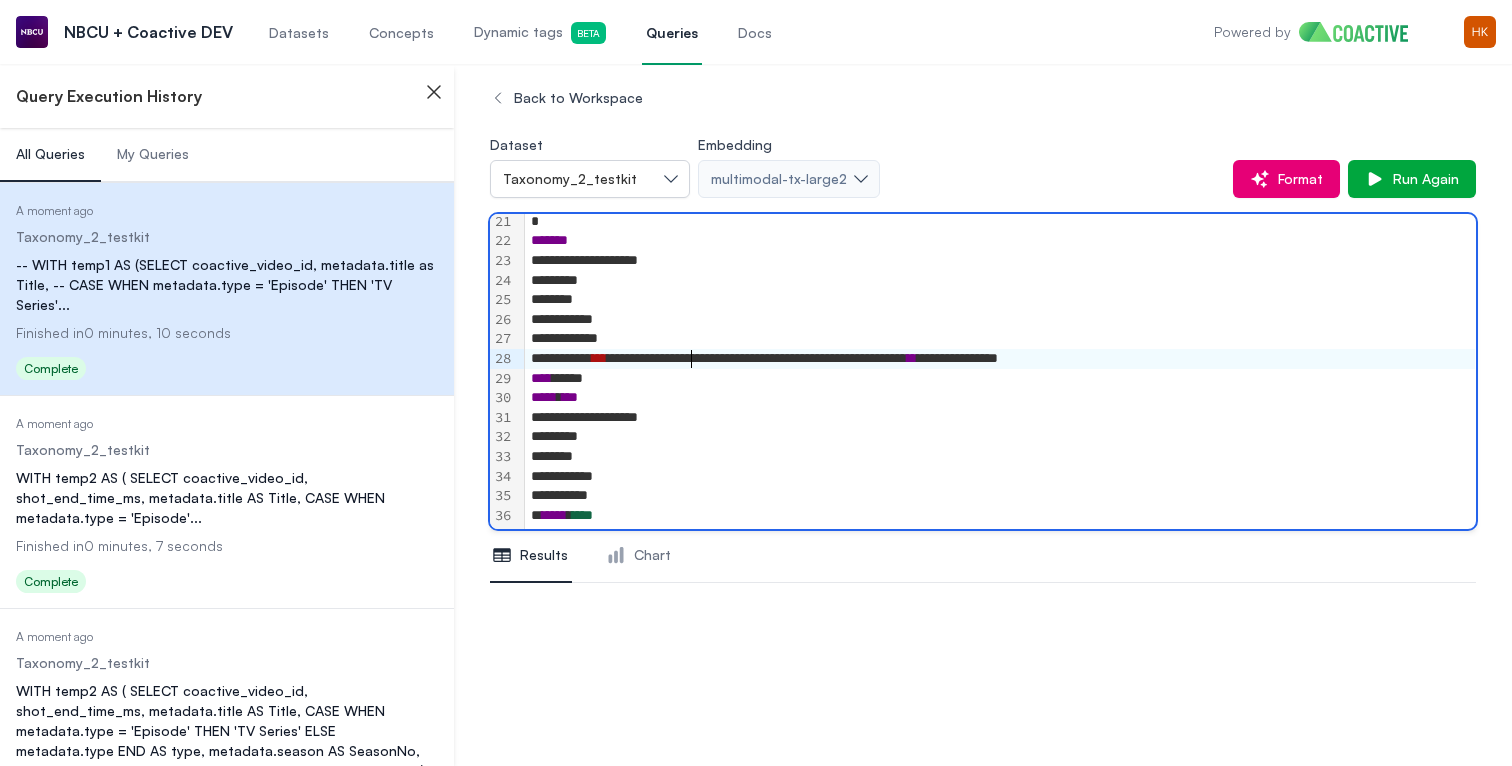 click on "**********" at bounding box center (1000, 359) 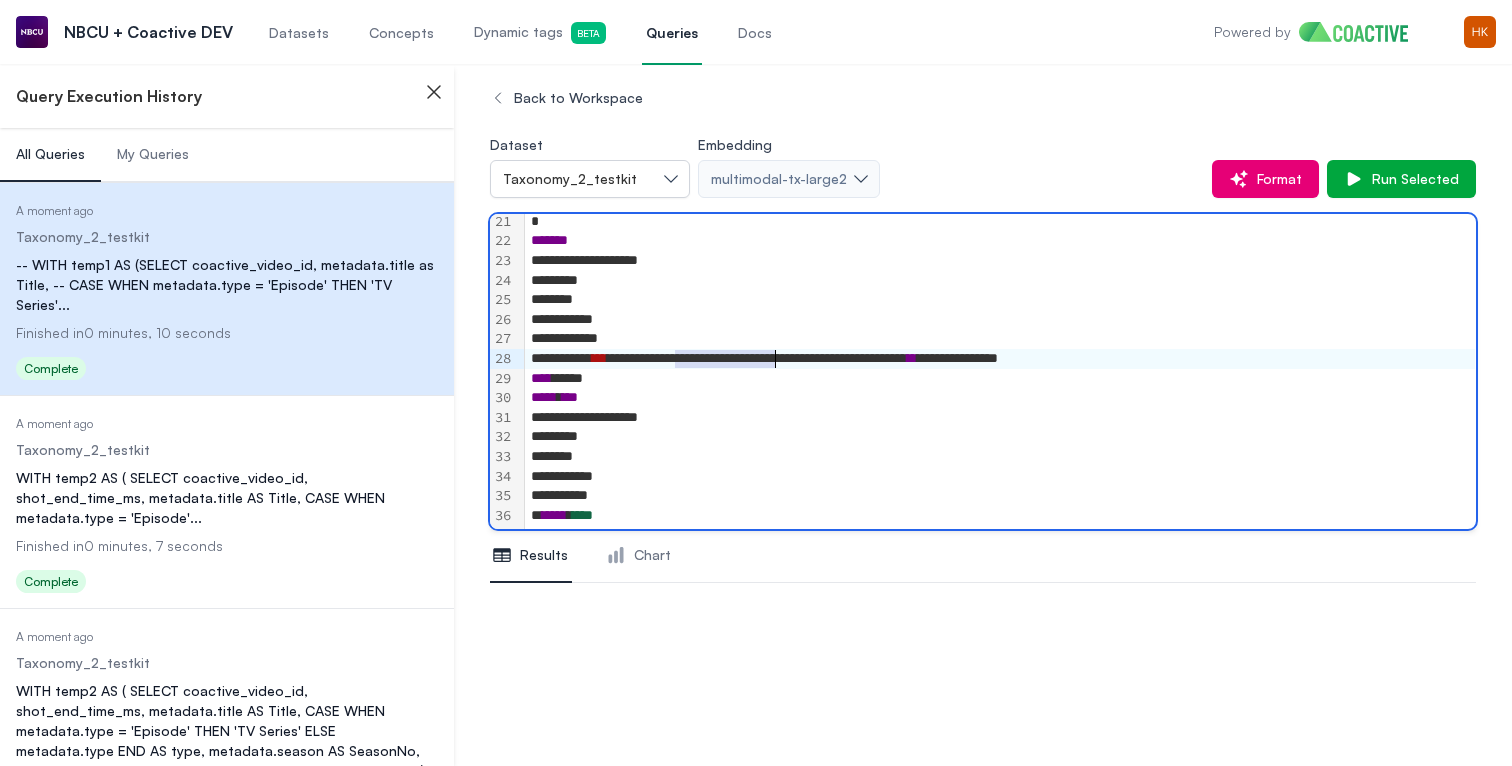 click on "******" at bounding box center [1000, 437] 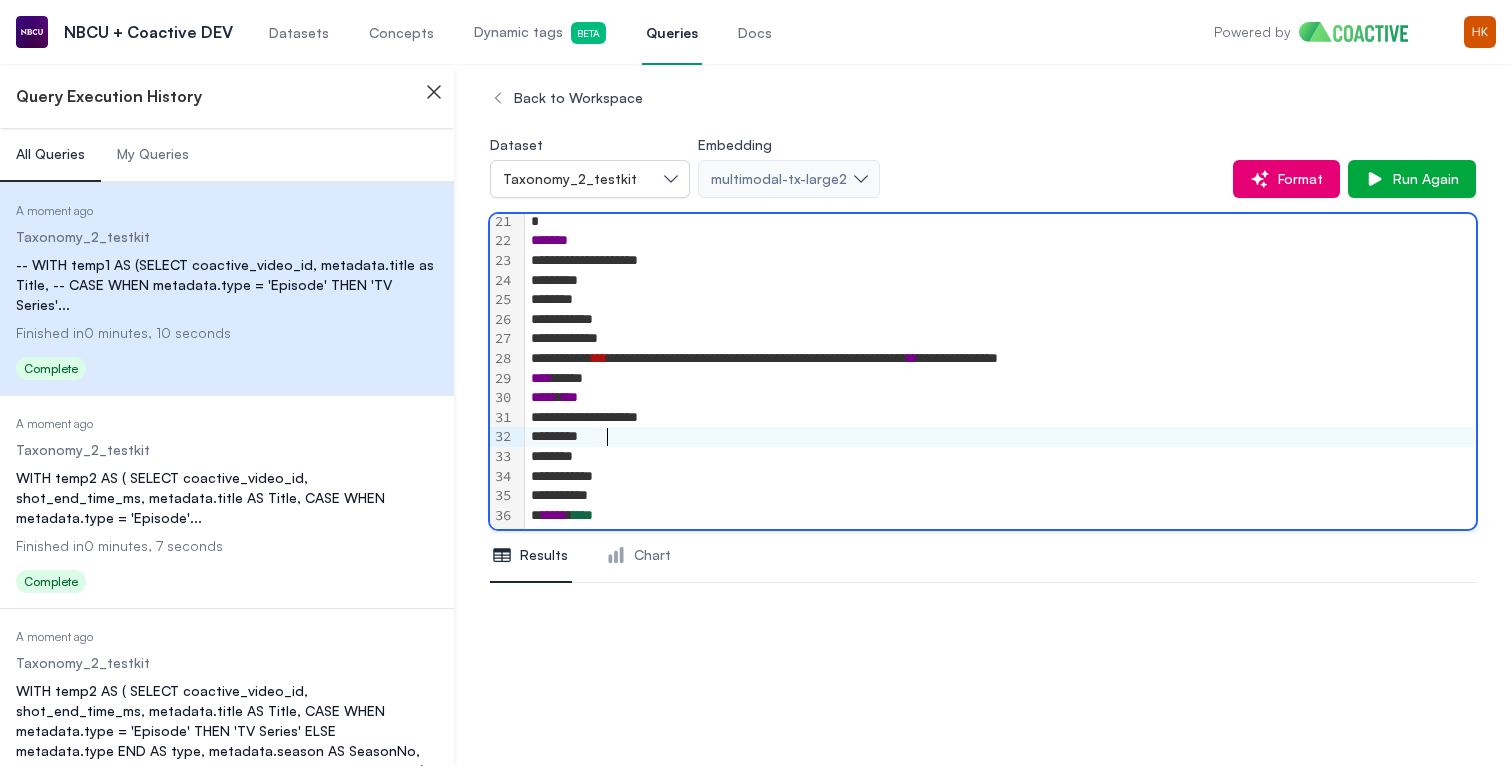 click on "WITH temp2 AS (
SELECT
coactive_video_id,
shot_end_time_ms,
metadata.title AS Title,
CASE
WHEN metadata.type = 'Episode' ..." at bounding box center (227, 498) 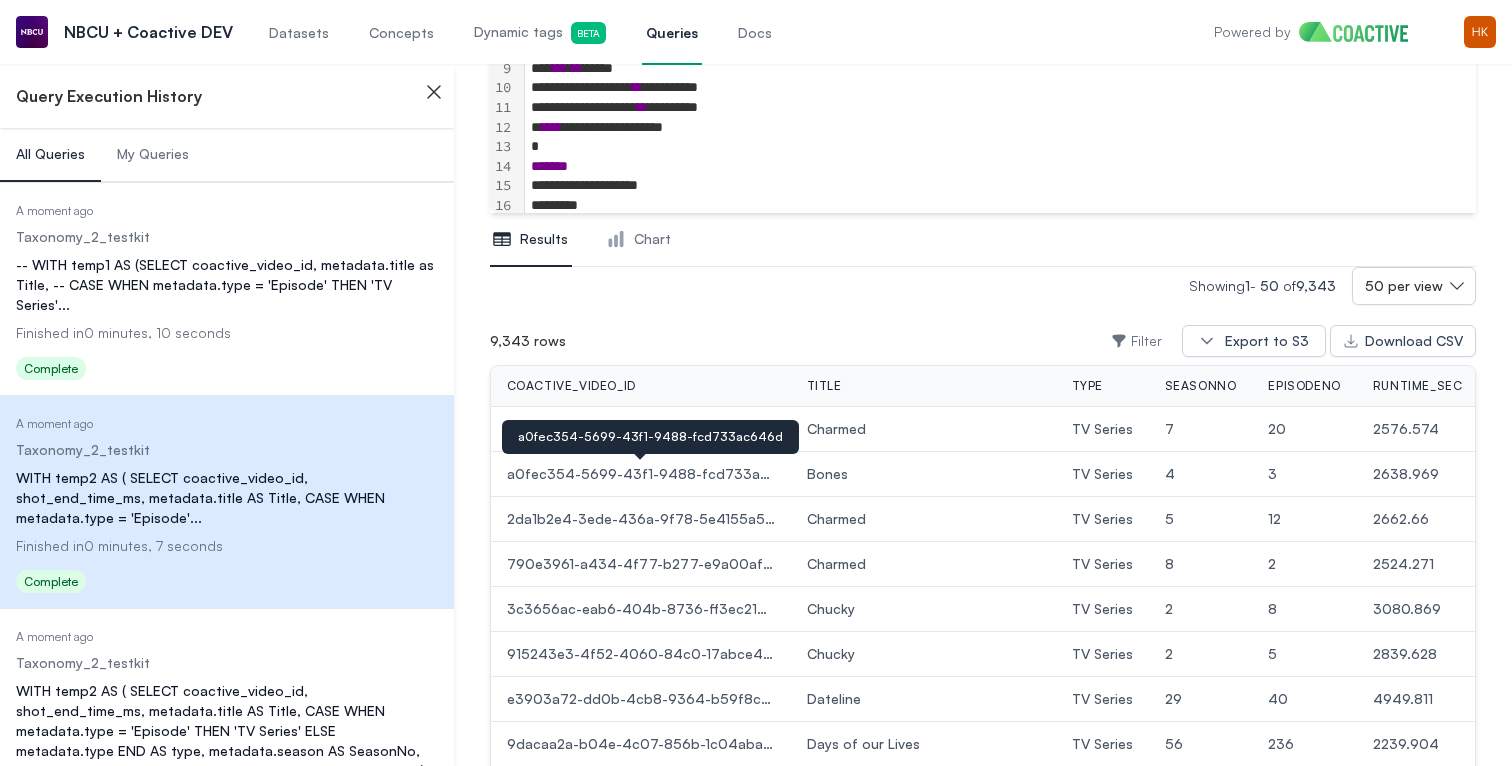 scroll, scrollTop: 315, scrollLeft: 0, axis: vertical 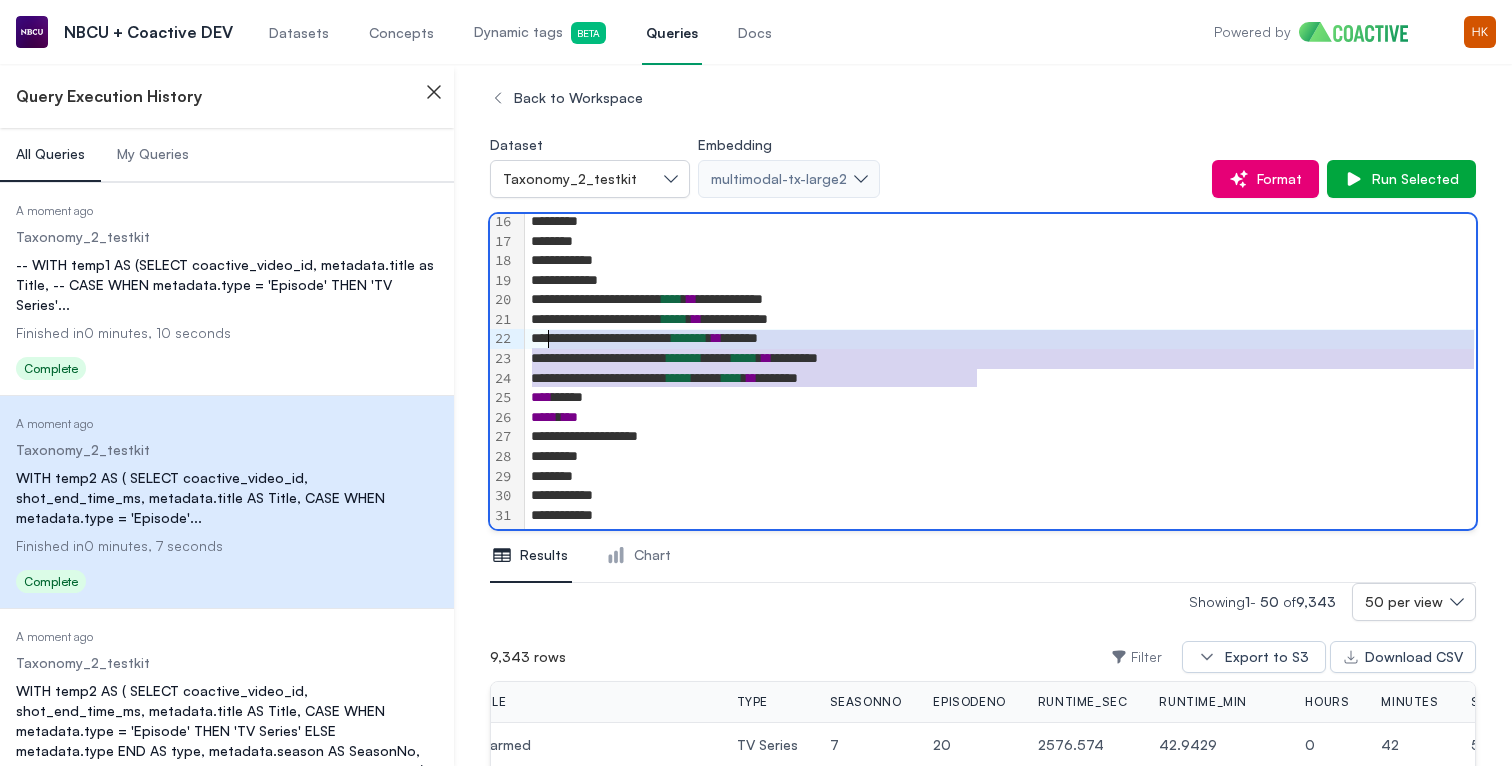 drag, startPoint x: 988, startPoint y: 386, endPoint x: 550, endPoint y: 342, distance: 440.2045 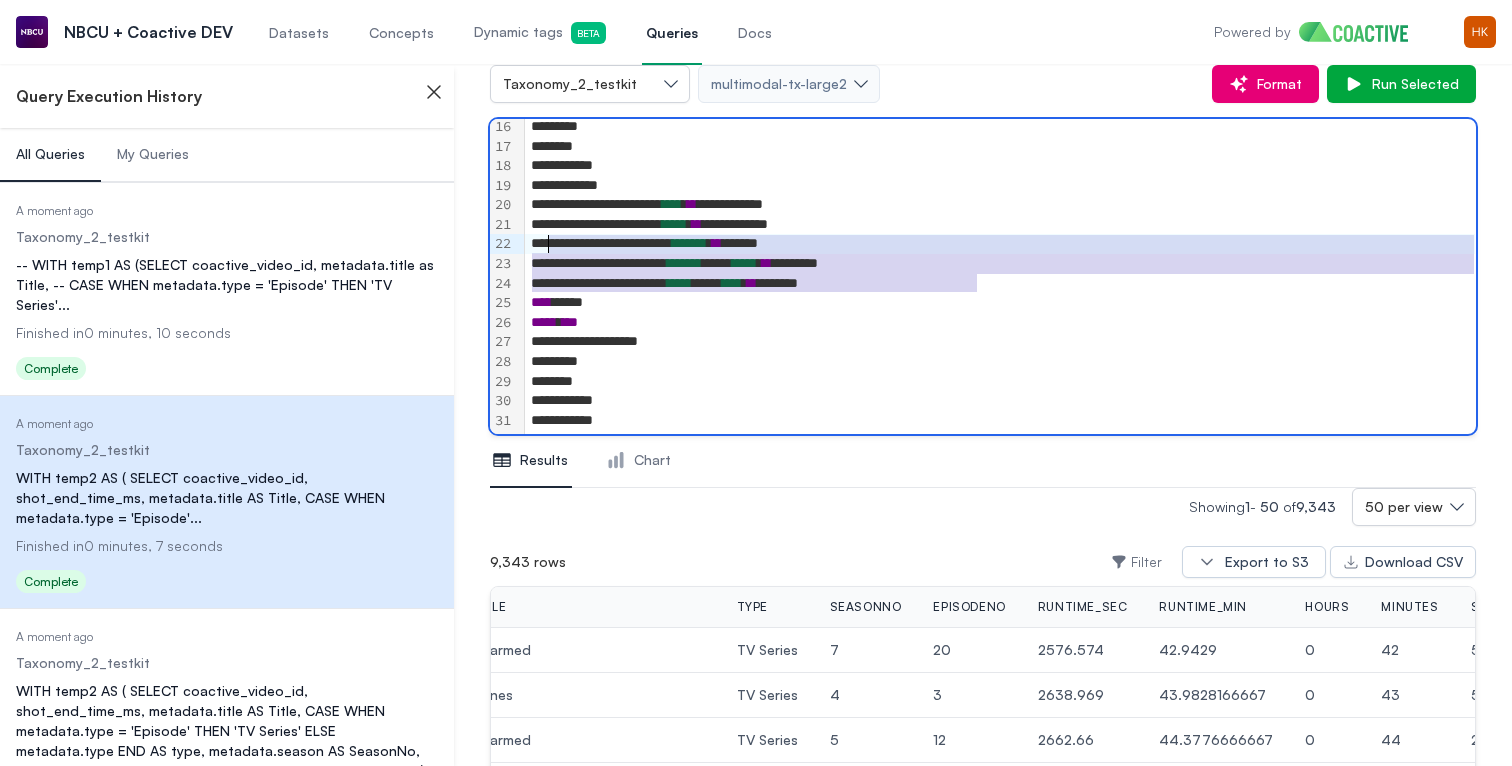 scroll, scrollTop: 108, scrollLeft: 0, axis: vertical 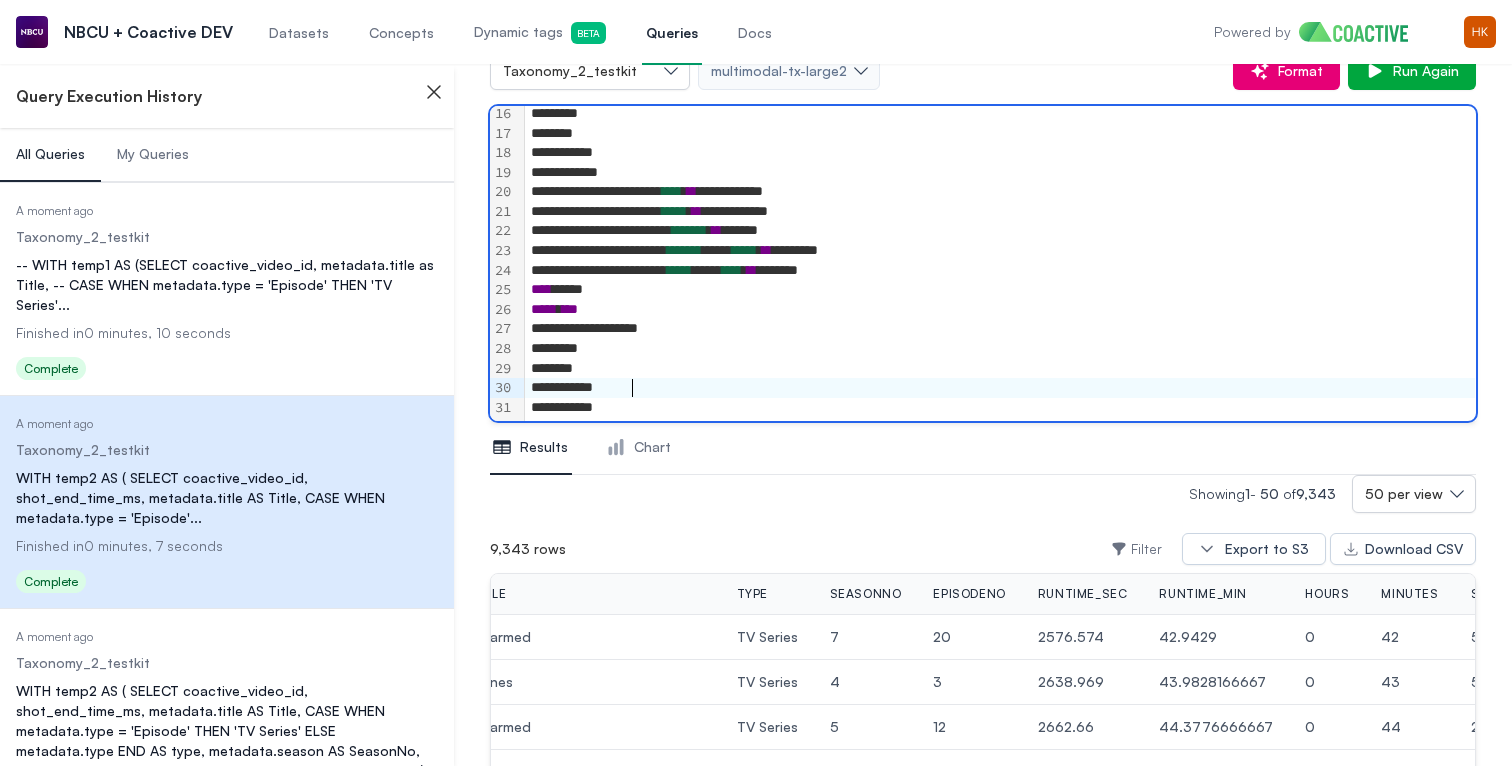 click on "*********" at bounding box center (1000, 388) 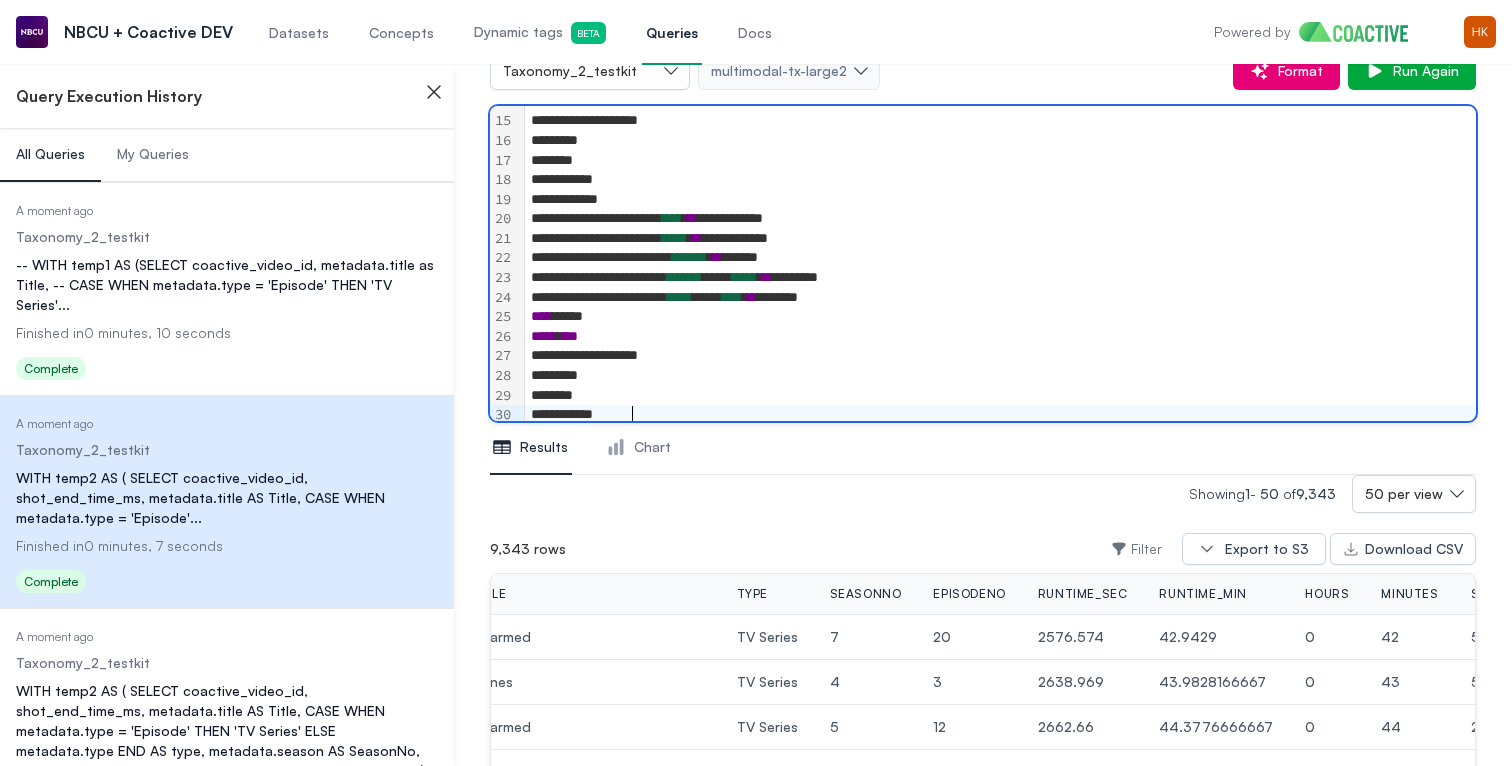 scroll, scrollTop: 300, scrollLeft: 0, axis: vertical 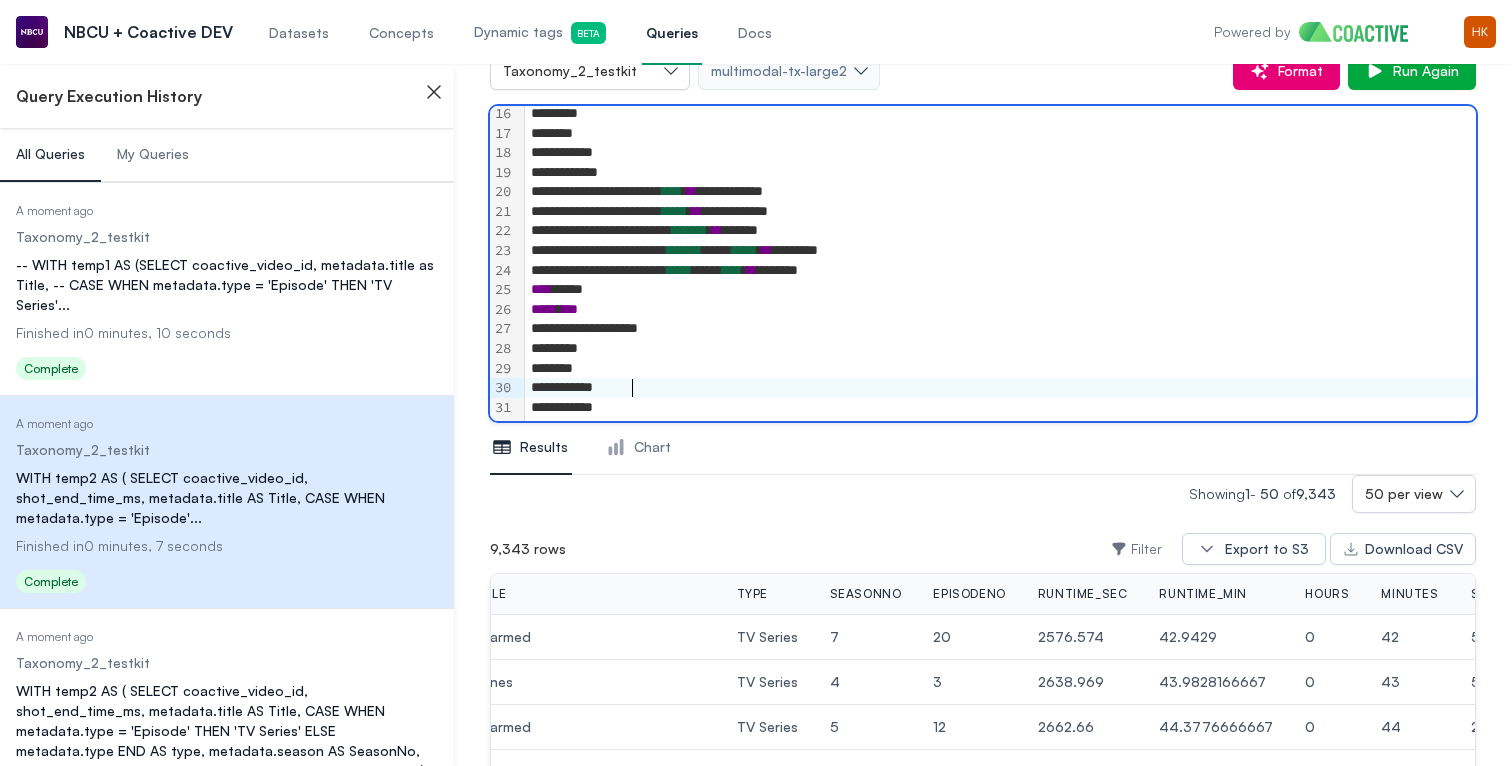 click on "**********" at bounding box center (1000, 408) 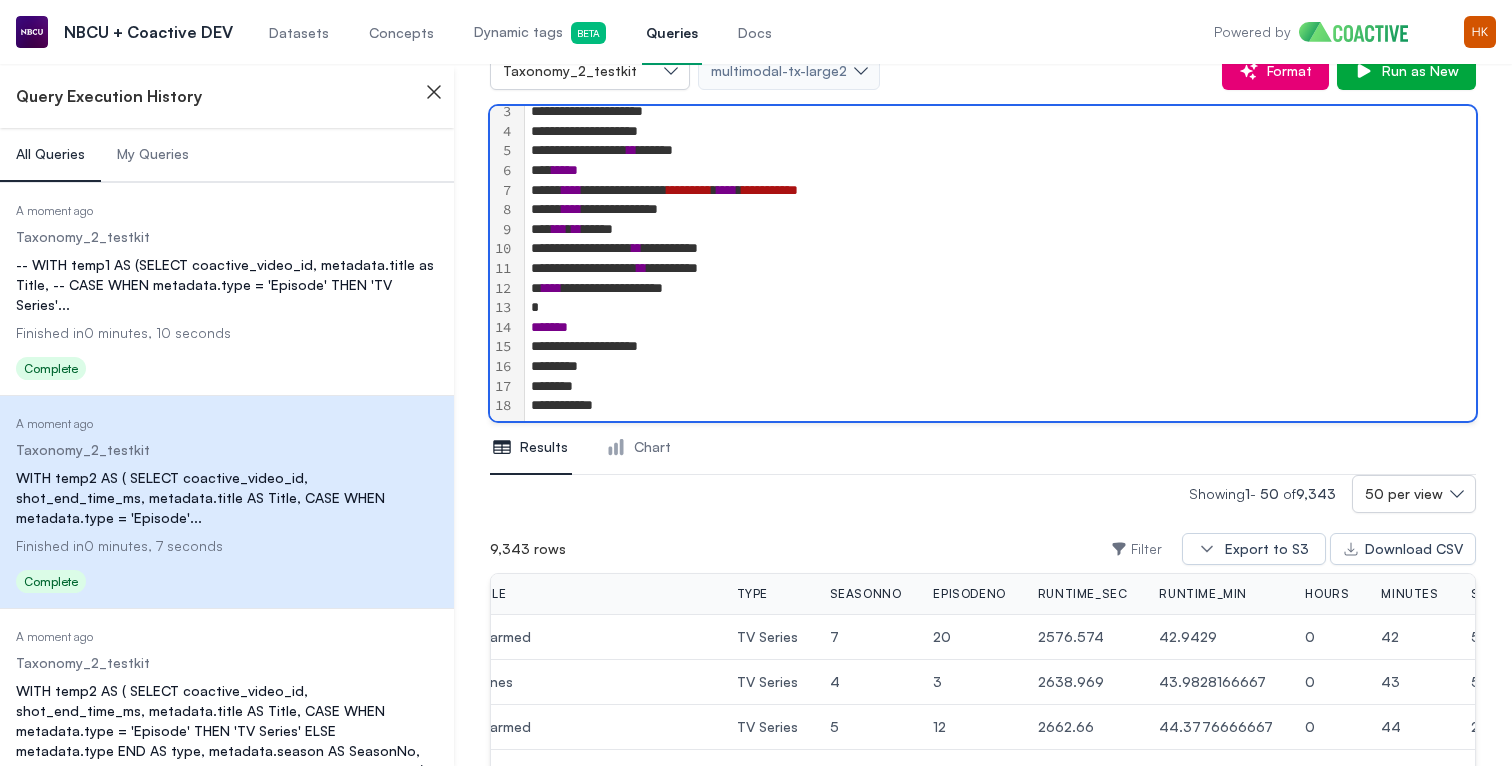 scroll, scrollTop: 37, scrollLeft: 0, axis: vertical 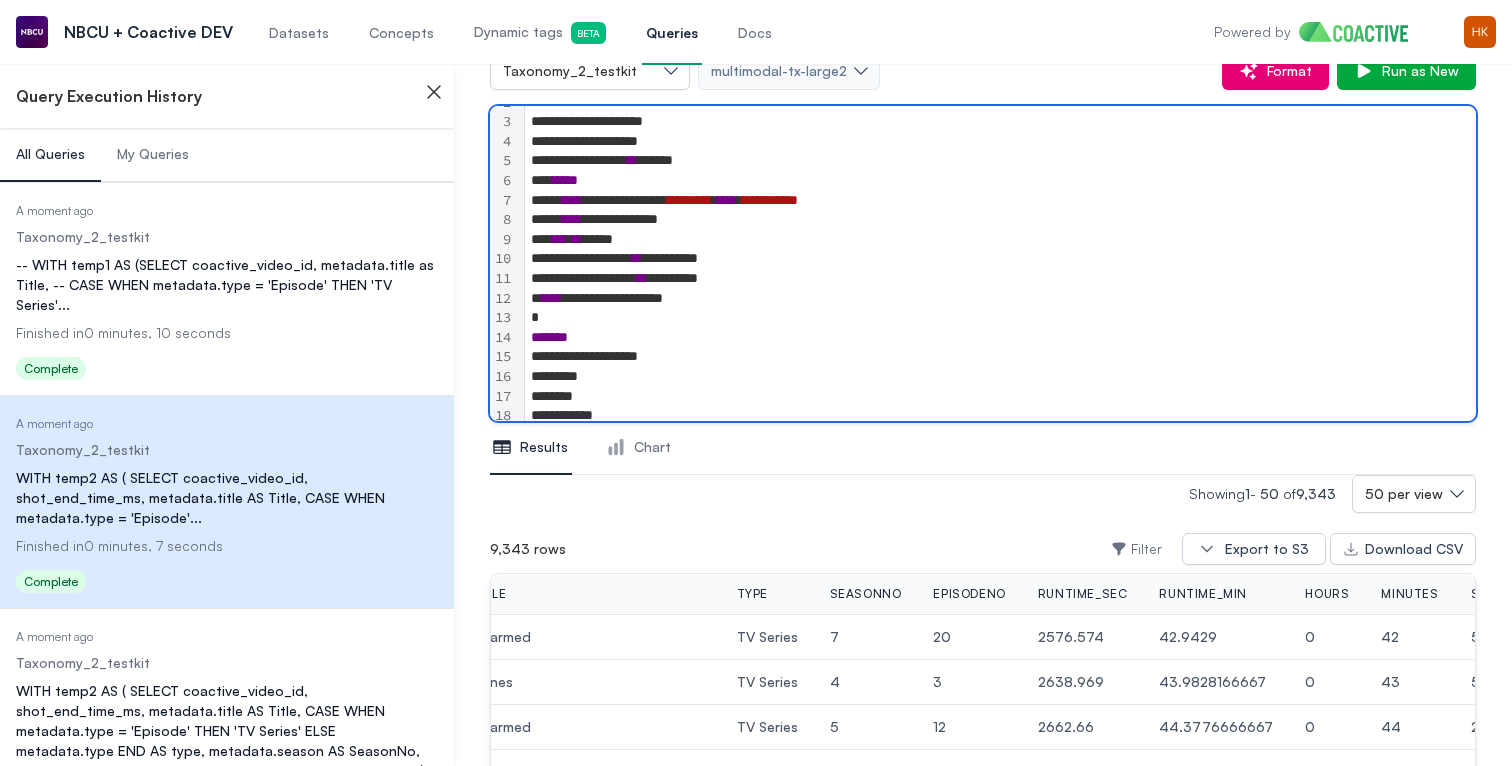 click on "*" at bounding box center [1000, 318] 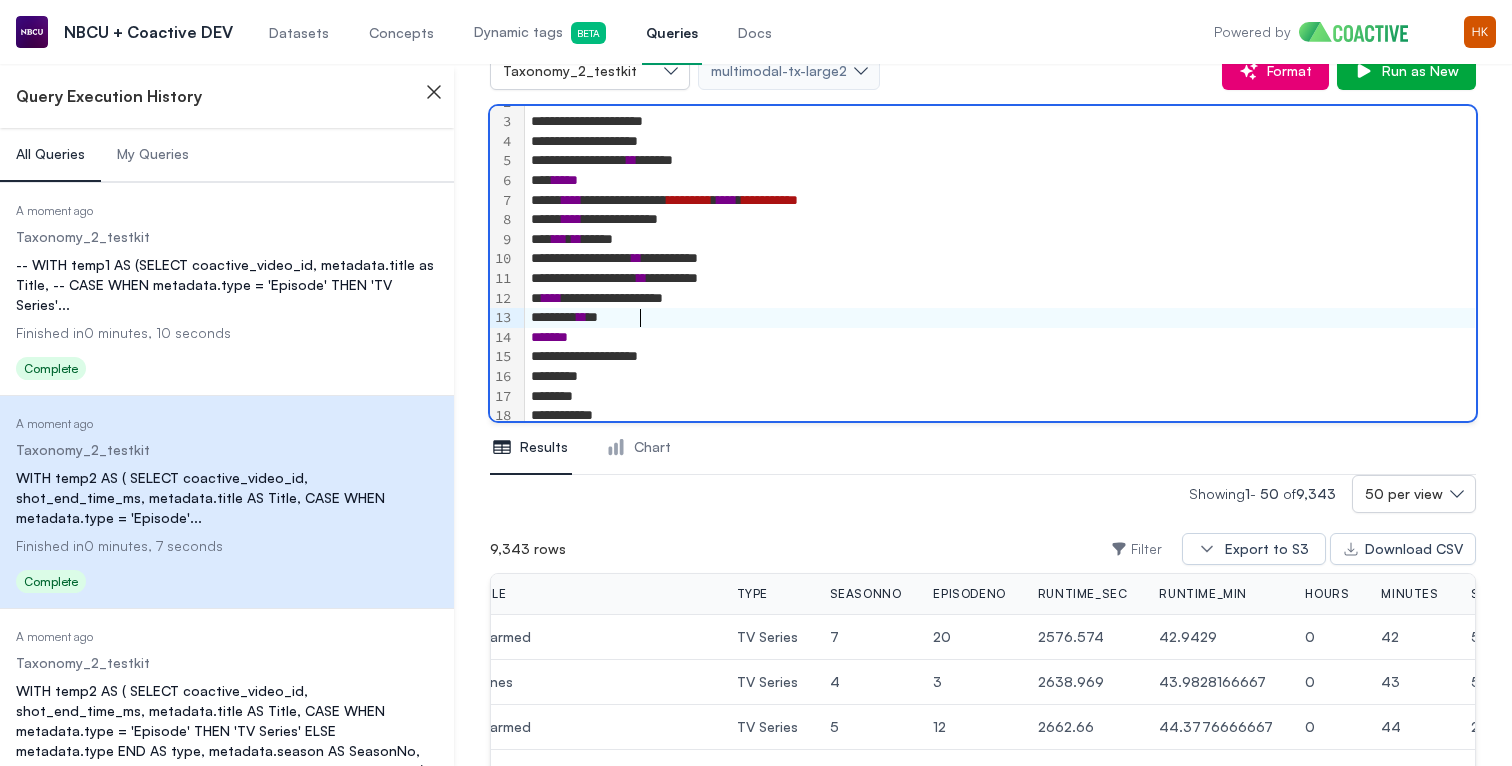 scroll, scrollTop: 300, scrollLeft: 0, axis: vertical 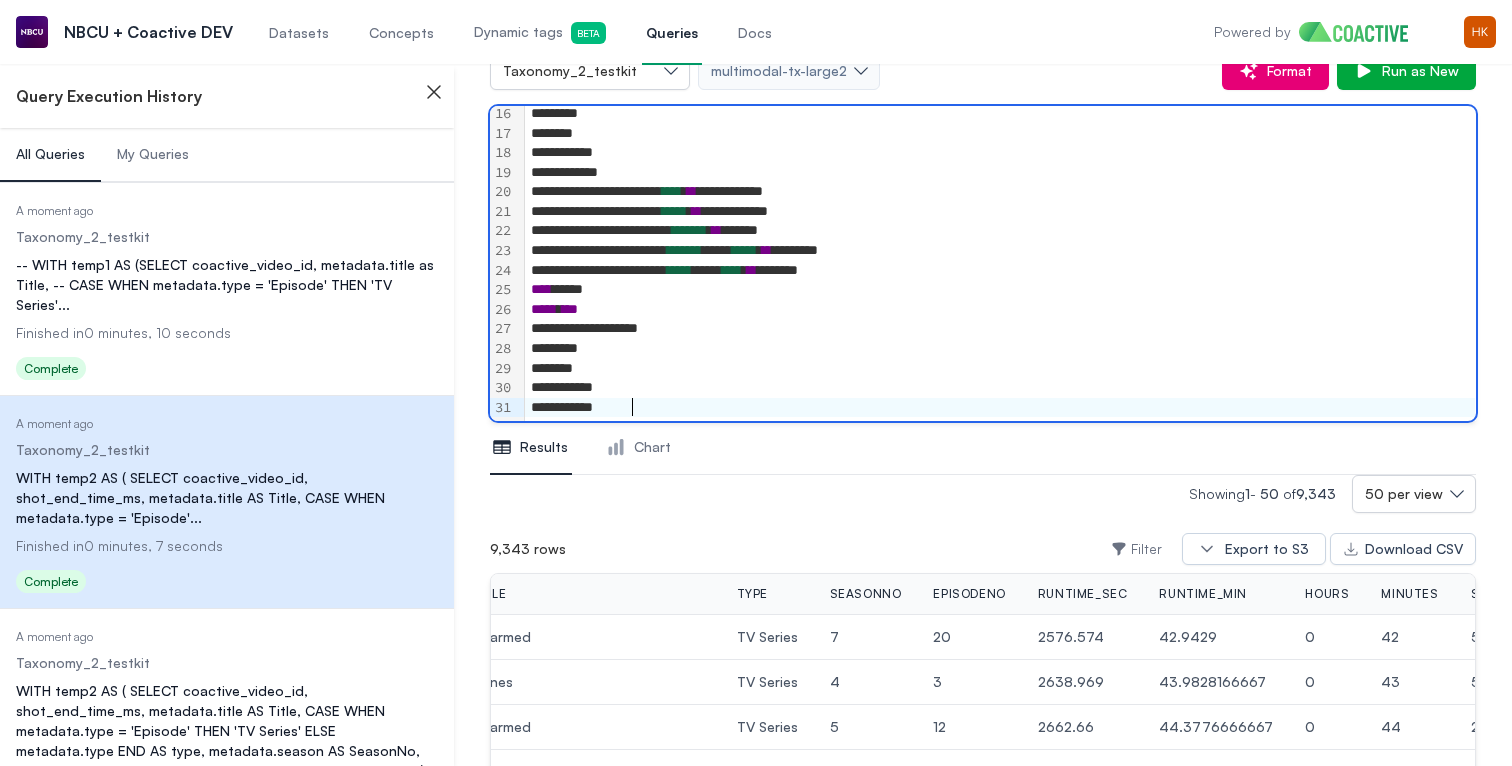 click on "********* *" at bounding box center [1000, 408] 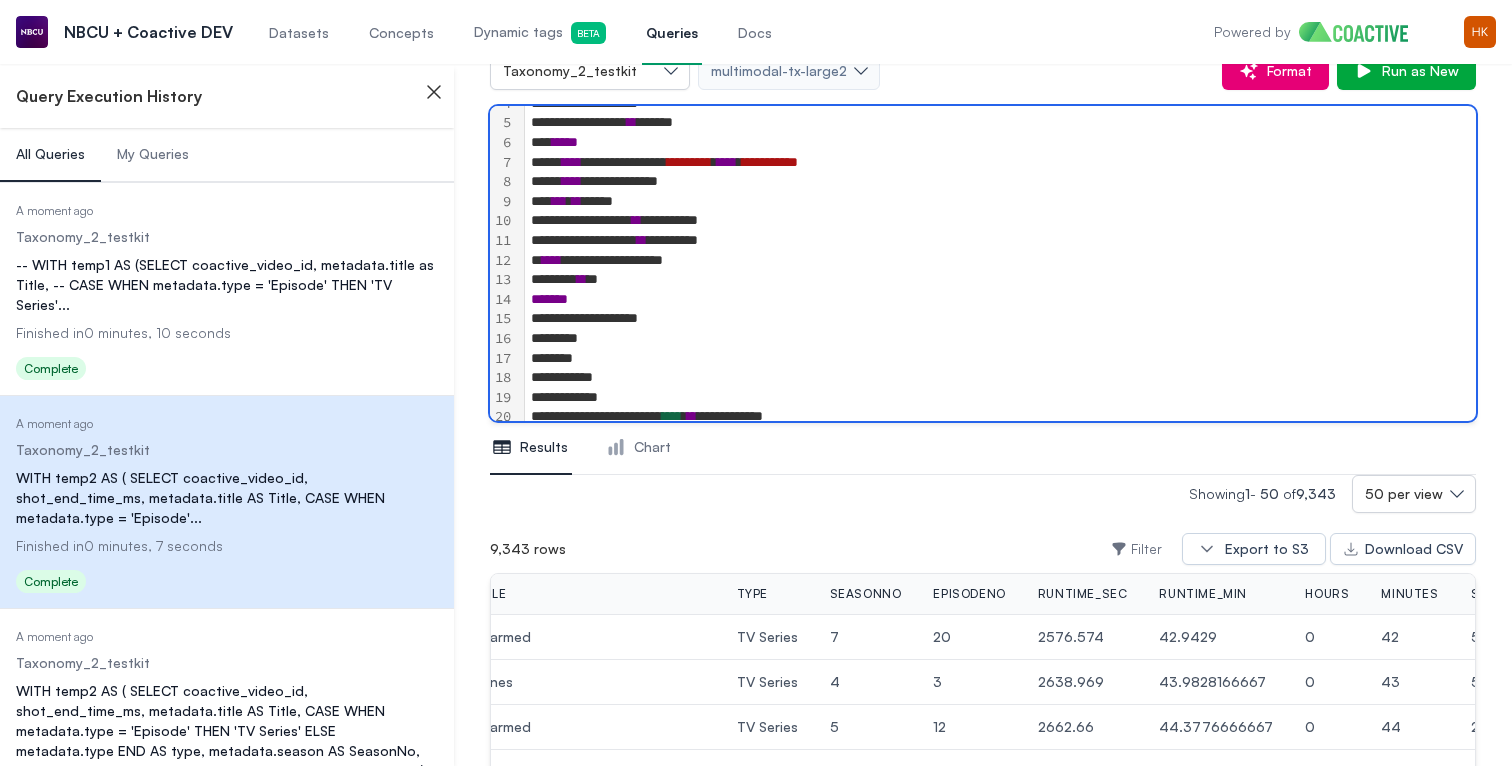 scroll, scrollTop: 86, scrollLeft: 0, axis: vertical 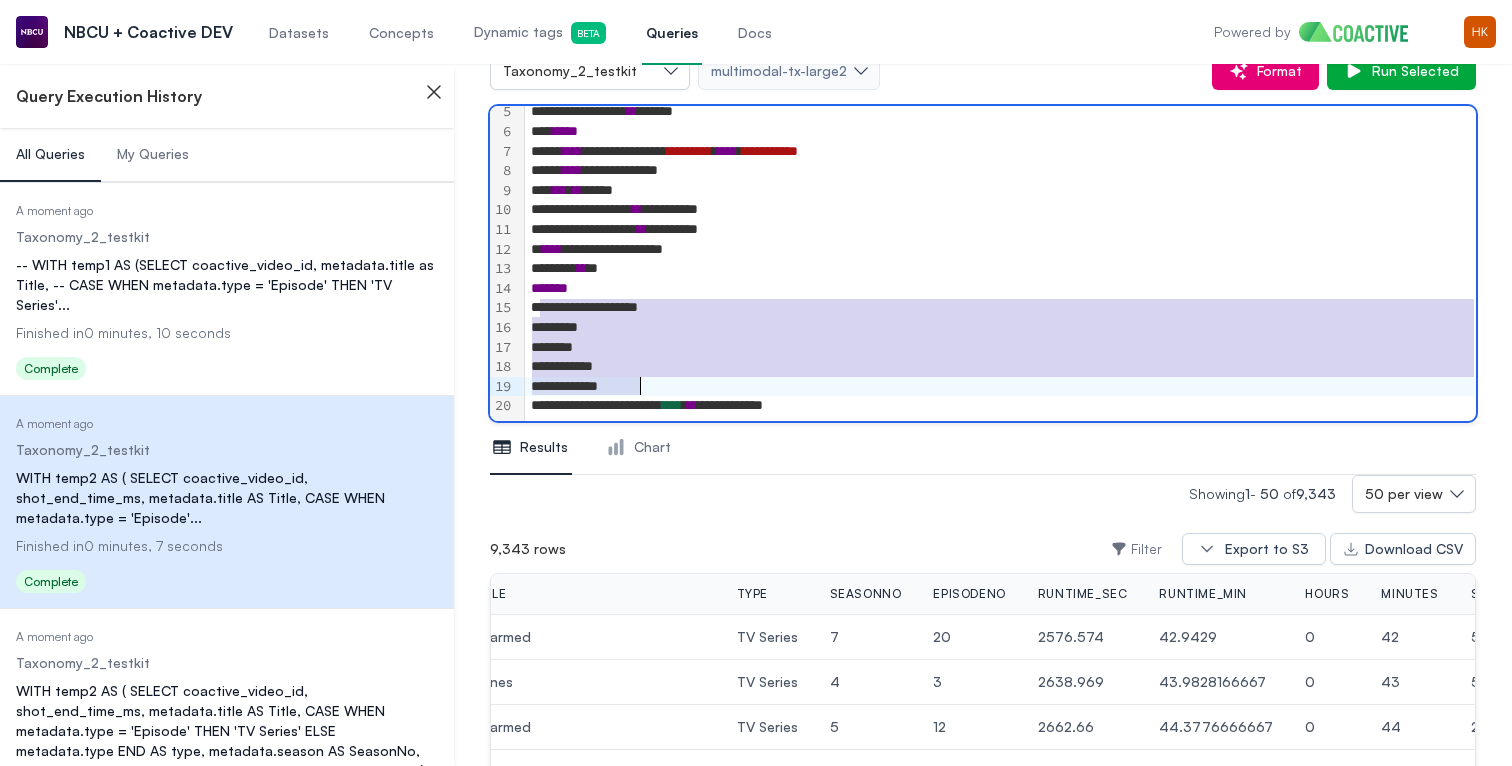 drag, startPoint x: 539, startPoint y: 309, endPoint x: 640, endPoint y: 383, distance: 125.207825 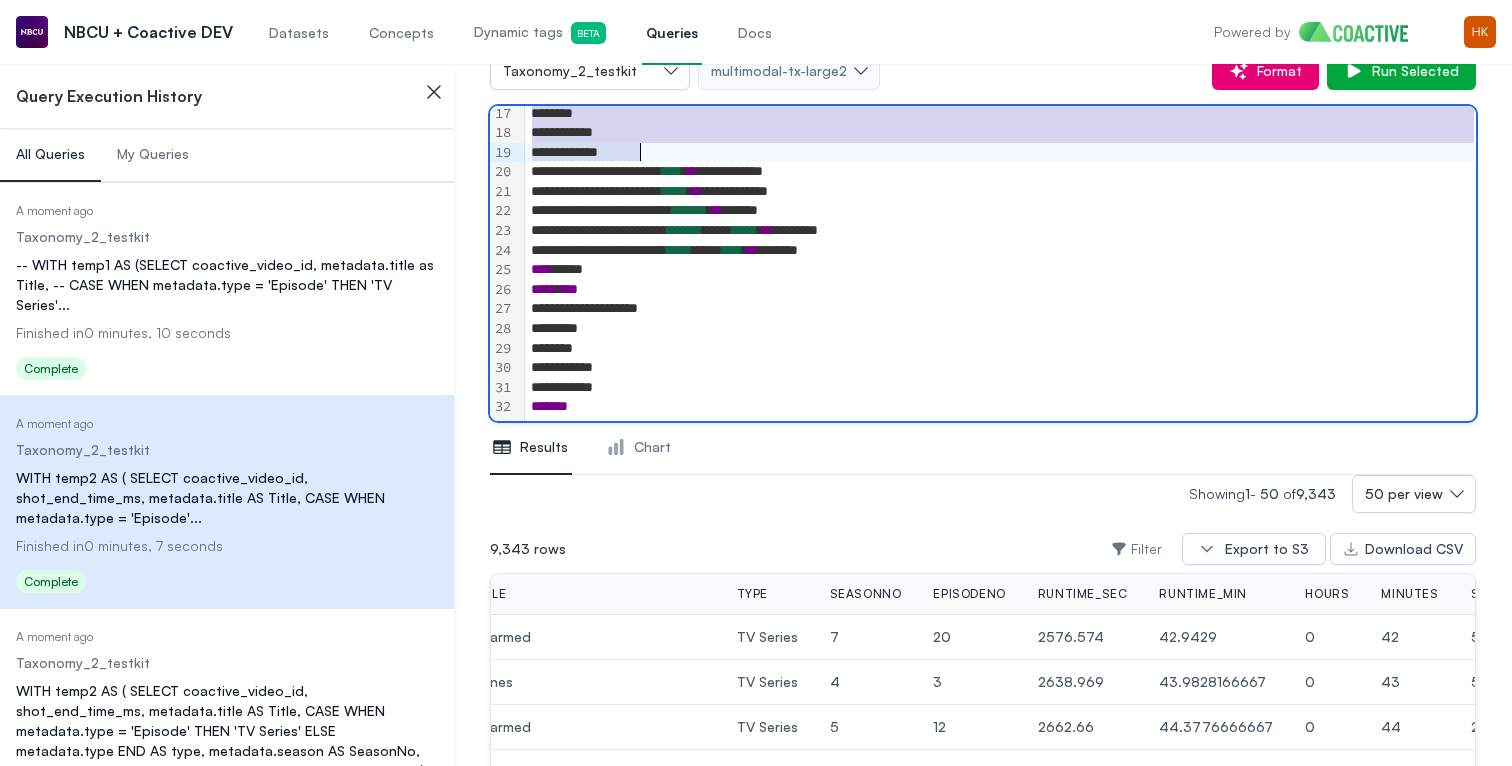 click on "******" at bounding box center [1000, 407] 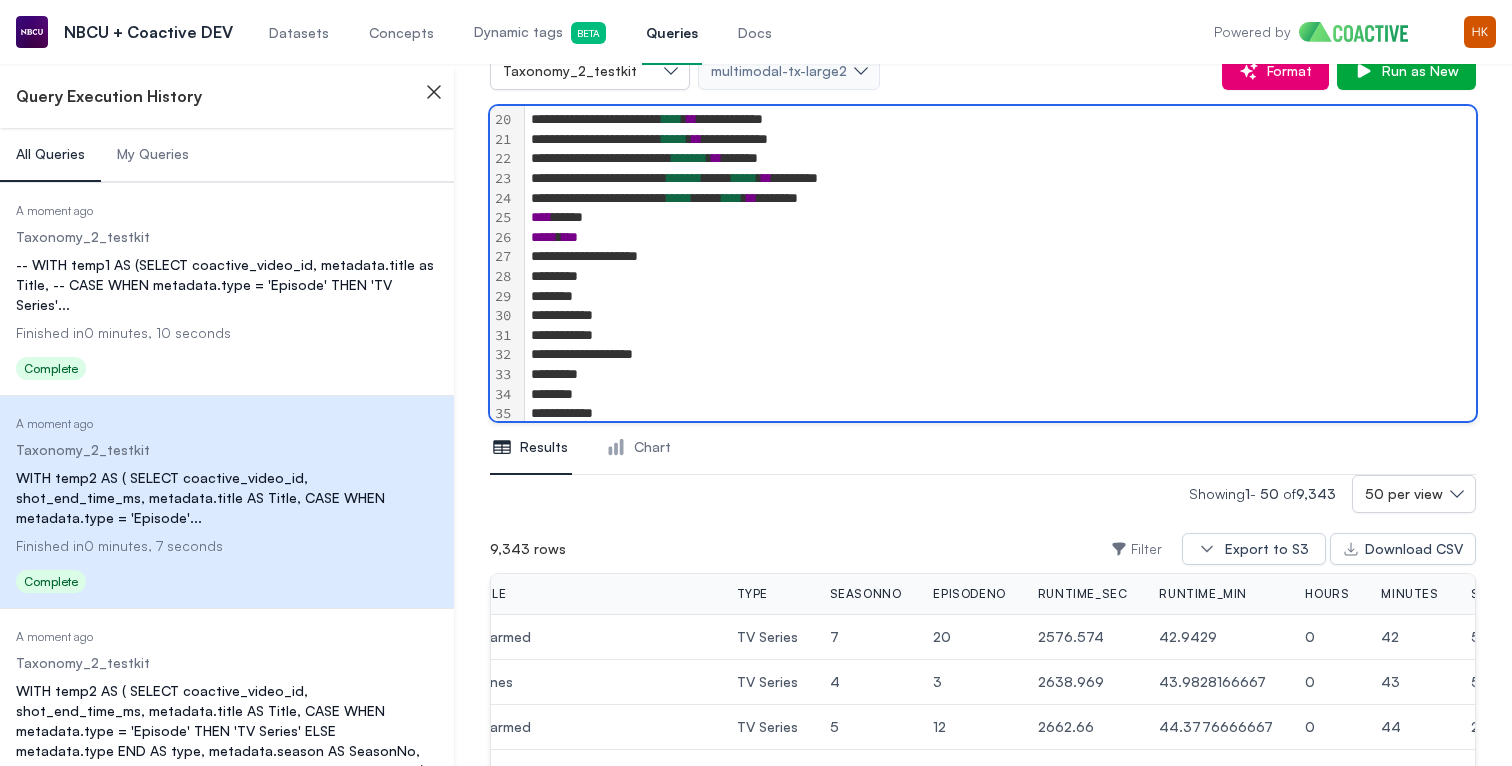 scroll, scrollTop: 398, scrollLeft: 0, axis: vertical 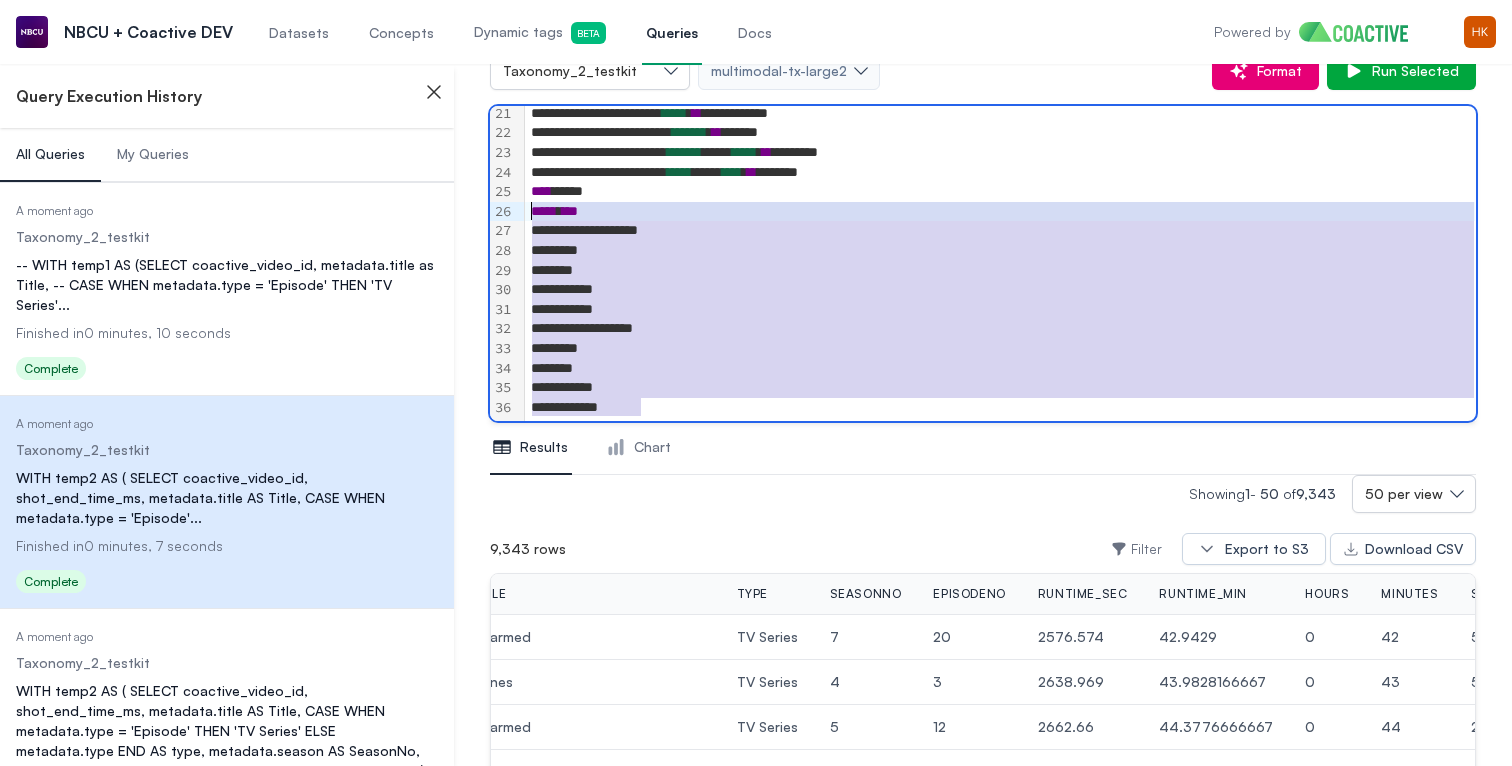 drag, startPoint x: 656, startPoint y: 409, endPoint x: 497, endPoint y: 218, distance: 248.51962 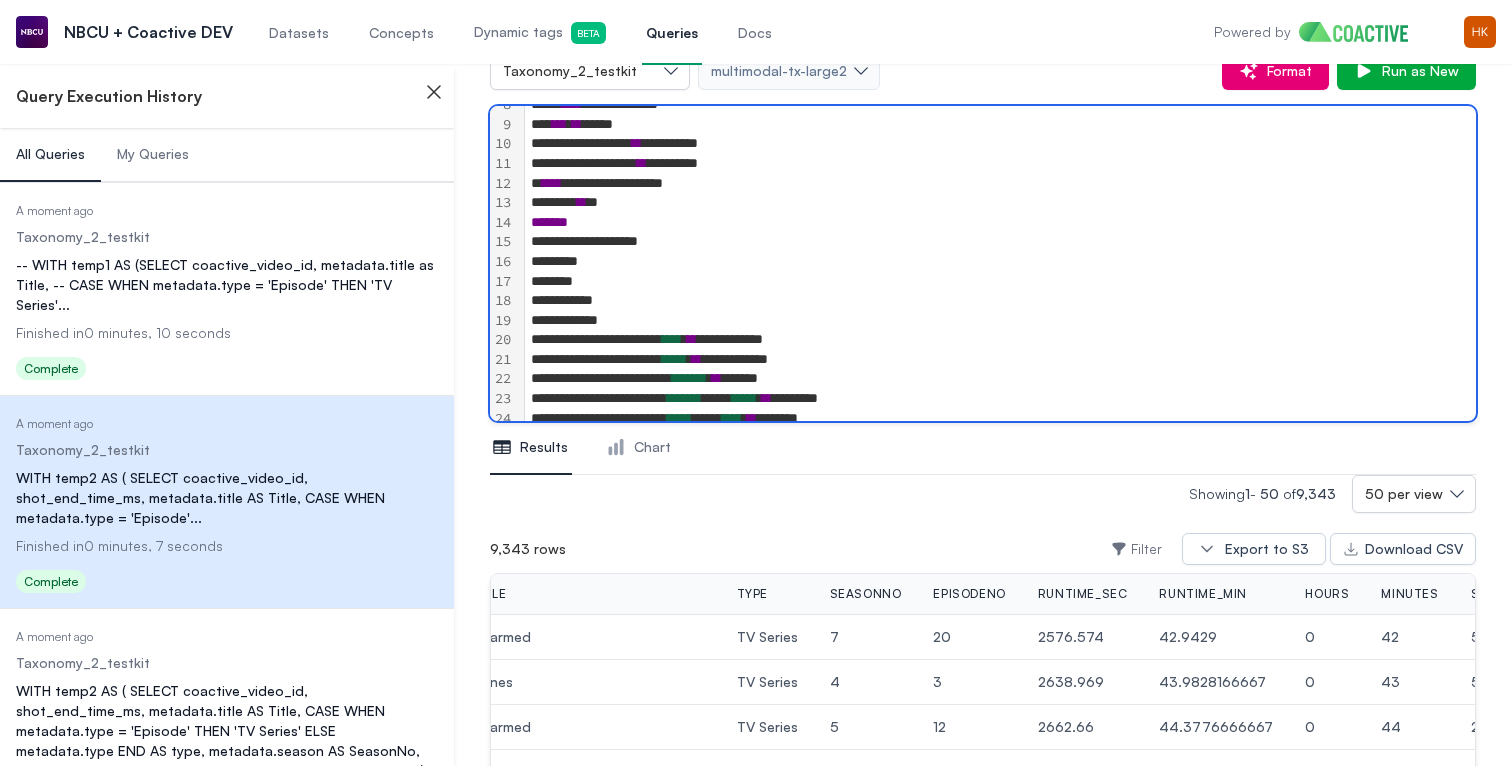 scroll, scrollTop: 202, scrollLeft: 0, axis: vertical 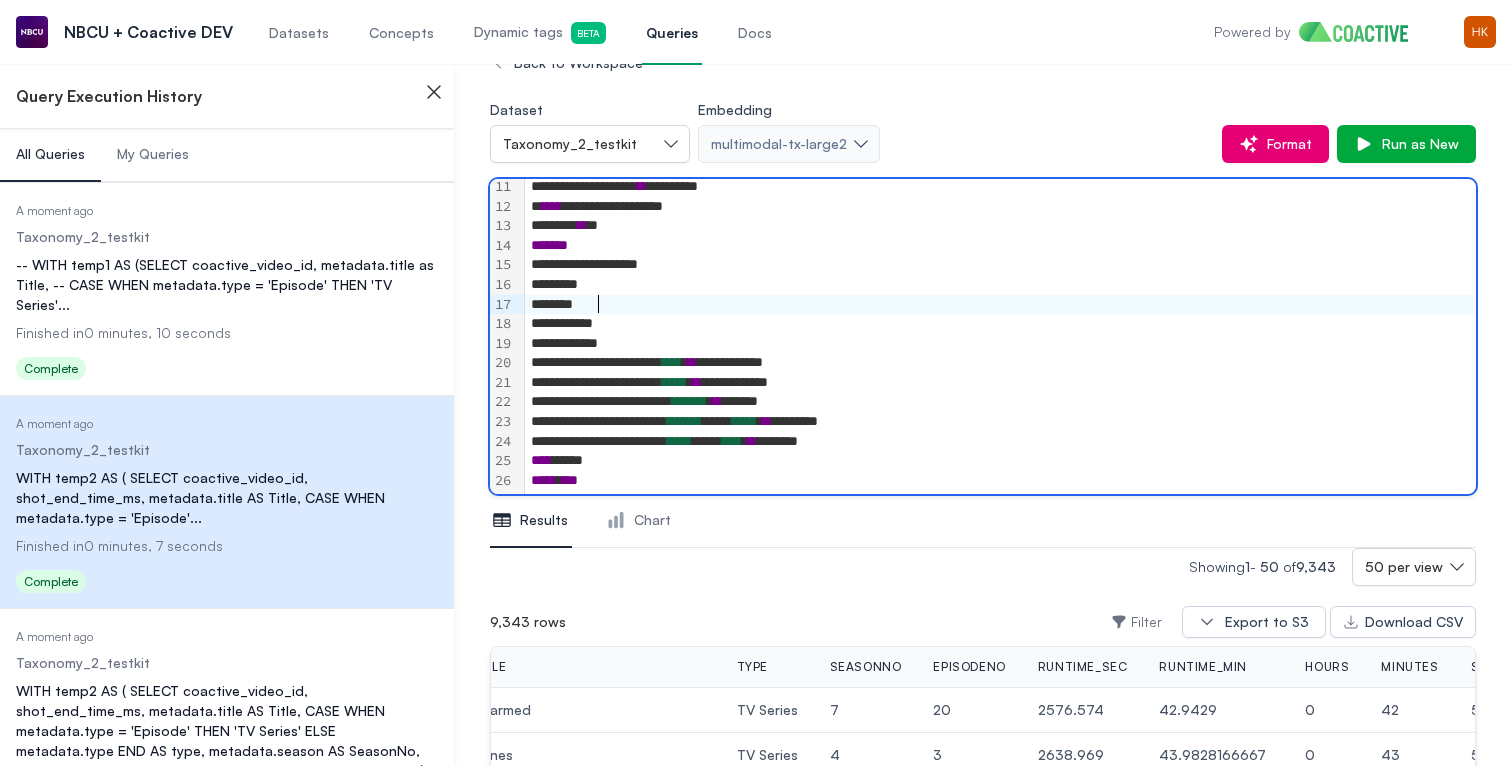 click on "*****" at bounding box center [1000, 305] 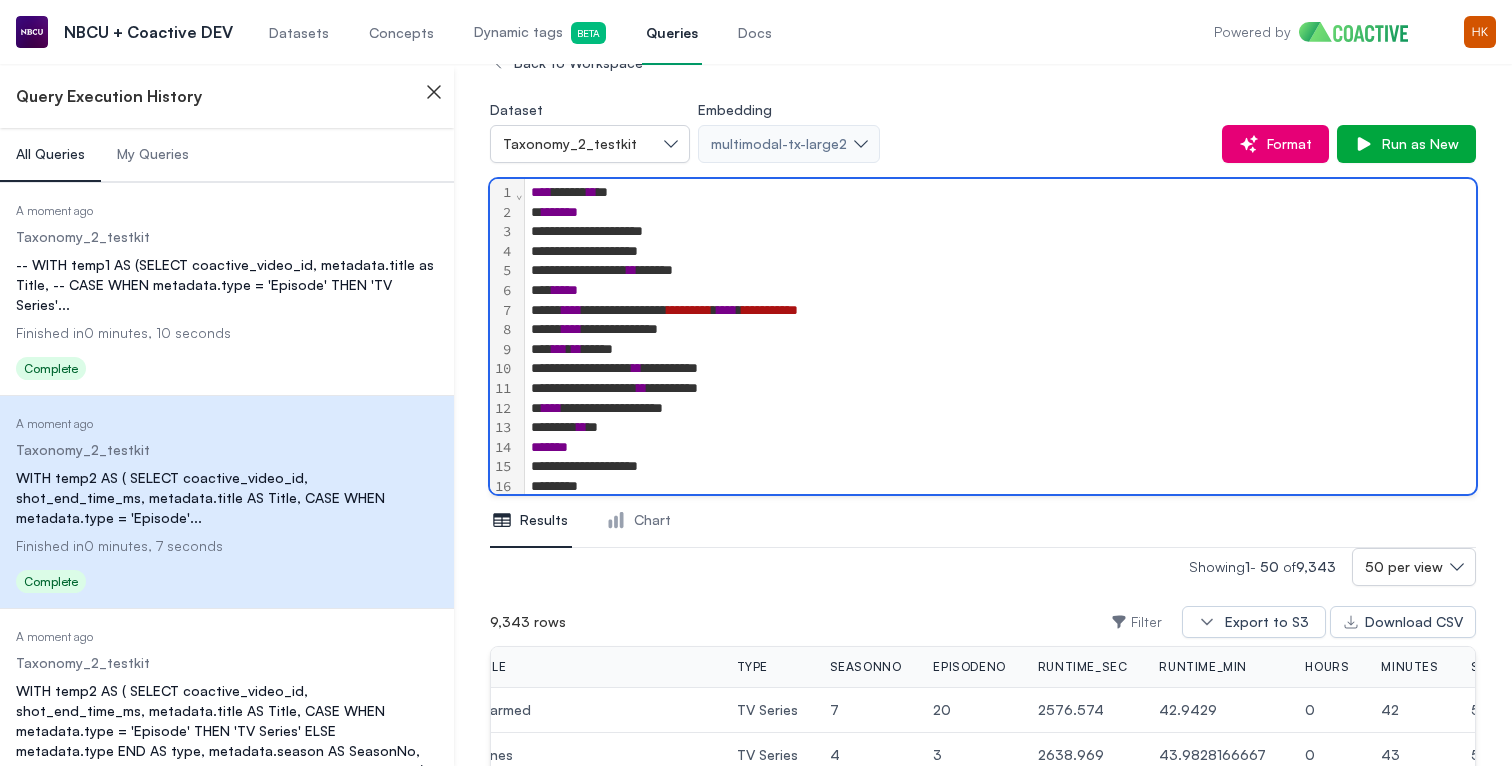 scroll, scrollTop: 0, scrollLeft: 0, axis: both 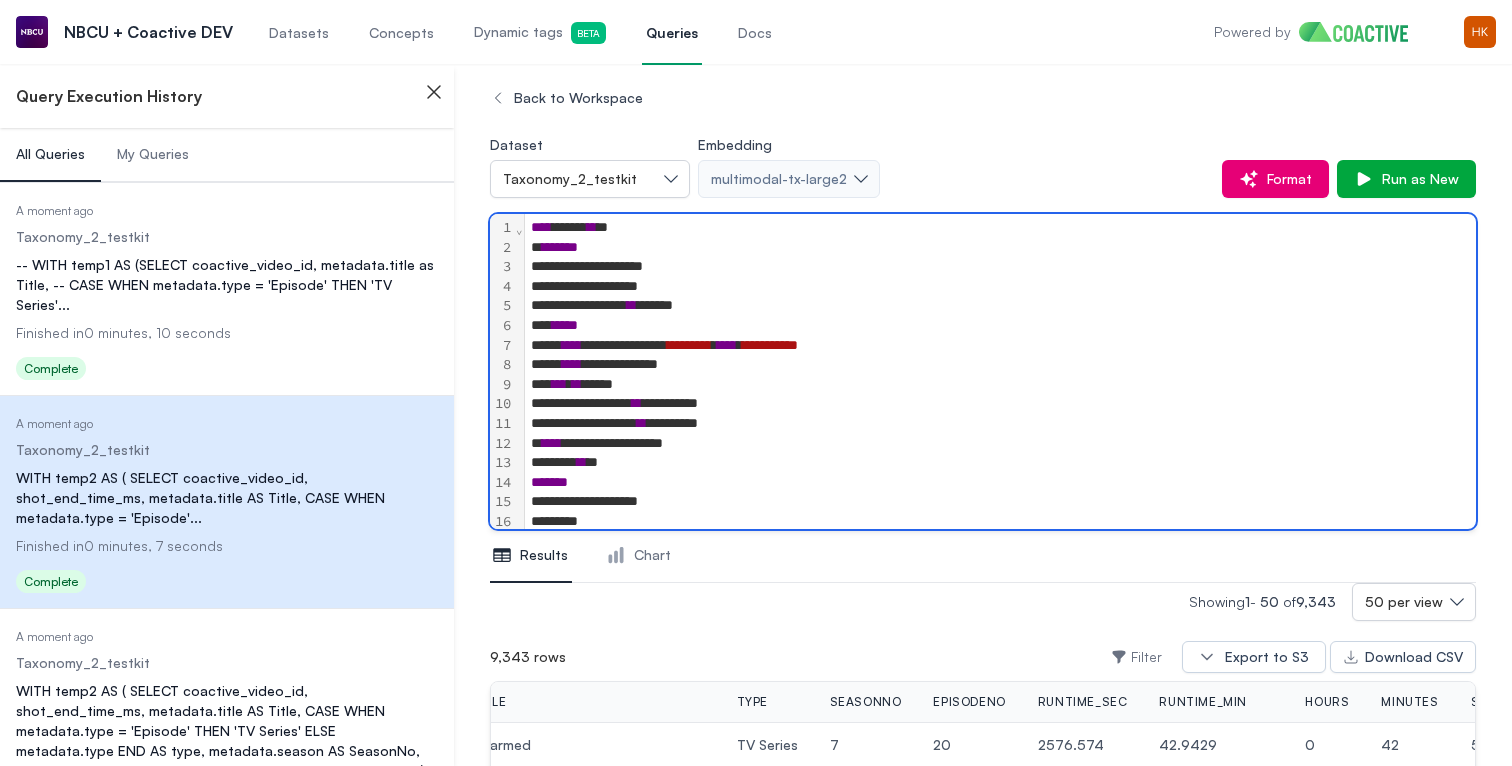click on "**********" at bounding box center (1000, 444) 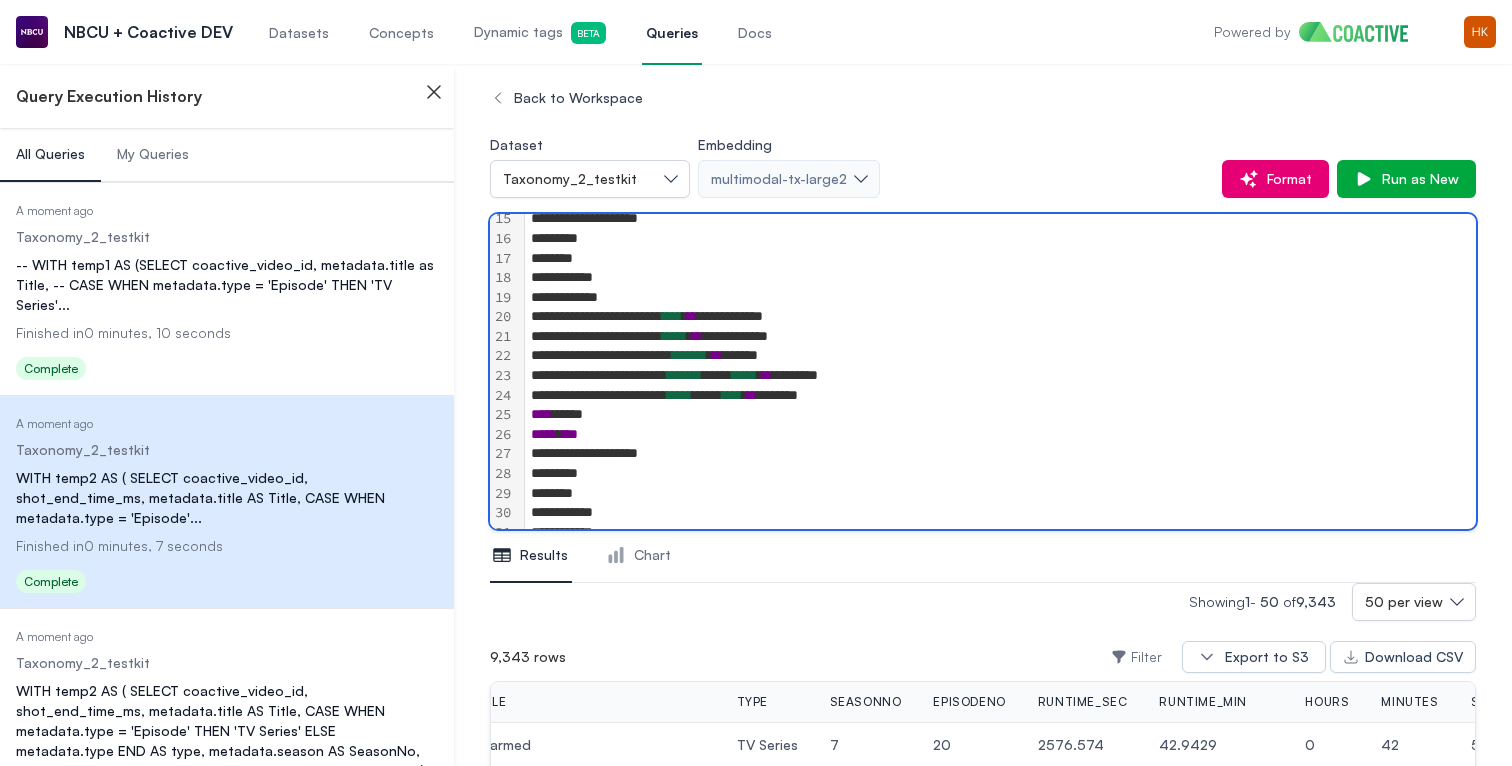 scroll, scrollTop: 300, scrollLeft: 0, axis: vertical 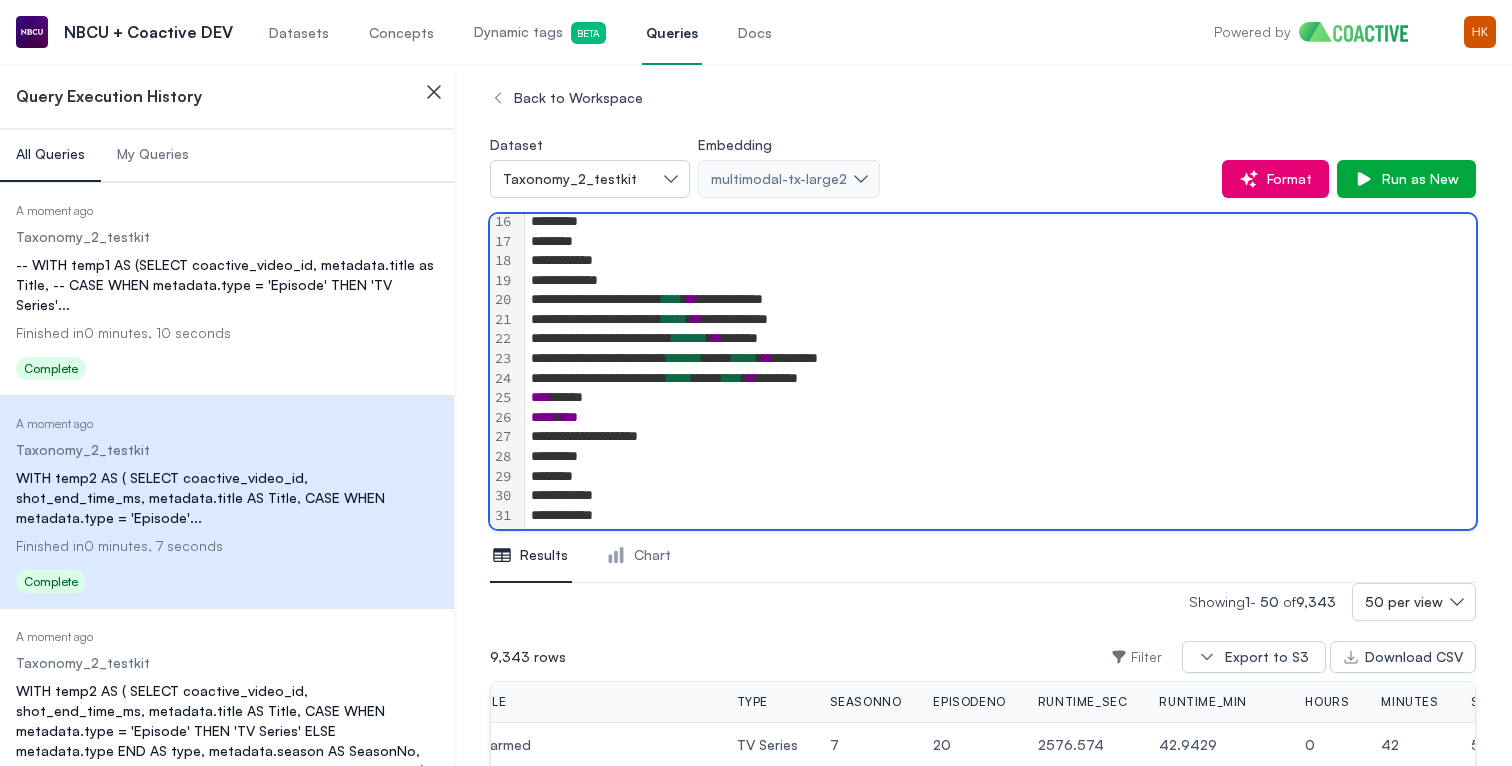 click on "********* *" at bounding box center [1000, 516] 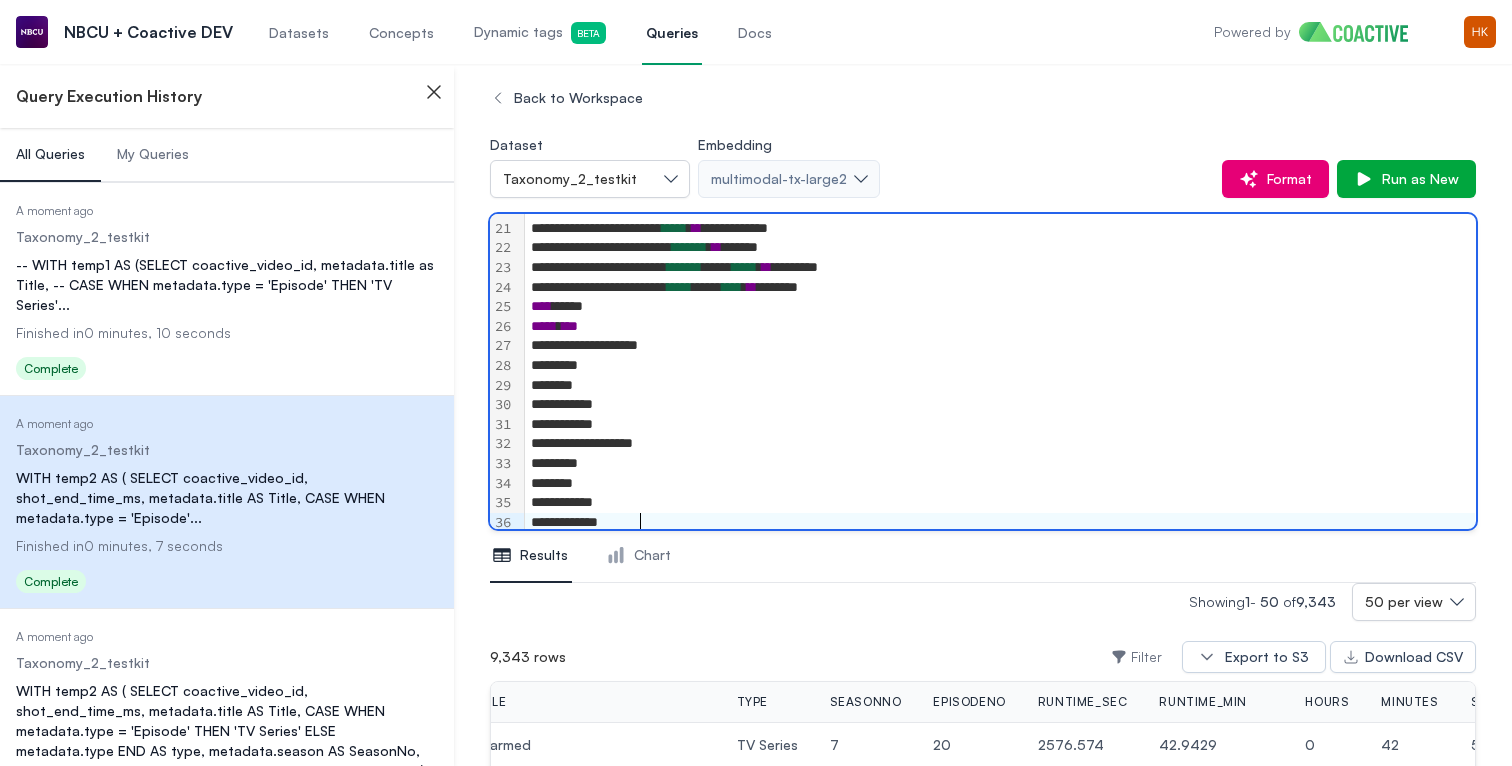 scroll, scrollTop: 398, scrollLeft: 0, axis: vertical 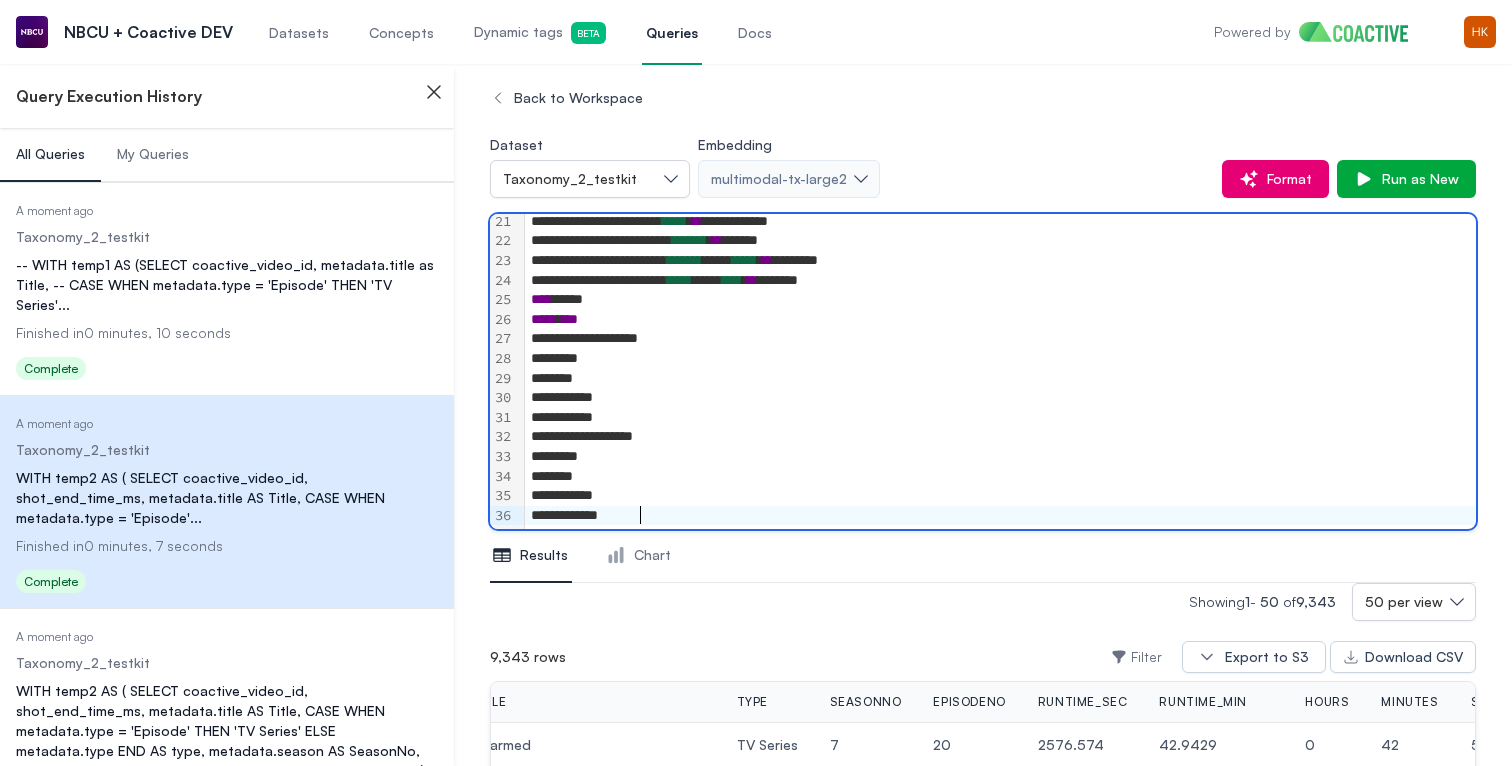 click on "*********" at bounding box center (1000, 398) 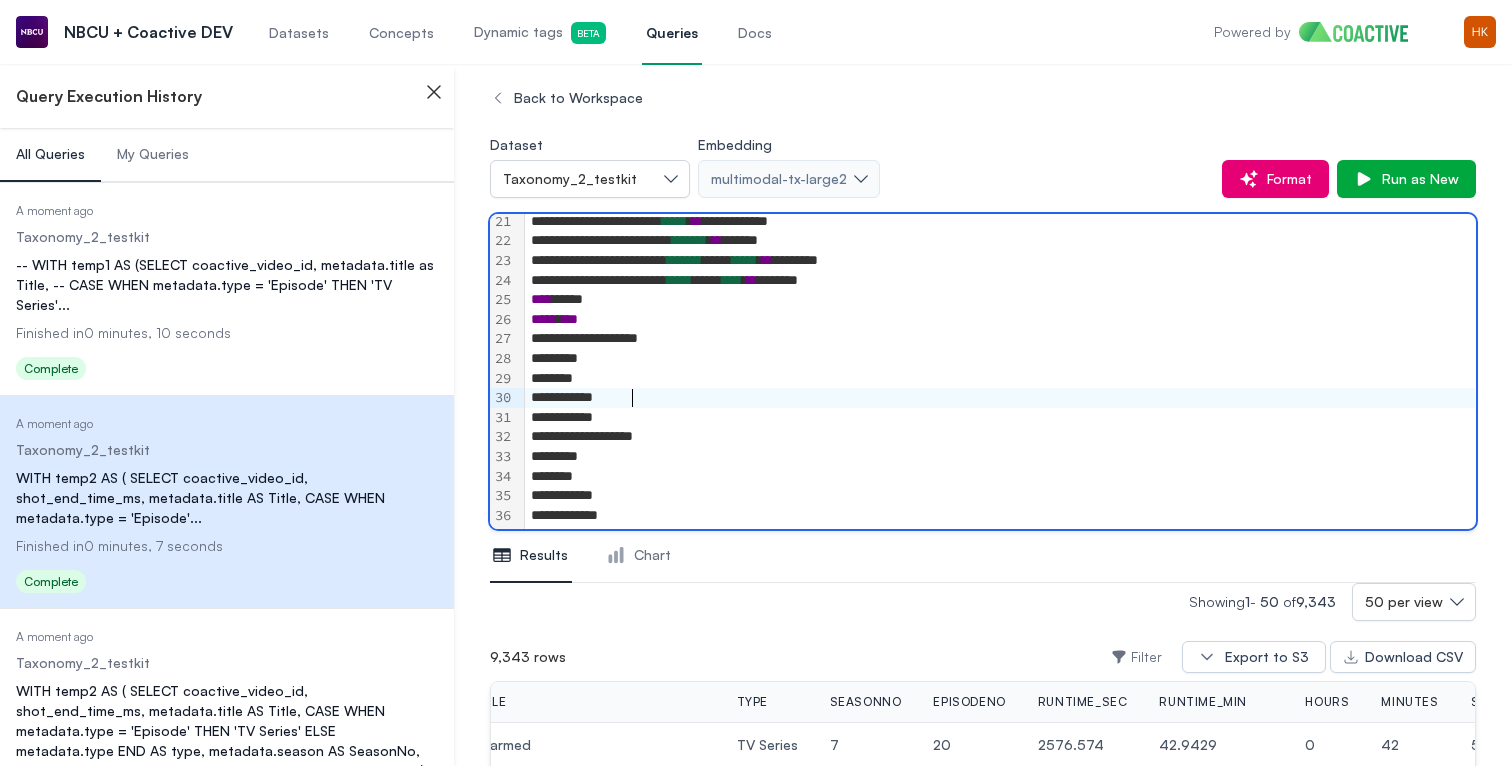 click on "**********" at bounding box center (1000, 418) 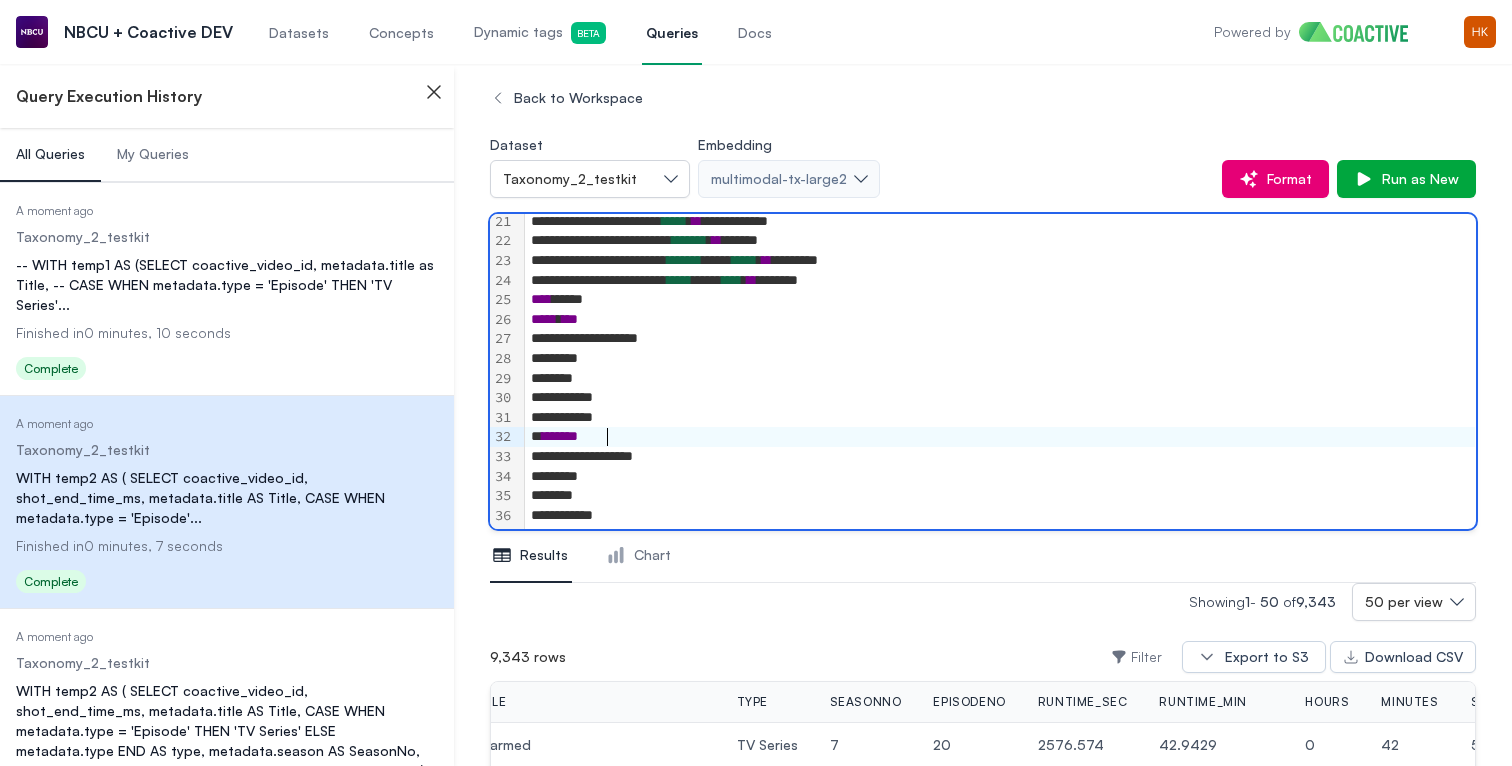 scroll, scrollTop: 418, scrollLeft: 0, axis: vertical 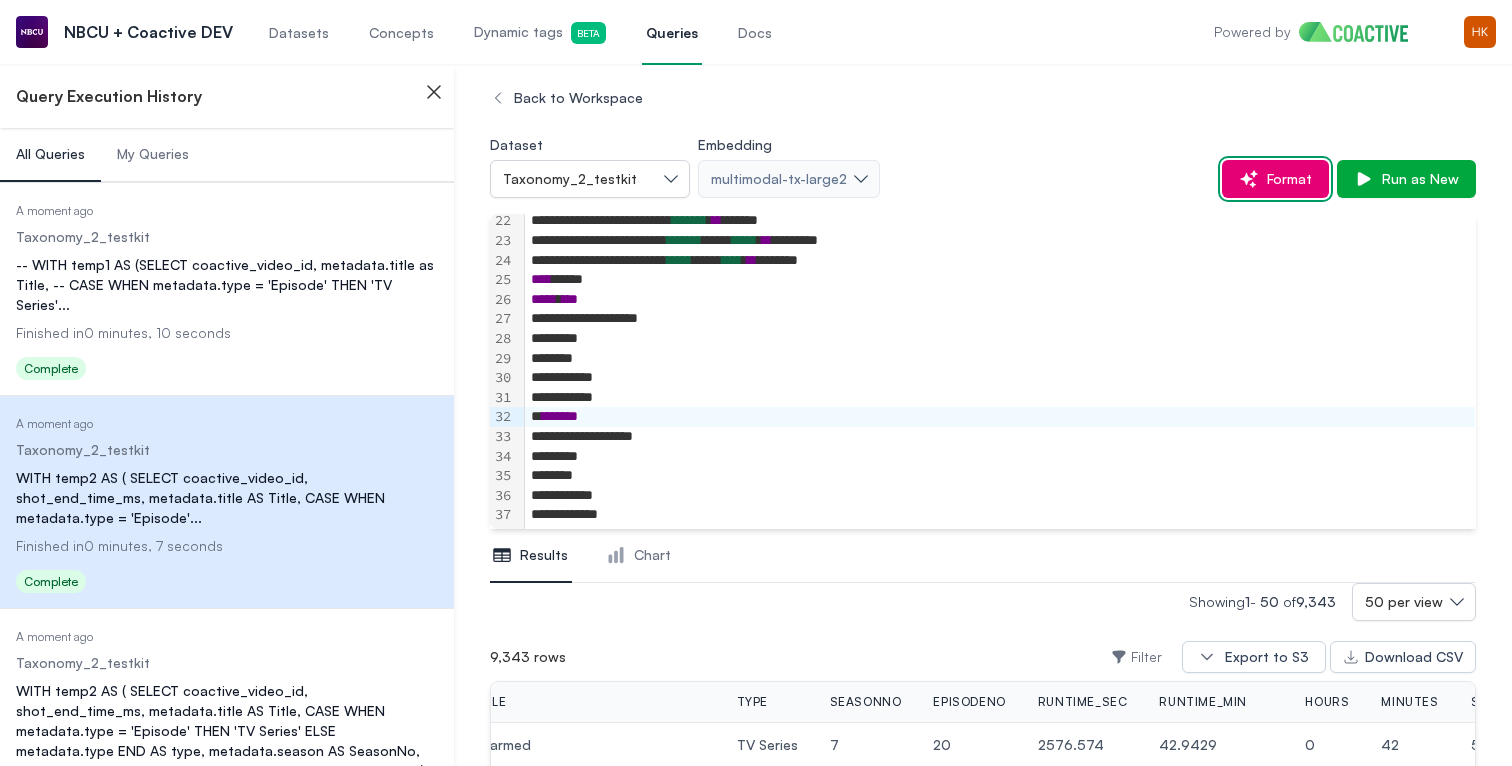 click on "Format" at bounding box center [1285, 179] 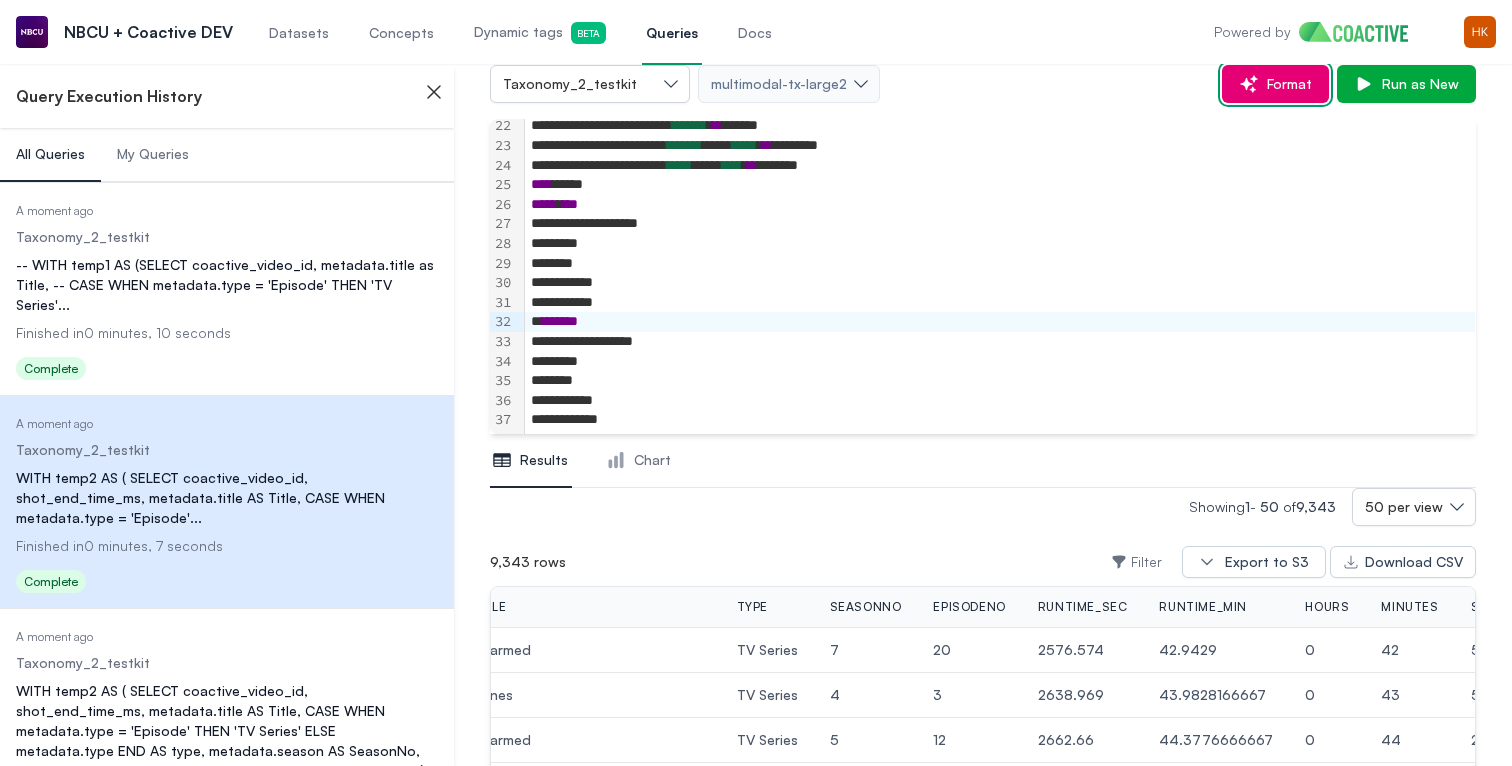 scroll, scrollTop: 110, scrollLeft: 0, axis: vertical 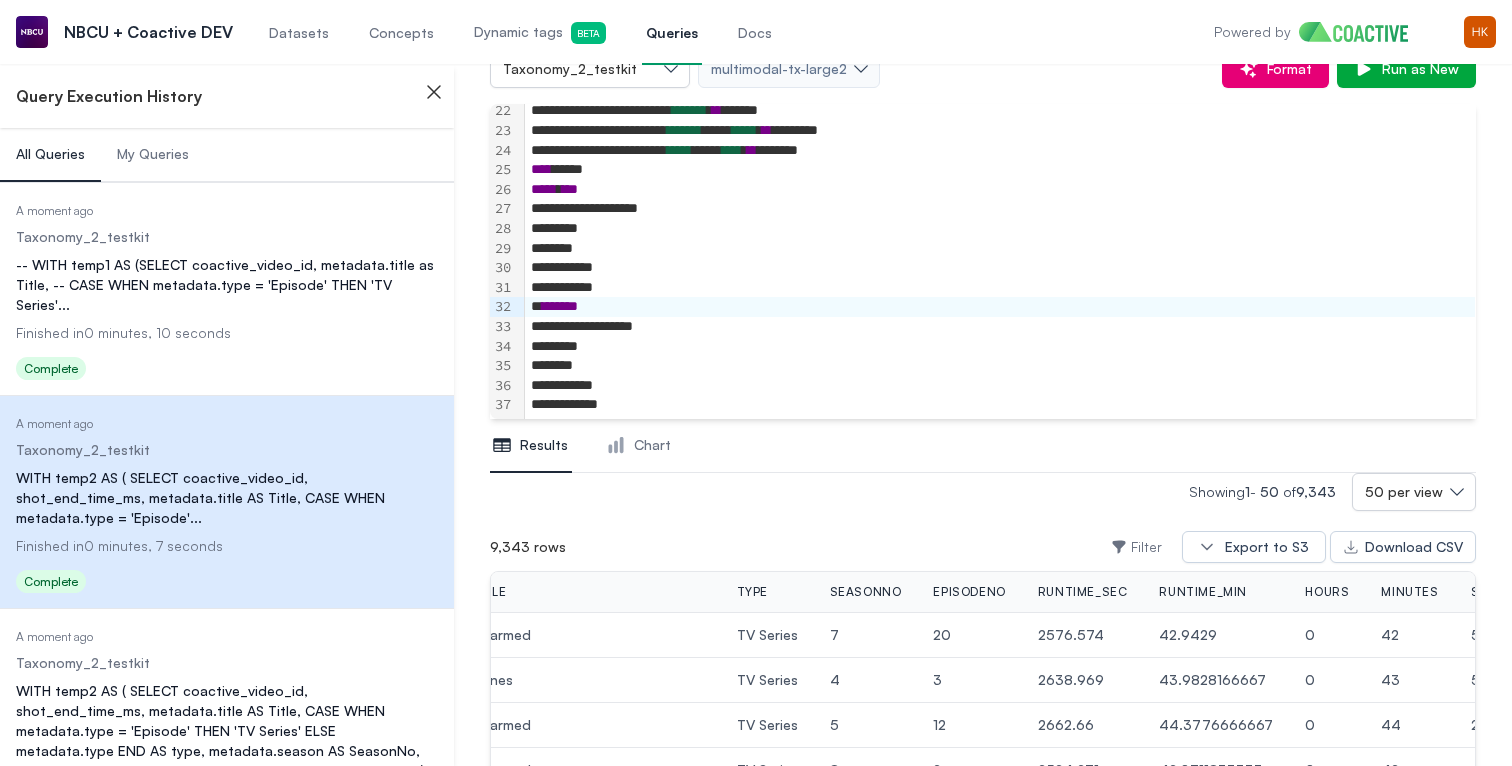 click on "**********" at bounding box center (1000, 405) 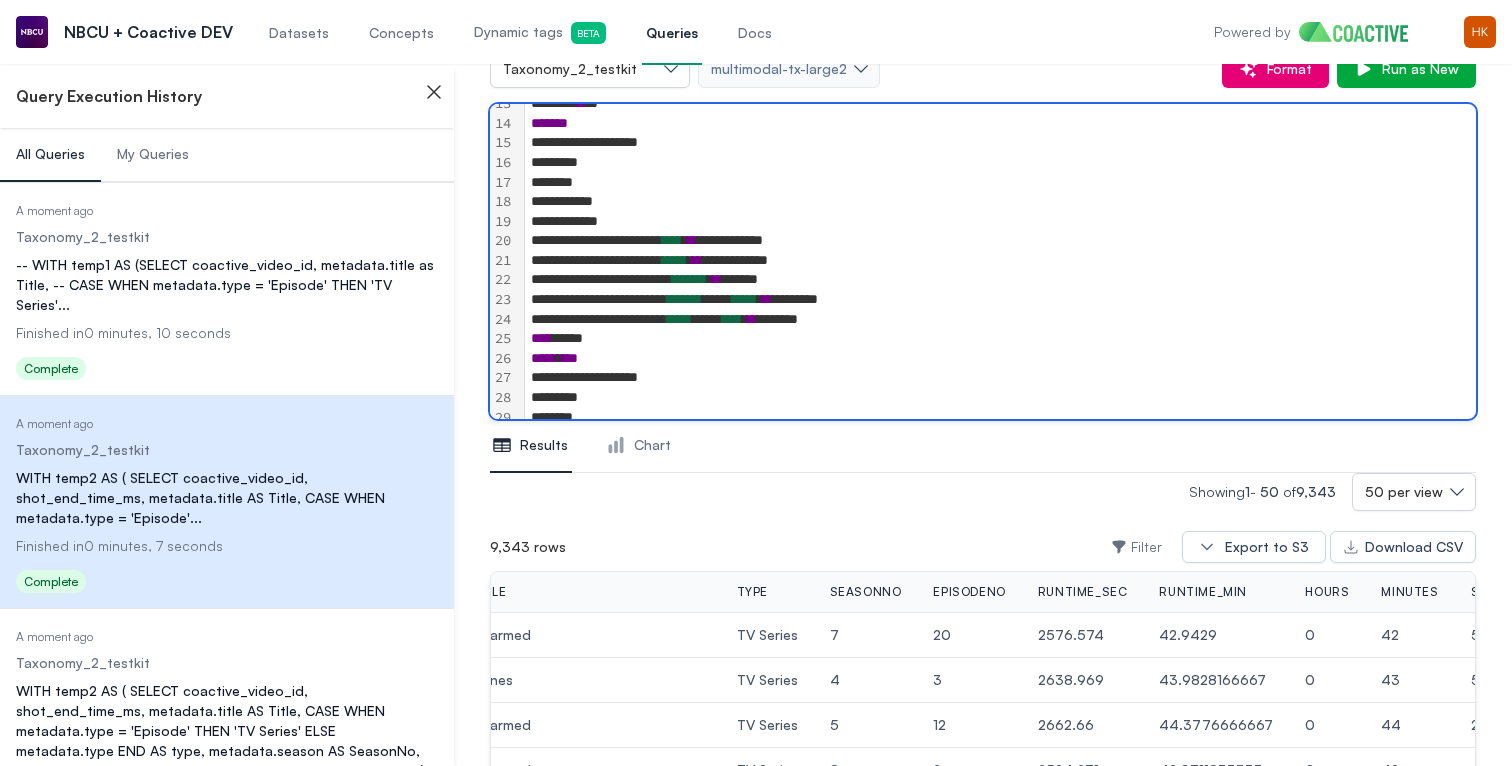 scroll, scrollTop: 251, scrollLeft: 0, axis: vertical 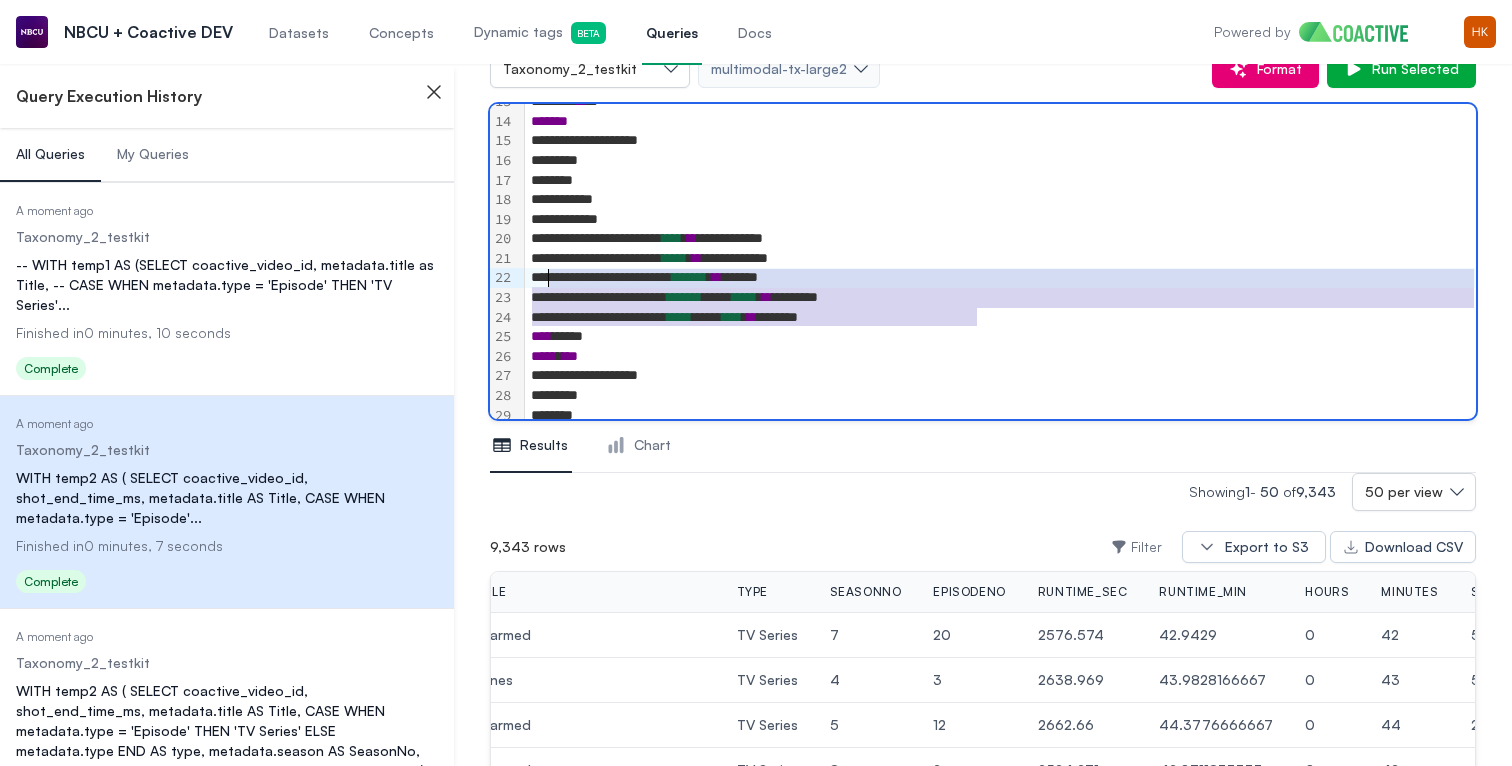 drag, startPoint x: 993, startPoint y: 322, endPoint x: 547, endPoint y: 280, distance: 447.9732 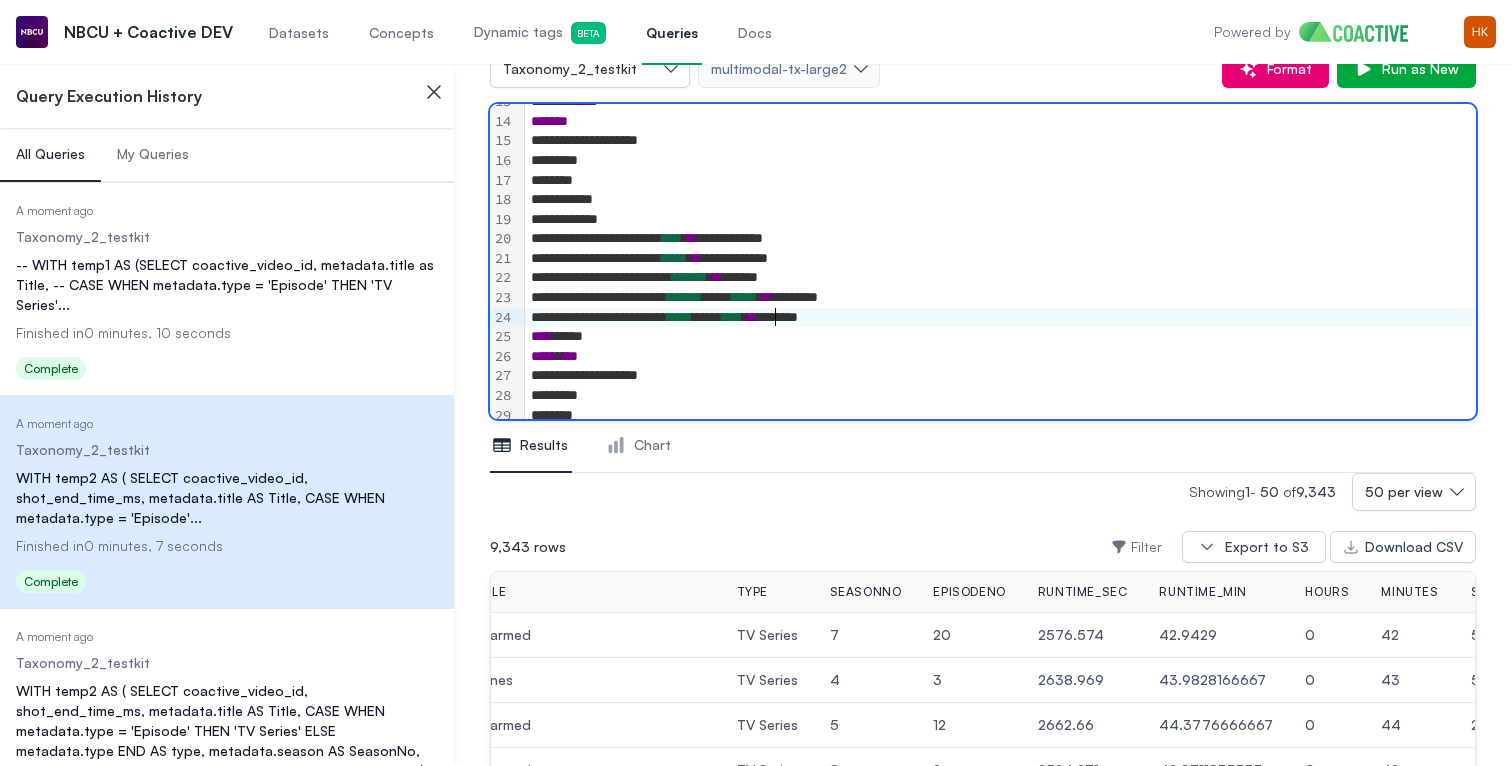 click on "-- WITH temp1 AS (SELECT coactive_video_id, metadata.title as Title,
--   CASE WHEN metadata.type = 'Episode' THEN 'TV Series' ..." at bounding box center (227, 285) 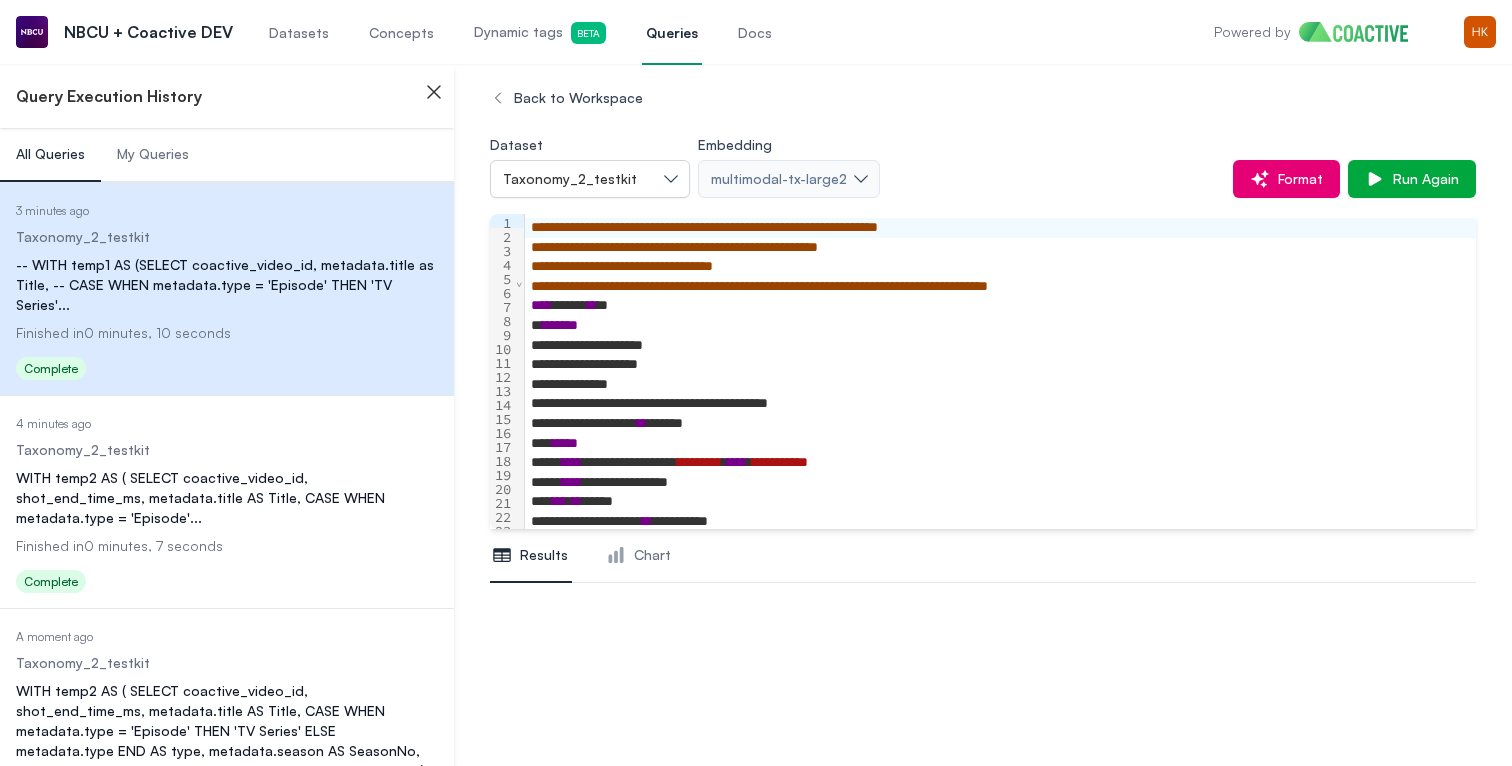 scroll, scrollTop: 0, scrollLeft: 0, axis: both 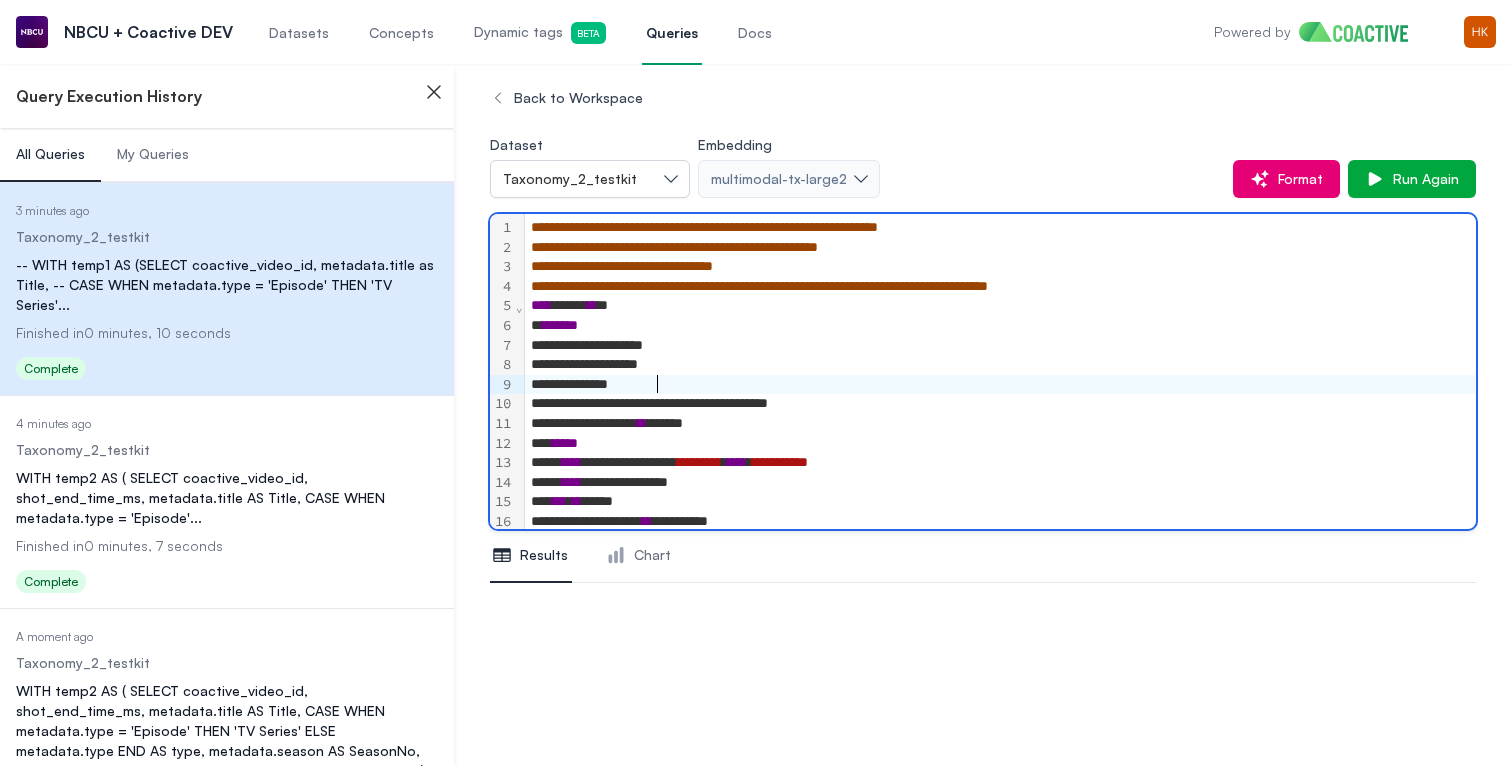 click on "**********" at bounding box center [1000, 385] 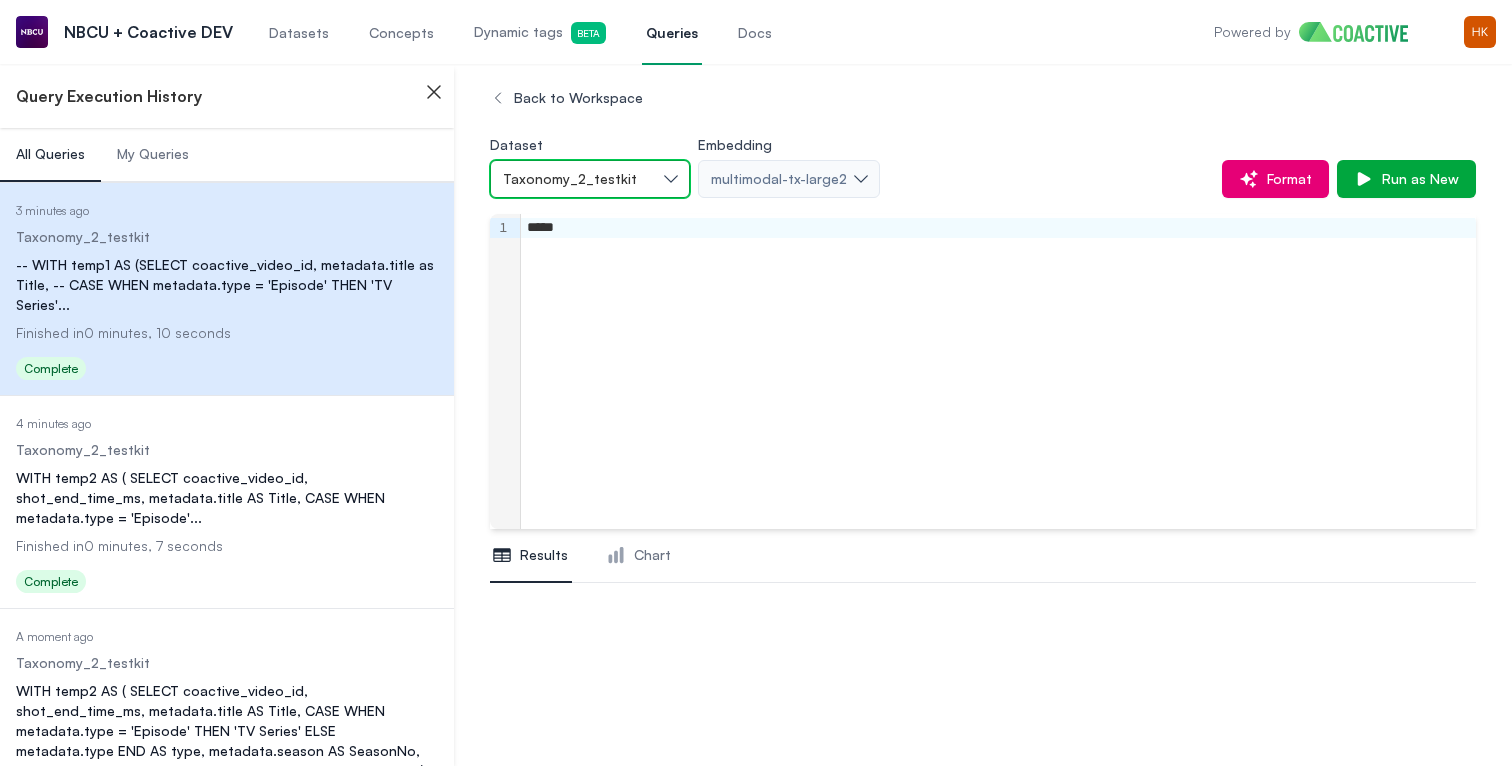 click on "Taxonomy_2_testkit" at bounding box center [580, 179] 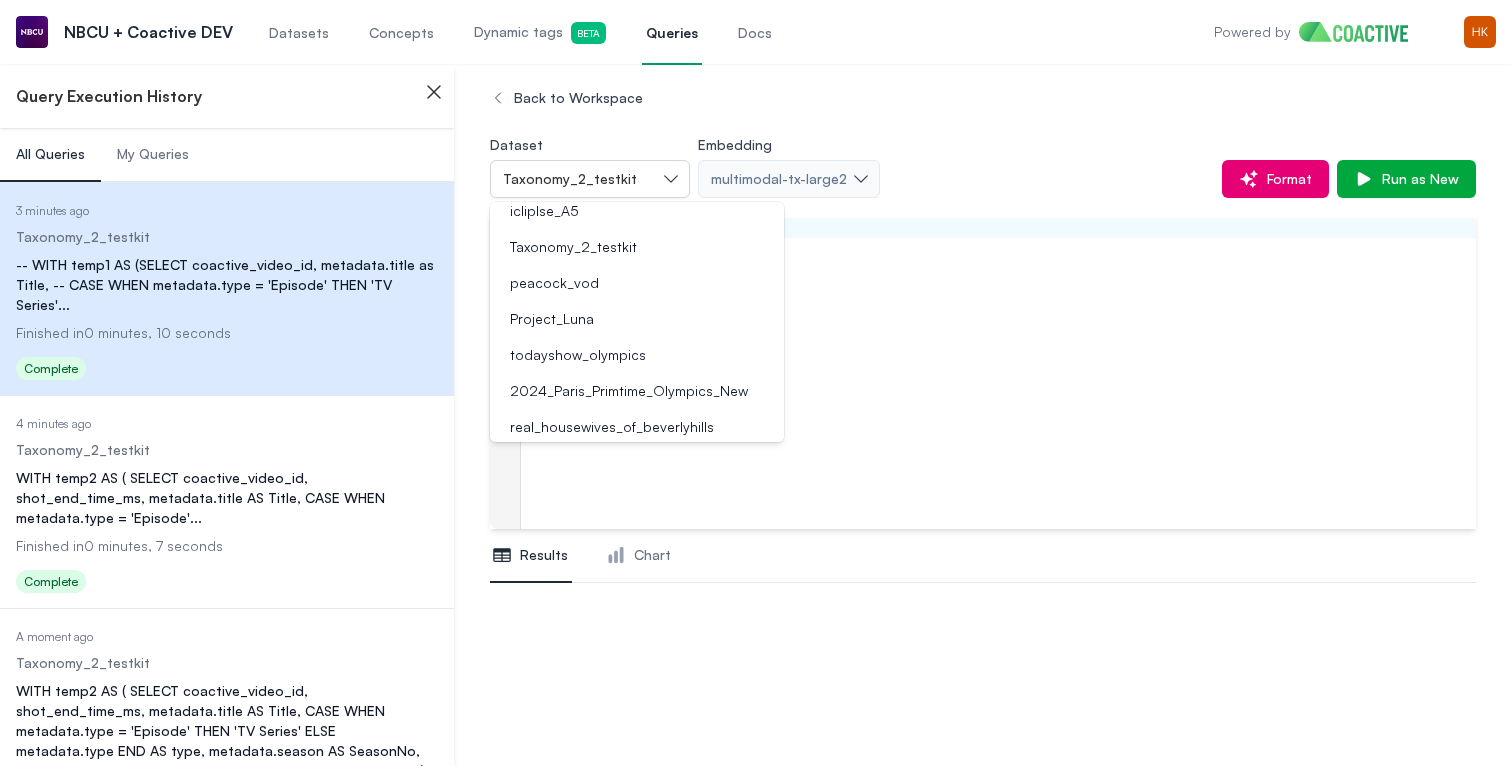 scroll, scrollTop: 329, scrollLeft: 0, axis: vertical 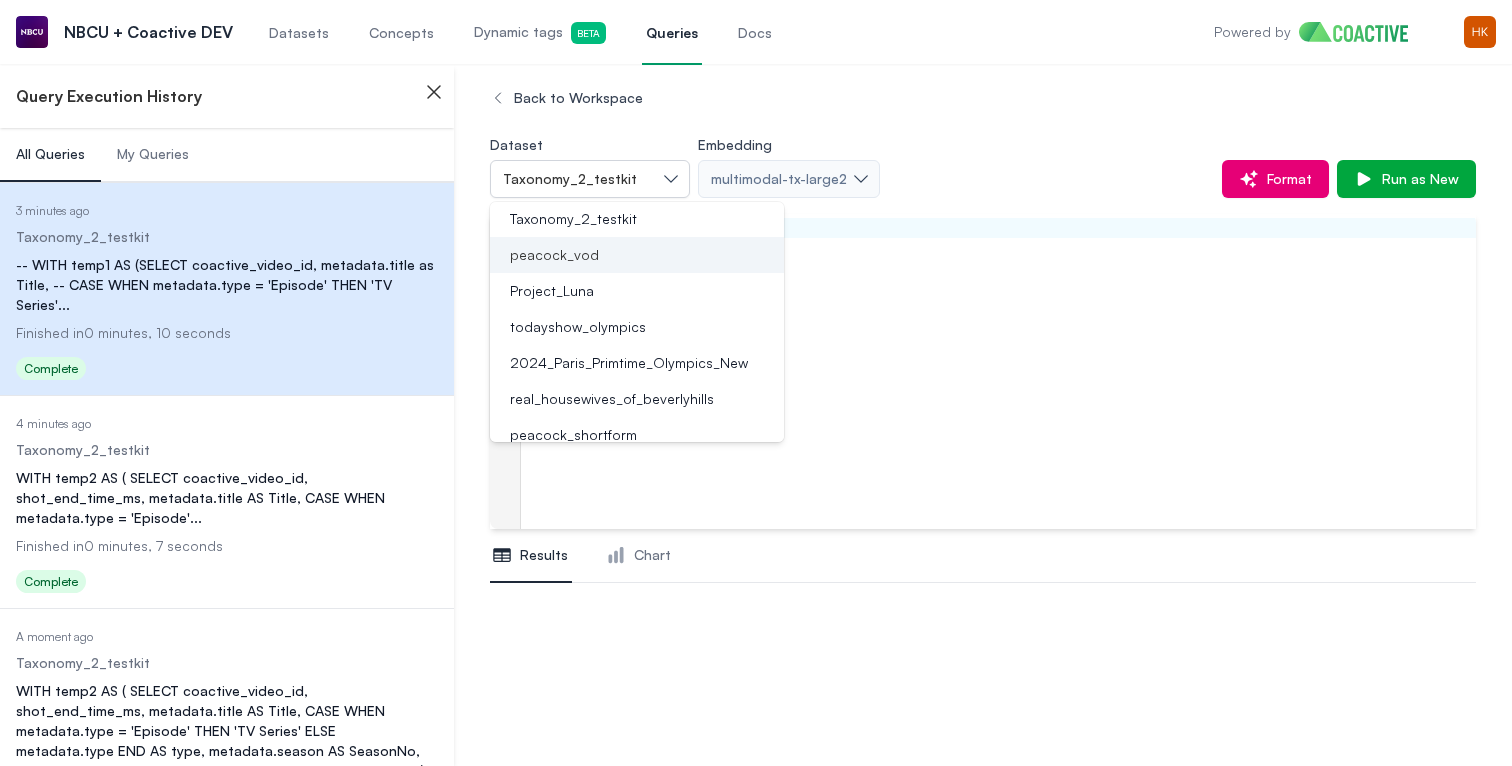 click on "peacock_vod" at bounding box center (637, 255) 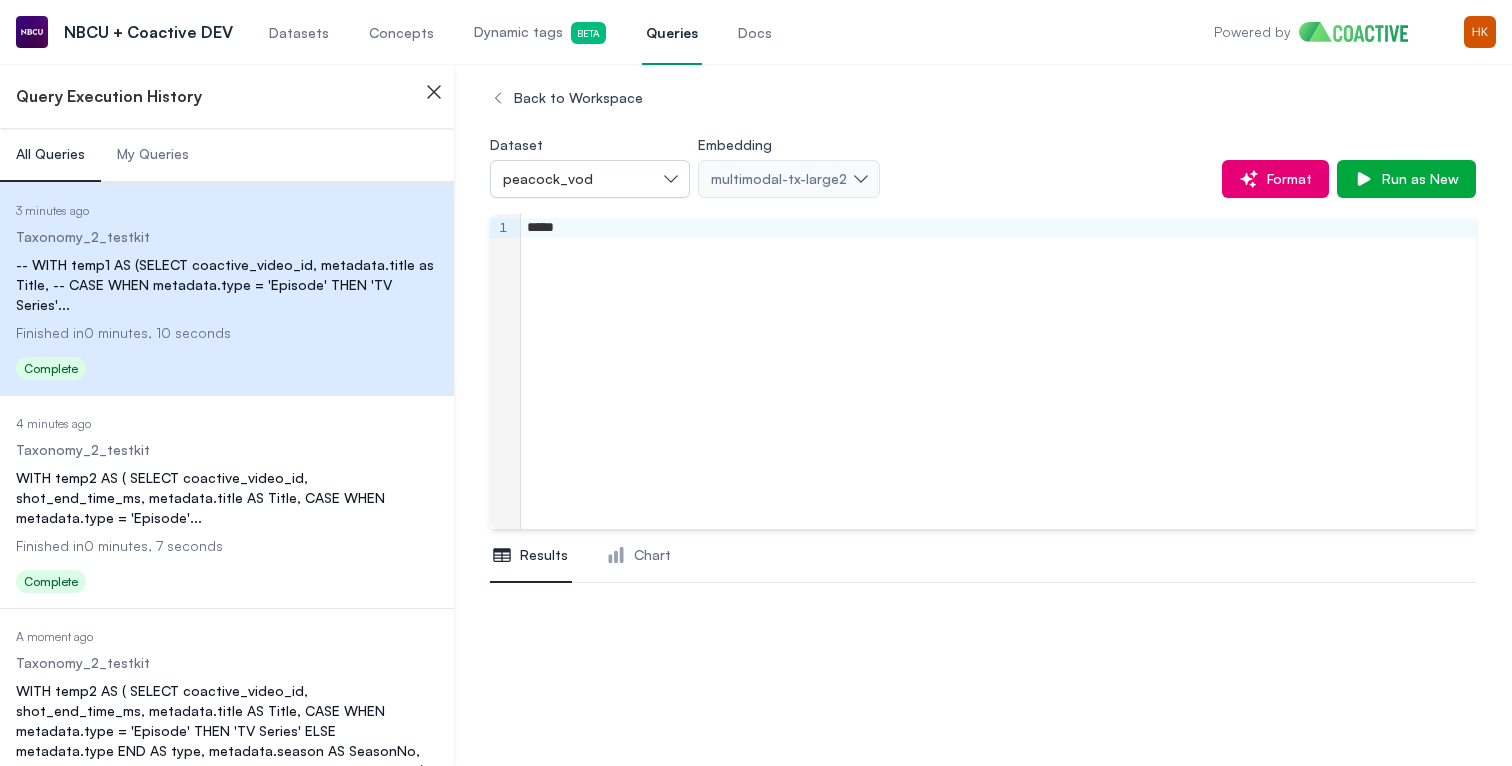 click on "*****" at bounding box center [998, 371] 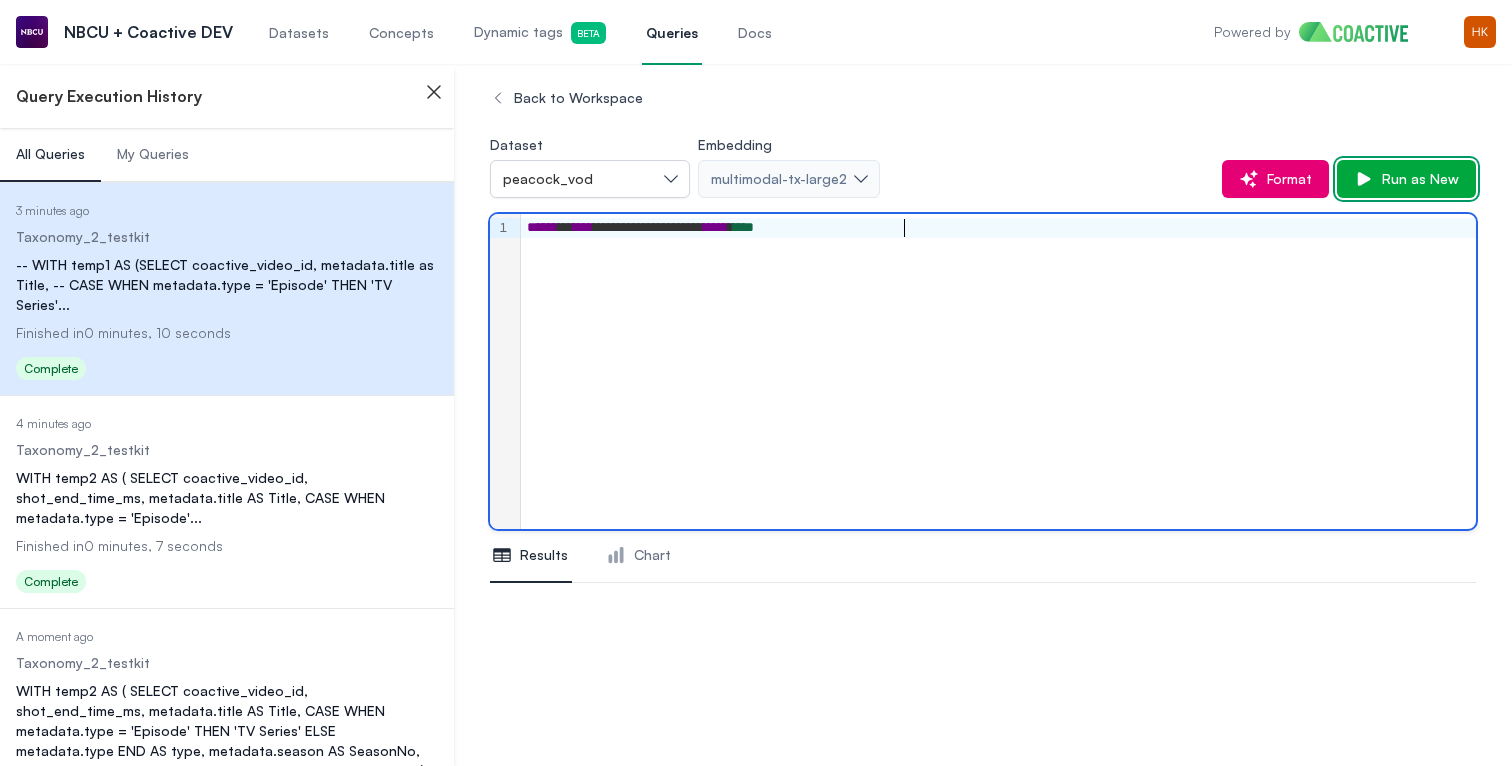 click on "Run as New" at bounding box center (1416, 179) 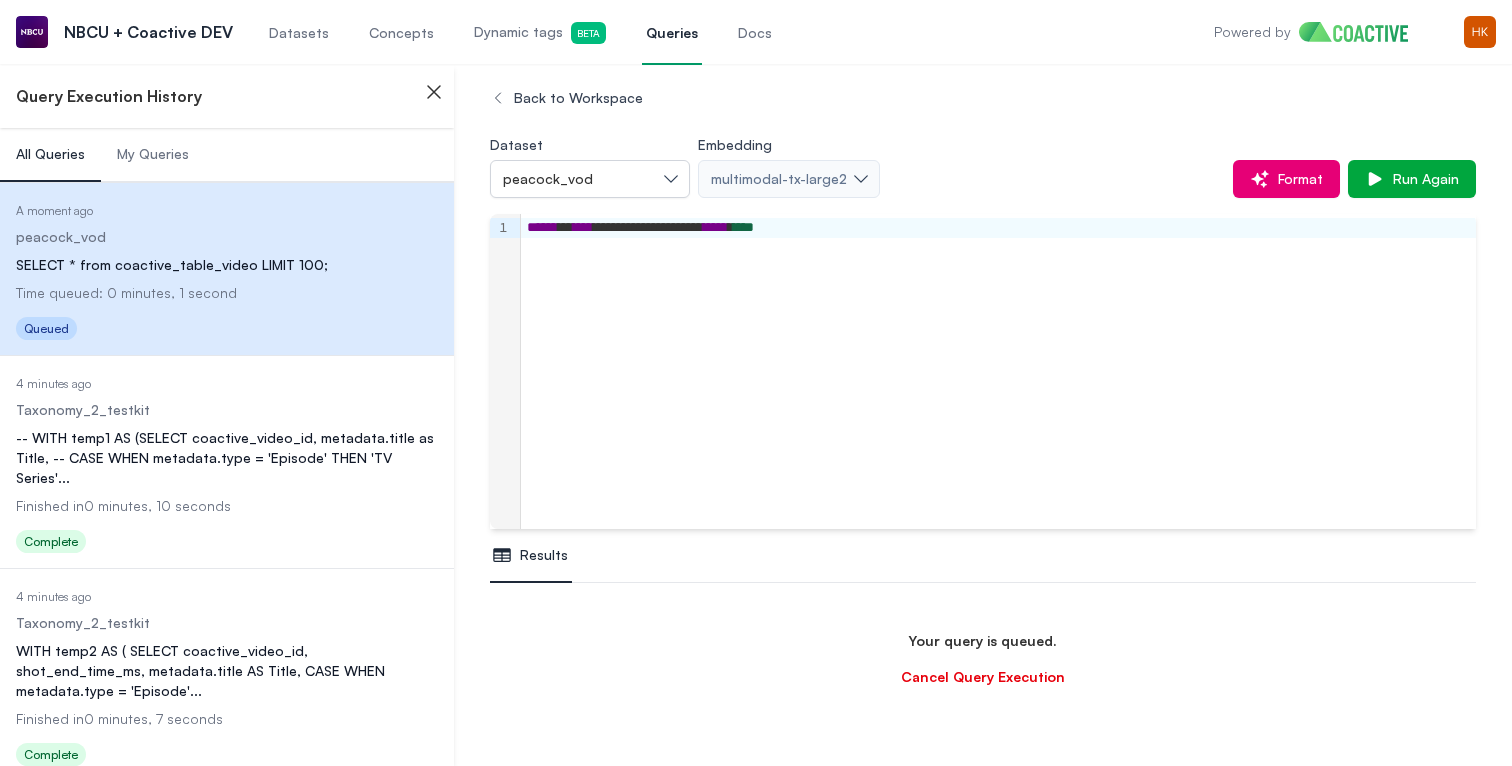 scroll, scrollTop: 18, scrollLeft: 0, axis: vertical 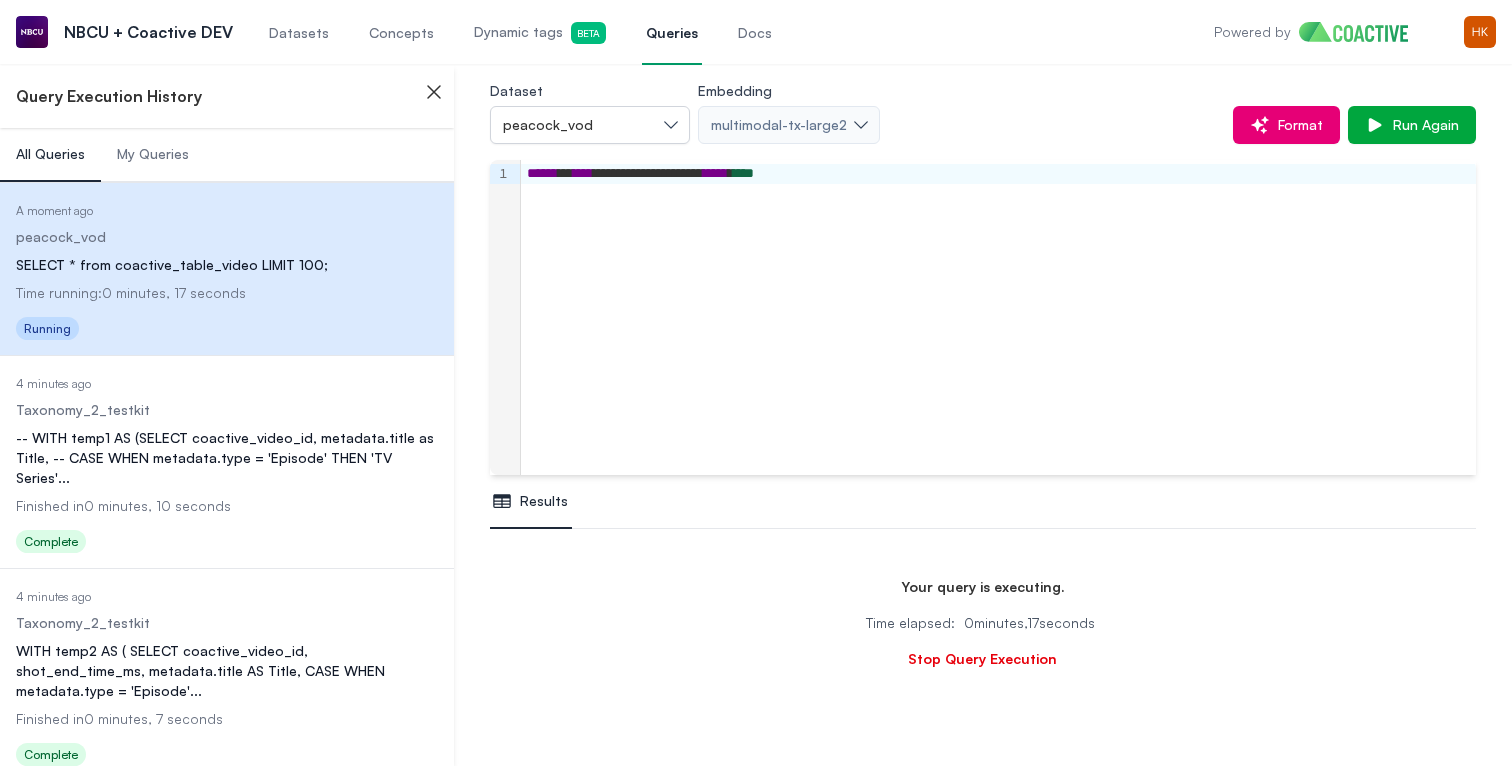 click on "My Queries" at bounding box center (153, 154) 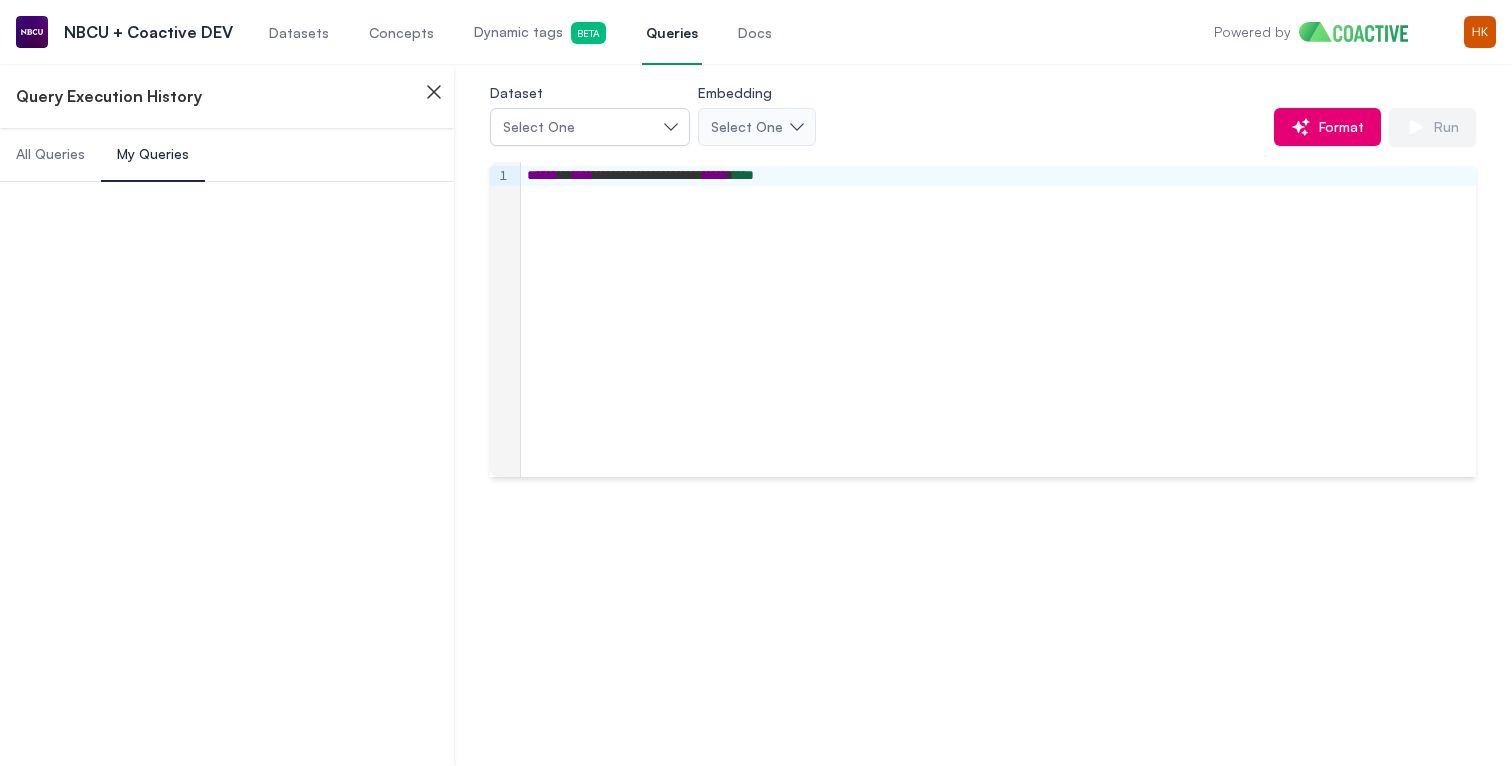 scroll, scrollTop: 0, scrollLeft: 0, axis: both 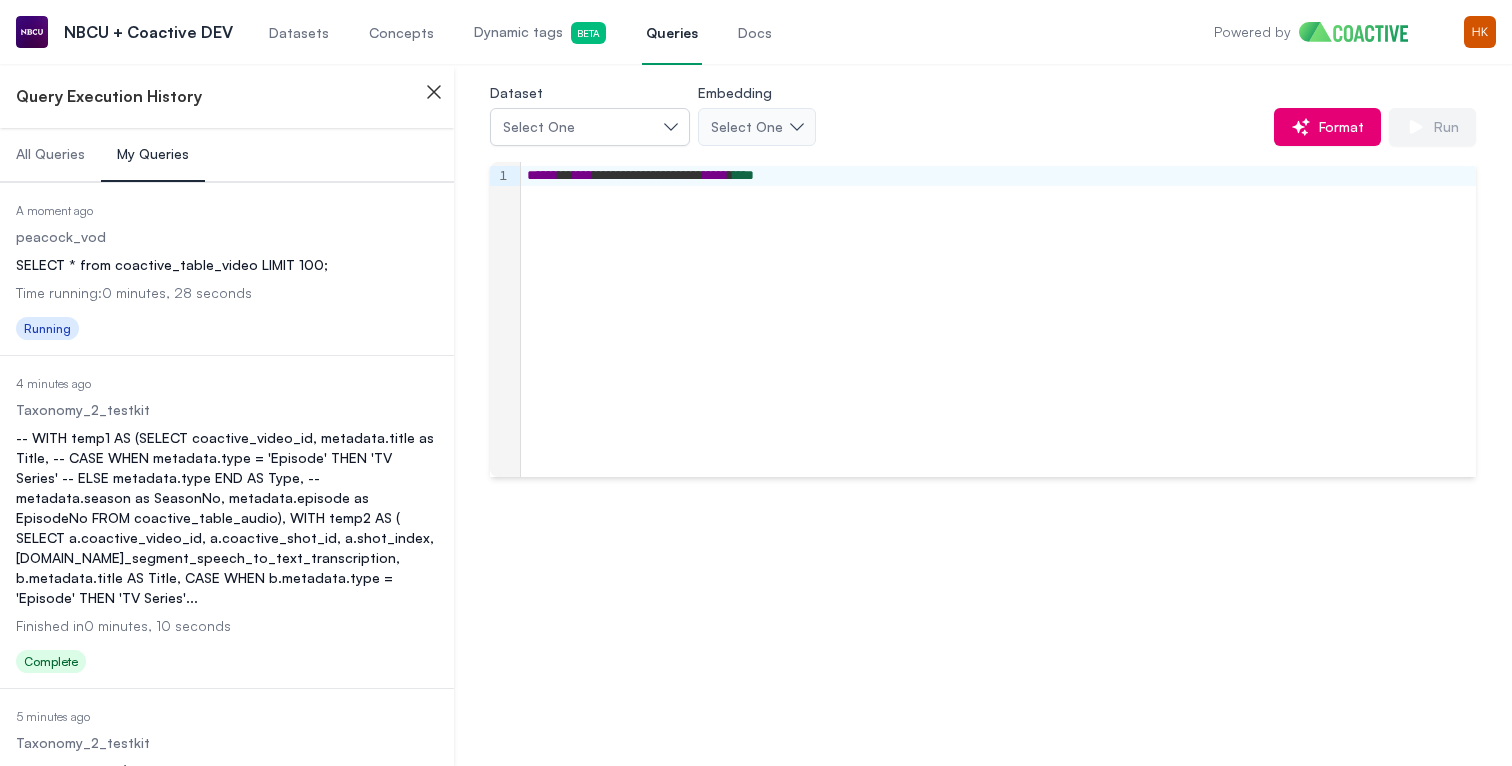 click on "Date Executed A moment ago Dataset peacock_vod Query SELECT * from coactive_table_video LIMIT 100; Time running:  0 minutes, 28 seconds Status Running" at bounding box center (227, 271) 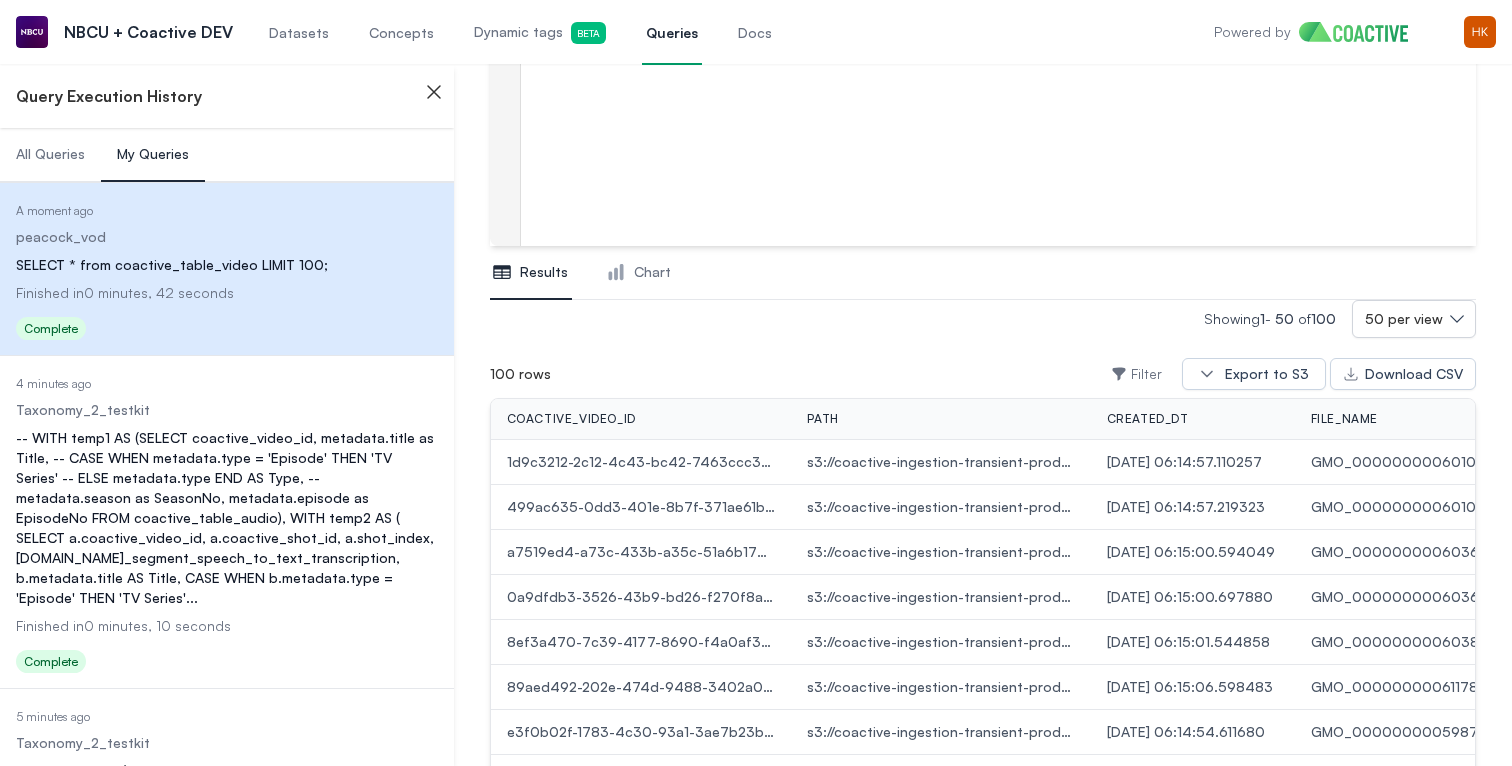 scroll, scrollTop: 287, scrollLeft: 0, axis: vertical 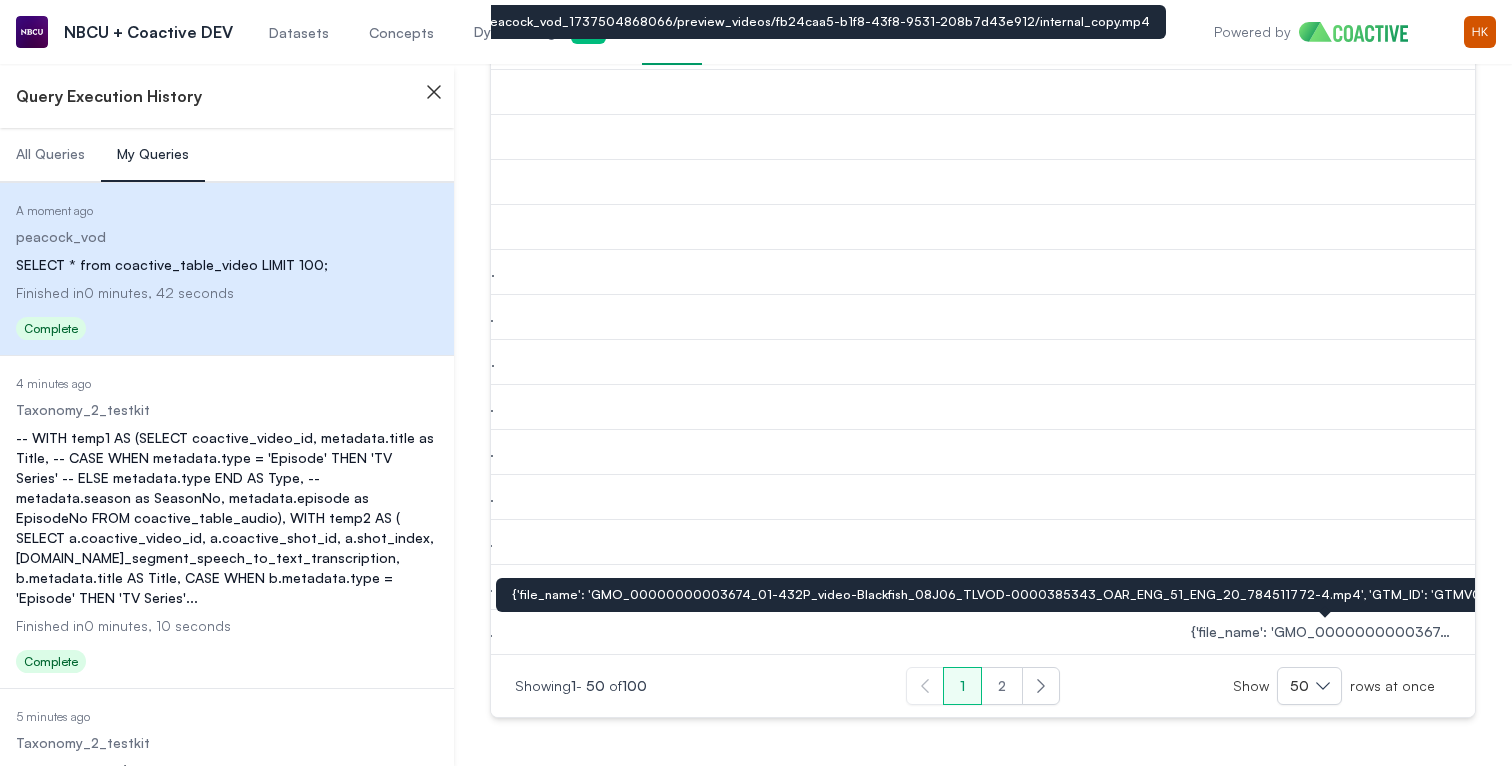 click on "{'file_name': 'GMO_00000000003674_01-432P_video-Blackfish_08J06_TLVOD-0000385343_OAR_ENG_51_ENG_20_784511772-4.mp4', 'GTM_ID': 'GTMV0000236051', 'VodInspector_ID': 'GTMV0000236051', 'Media_ID': 'GMO_00000000003674_01', 'Title': 'Blackfish', 'Type': 'Movie', 'Runtime': '01:23:09', 'Year': '2013', 'EndDate': '[DATE] 00:00:00'}" at bounding box center (1325, 632) 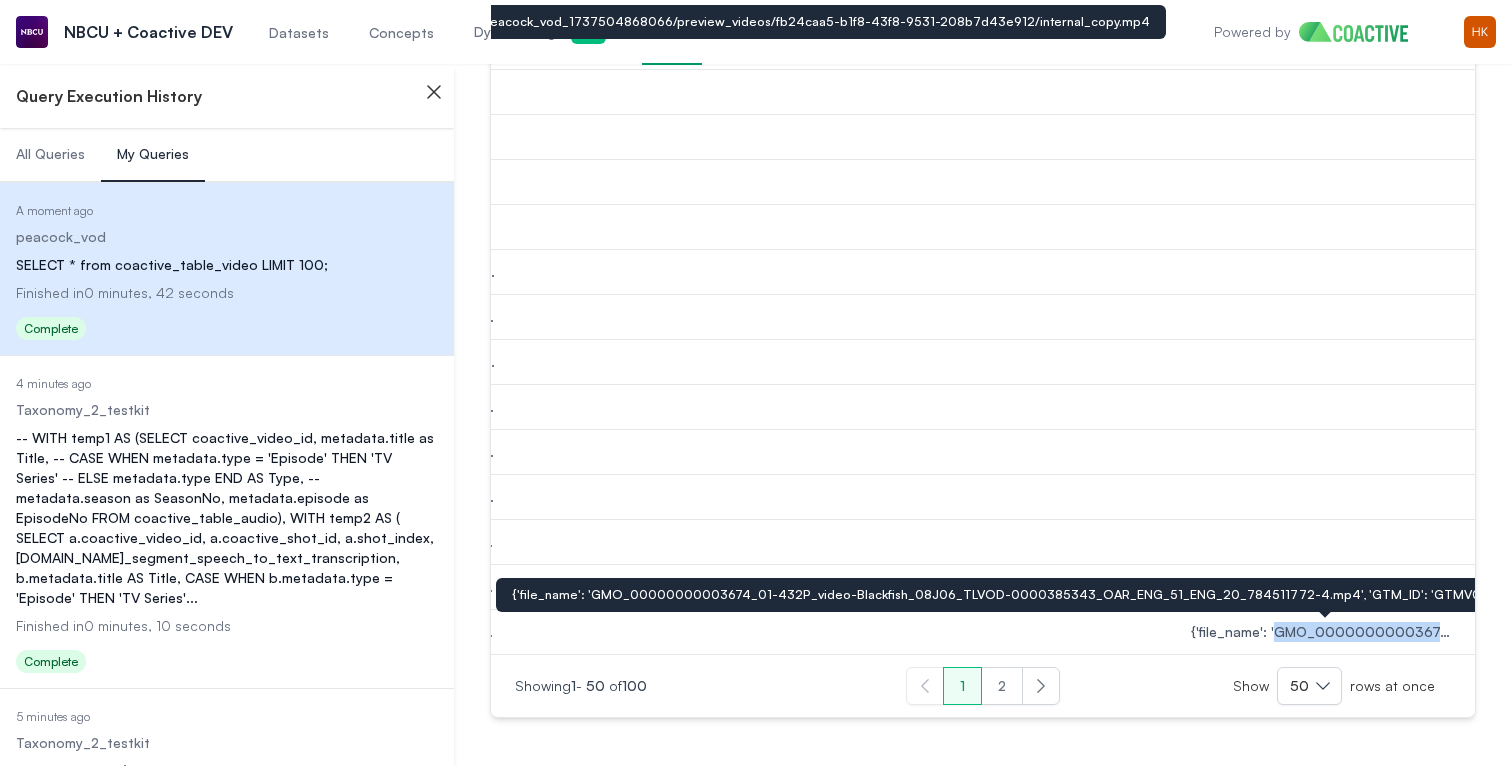 click on "{'file_name': 'GMO_00000000003674_01-432P_video-Blackfish_08J06_TLVOD-0000385343_OAR_ENG_51_ENG_20_784511772-4.mp4', 'GTM_ID': 'GTMV0000236051', 'VodInspector_ID': 'GTMV0000236051', 'Media_ID': 'GMO_00000000003674_01', 'Title': 'Blackfish', 'Type': 'Movie', 'Runtime': '01:23:09', 'Year': '2013', 'EndDate': '[DATE] 00:00:00'}" at bounding box center (1325, 632) 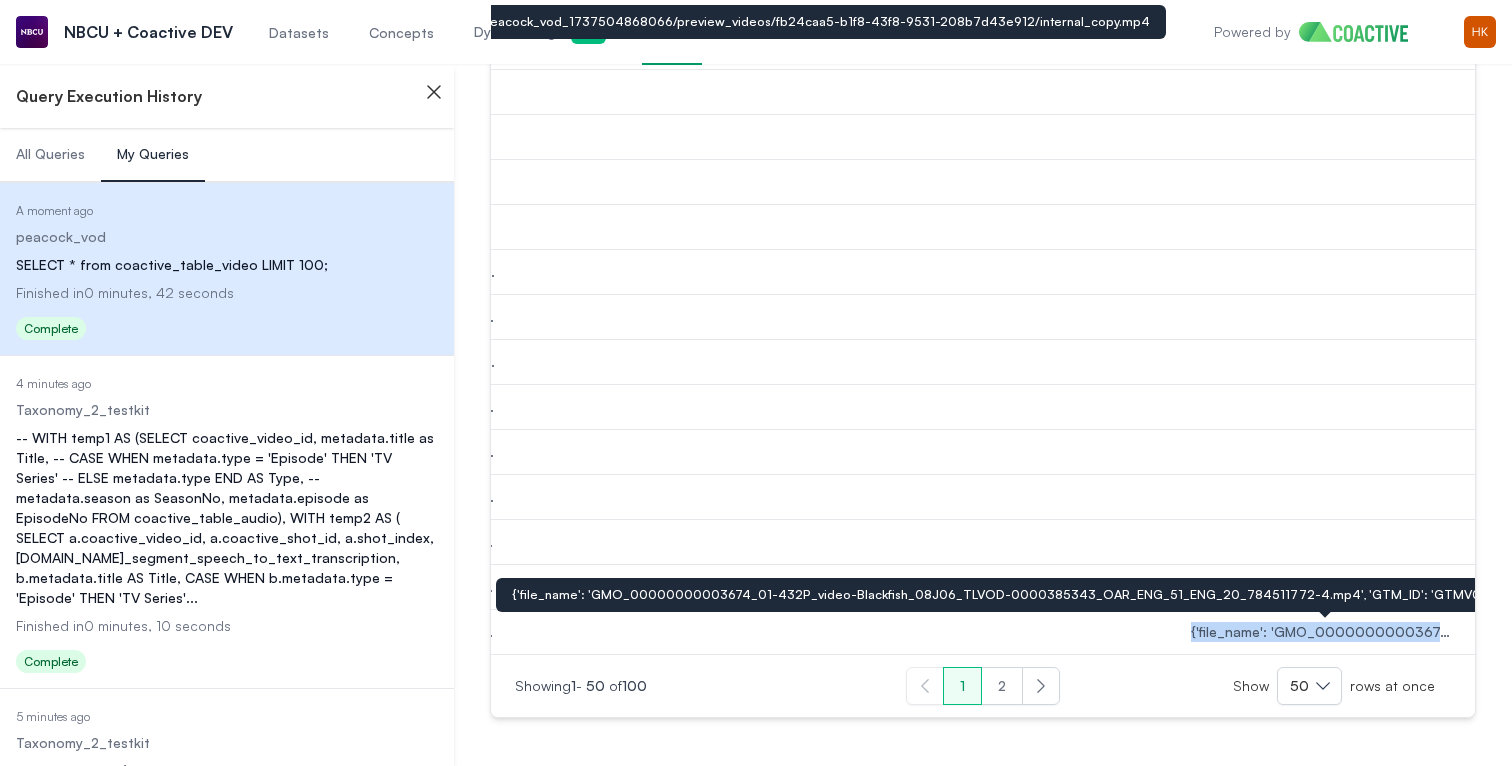 click on "{'file_name': 'GMO_00000000003674_01-432P_video-Blackfish_08J06_TLVOD-0000385343_OAR_ENG_51_ENG_20_784511772-4.mp4', 'GTM_ID': 'GTMV0000236051', 'VodInspector_ID': 'GTMV0000236051', 'Media_ID': 'GMO_00000000003674_01', 'Title': 'Blackfish', 'Type': 'Movie', 'Runtime': '01:23:09', 'Year': '2013', 'EndDate': '[DATE] 00:00:00'}" at bounding box center (1325, 632) 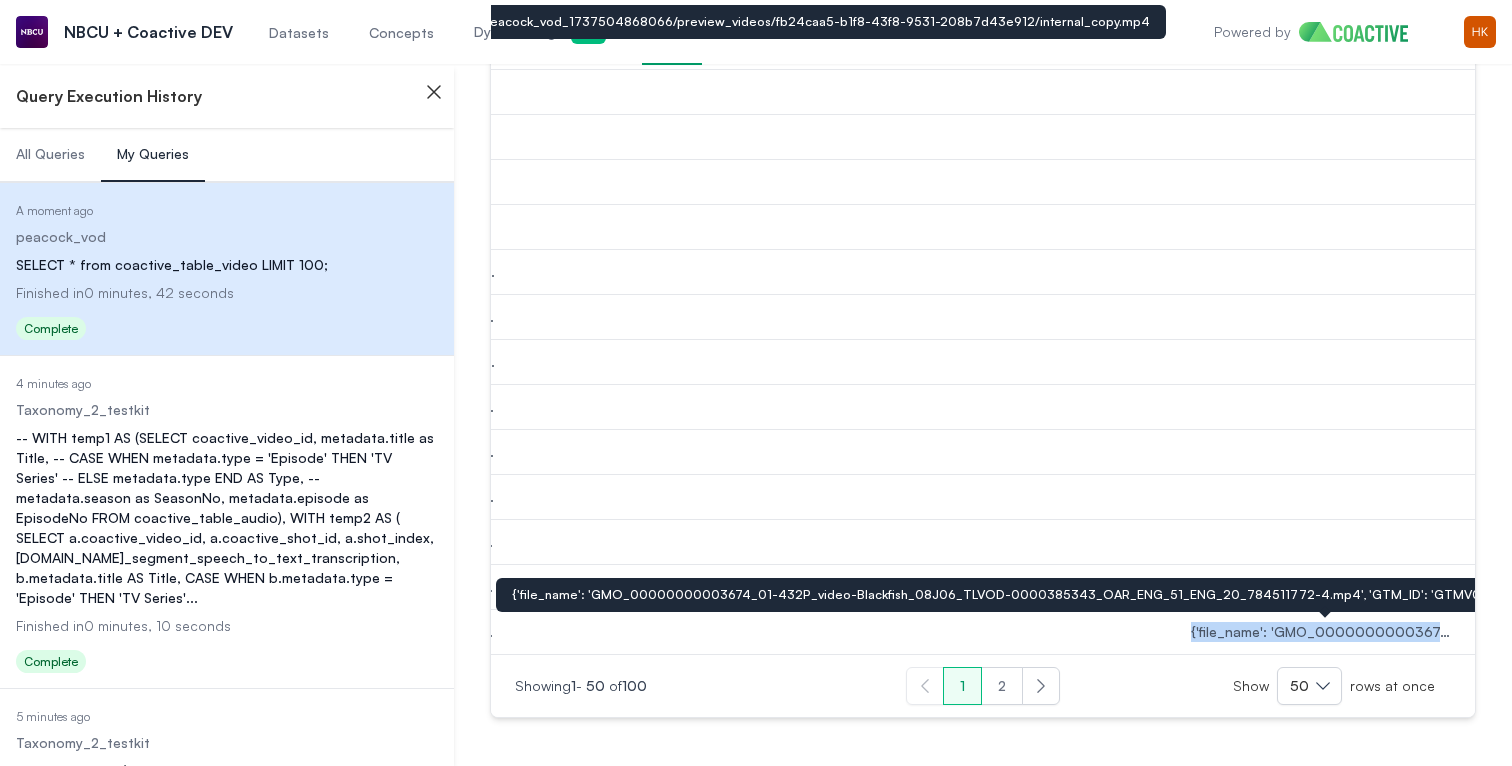 copy on "{'file_name': 'GMO_00000000003674_01-432P_video-Blackfish_08J06_TLVOD-0000385343_OAR_ENG_51_ENG_20_784511772-4.mp4', 'GTM_ID': 'GTMV0000236051', 'VodInspector_ID': 'GTMV0000236051', 'Media_ID': 'GMO_00000000003674_01', 'Title': 'Blackfish', 'Type': 'Movie', 'Runtime': '01:23:09', 'Year': '2013', 'EndDate': '2024-08-11 00:00:00'} Previous Next" 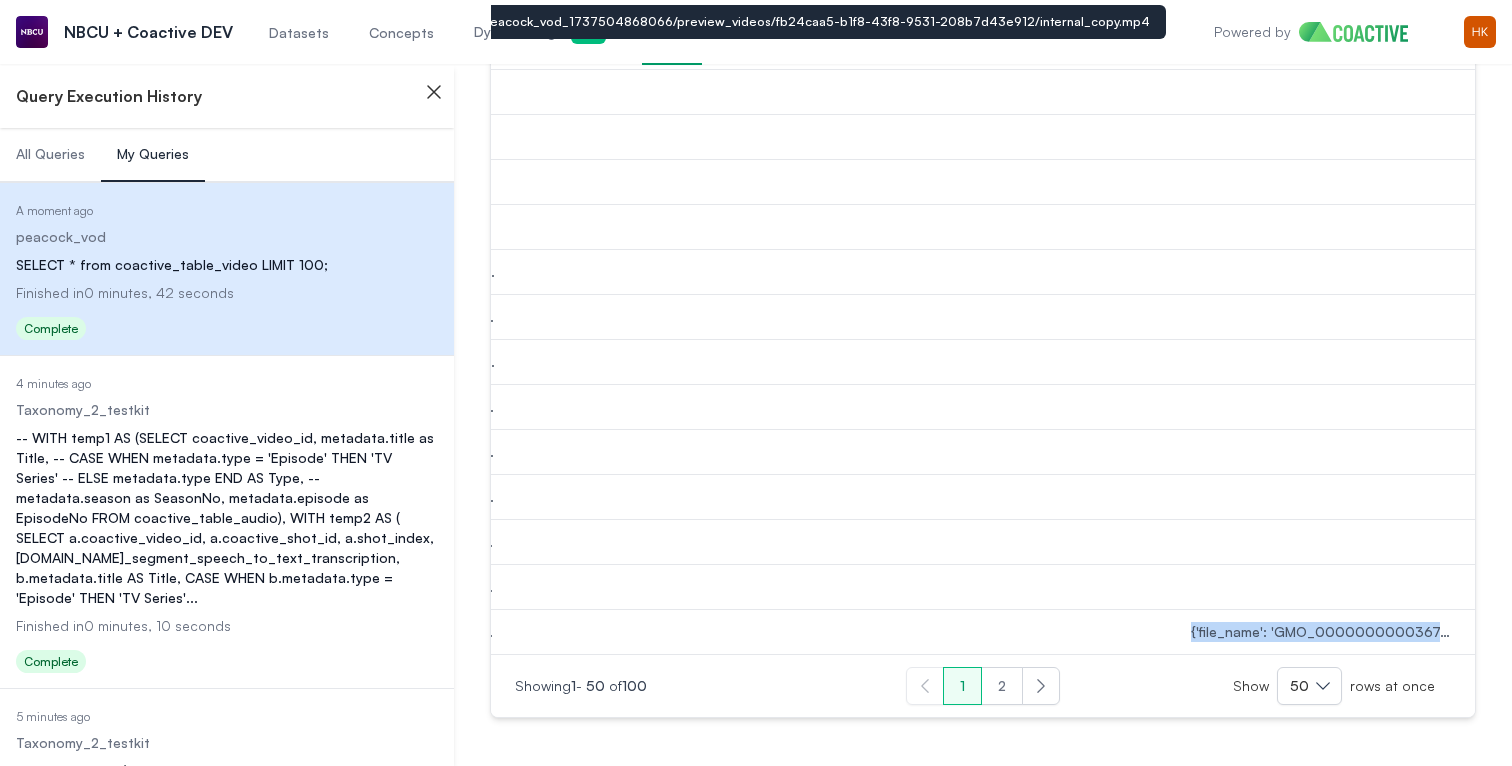 click 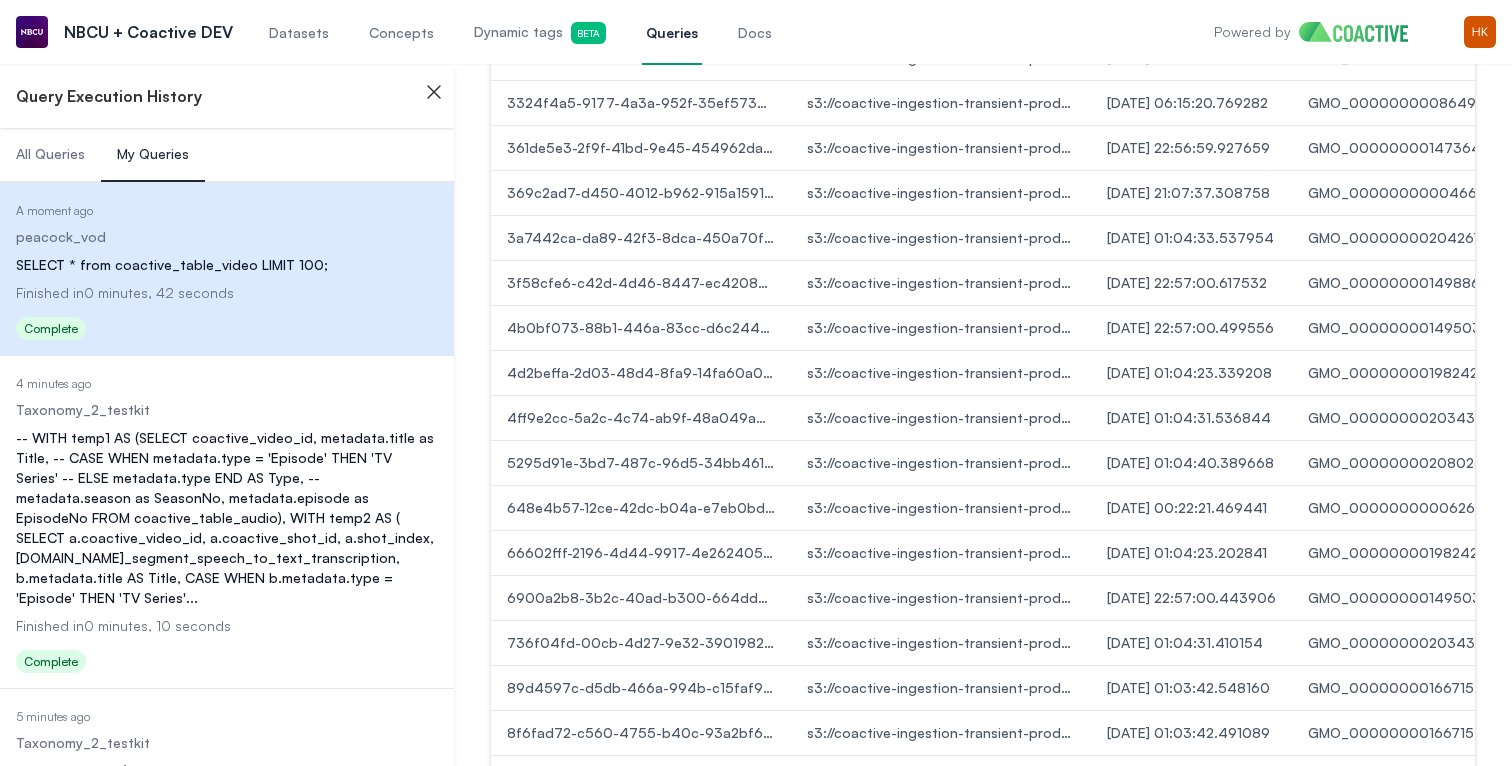 scroll, scrollTop: 1672, scrollLeft: 0, axis: vertical 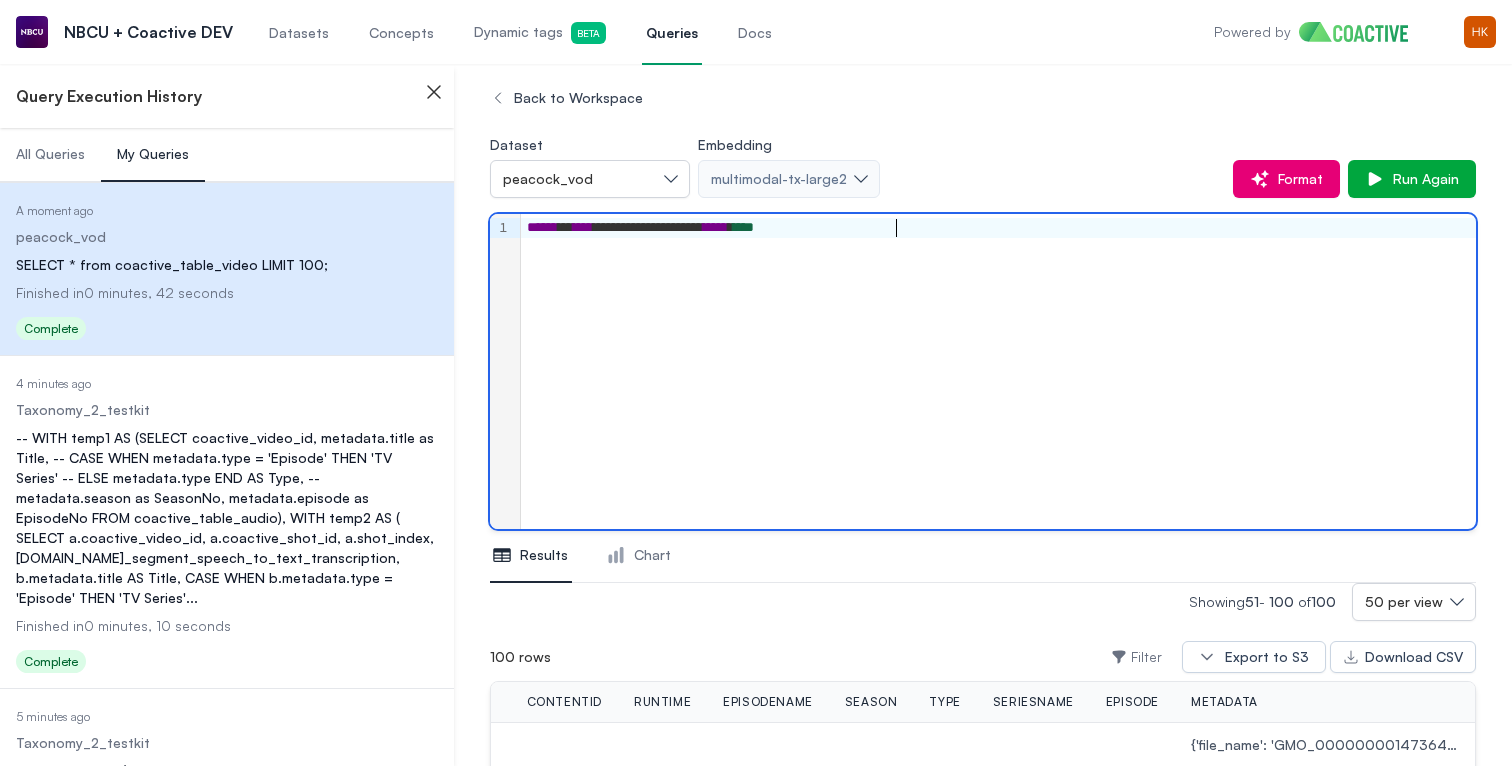 click on "***" at bounding box center (743, 227) 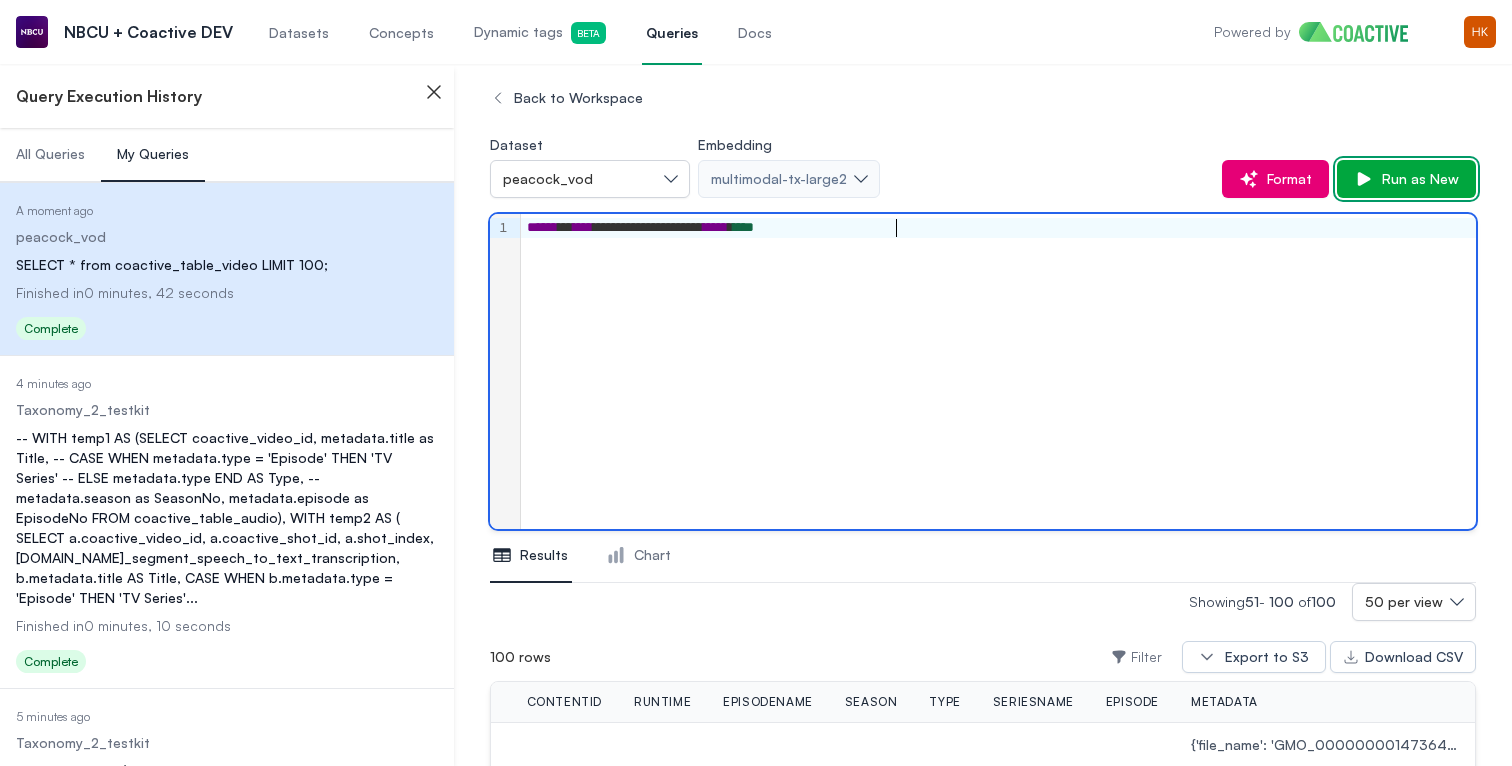 click on "Run as New" at bounding box center [1416, 179] 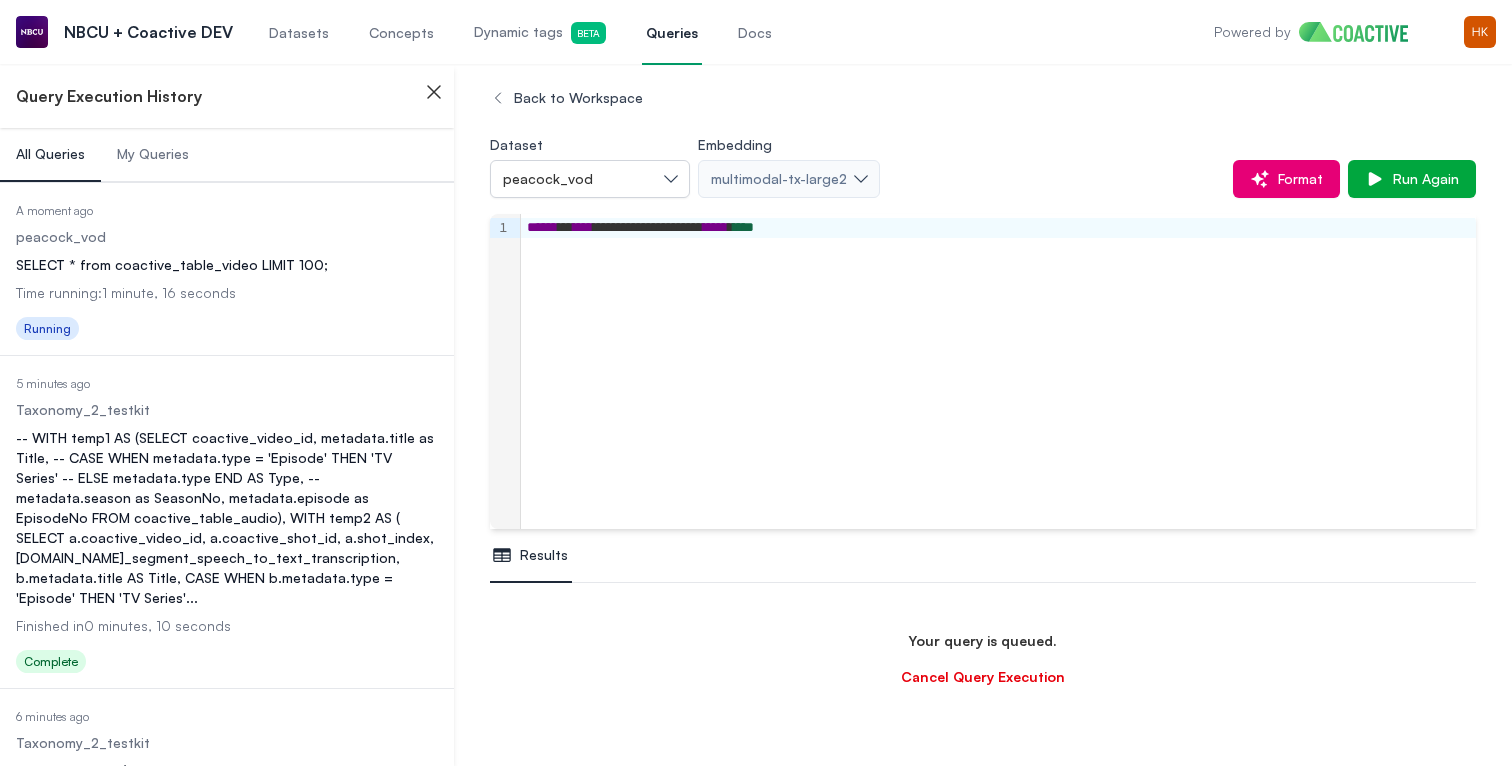 scroll, scrollTop: 18, scrollLeft: 0, axis: vertical 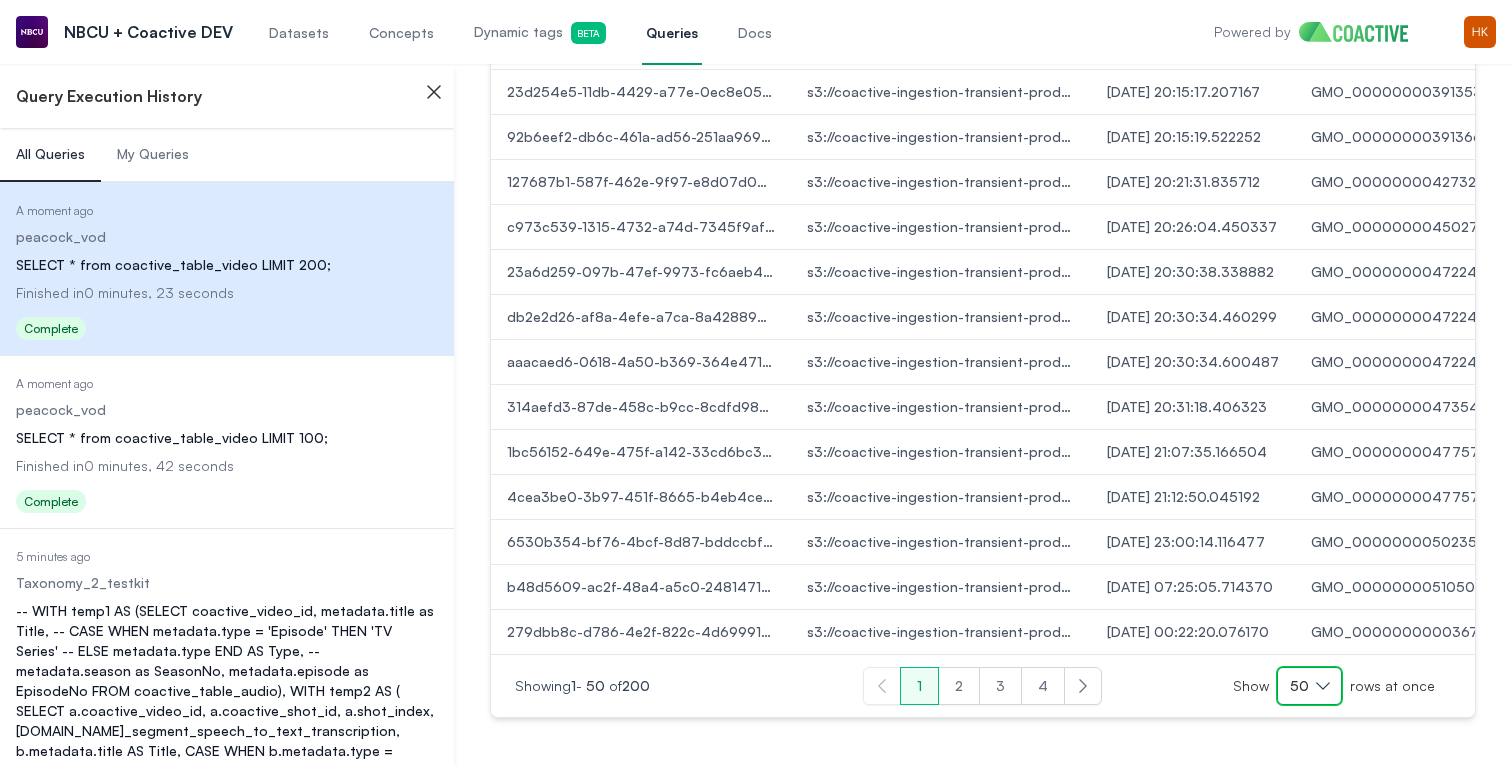 click on "50" at bounding box center [1299, 686] 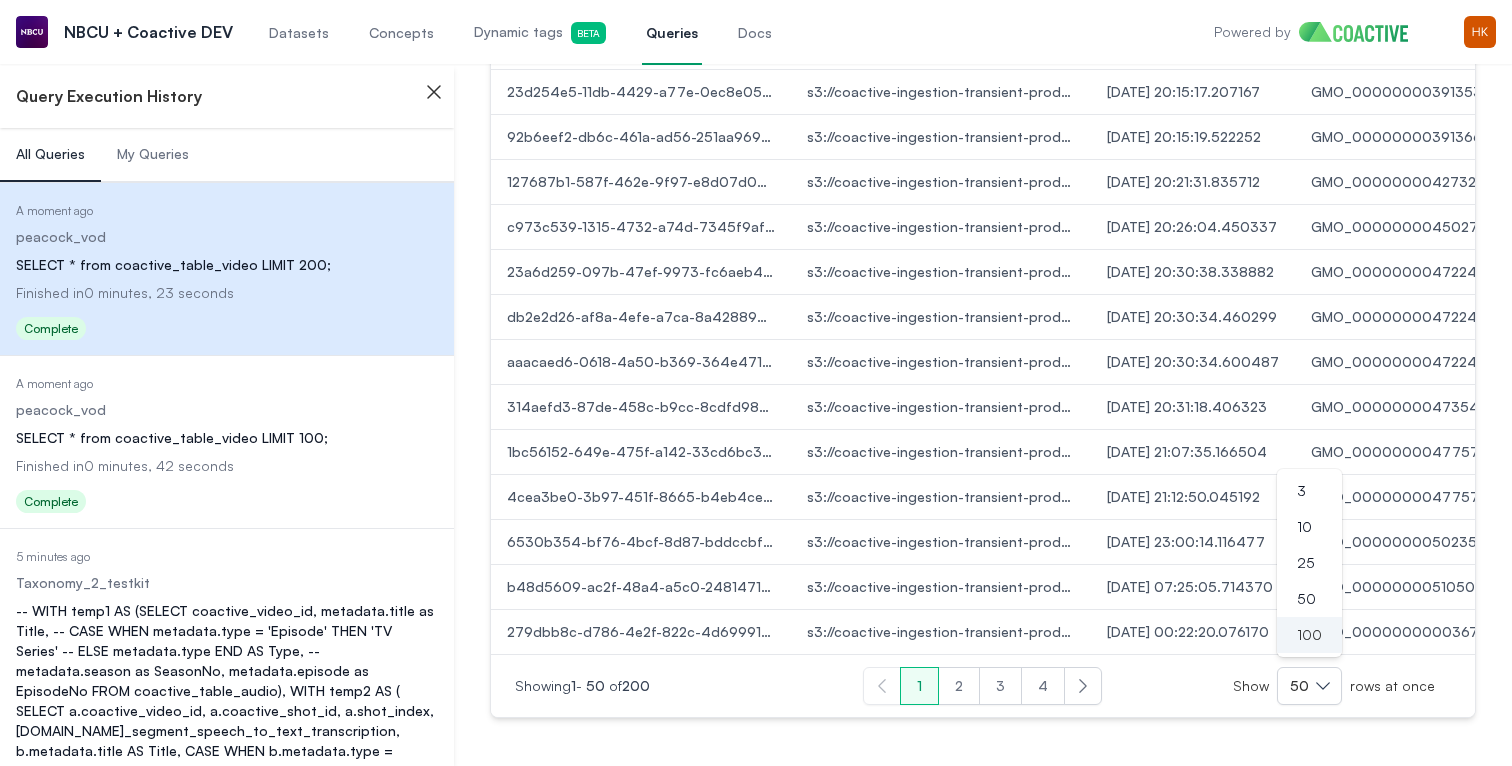 click on "100" at bounding box center (1309, 635) 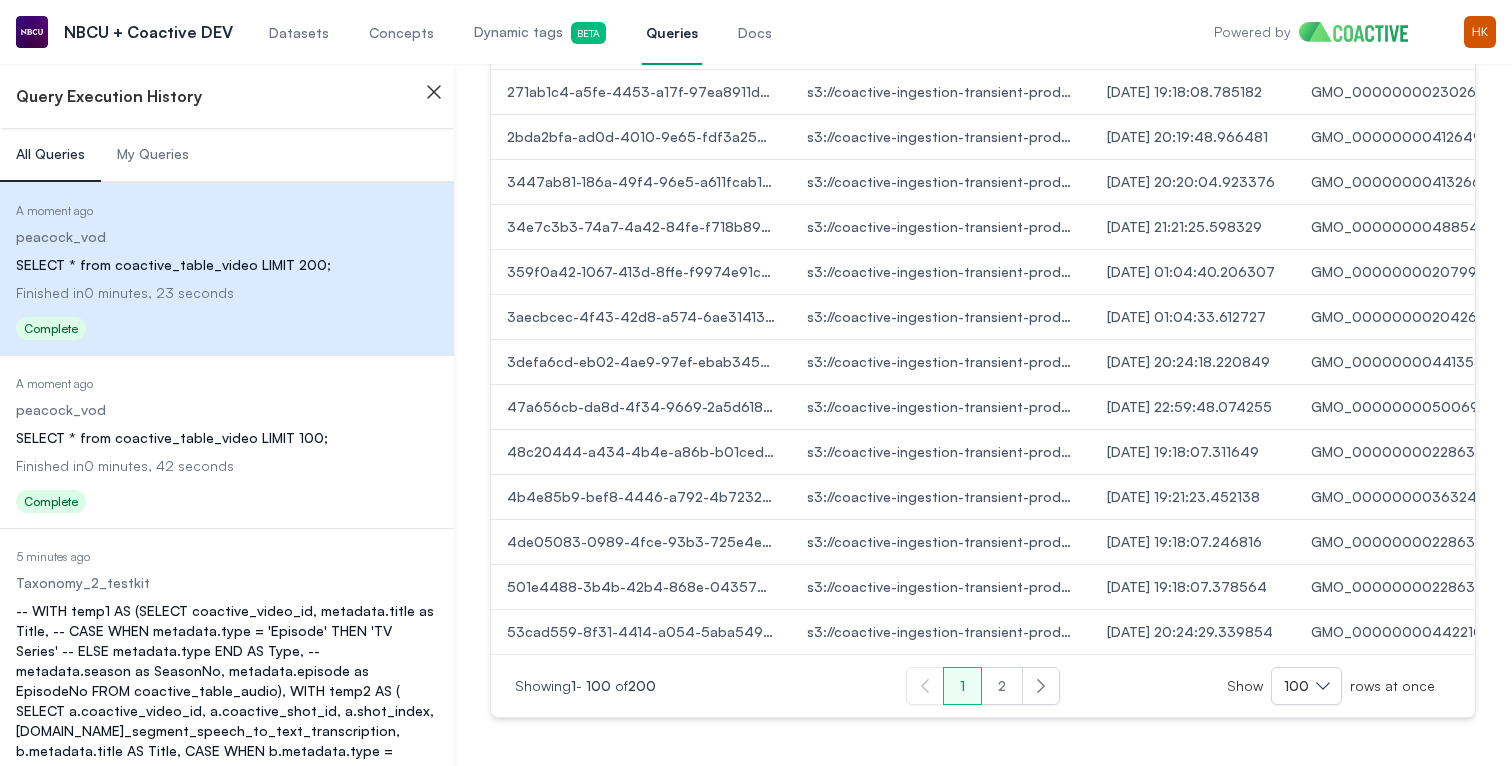 click on "2" at bounding box center (1002, 686) 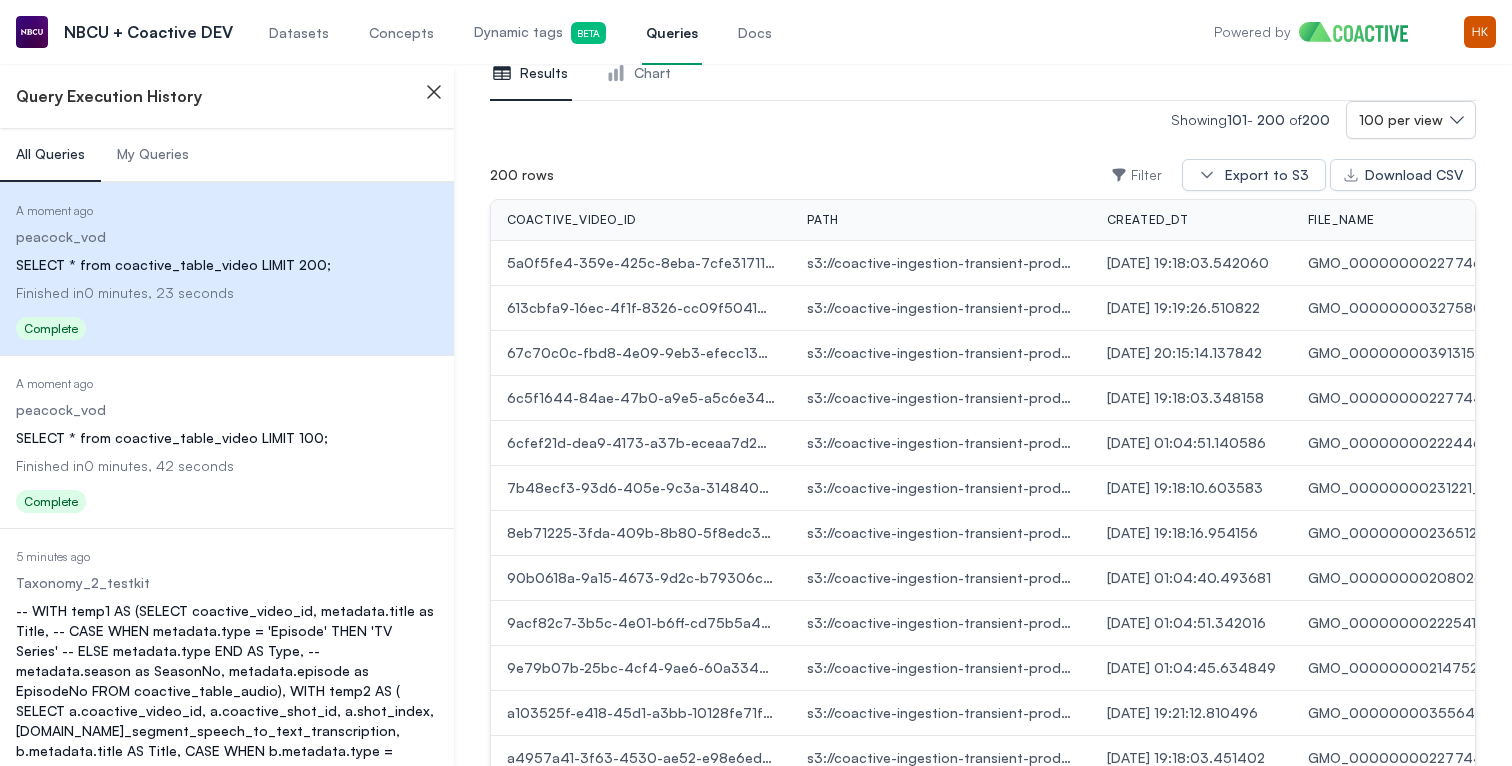 scroll, scrollTop: 548, scrollLeft: 0, axis: vertical 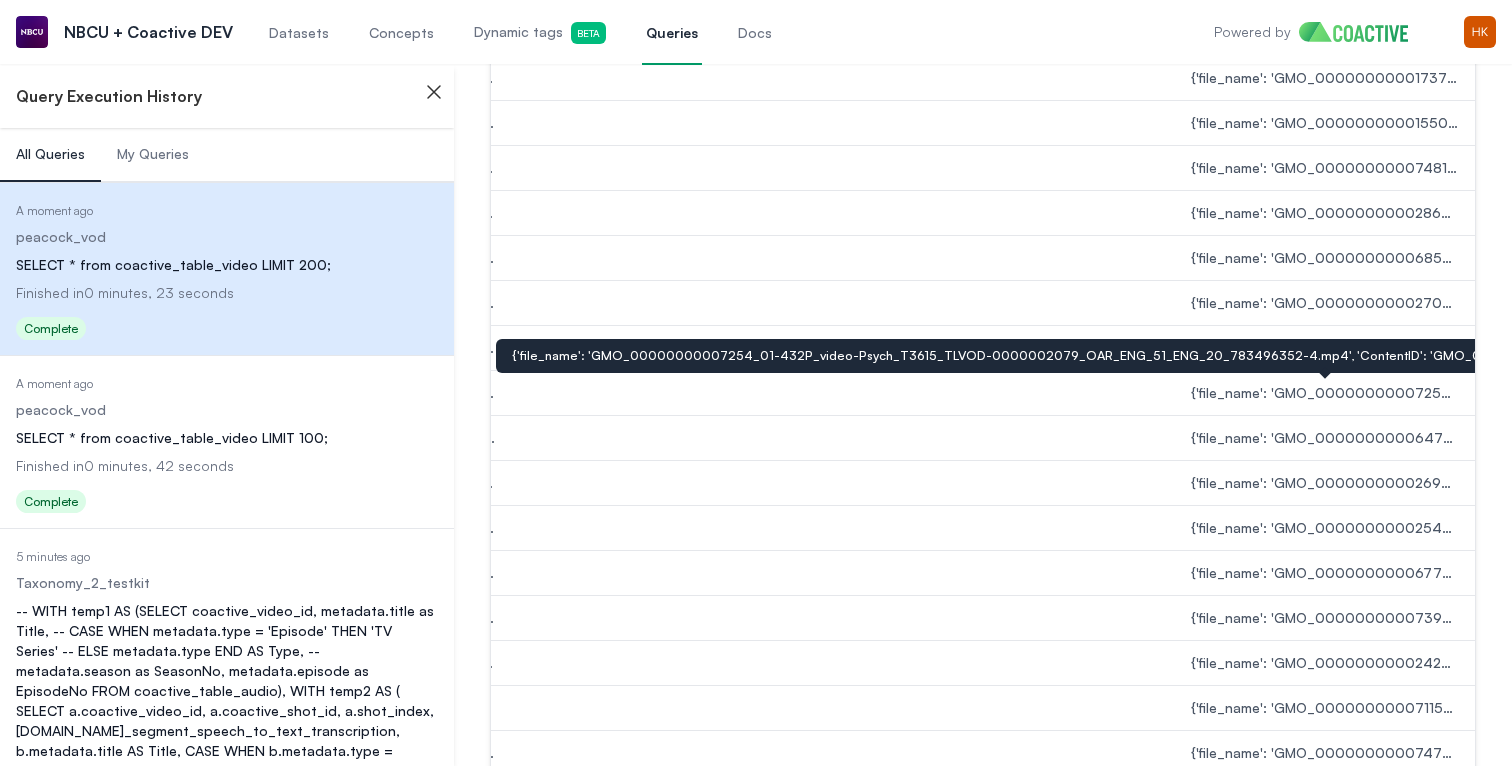 click on "{'file_name': 'GMO_00000000007254_01-432P_video-Psych_T3615_TLVOD-0000002079_OAR_ENG_51_ENG_20_783496352-4.mp4', 'ContentID': 'GMO_00000000007254_01', 'SeriesName': 'Psych', 'Description': 'Shawn and Gus must find the killer on the set of a Spanish soap opera.', 'Language': 'en', 'ProviderName': 'USA', 'Genre': 'comedy', 'DurationInSecs': '2582', 'Season': '2', 'Episode': '13', 'Type': 'Episode', 'FreeWheelContentID': 'PCK_PCK_VOD_9000013271', 'MerlinAlternateId': 'GMO_00000000007254_01', 'GracenoteID': 'EP008378340030', 'GracenoteSeriesID': 'SH008378340000', 'MerlinID': '5362962451857707112', 'MerlinSeriesID': '4918109785724927112', 'CcLocales': 'en', 'TargetAudienceTVPG': 'Parental Guidance Suggested', 'TargetAudienceBSkyBca': 'Parental Guidance Suggested', 'Series_Name': 'Psych', 'EpisodeName': 'Lights, Camera ... Homicidio', 'Runtime': '00:43:02'}" at bounding box center [1325, 393] 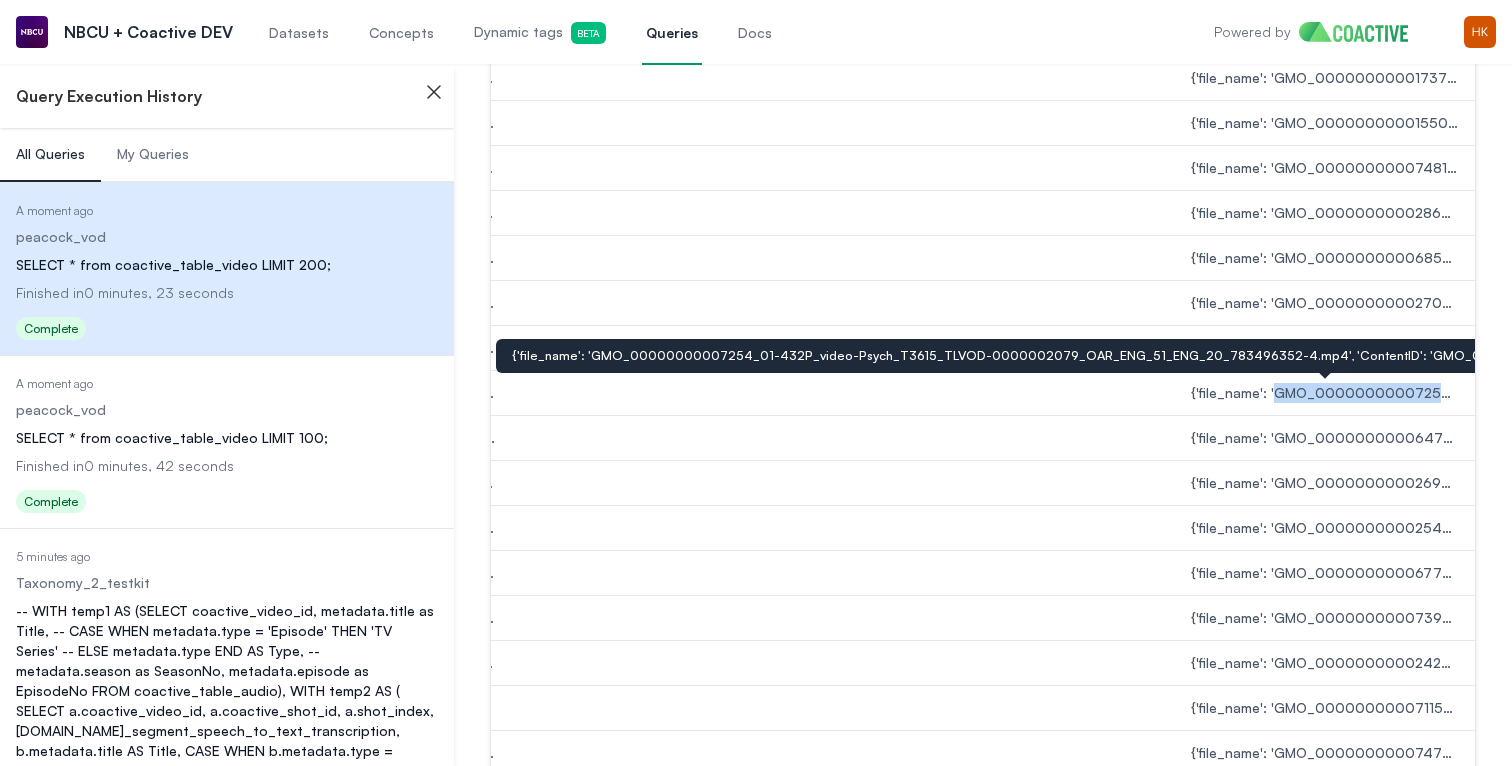 click on "{'file_name': 'GMO_00000000007254_01-432P_video-Psych_T3615_TLVOD-0000002079_OAR_ENG_51_ENG_20_783496352-4.mp4', 'ContentID': 'GMO_00000000007254_01', 'SeriesName': 'Psych', 'Description': 'Shawn and Gus must find the killer on the set of a Spanish soap opera.', 'Language': 'en', 'ProviderName': 'USA', 'Genre': 'comedy', 'DurationInSecs': '2582', 'Season': '2', 'Episode': '13', 'Type': 'Episode', 'FreeWheelContentID': 'PCK_PCK_VOD_9000013271', 'MerlinAlternateId': 'GMO_00000000007254_01', 'GracenoteID': 'EP008378340030', 'GracenoteSeriesID': 'SH008378340000', 'MerlinID': '5362962451857707112', 'MerlinSeriesID': '4918109785724927112', 'CcLocales': 'en', 'TargetAudienceTVPG': 'Parental Guidance Suggested', 'TargetAudienceBSkyBca': 'Parental Guidance Suggested', 'Series_Name': 'Psych', 'EpisodeName': 'Lights, Camera ... Homicidio', 'Runtime': '00:43:02'}" at bounding box center (1325, 393) 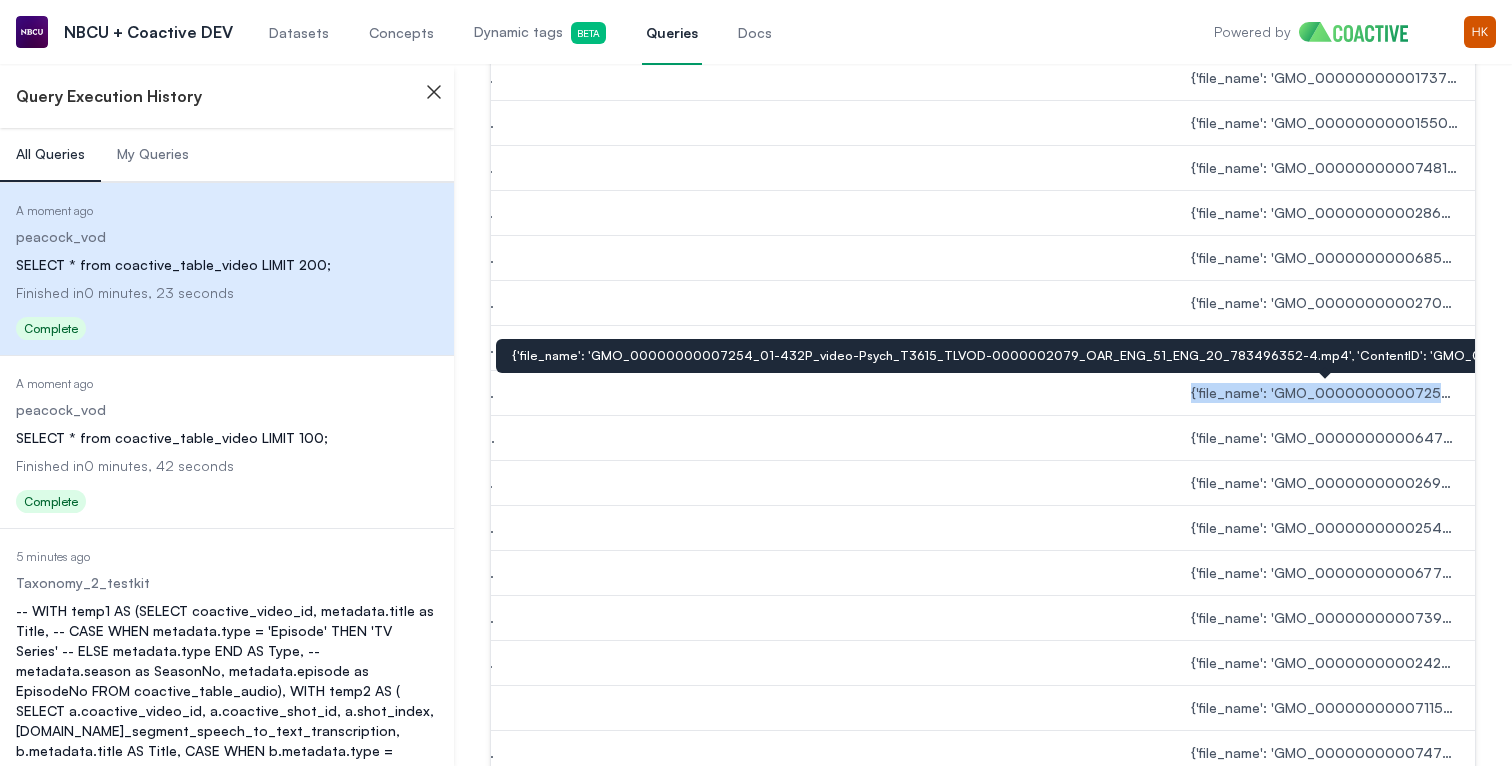 click on "{'file_name': 'GMO_00000000007254_01-432P_video-Psych_T3615_TLVOD-0000002079_OAR_ENG_51_ENG_20_783496352-4.mp4', 'ContentID': 'GMO_00000000007254_01', 'SeriesName': 'Psych', 'Description': 'Shawn and Gus must find the killer on the set of a Spanish soap opera.', 'Language': 'en', 'ProviderName': 'USA', 'Genre': 'comedy', 'DurationInSecs': '2582', 'Season': '2', 'Episode': '13', 'Type': 'Episode', 'FreeWheelContentID': 'PCK_PCK_VOD_9000013271', 'MerlinAlternateId': 'GMO_00000000007254_01', 'GracenoteID': 'EP008378340030', 'GracenoteSeriesID': 'SH008378340000', 'MerlinID': '5362962451857707112', 'MerlinSeriesID': '4918109785724927112', 'CcLocales': 'en', 'TargetAudienceTVPG': 'Parental Guidance Suggested', 'TargetAudienceBSkyBca': 'Parental Guidance Suggested', 'Series_Name': 'Psych', 'EpisodeName': 'Lights, Camera ... Homicidio', 'Runtime': '00:43:02'}" at bounding box center (1325, 393) 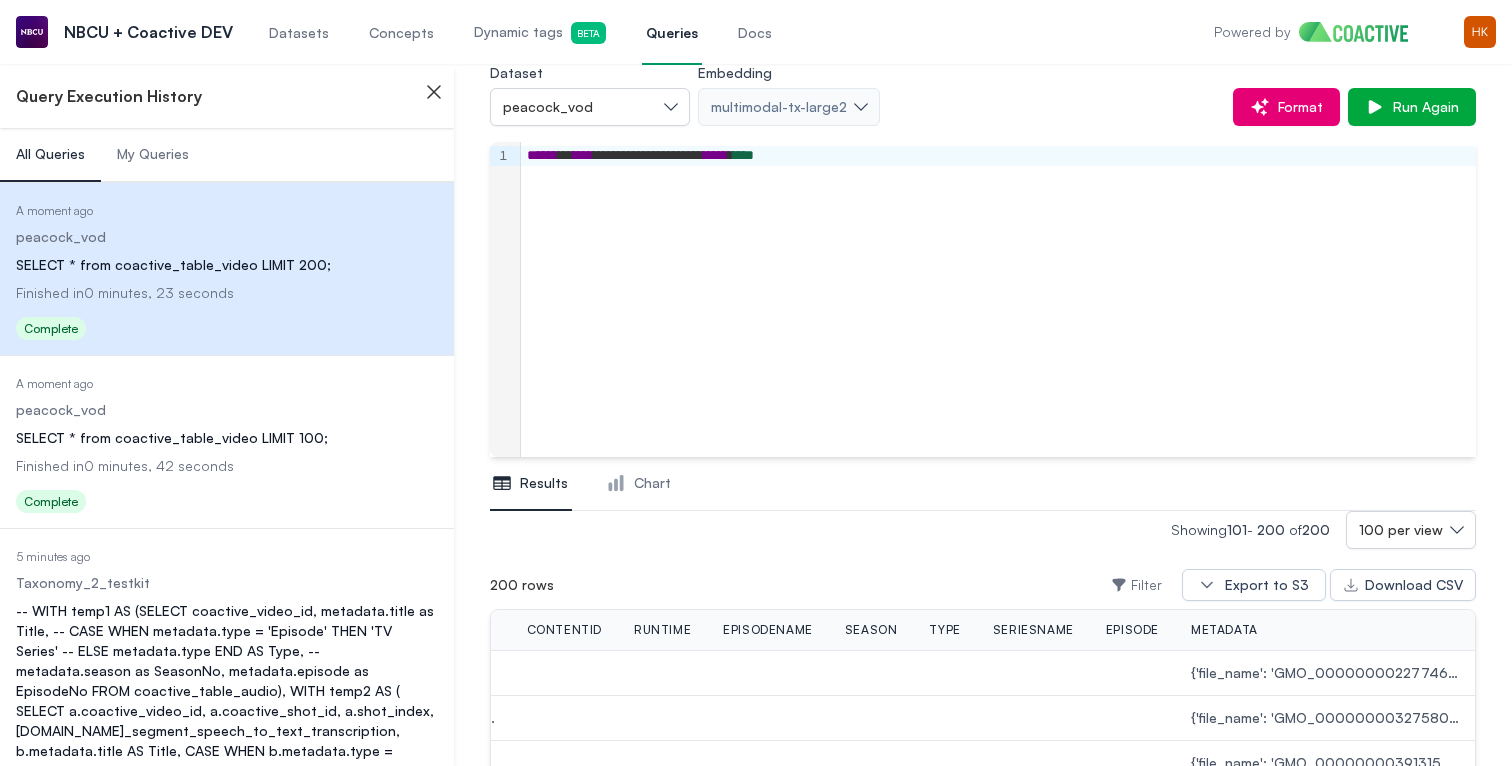 scroll, scrollTop: 0, scrollLeft: 0, axis: both 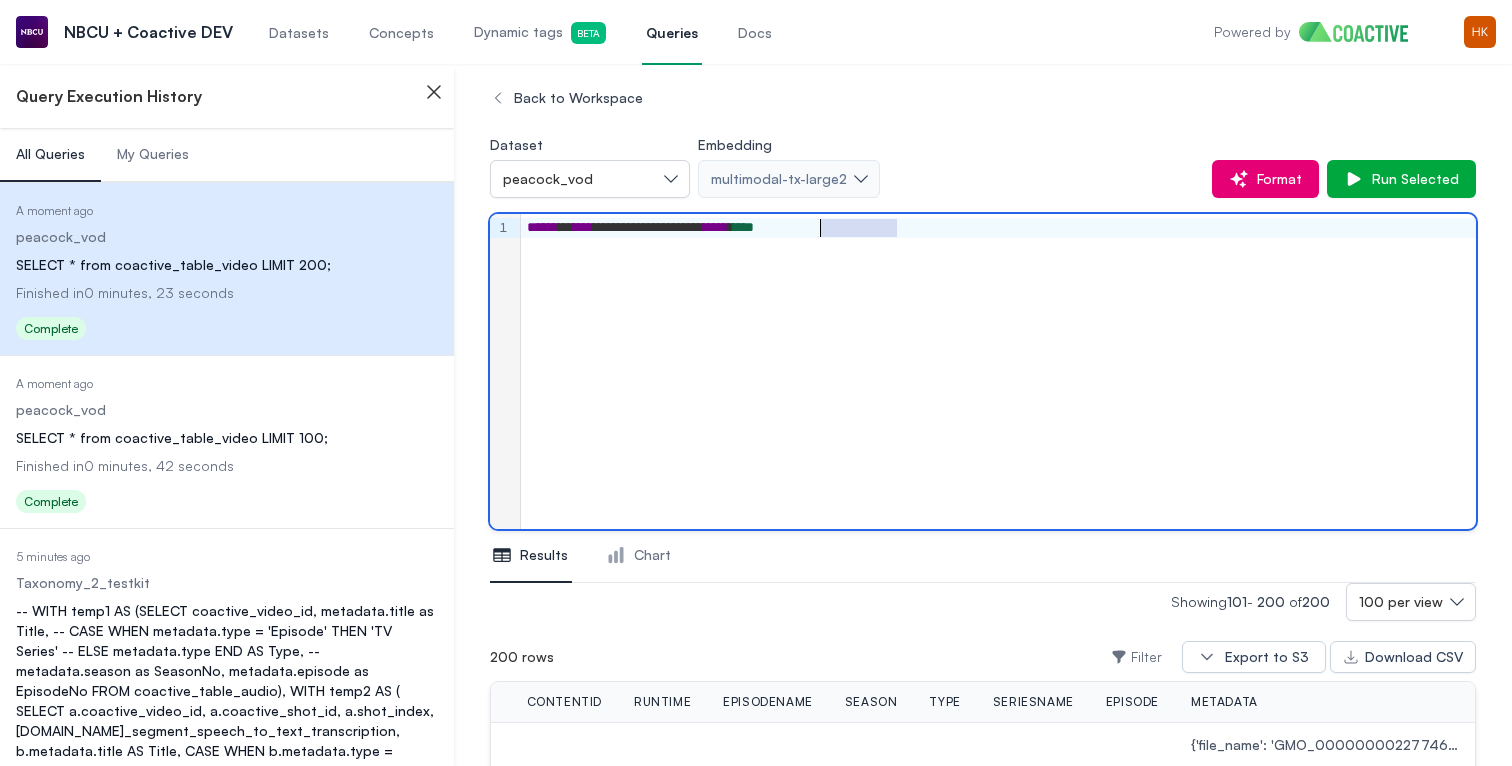 drag, startPoint x: 899, startPoint y: 231, endPoint x: 824, endPoint y: 233, distance: 75.026665 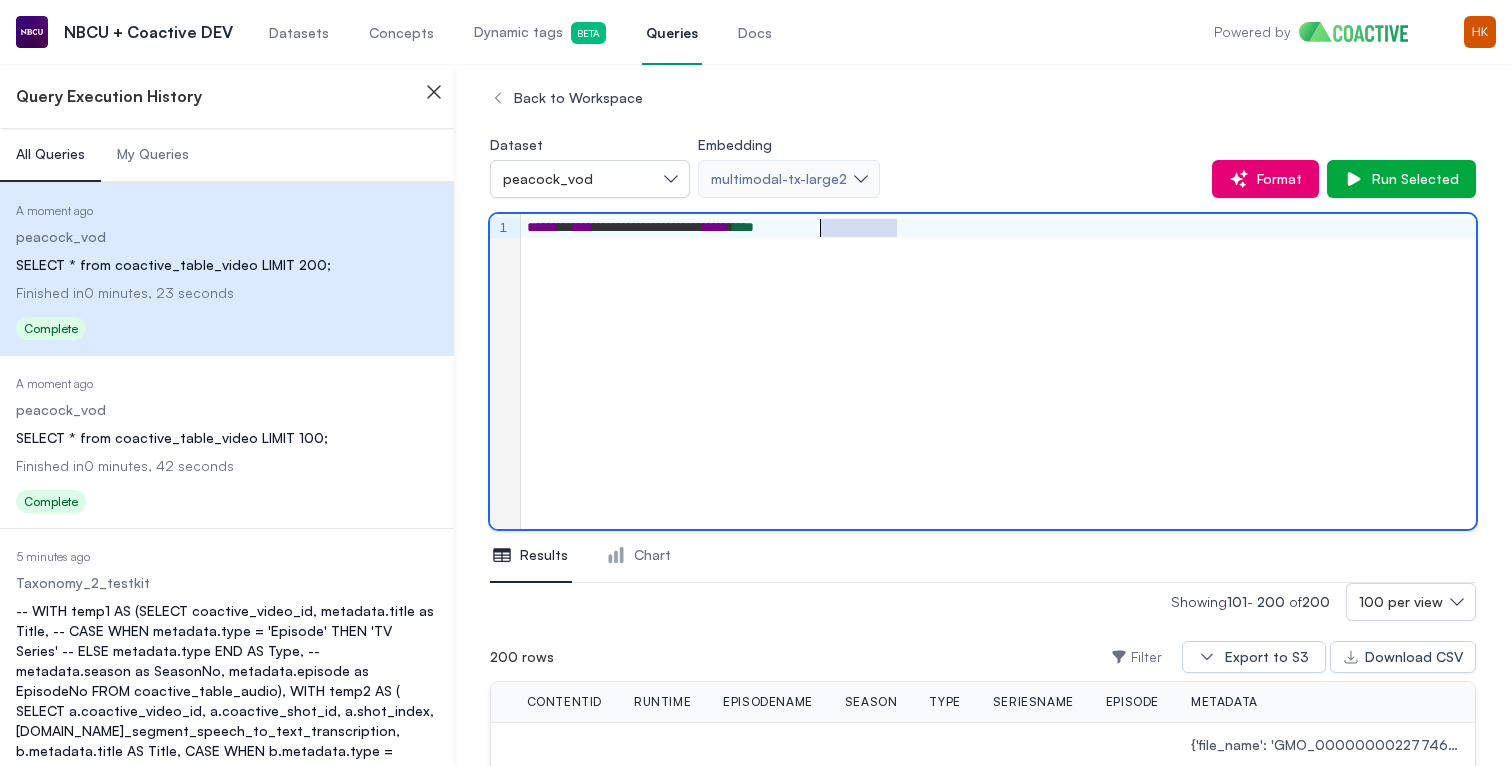 click on "**********" at bounding box center (998, 228) 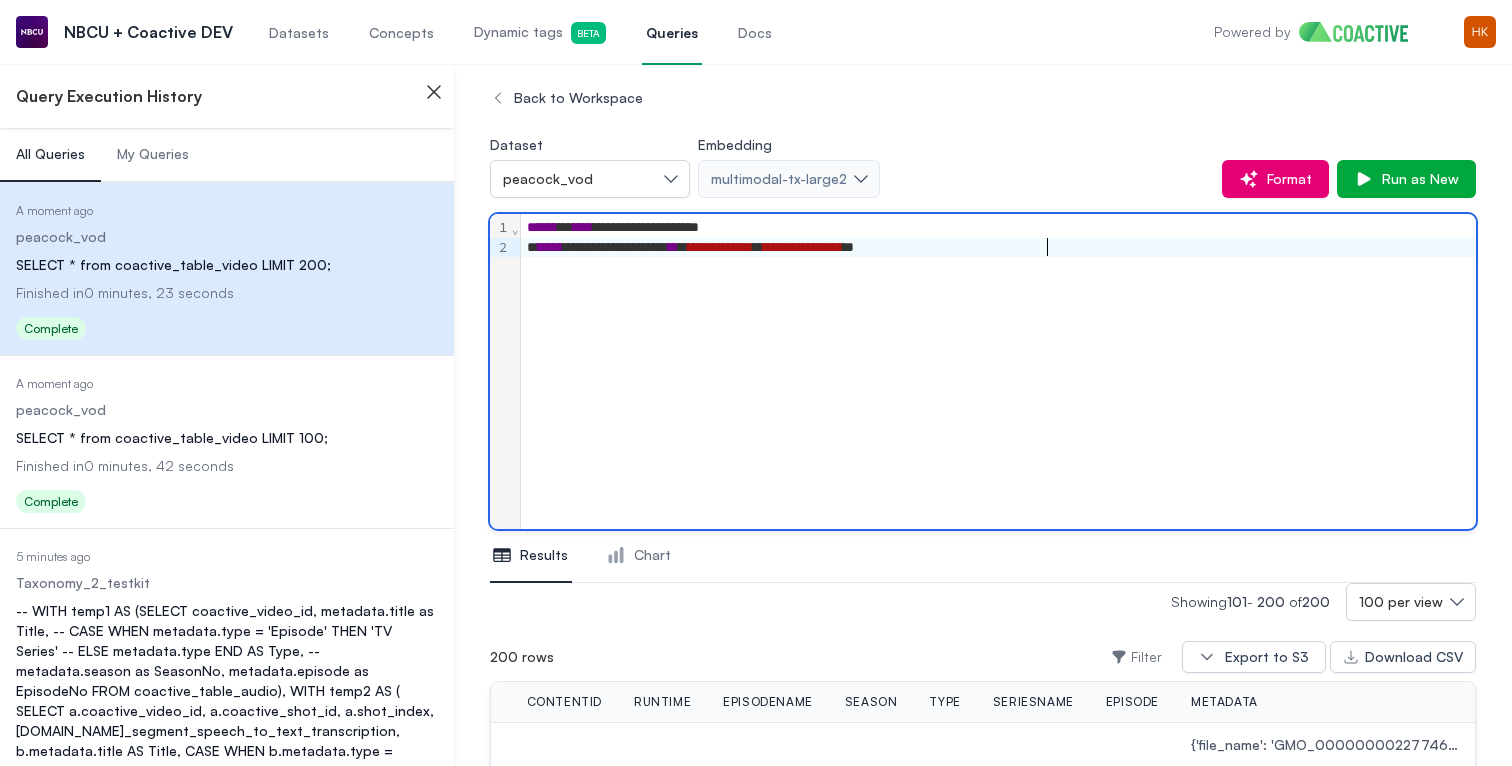 click on "**********" at bounding box center (998, 248) 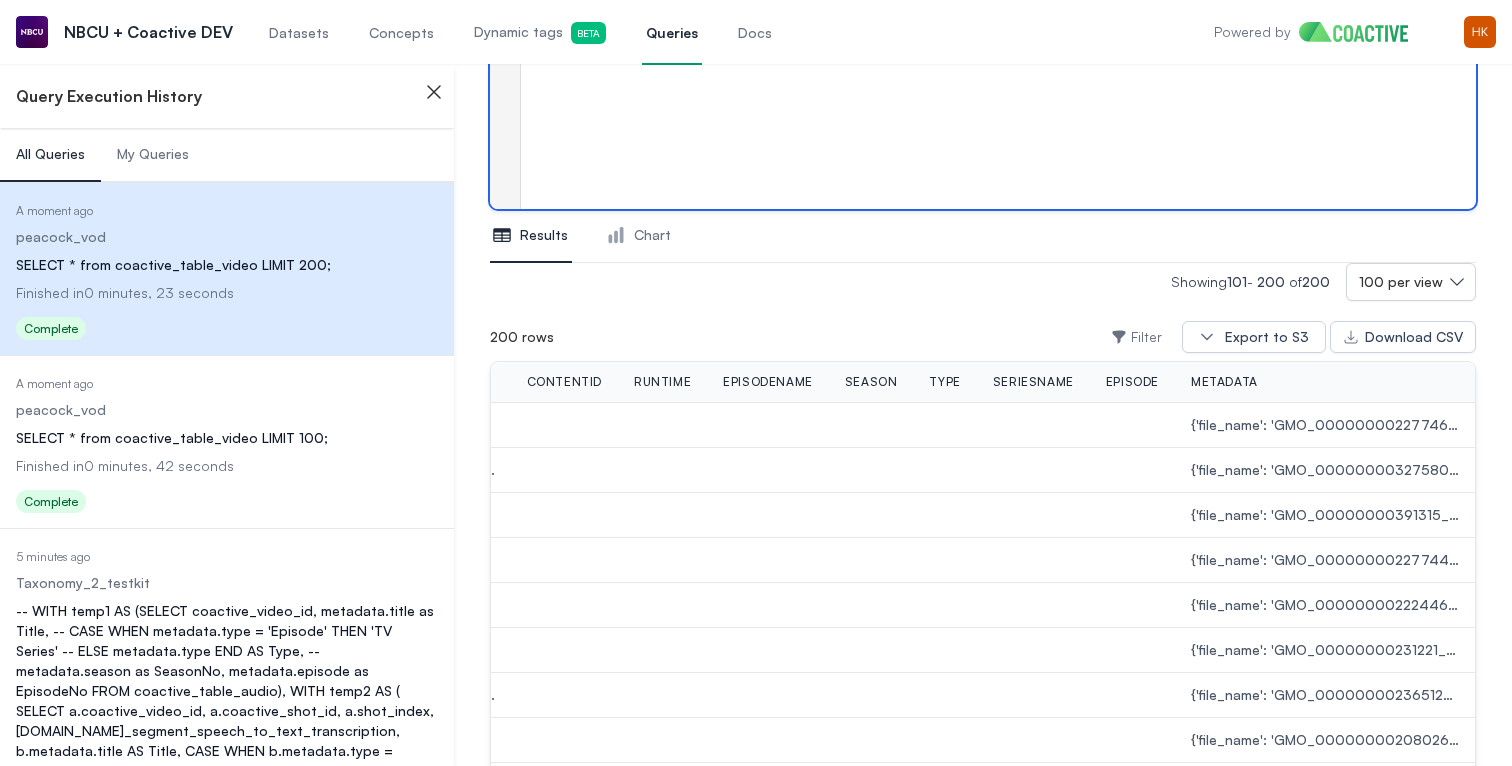 scroll, scrollTop: 360, scrollLeft: 0, axis: vertical 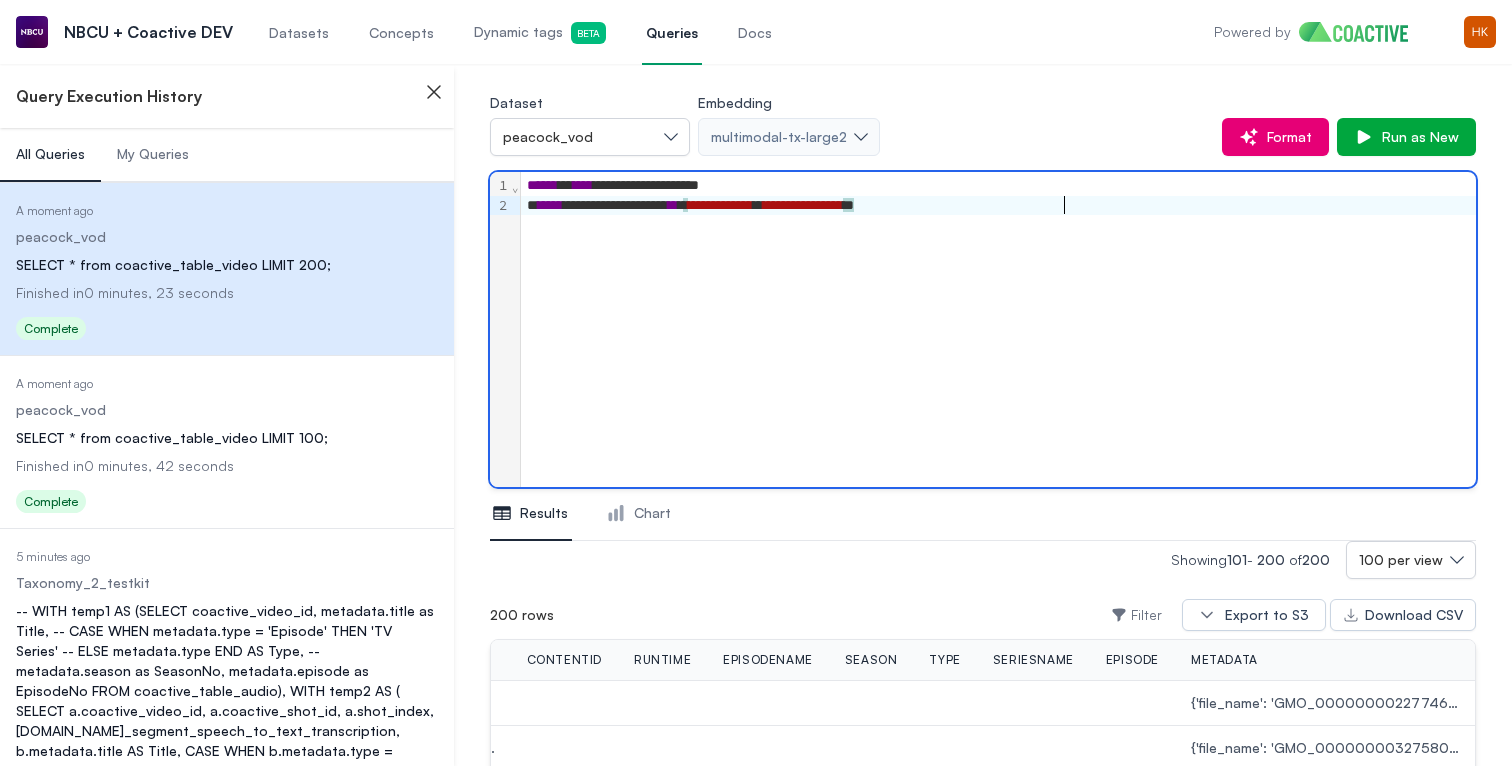 click on "**********" at bounding box center [998, 186] 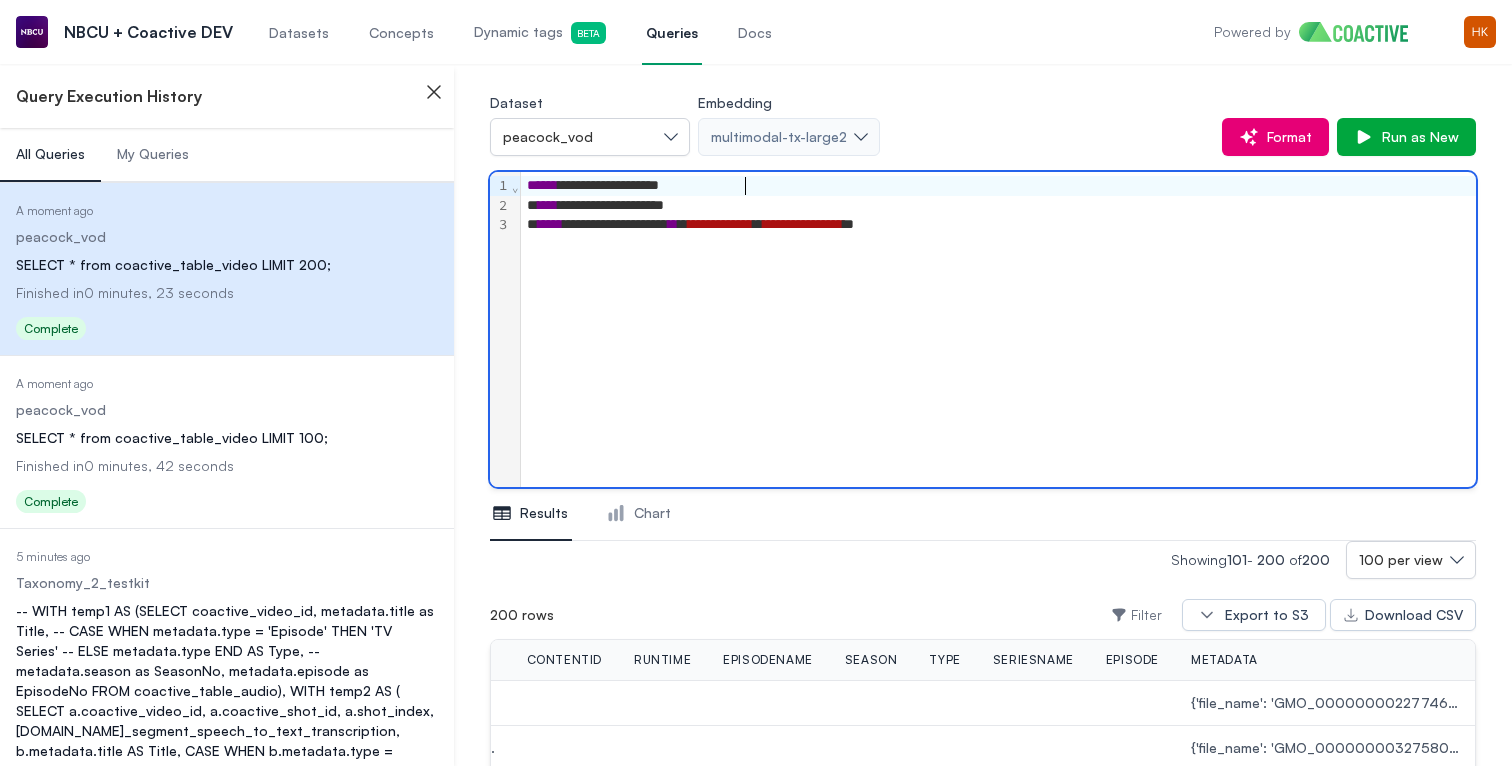 click on "**********" at bounding box center (998, 206) 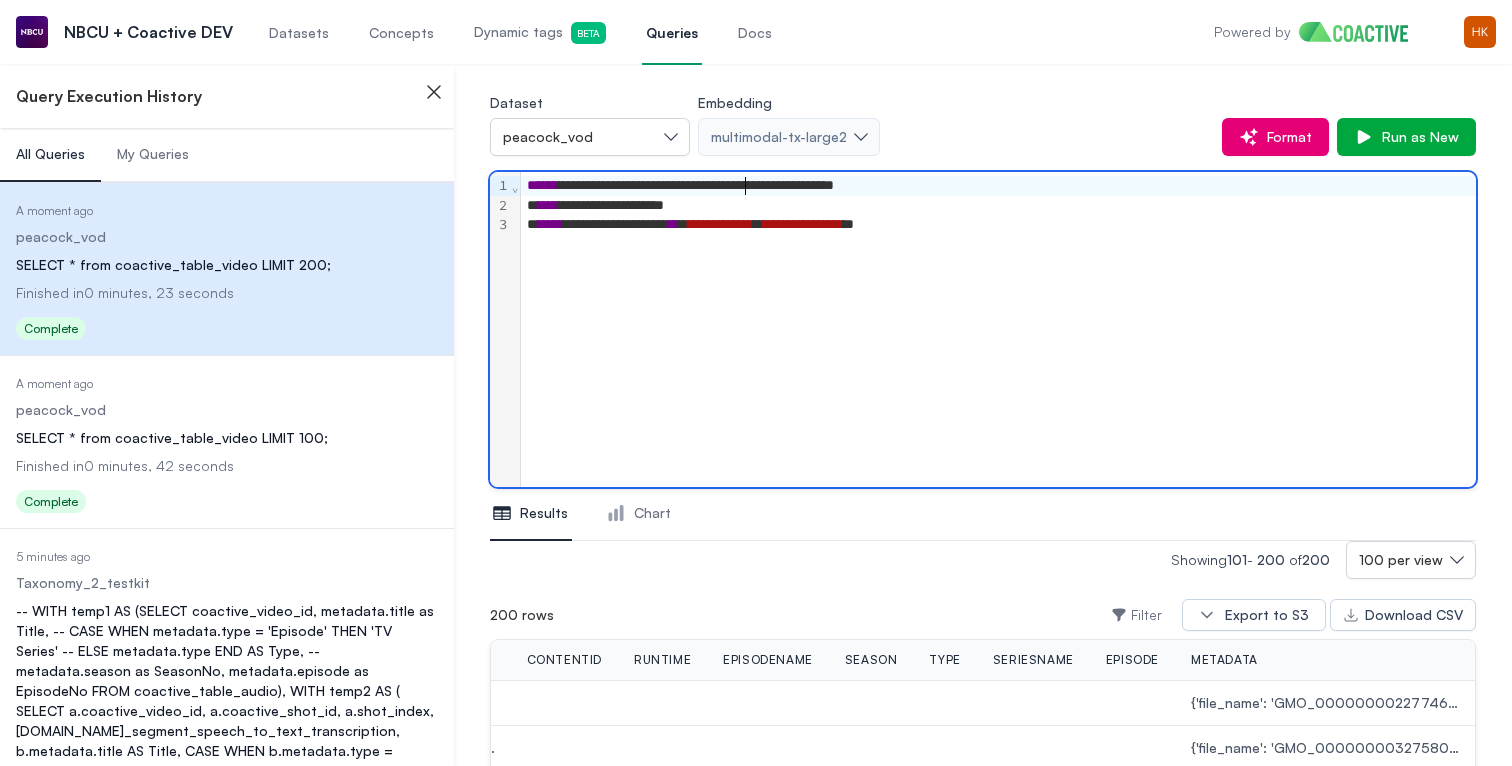 click on "**********" at bounding box center [998, 186] 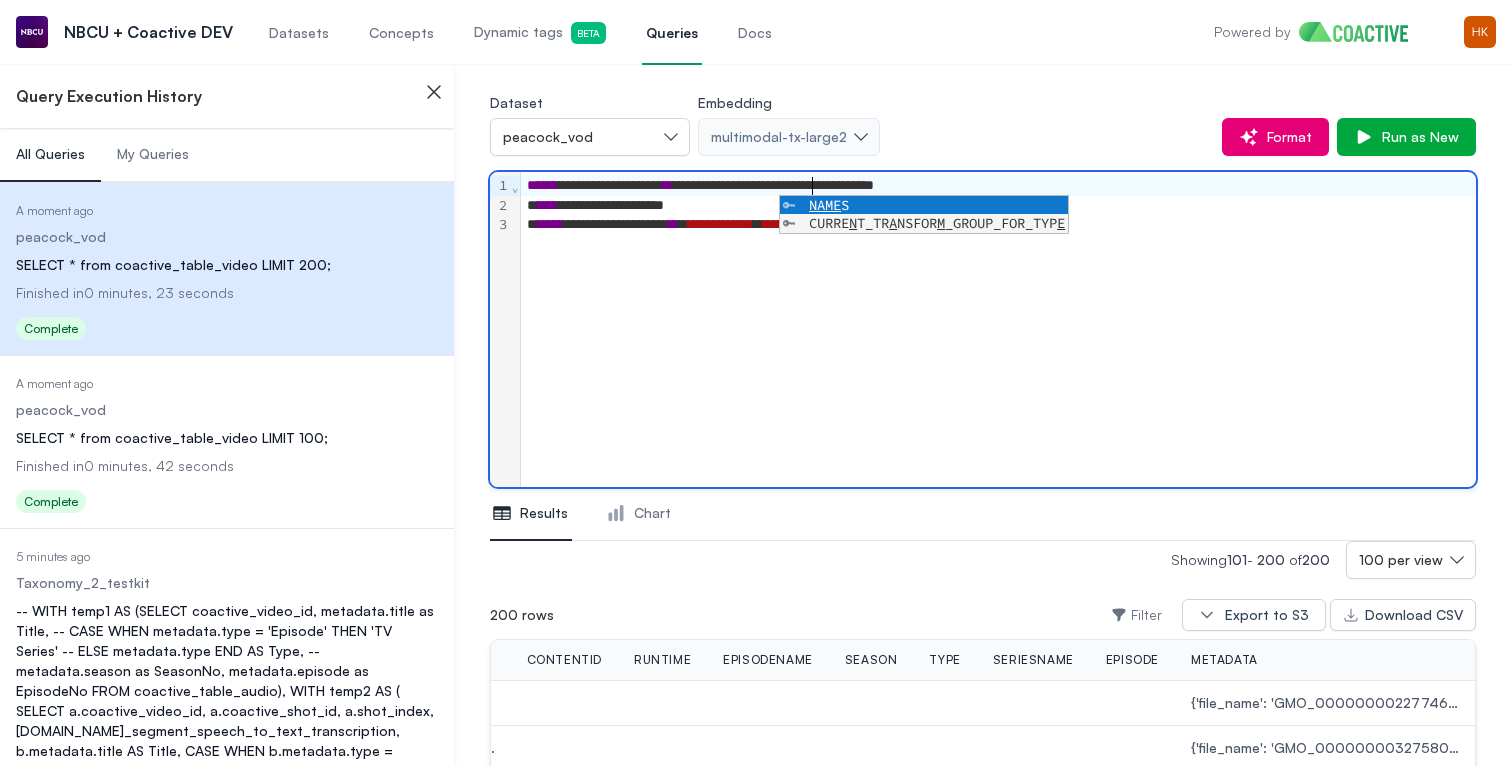 click on "**********" at bounding box center (998, 186) 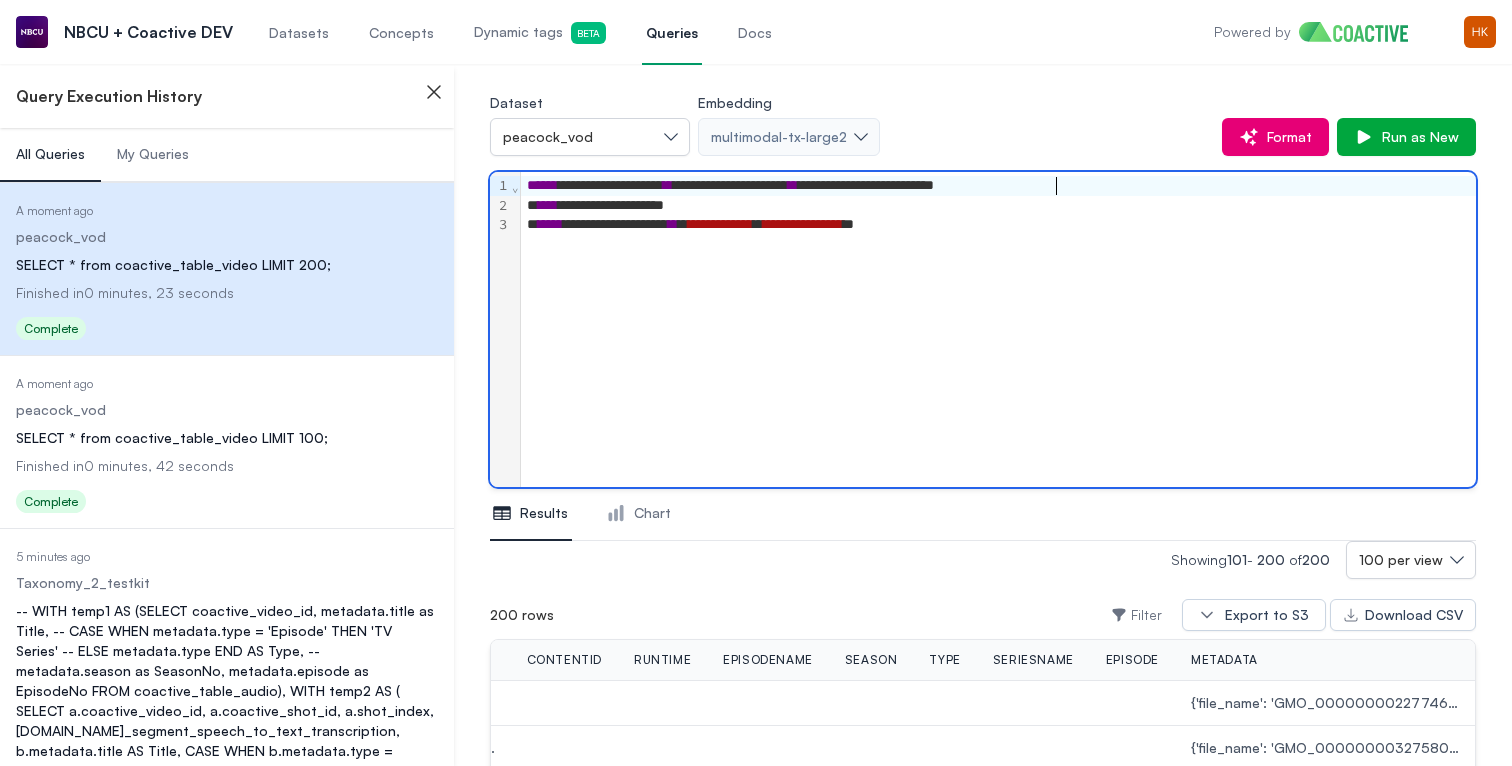 click on "**********" at bounding box center (998, 186) 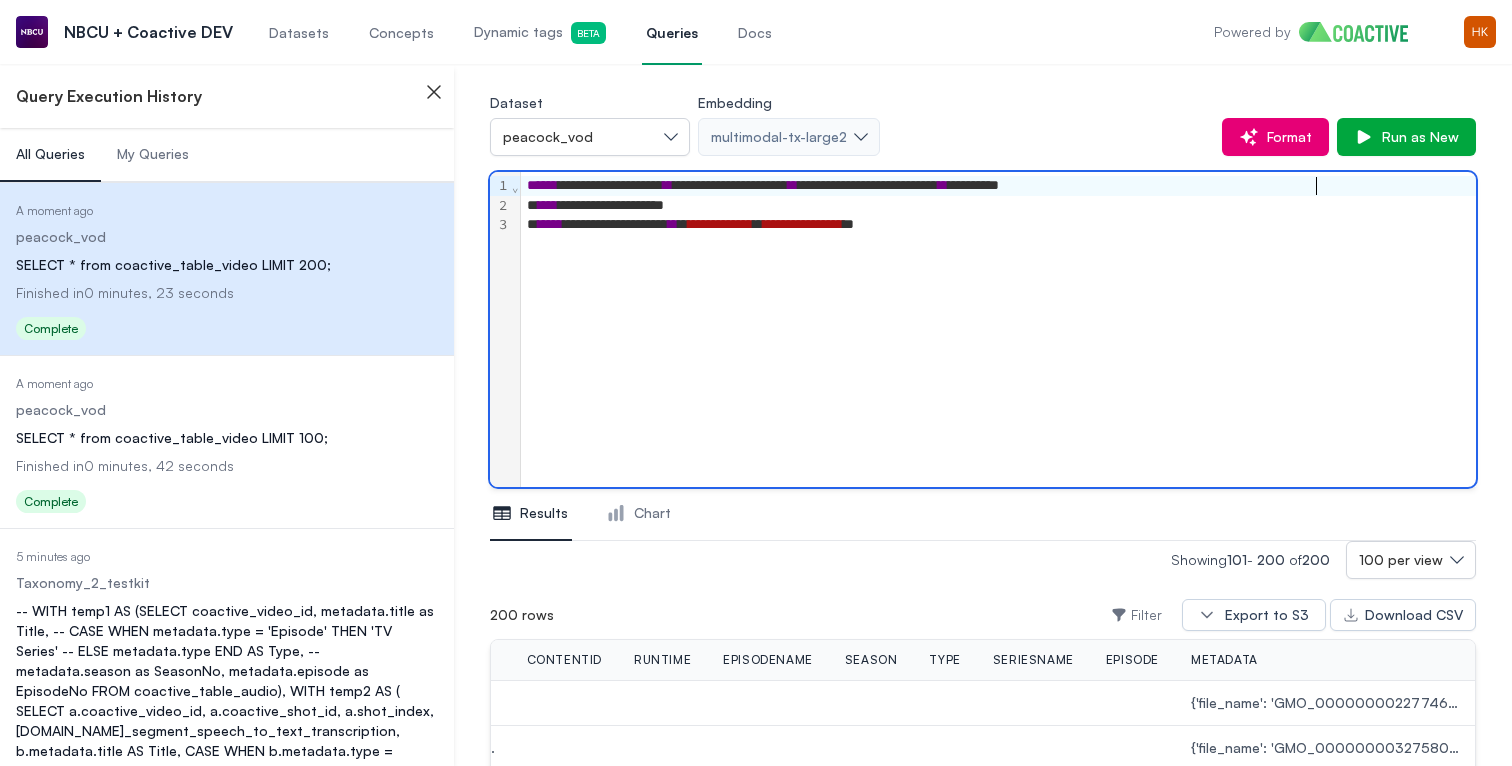 click on "**********" at bounding box center [998, 225] 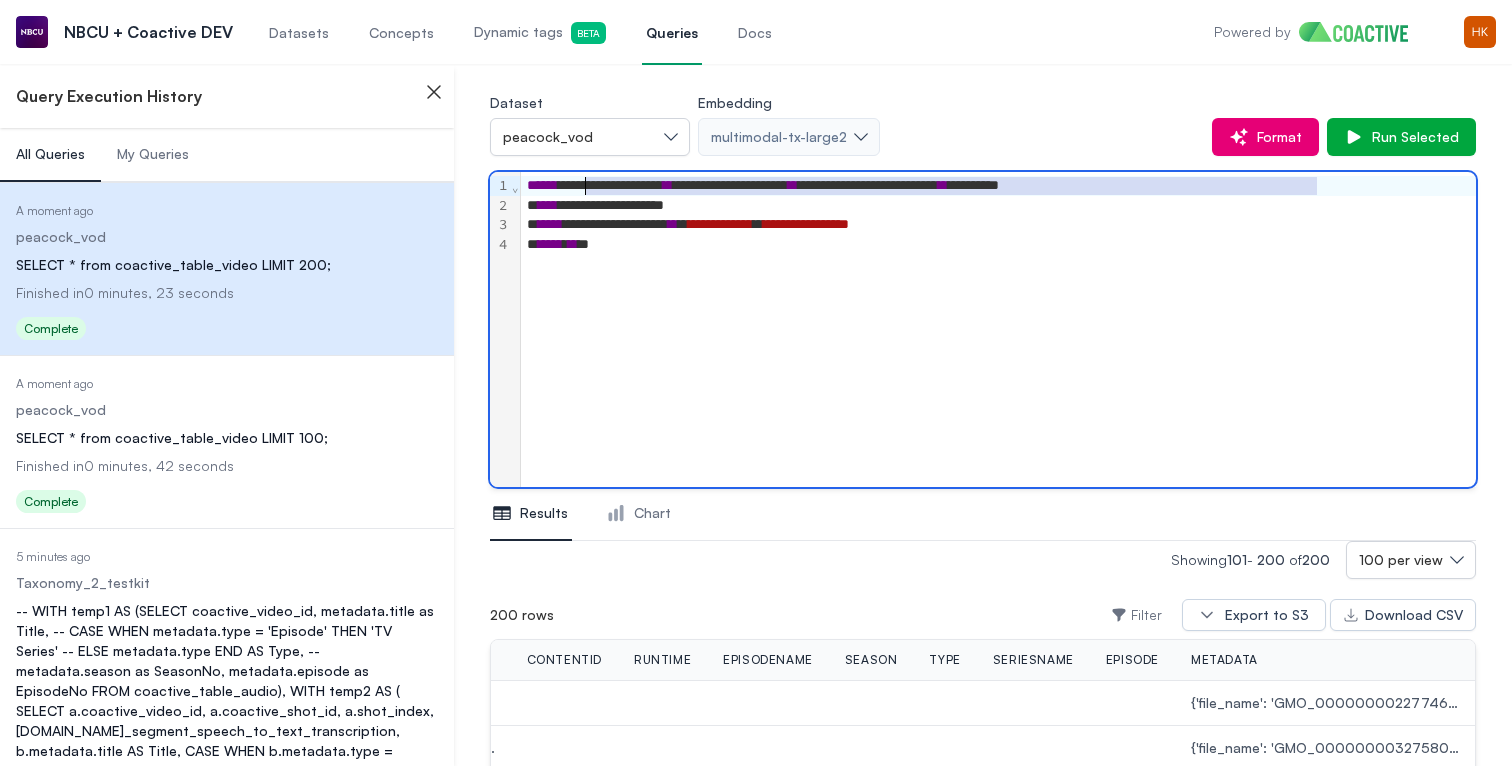 drag, startPoint x: 1344, startPoint y: 189, endPoint x: 587, endPoint y: 191, distance: 757.0026 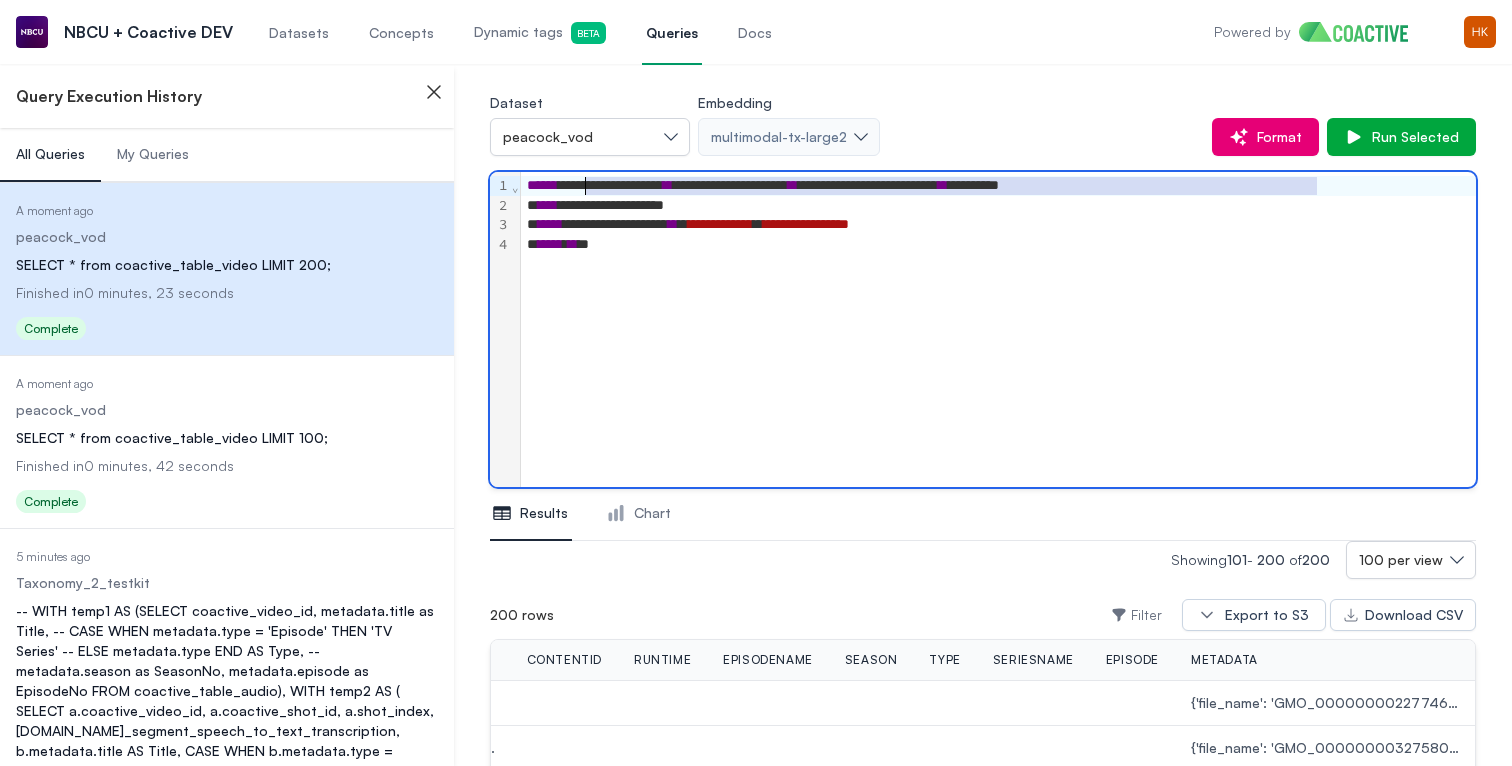 click on "*****   ** *" at bounding box center (998, 245) 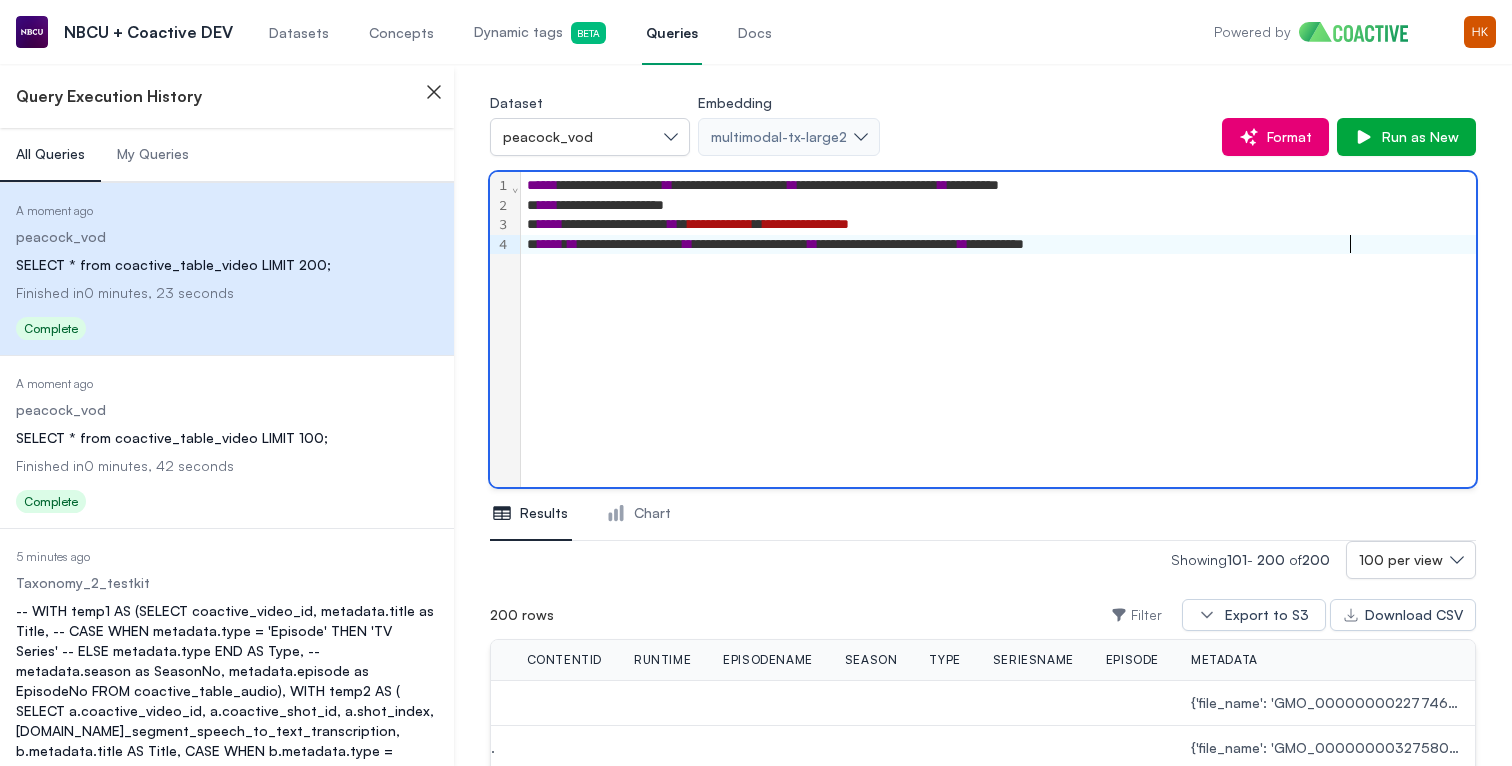 click on "**********" at bounding box center (998, 245) 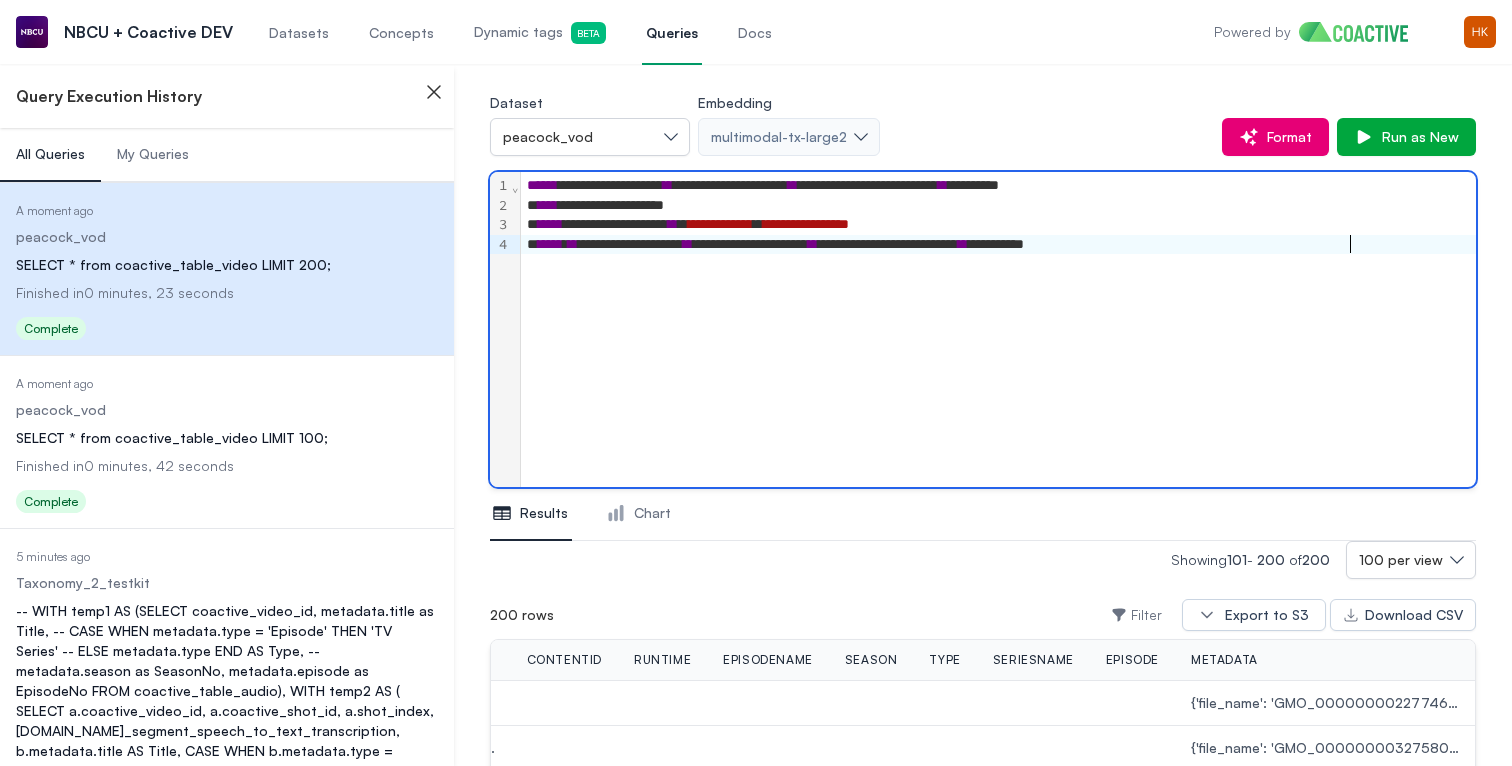 click on "**********" at bounding box center [998, 245] 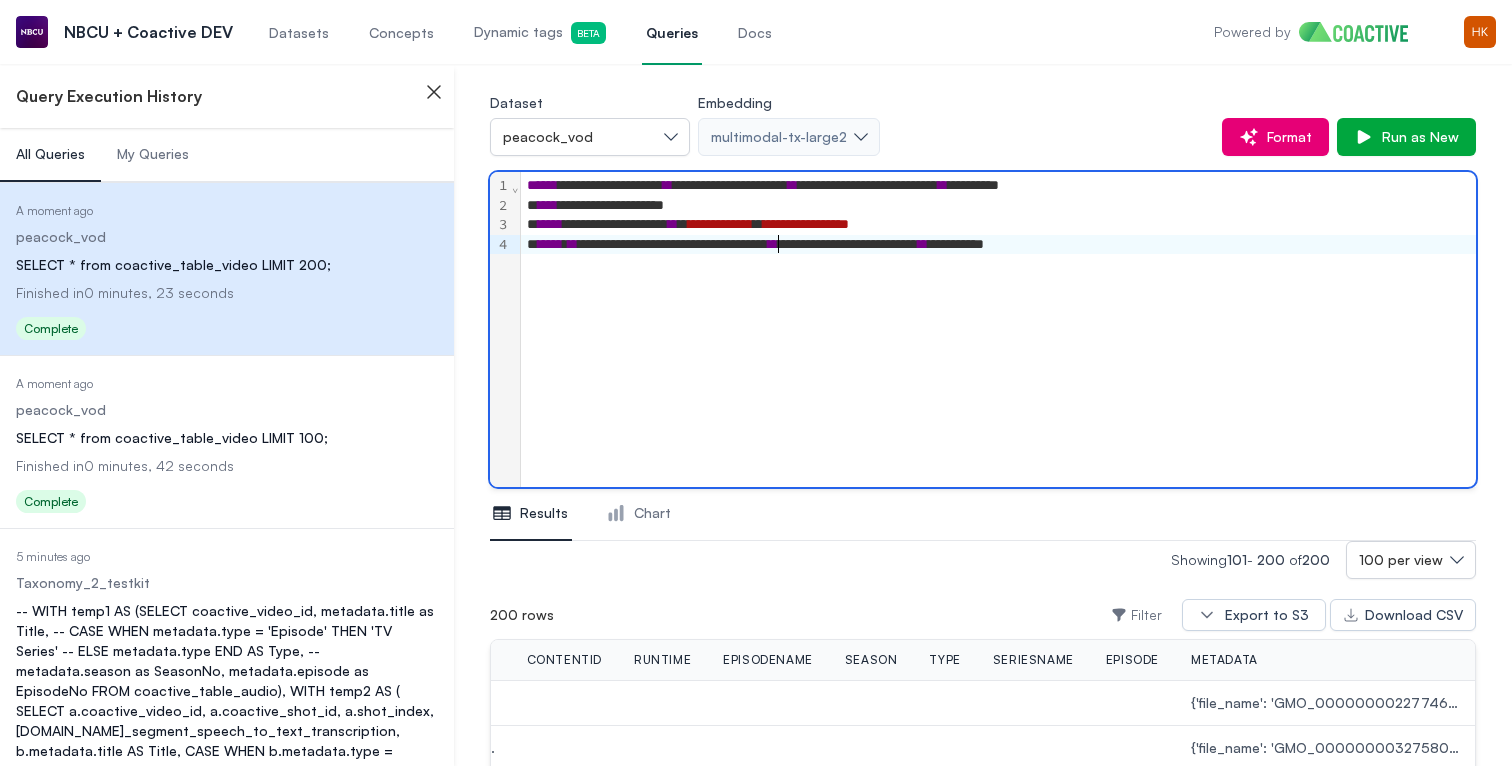click on "**********" at bounding box center (998, 245) 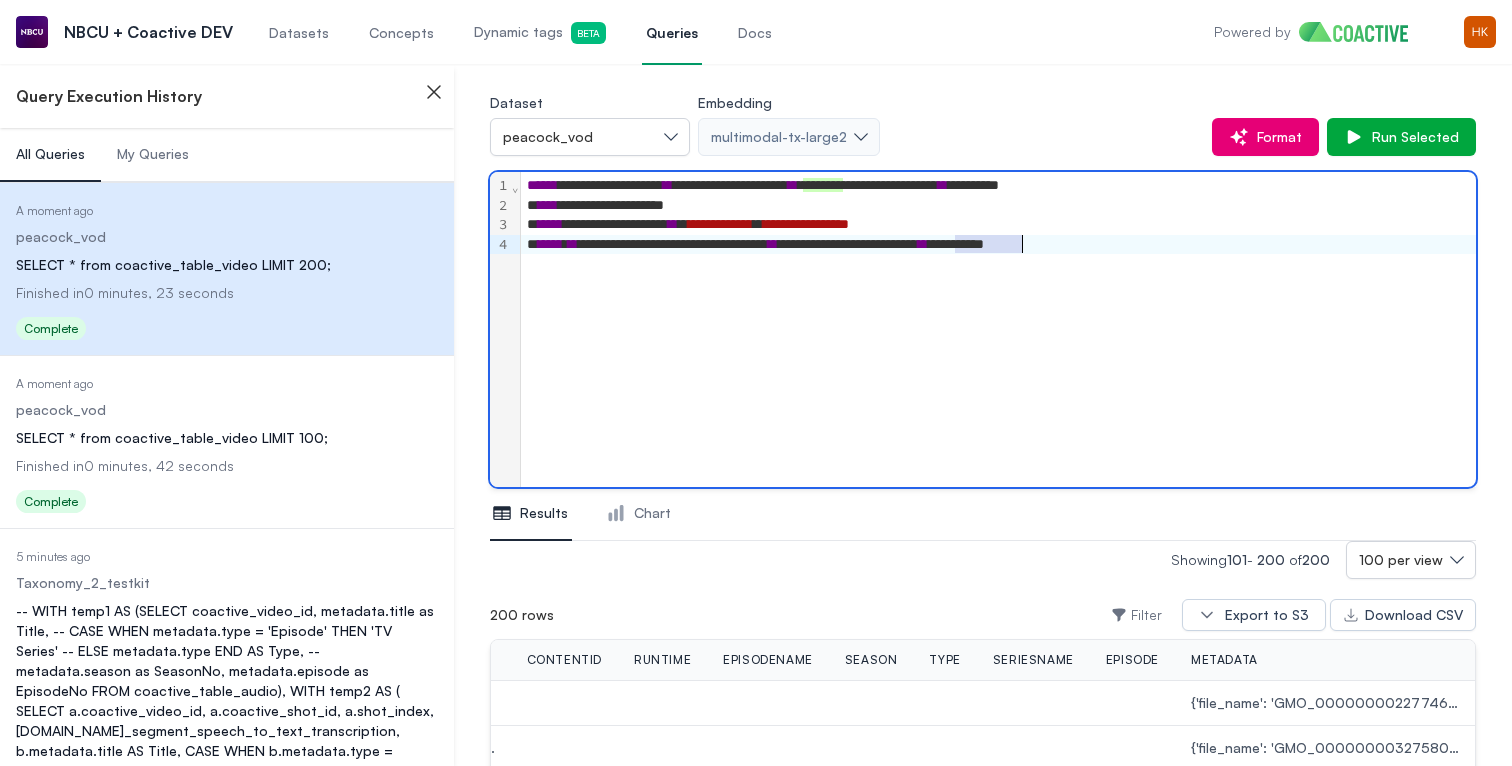 click on "**********" at bounding box center [998, 245] 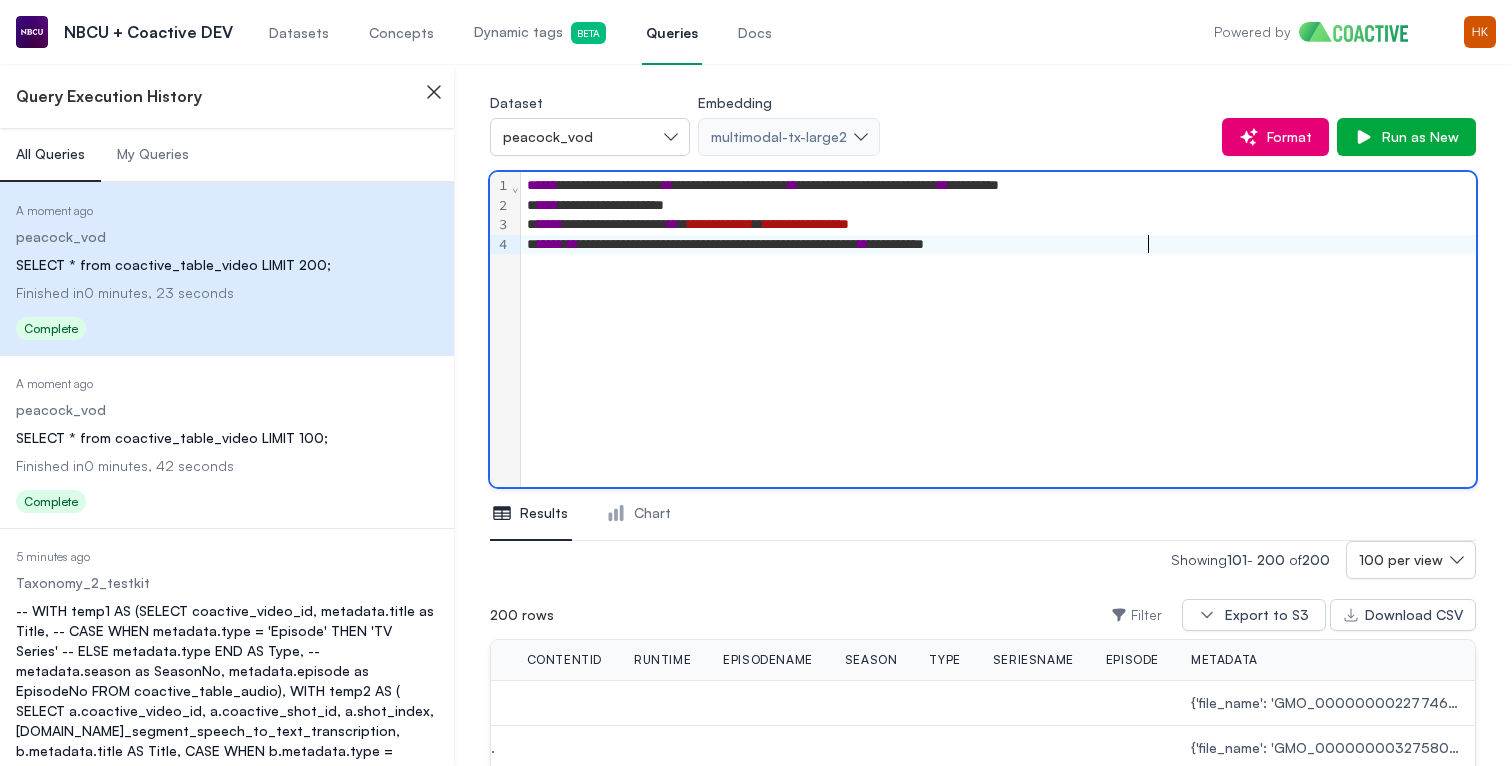 click on "**********" at bounding box center [998, 245] 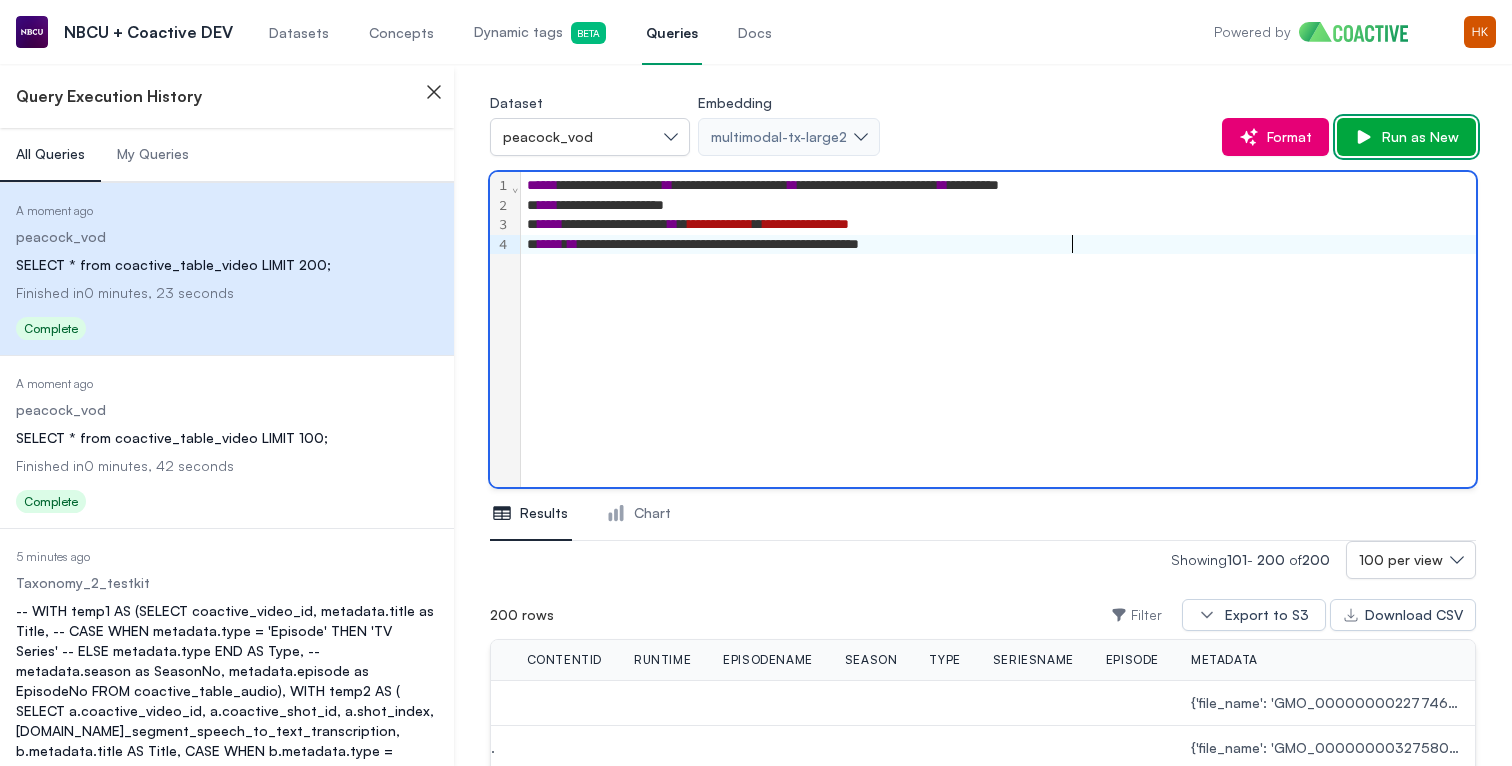 click on "Run as New" at bounding box center (1406, 137) 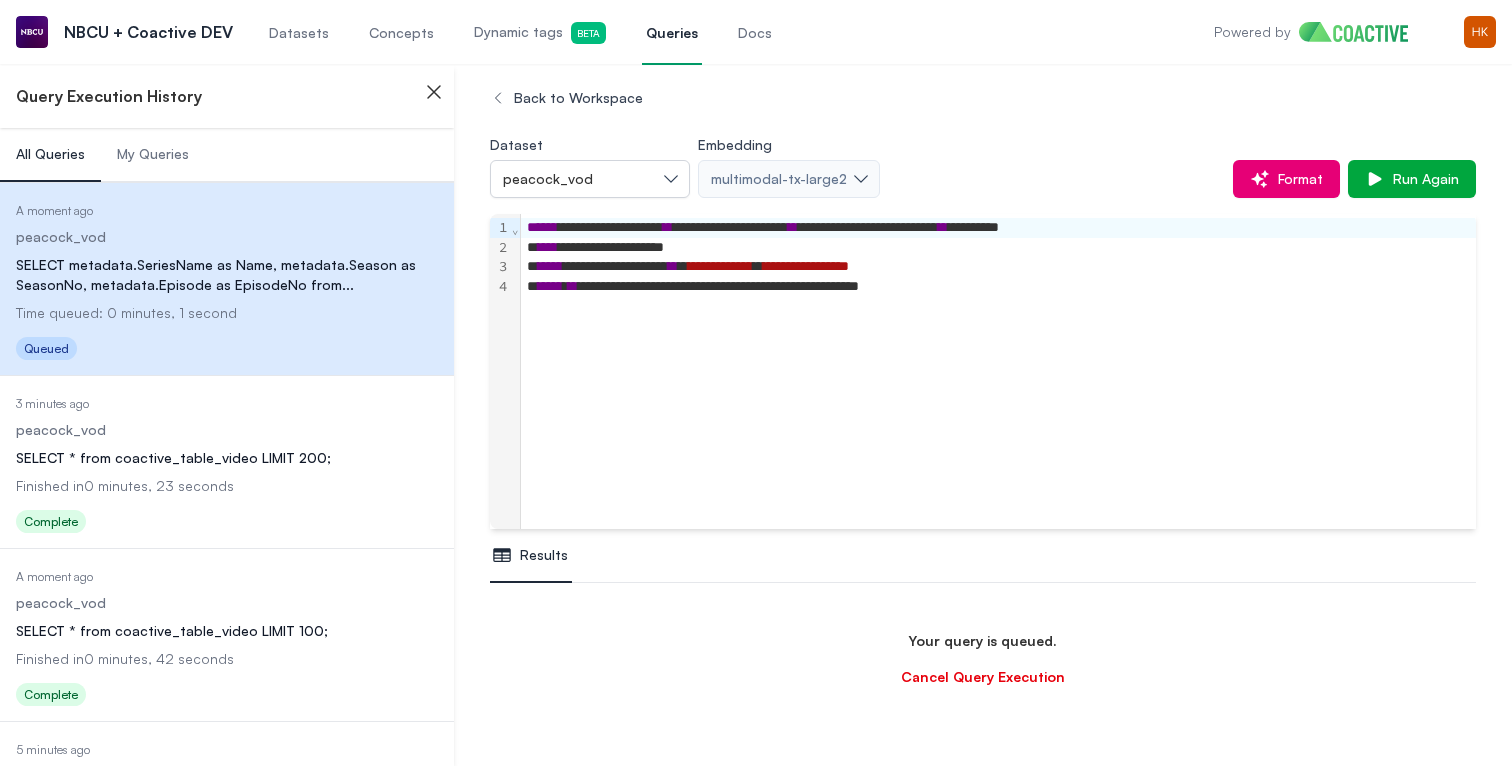 scroll, scrollTop: 17, scrollLeft: 0, axis: vertical 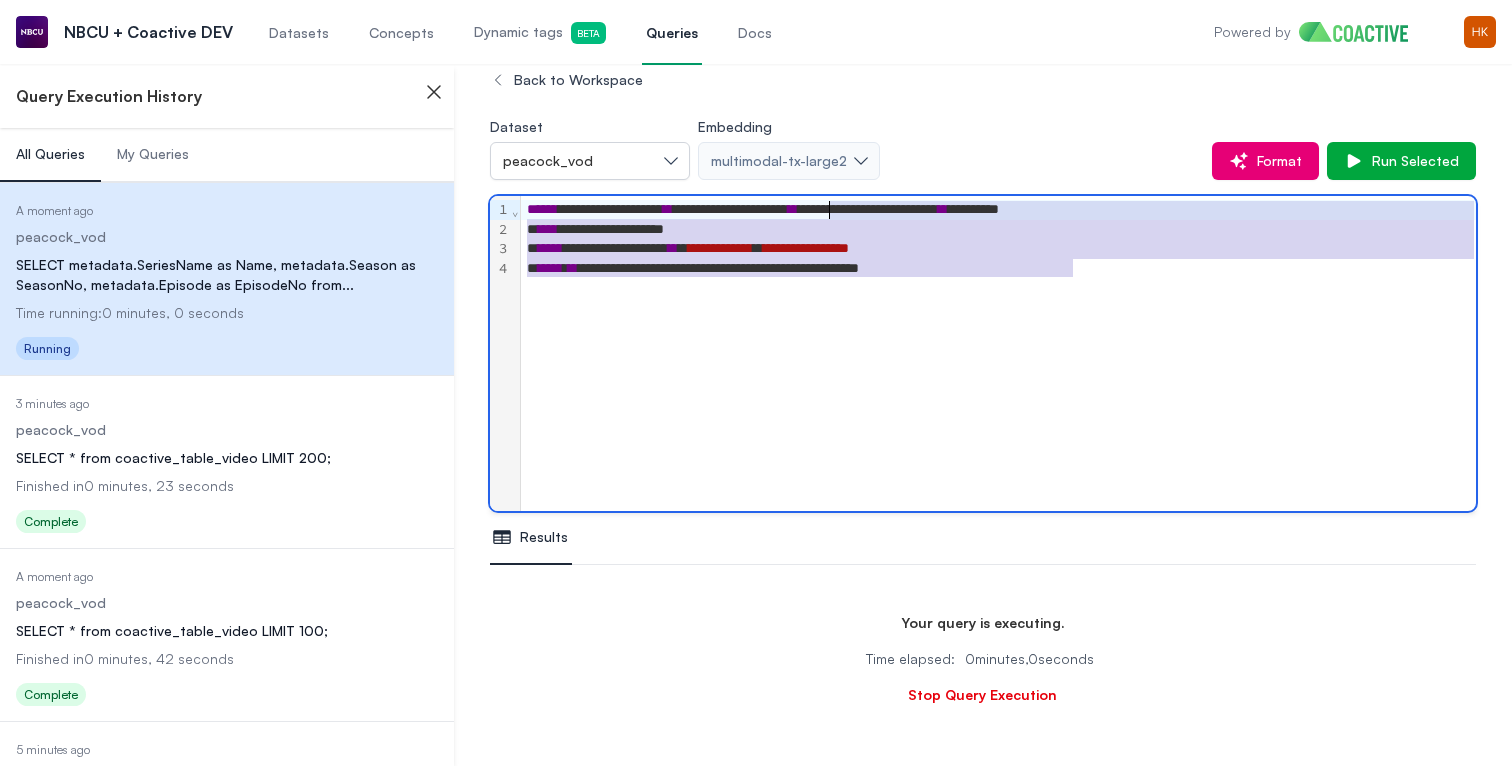 drag, startPoint x: 1074, startPoint y: 272, endPoint x: 827, endPoint y: 211, distance: 254.42091 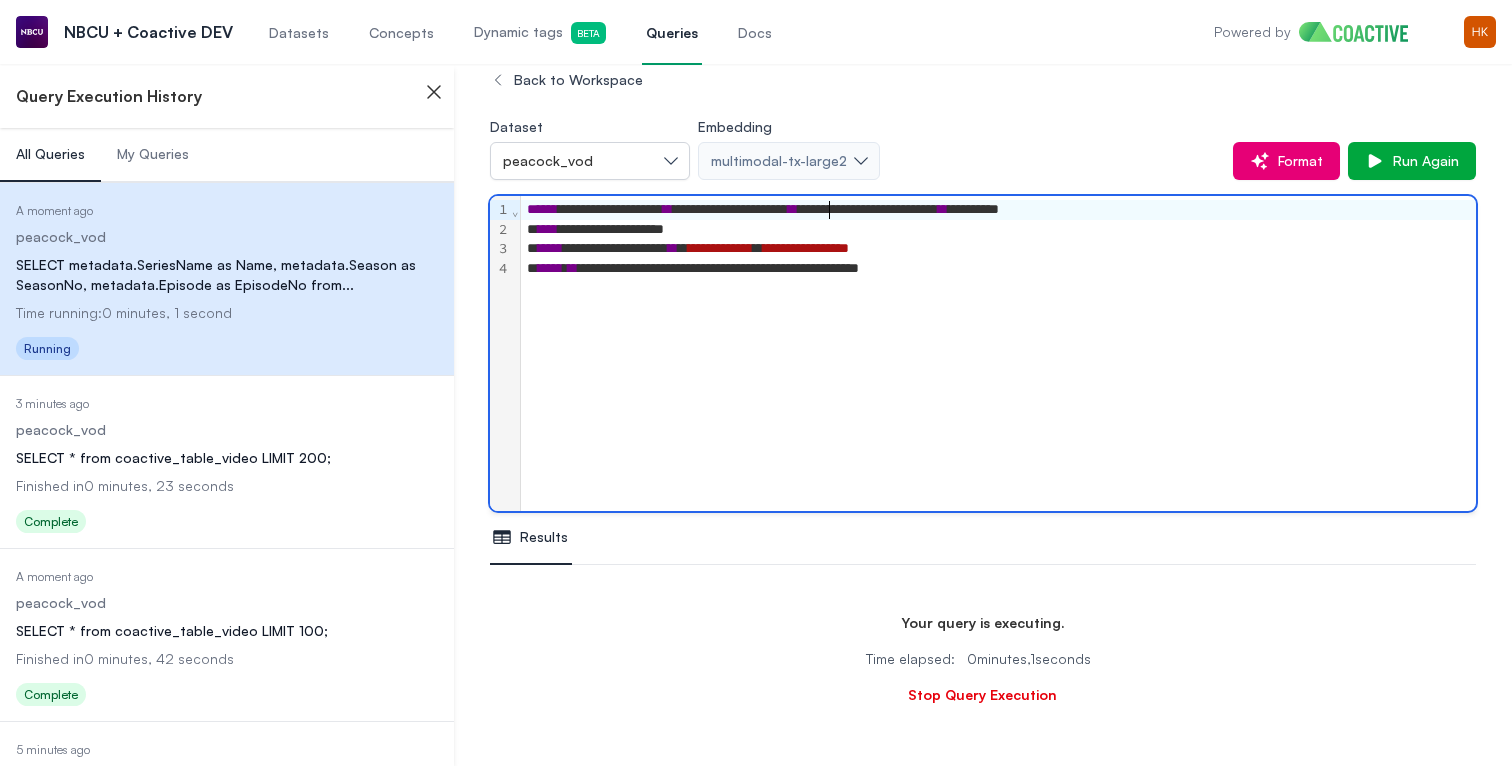 click on "**********" at bounding box center (998, 210) 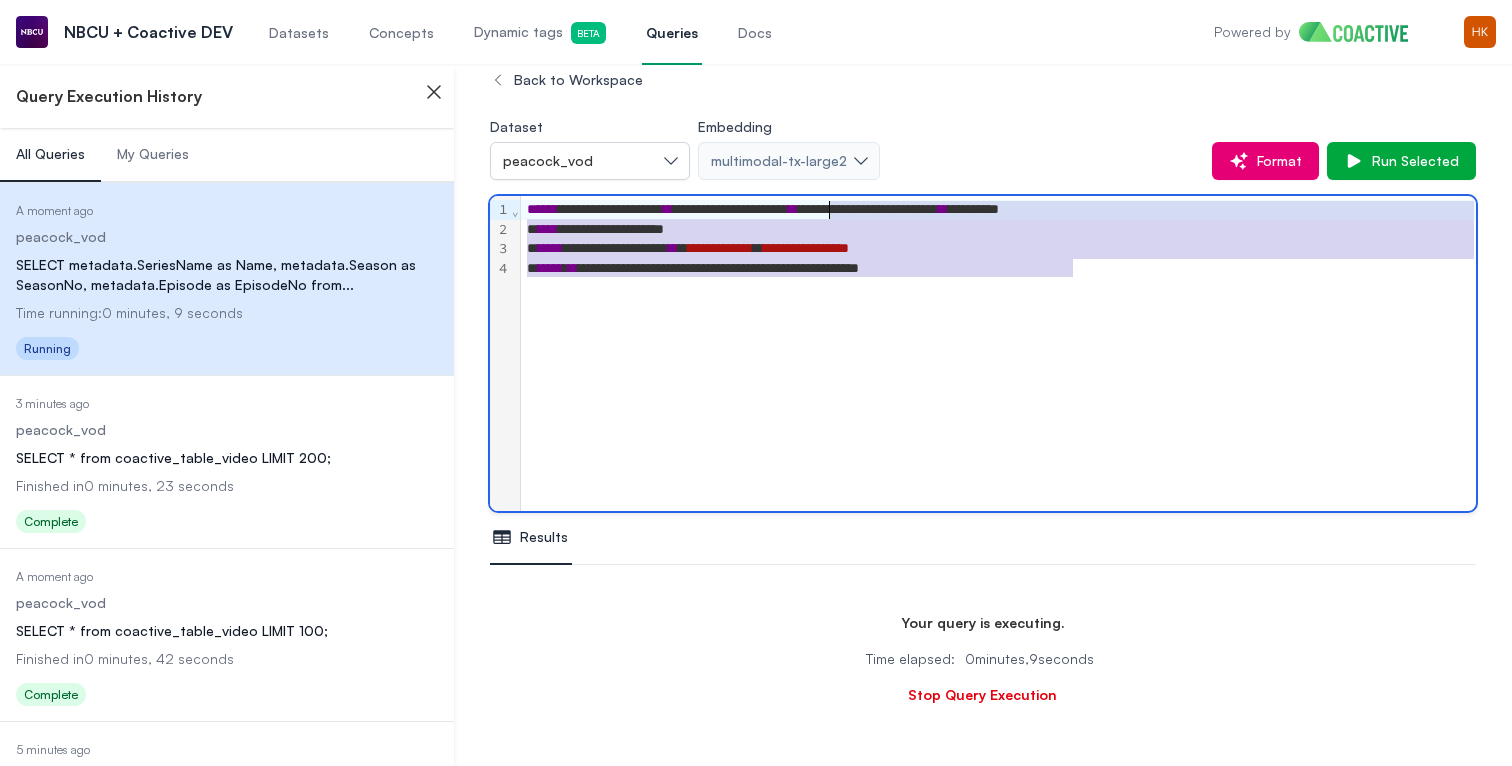 drag, startPoint x: 1074, startPoint y: 271, endPoint x: 829, endPoint y: 210, distance: 252.4797 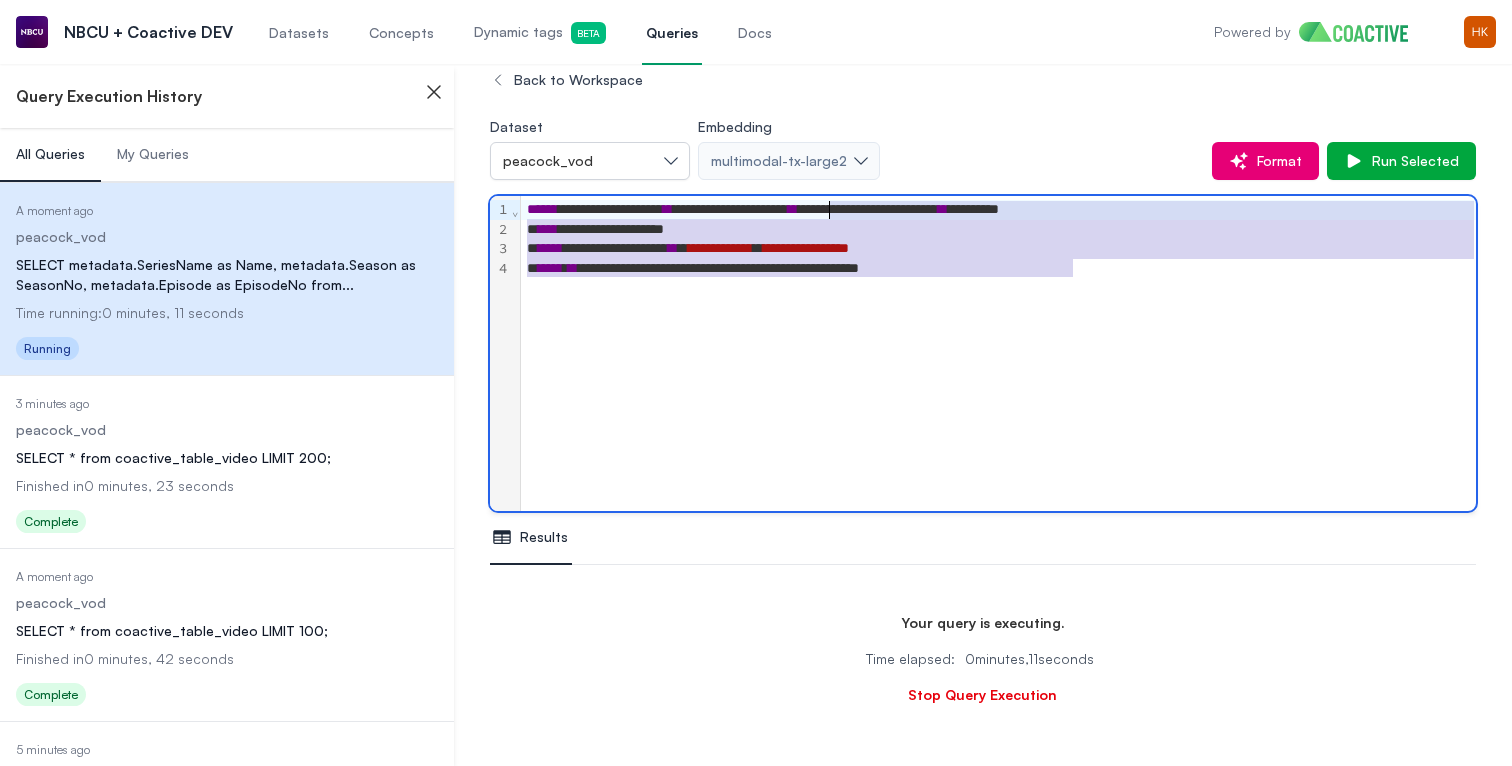 click on "**********" at bounding box center [998, 230] 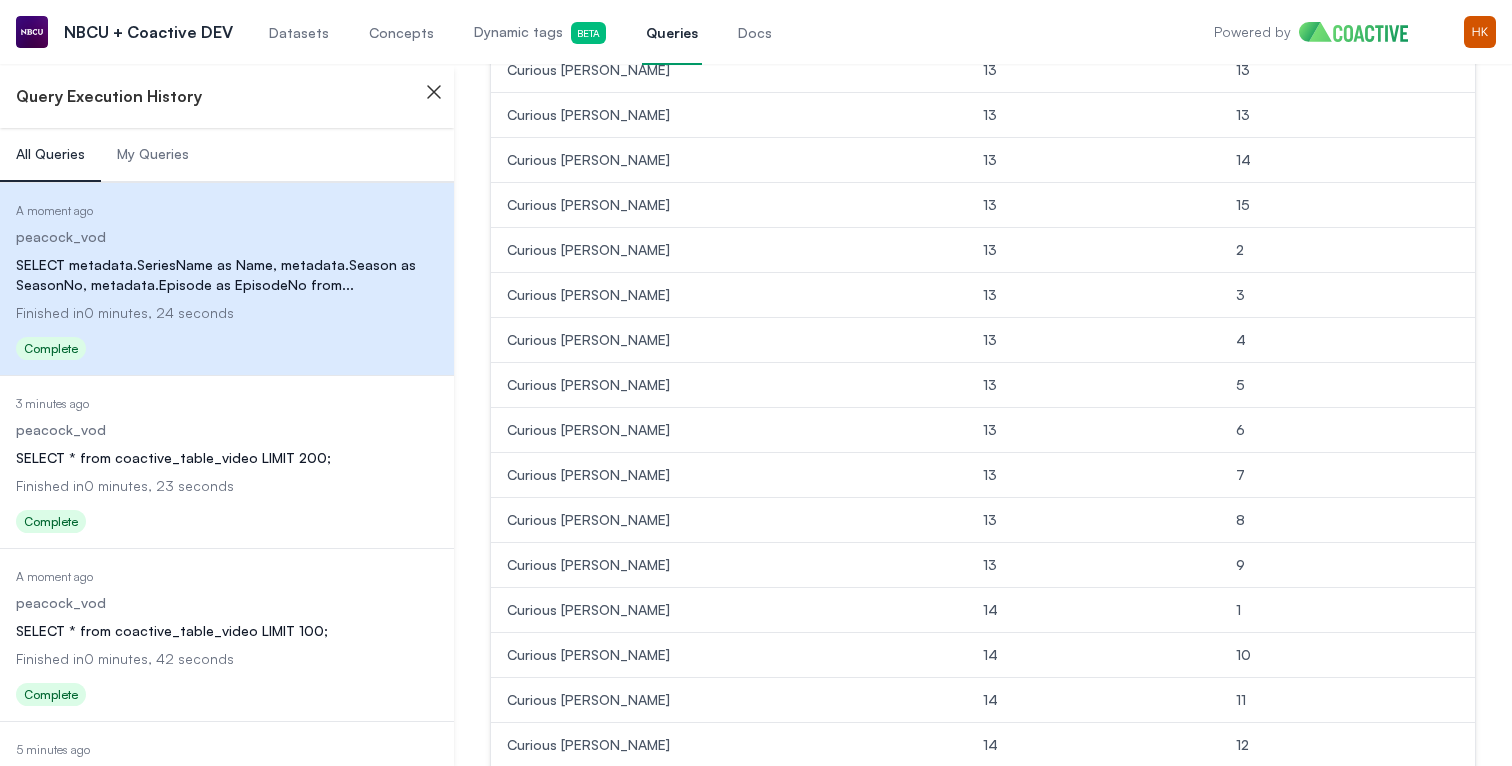 scroll, scrollTop: 4568, scrollLeft: 0, axis: vertical 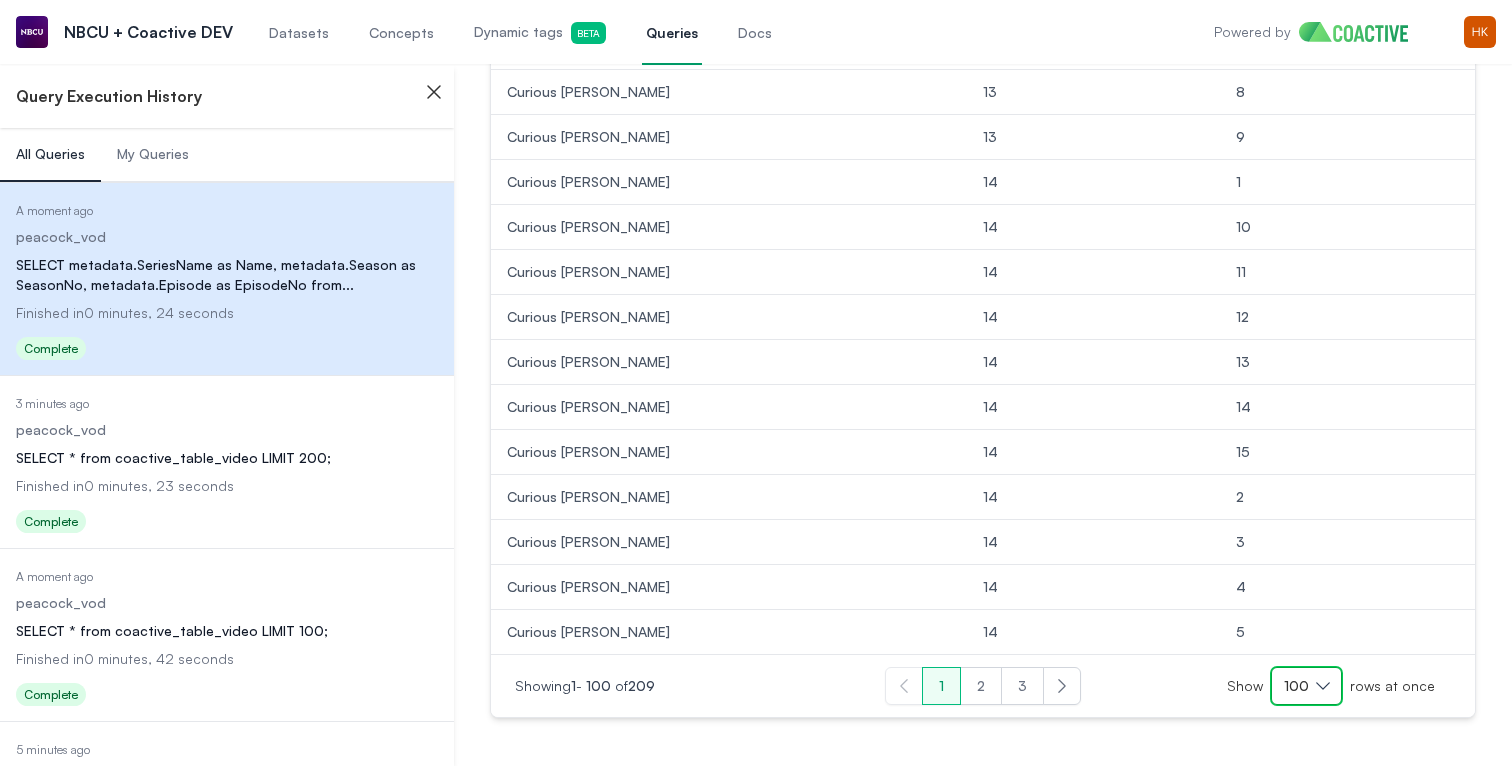 click on "100" at bounding box center (1296, 686) 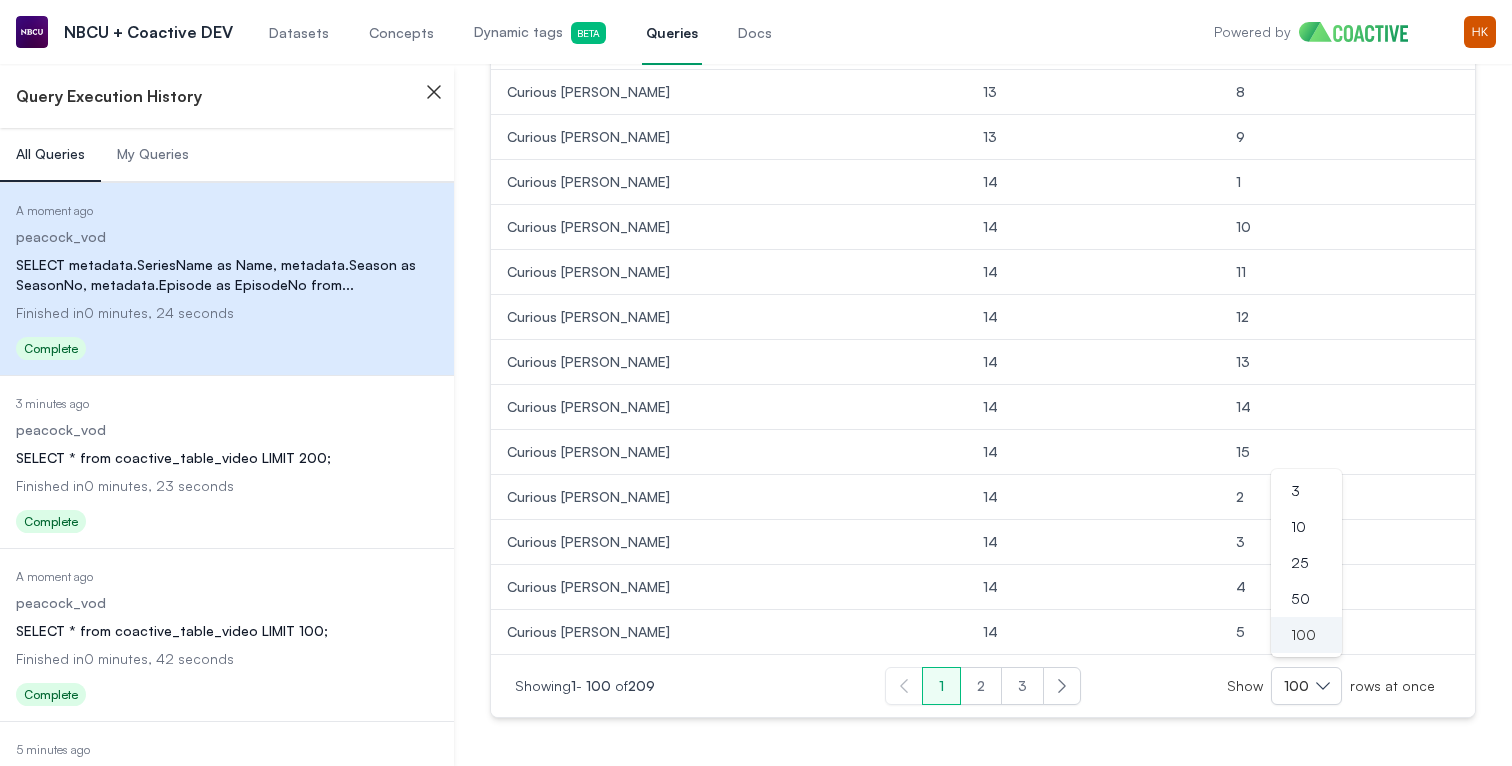 click on "100" at bounding box center [1303, 635] 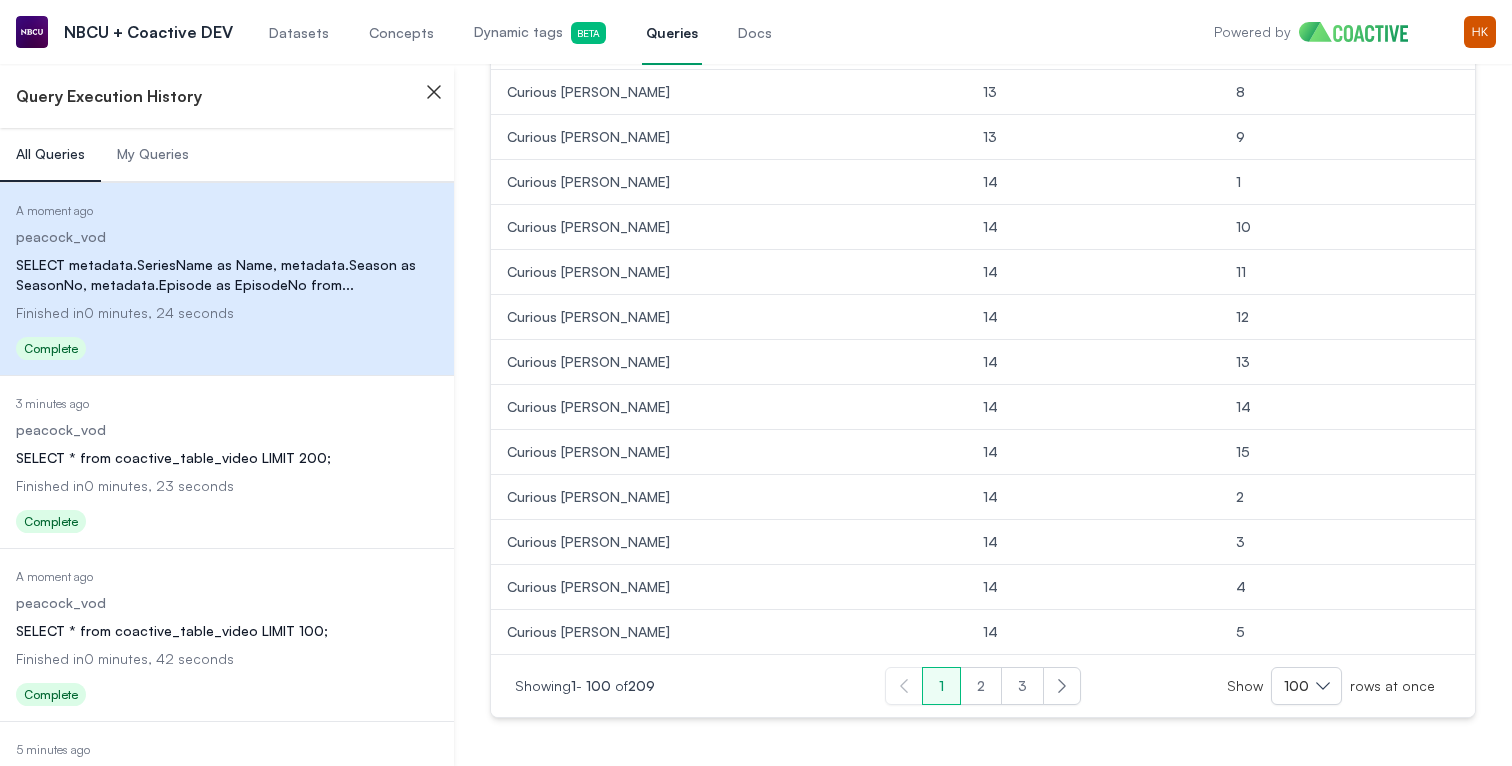 click 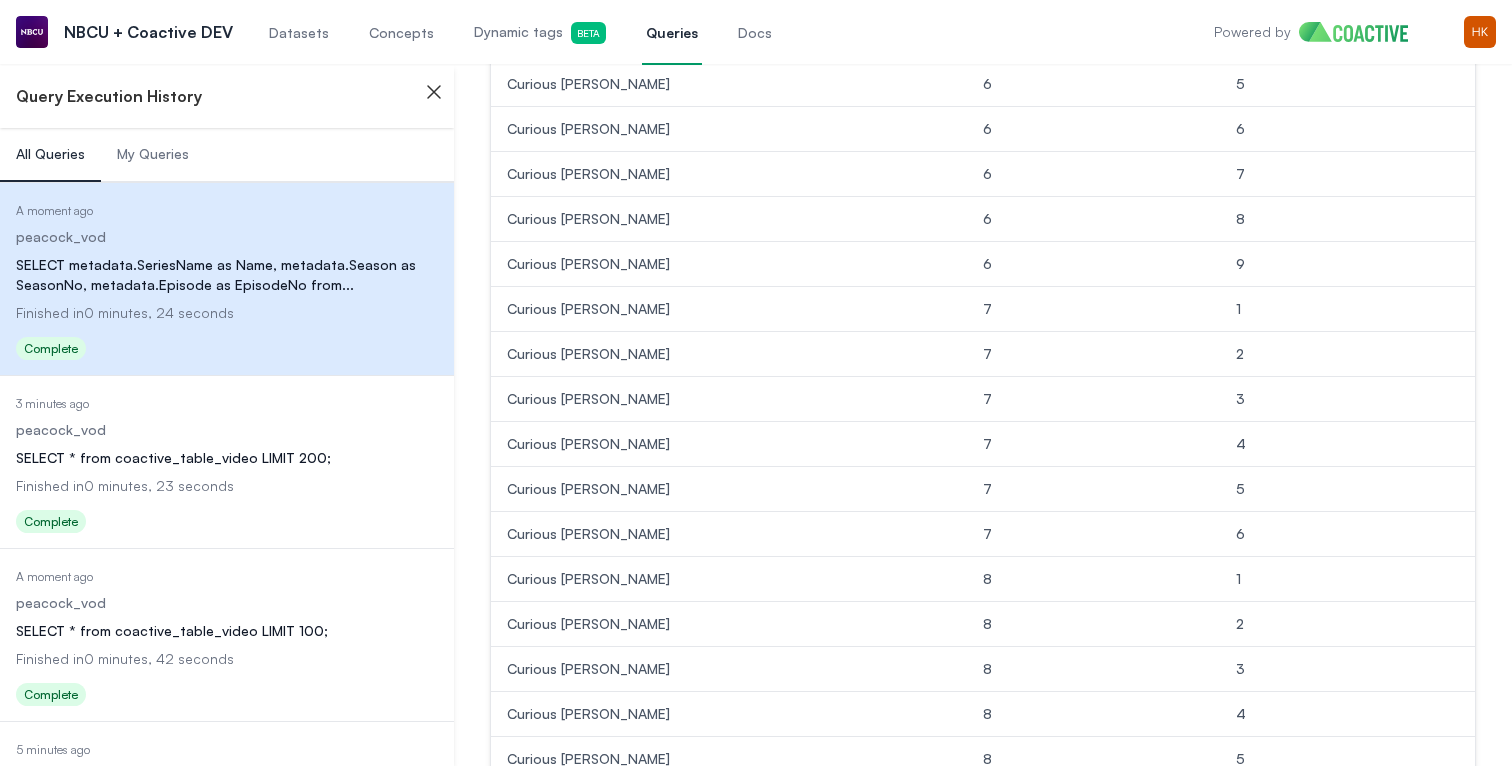 scroll, scrollTop: 4568, scrollLeft: 0, axis: vertical 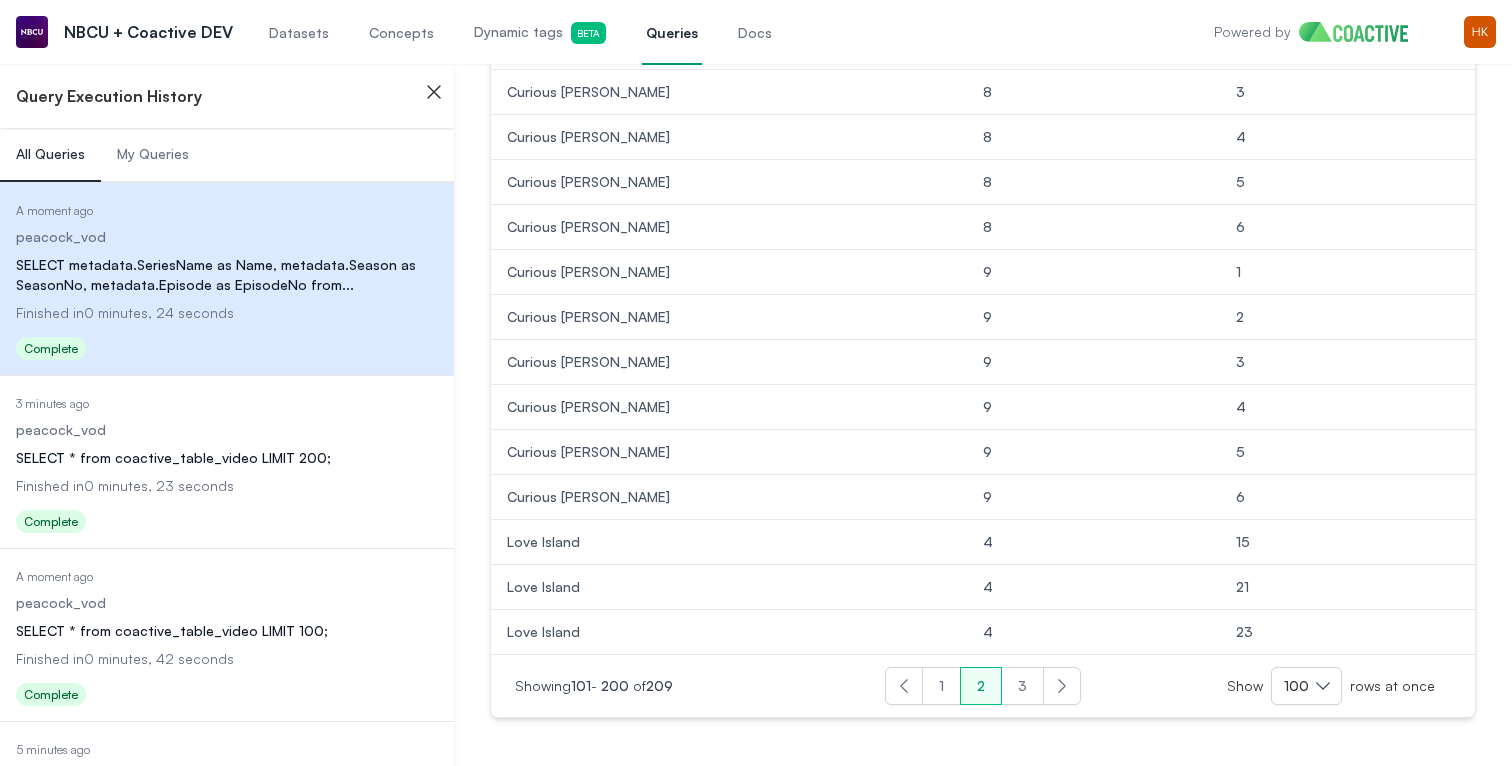 click 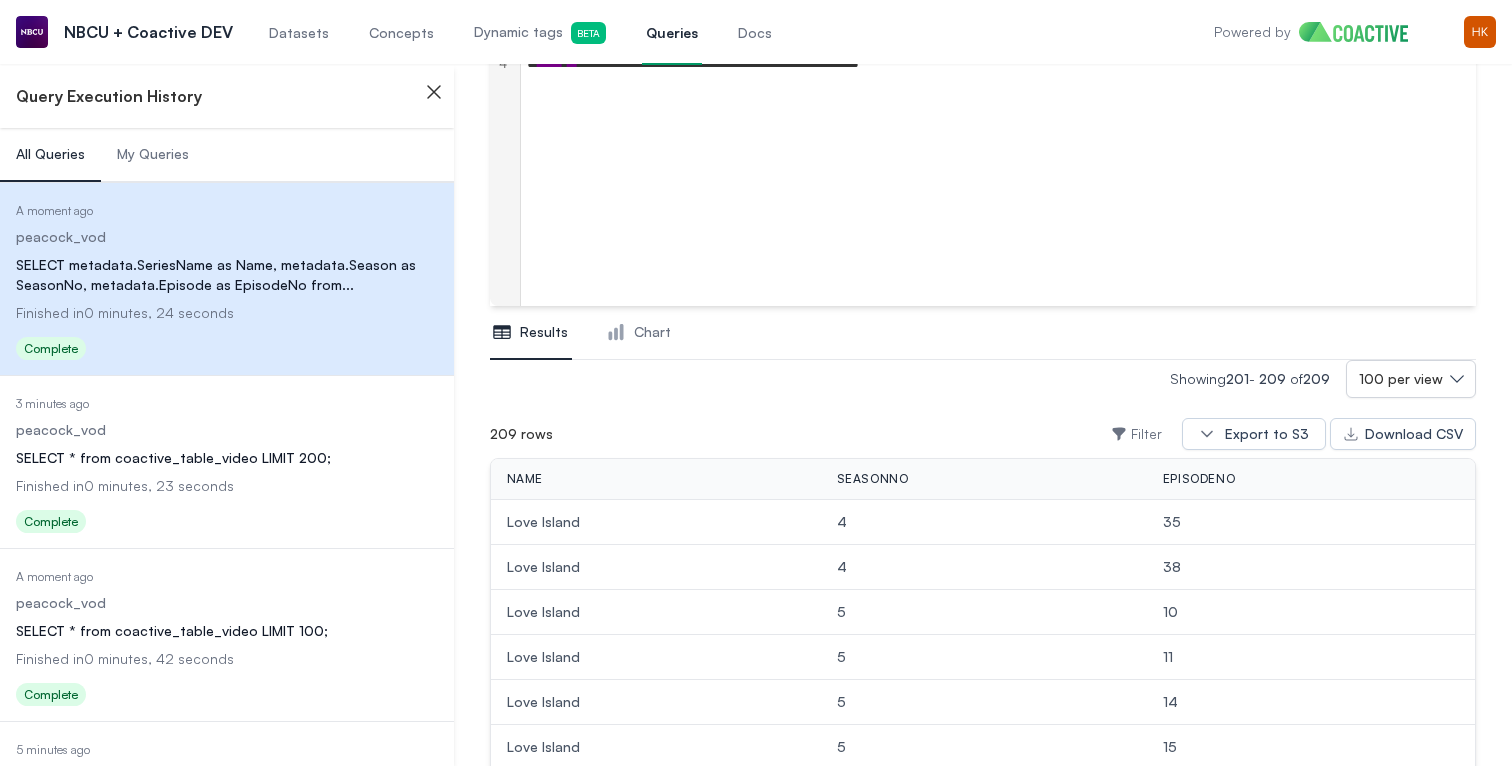 scroll, scrollTop: 0, scrollLeft: 0, axis: both 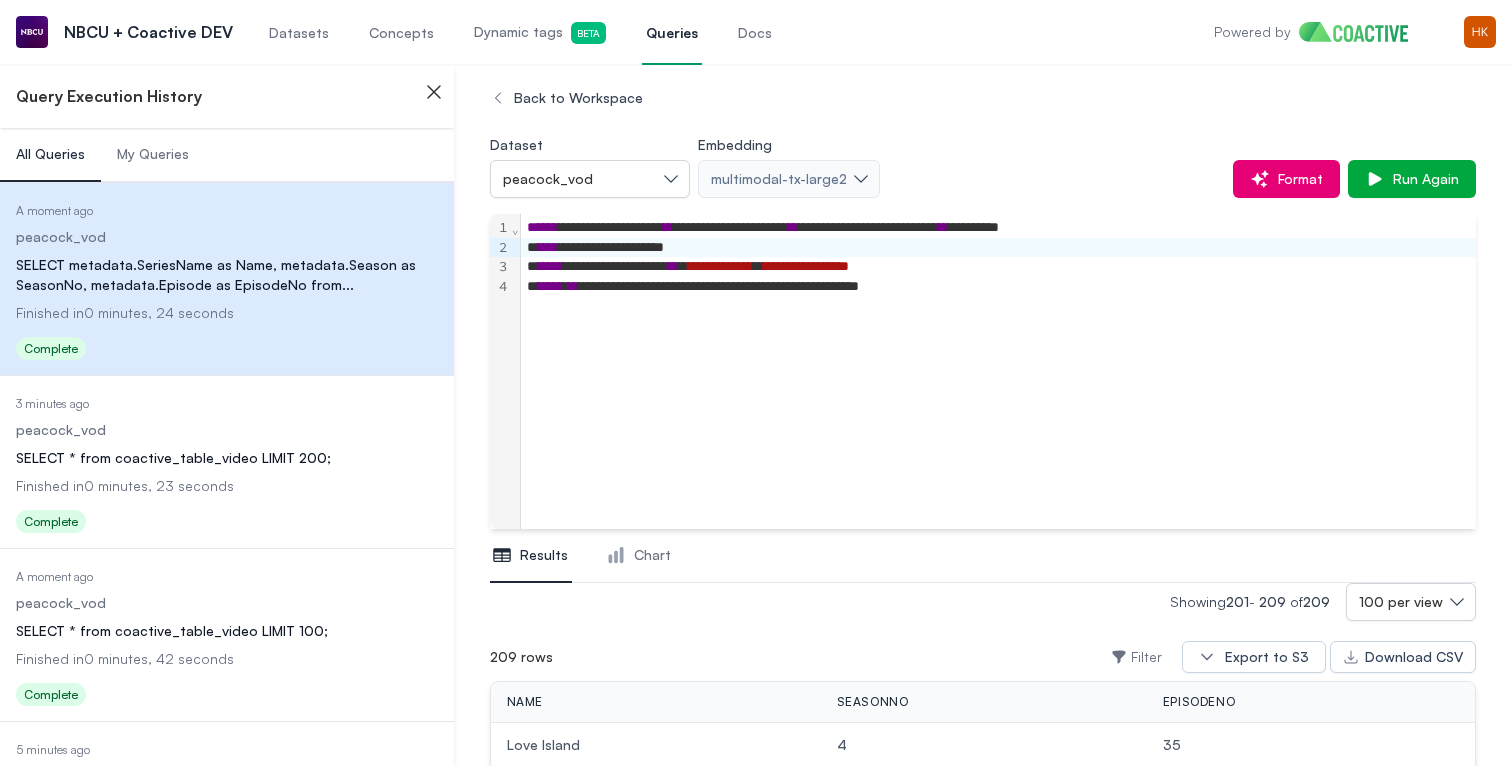 click on "**********" at bounding box center (998, 228) 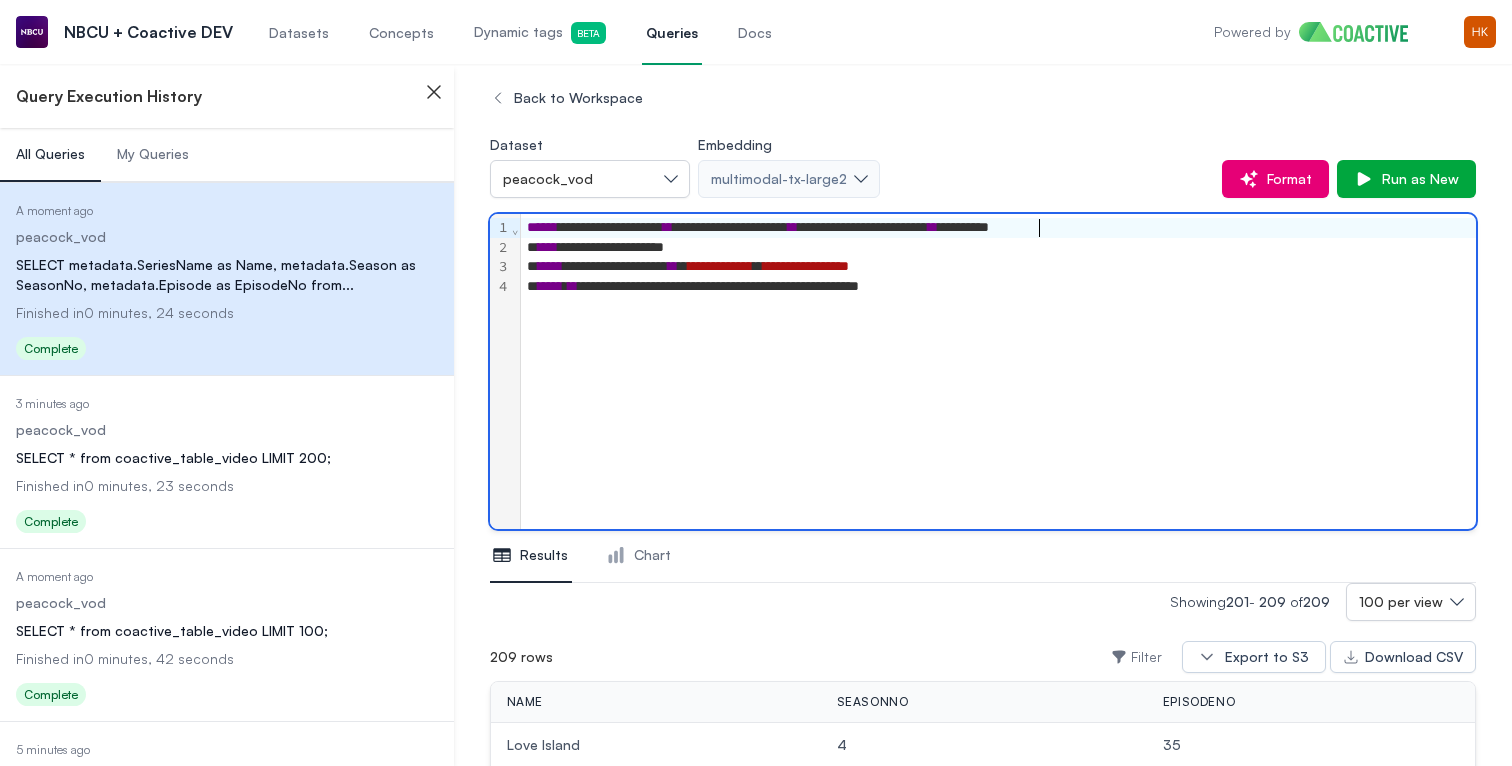 click on "**********" at bounding box center (998, 228) 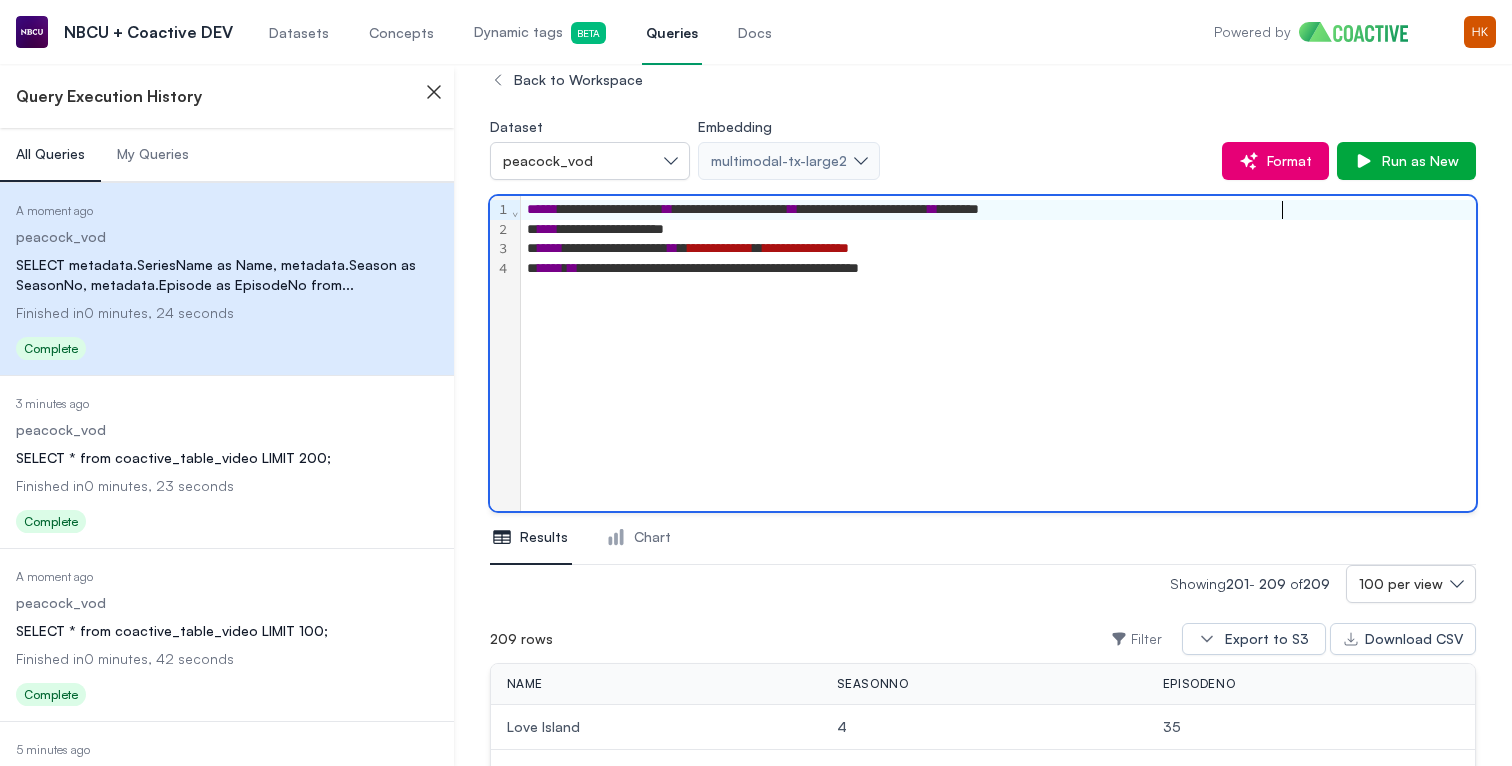 scroll, scrollTop: 13, scrollLeft: 0, axis: vertical 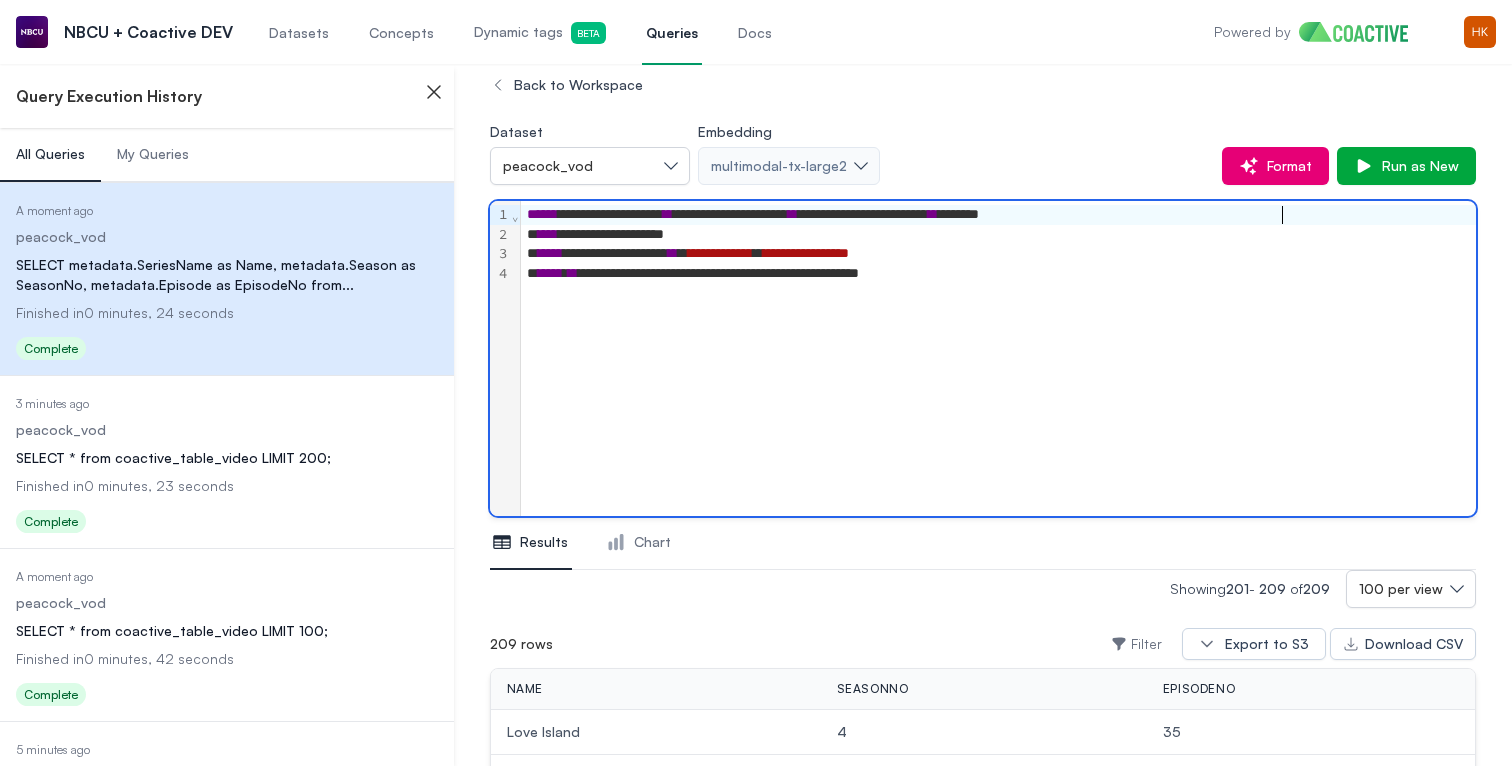 click on "**********" at bounding box center [998, 254] 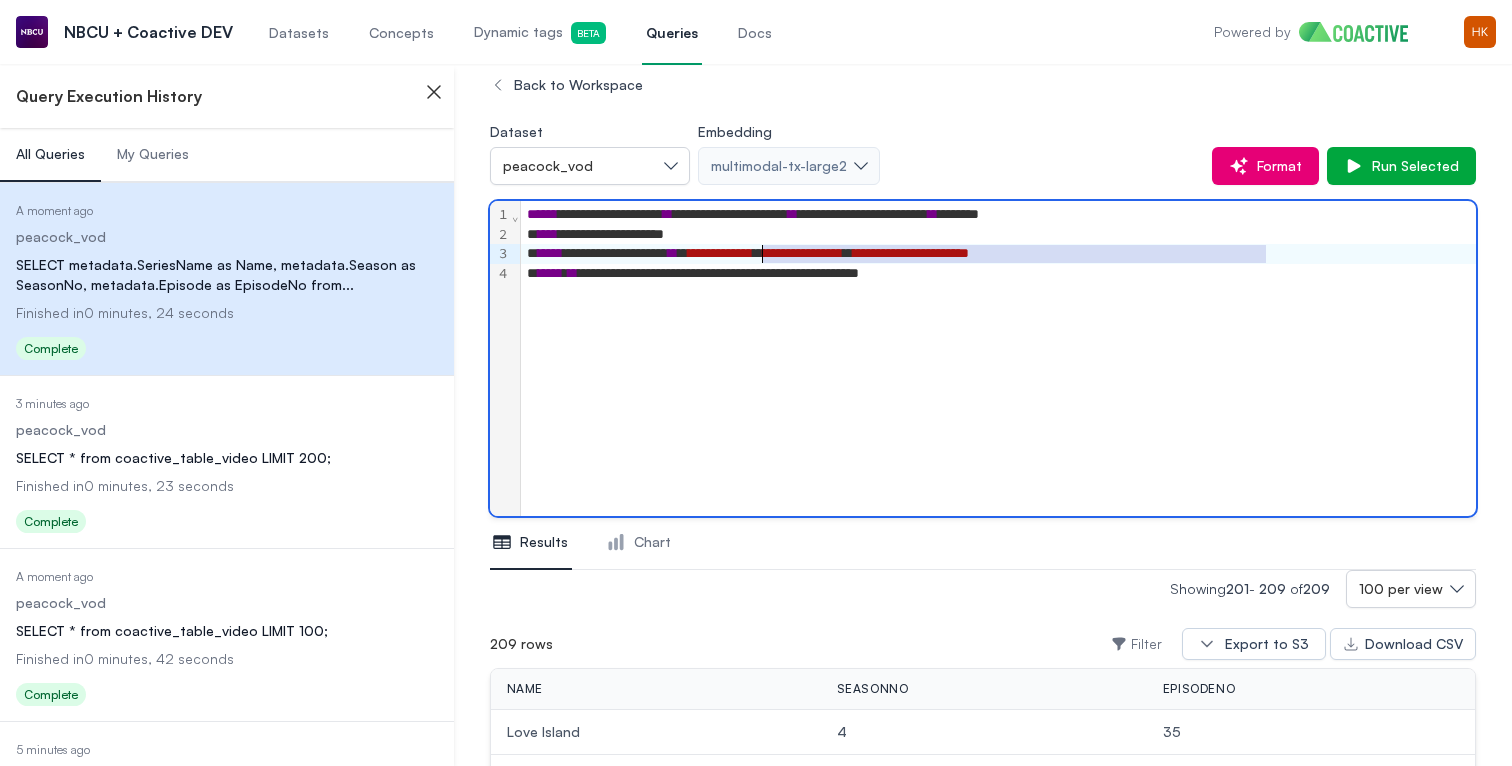 drag, startPoint x: 1272, startPoint y: 254, endPoint x: 765, endPoint y: 255, distance: 507.00098 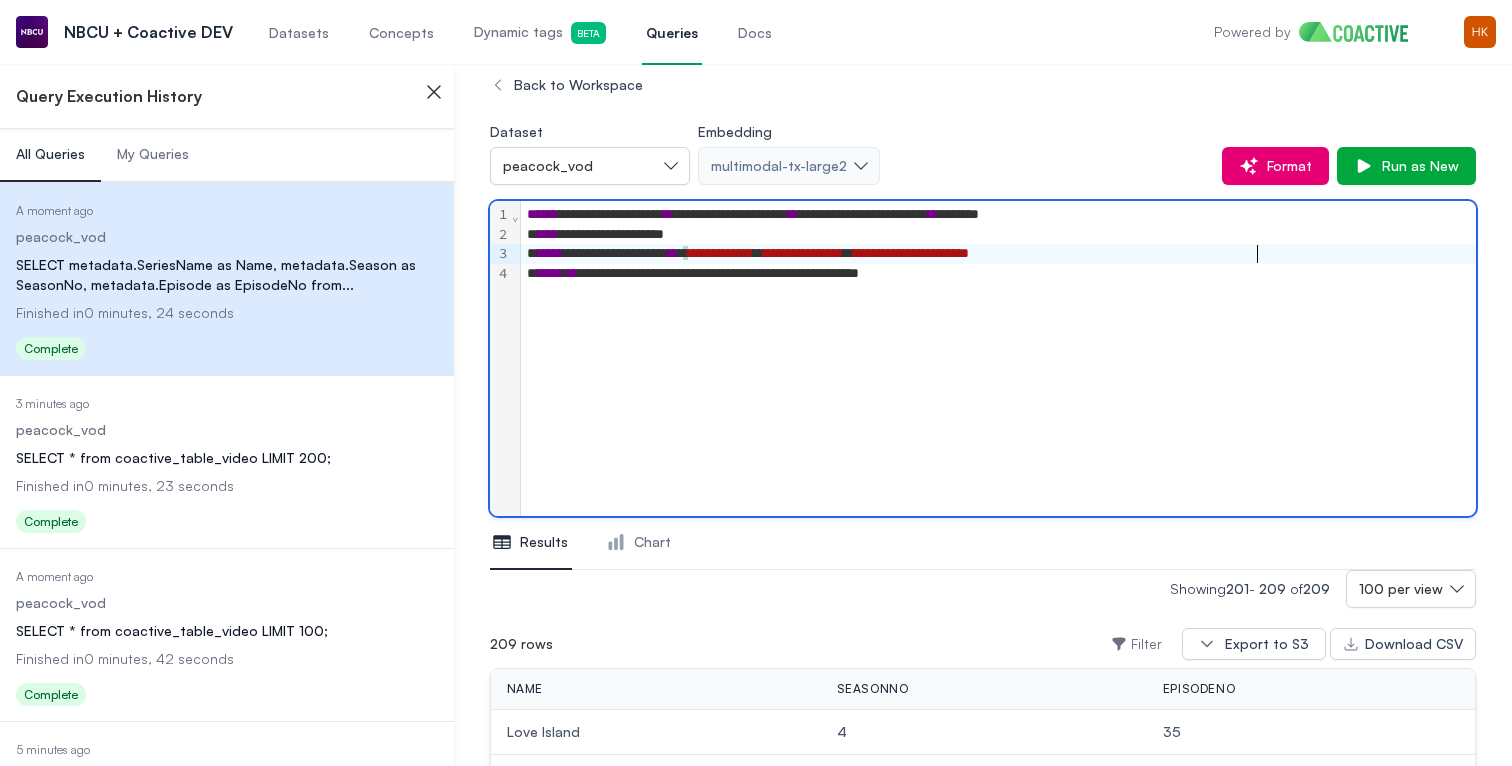 click on "**********" at bounding box center [911, 253] 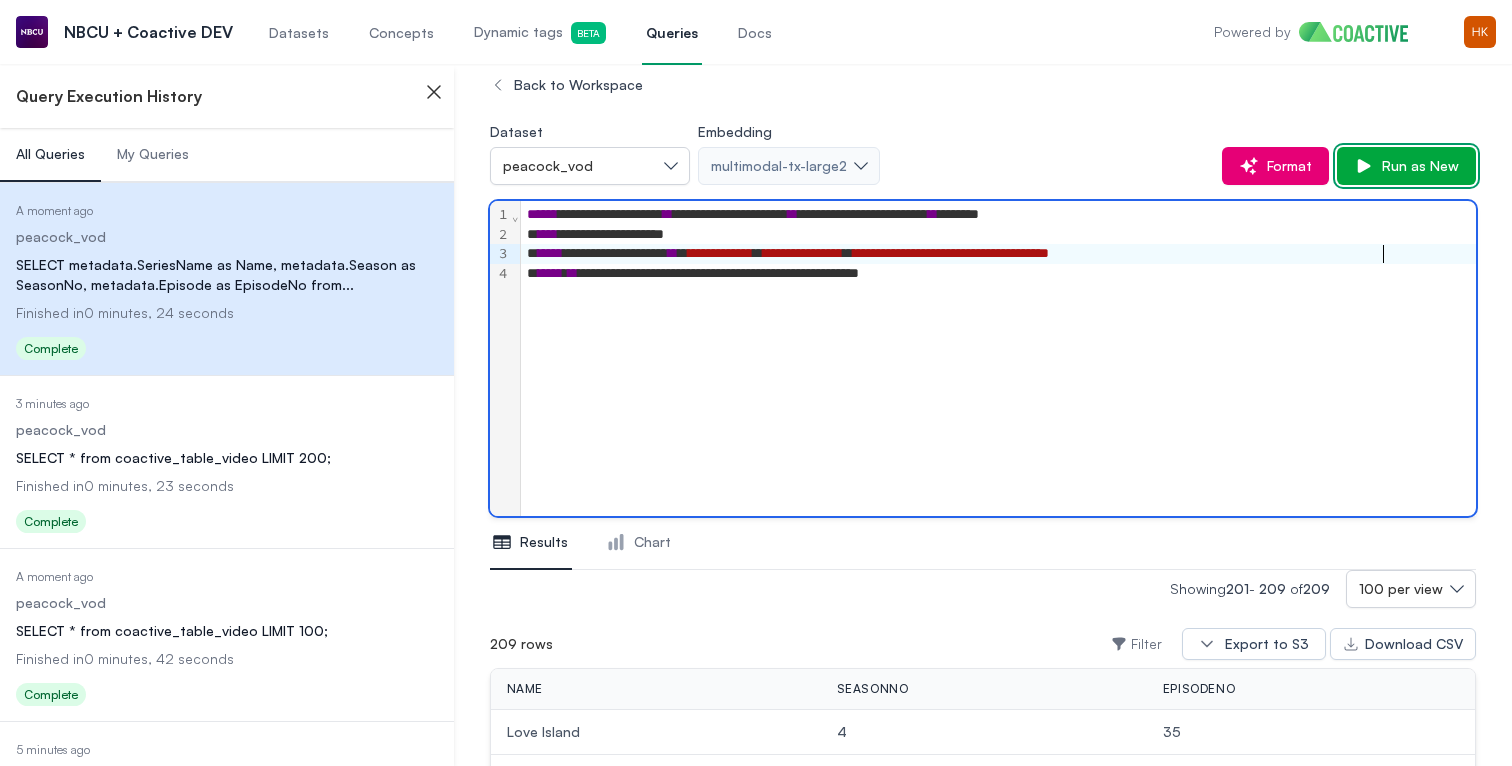 click on "Run as New" at bounding box center [1416, 166] 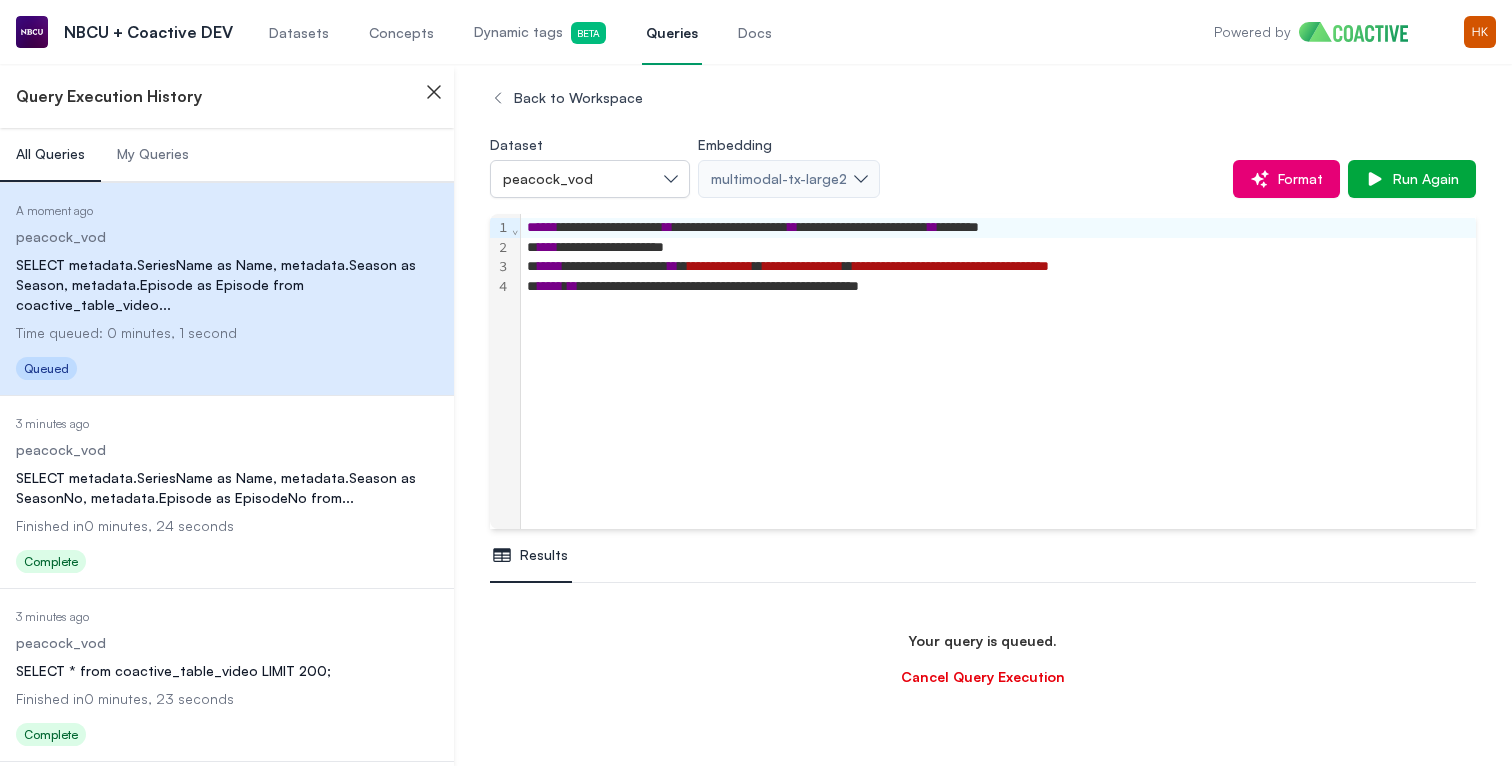 scroll, scrollTop: 18, scrollLeft: 0, axis: vertical 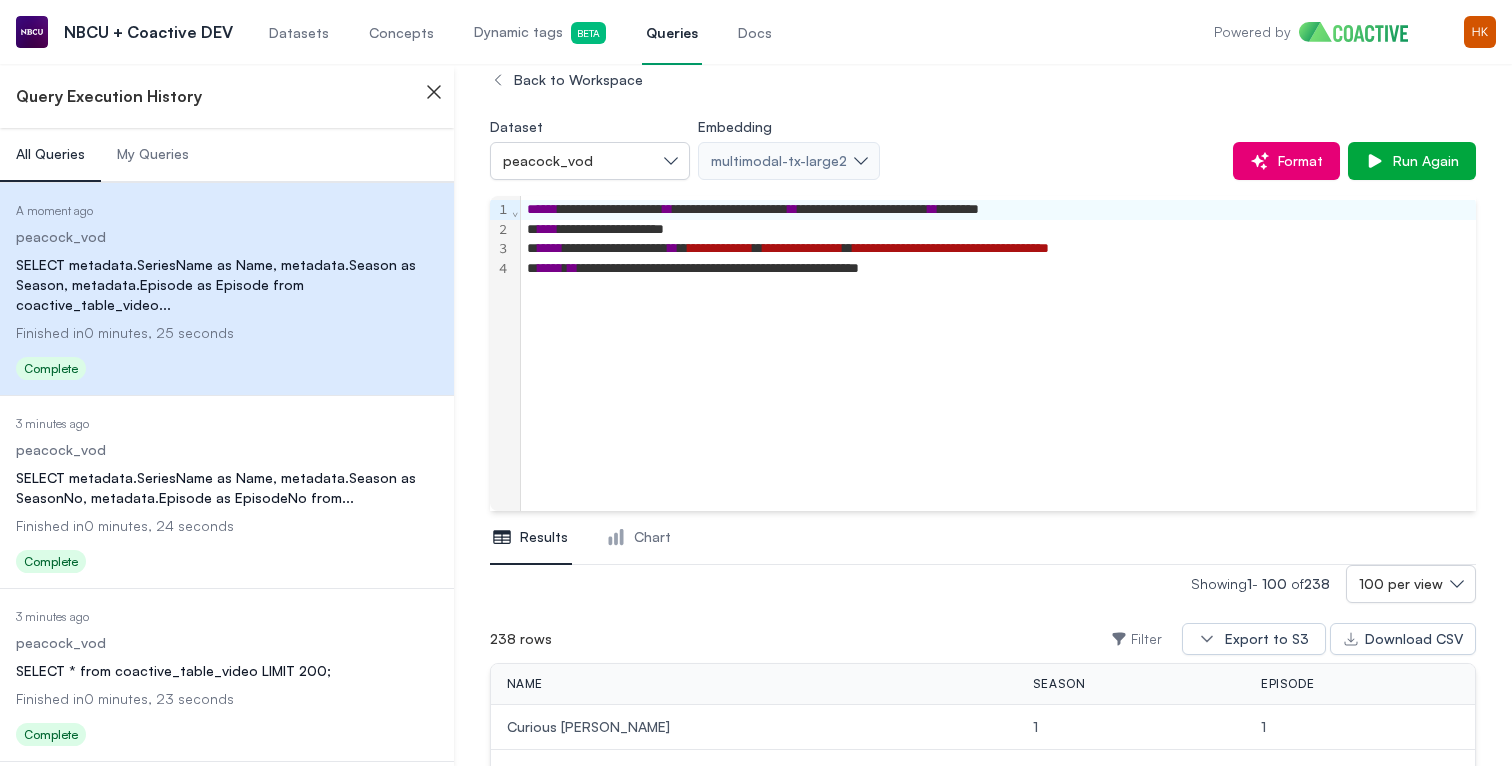 click on "**********" at bounding box center [951, 248] 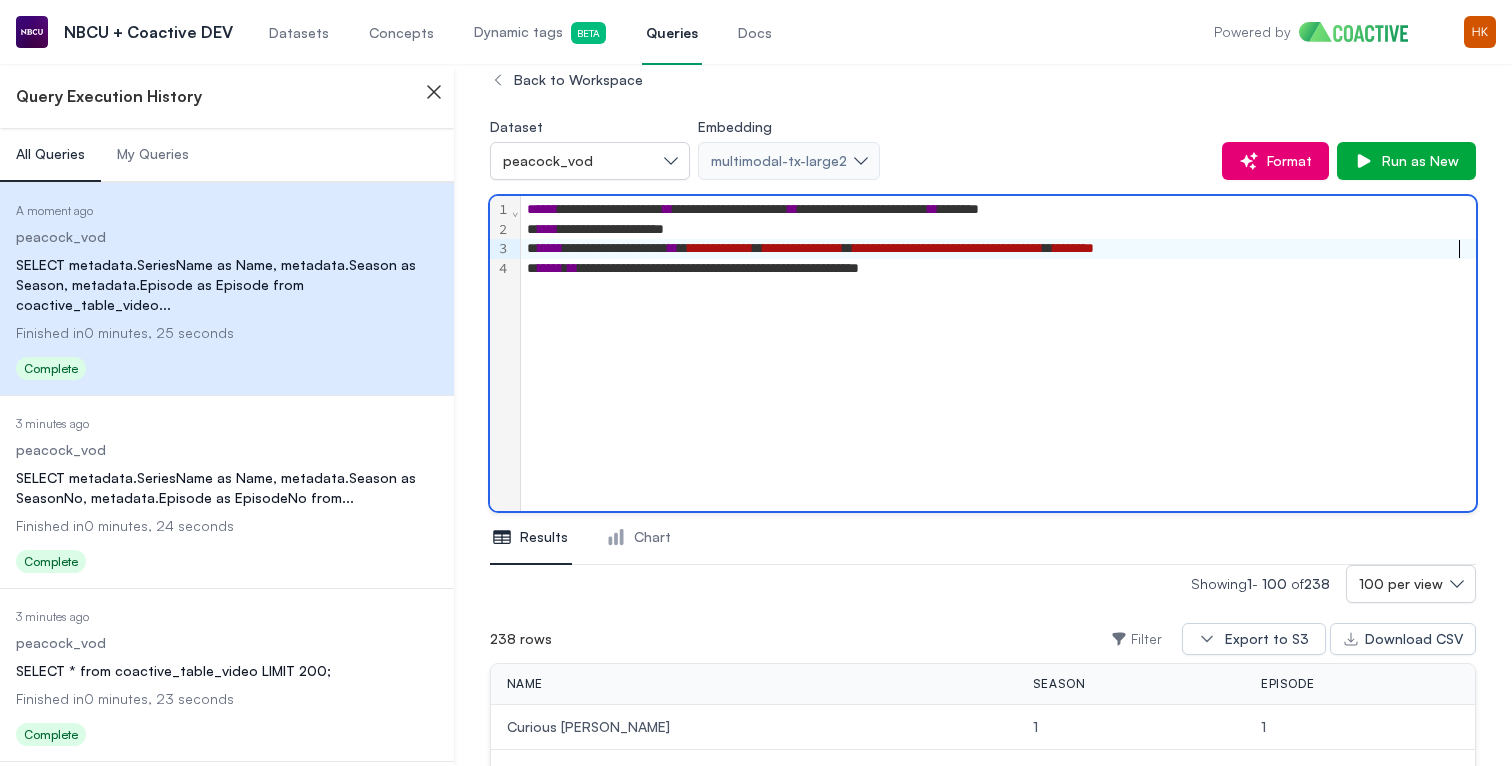 scroll, scrollTop: 0, scrollLeft: 5, axis: horizontal 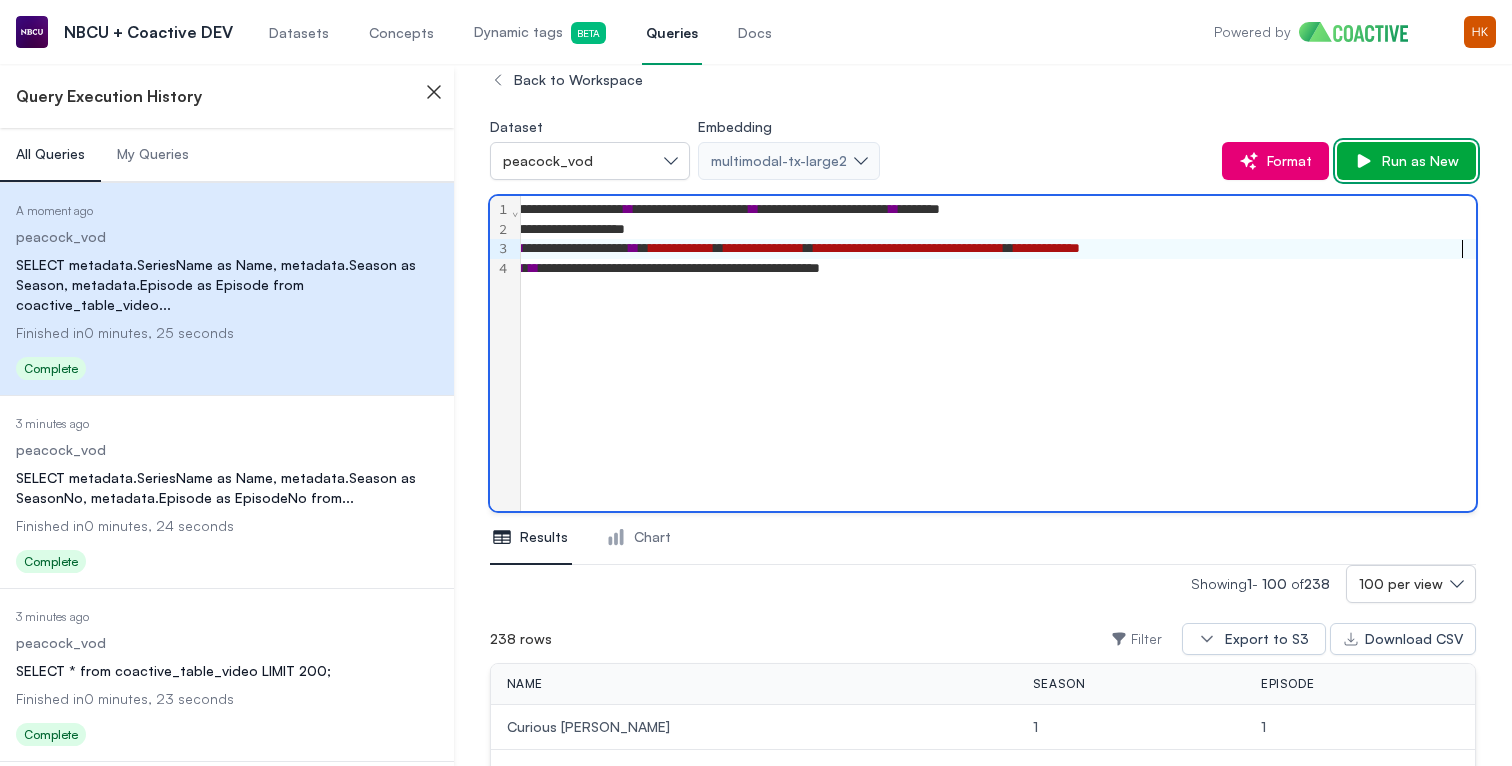 click 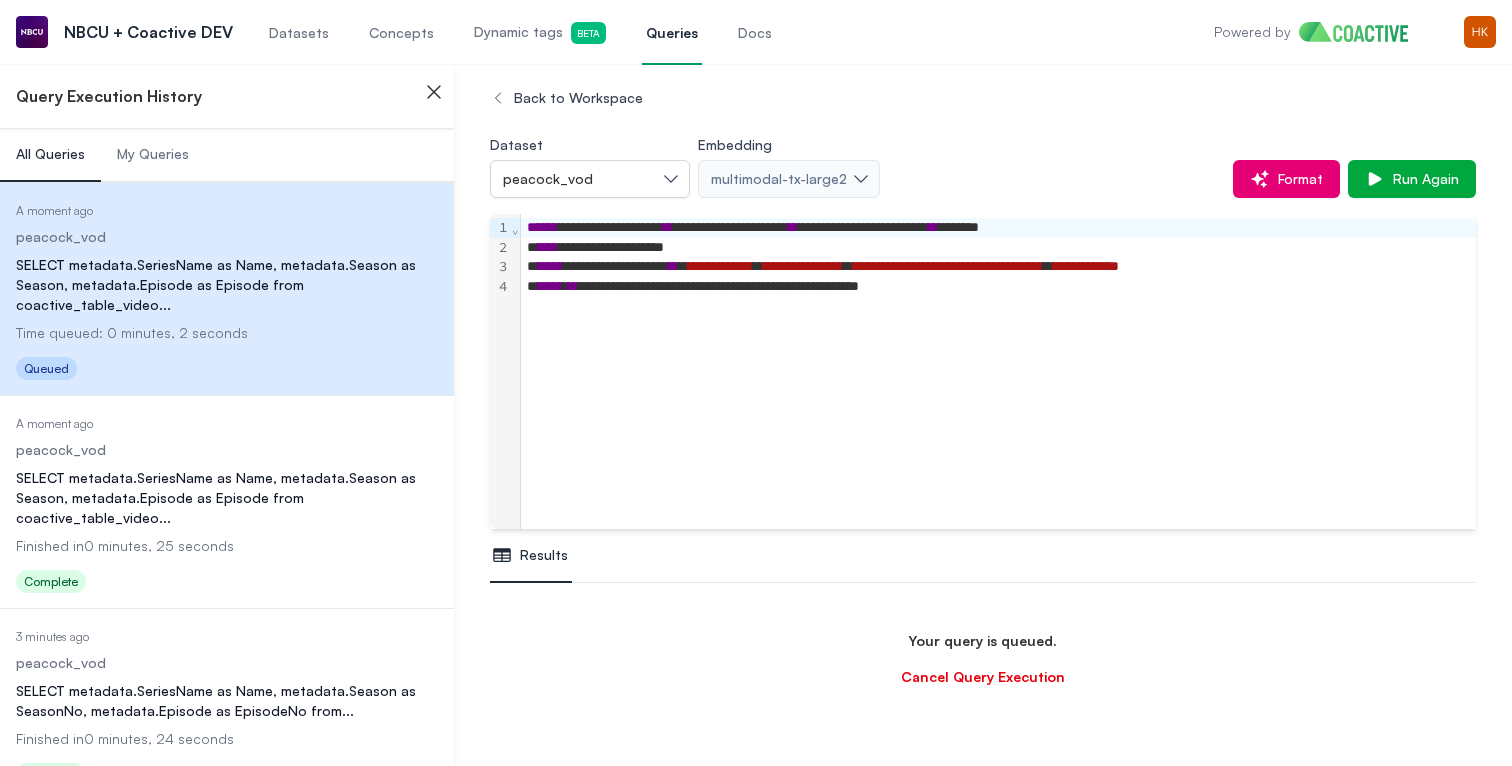 scroll, scrollTop: 17, scrollLeft: 0, axis: vertical 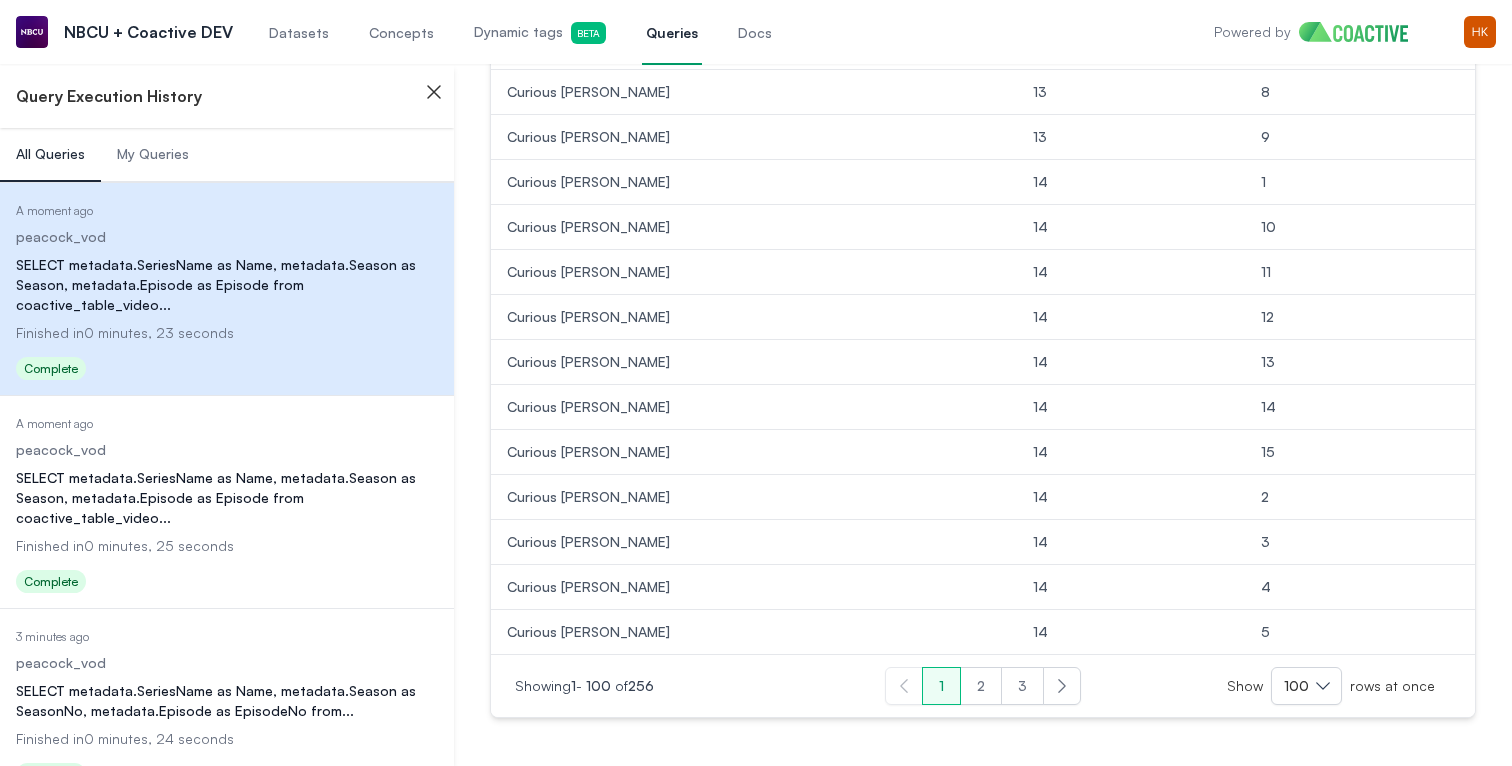 click on "3" at bounding box center (1022, 686) 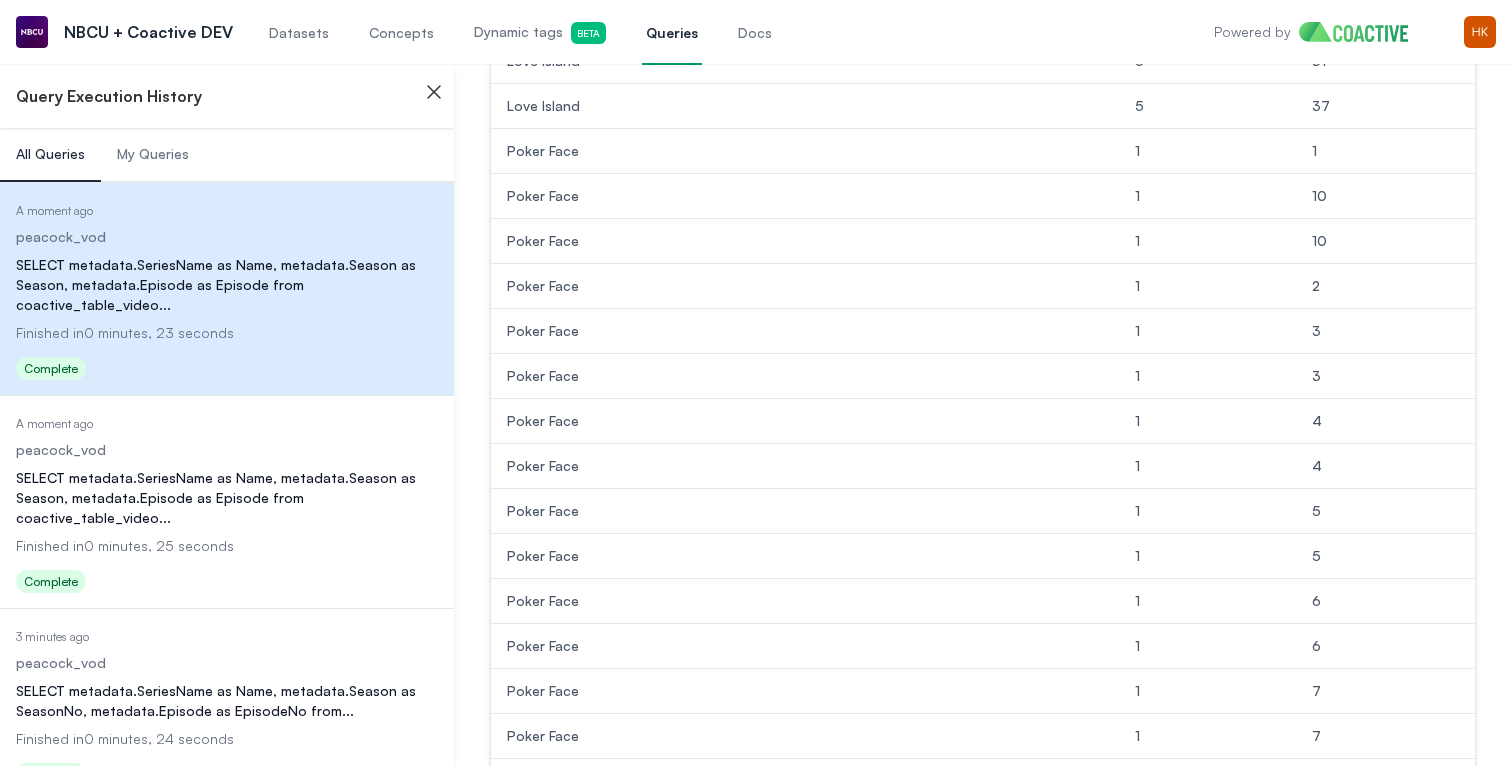 scroll, scrollTop: 0, scrollLeft: 0, axis: both 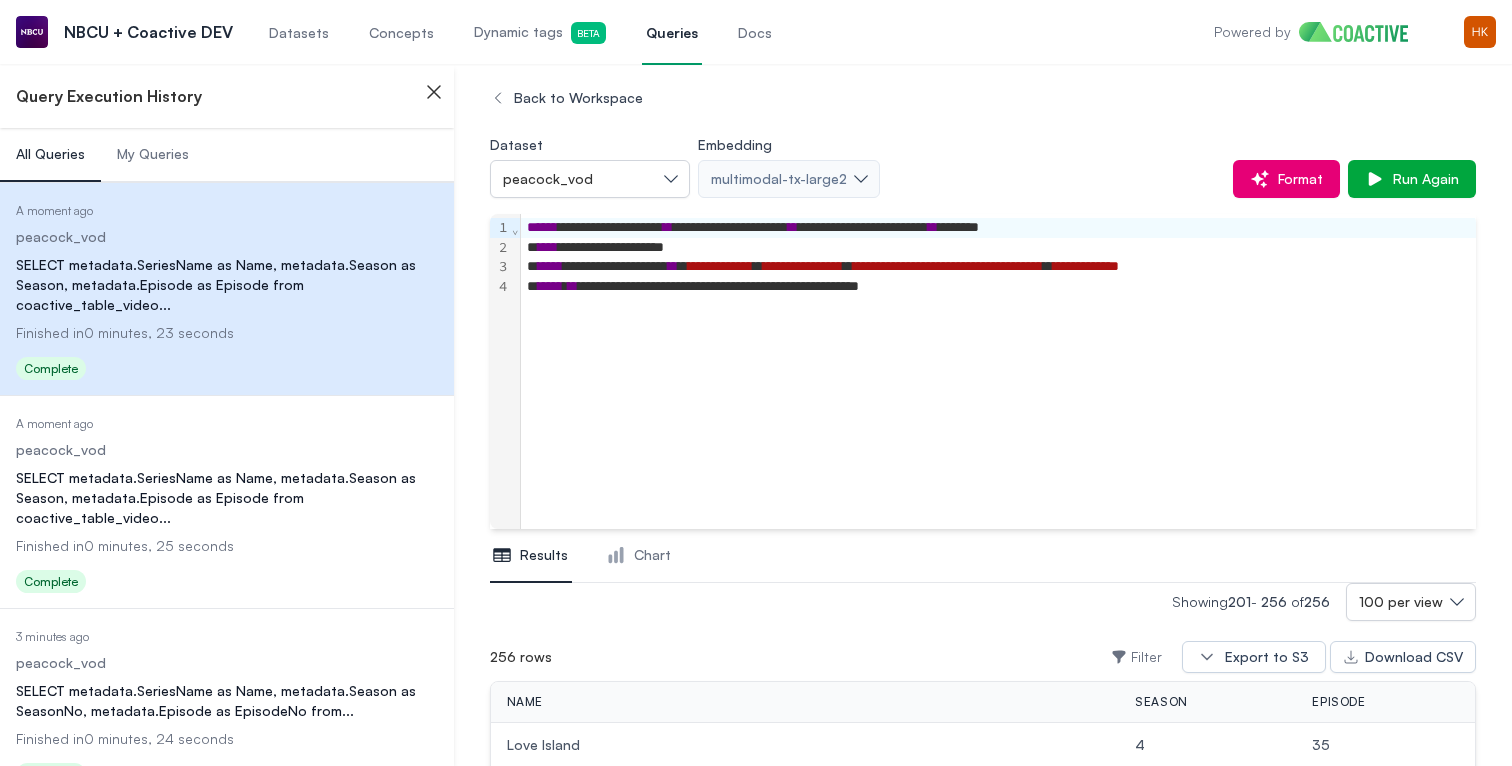 click on "**********" at bounding box center (1020, 228) 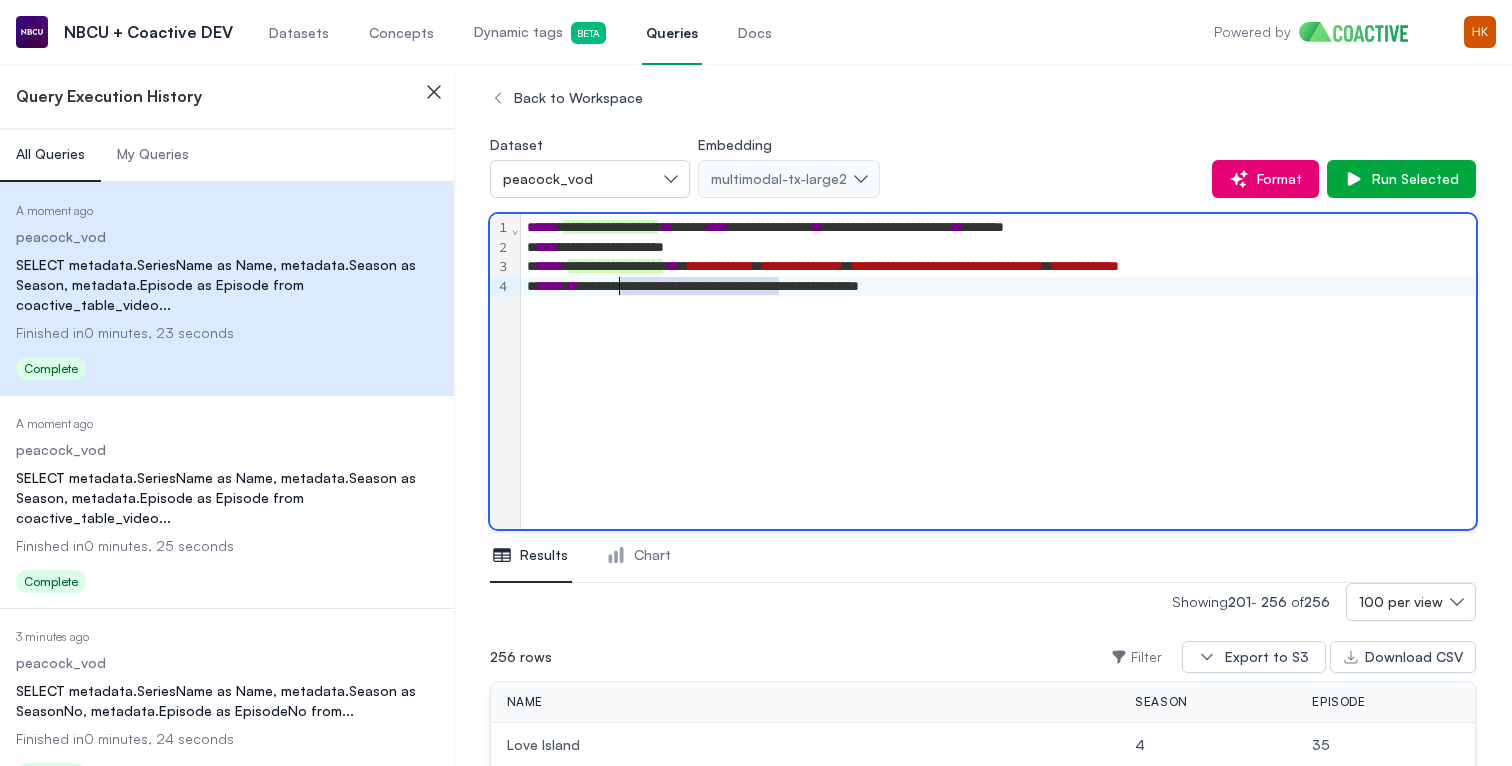 drag, startPoint x: 780, startPoint y: 293, endPoint x: 618, endPoint y: 291, distance: 162.01234 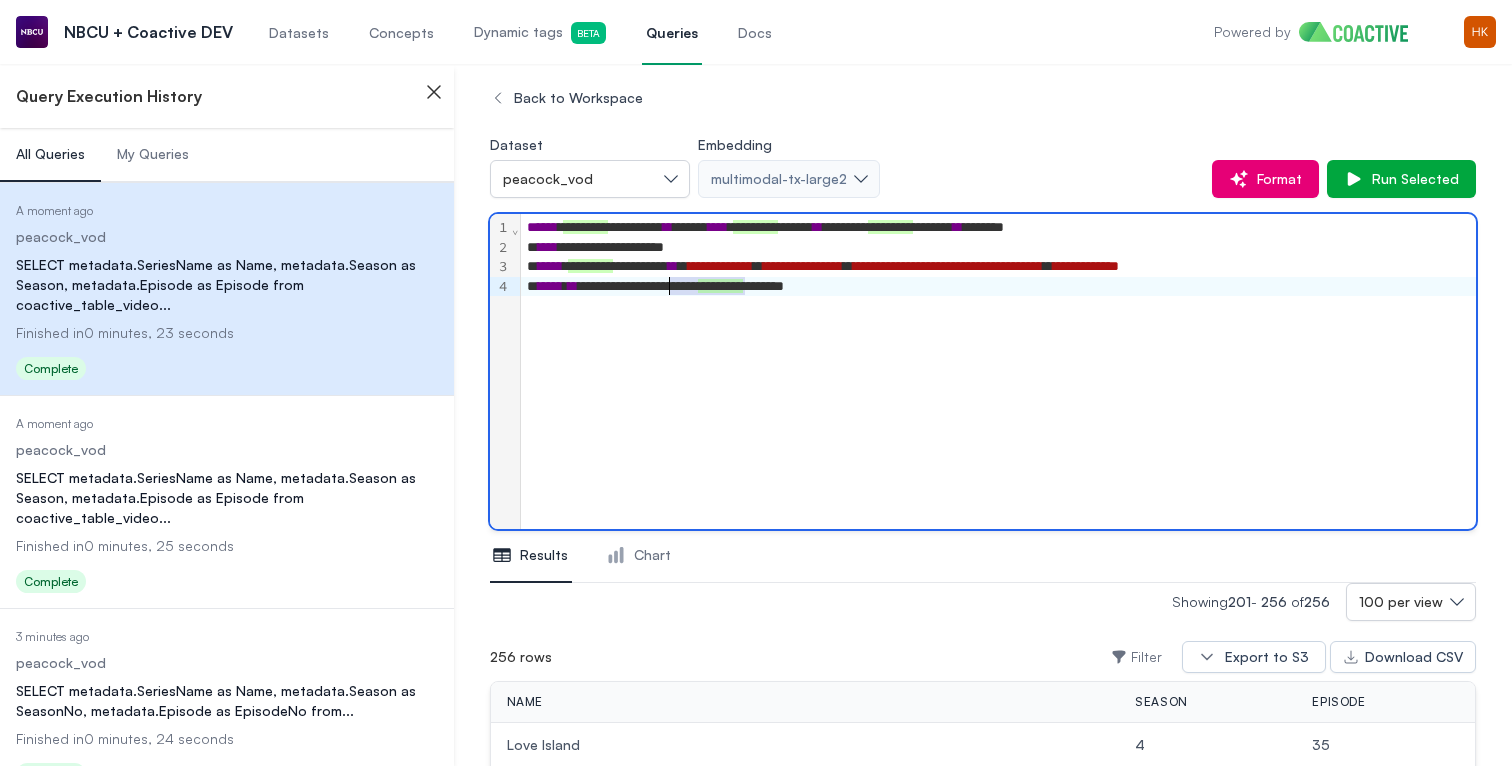 drag, startPoint x: 743, startPoint y: 286, endPoint x: 671, endPoint y: 289, distance: 72.06247 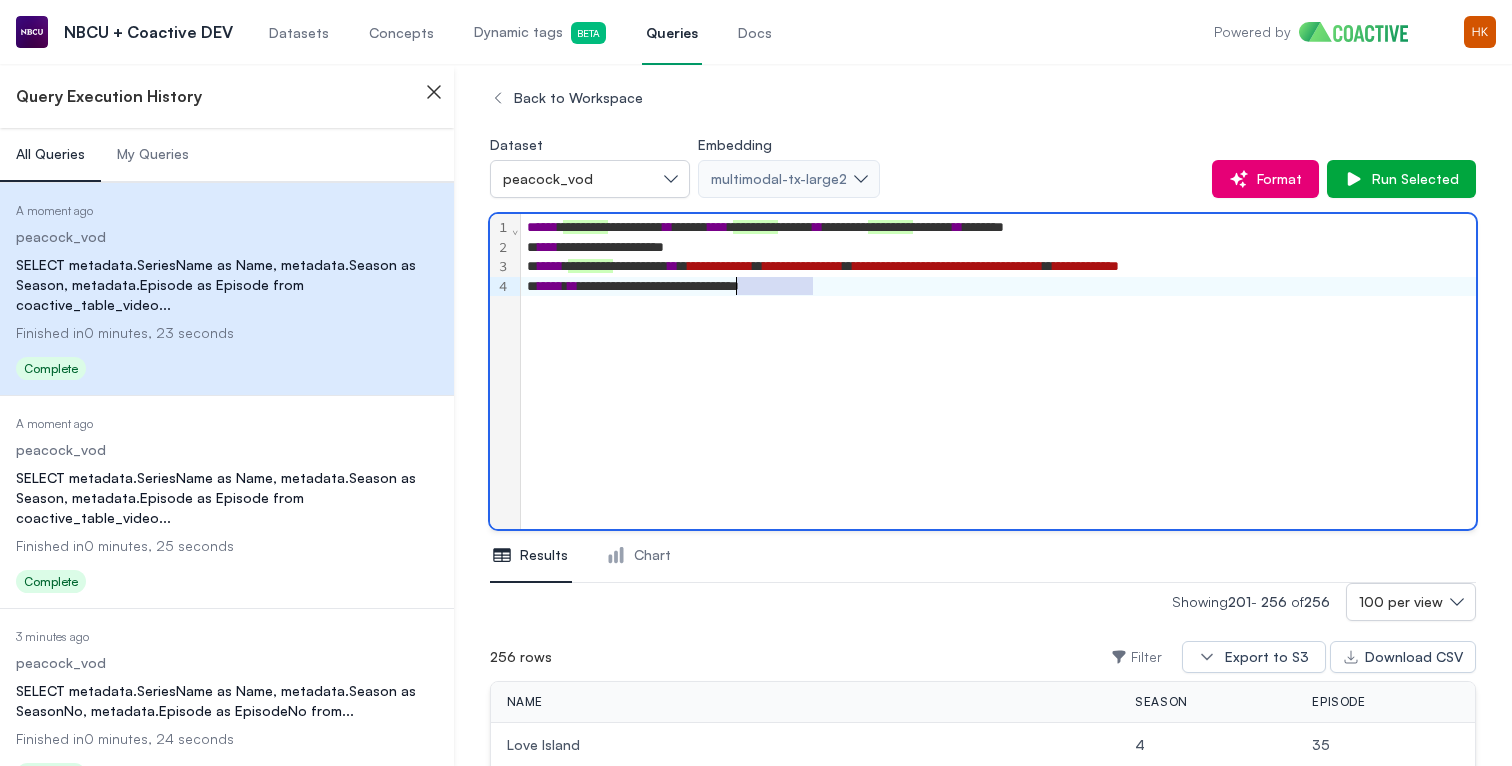 drag, startPoint x: 815, startPoint y: 293, endPoint x: 739, endPoint y: 292, distance: 76.00658 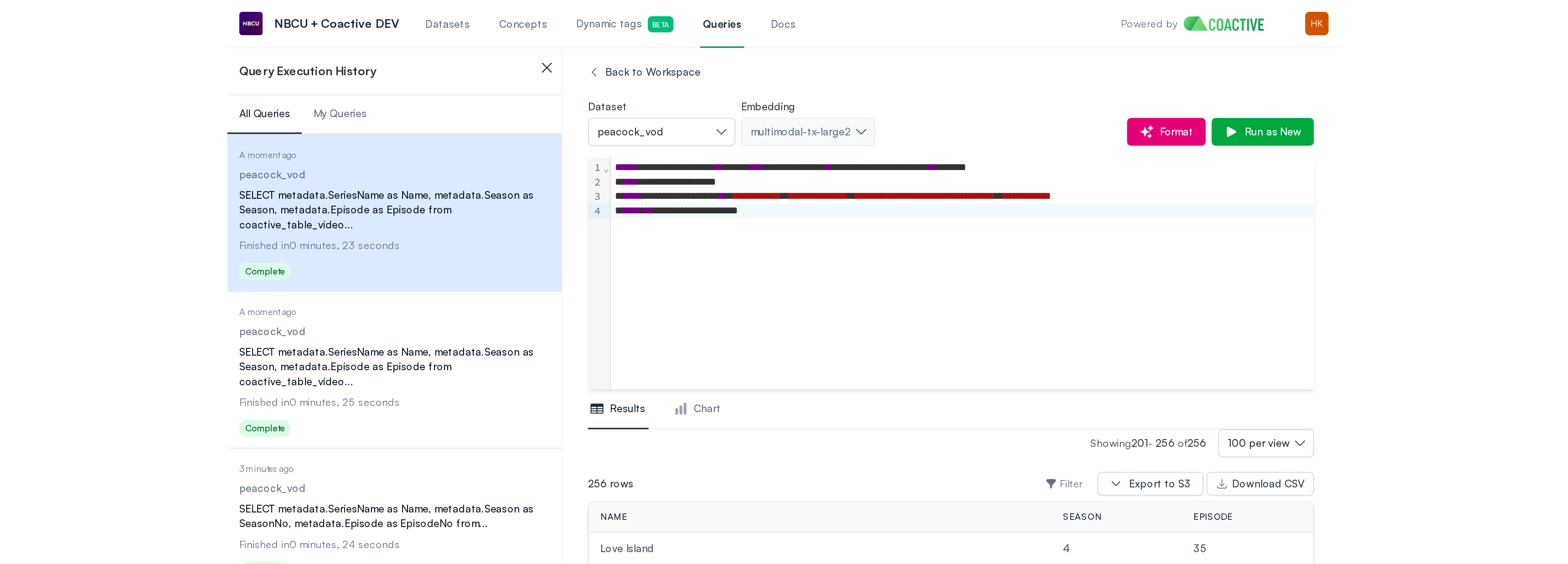 scroll, scrollTop: 215, scrollLeft: 0, axis: vertical 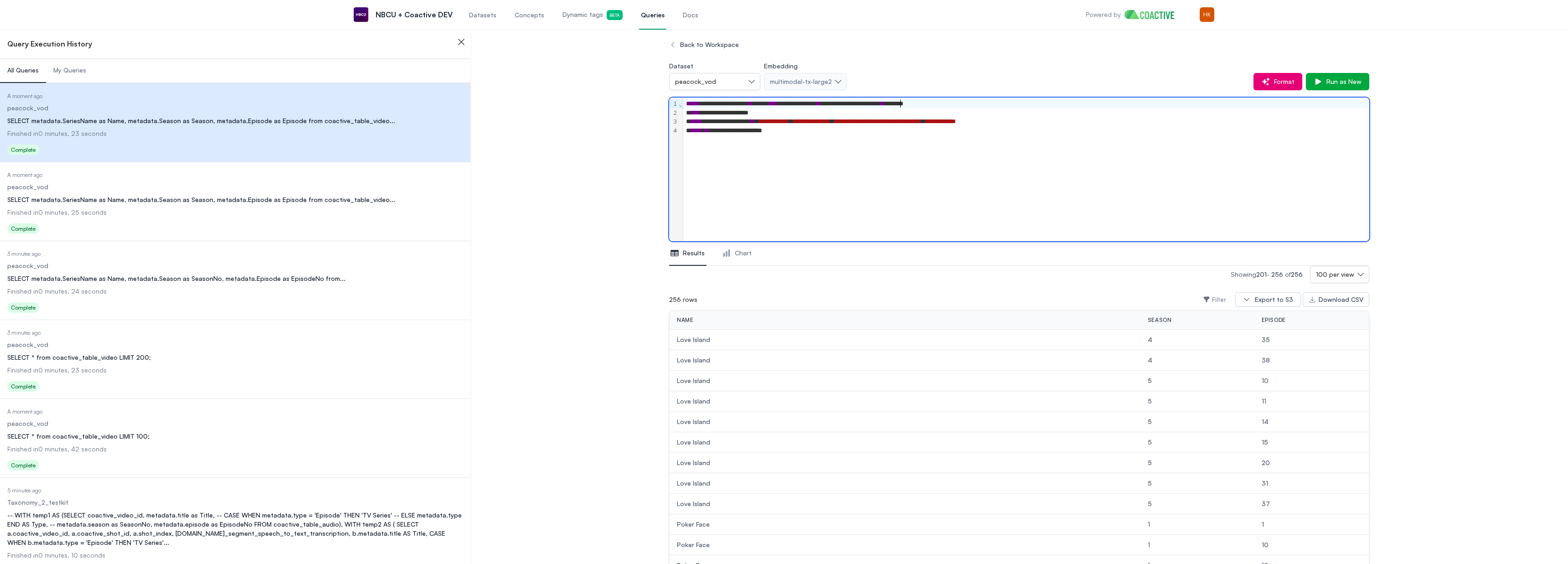 click on "**********" at bounding box center (1026, 104) 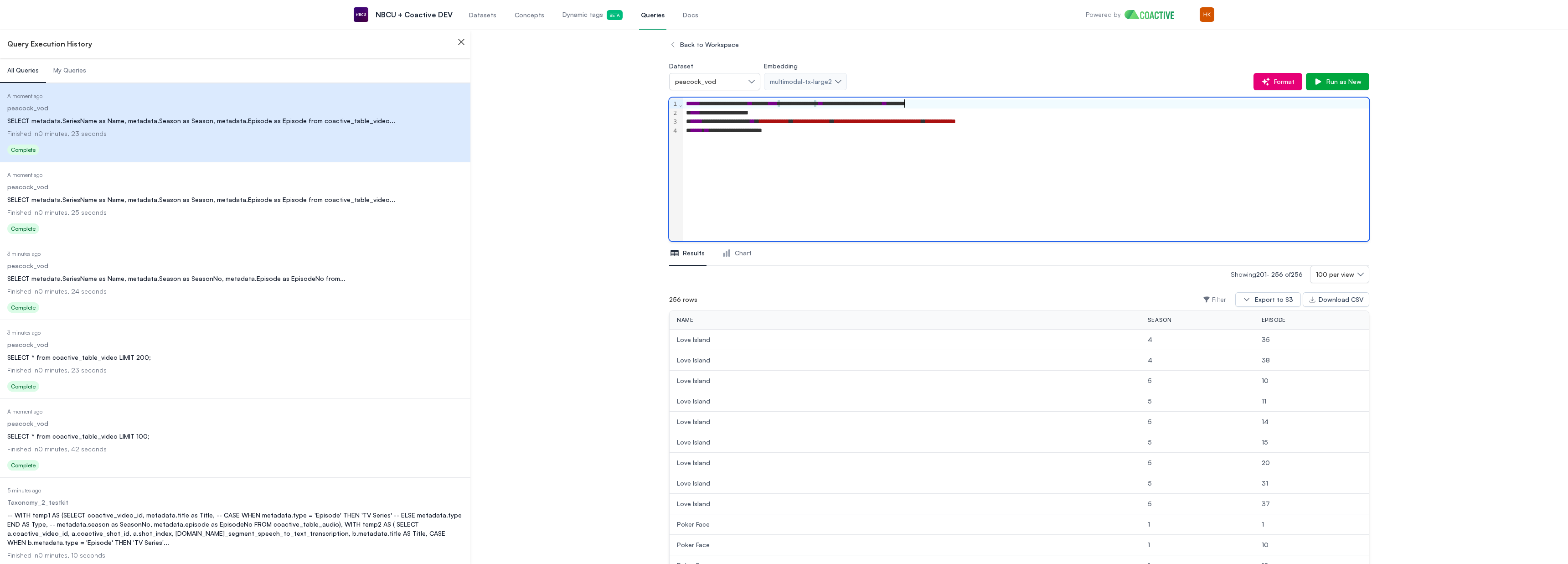 drag, startPoint x: 902, startPoint y: 104, endPoint x: 909, endPoint y: 107, distance: 7.615773 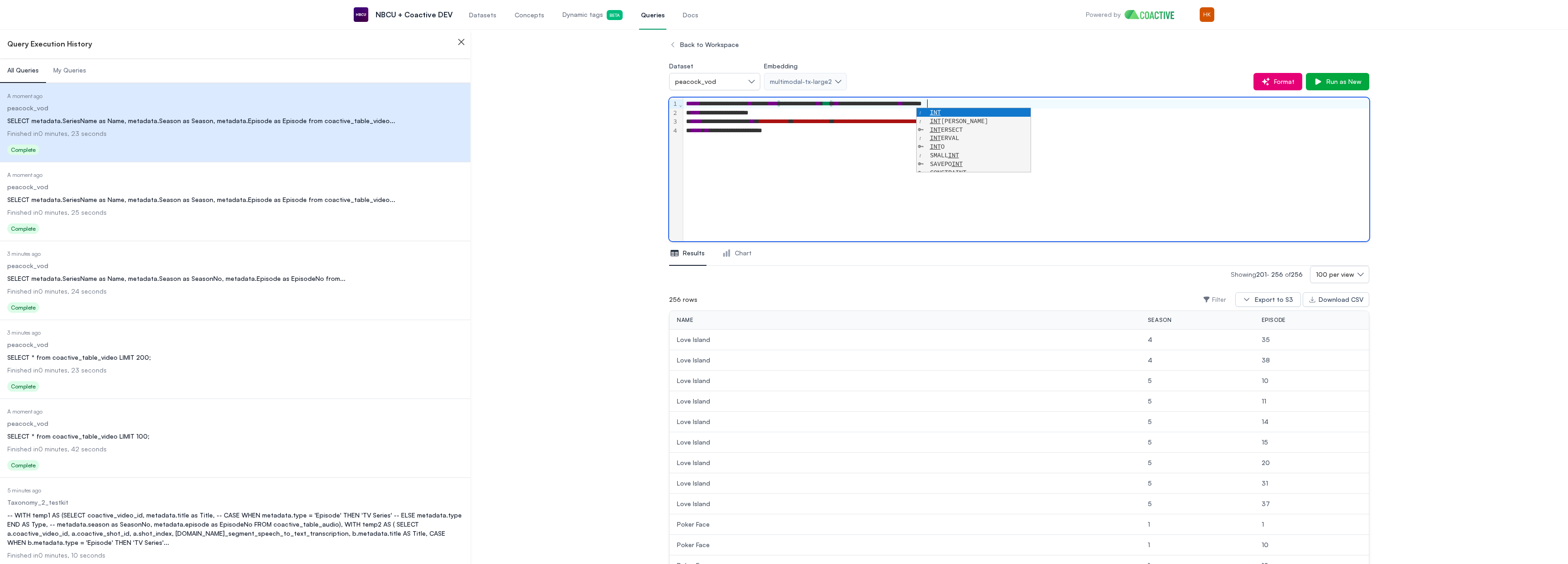 click on "**********" at bounding box center [1026, 104] 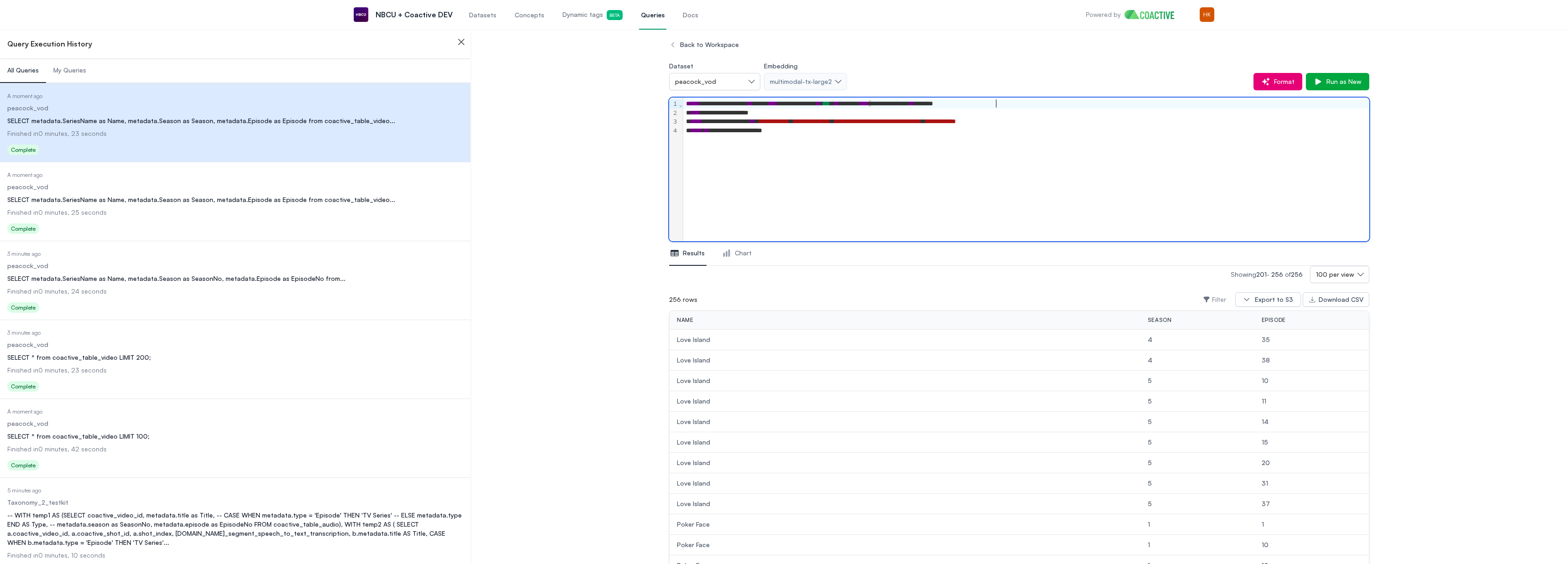 drag, startPoint x: 1058, startPoint y: 103, endPoint x: 1077, endPoint y: 117, distance: 23.600847 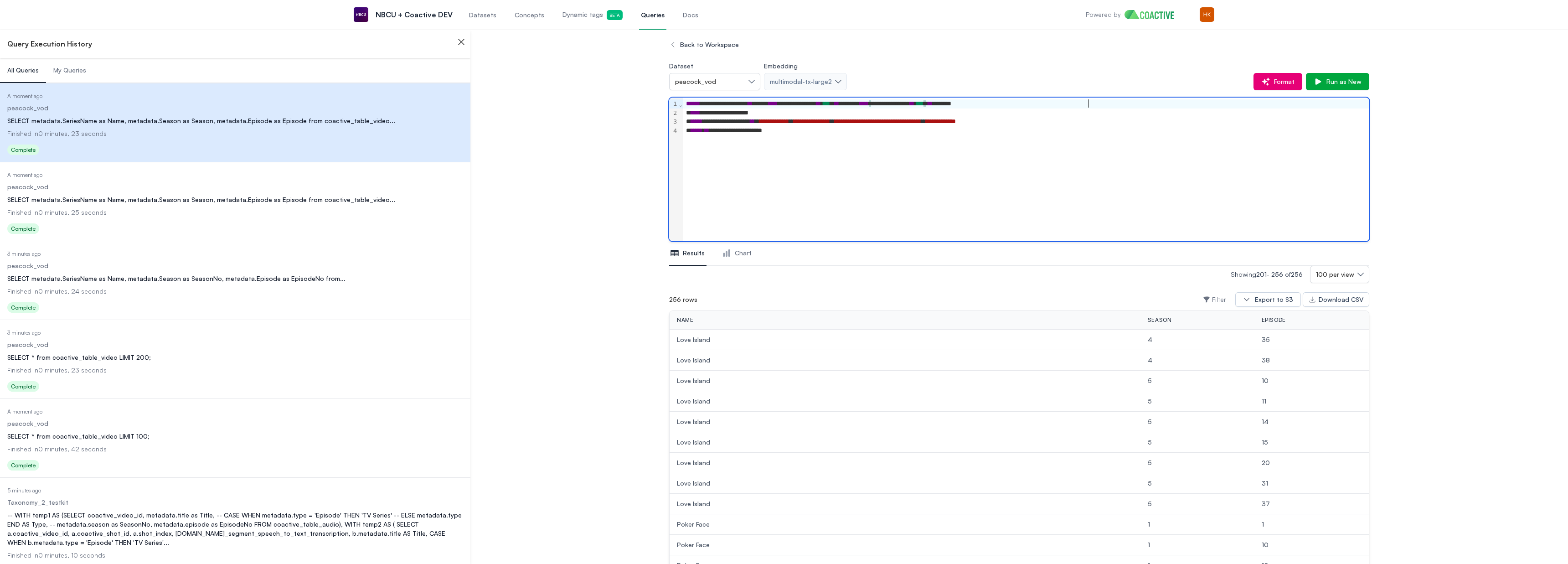 click on "**********" at bounding box center (1026, 131) 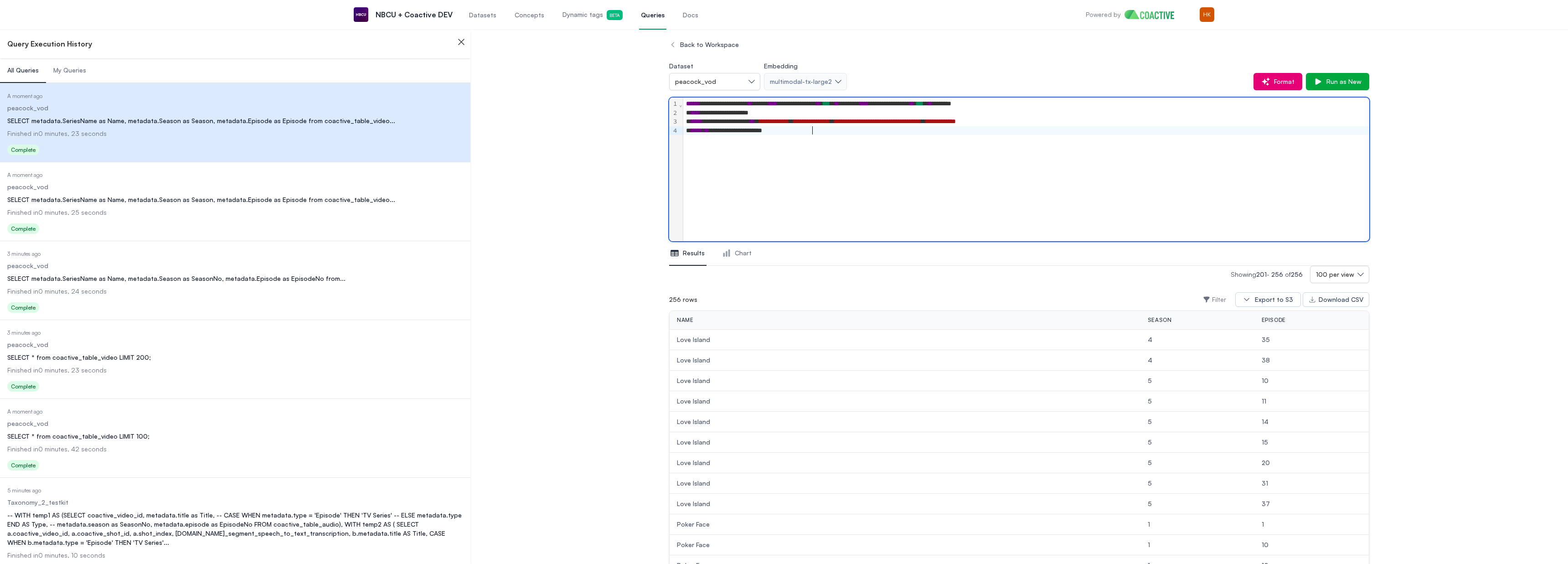 click on "**********" at bounding box center (1026, 169) 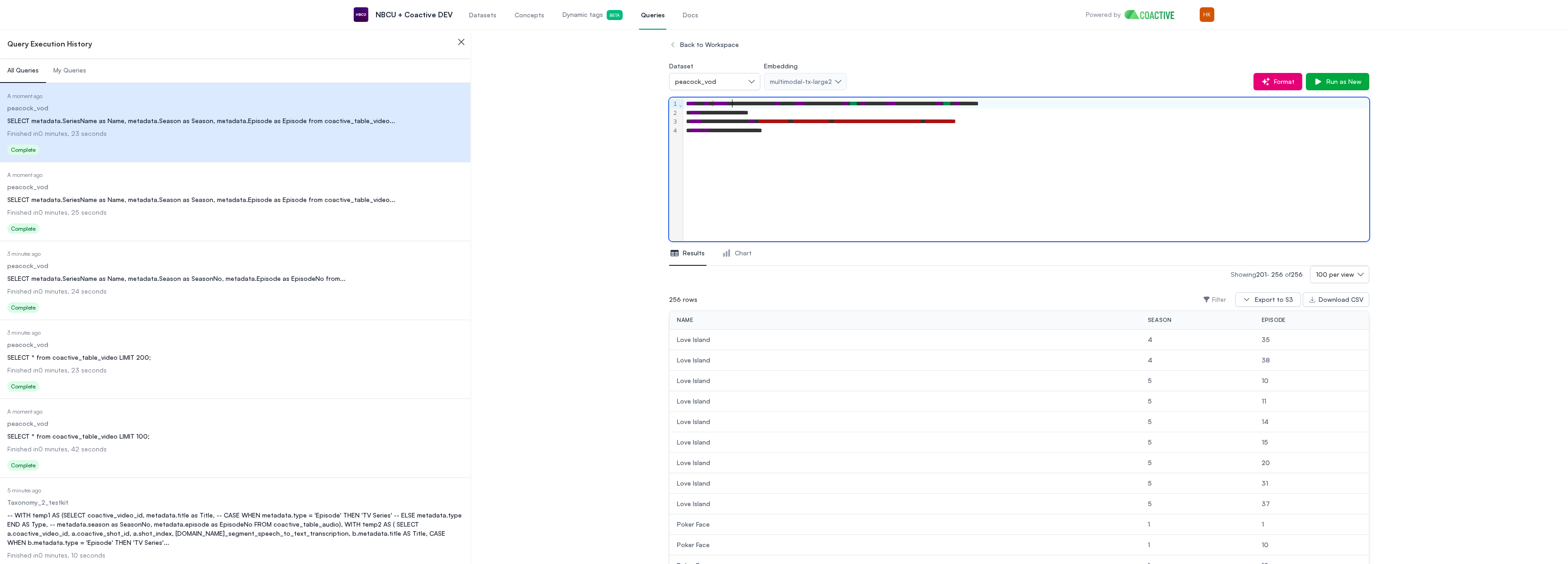 click on "**********" at bounding box center (1026, 131) 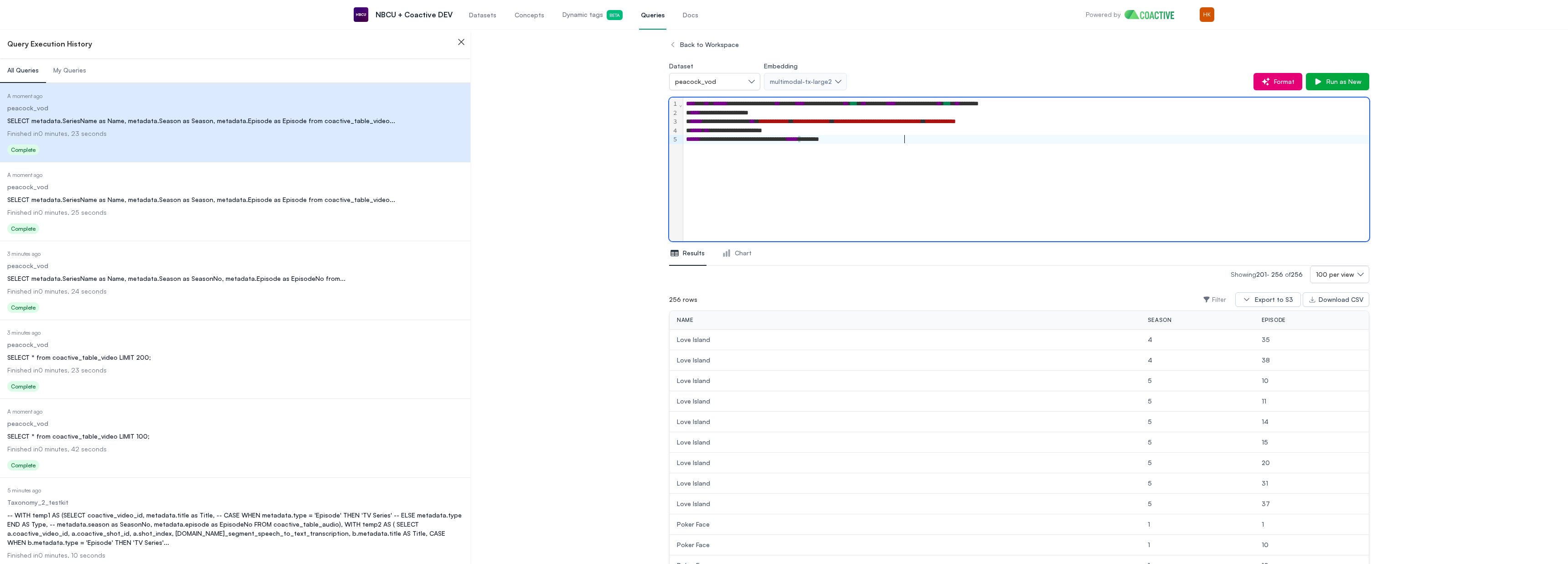 click on "**********" at bounding box center [1026, 140] 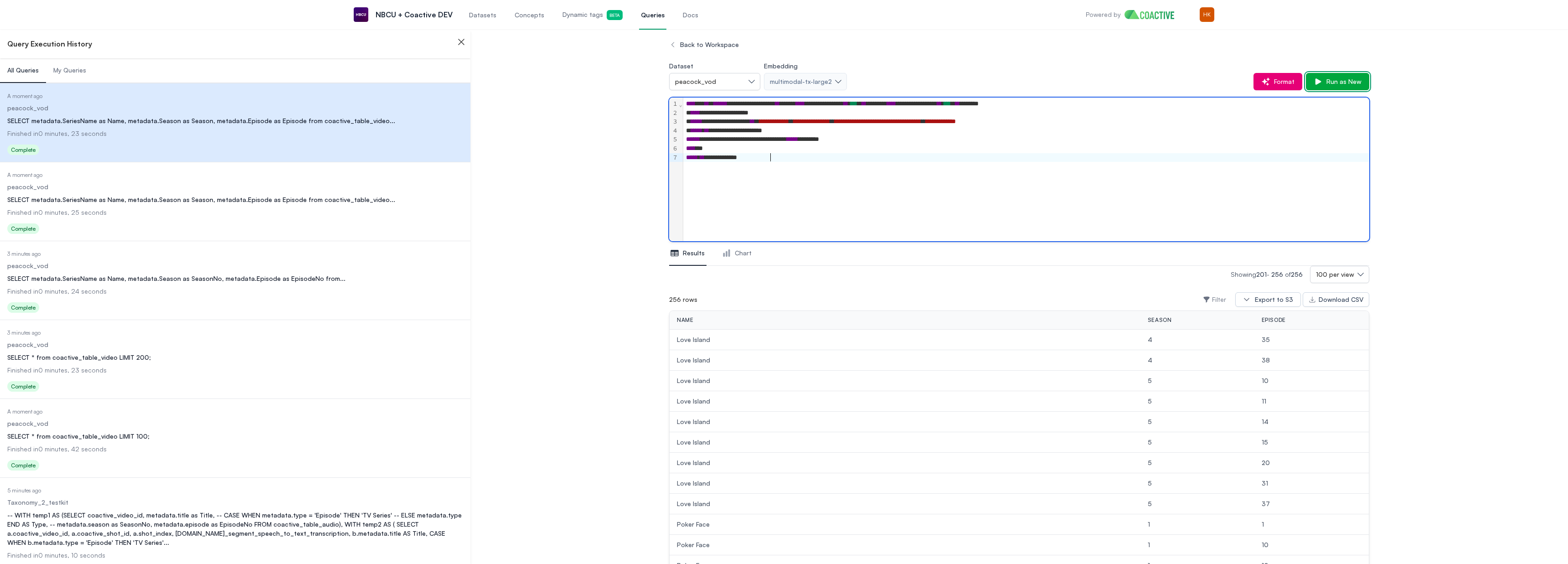 click on "Run as New" at bounding box center (1342, 82) 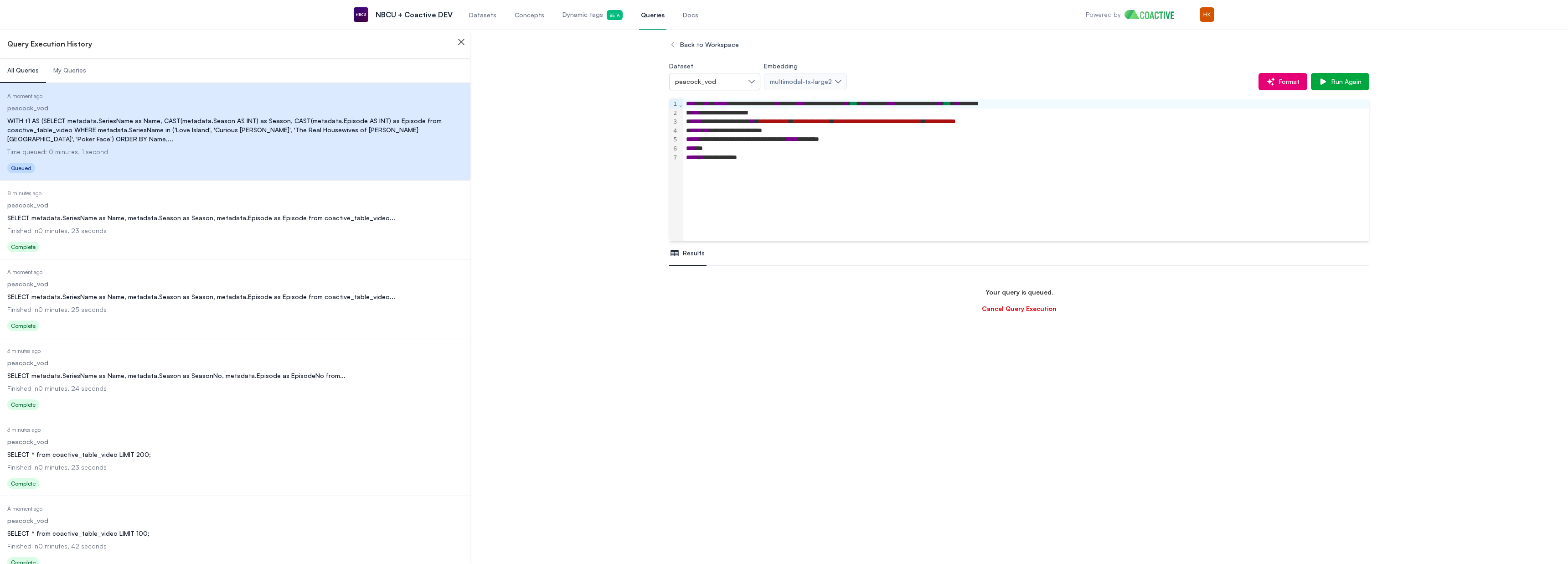 scroll, scrollTop: 269, scrollLeft: 0, axis: vertical 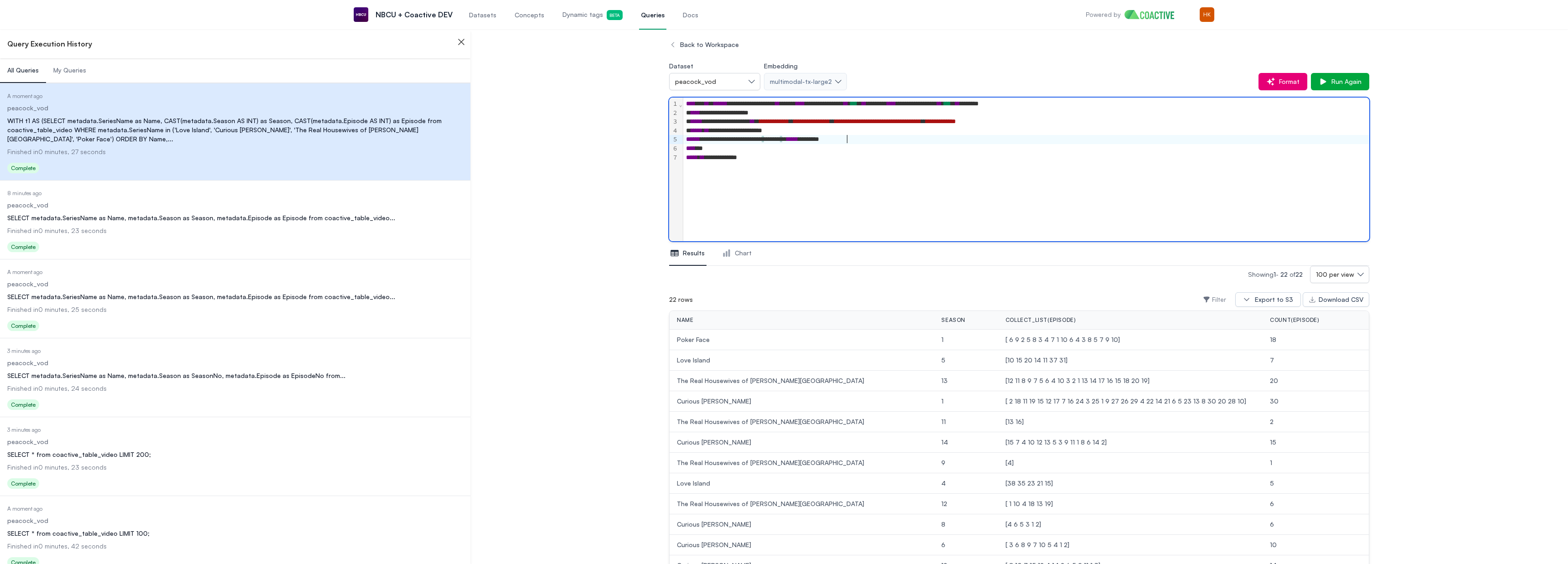 click on "**********" at bounding box center [1026, 140] 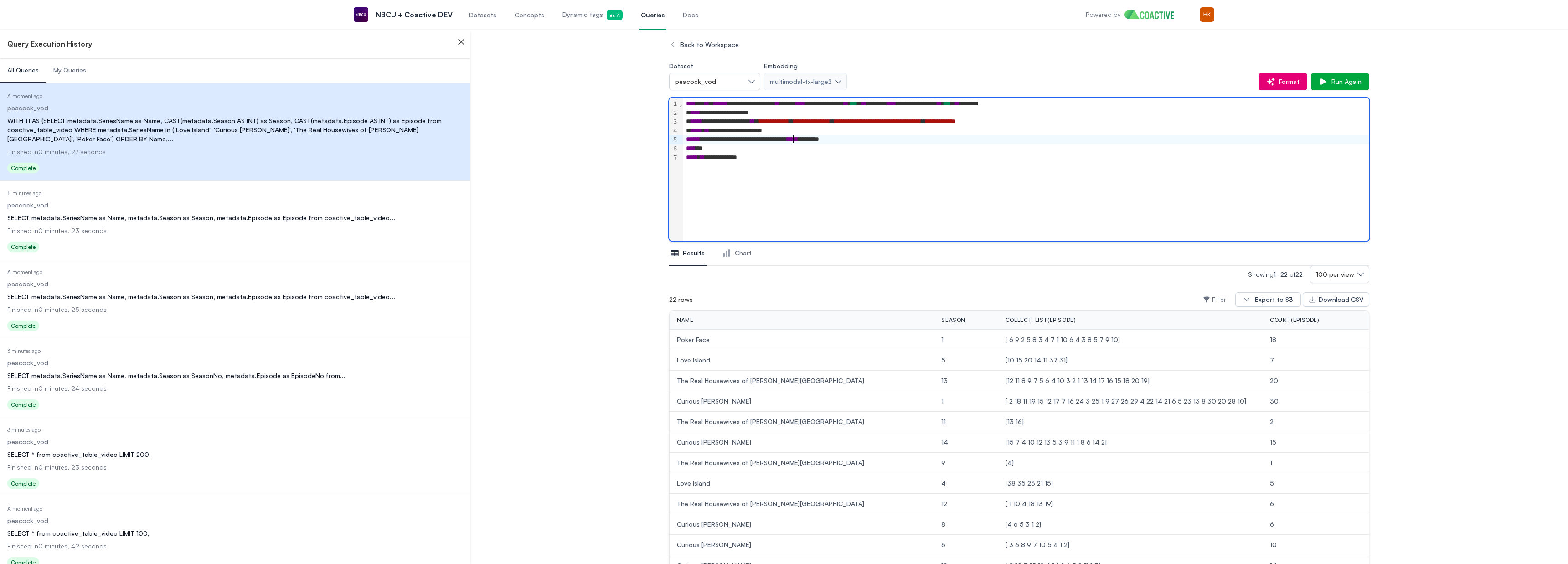 click on "**********" at bounding box center [1026, 140] 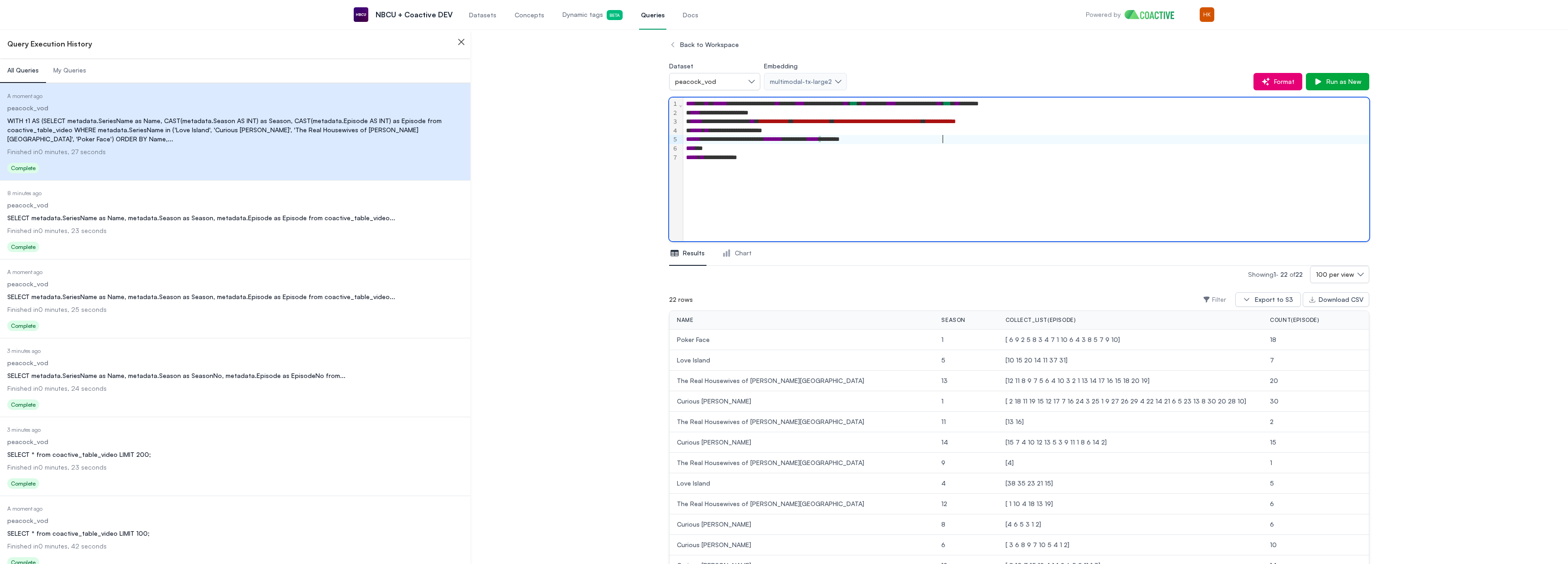 click on "**********" at bounding box center (1026, 140) 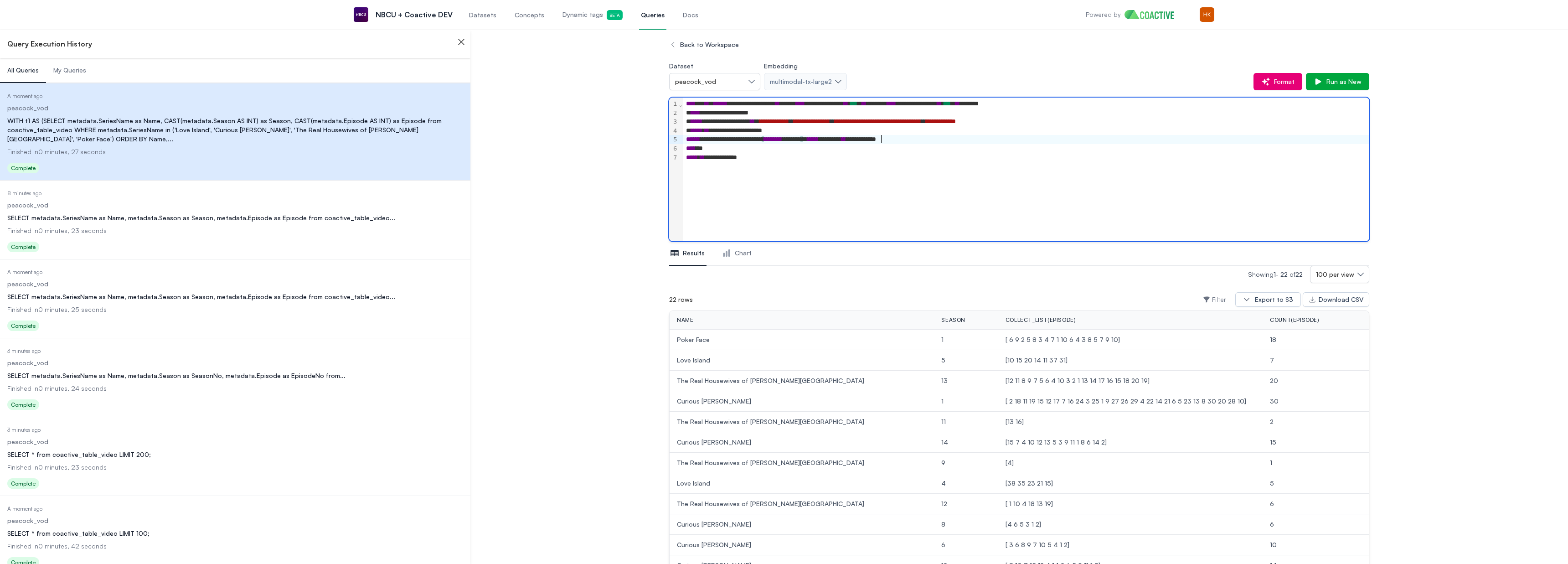click on "**********" at bounding box center (1026, 140) 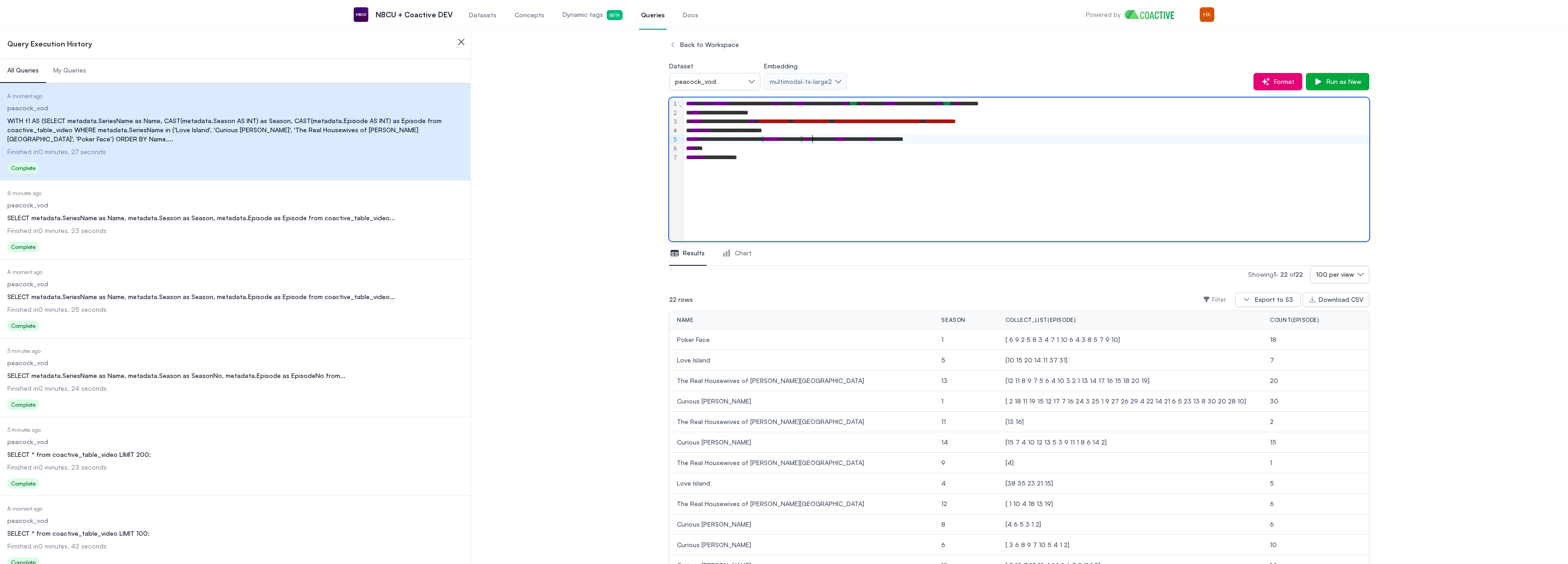 click on "**********" at bounding box center (1026, 140) 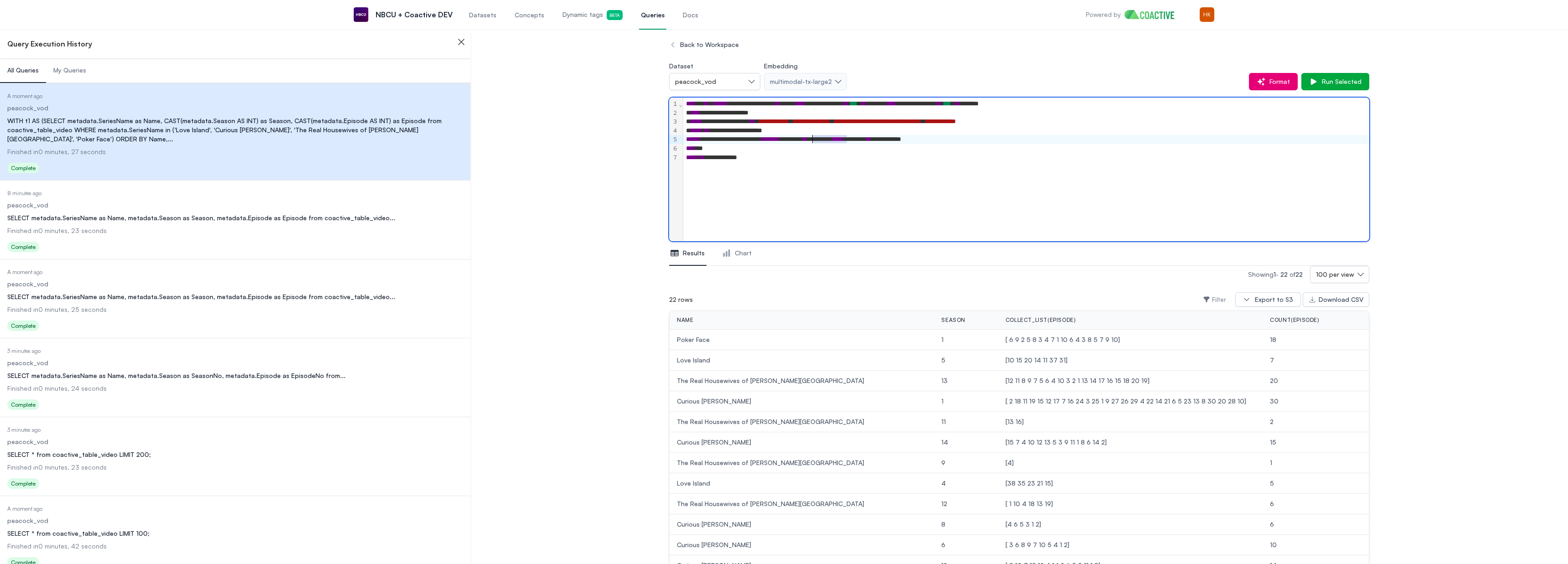 drag, startPoint x: 848, startPoint y: 139, endPoint x: 814, endPoint y: 140, distance: 34.0147 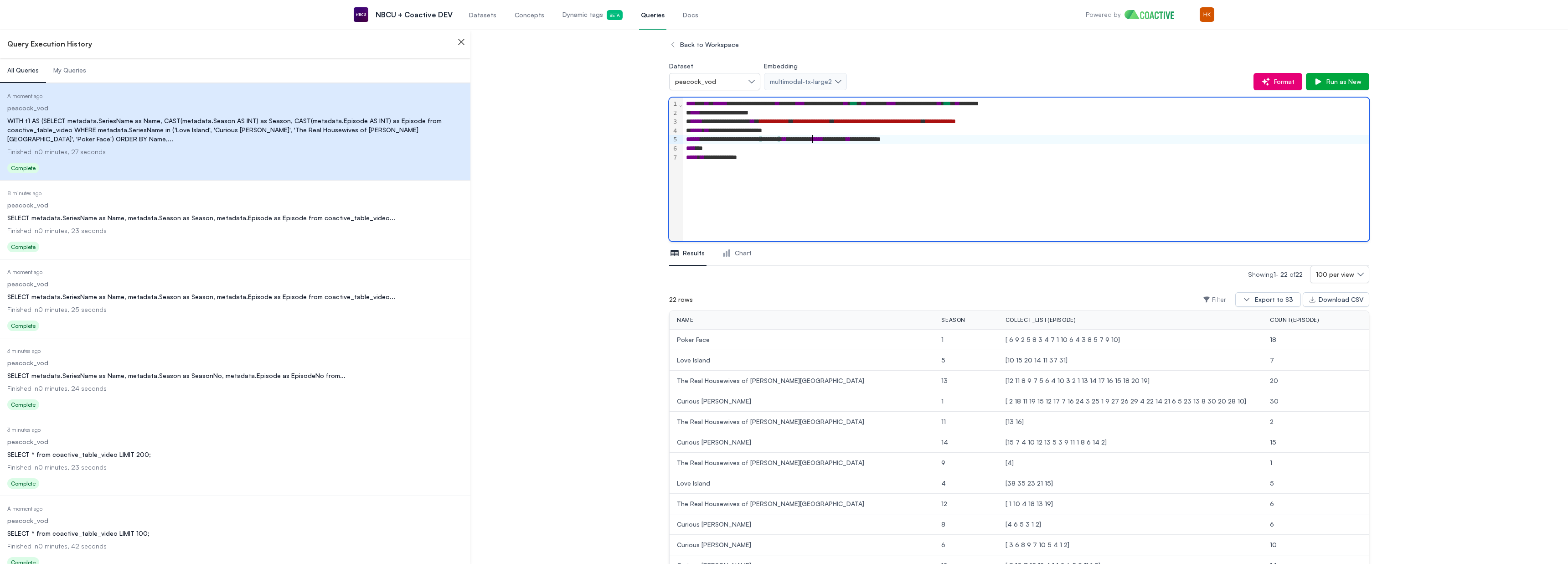 drag, startPoint x: 919, startPoint y: 141, endPoint x: 928, endPoint y: 143, distance: 9.219544 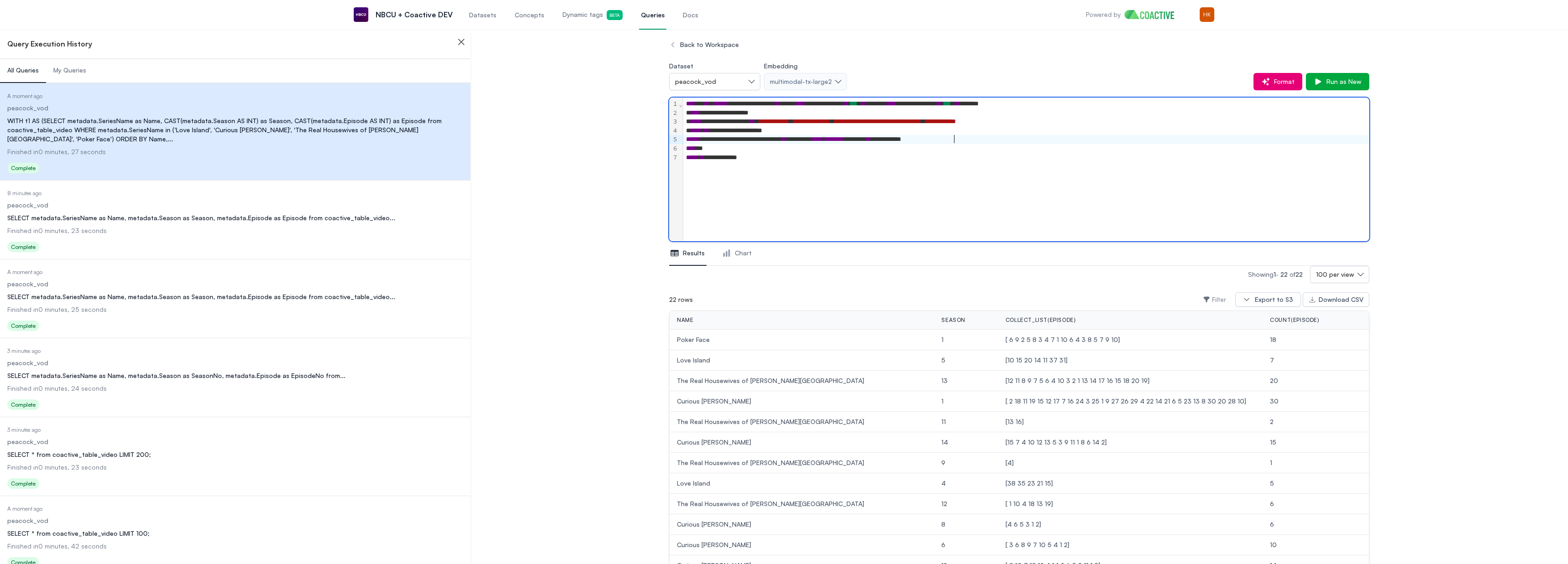 click on "**********" at bounding box center [1026, 140] 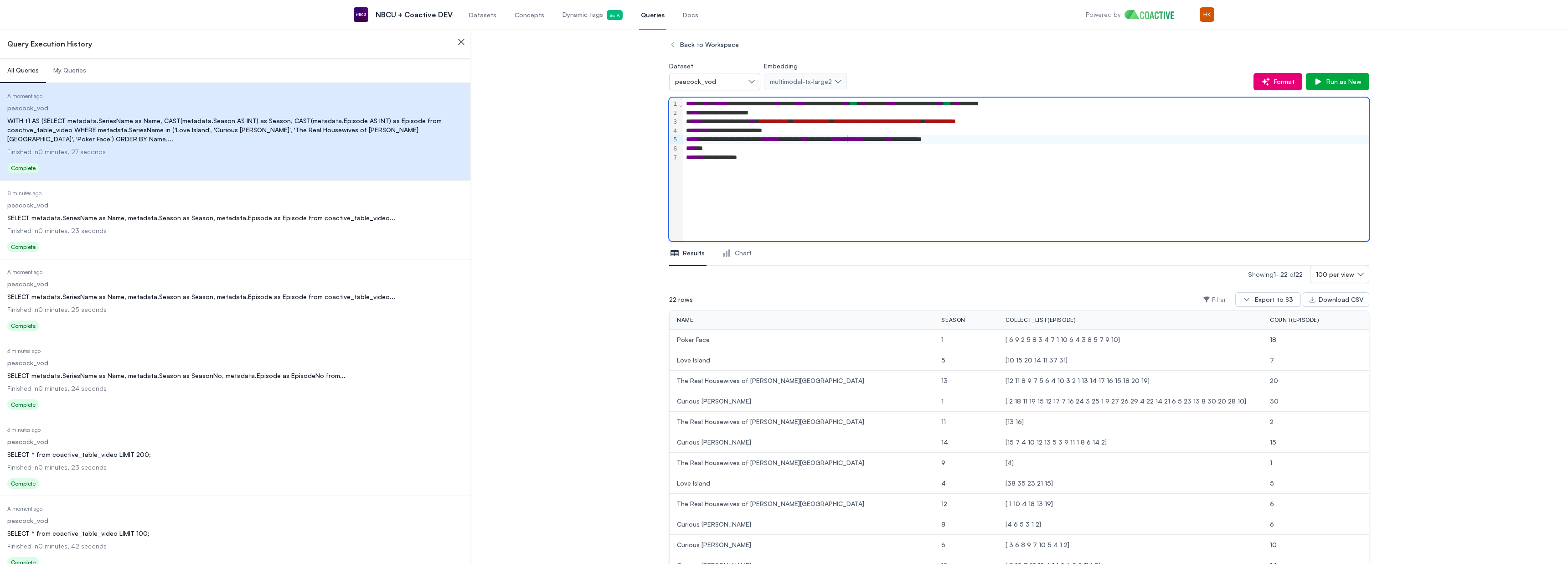 click on "**********" at bounding box center [1026, 158] 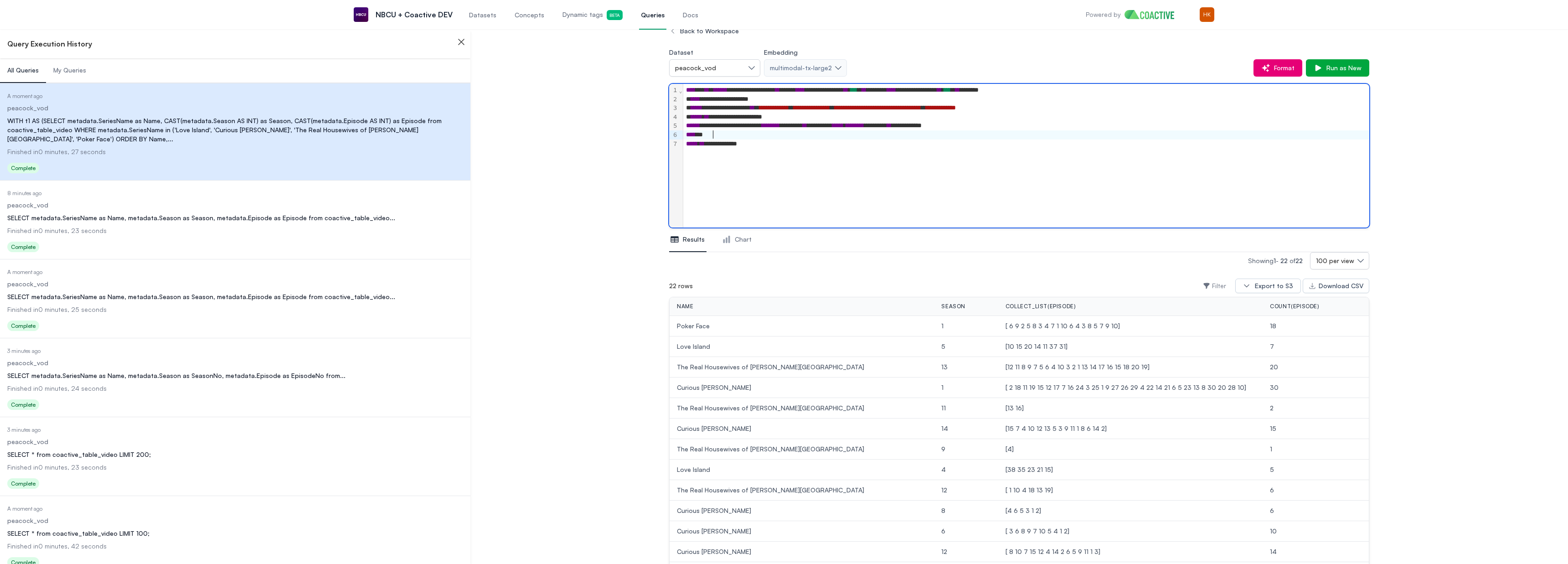 scroll, scrollTop: 12, scrollLeft: 0, axis: vertical 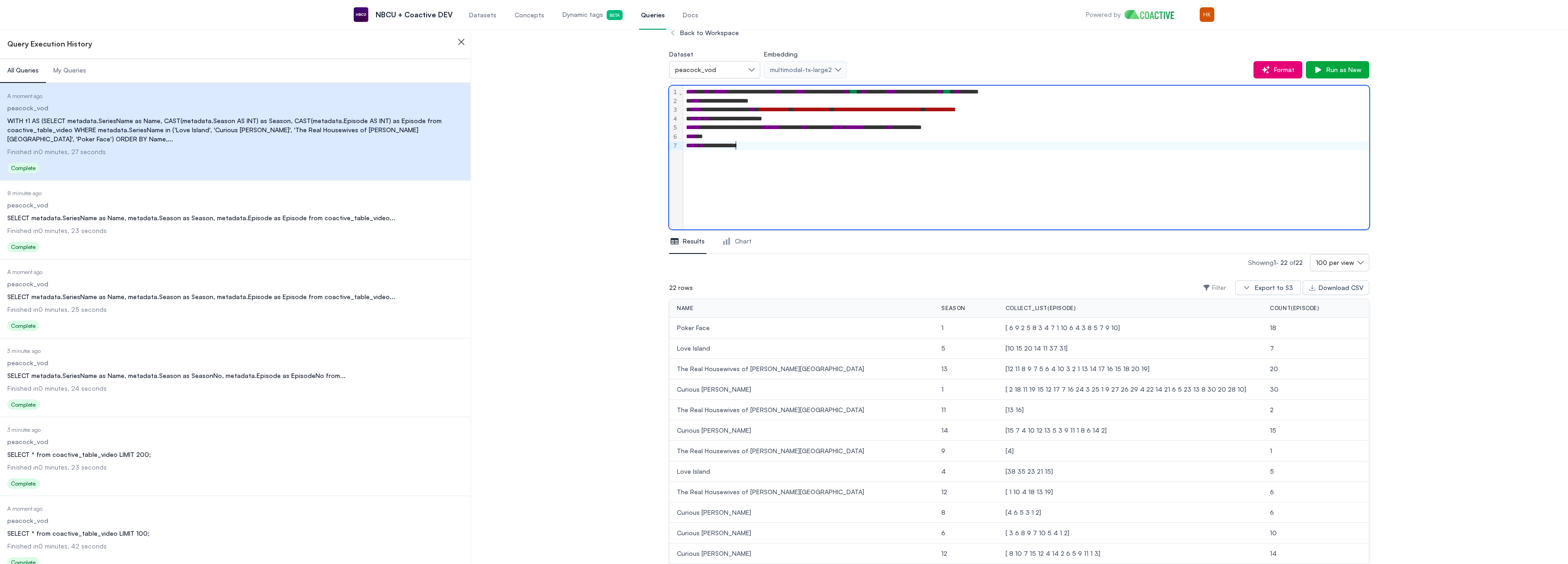 click on "**********" at bounding box center [1026, 146] 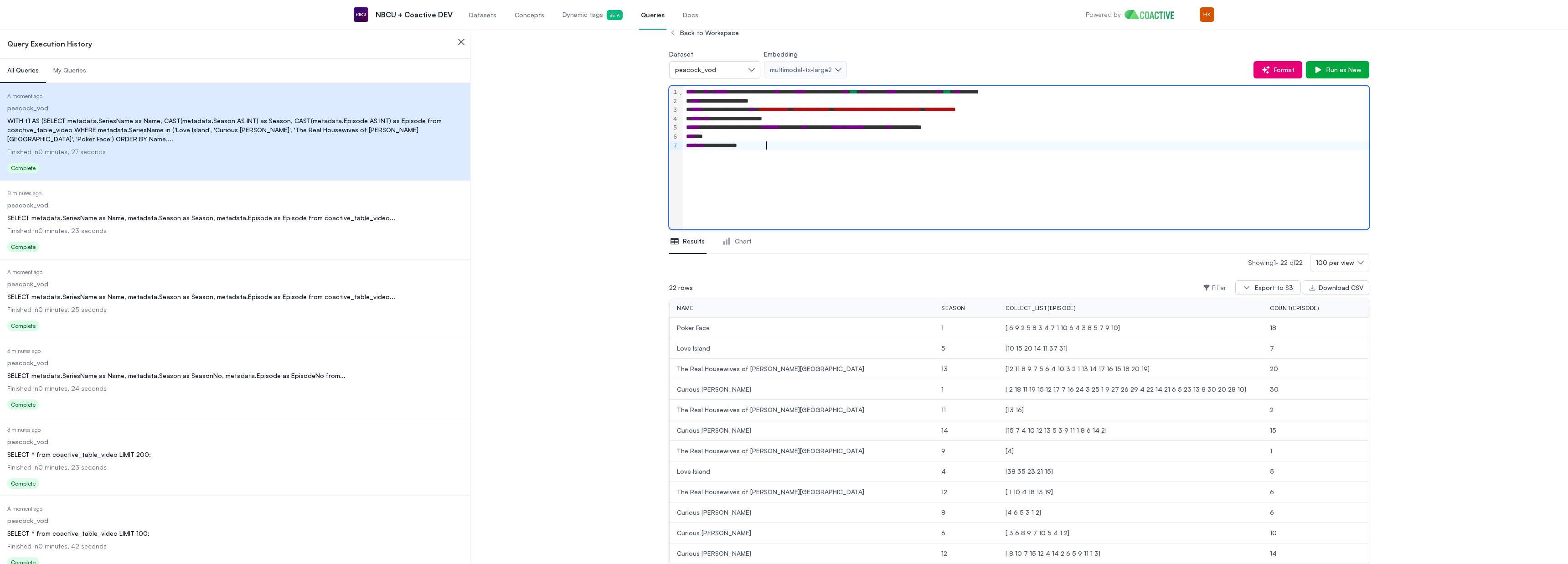 click on "**********" at bounding box center (1026, 146) 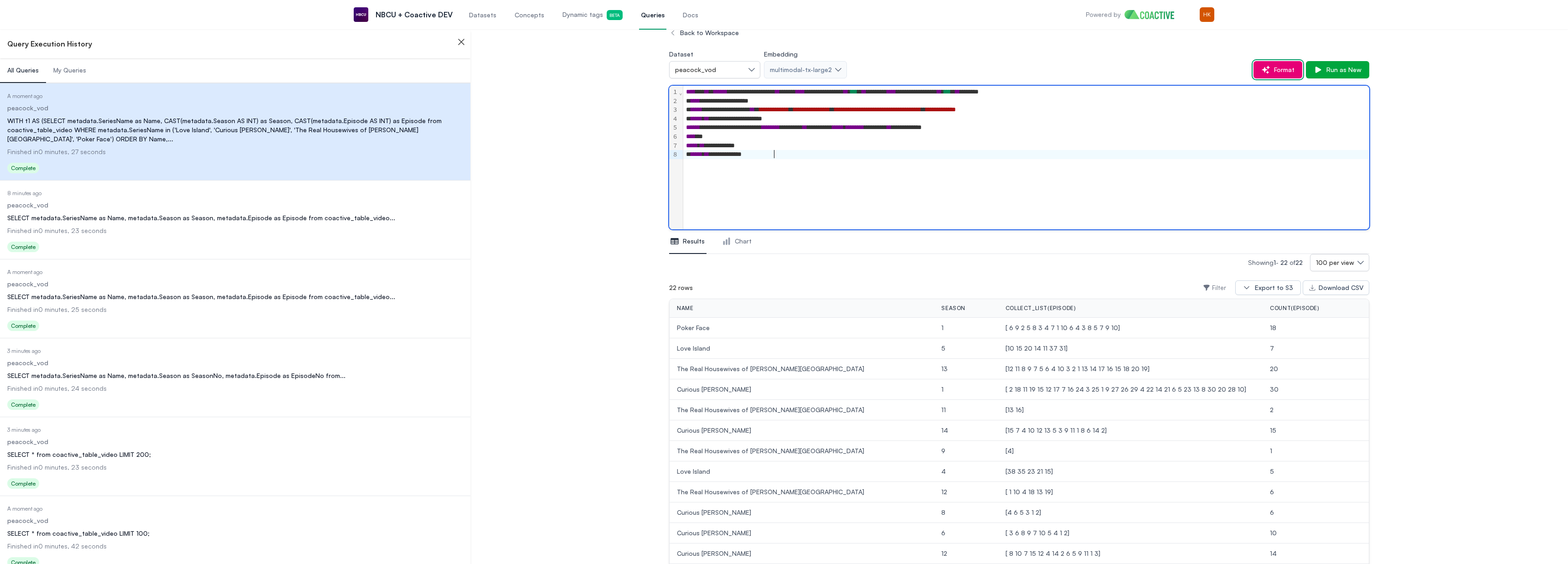 click on "Format" at bounding box center (1282, 70) 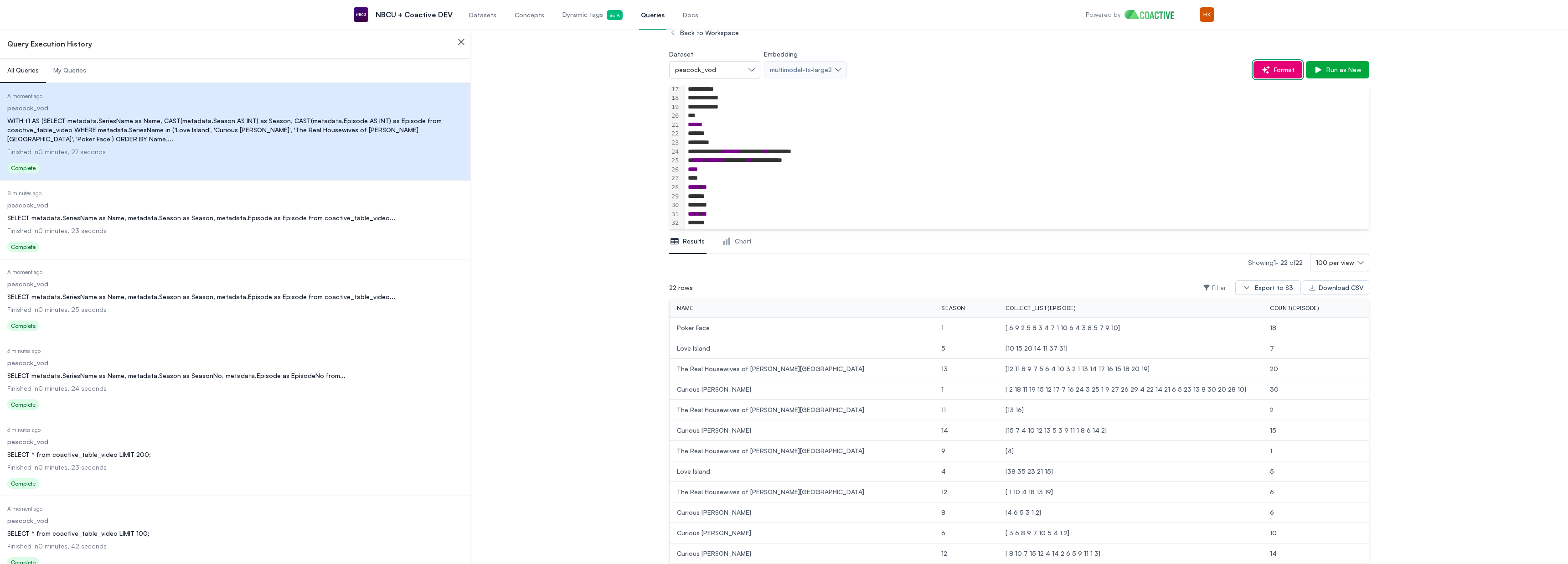 scroll, scrollTop: 155, scrollLeft: 0, axis: vertical 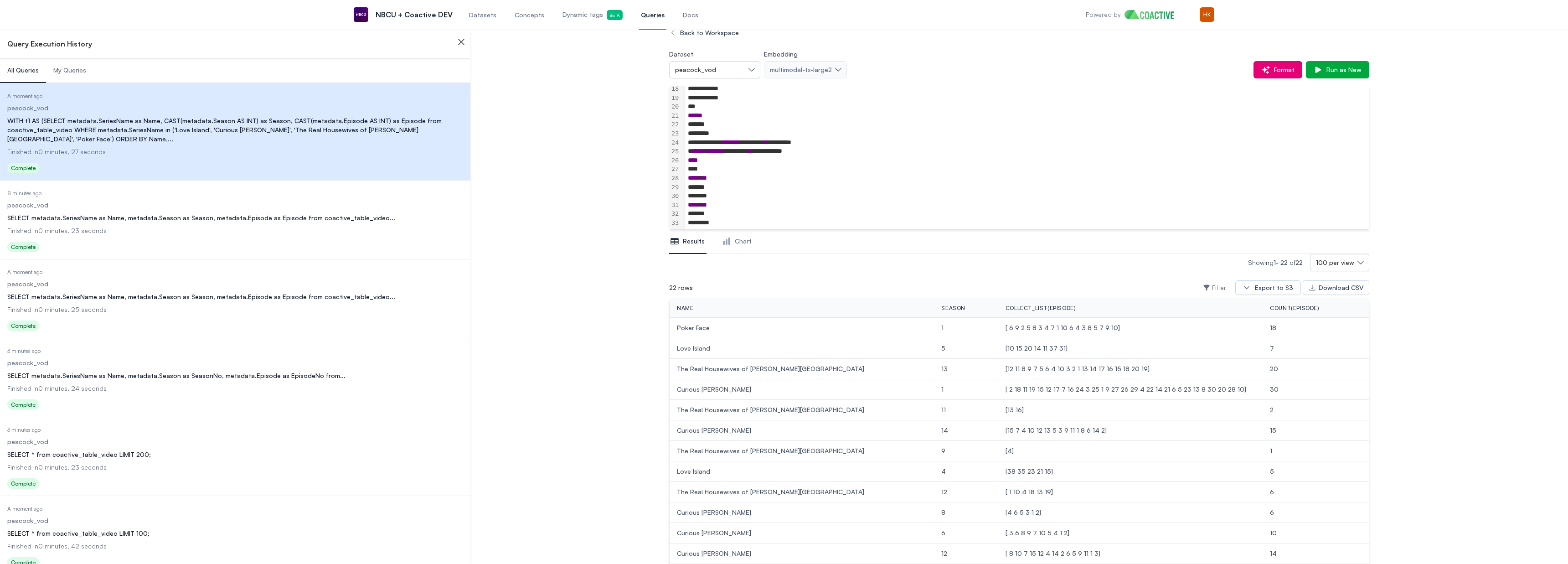 click on "**********" at bounding box center [1027, 80] 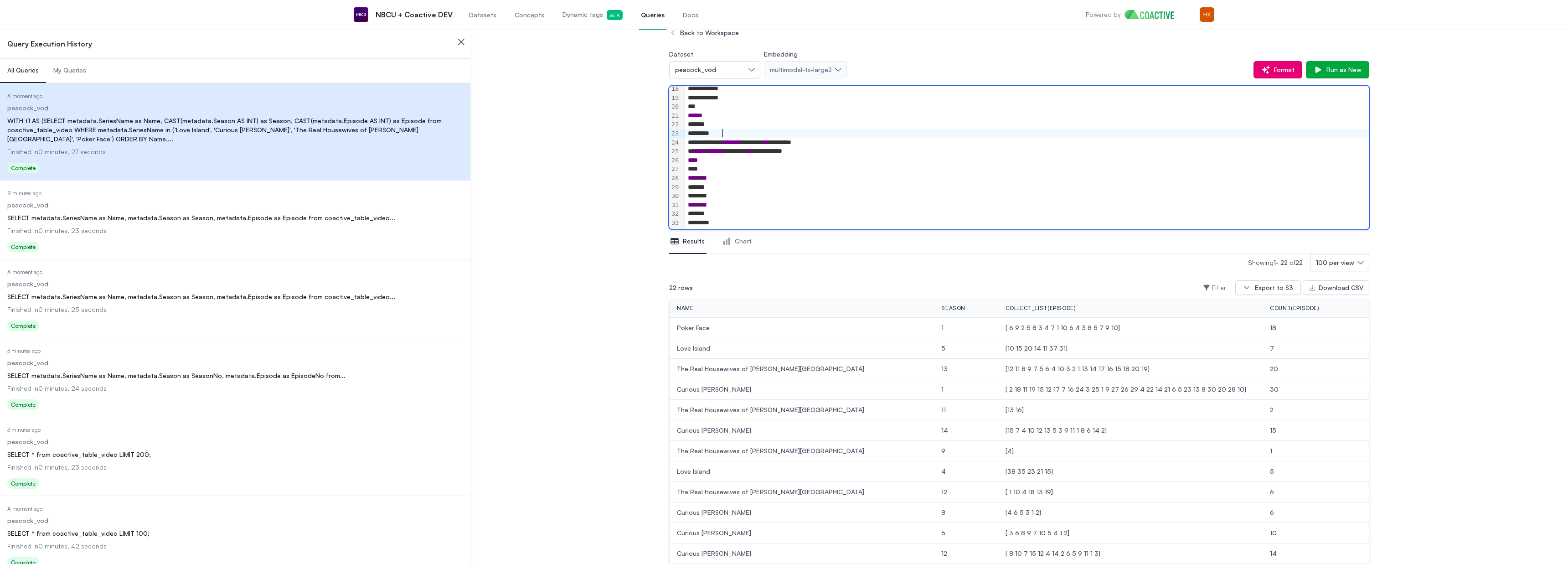 scroll, scrollTop: 13, scrollLeft: 0, axis: vertical 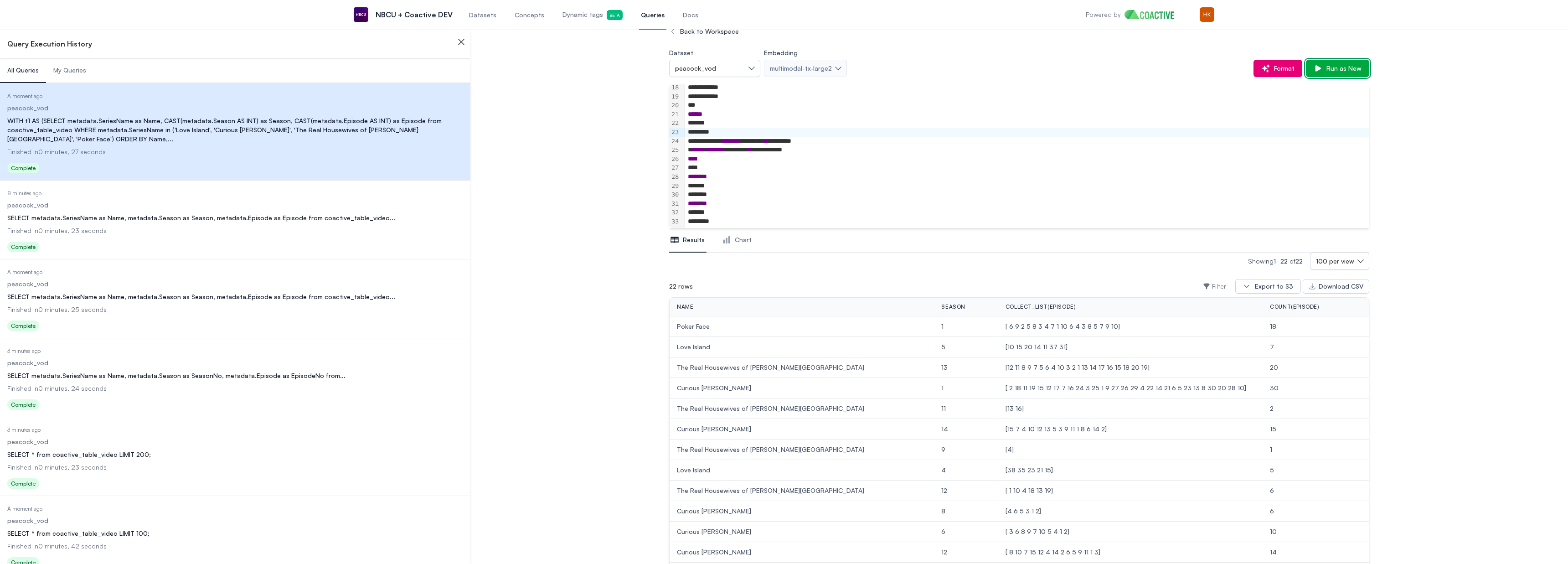 click on "Run as New" at bounding box center (1342, 68) 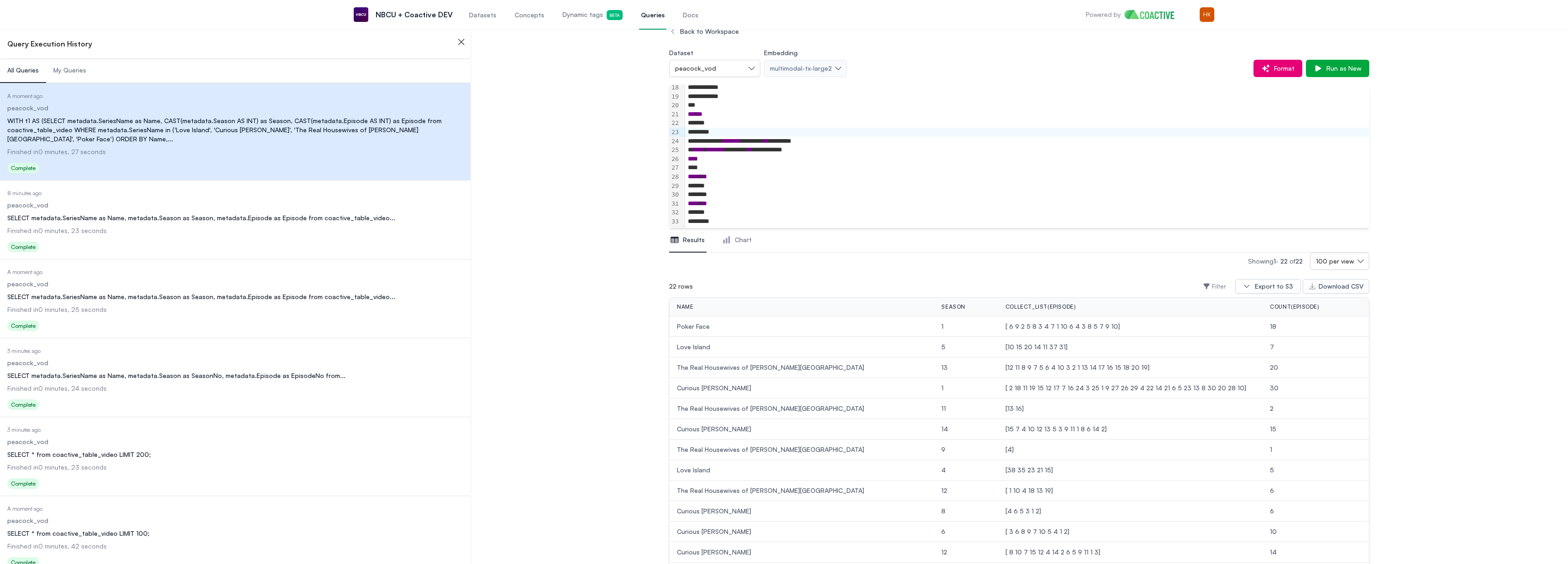 scroll, scrollTop: 0, scrollLeft: 0, axis: both 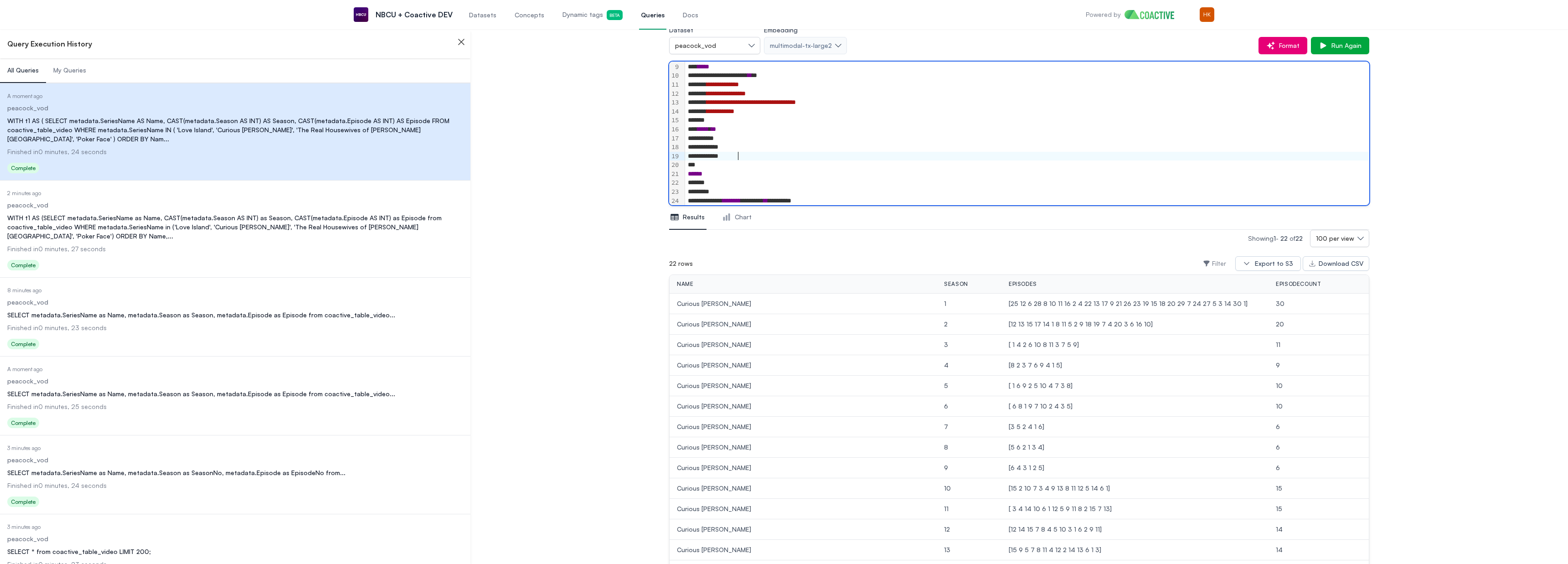click on "*******" at bounding box center (1027, 156) 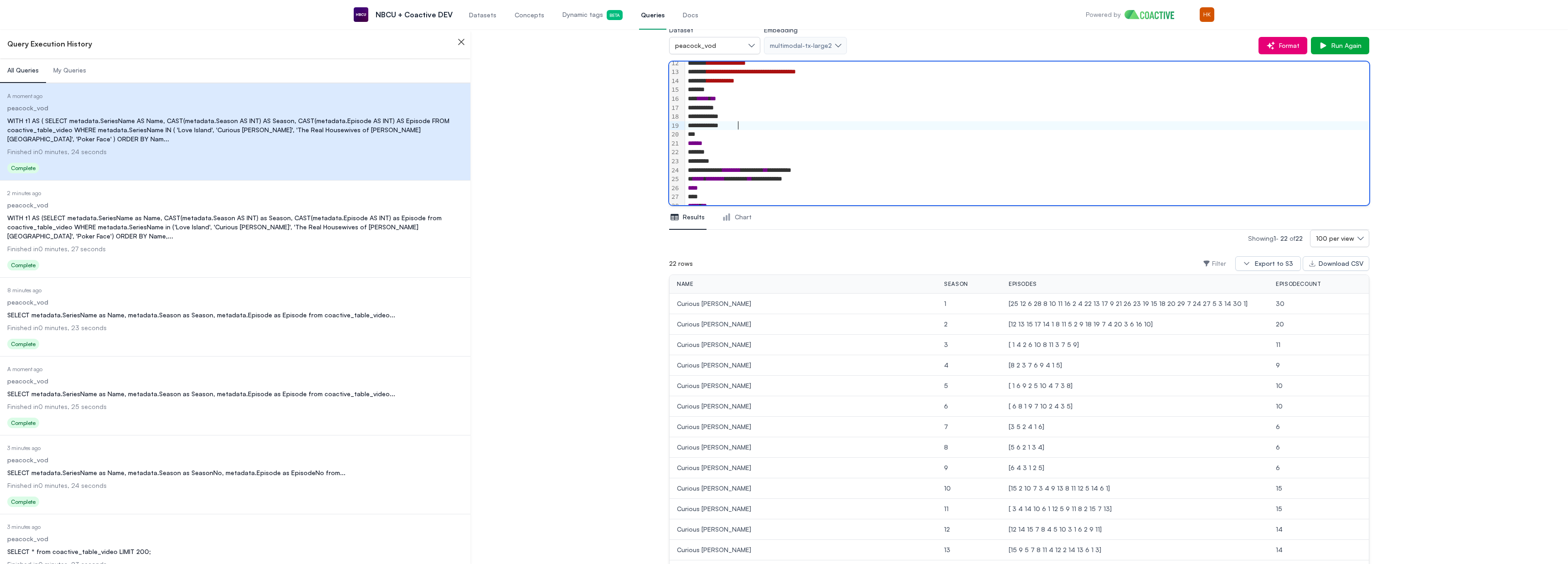 scroll, scrollTop: 107, scrollLeft: 0, axis: vertical 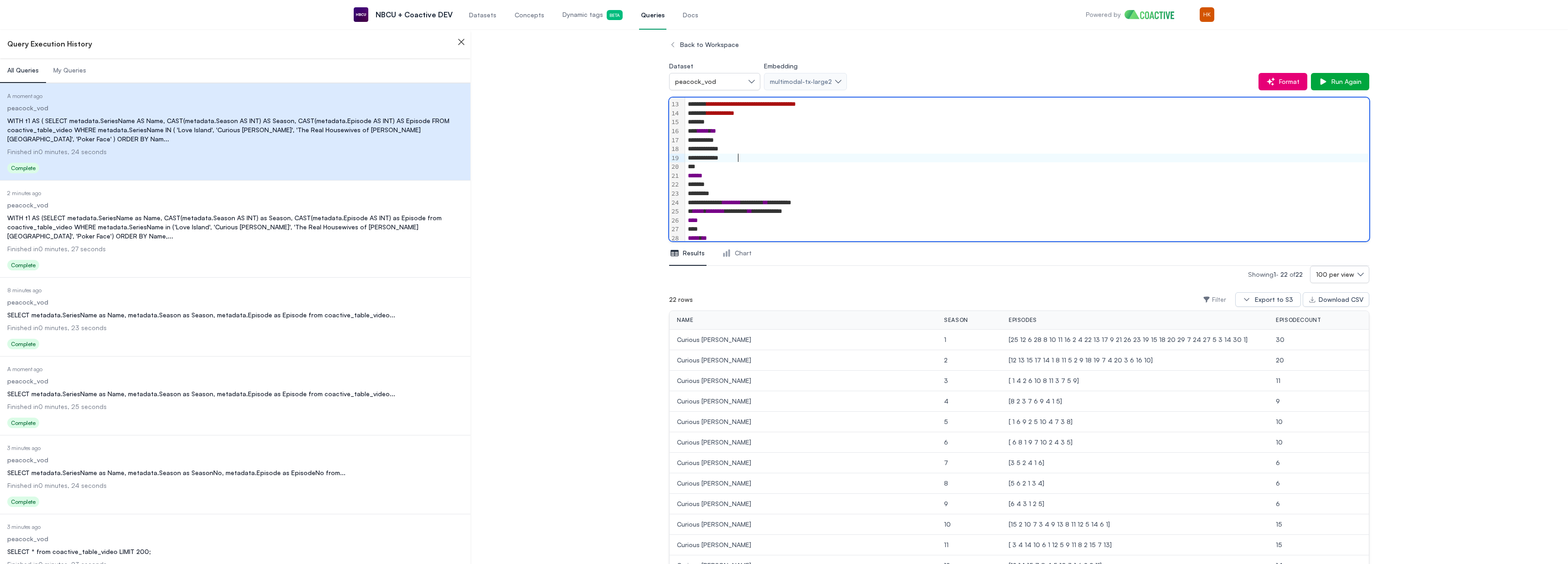 click on "**********" at bounding box center (1027, 140) 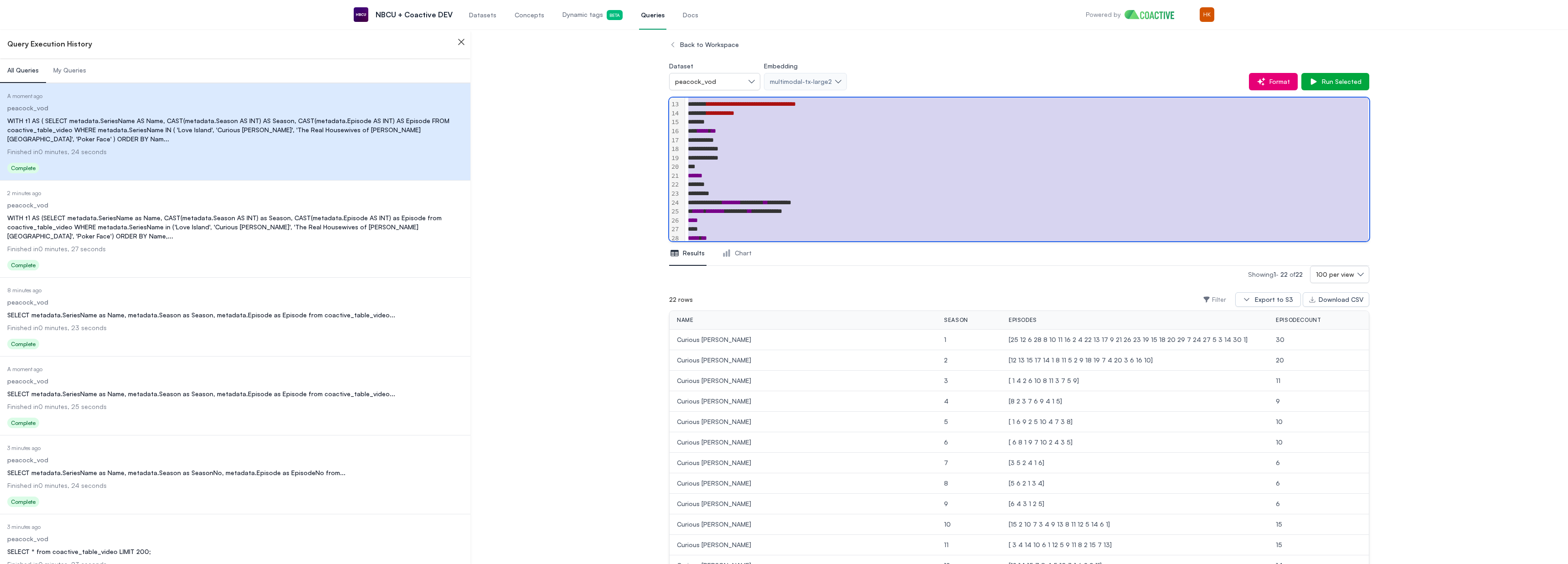 copy on "**********" 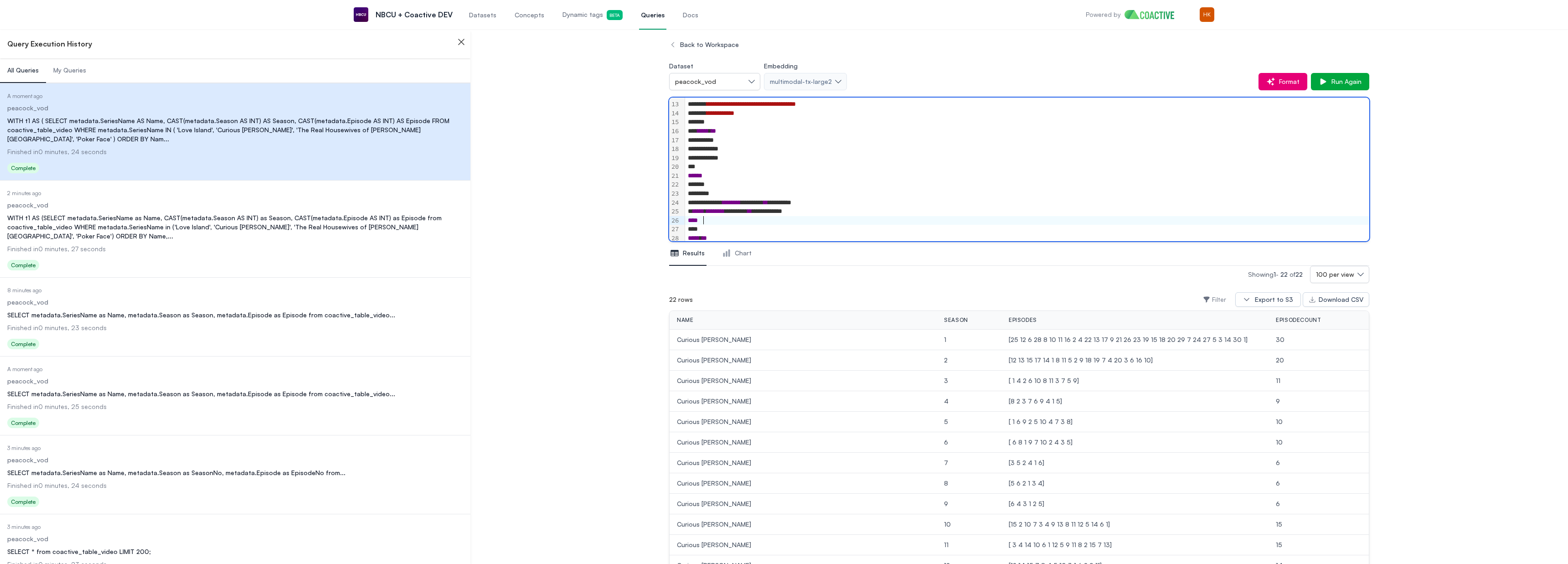 click on "****" at bounding box center (1027, 221) 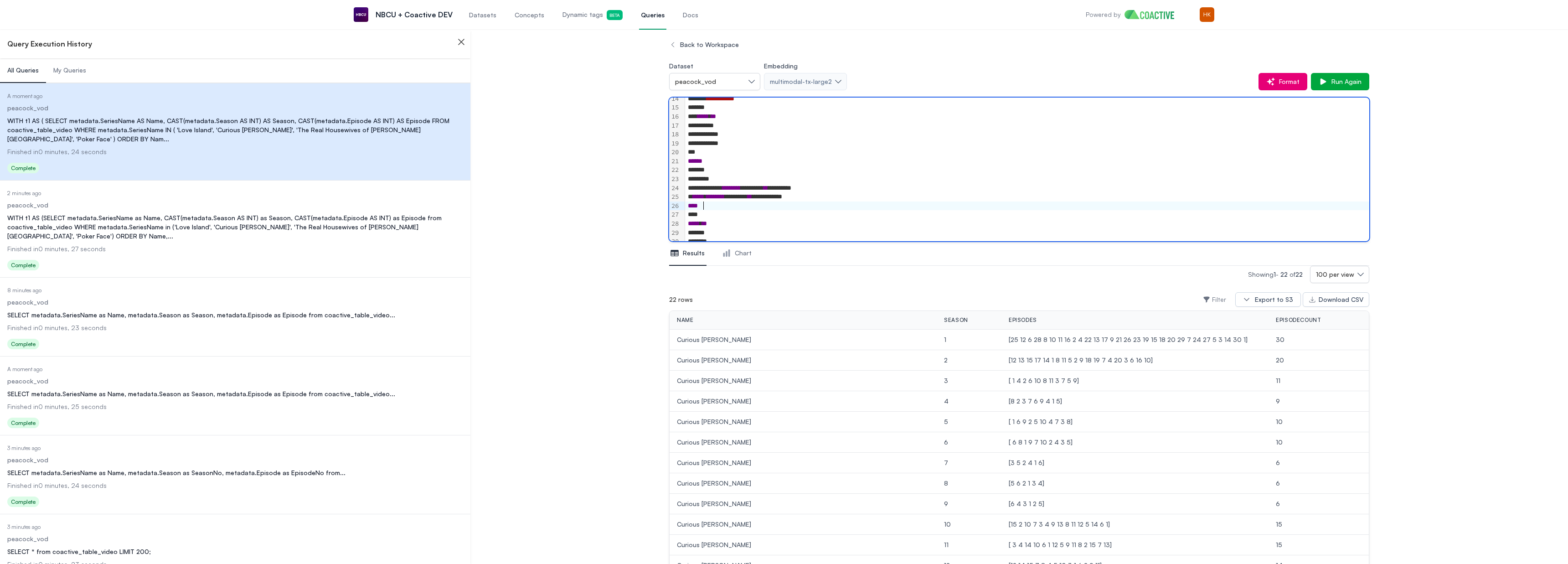 scroll, scrollTop: 125, scrollLeft: 0, axis: vertical 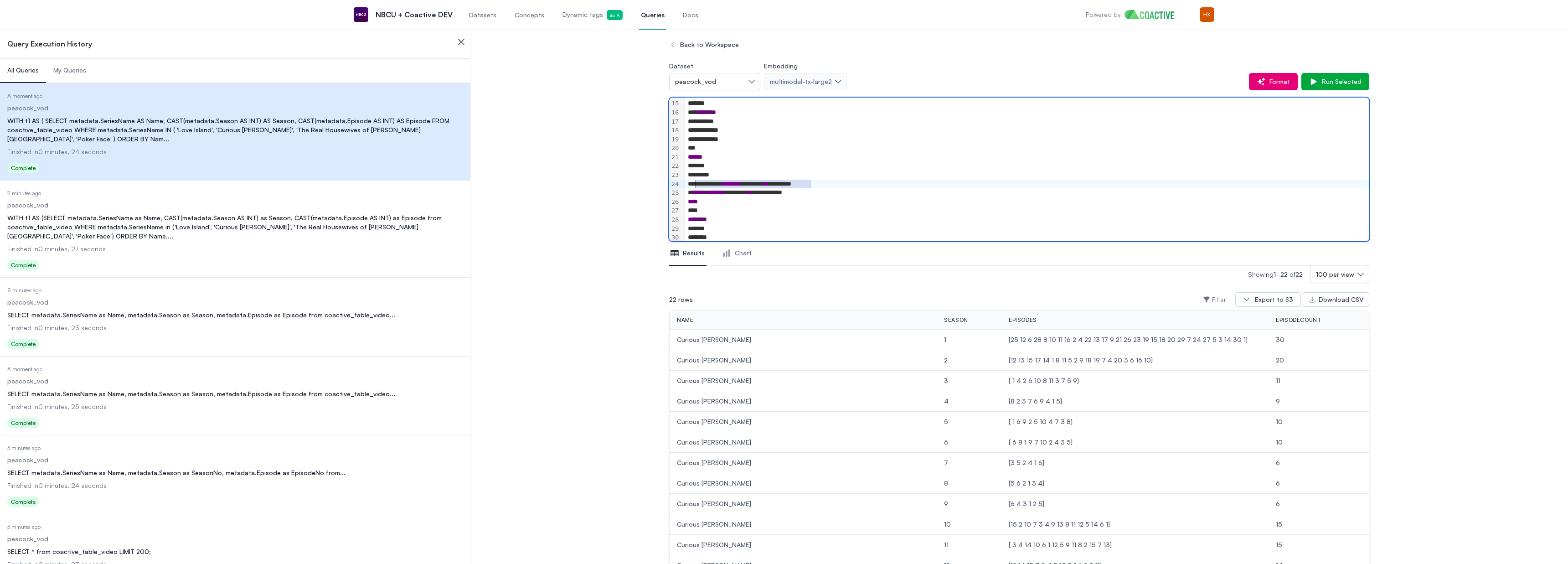 drag, startPoint x: 810, startPoint y: 184, endPoint x: 722, endPoint y: 187, distance: 88.05112 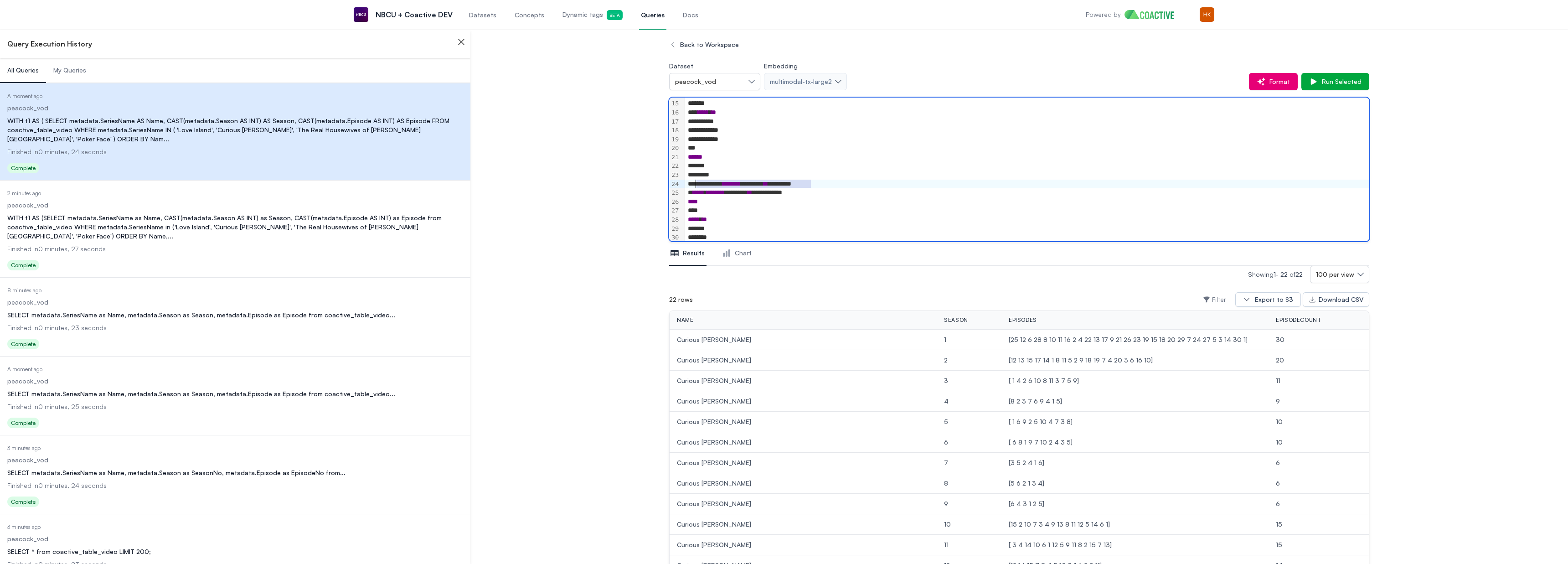 click on "**********" at bounding box center (1027, 184) 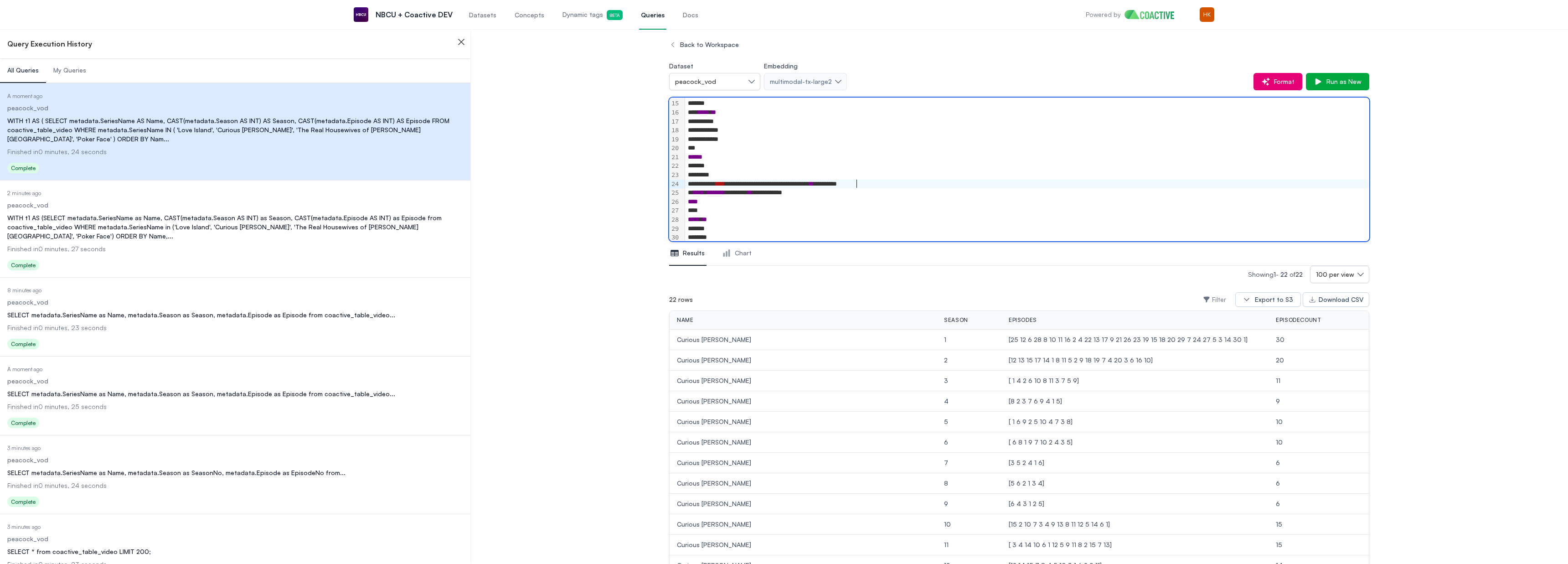 drag, startPoint x: 855, startPoint y: 186, endPoint x: 1044, endPoint y: 152, distance: 192.03385 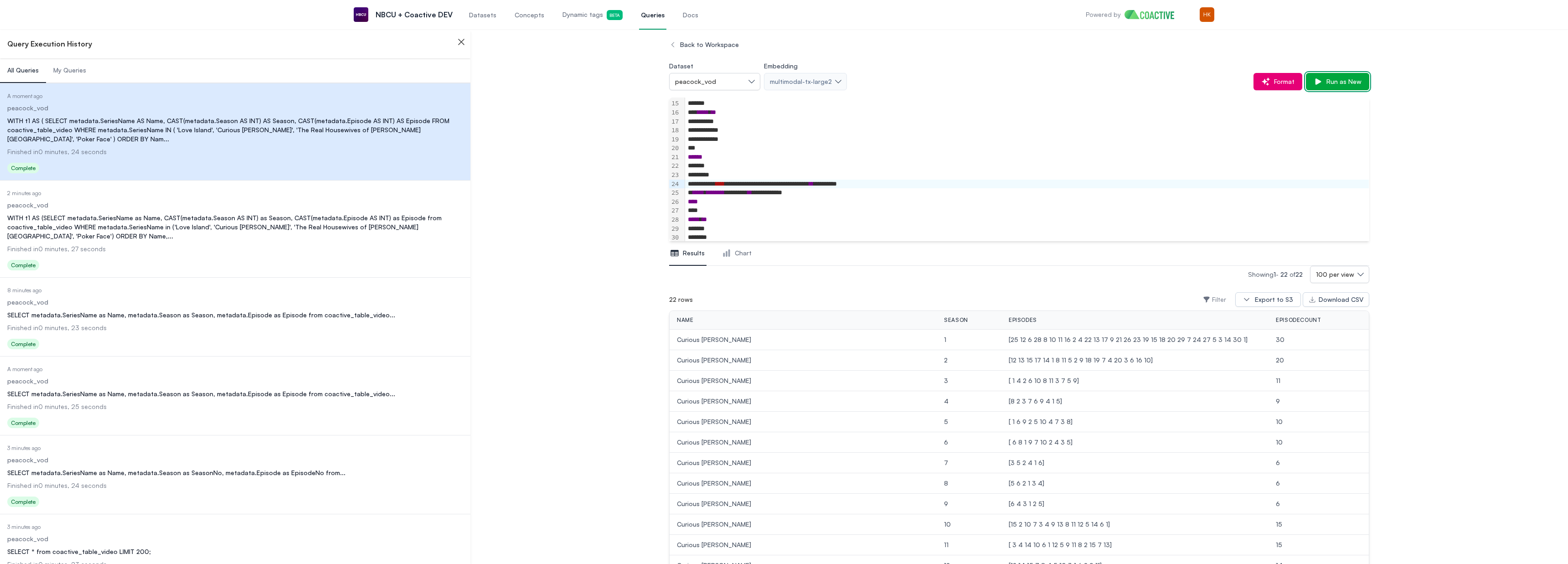 click on "Run as New" at bounding box center (1342, 82) 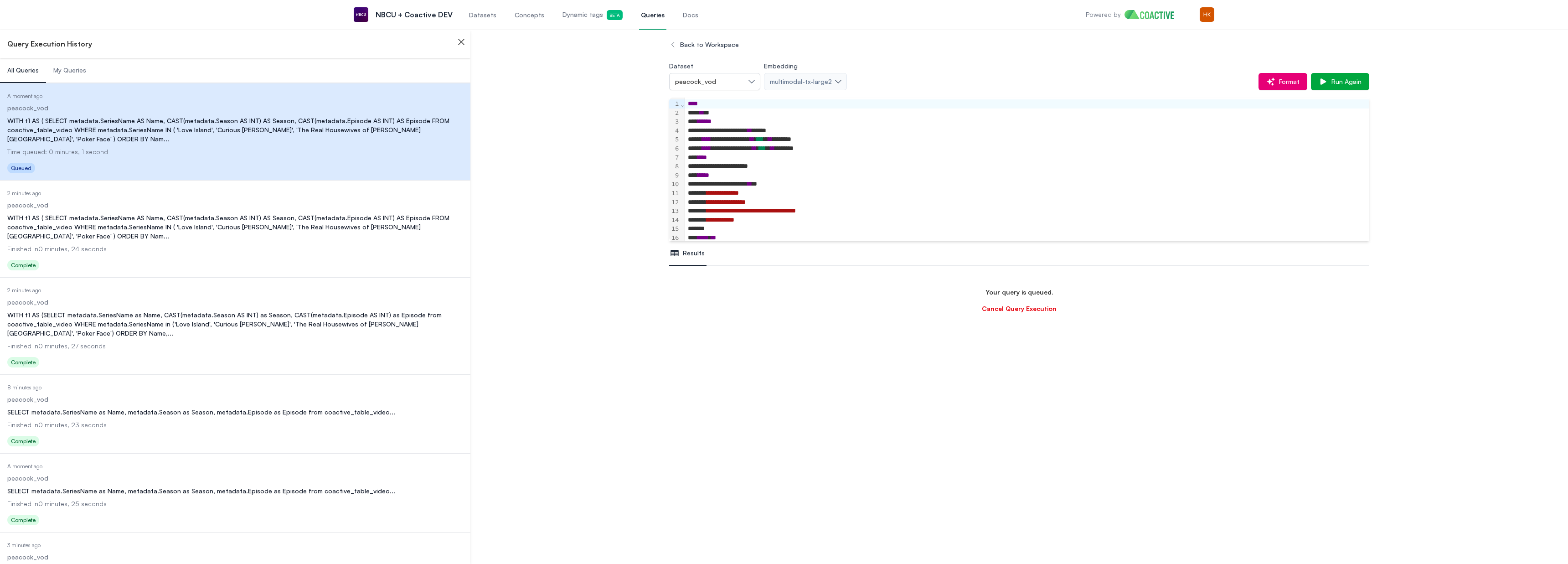 scroll, scrollTop: 377, scrollLeft: 0, axis: vertical 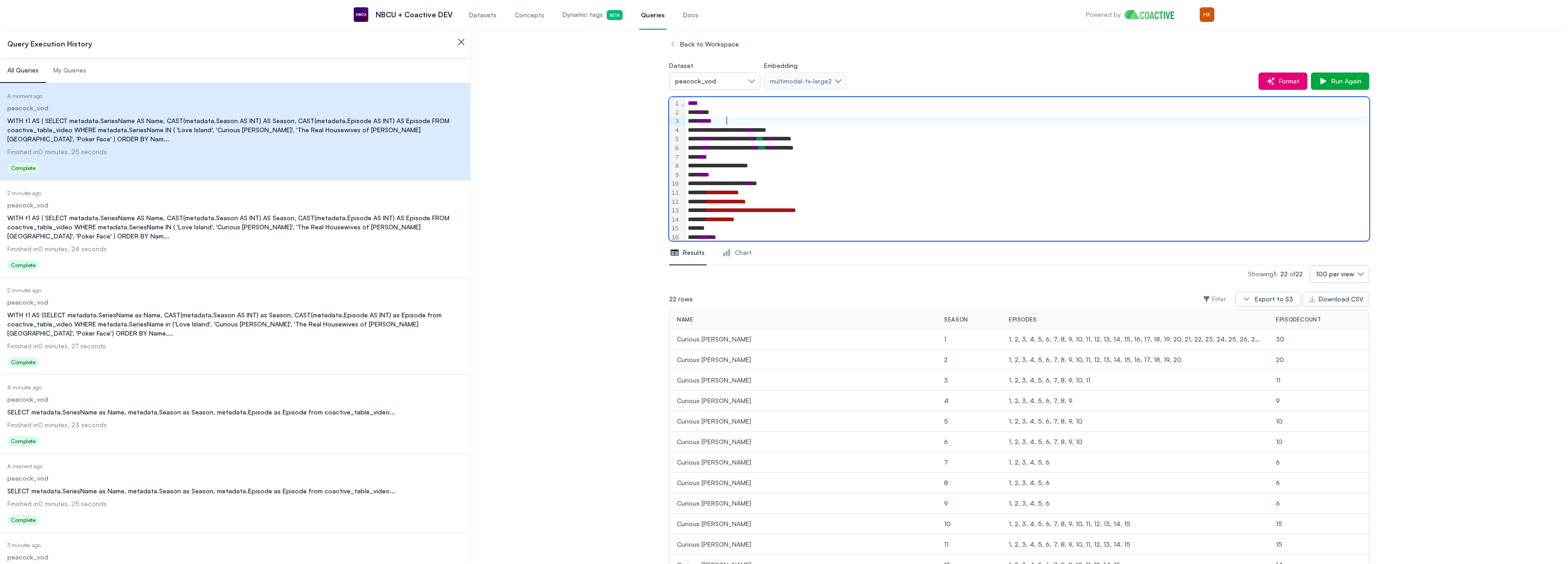 drag, startPoint x: 741, startPoint y: 120, endPoint x: 763, endPoint y: 127, distance: 23.086793 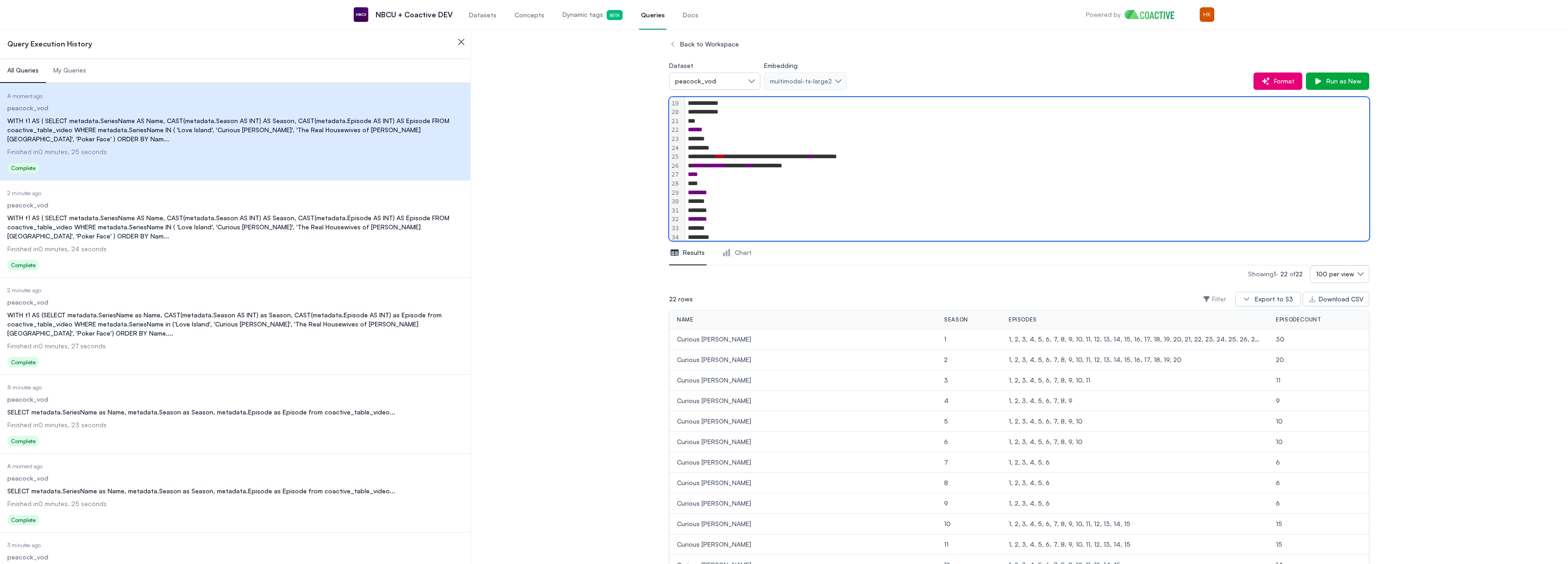 scroll, scrollTop: 164, scrollLeft: 0, axis: vertical 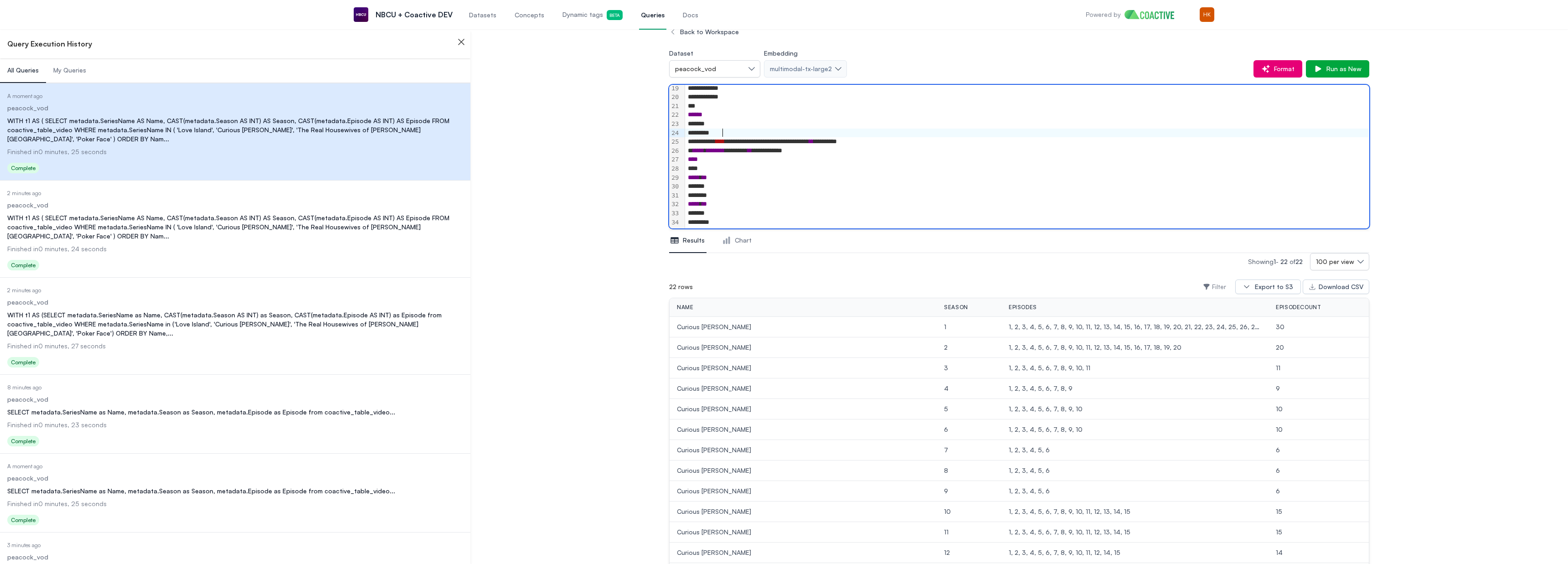click on "*******" at bounding box center [1027, 133] 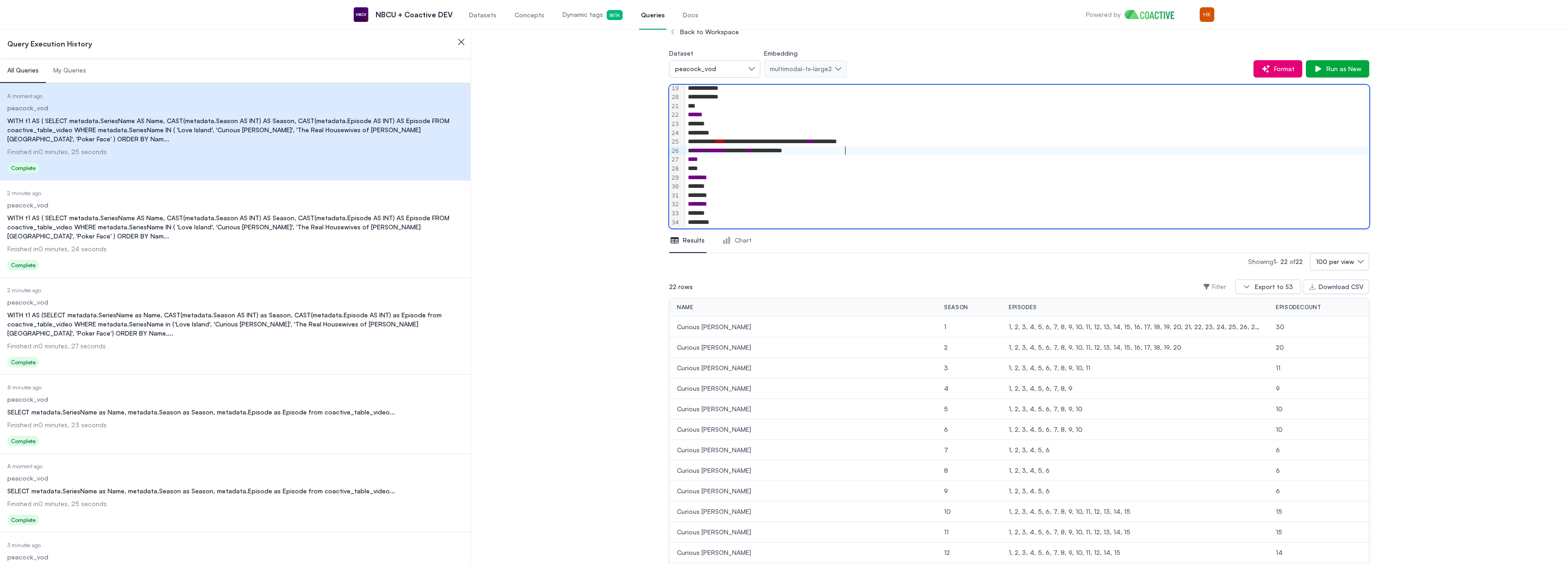click on "**********" at bounding box center (1027, 151) 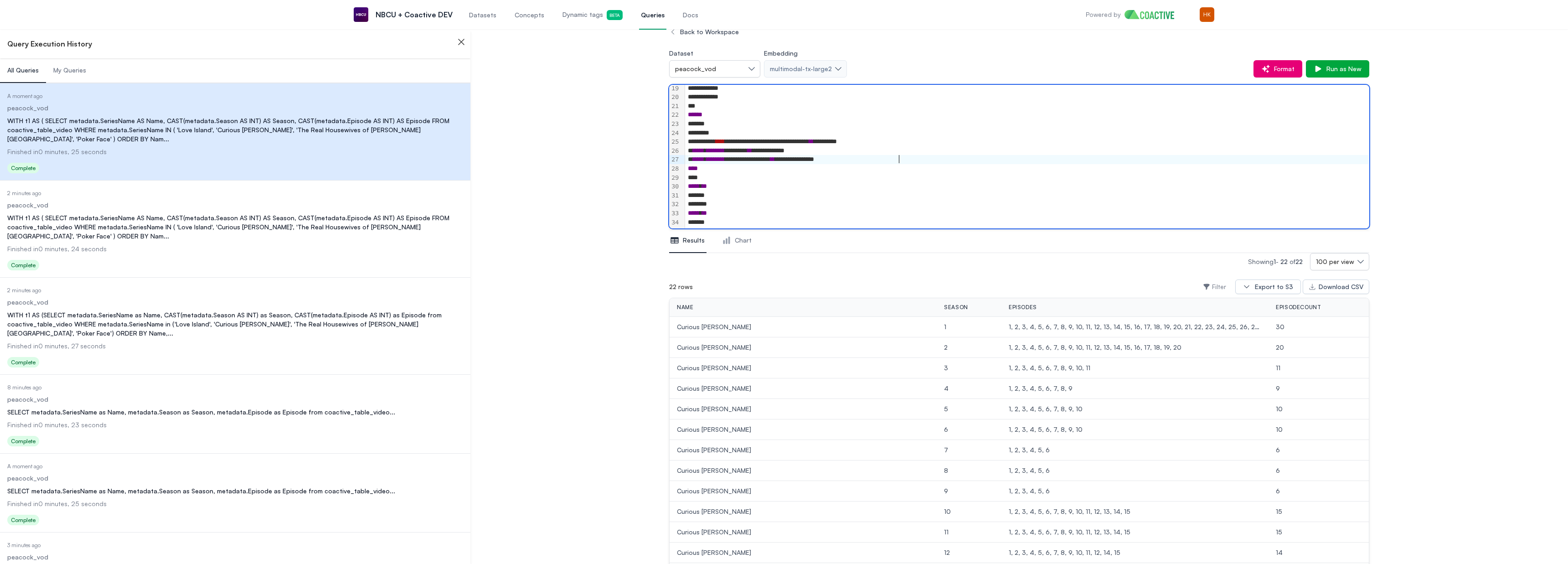 scroll, scrollTop: 173, scrollLeft: 0, axis: vertical 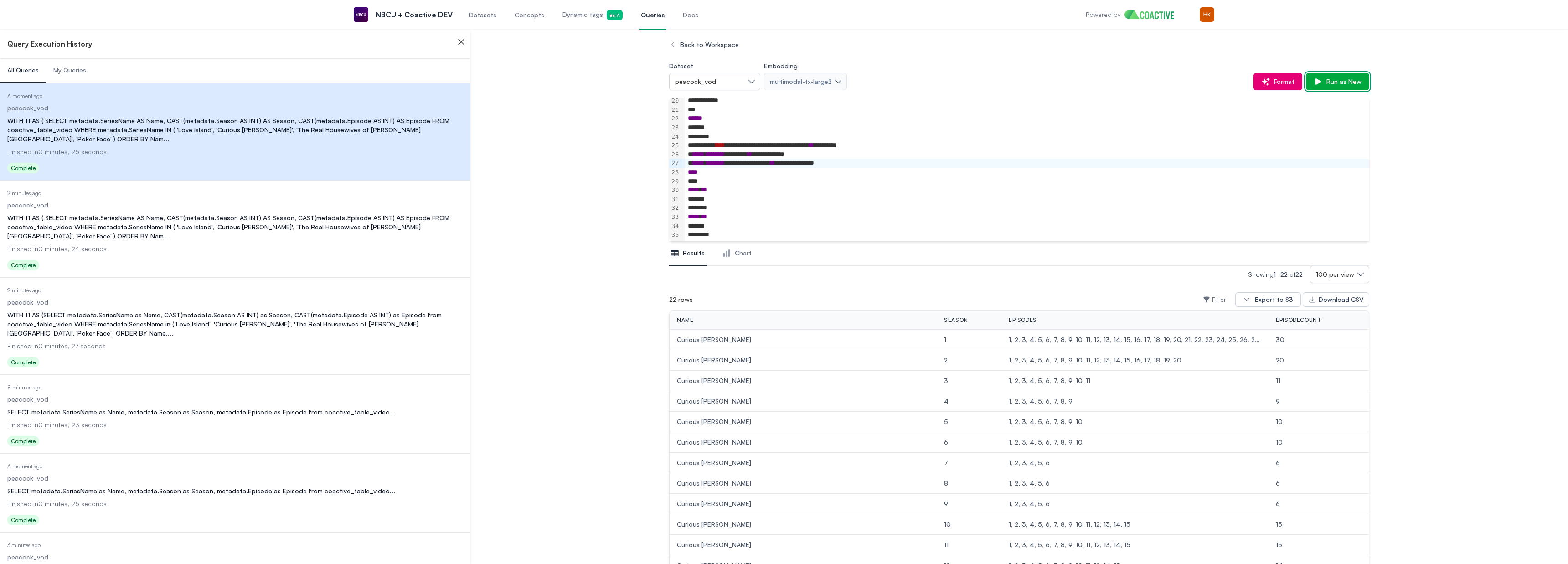 click on "Run as New" at bounding box center [1342, 82] 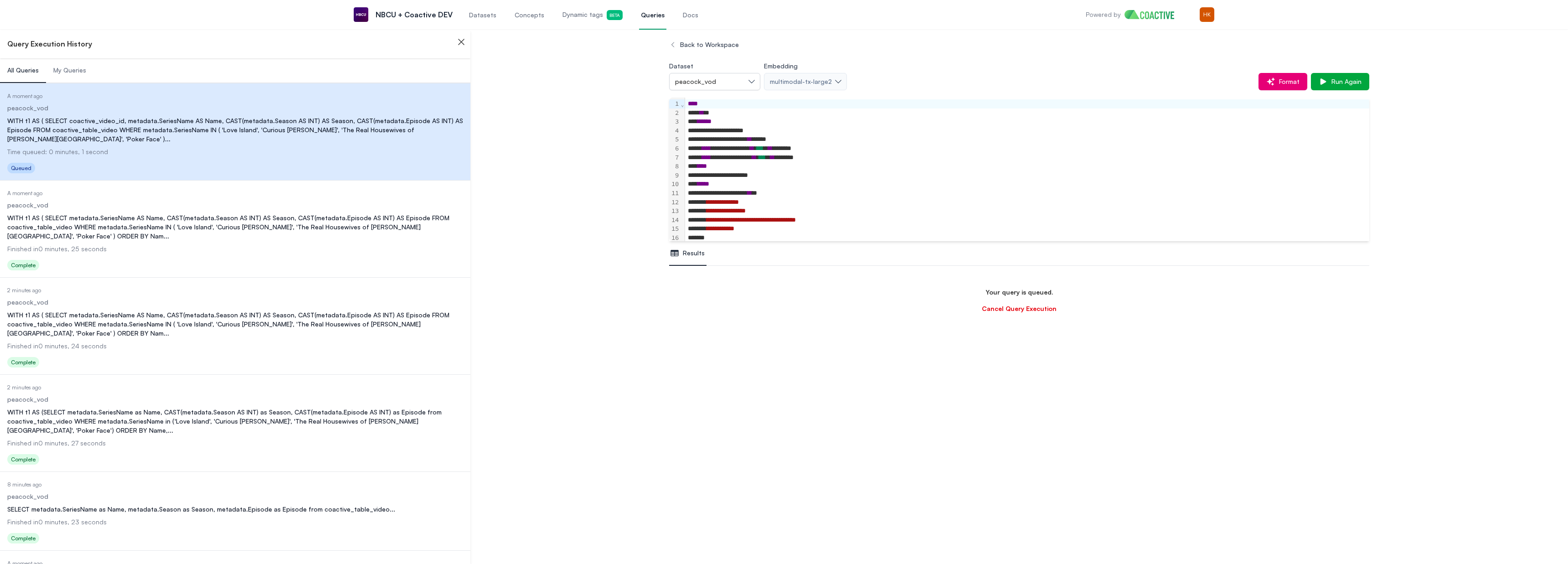 scroll, scrollTop: 430, scrollLeft: 0, axis: vertical 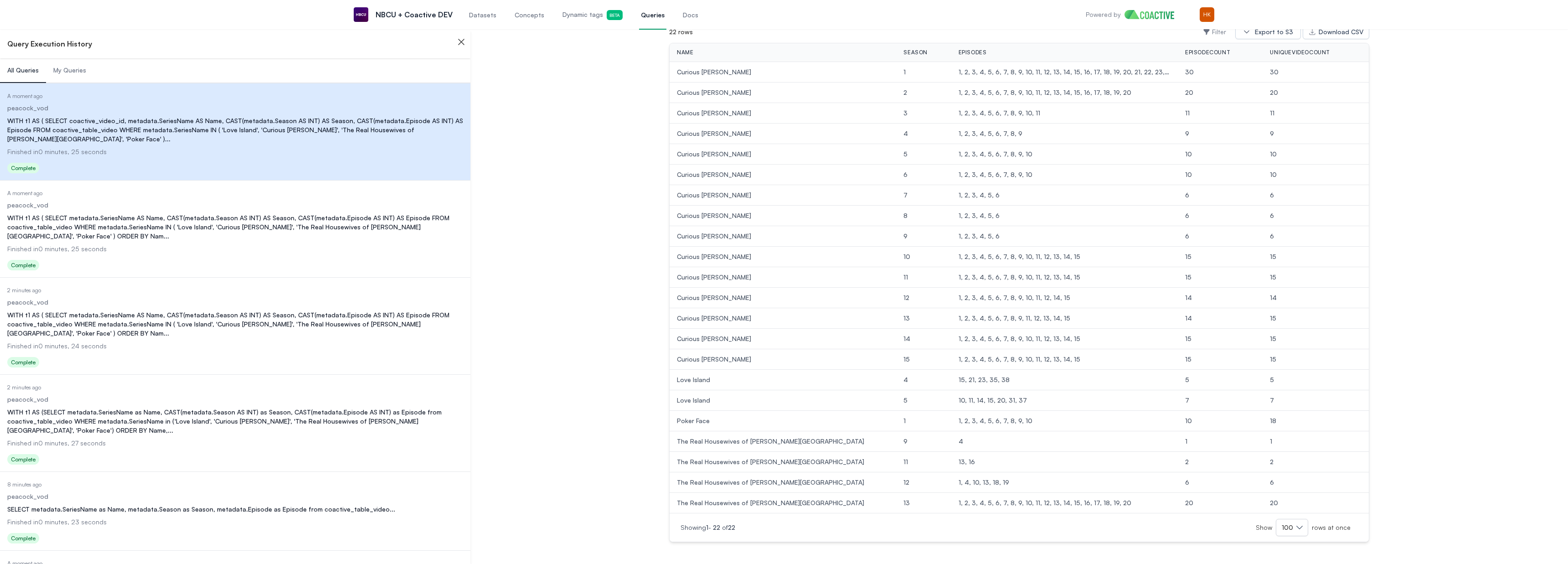 click on "My Queries" at bounding box center (70, 70) 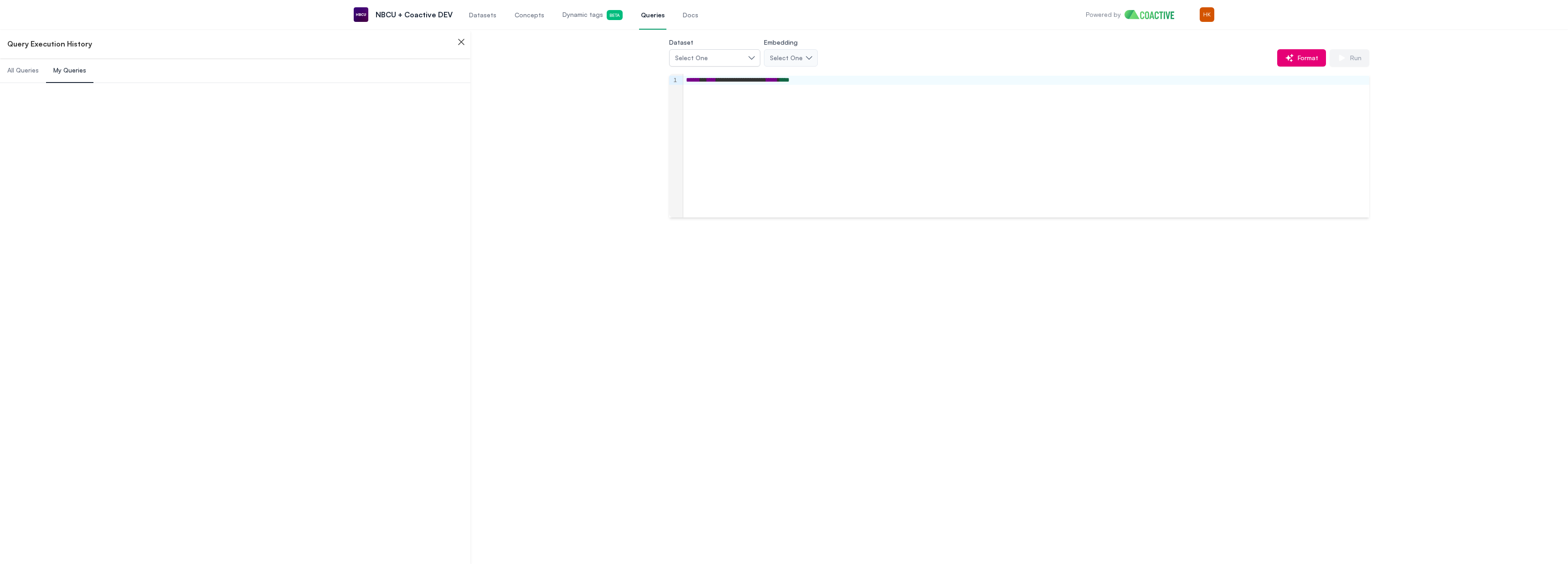 scroll, scrollTop: 0, scrollLeft: 0, axis: both 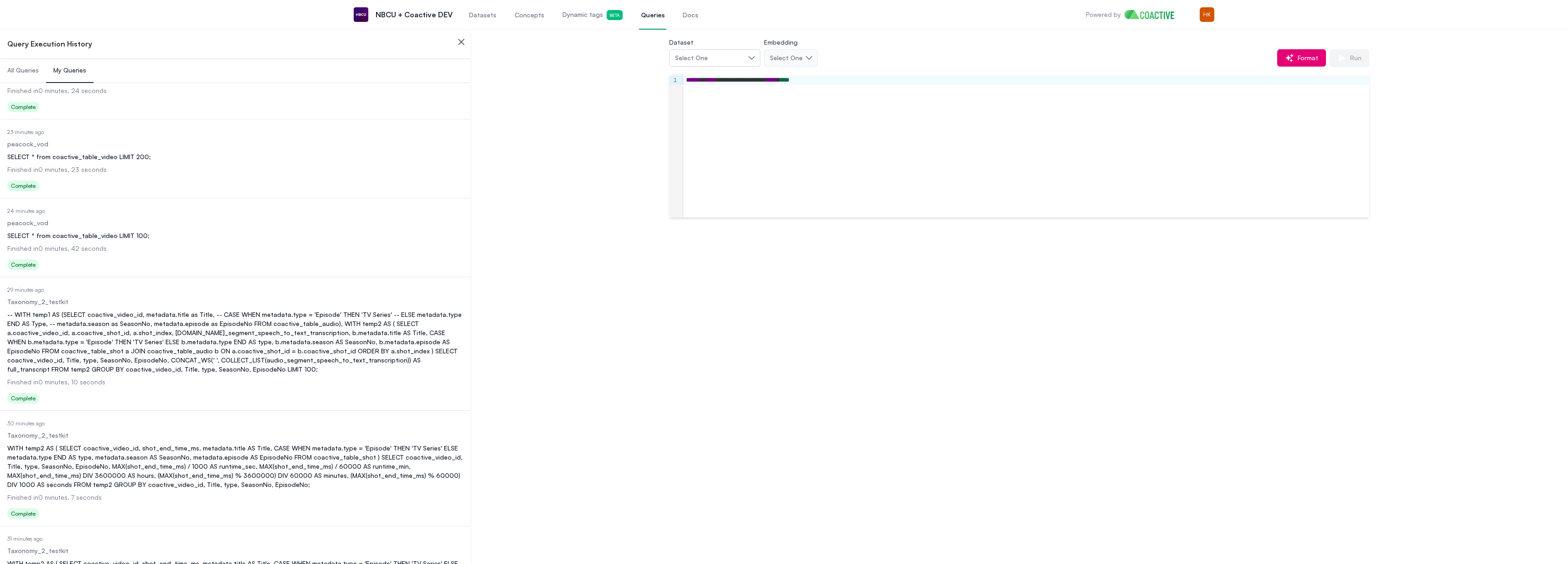 click on "-- WITH temp1 AS (SELECT coactive_video_id, metadata.title as Title,
--   CASE WHEN metadata.type = 'Episode' THEN 'TV Series'
--   ELSE metadata.type END AS Type,
--   metadata.season as SeasonNo, metadata.episode as EpisodeNo FROM coactive_table_audio),
WITH temp2 AS (
SELECT
a.coactive_video_id,
a.coactive_shot_id,
a.shot_index,
[DOMAIN_NAME]_segment_speech_to_text_transcription,
b.metadata.title AS Title,
CASE
WHEN b.metadata.type = 'Episode' THEN 'TV Series'
ELSE b.metadata.type
END AS type,
b.metadata.season AS SeasonNo,
b.metadata.episode AS EpisodeNo
FROM coactive_table_shot a
JOIN coactive_table_audio b ON a.coactive_shot_id = b.coactive_shot_id
ORDER BY a.shot_index
)
SELECT
coactive_video_id,
Title,
type,
SeasonNo,
EpisodeNo,
CONCAT_WS(' ', COLLECT_LIST(audio_segment_speech_to_text_transcription)) AS full_transcript
FROM temp2
GROUP BY
coactive_video_id,
Title,
type,
SeasonNo,
EpisodeNo
LIMIT 100;" at bounding box center [235, 342] 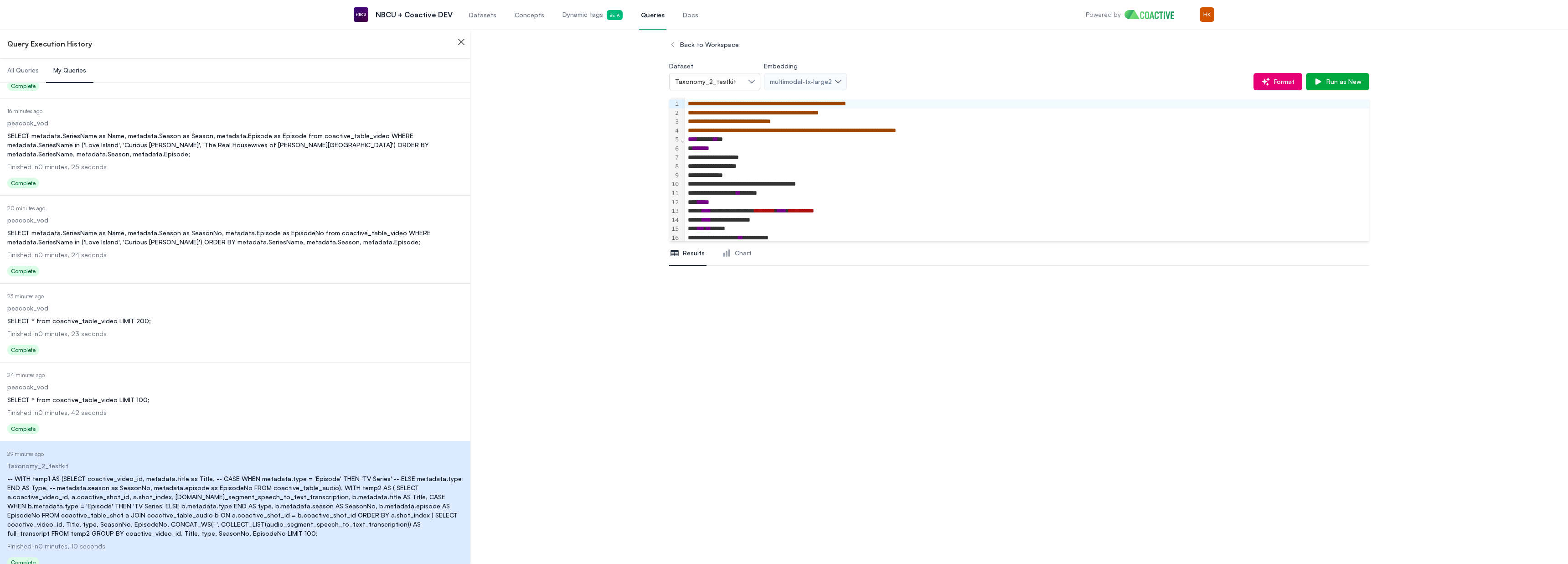 scroll, scrollTop: 494, scrollLeft: 0, axis: vertical 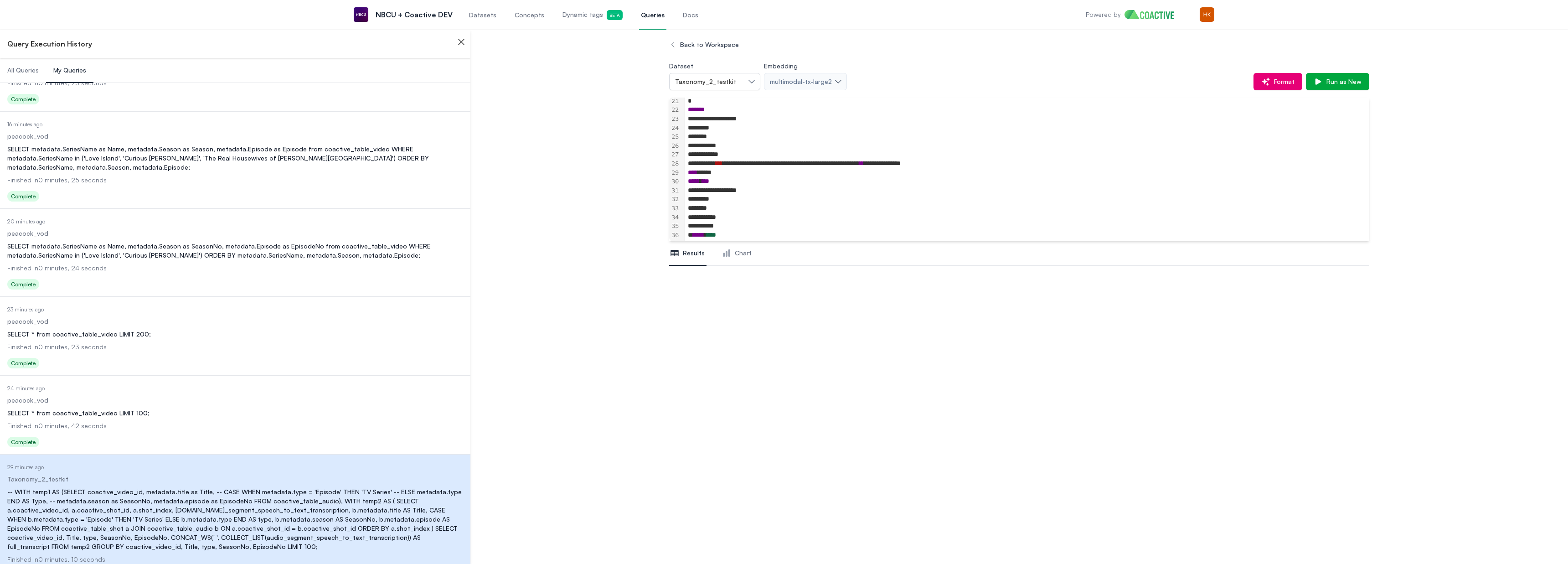 click on "*****   **" at bounding box center (1027, 181) 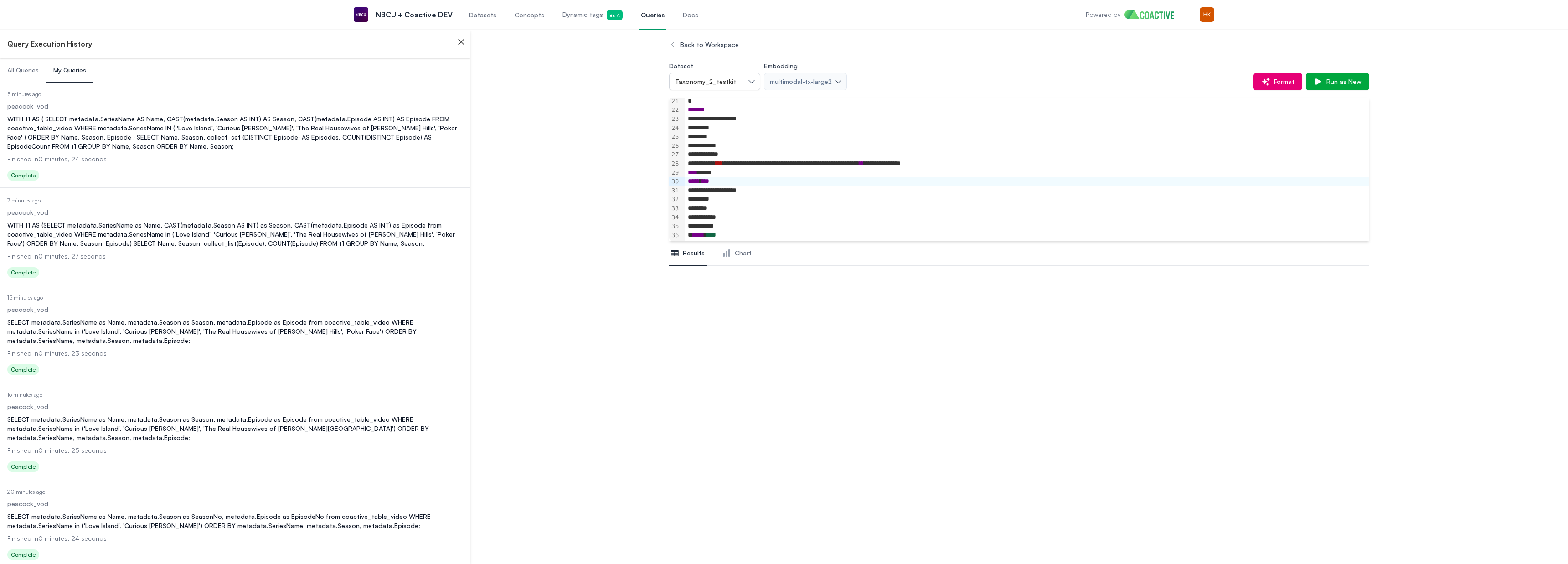click on "Finished in  0 minutes, 27 seconds" at bounding box center [235, 256] 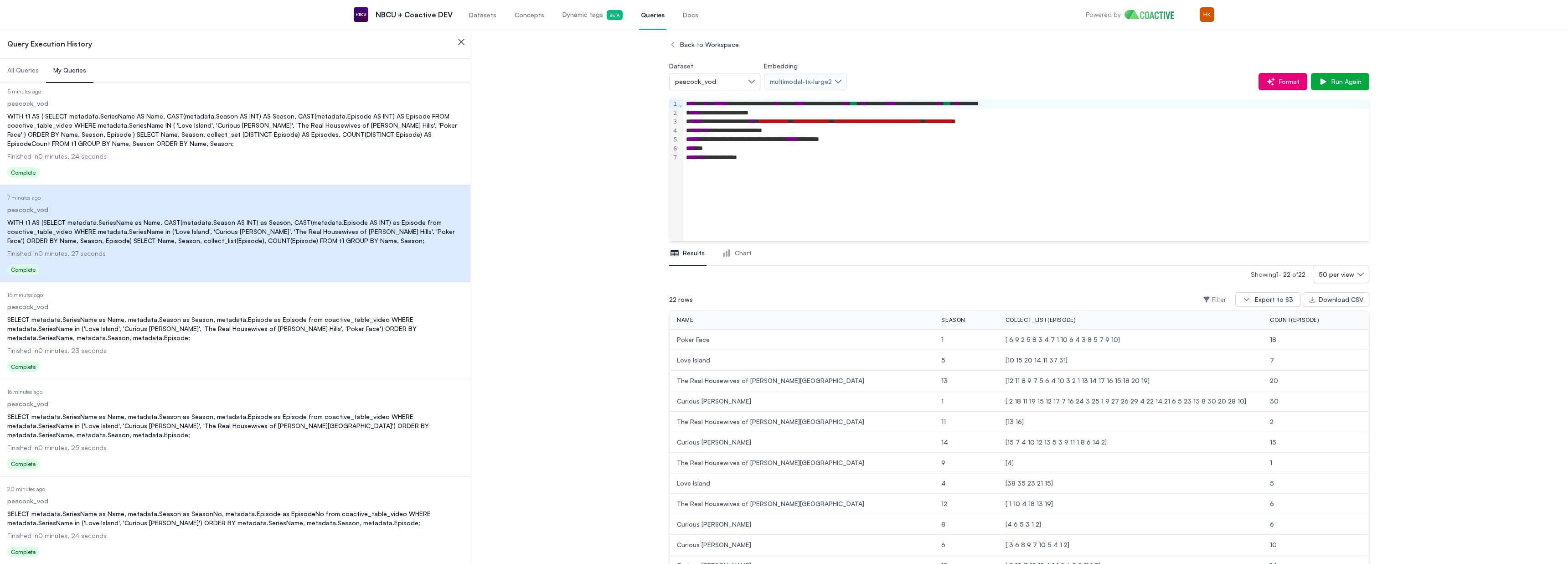 click on "15 minutes ago" at bounding box center [235, 295] 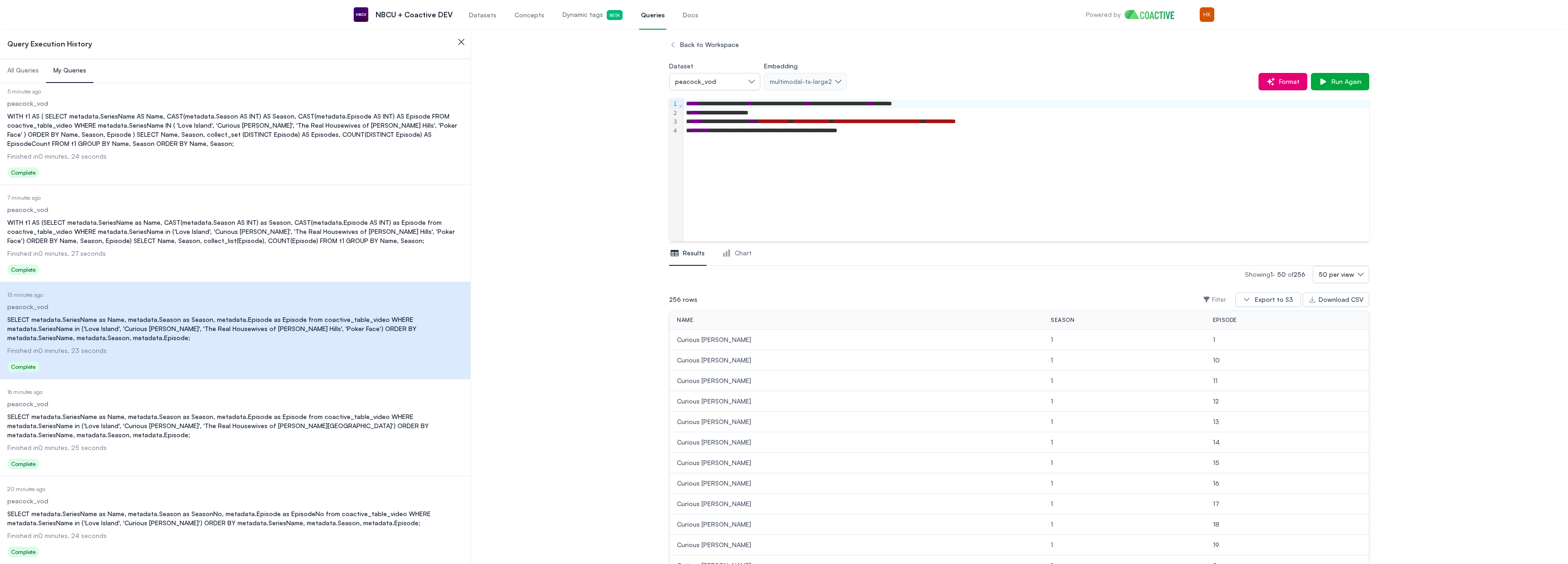 click on "16 minutes ago" at bounding box center [235, 392] 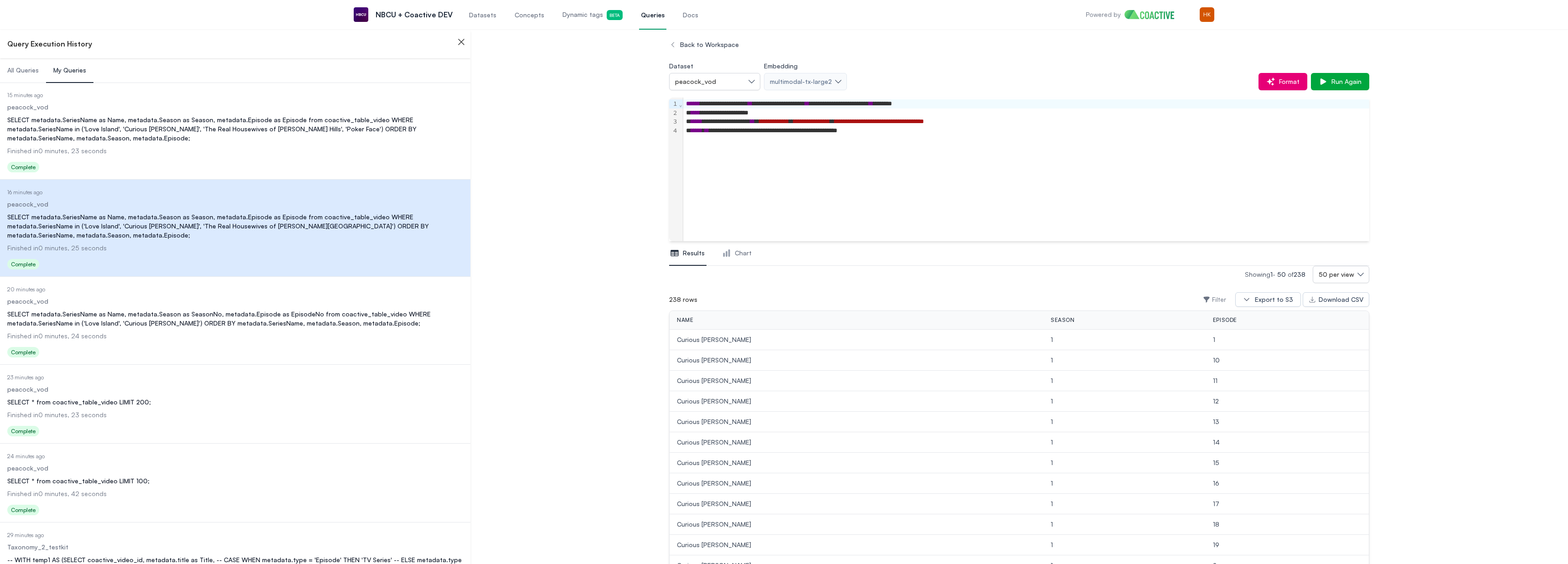 click on "Finished in  0 minutes, 24 seconds" at bounding box center (235, 336) 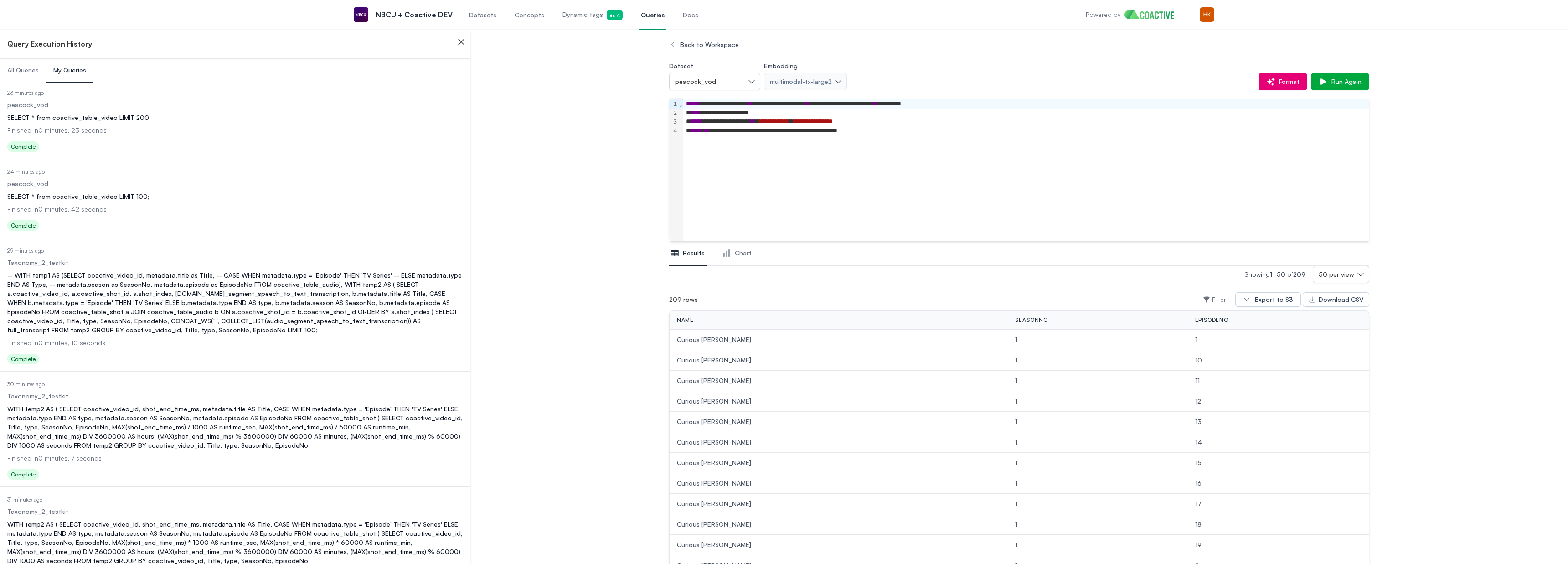 scroll, scrollTop: 729, scrollLeft: 0, axis: vertical 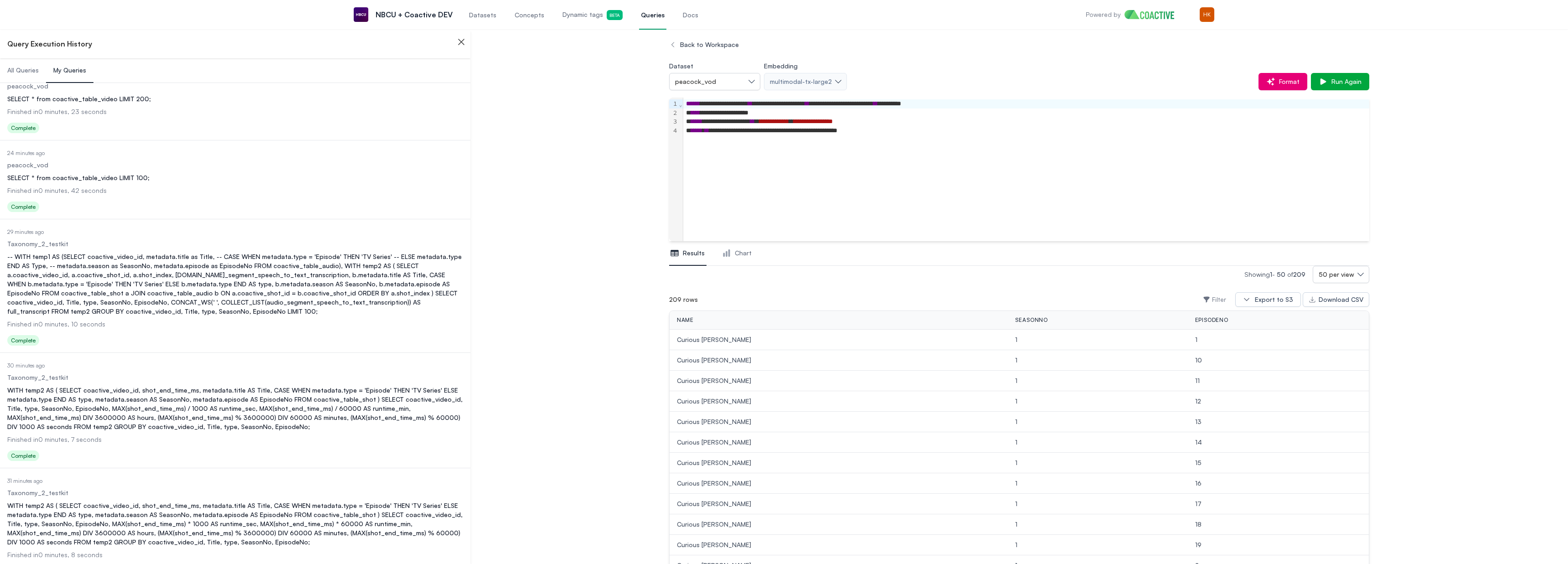 click on "WITH temp2 AS (
SELECT
coactive_video_id,
shot_end_time_ms,
metadata.title AS Title,
CASE
WHEN metadata.type = 'Episode' THEN 'TV Series'
ELSE metadata.type
END AS type,
metadata.season AS SeasonNo,
metadata.episode AS EpisodeNo
FROM coactive_table_shot
)
SELECT
coactive_video_id,
Title,
type,
SeasonNo,
EpisodeNo,
MAX(shot_end_time_ms) / 1000 AS runtime_sec,
MAX(shot_end_time_ms) / 60000 AS runtime_min,
MAX(shot_end_time_ms) DIV 3600000 AS hours,
(MAX(shot_end_time_ms) % 3600000) DIV 60000 AS minutes,
(MAX(shot_end_time_ms) % 60000) DIV 1000 AS seconds
FROM temp2
GROUP BY
coactive_video_id,
Title,
type,
SeasonNo,
EpisodeNo;" at bounding box center (235, 409) 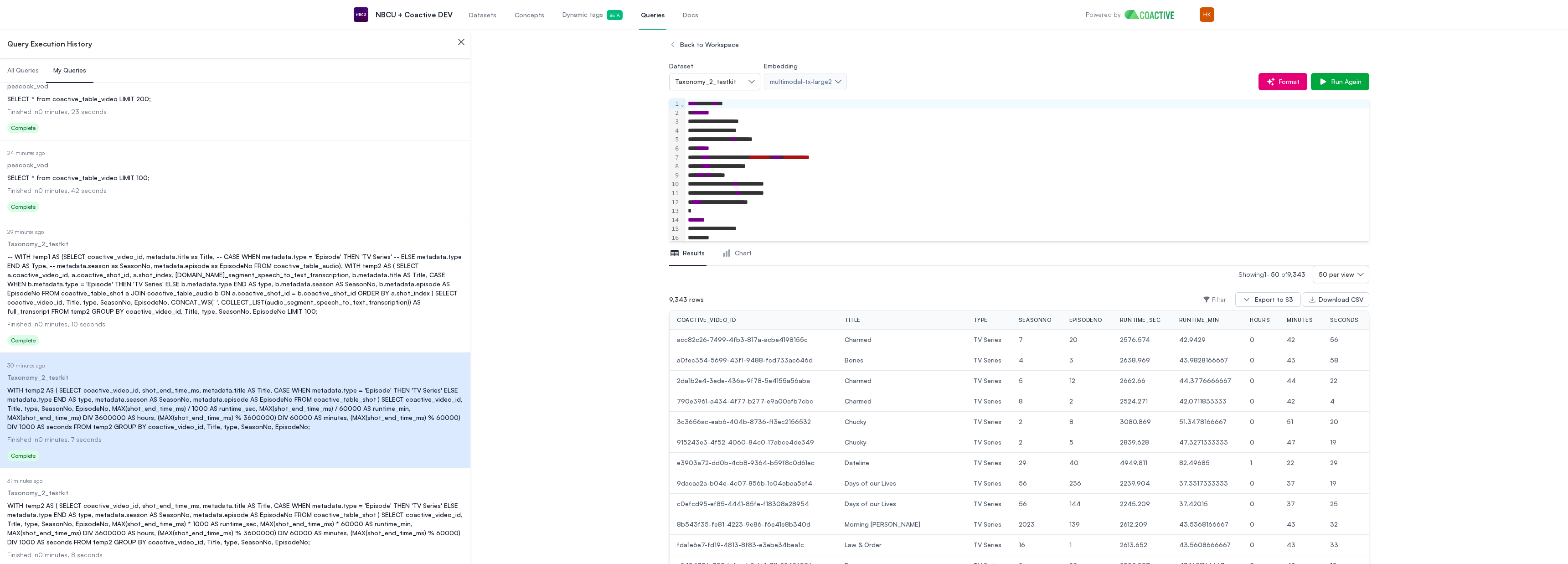 click on "Finished in  0 minutes, 10 seconds" at bounding box center [235, 324] 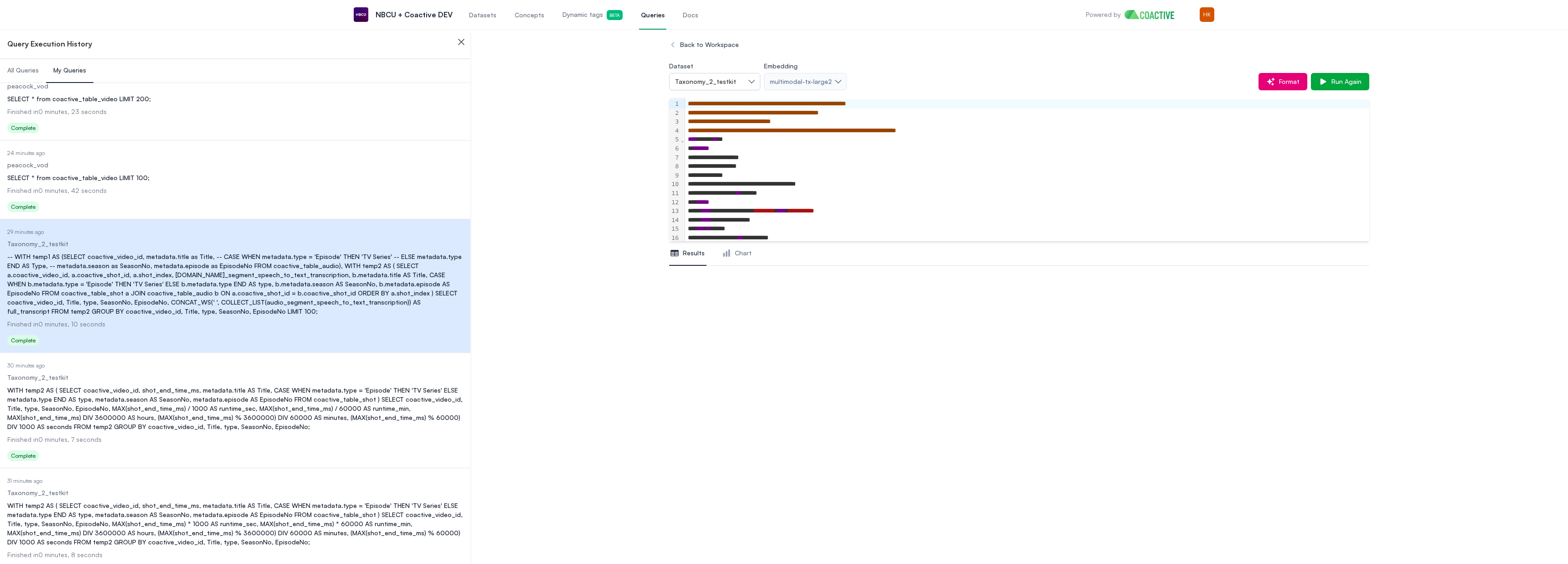 scroll, scrollTop: 181, scrollLeft: 0, axis: vertical 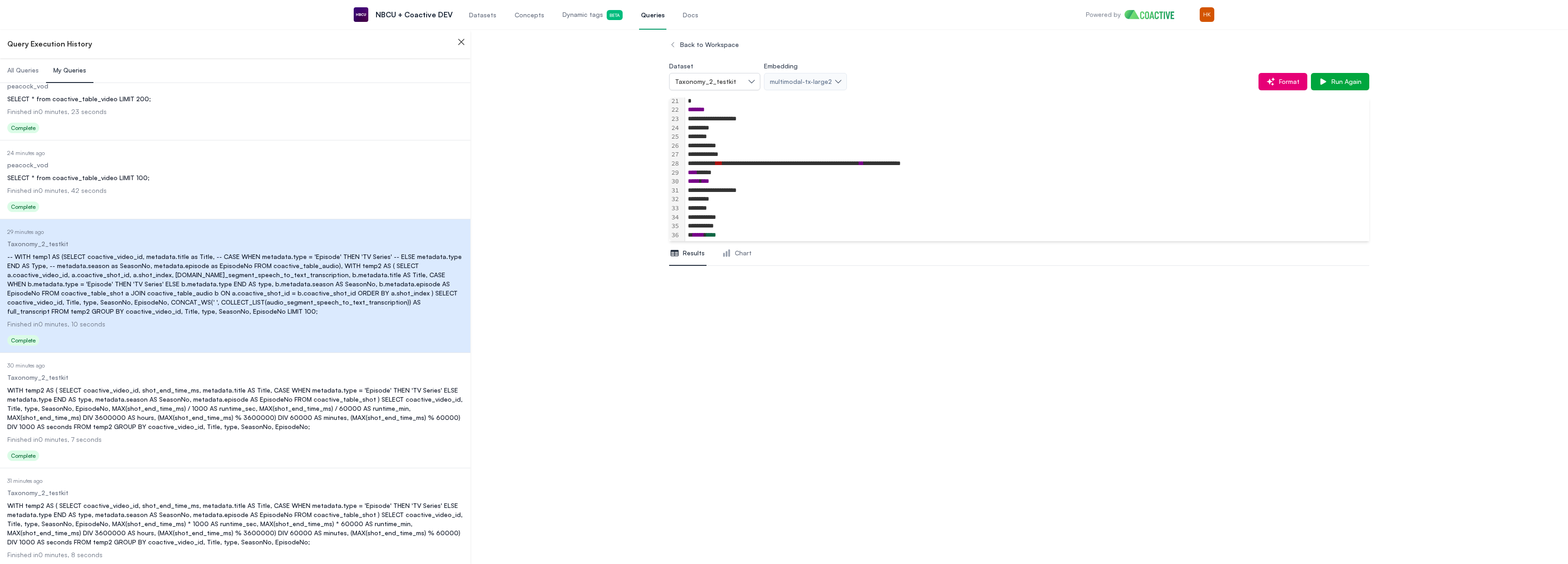 click on "WITH temp2 AS (
SELECT
coactive_video_id,
shot_end_time_ms,
metadata.title AS Title,
CASE
WHEN metadata.type = 'Episode' THEN 'TV Series'
ELSE metadata.type
END AS type,
metadata.season AS SeasonNo,
metadata.episode AS EpisodeNo
FROM coactive_table_shot
)
SELECT
coactive_video_id,
Title,
type,
SeasonNo,
EpisodeNo,
MAX(shot_end_time_ms) / 1000 AS runtime_sec,
MAX(shot_end_time_ms) / 60000 AS runtime_min,
MAX(shot_end_time_ms) DIV 3600000 AS hours,
(MAX(shot_end_time_ms) % 3600000) DIV 60000 AS minutes,
(MAX(shot_end_time_ms) % 60000) DIV 1000 AS seconds
FROM temp2
GROUP BY
coactive_video_id,
Title,
type,
SeasonNo,
EpisodeNo;" at bounding box center (235, 409) 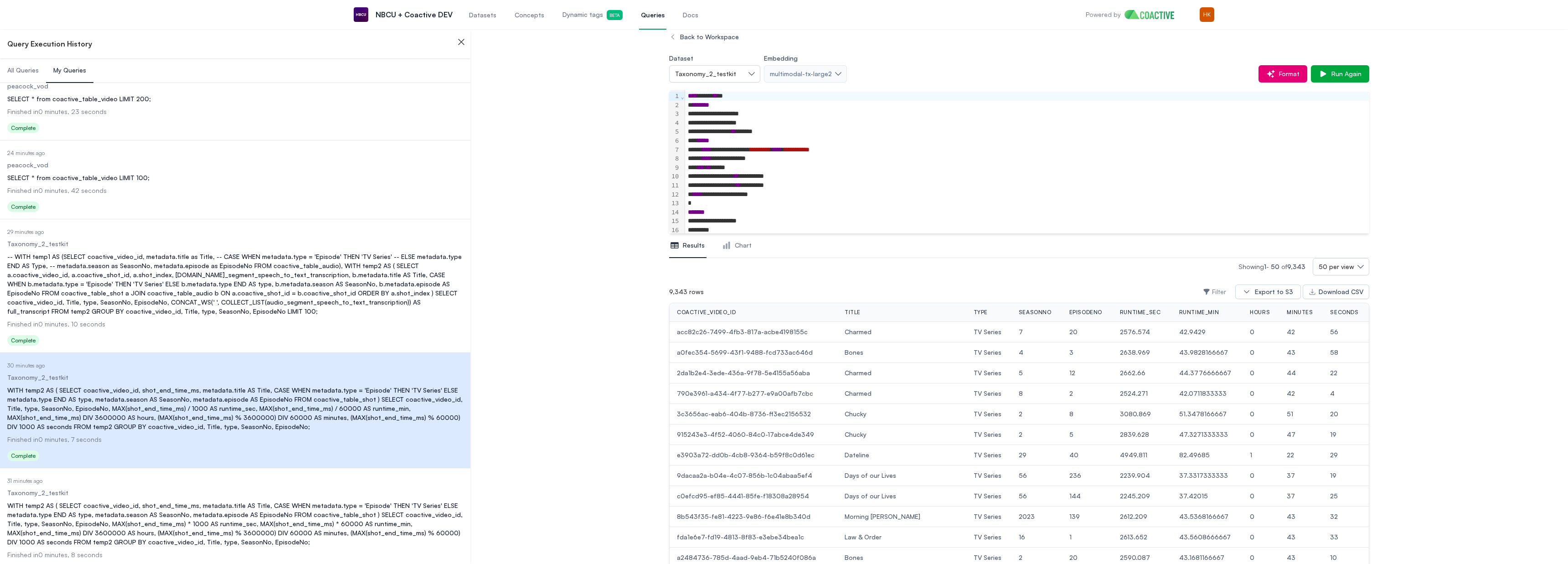 scroll, scrollTop: 0, scrollLeft: 0, axis: both 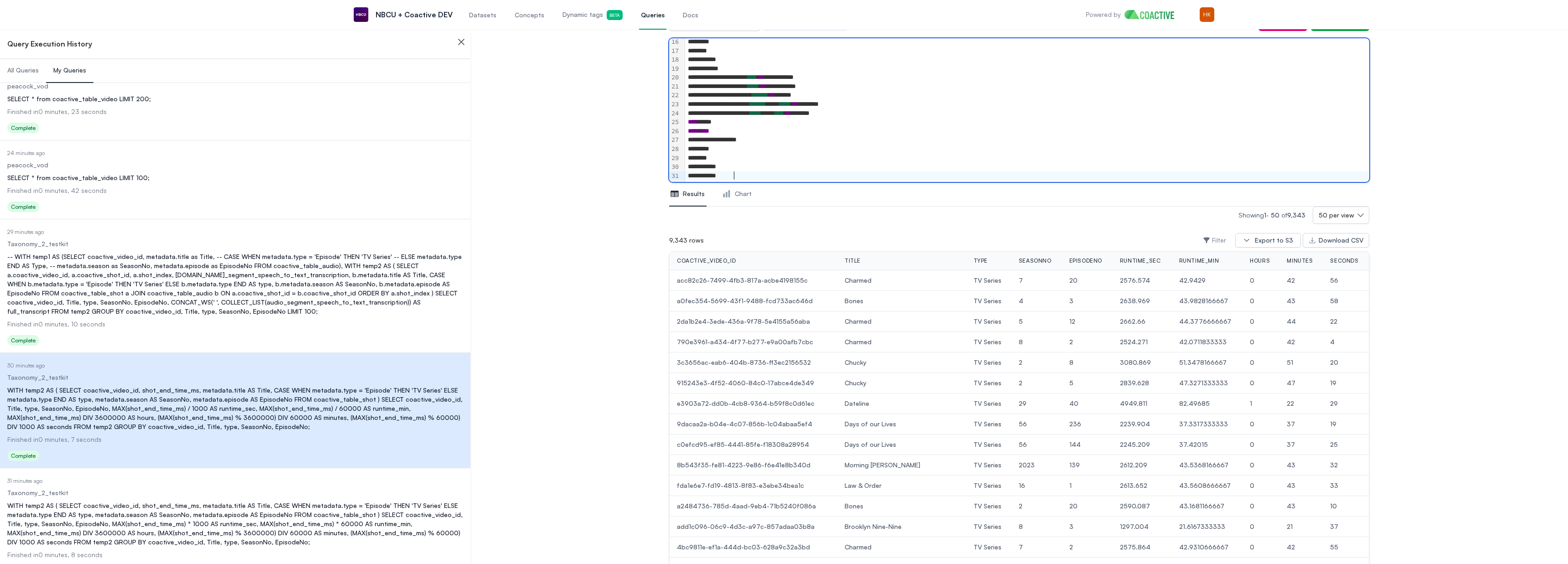 click on "**********" at bounding box center [1027, 176] 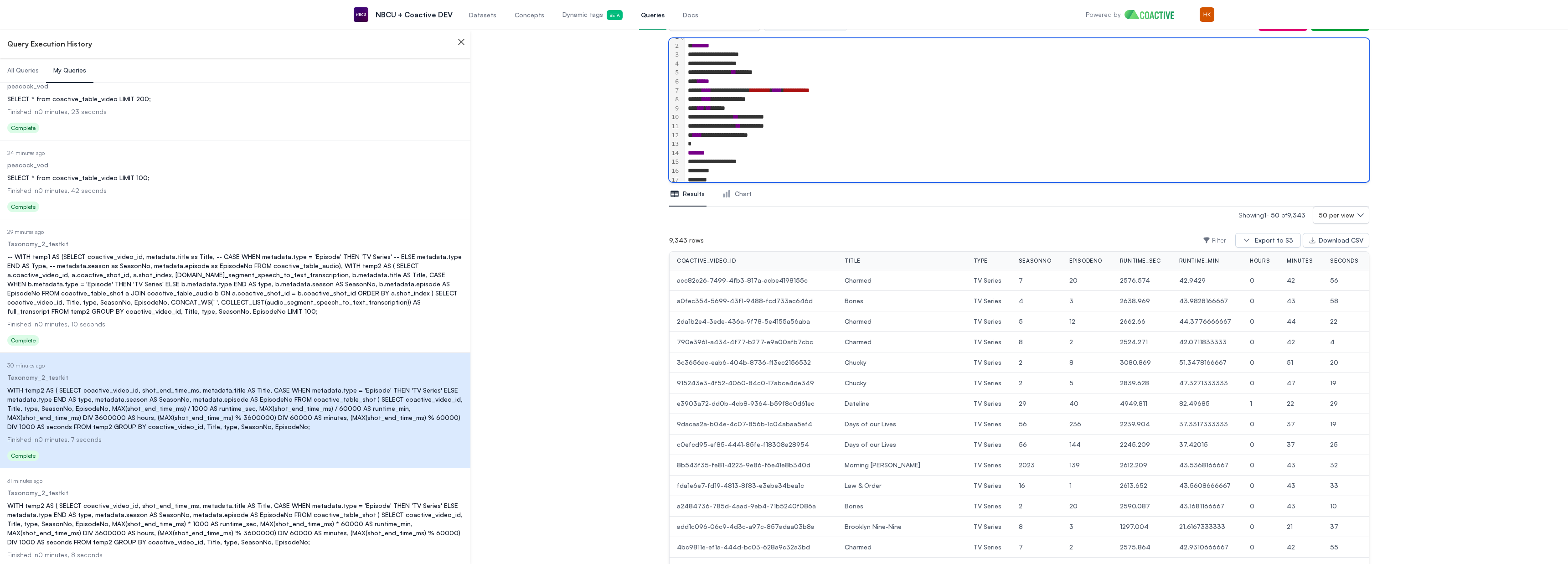 scroll, scrollTop: 137, scrollLeft: 0, axis: vertical 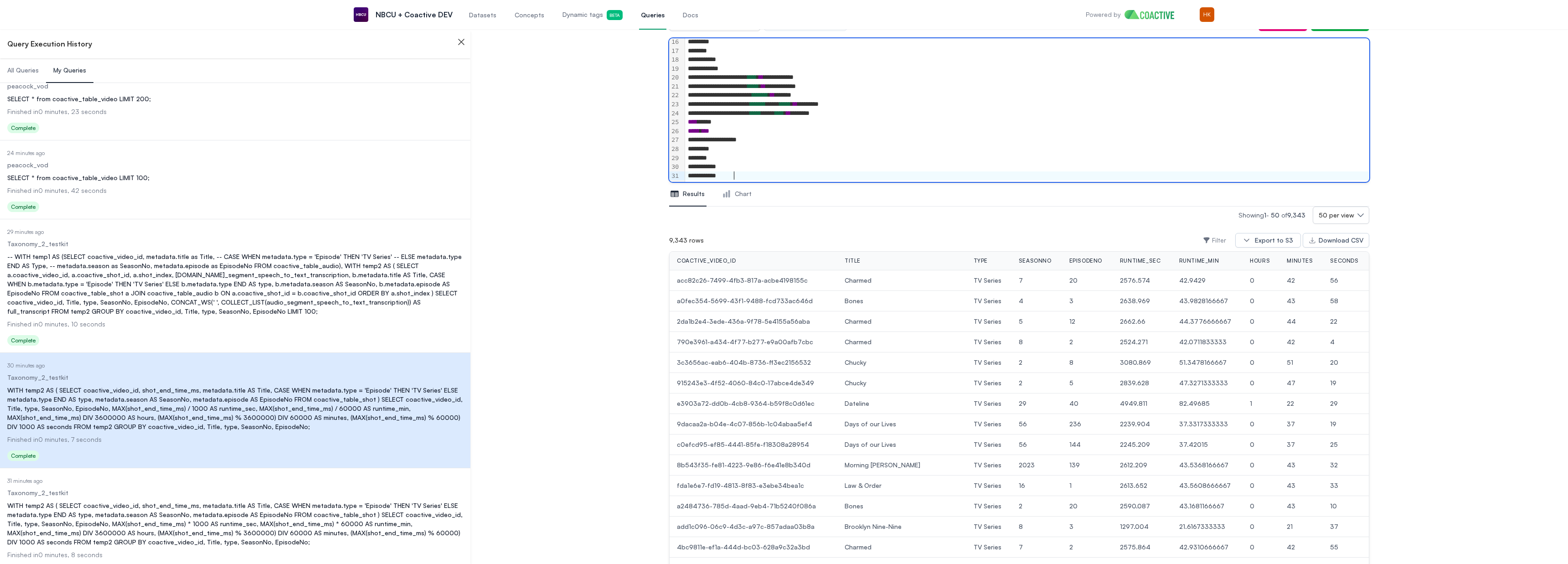 click on "**********" at bounding box center [1027, 140] 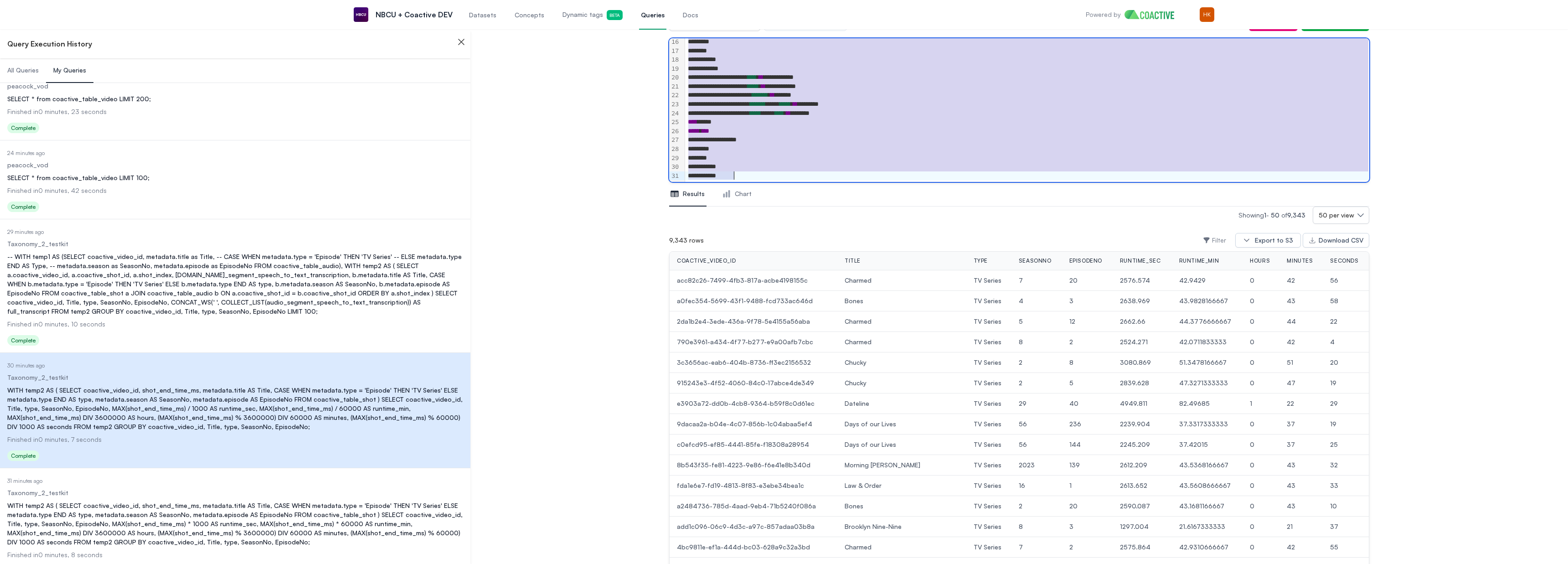 scroll, scrollTop: 0, scrollLeft: 0, axis: both 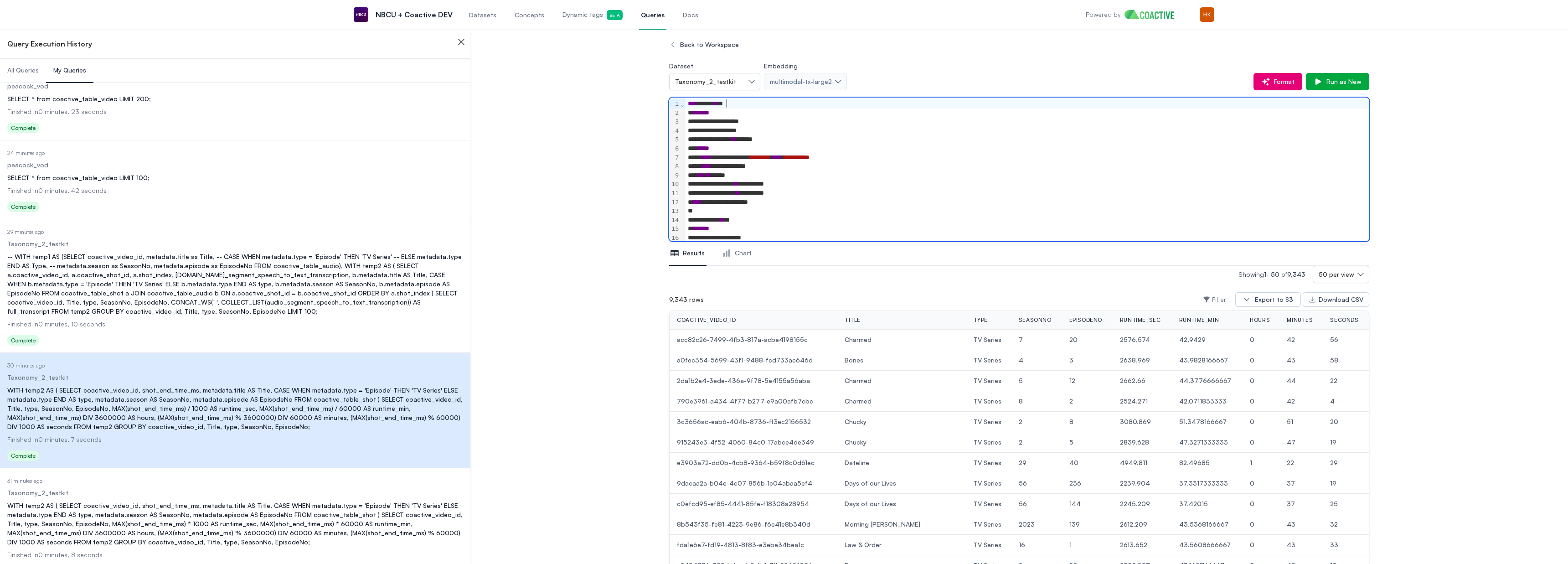 click on "**** ***** ** *" at bounding box center [1027, 104] 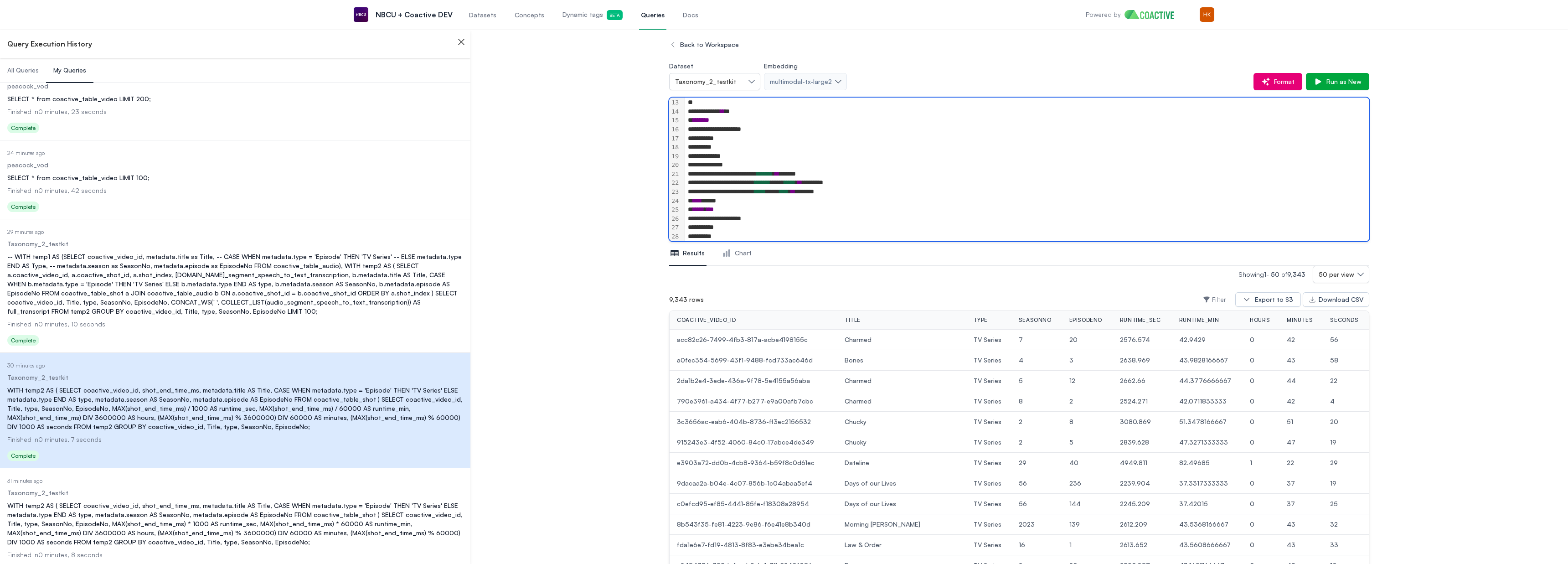 scroll, scrollTop: 132, scrollLeft: 0, axis: vertical 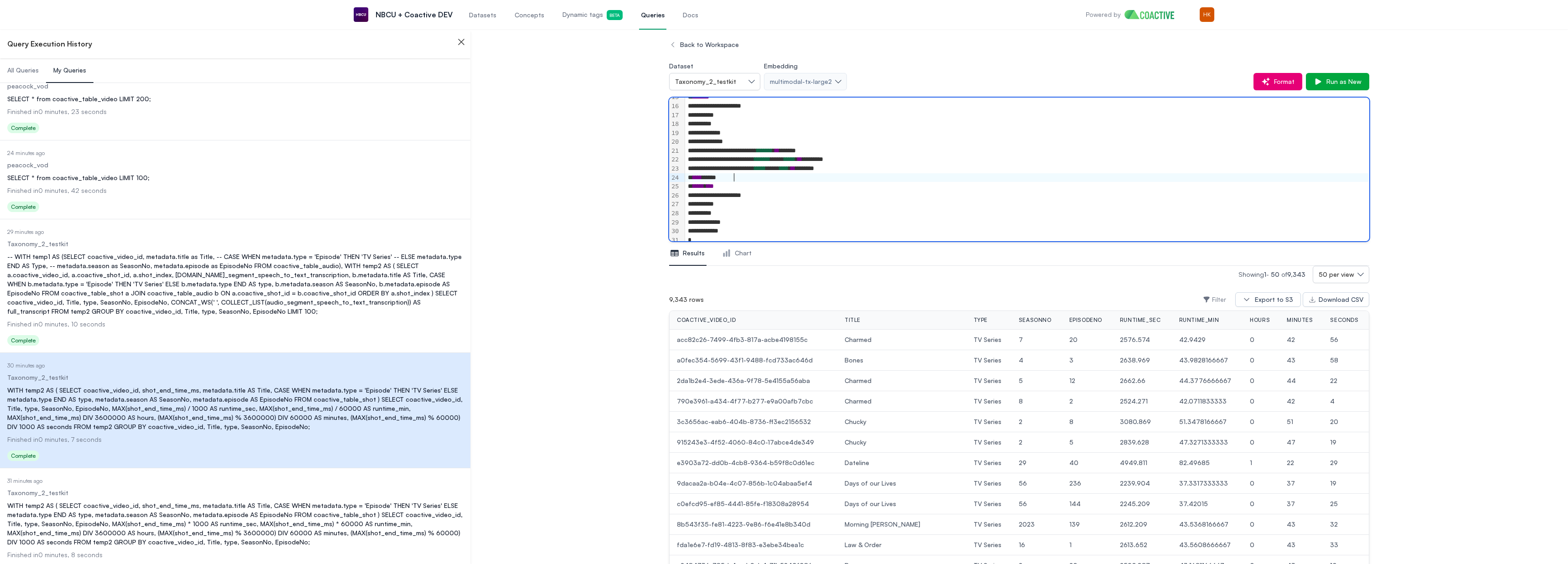 click on "**** *****" at bounding box center (1027, 178) 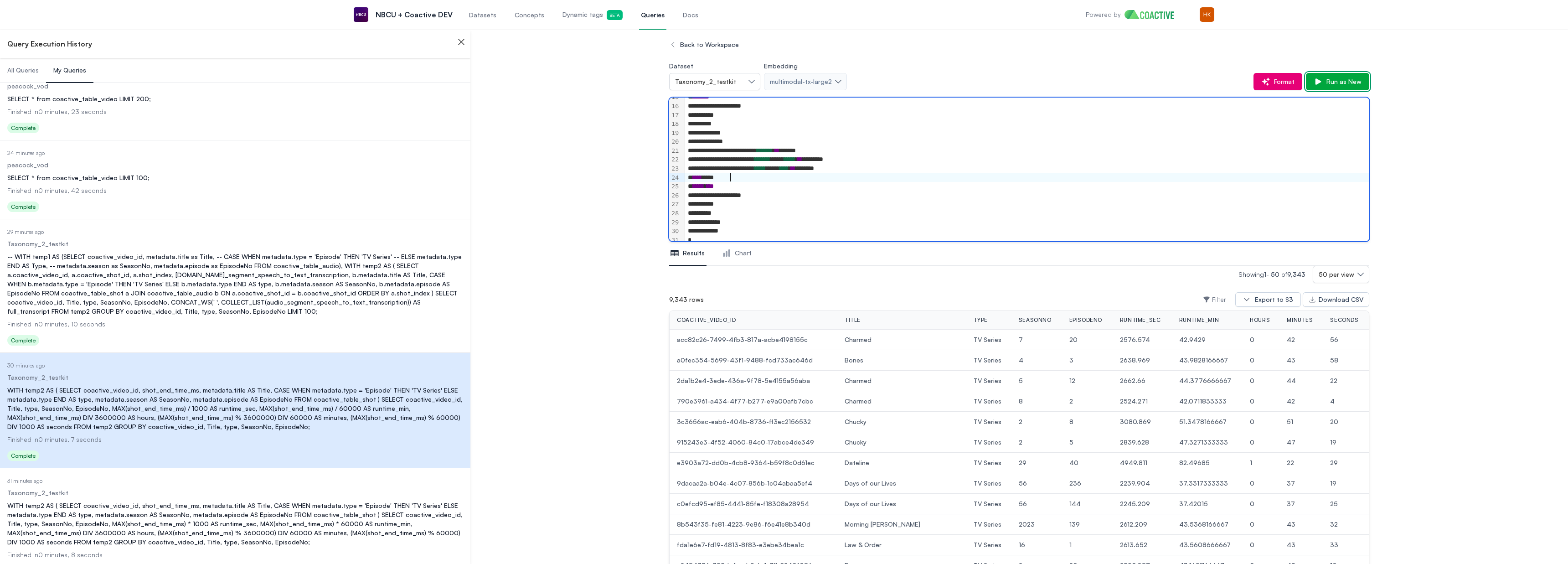 click on "Run as New" at bounding box center [1342, 82] 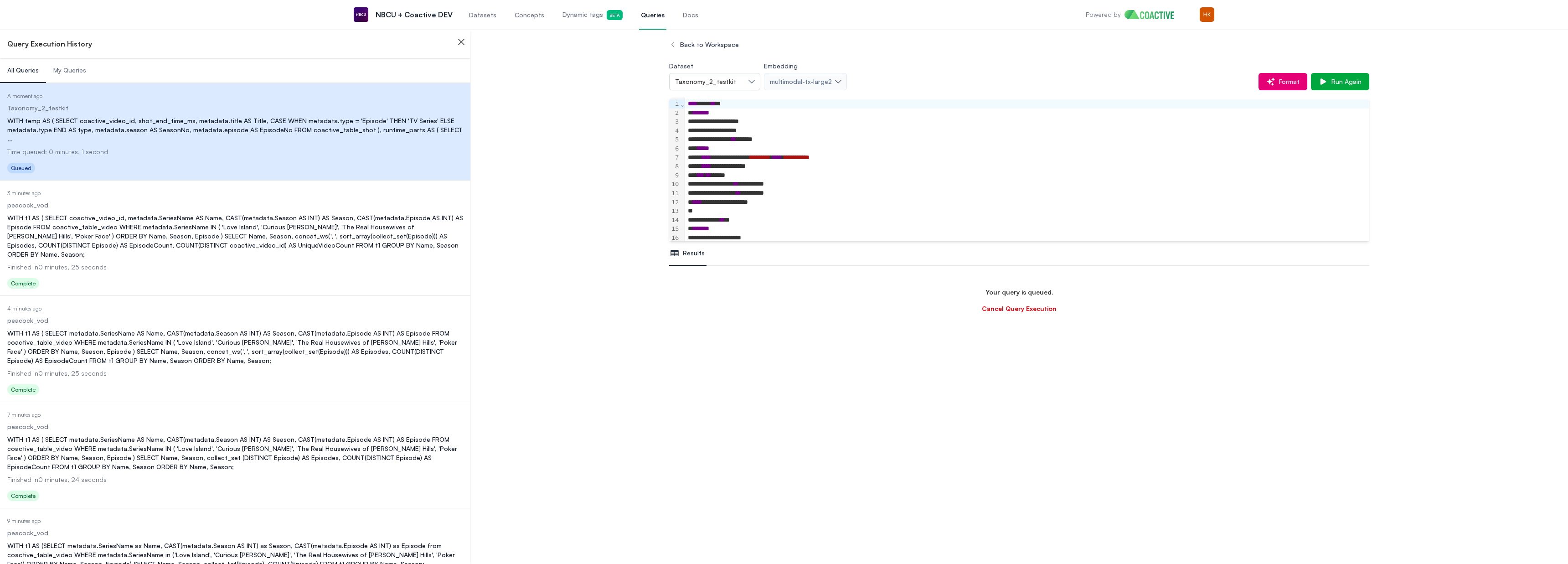 scroll, scrollTop: 54, scrollLeft: 0, axis: vertical 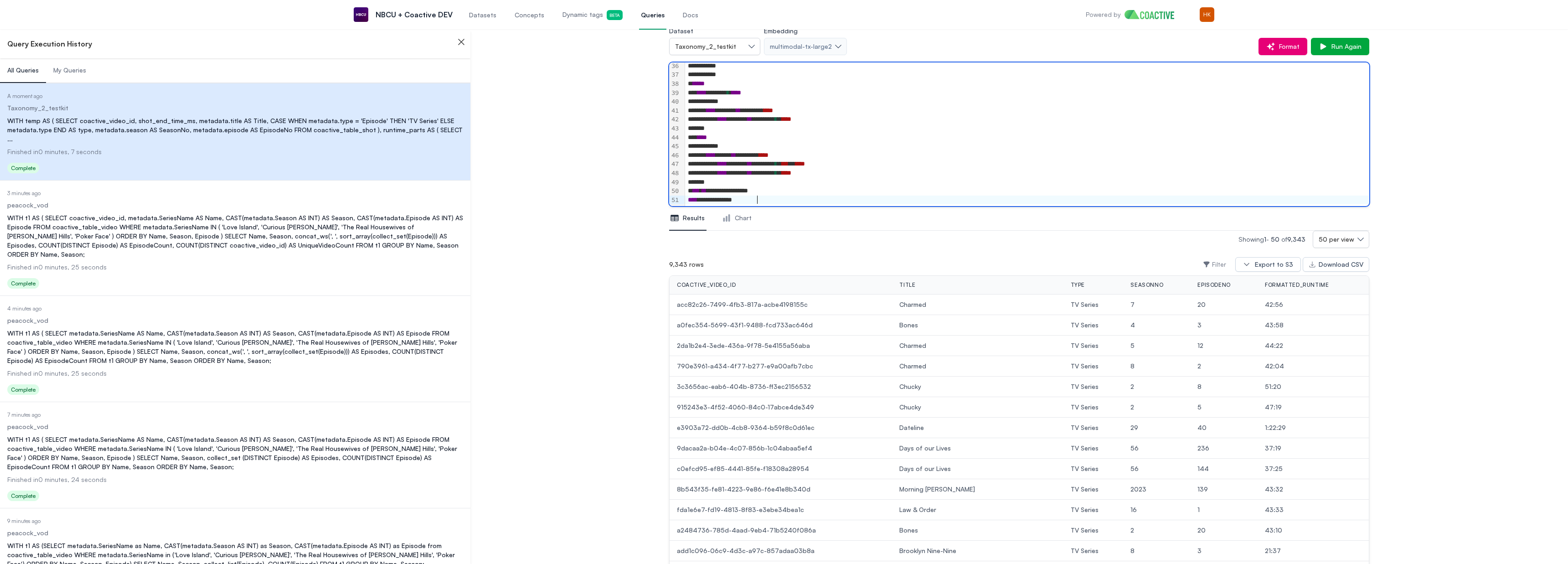 drag, startPoint x: 757, startPoint y: 199, endPoint x: 849, endPoint y: 211, distance: 92.77931 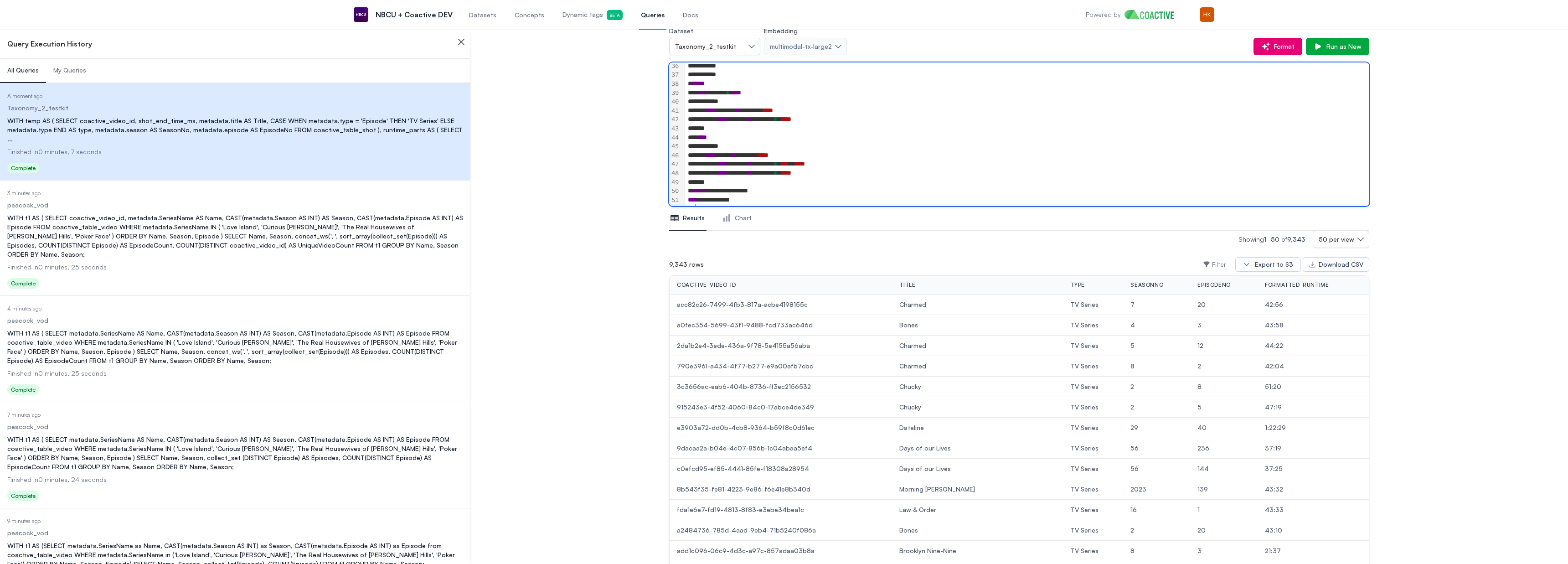 scroll, scrollTop: 324, scrollLeft: 0, axis: vertical 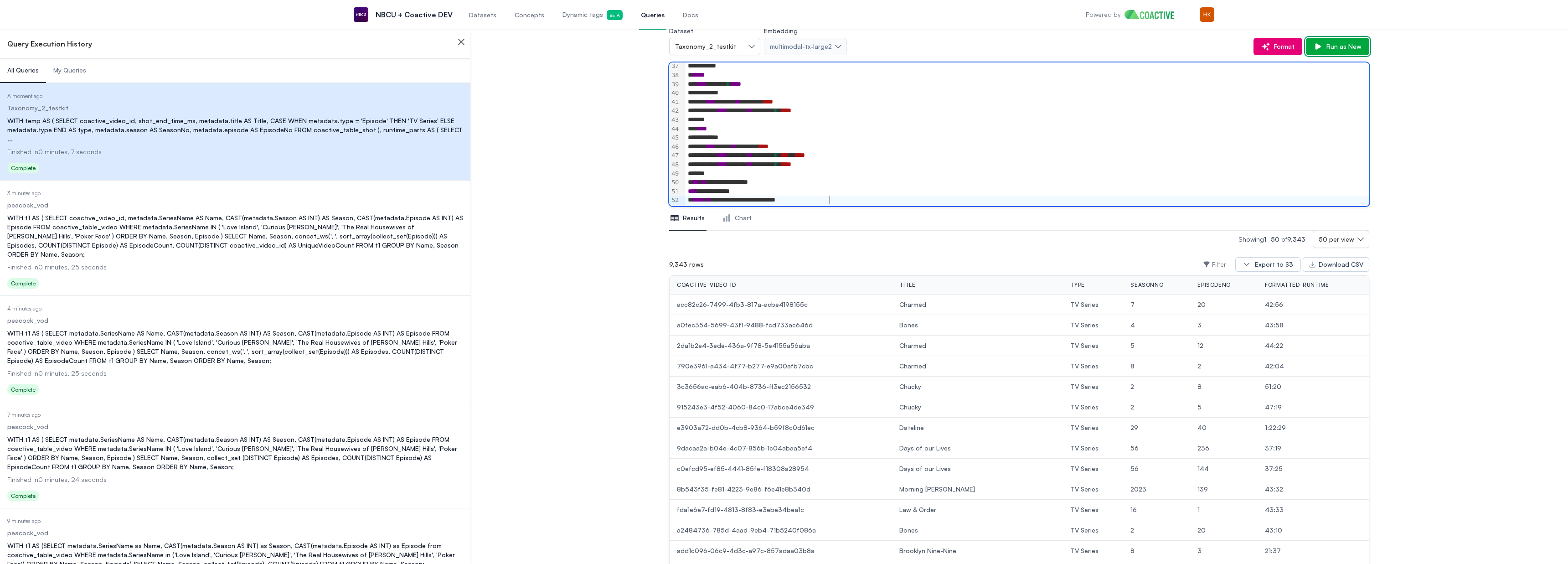 click on "Run as New" at bounding box center (1342, 47) 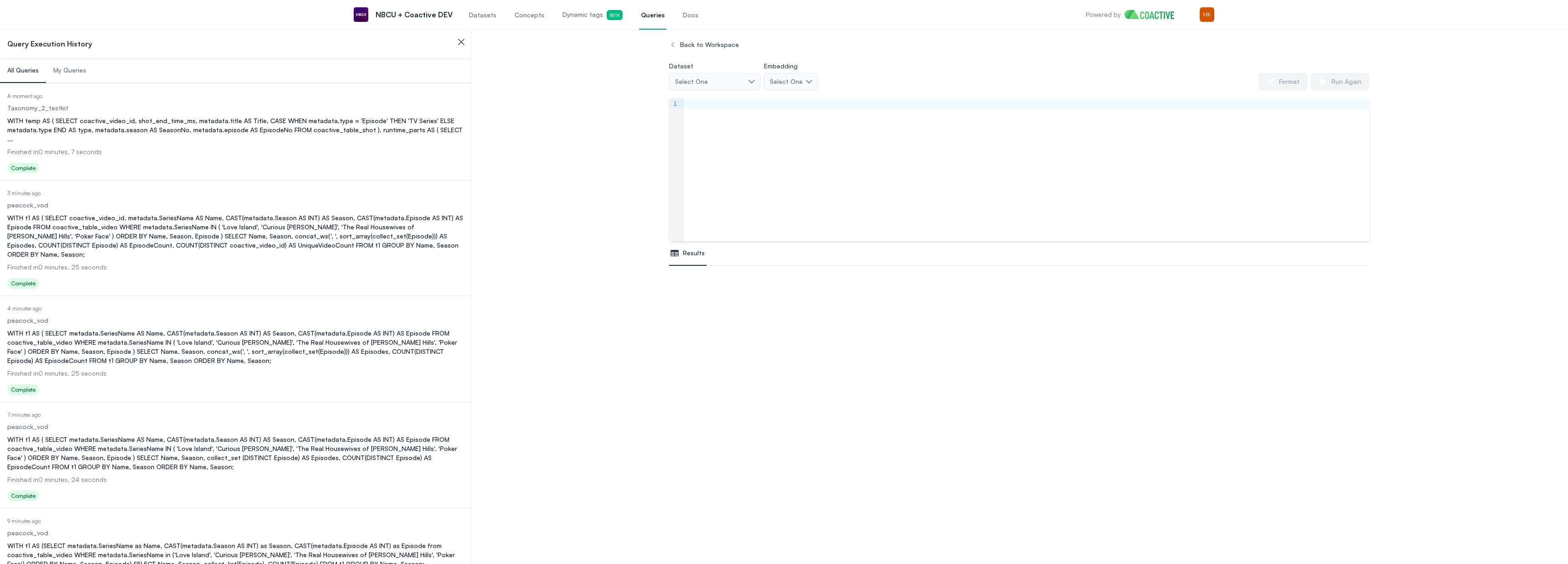 scroll, scrollTop: 0, scrollLeft: 0, axis: both 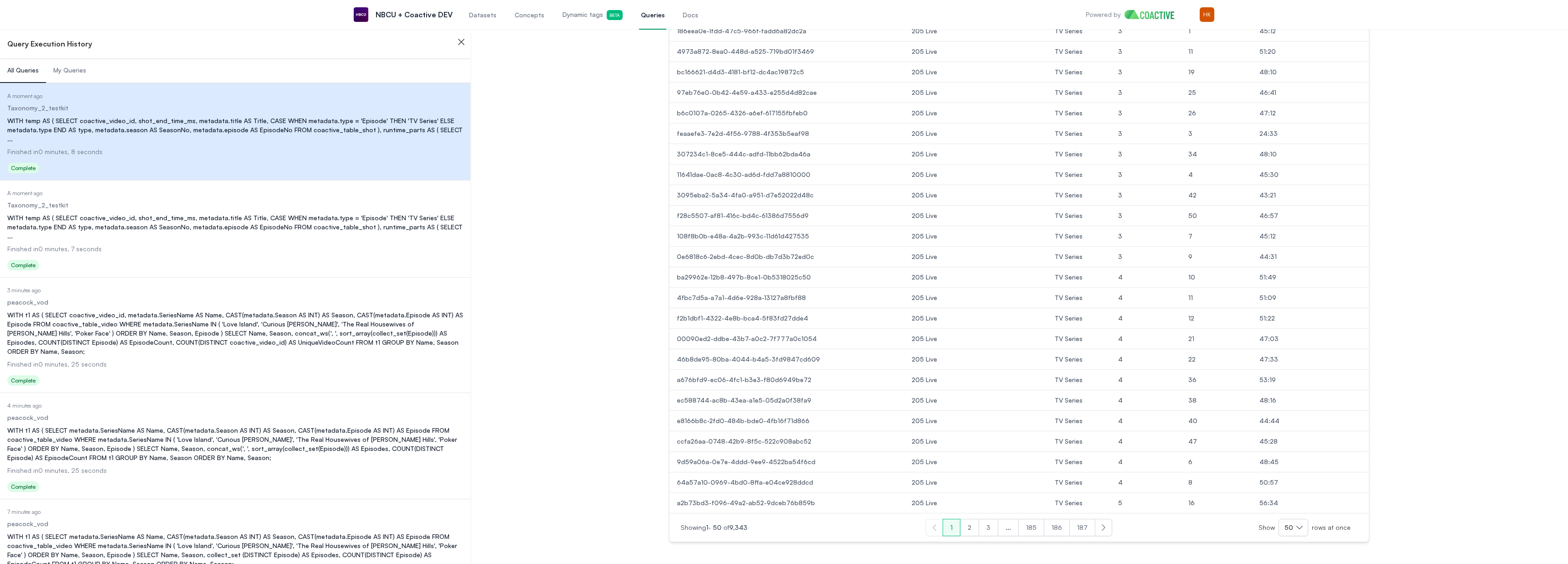 click on "187" at bounding box center [1082, 528] 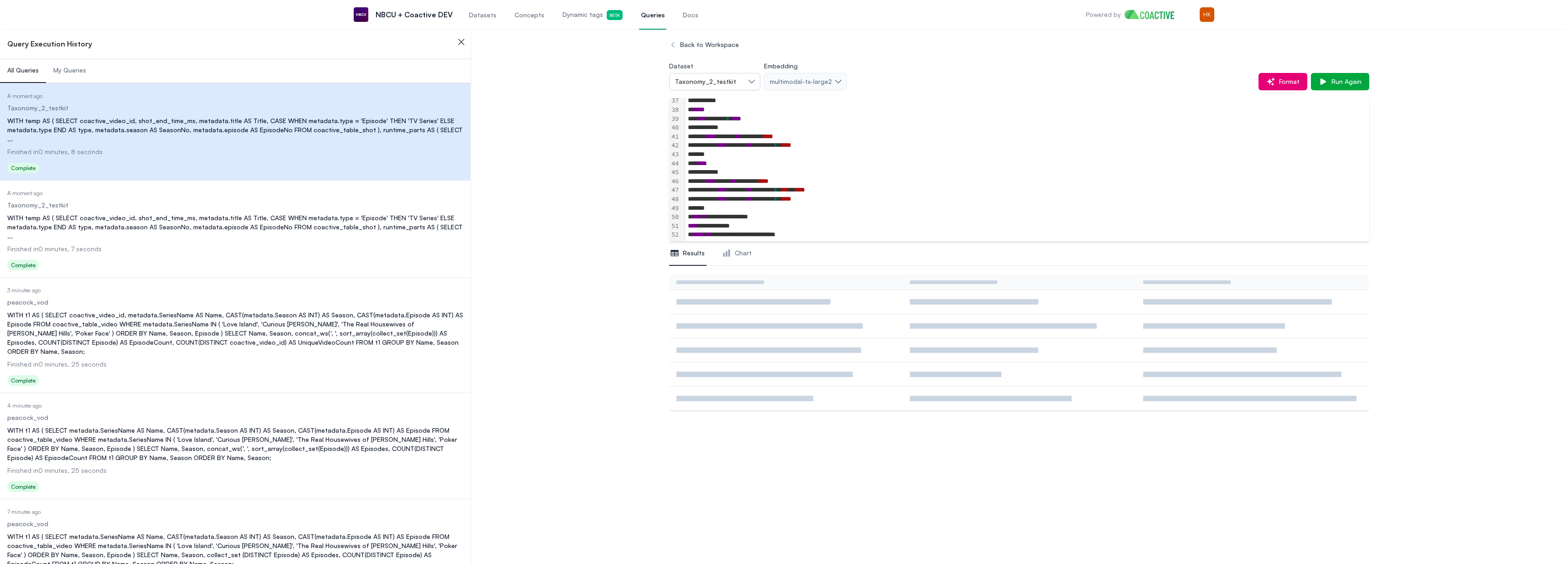 scroll, scrollTop: 0, scrollLeft: 0, axis: both 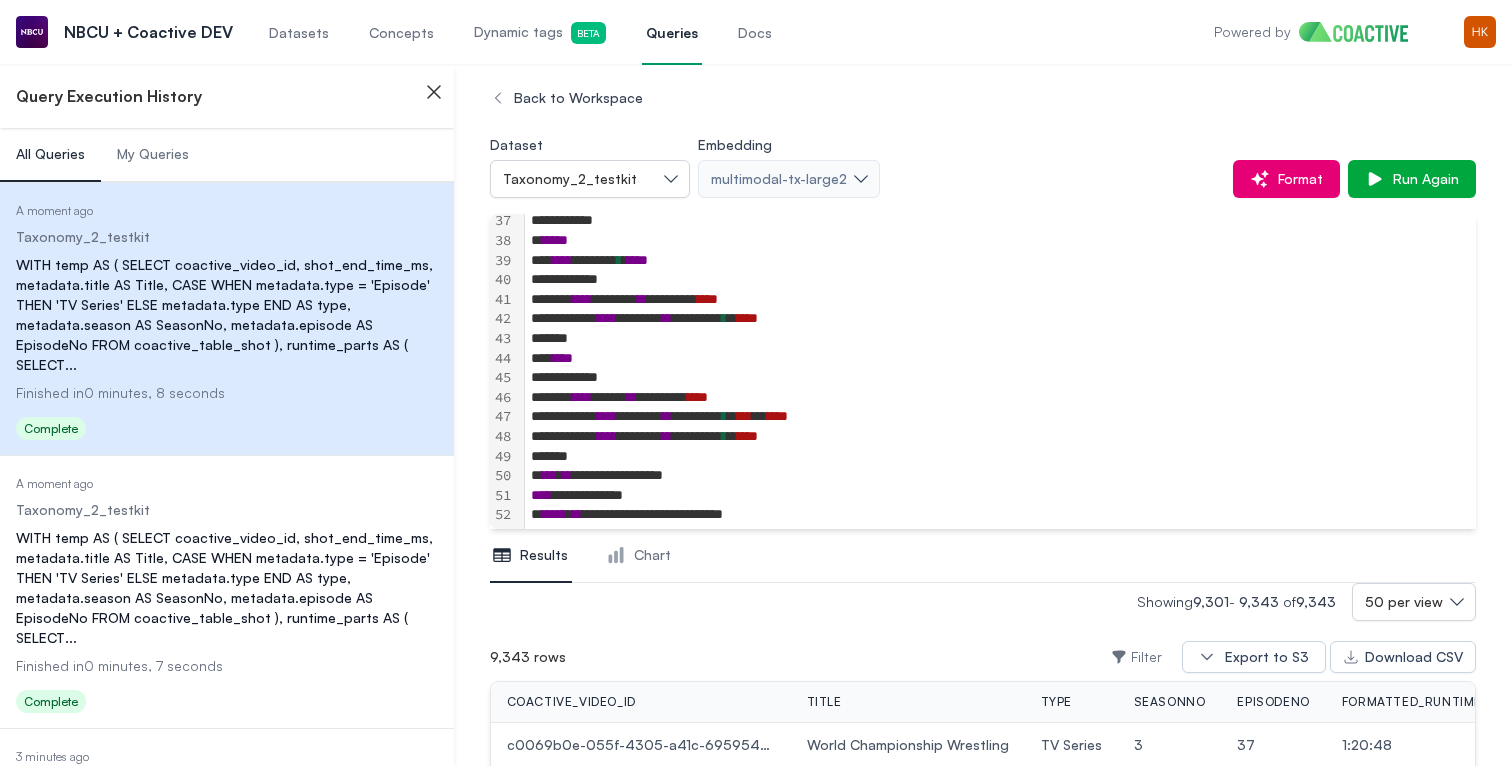 click on "WITH temp AS (
SELECT
coactive_video_id,
shot_end_time_ms,
metadata.title AS Title,
CASE
WHEN metadata.type = 'Episode' THEN 'TV Series'
ELSE metadata.type
END AS type,
metadata.season AS SeasonNo,
metadata.episode AS EpisodeNo
FROM coactive_table_shot
),
runtime_parts AS (
SELECT ..." at bounding box center (227, 588) 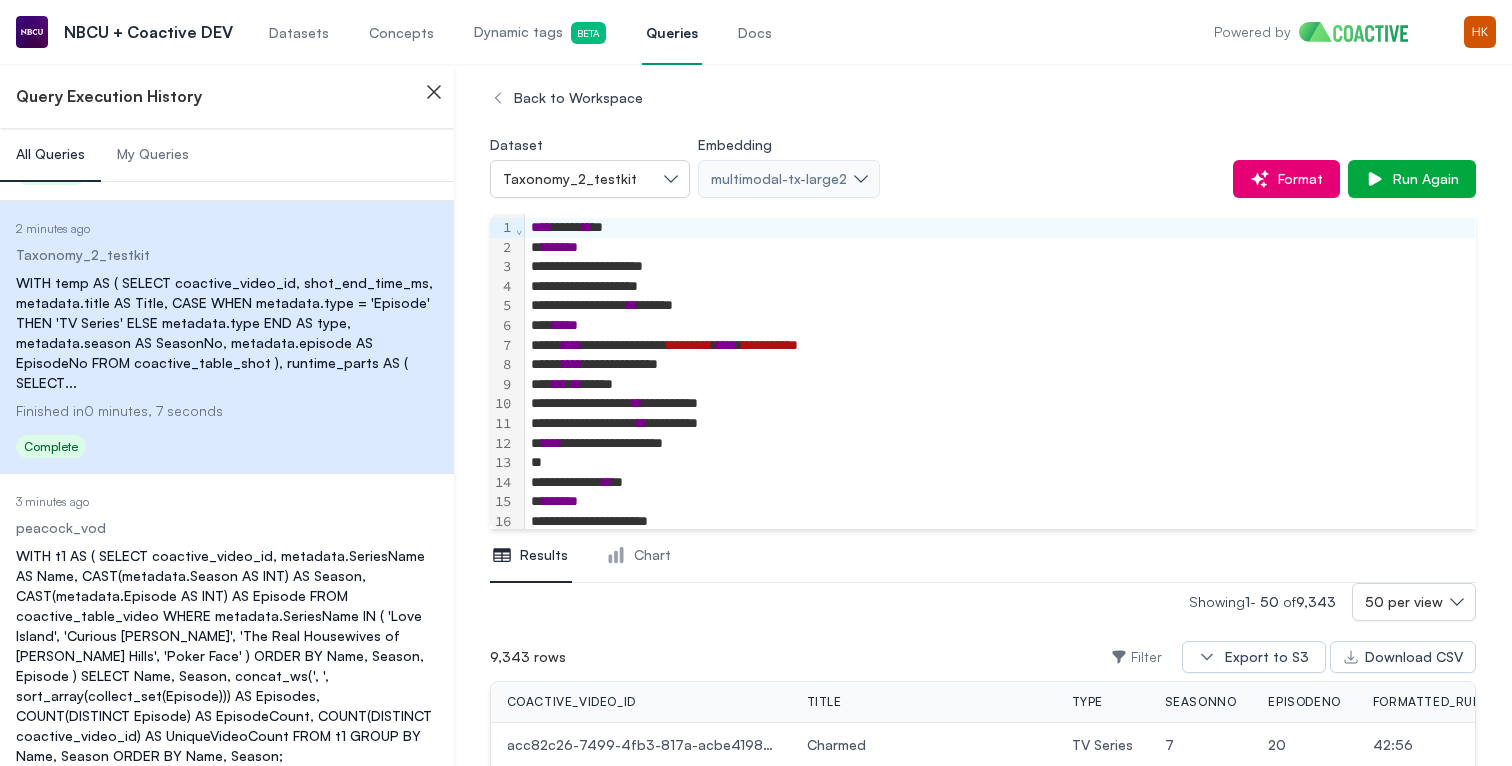 scroll, scrollTop: 259, scrollLeft: 0, axis: vertical 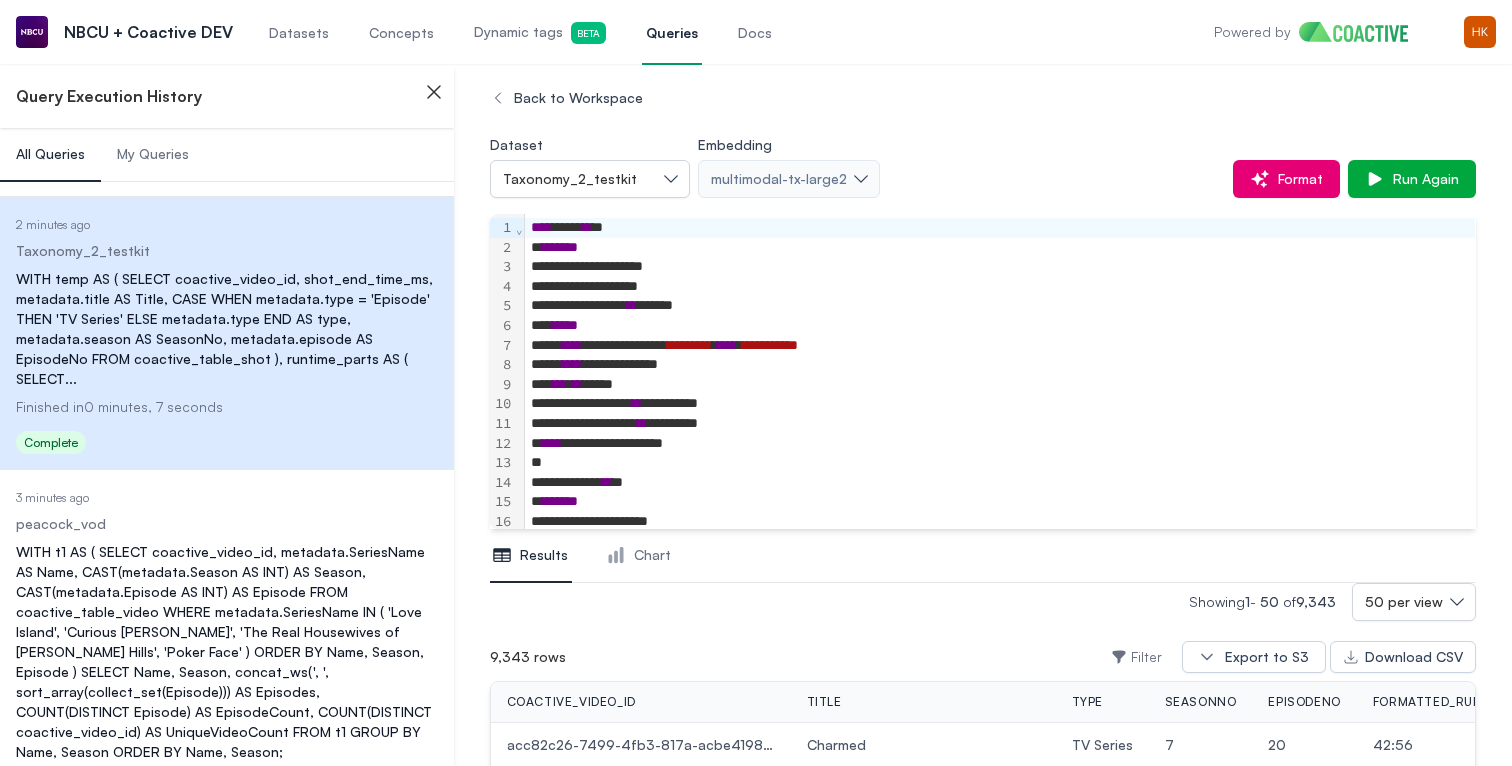 click on "WITH
t1 AS (
SELECT
coactive_video_id,
metadata.SeriesName AS Name,
CAST(metadata.Season AS INT) AS Season,
CAST(metadata.Episode AS INT) AS Episode
FROM
coactive_table_video
WHERE
metadata.SeriesName IN (
'Love Island',
'Curious [PERSON_NAME]',
'The Real Housewives of [PERSON_NAME] Hills',
'Poker Face'
)
ORDER BY
Name,
Season,
Episode
)
SELECT
Name,
Season,
concat_ws(', ', sort_array(collect_set(Episode)))  AS Episodes,
COUNT(DISTINCT Episode) AS EpisodeCount,
COUNT(DISTINCT coactive_video_id) AS UniqueVideoCount
FROM
t1
GROUP BY
Name,
Season
ORDER BY
Name,
Season;" at bounding box center (227, 652) 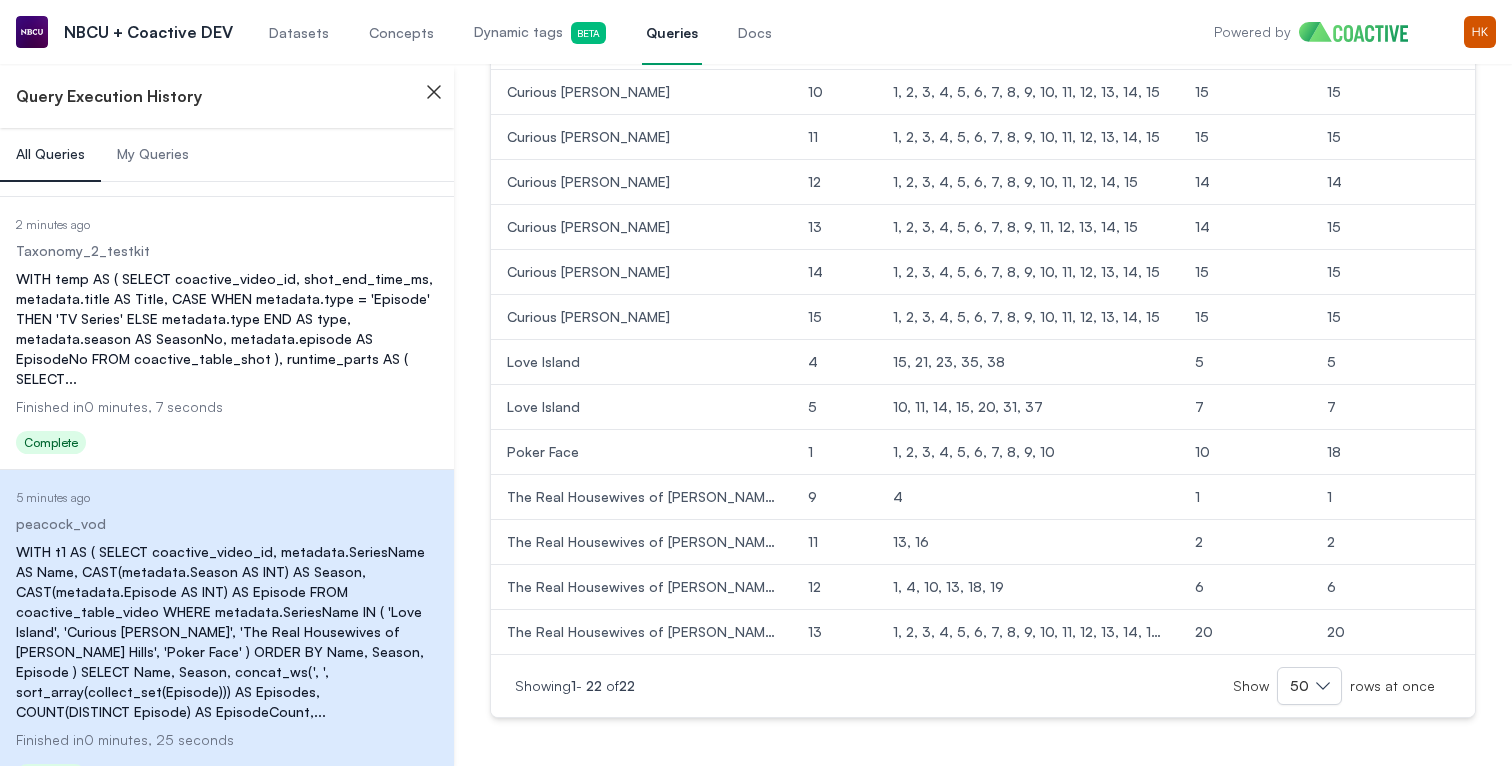scroll, scrollTop: 0, scrollLeft: 0, axis: both 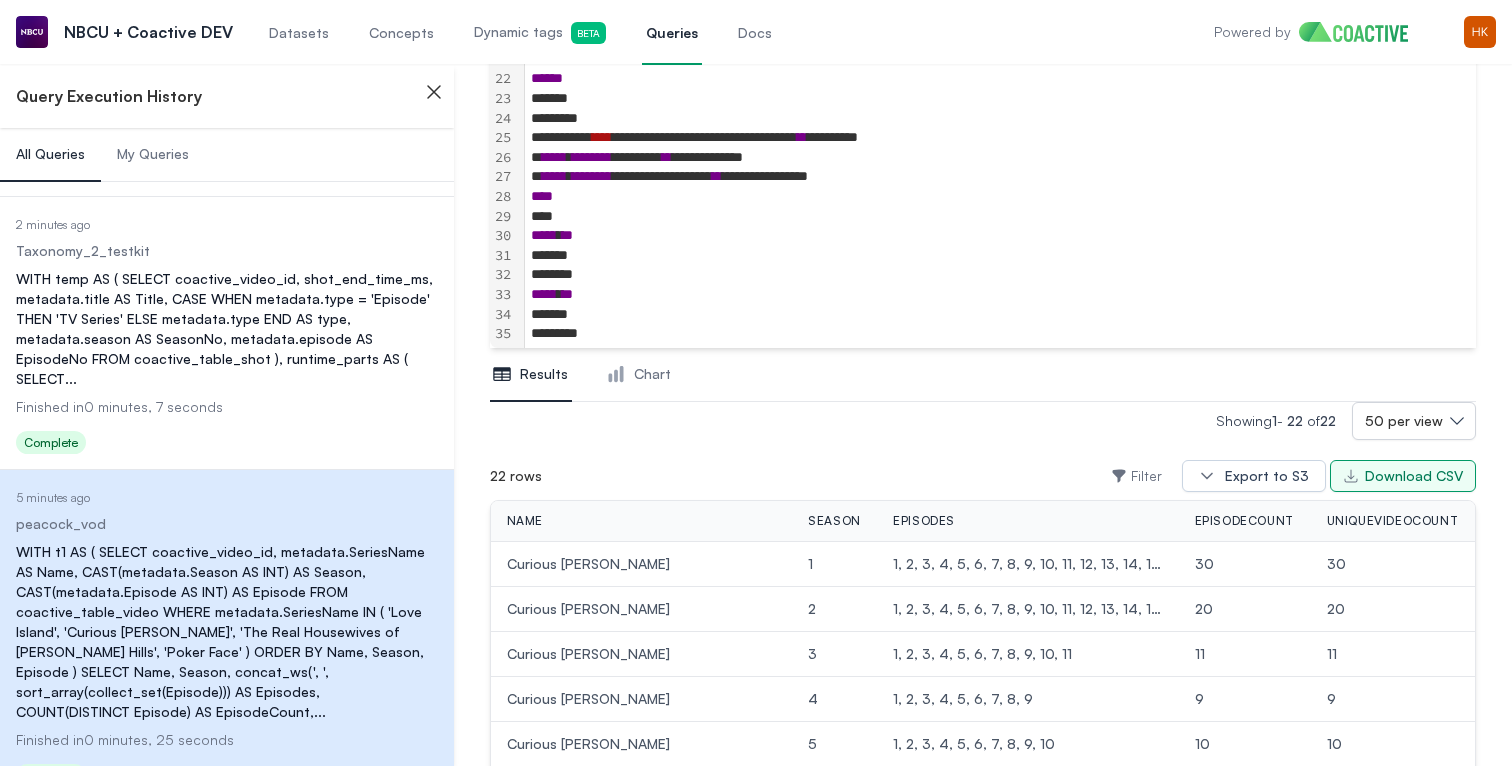 click on "Download CSV" at bounding box center [1414, 476] 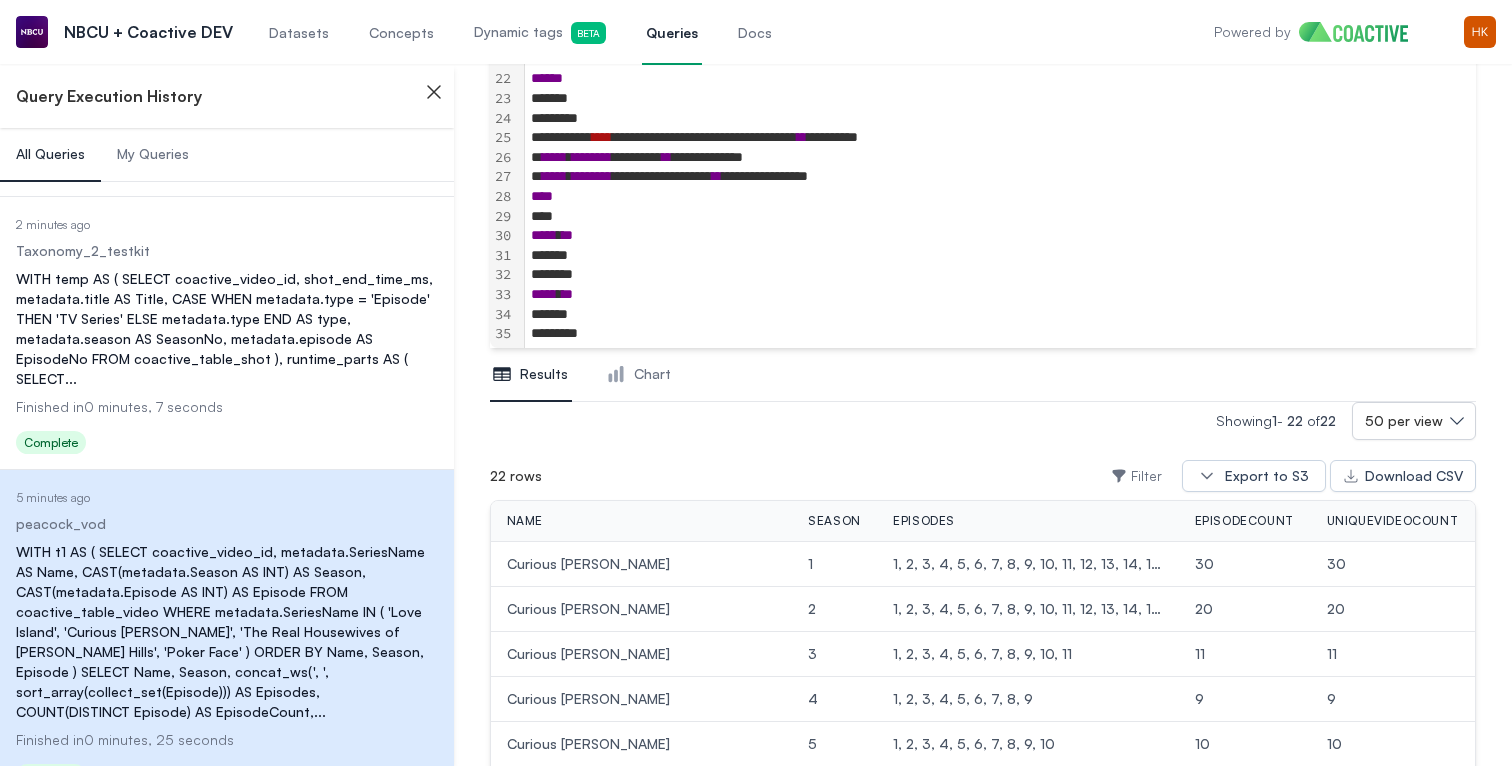 click on "22   rows Filter Export to S3 Download CSV" at bounding box center [983, 476] 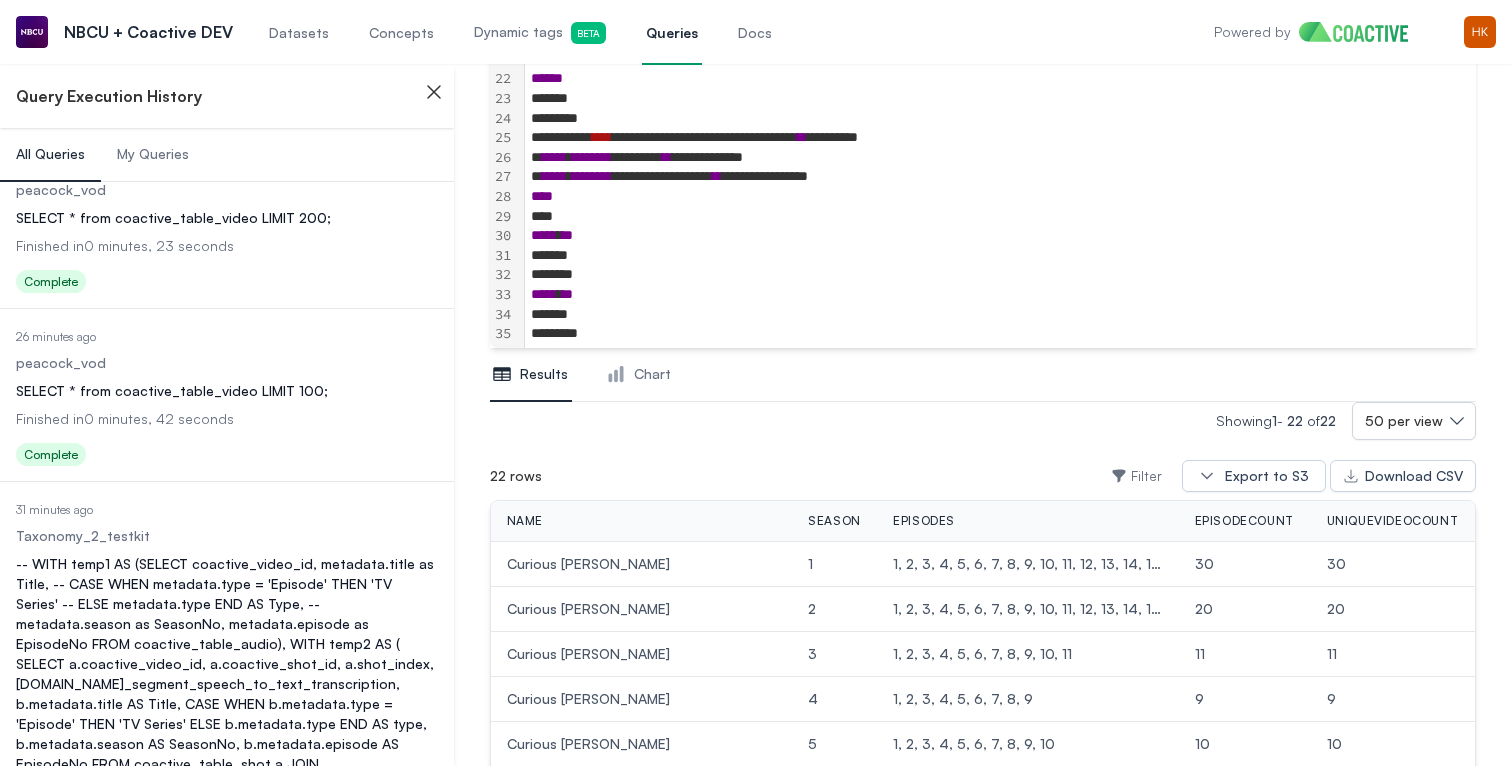 scroll, scrollTop: 2834, scrollLeft: 0, axis: vertical 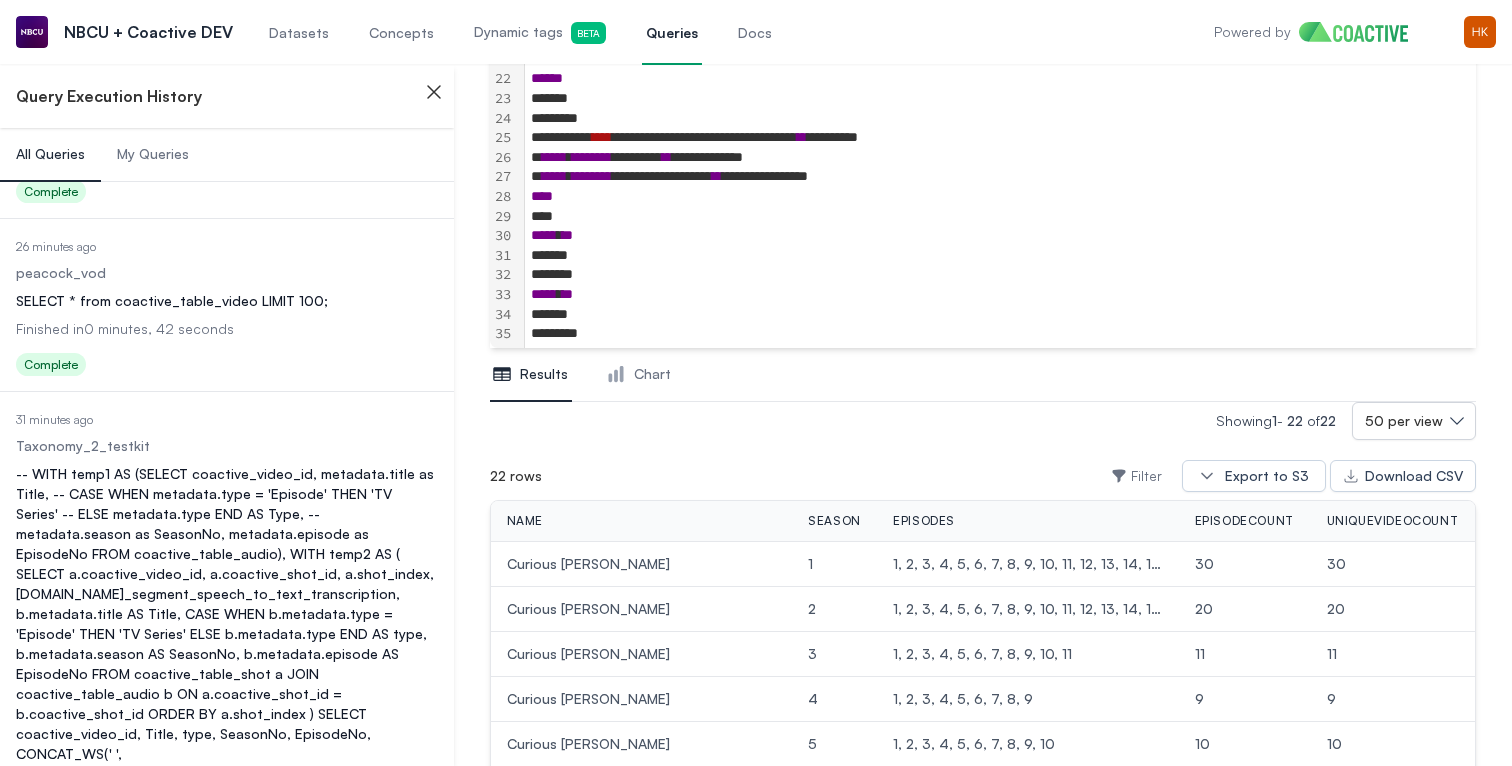 click on "-- WITH temp1 AS (SELECT coactive_video_id, metadata.title as Title,
--   CASE WHEN metadata.type = 'Episode' THEN 'TV Series'
--   ELSE metadata.type END AS Type,
--   metadata.season as SeasonNo, metadata.episode as EpisodeNo FROM coactive_table_audio),
WITH temp2 AS (
SELECT
a.coactive_video_id,
a.coactive_shot_id,
a.shot_index,
[DOMAIN_NAME]_segment_speech_to_text_transcription,
b.metadata.title AS Title,
CASE
WHEN b.metadata.type = 'Episode' THEN 'TV Series'
ELSE b.metadata.type
END AS type,
b.metadata.season AS SeasonNo,
b.metadata.episode AS EpisodeNo
FROM coactive_table_shot a
JOIN coactive_table_audio b ON a.coactive_shot_id = b.coactive_shot_id
ORDER BY a.shot_index
)
SELECT
coactive_video_id,
Title,
type,
SeasonNo,
EpisodeNo,
CONCAT_WS(' ', COLLECT_LIST(audio_segment_speech_to_text_transcription)) AS full_transcript
FROM temp2
GROUP BY
coactive_video_id,
Title,
type,
SeasonNo,
EpisodeNo
LIMIT 100;" at bounding box center (227, 644) 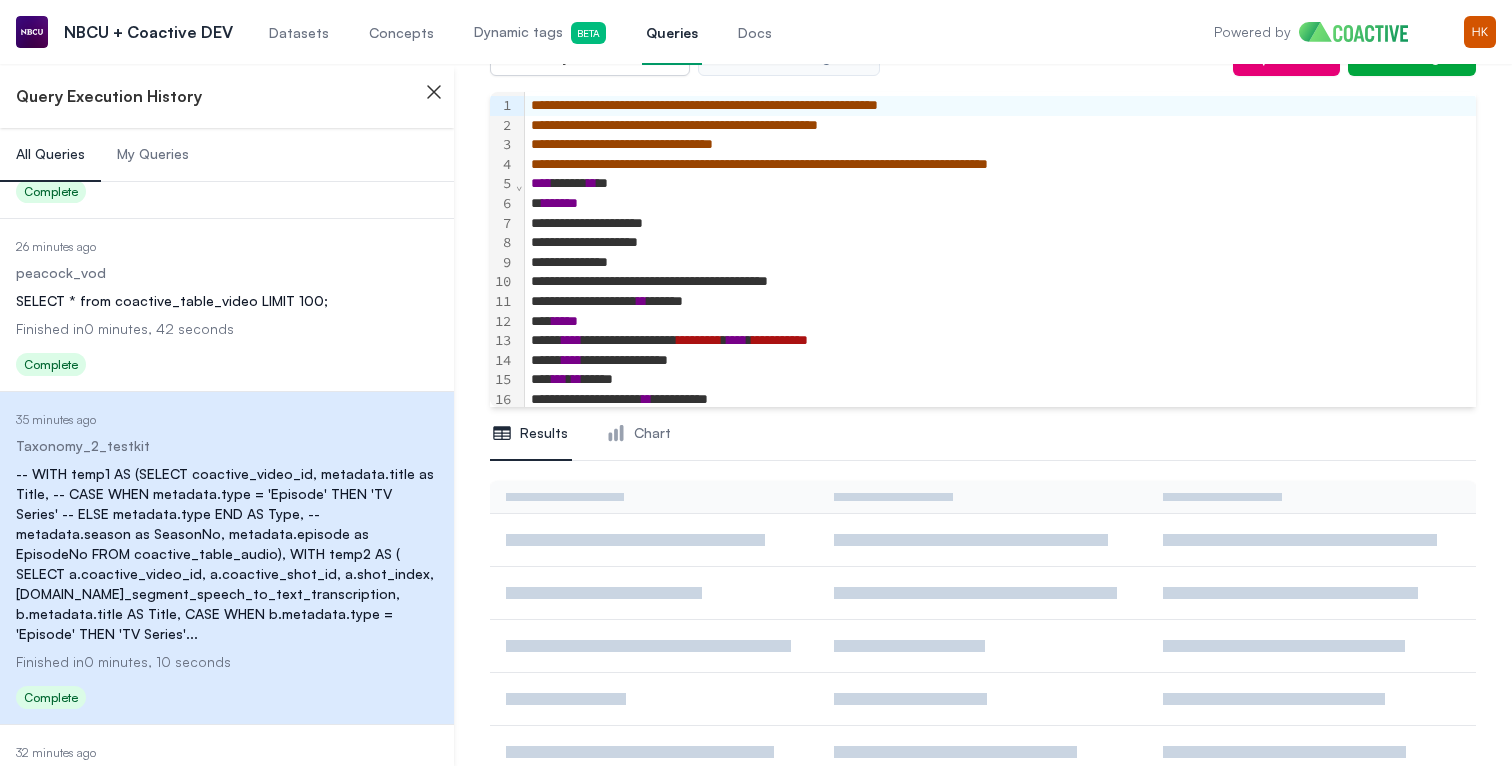 scroll, scrollTop: 0, scrollLeft: 0, axis: both 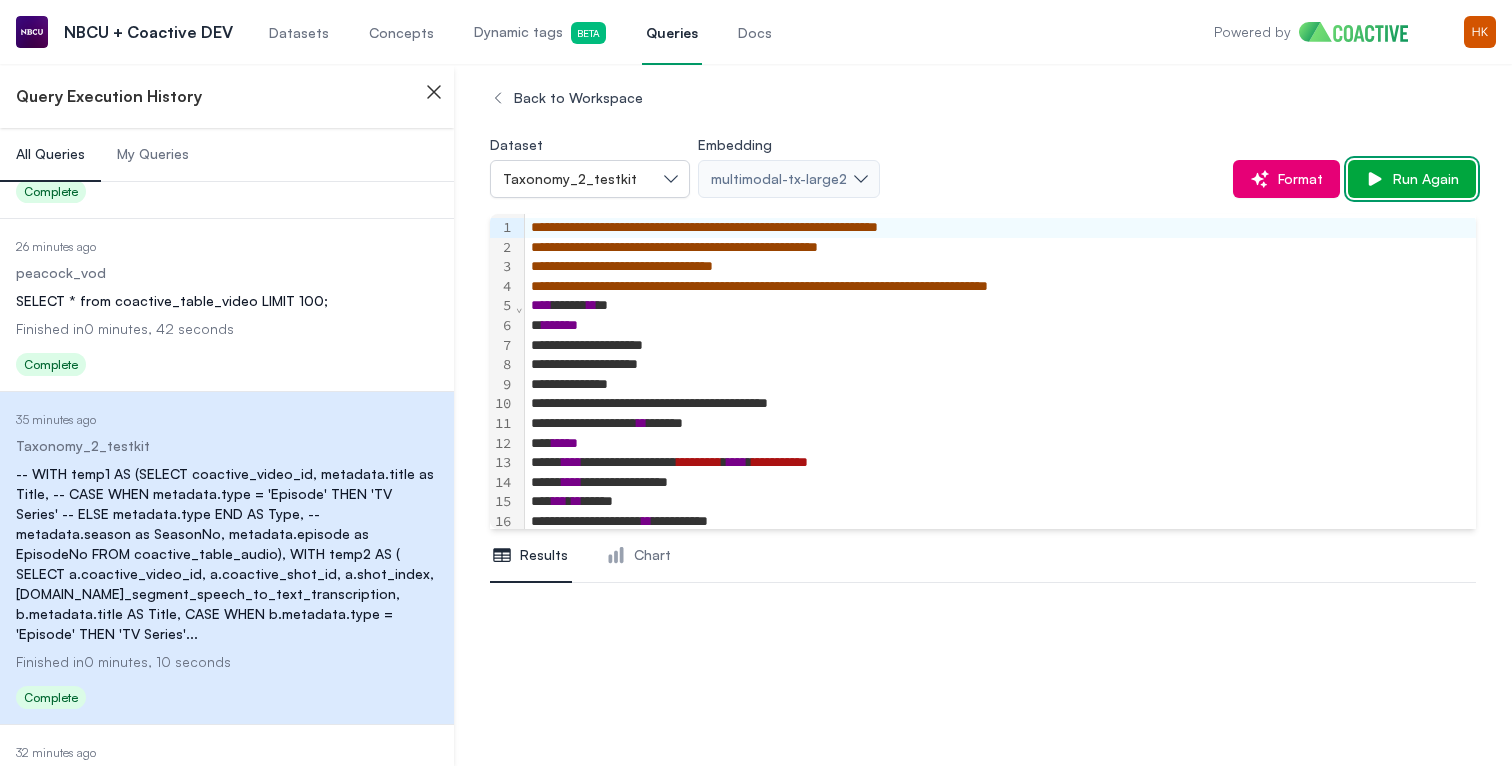 click on "Run Again" at bounding box center [1422, 179] 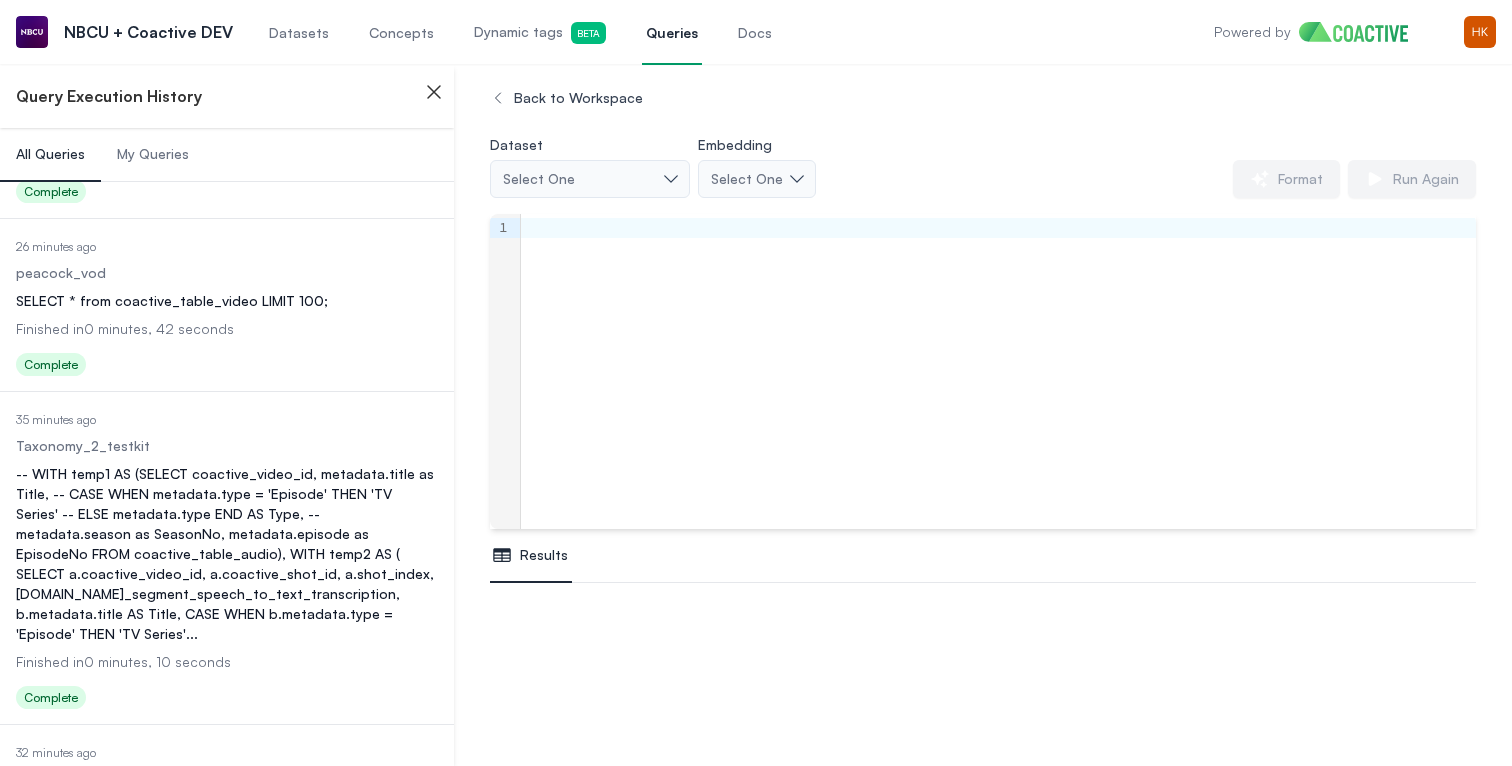 scroll, scrollTop: 2958, scrollLeft: 0, axis: vertical 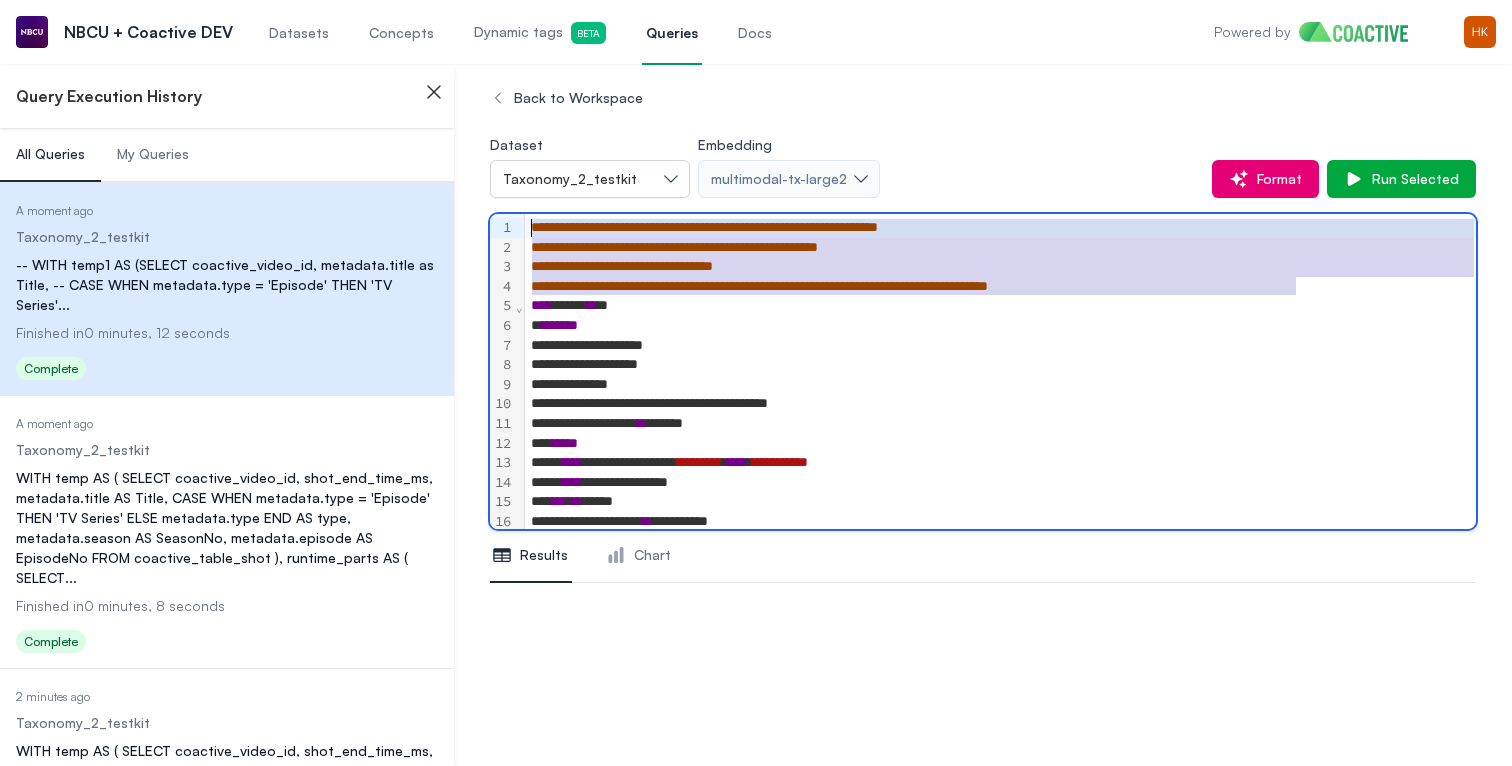 drag, startPoint x: 1308, startPoint y: 287, endPoint x: 580, endPoint y: 212, distance: 731.85315 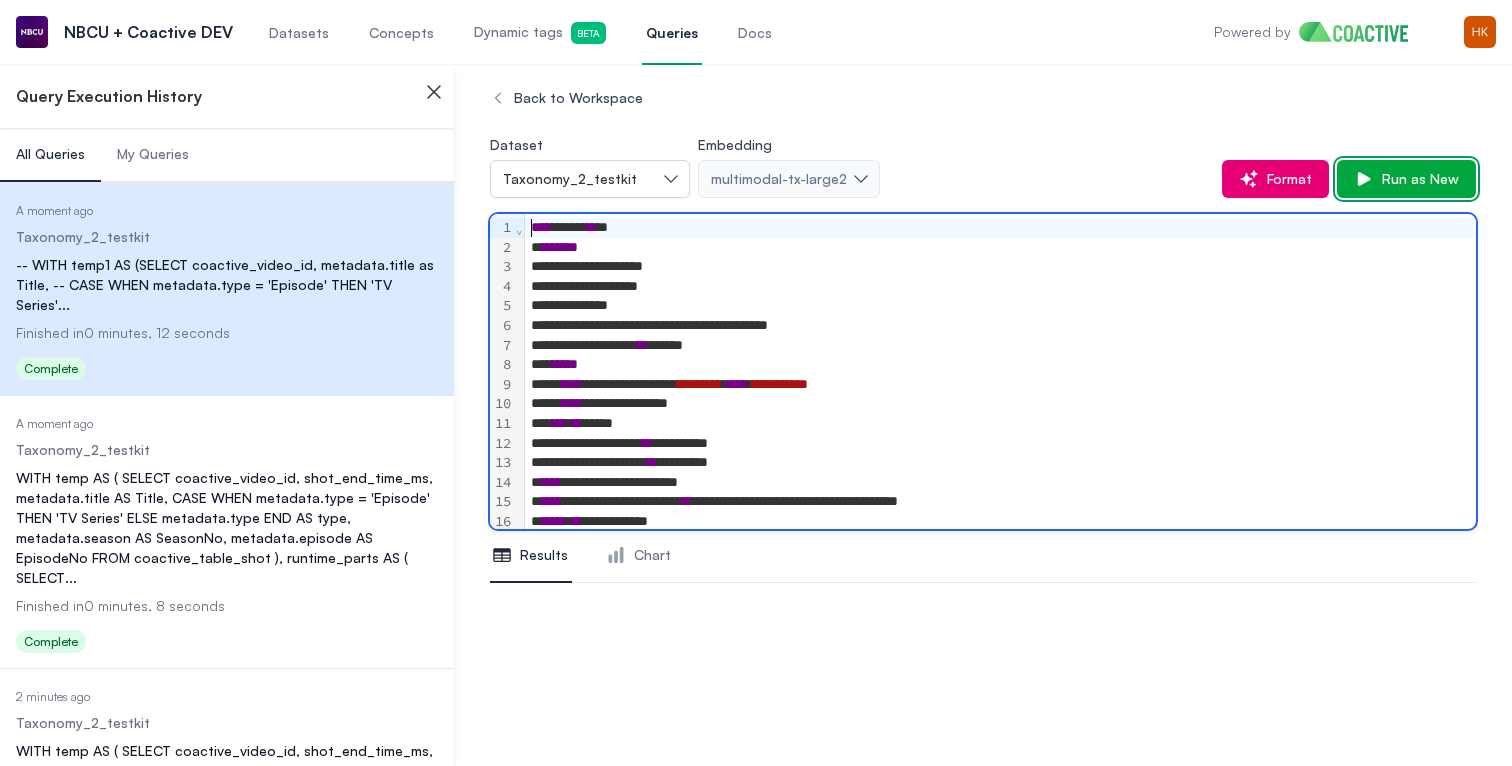 click on "Run as New" at bounding box center (1416, 179) 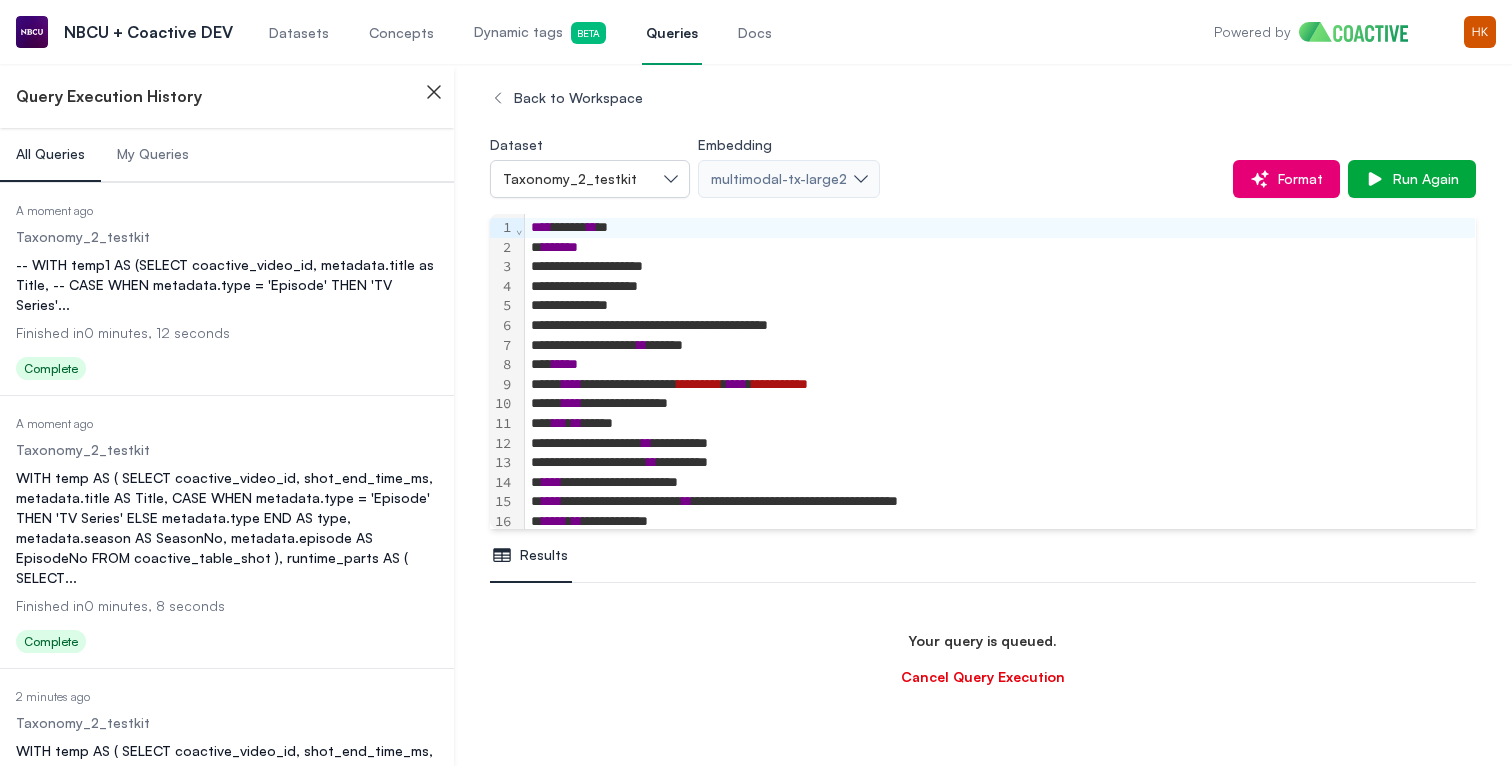 scroll, scrollTop: 18, scrollLeft: 0, axis: vertical 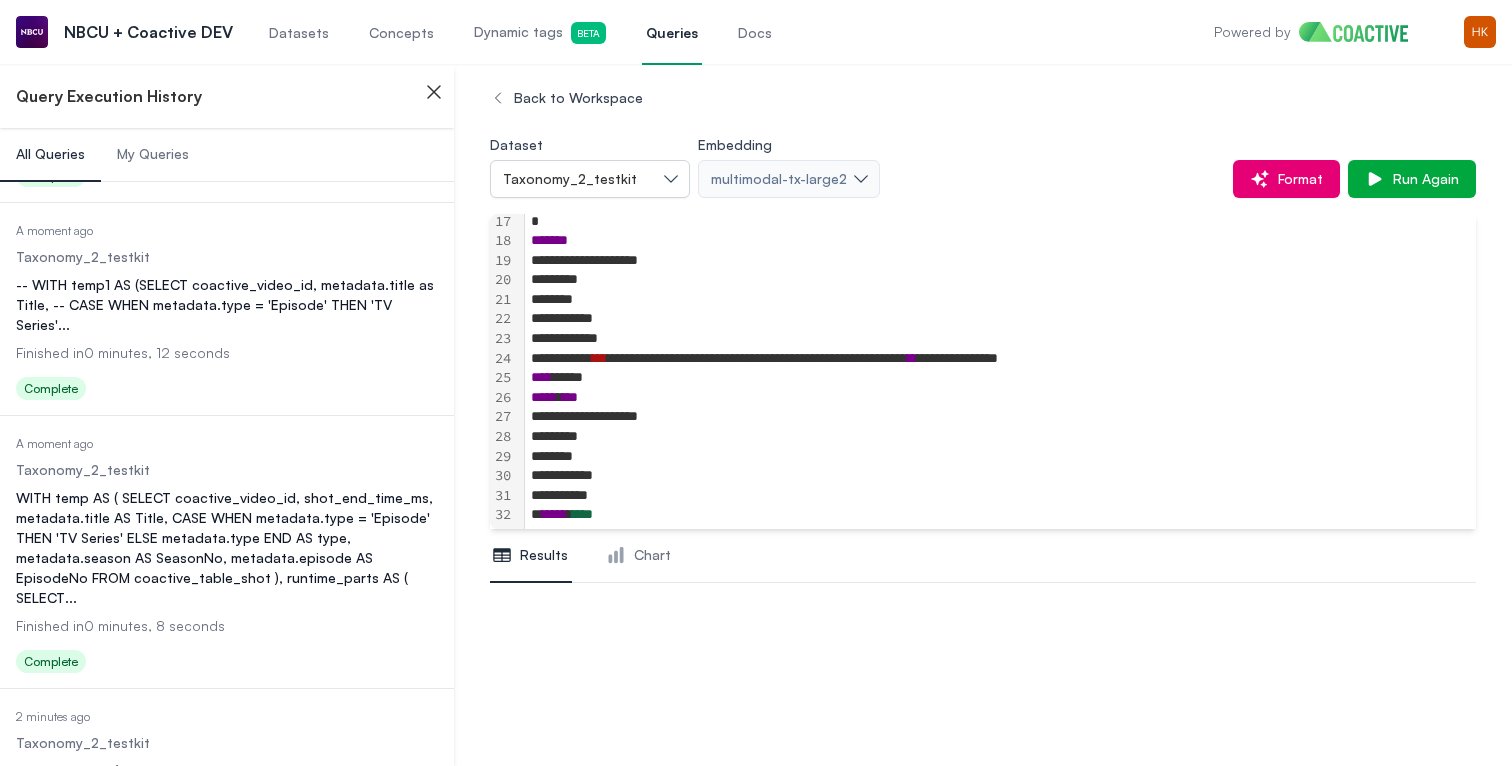 click on "My Queries" at bounding box center [153, 154] 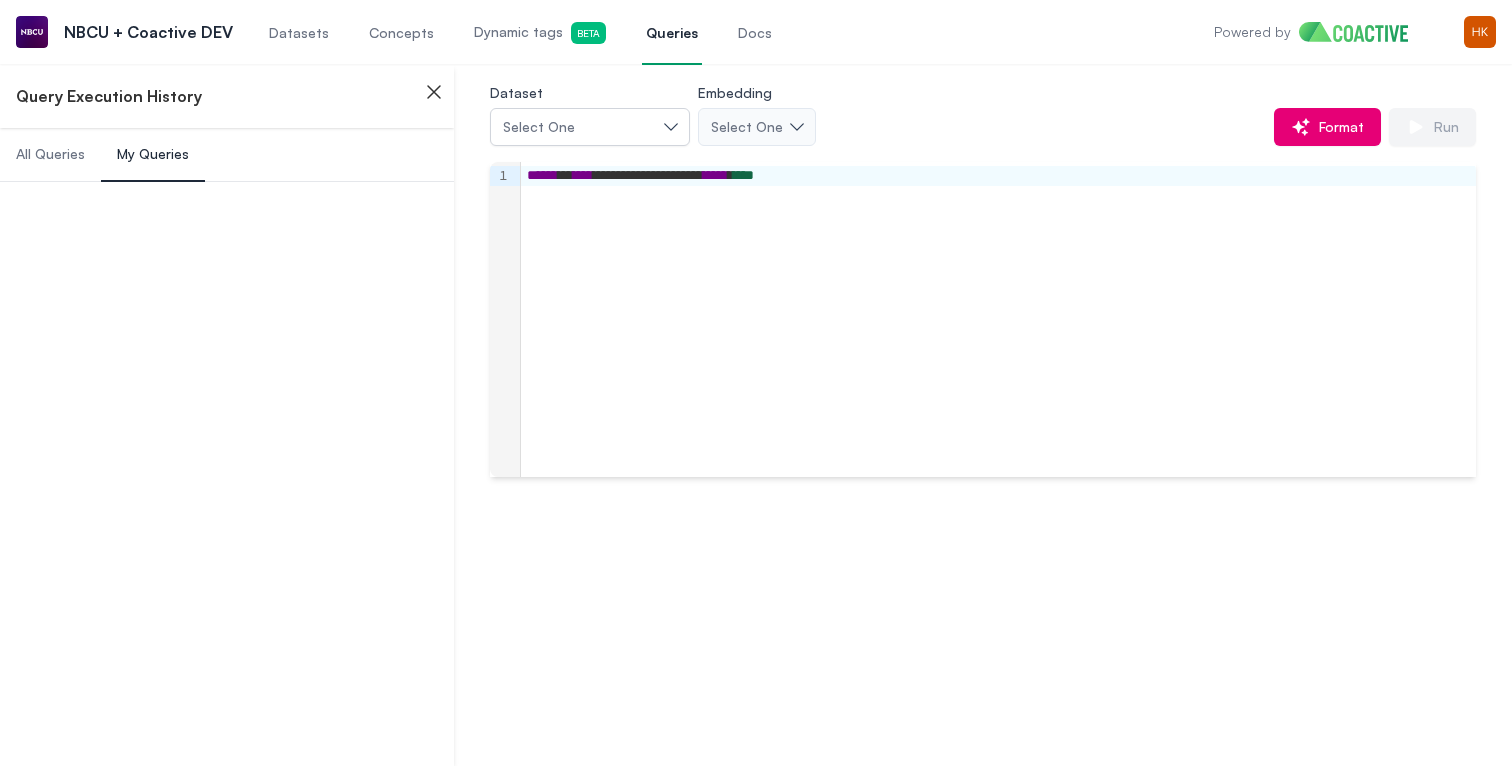 scroll, scrollTop: 0, scrollLeft: 0, axis: both 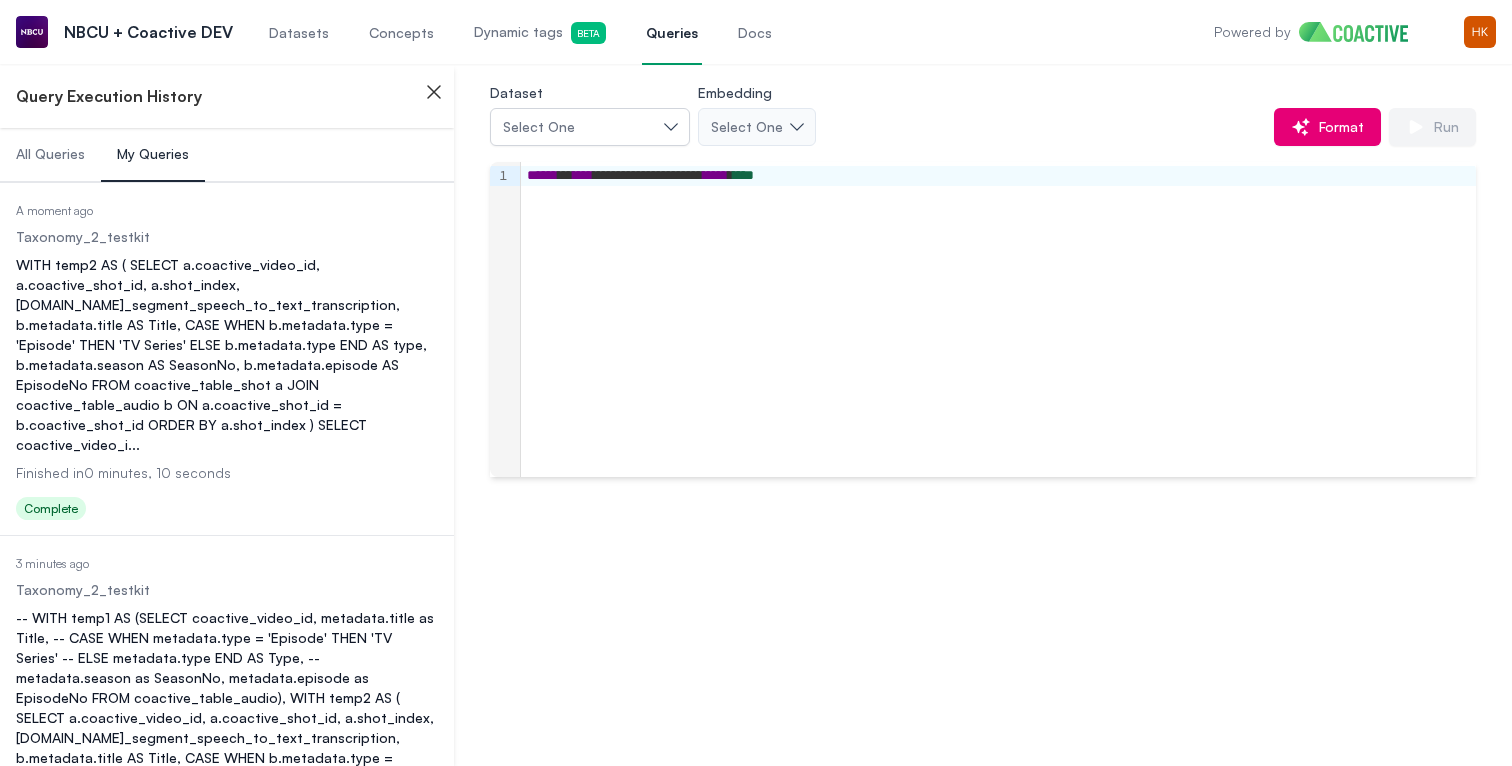 click on "-- WITH temp1 AS (SELECT coactive_video_id, metadata.title as Title,
--   CASE WHEN metadata.type = 'Episode' THEN 'TV Series'
--   ELSE metadata.type END AS Type,
--   metadata.season as SeasonNo, metadata.episode as EpisodeNo FROM coactive_table_audio),
WITH temp2 AS (
SELECT
a.coactive_video_id,
a.coactive_shot_id,
a.shot_index,
b.audio_segment_speech_to_text_transcription,
b.metadata.title AS Title,
CASE
WHEN b.metadata.type = 'Episode' THEN 'TV Series' ..." at bounding box center [227, 698] 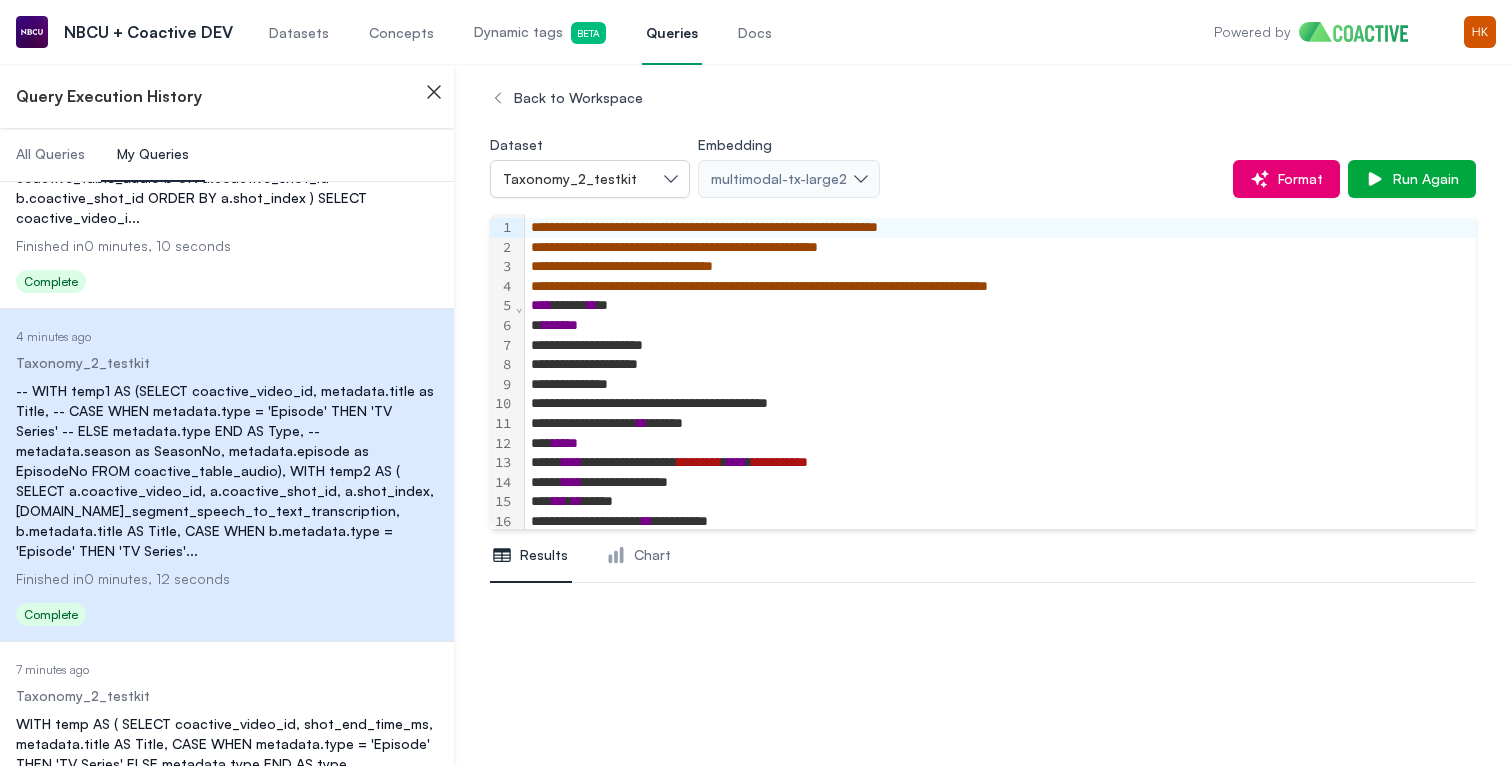 scroll, scrollTop: 273, scrollLeft: 0, axis: vertical 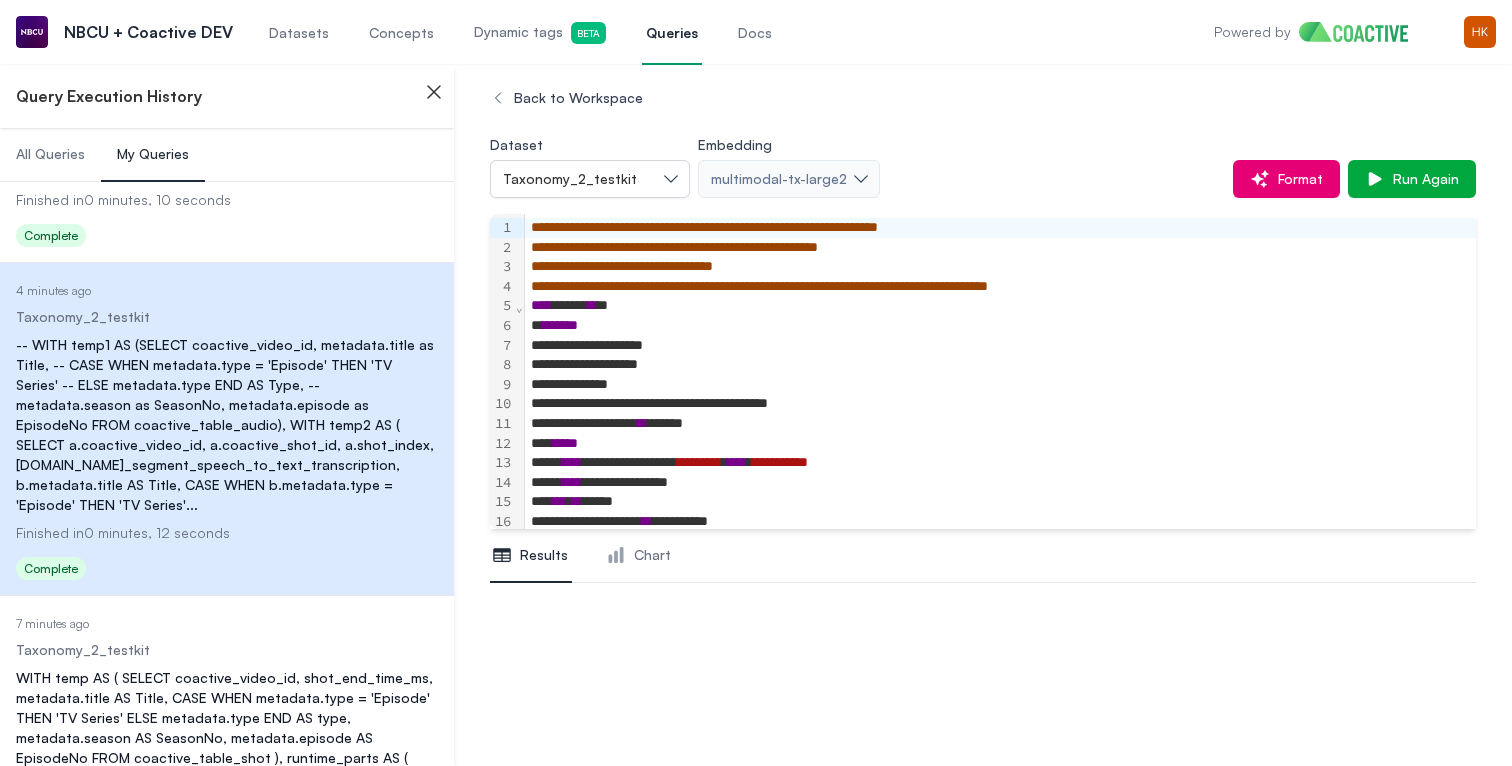 click on "WITH temp AS (
SELECT
coactive_video_id,
shot_end_time_ms,
metadata.title AS Title,
CASE
WHEN metadata.type = 'Episode' THEN 'TV Series'
ELSE metadata.type
END AS type,
metadata.season AS SeasonNo,
metadata.episode AS EpisodeNo
FROM coactive_table_shot
),
runtime_parts AS (
SELECT
coactive_video_id,
Title,
type,
SeasonNo,
EpisodeNo,
MAX(shot_end_time_ms) DIV 3600000 AS hours,
(MAX(shot_end_time_ms) % 3600000) DIV 60000 AS minutes, ..." at bounding box center (227, 758) 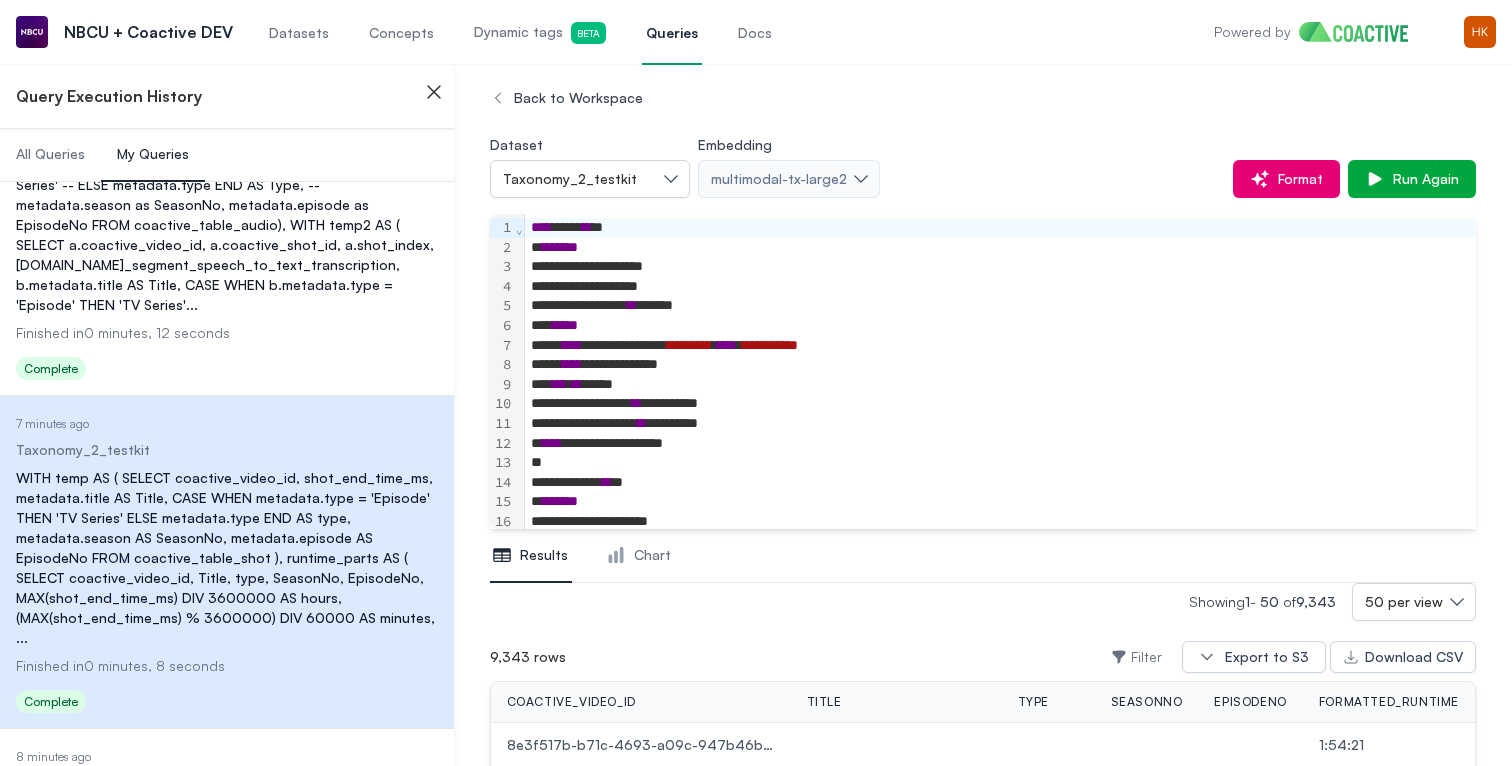 scroll, scrollTop: 511, scrollLeft: 0, axis: vertical 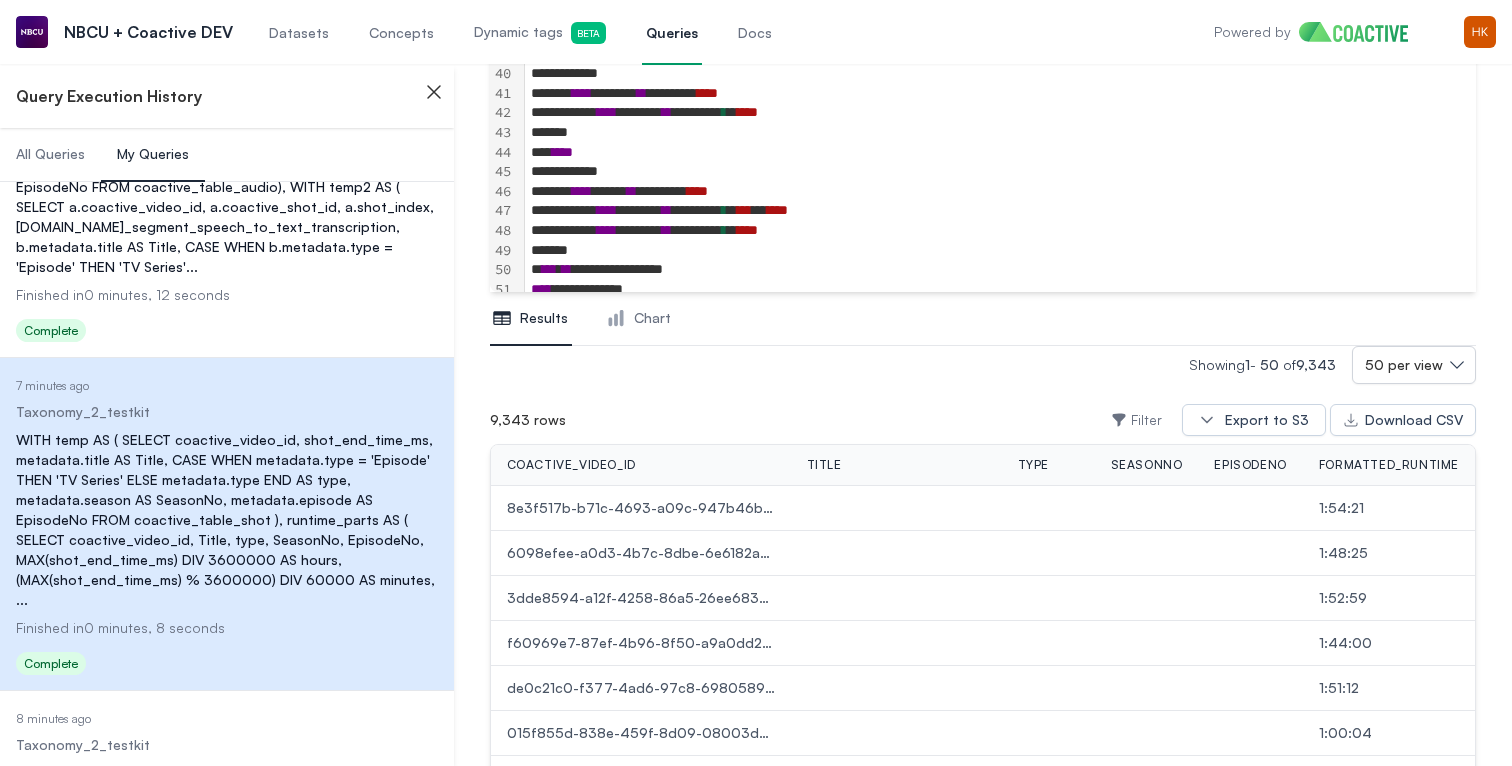 click on "***** **** ******** ** ******** * * *** ** *** *" at bounding box center [1000, 211] 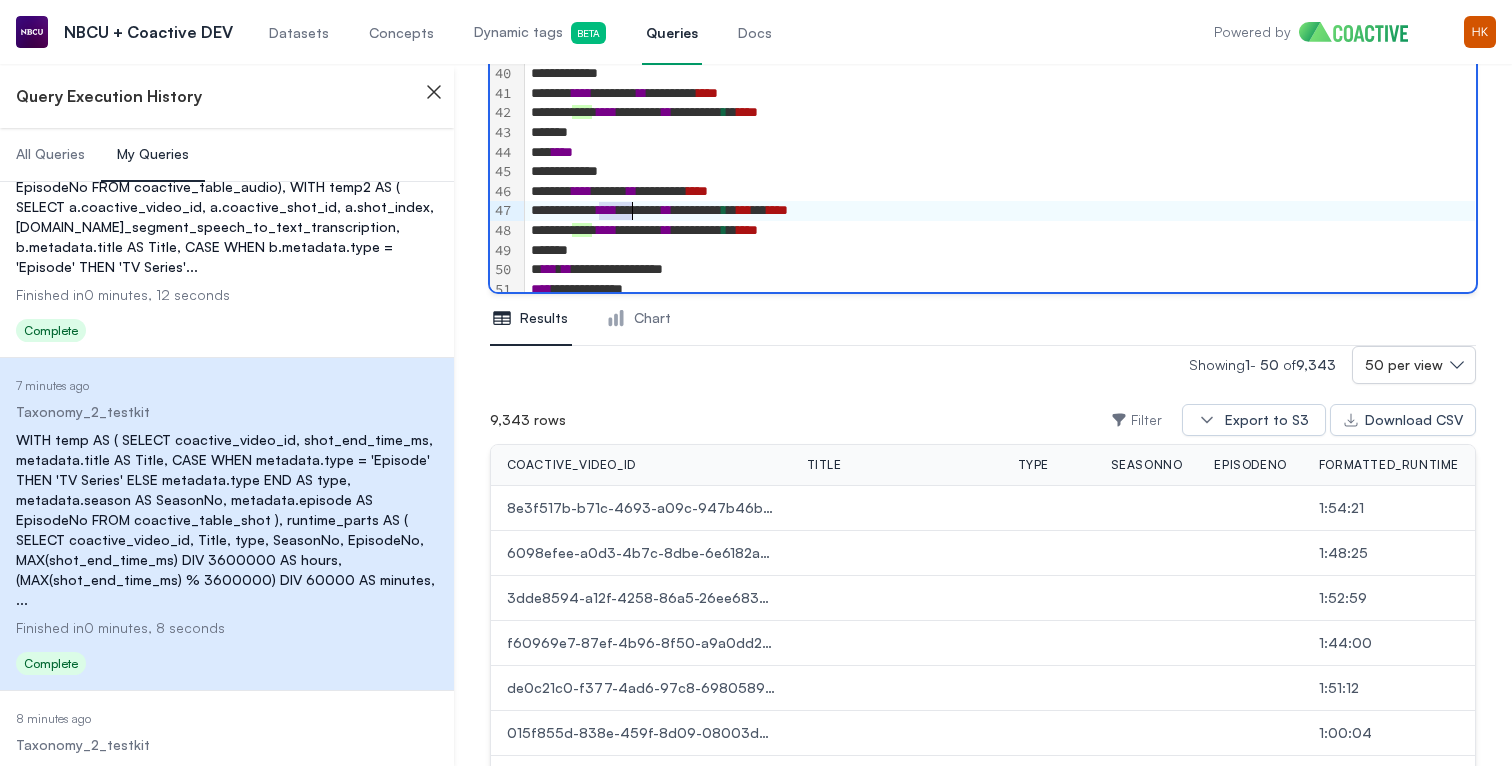 click on "***** **** ******** ** ******** * * *** ** *** *" at bounding box center (1000, 211) 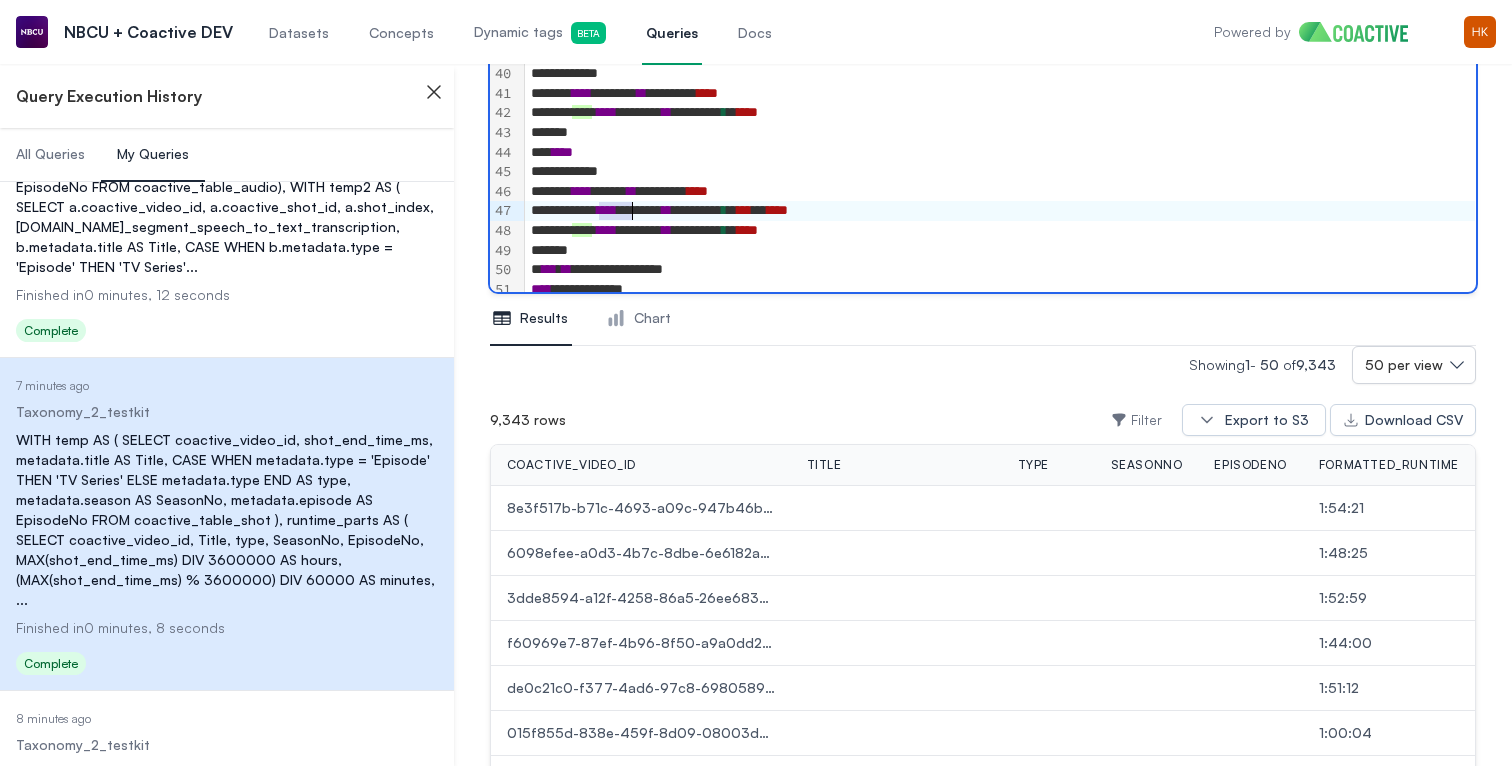 click on "Showing  1  -   50   of  9,343 50 per view 9,343   rows Filter Export to S3 Download CSV coactive_video_id Title type SeasonNo EpisodeNo formatted_runtime 8e3f517b-b71c-4693-a09c-947b46b2c376 1:54:21 6098efee-a0d3-4b7c-8dbe-6e6182adb6d9 1:48:25 3dde8594-a12f-4258-86a5-26ee683c68cc 1:52:59 f60969e7-87ef-4b96-8f50-a9a0dd23557c 1:44:00 de0c21c0-f377-4ad6-97c8-6980589d9823 1:51:12 015f855d-838e-459f-8d09-08003d88878b 1:00:04 ddeba7ac-789a-486f-acf8-606e105f2e38 1:56:35 e4870145-0663-418b-a53f-a9e95099e8a1 1:38:43 2a3d6dac-b252-4a89-ad57-33dc24642945 2:05:11 b956f3de-a34f-4f63-a3bd-42c7dd969844 1:46:51 b3486071-e201-49d3-9b13-0ae9d9a26047 1:55:54 b0776a7a-4f36-4f92-90bb-50906be5f872 3:14:49 e3f902c5-4832-42ea-b536-6892cfc21952 1:24:08 17d36233-7ec9-4ed2-9212-87edb2da5a12 2:20:03 e24a9752-917b-46a9-9389-0ee04885e4be 1:44:37 7e80c5b4-f2b2-46c4-a9c8-2cb8e240c743 1:38:15 538bf8d4-533a-4d50-a6b3-13604362e494 10 Things I Hate About You Movie 1:37:30 590aff39-eb0a-48ae-80aa-d305d1ca3674 13 Assassins Movie 2:05:11 1 1 2 1" at bounding box center [983, 1572] 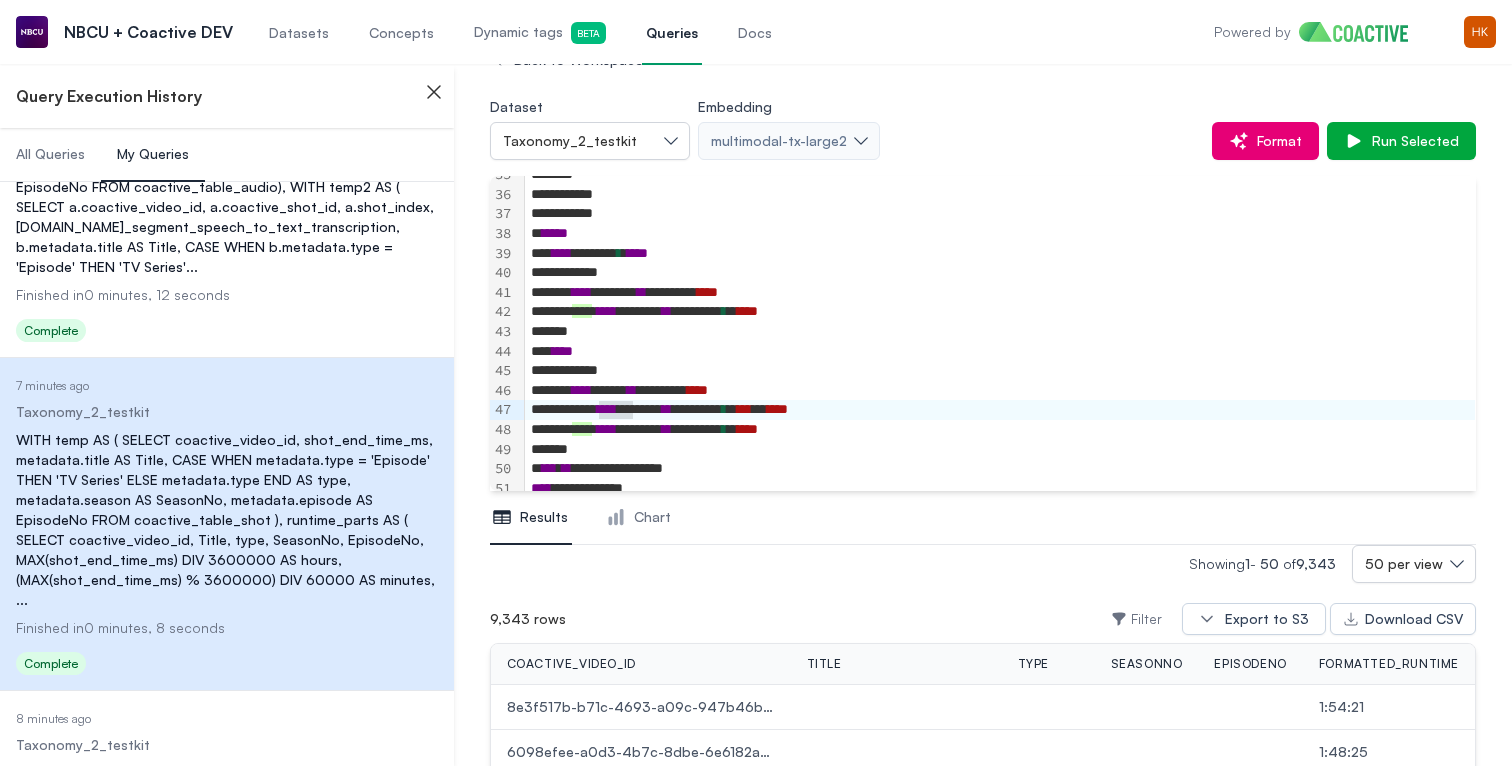 scroll, scrollTop: 0, scrollLeft: 0, axis: both 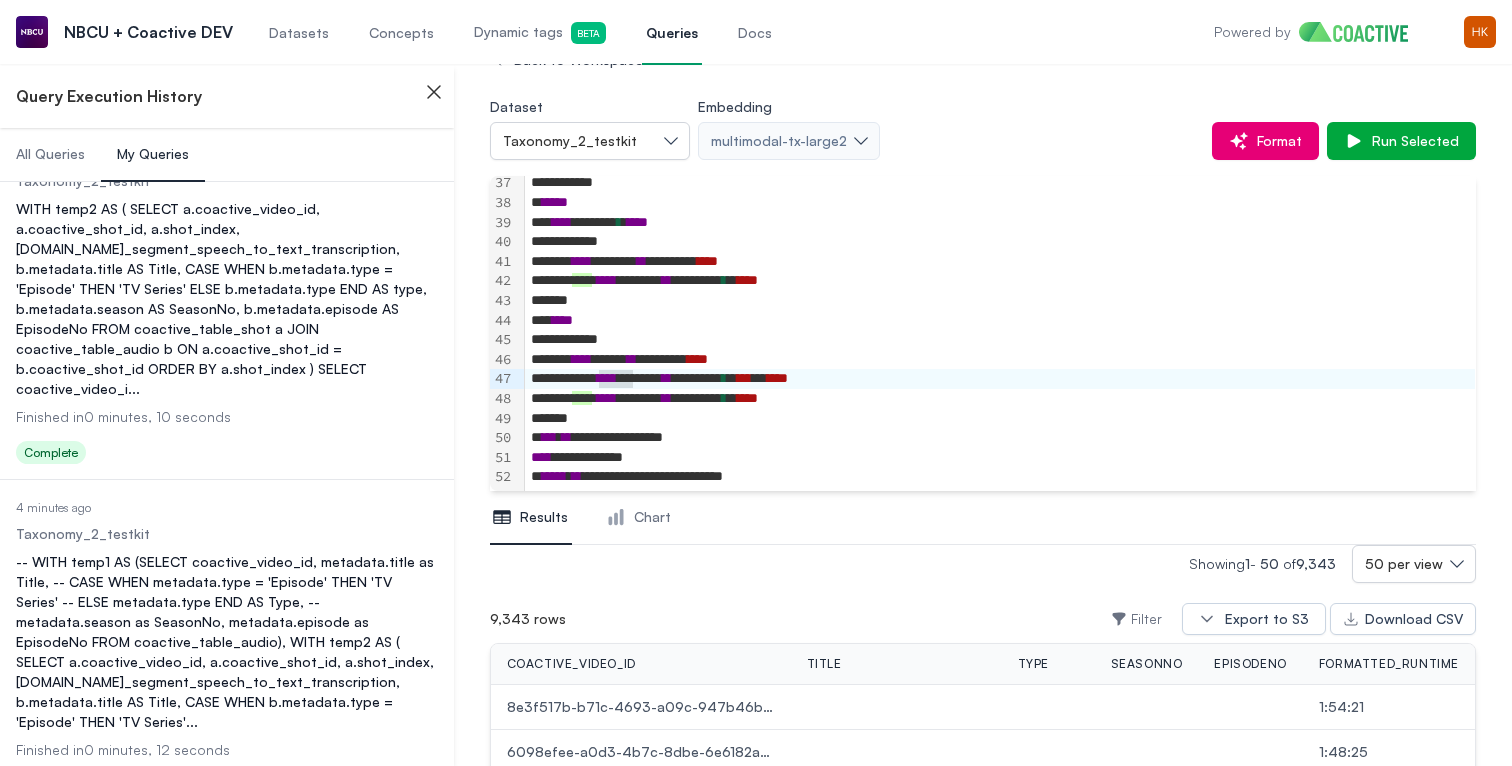 click on "WITH temp2 AS (
SELECT
a.coactive_video_id,
a.coactive_shot_id,
a.shot_index,
b.audio_segment_speech_to_text_transcription,
b.metadata.title AS Title,
CASE
WHEN b.metadata.type = 'Episode' THEN 'TV Series'
ELSE b.metadata.type
END AS type,
b.metadata.season AS SeasonNo,
b.metadata.episode AS EpisodeNo
FROM coactive_table_shot a
JOIN coactive_table_audio b ON a.coactive_shot_id = b.coactive_shot_id
ORDER BY a.shot_index
)
SELECT
coactive_video_i ..." at bounding box center (227, 299) 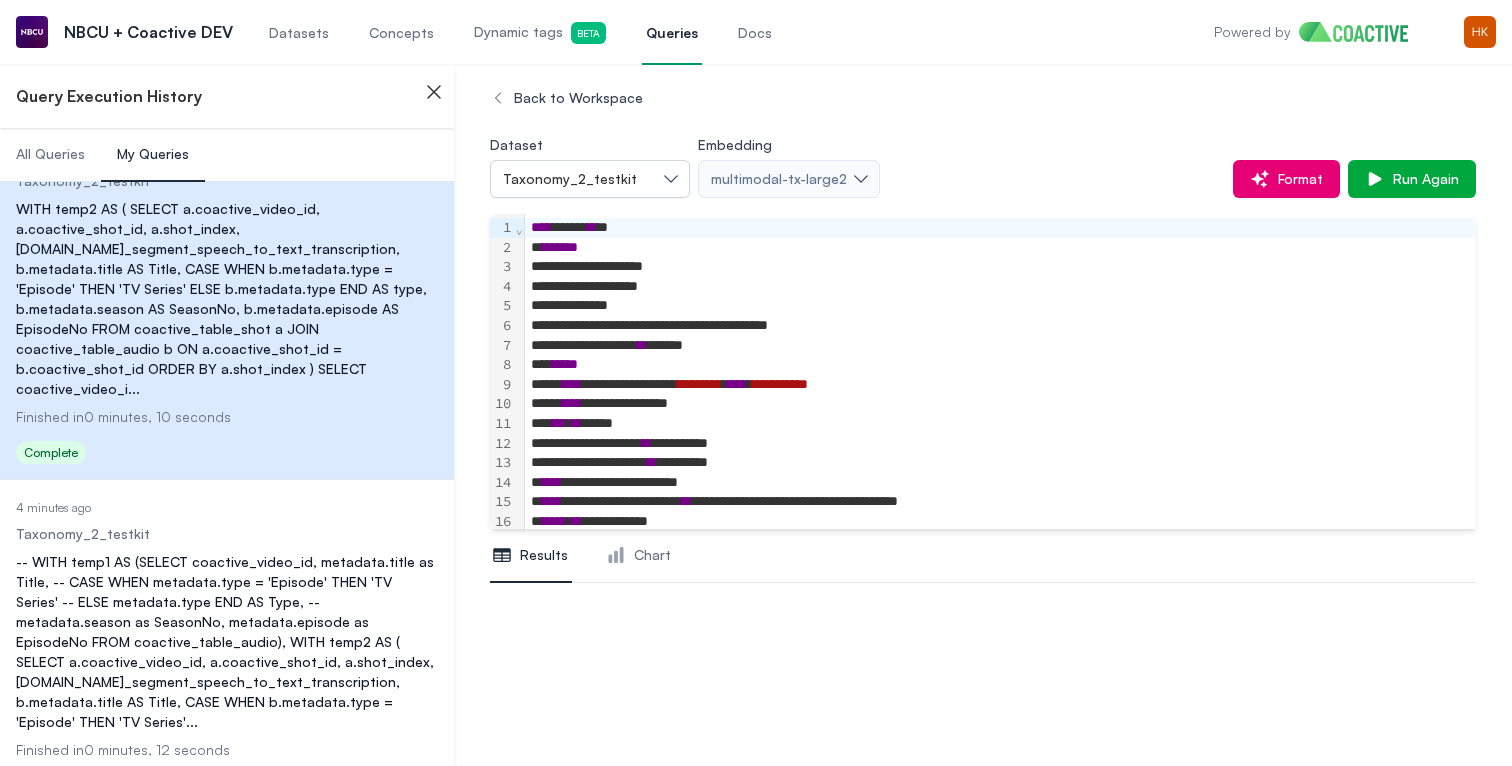 click on "-- WITH temp1 AS (SELECT coactive_video_id, metadata.title as Title,
--   CASE WHEN metadata.type = 'Episode' THEN 'TV Series'
--   ELSE metadata.type END AS Type,
--   metadata.season as SeasonNo, metadata.episode as EpisodeNo FROM coactive_table_audio),
WITH temp2 AS (
SELECT
a.coactive_video_id,
a.coactive_shot_id,
a.shot_index,
b.audio_segment_speech_to_text_transcription,
b.metadata.title AS Title,
CASE
WHEN b.metadata.type = 'Episode' THEN 'TV Series' ..." at bounding box center [227, 642] 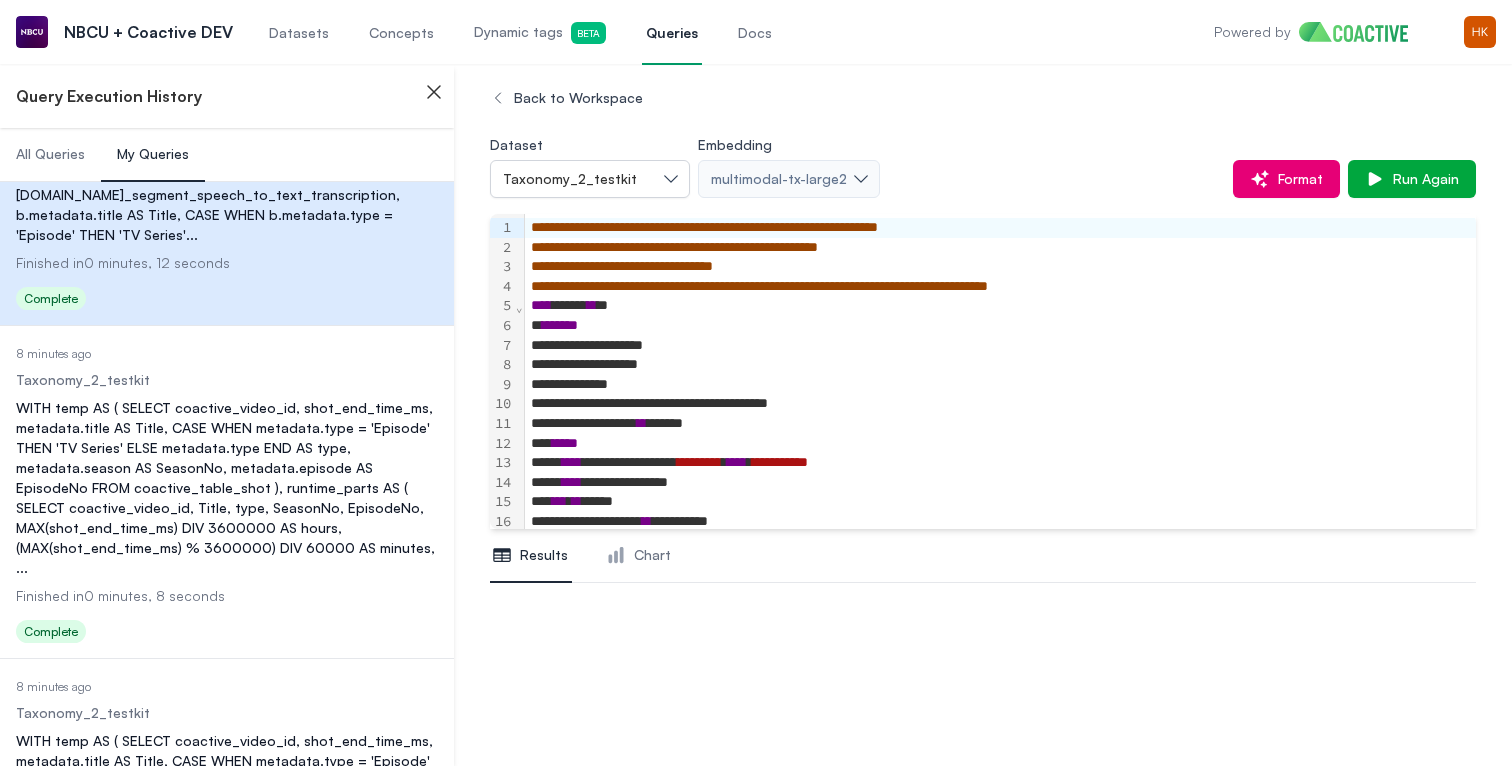 scroll, scrollTop: 651, scrollLeft: 0, axis: vertical 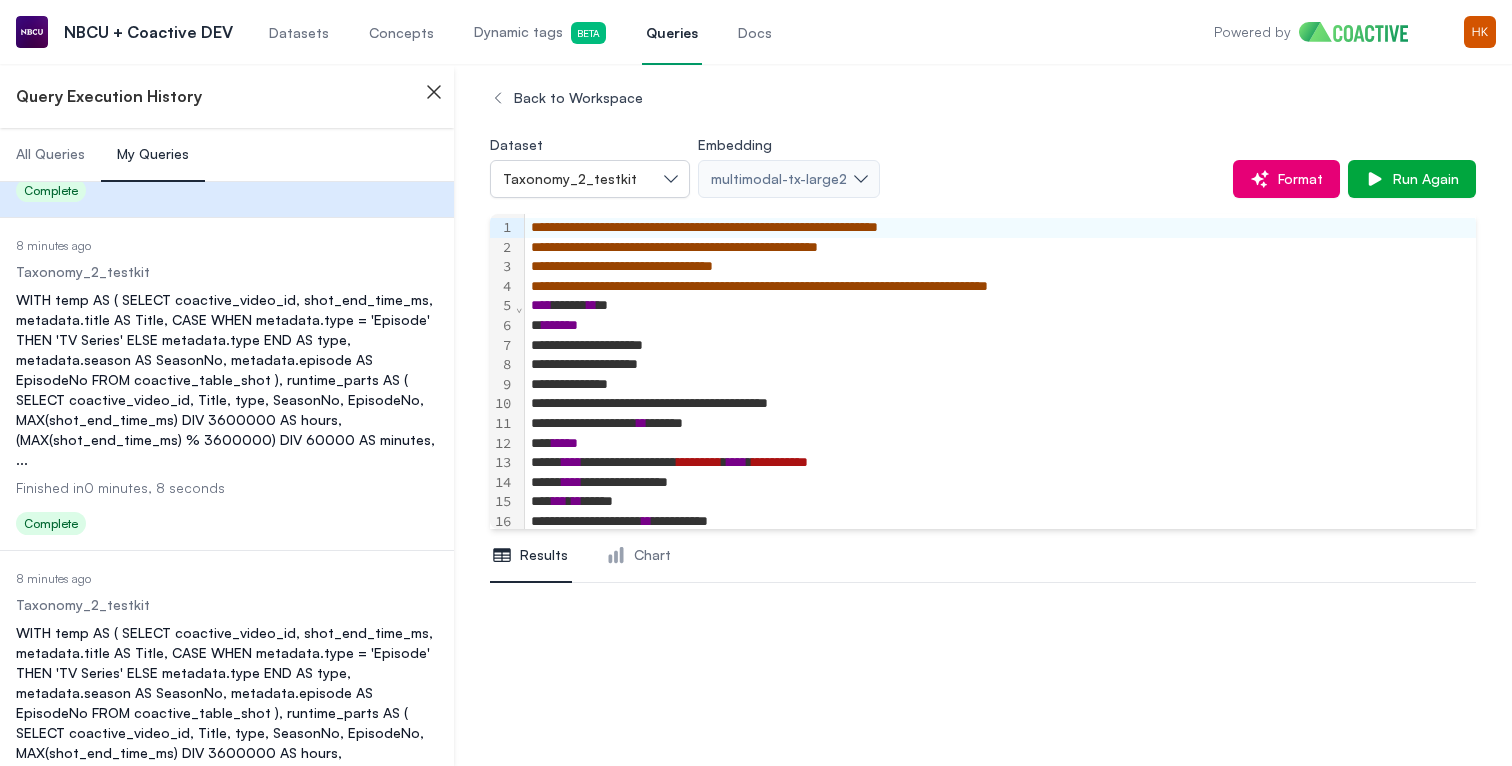 click on "WITH temp AS (
SELECT
coactive_video_id,
shot_end_time_ms,
metadata.title AS Title,
CASE
WHEN metadata.type = 'Episode' THEN 'TV Series'
ELSE metadata.type
END AS type,
metadata.season AS SeasonNo,
metadata.episode AS EpisodeNo
FROM coactive_table_shot
),
runtime_parts AS (
SELECT
coactive_video_id,
Title,
type,
SeasonNo,
EpisodeNo,
MAX(shot_end_time_ms) DIV 3600000 AS hours,
(MAX(shot_end_time_ms) % 3600000) DIV 60000 AS minutes, ..." at bounding box center [227, 713] 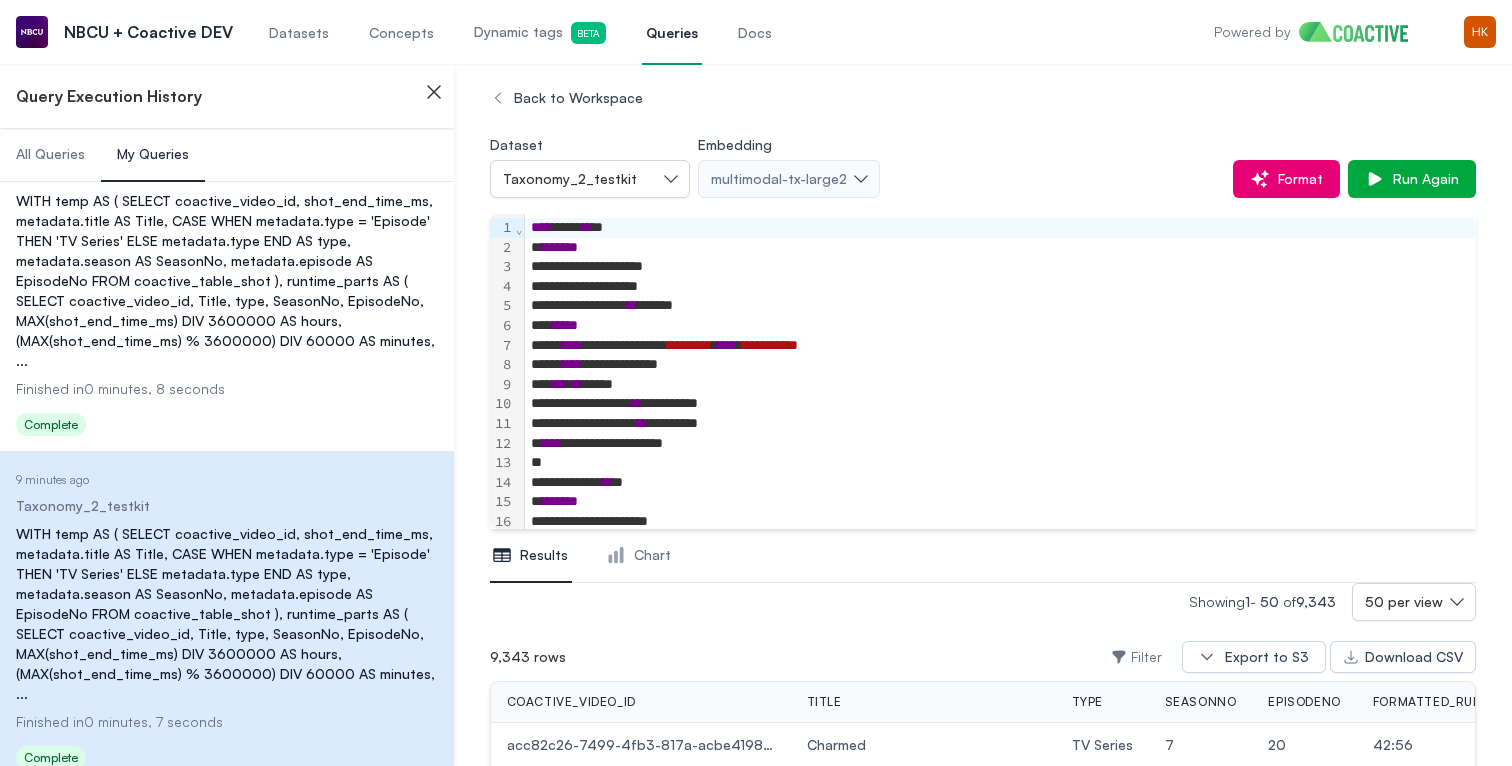 scroll, scrollTop: 857, scrollLeft: 0, axis: vertical 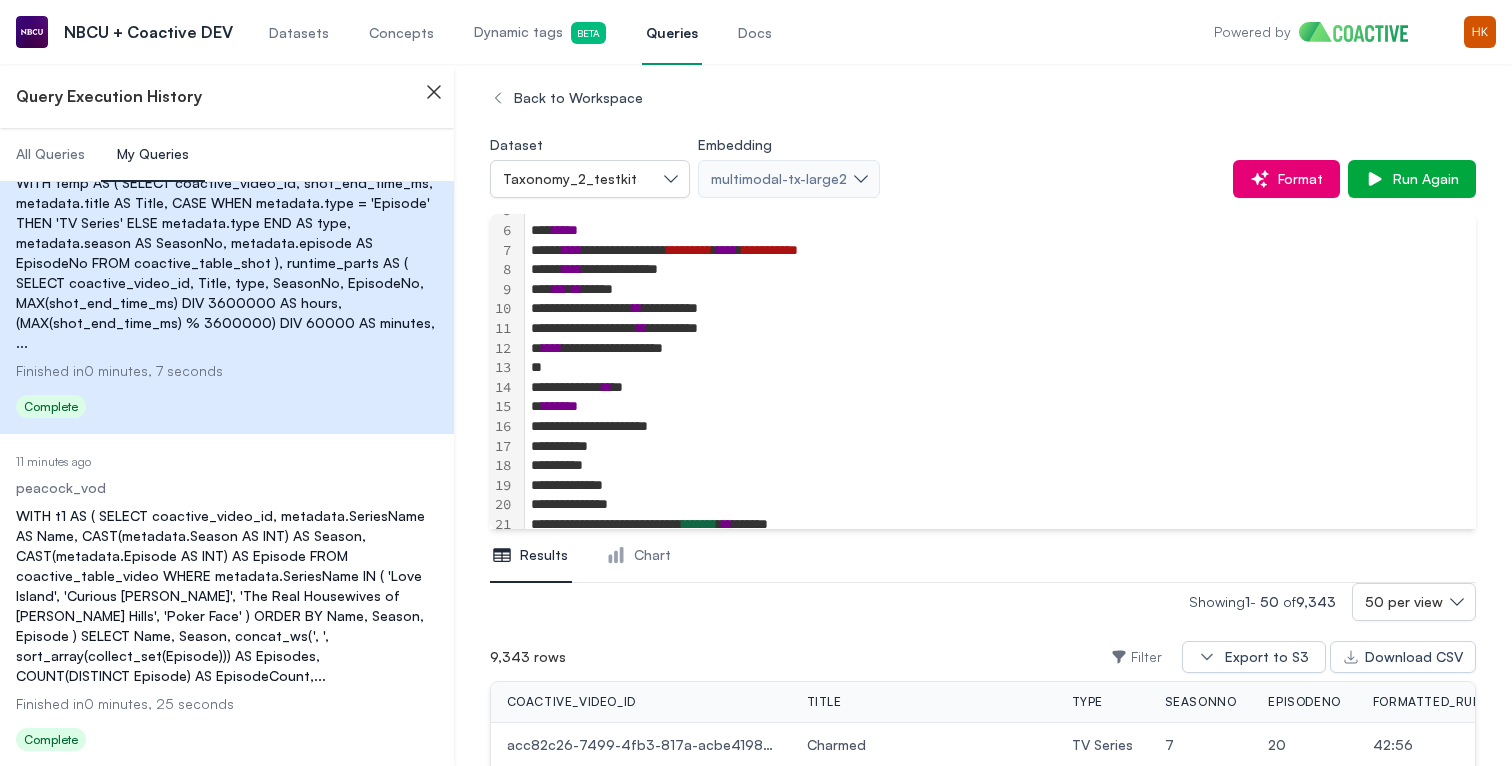click on "WITH
t1 AS (
SELECT
coactive_video_id,
metadata.SeriesName AS Name,
CAST(metadata.Season AS INT) AS Season,
CAST(metadata.Episode AS INT) AS Episode
FROM
coactive_table_video
WHERE
metadata.SeriesName IN (
'Love Island',
'Curious George',
'The Real Housewives of Beverly Hills',
'Poker Face'
)
ORDER BY
Name,
Season,
Episode
)
SELECT
Name,
Season,
concat_ws(', ', sort_array(collect_set(Episode)))  AS Episodes,
COUNT(DISTINCT Episode) AS EpisodeCount, ..." at bounding box center [227, 596] 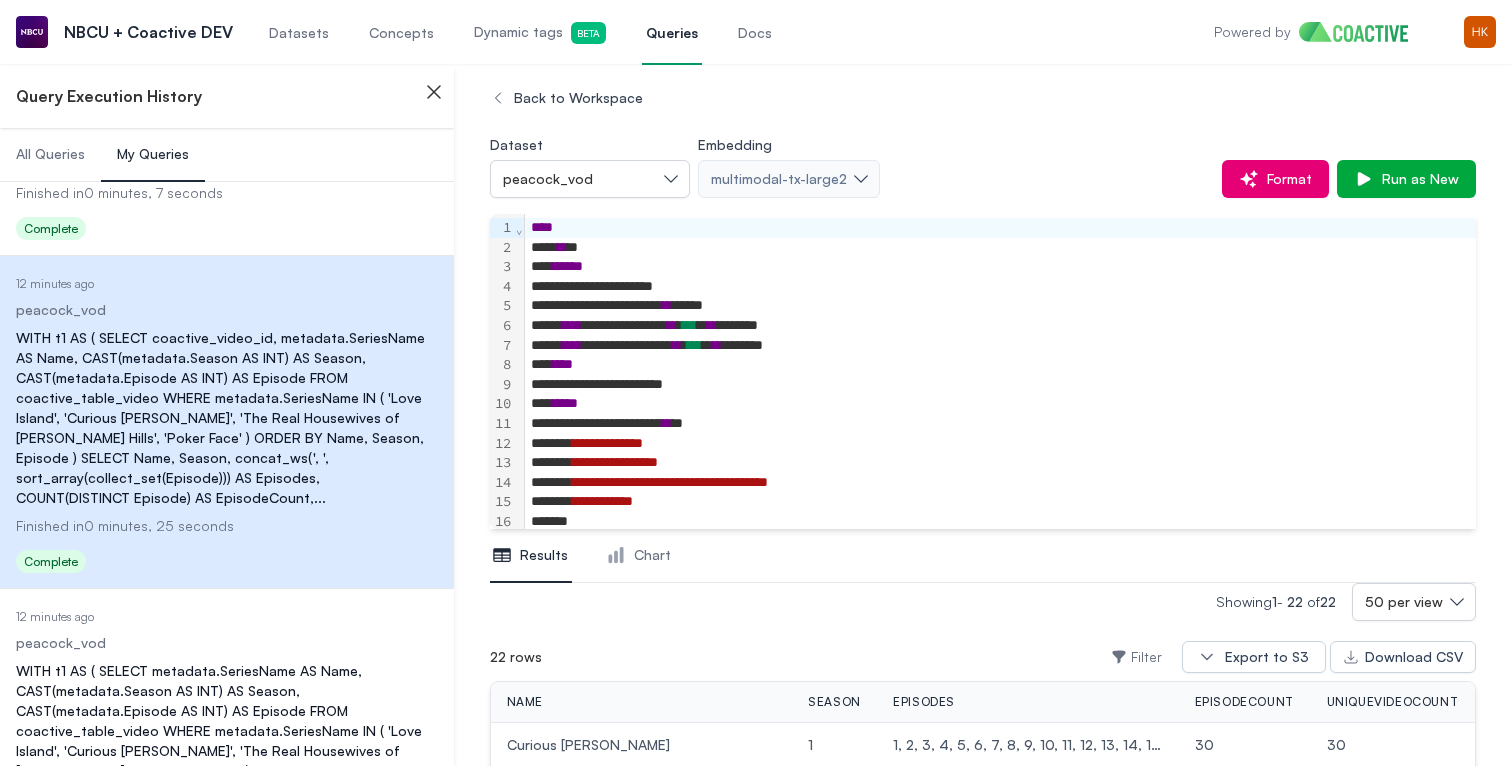 scroll, scrollTop: 1323, scrollLeft: 0, axis: vertical 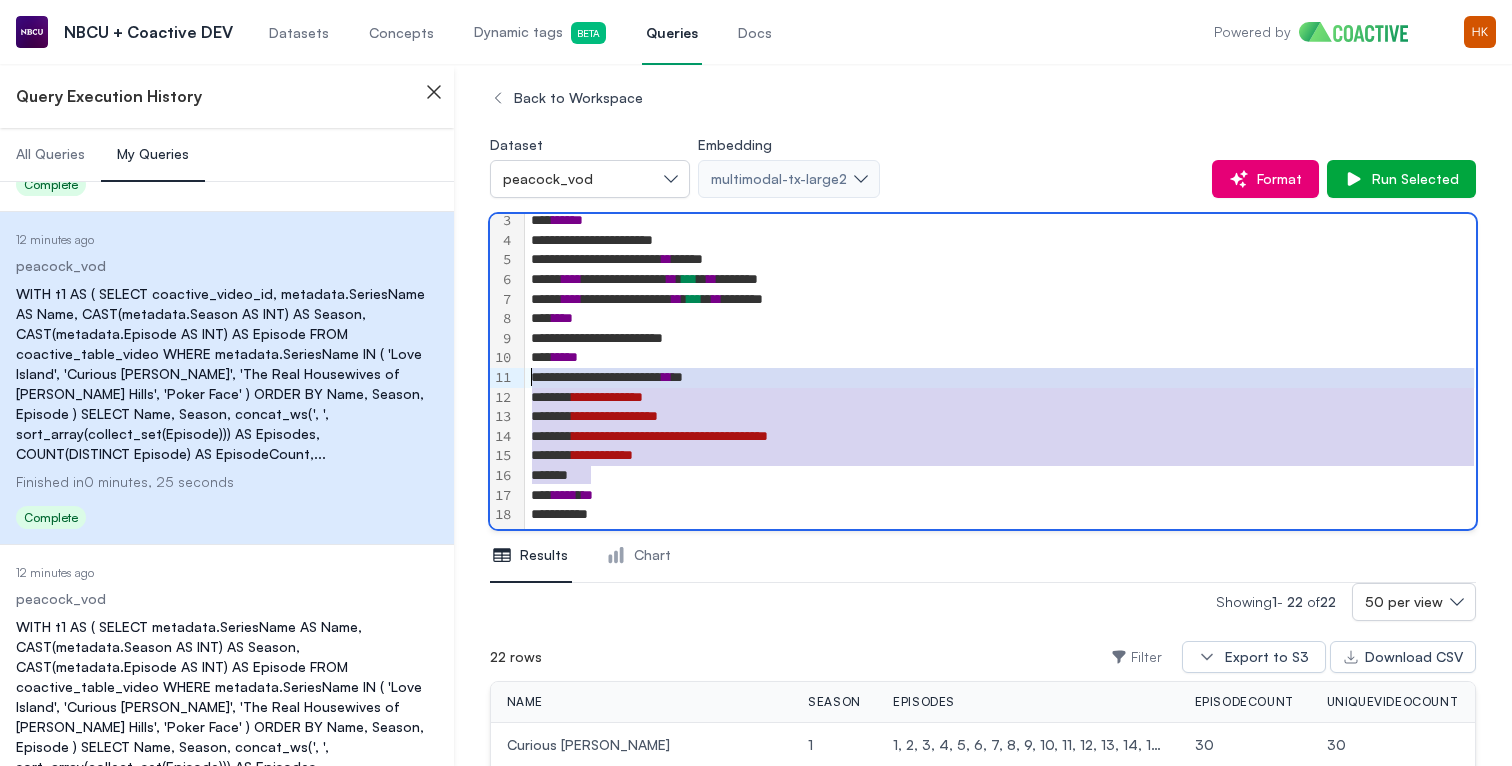 drag, startPoint x: 609, startPoint y: 474, endPoint x: 483, endPoint y: 379, distance: 157.8005 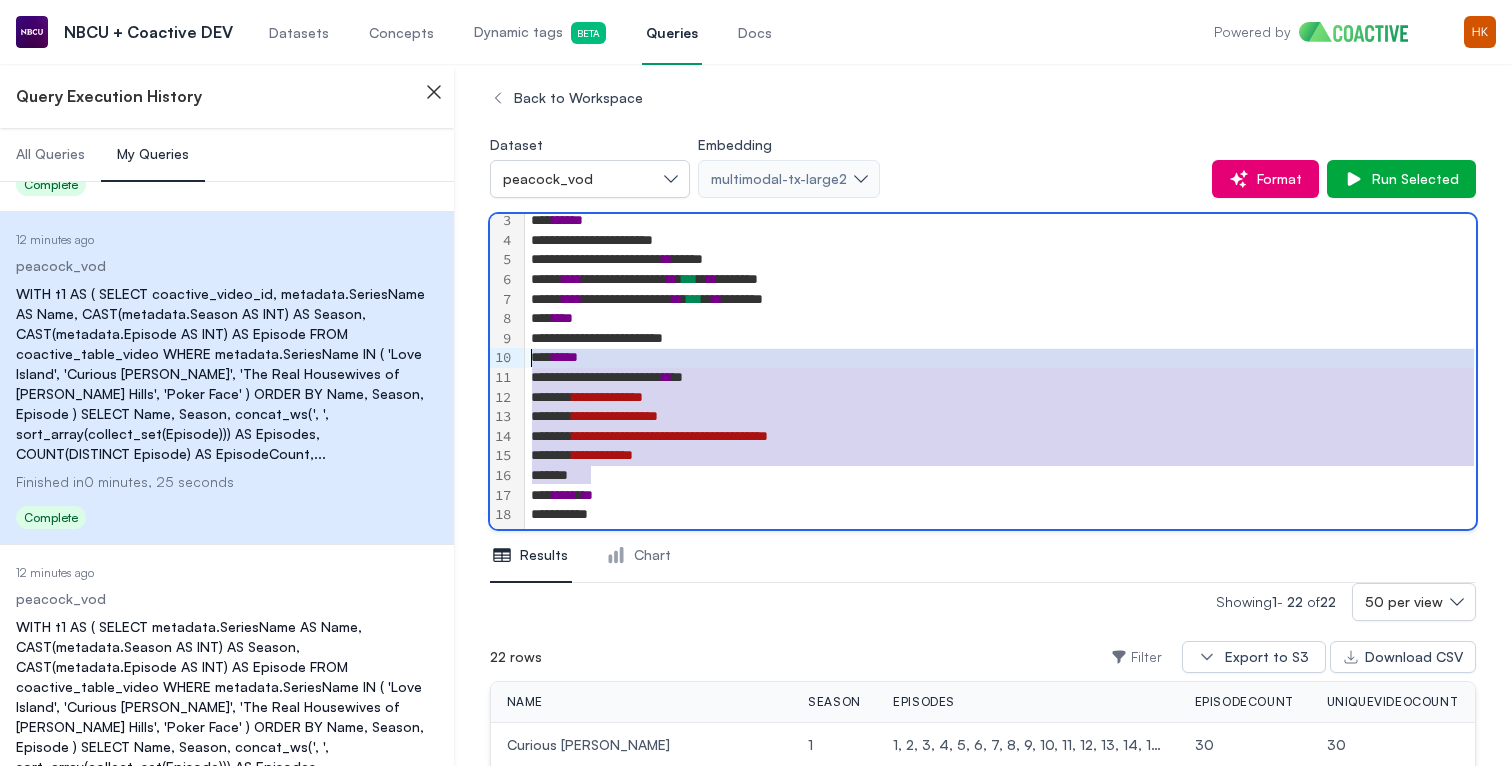 drag, startPoint x: 623, startPoint y: 475, endPoint x: 488, endPoint y: 352, distance: 182.63077 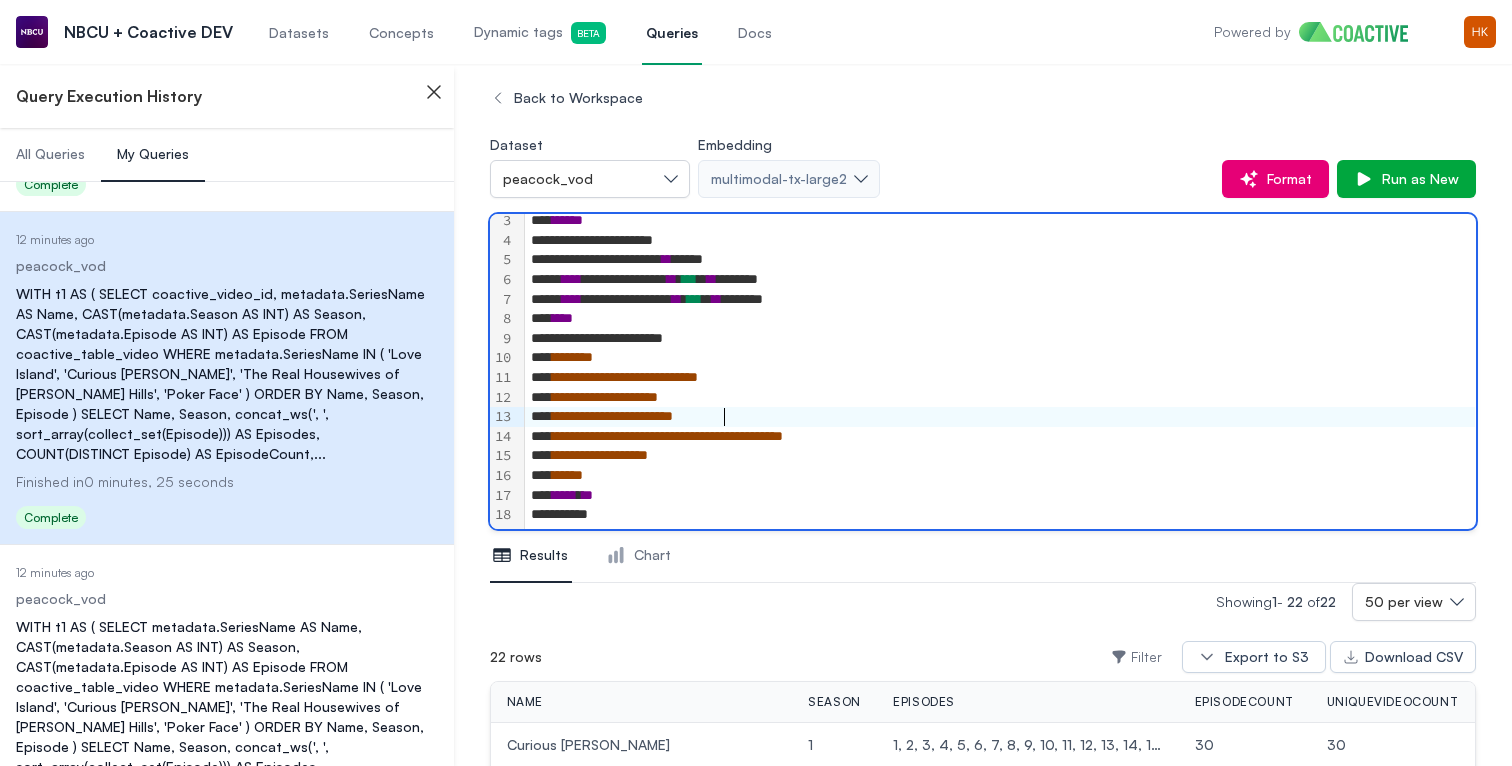 click on "**********" at bounding box center (612, 416) 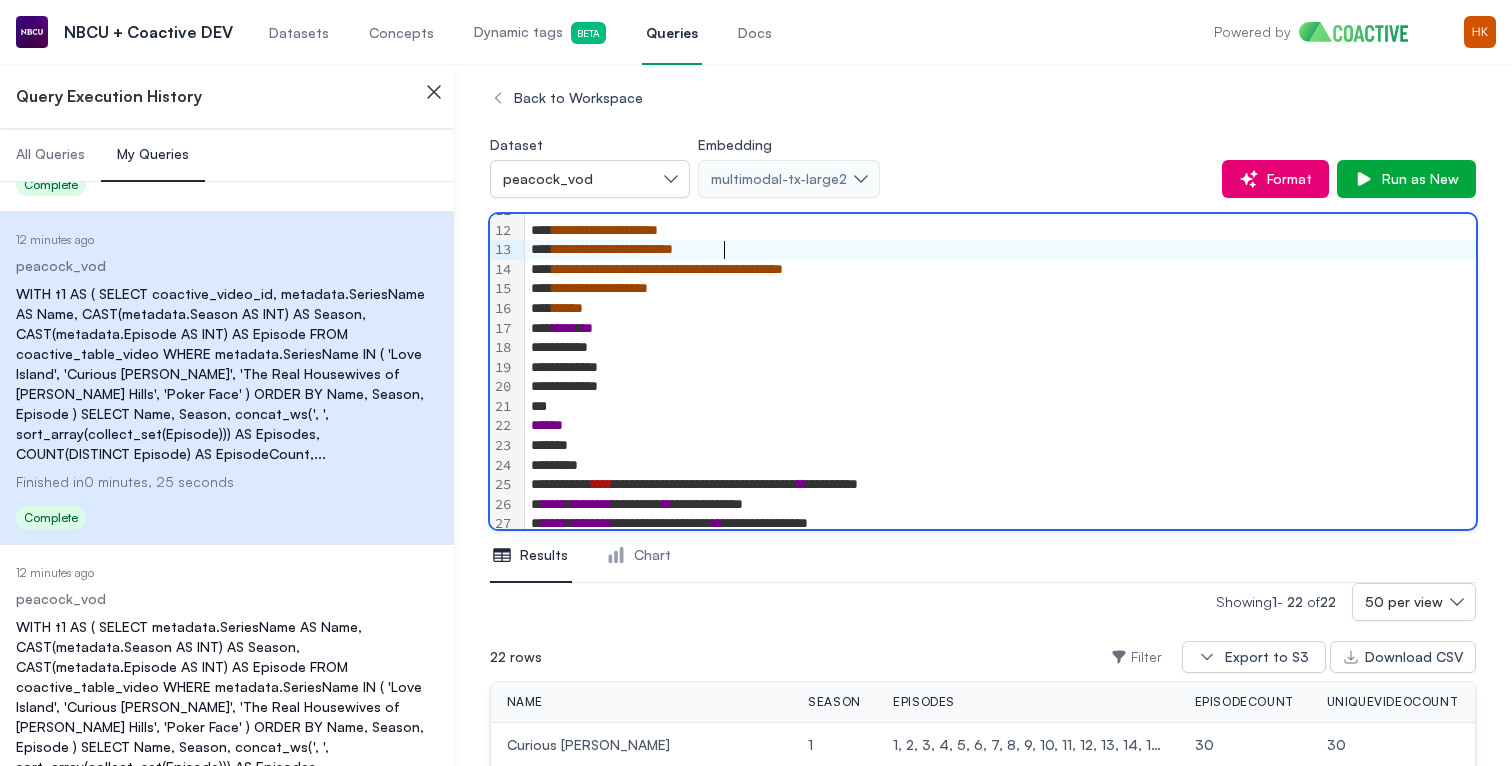 scroll, scrollTop: 229, scrollLeft: 0, axis: vertical 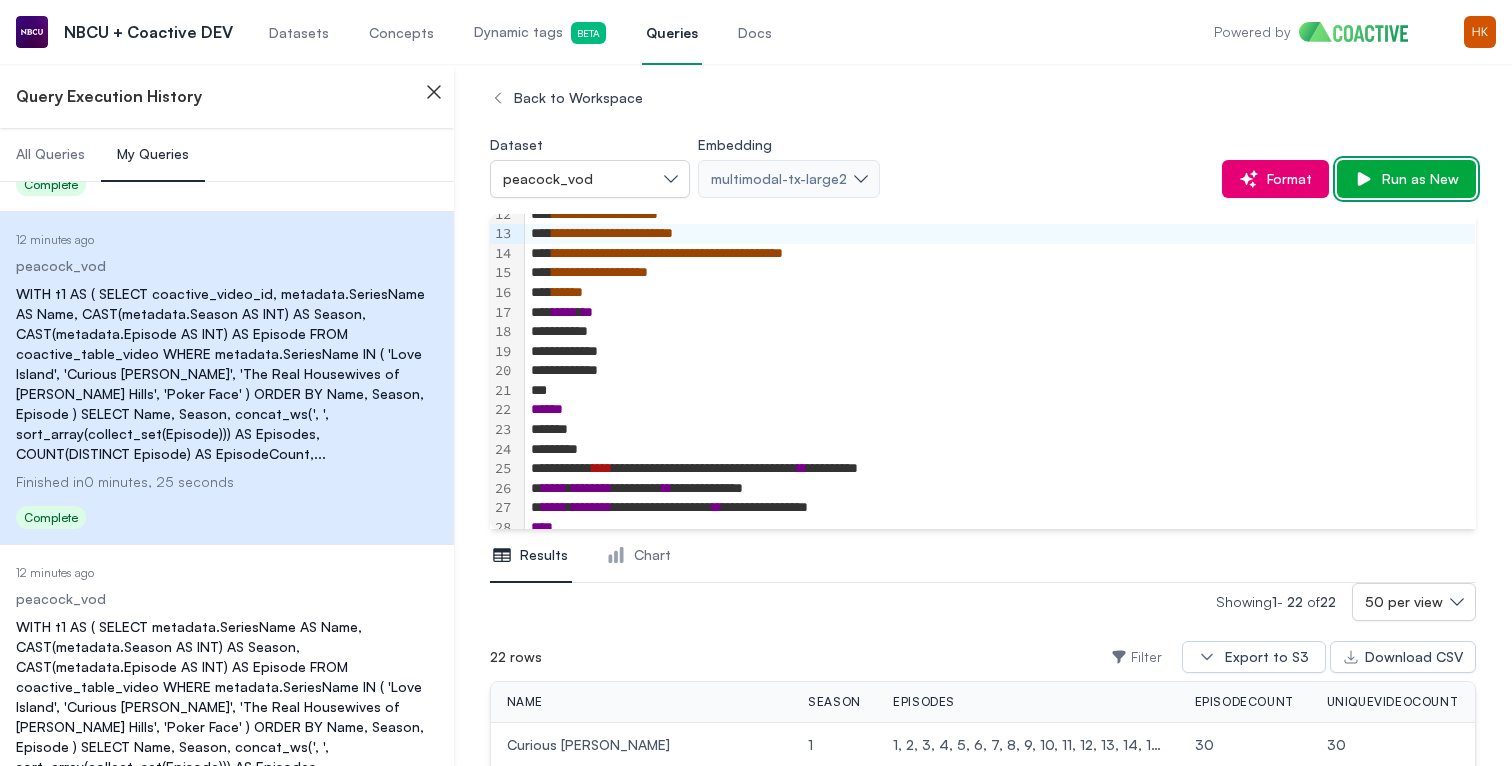 click on "Run as New" at bounding box center (1416, 179) 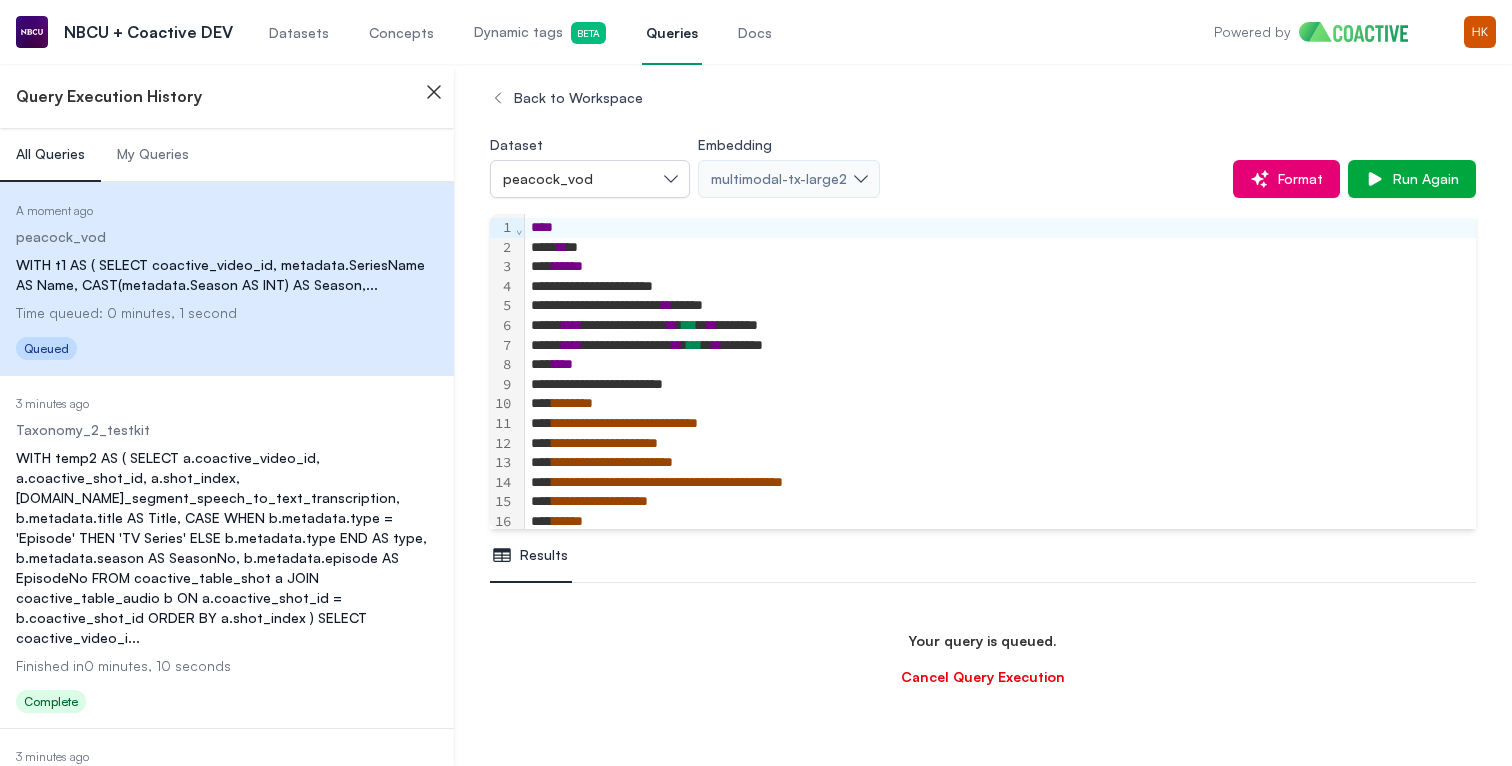 scroll, scrollTop: 93, scrollLeft: 0, axis: vertical 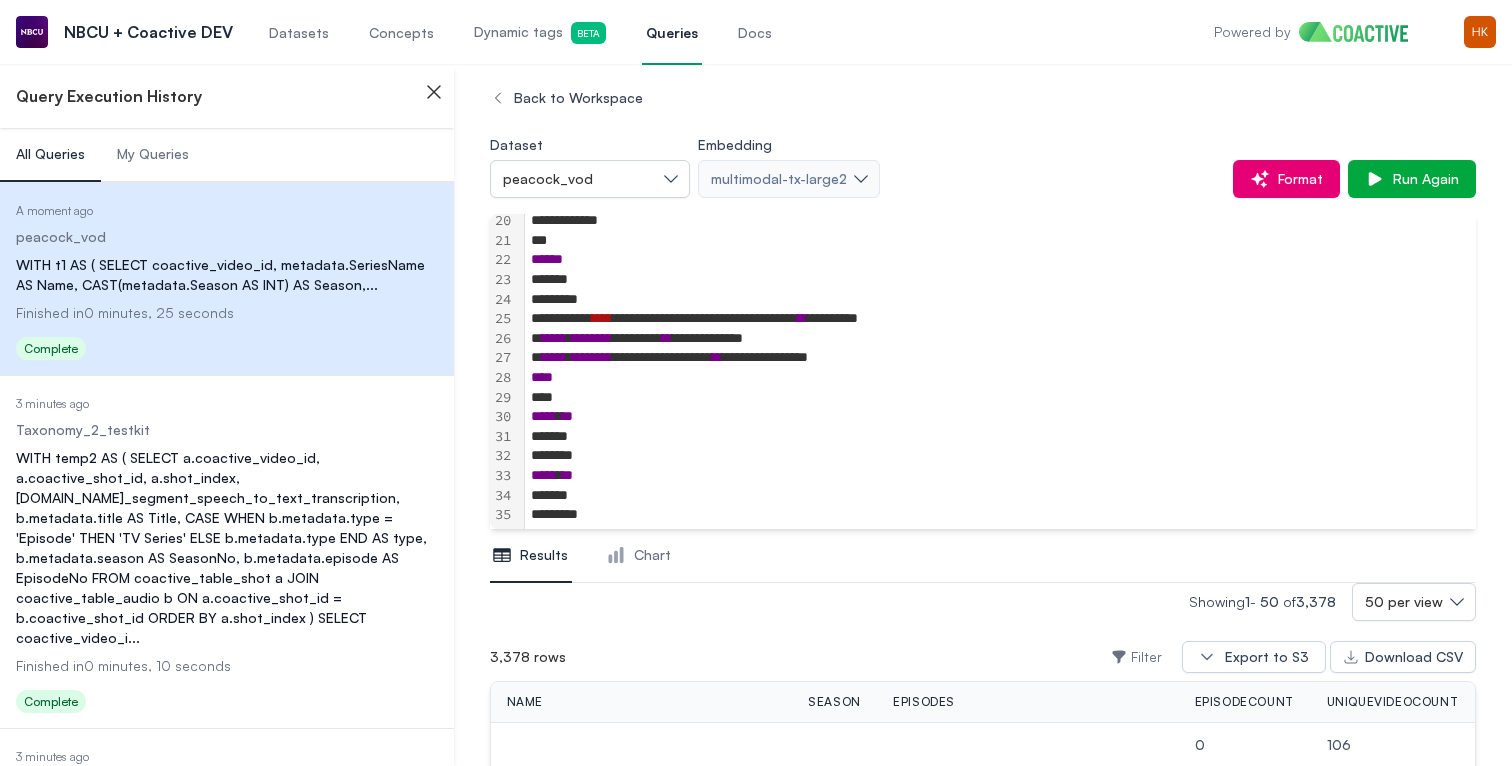 click on "My Queries" at bounding box center [153, 154] 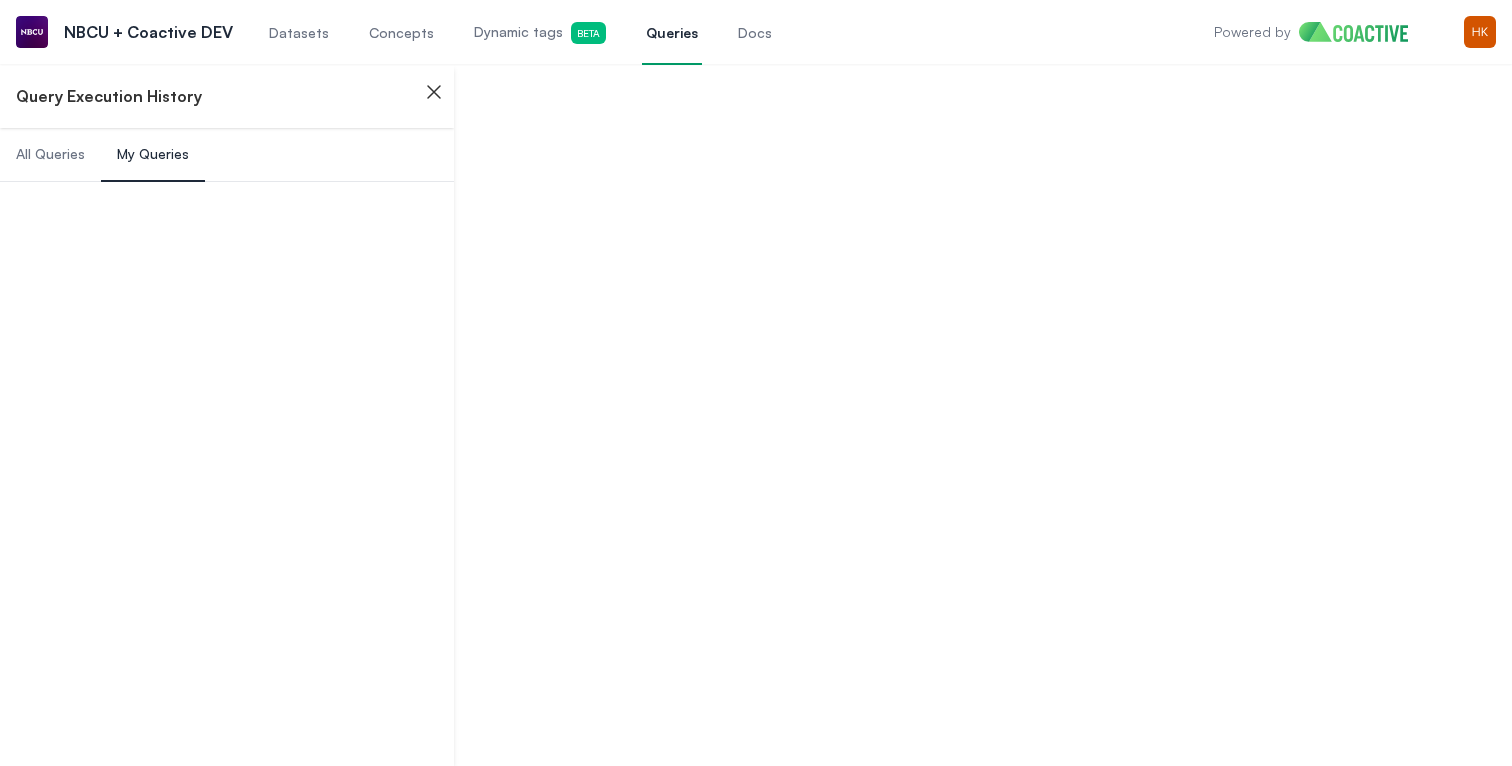 scroll, scrollTop: 0, scrollLeft: 0, axis: both 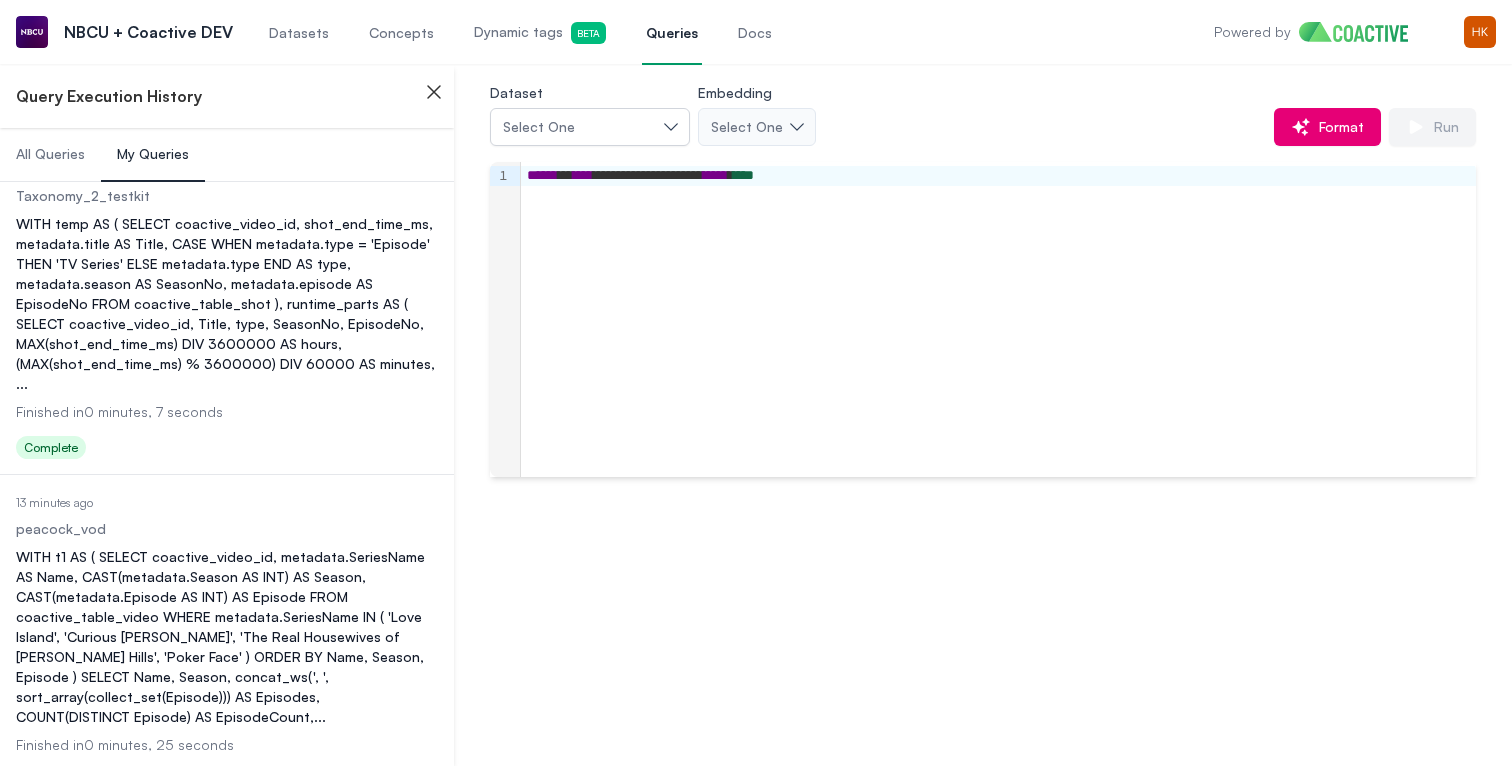 click on "WITH
t1 AS (
SELECT
coactive_video_id,
metadata.SeriesName AS Name,
CAST(metadata.Season AS INT) AS Season,
CAST(metadata.Episode AS INT) AS Episode
FROM
coactive_table_video
WHERE
metadata.SeriesName IN (
'Love Island',
'Curious George',
'The Real Housewives of Beverly Hills',
'Poker Face'
)
ORDER BY
Name,
Season,
Episode
)
SELECT
Name,
Season,
concat_ws(', ', sort_array(collect_set(Episode)))  AS Episodes,
COUNT(DISTINCT Episode) AS EpisodeCount, ..." at bounding box center [227, 637] 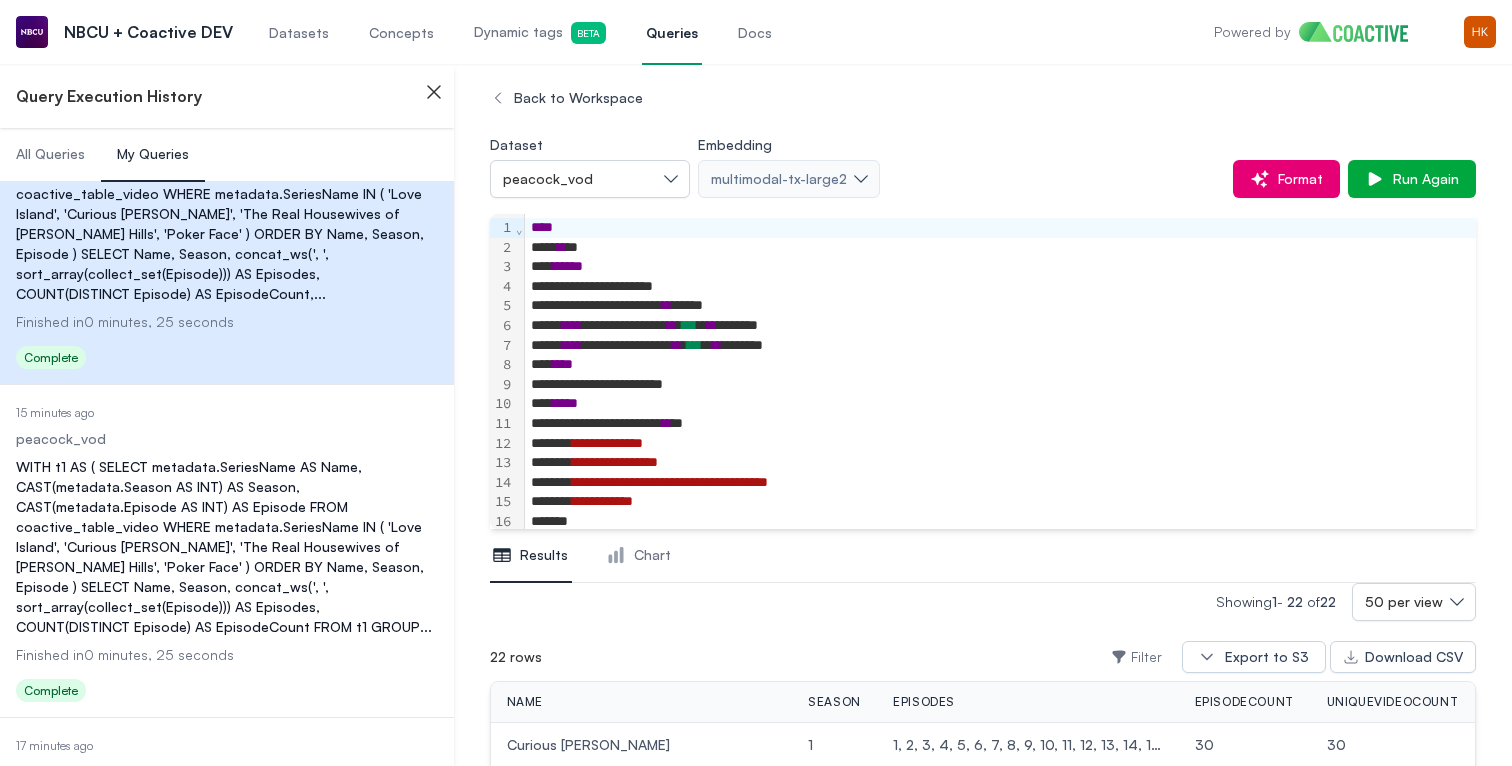 scroll, scrollTop: 1696, scrollLeft: 0, axis: vertical 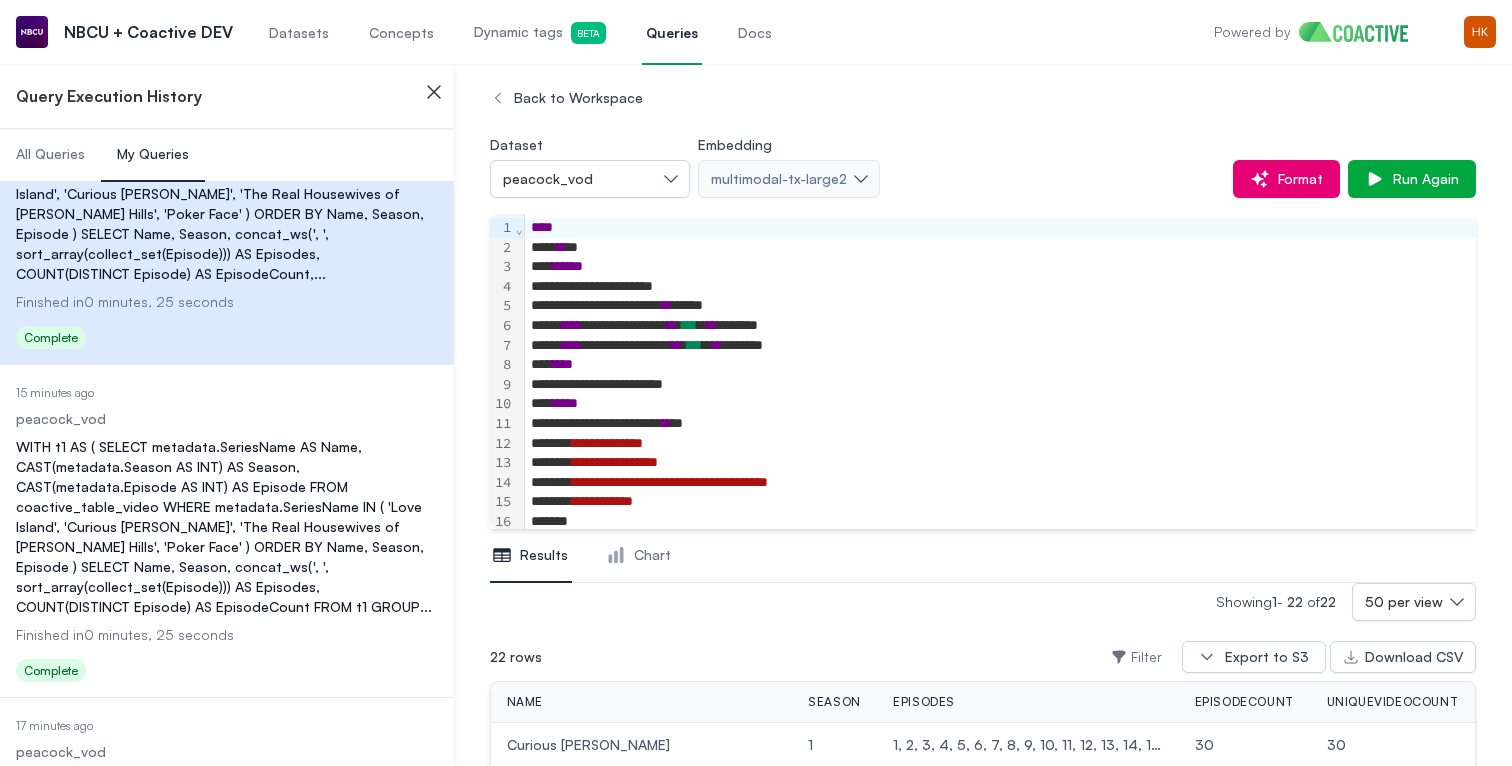 click on "Finished in  0 minutes, 25 seconds" at bounding box center [227, 635] 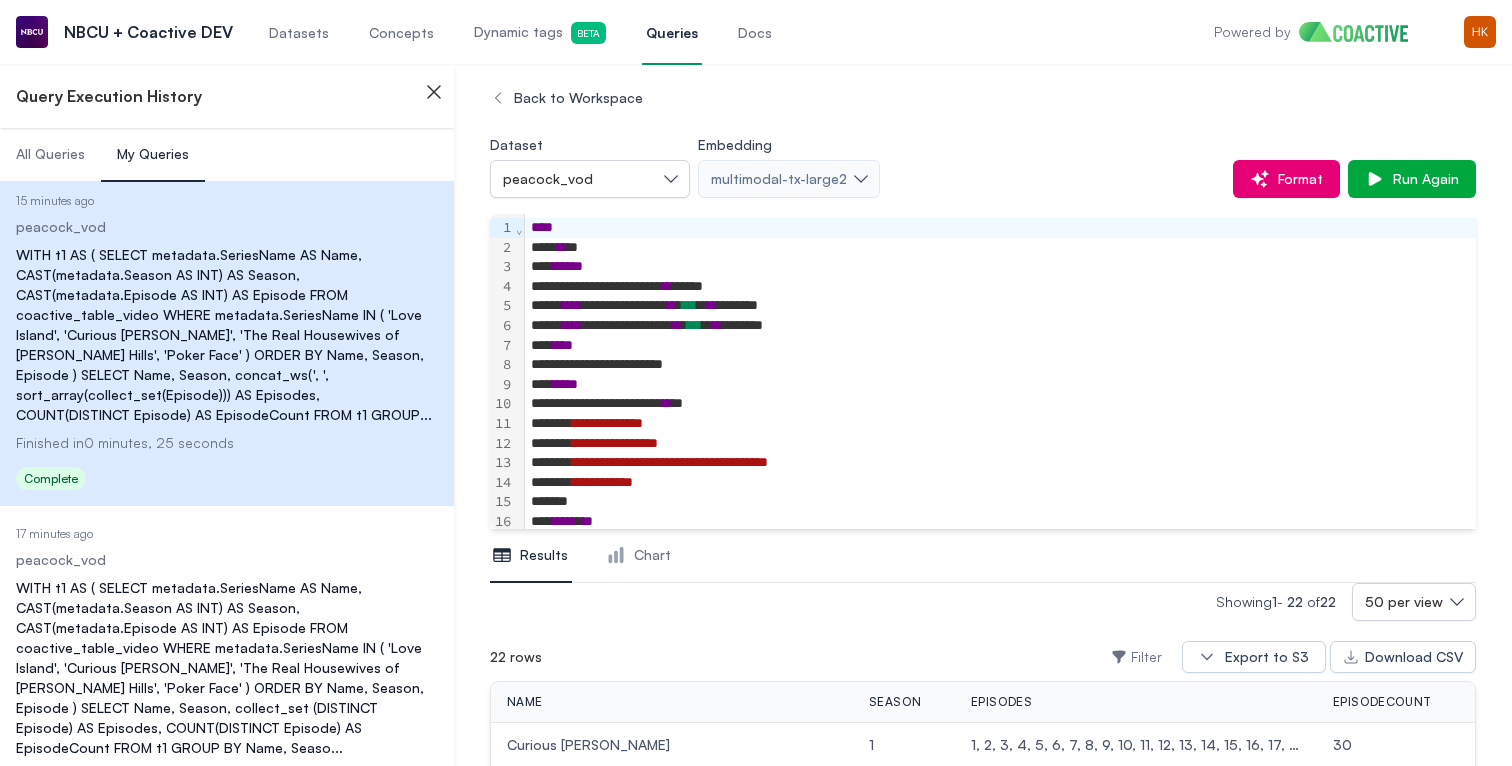 scroll, scrollTop: 1915, scrollLeft: 0, axis: vertical 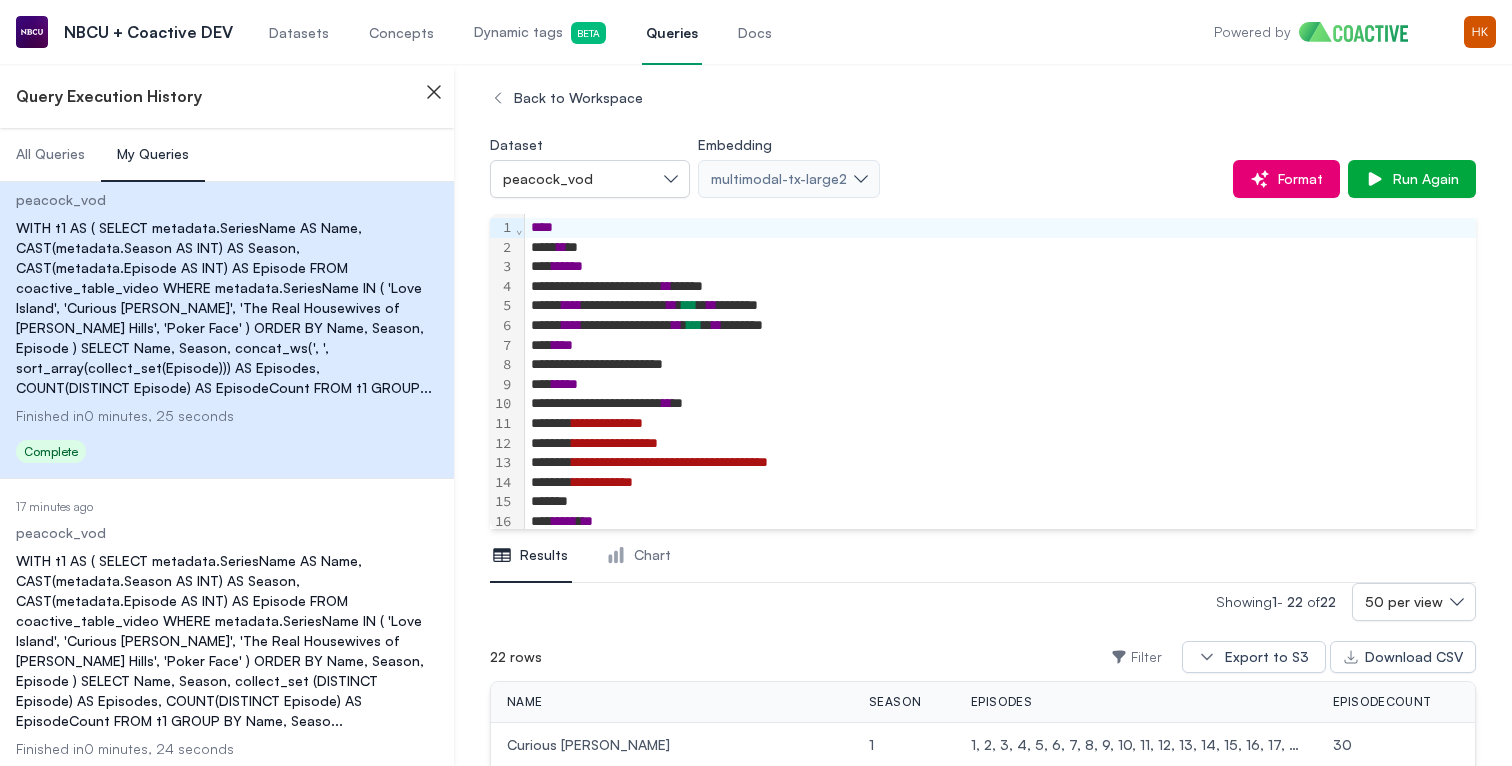 click on "WITH
t1 AS (
SELECT
metadata.SeriesName AS Name,
CAST(metadata.Season AS INT) AS Season,
CAST(metadata.Episode AS INT) AS Episode
FROM
coactive_table_video
WHERE
metadata.SeriesName IN (
'Love Island',
'Curious George',
'The Real Housewives of Beverly Hills',
'Poker Face'
)
ORDER BY
Name,
Season,
Episode
)
SELECT
Name,
Season,
collect_set (DISTINCT Episode) AS Episodes,
COUNT(DISTINCT Episode) AS EpisodeCount
FROM
t1
GROUP BY
Name,
Seaso ..." at bounding box center (227, 641) 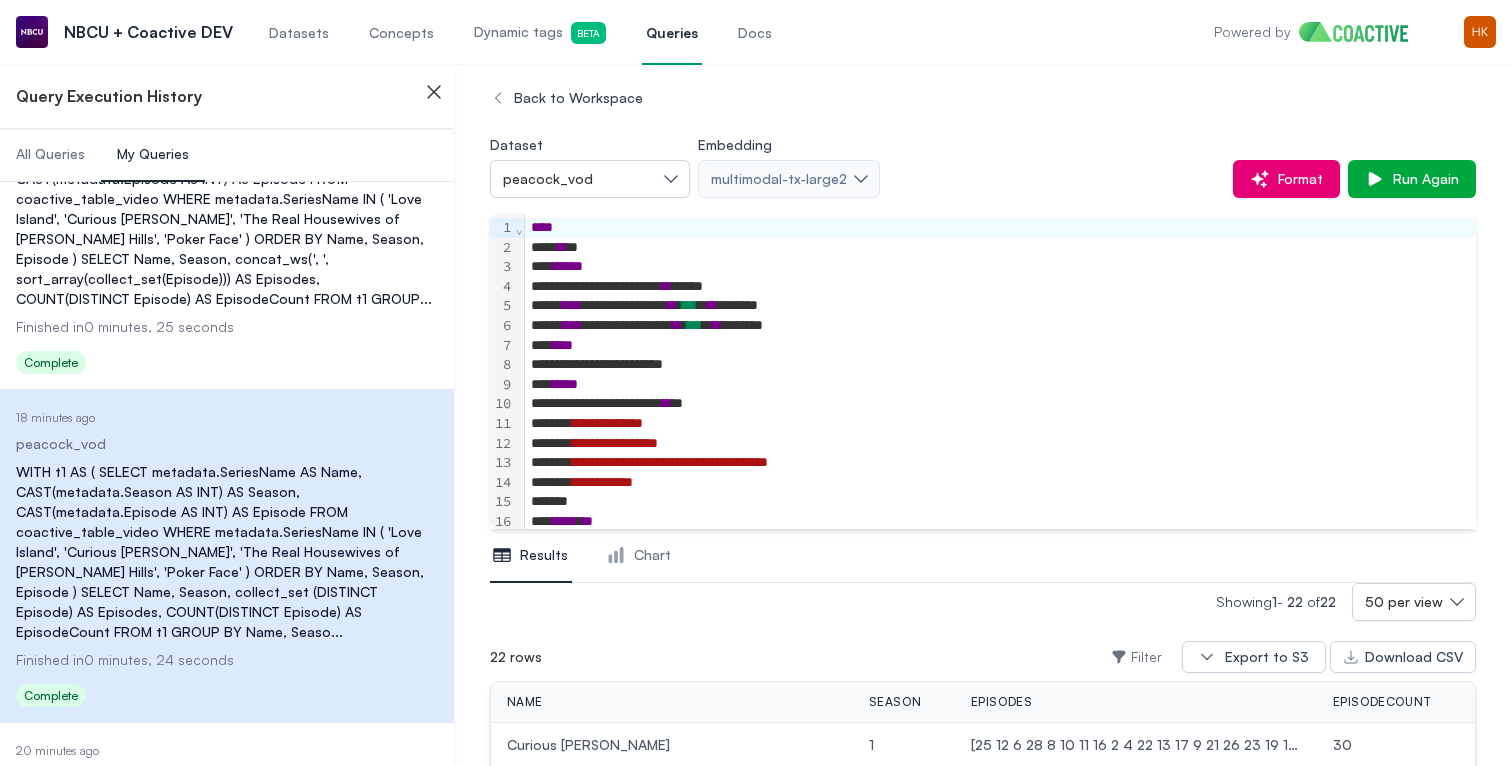 scroll, scrollTop: 2050, scrollLeft: 0, axis: vertical 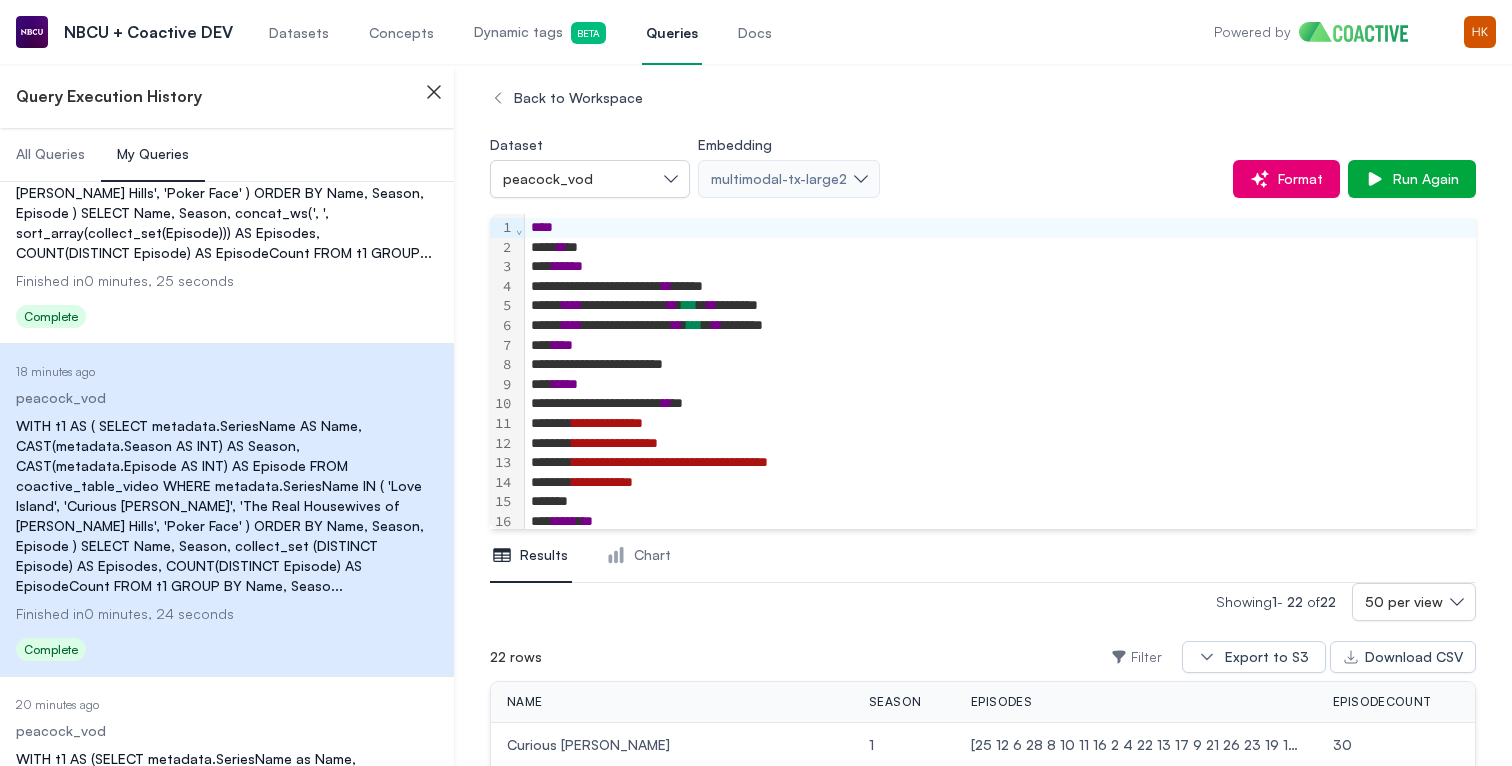 click on "Date Executed 20 minutes ago Dataset peacock_vod Query WITH t1 AS (SELECT metadata.SeriesName as Name, CAST(metadata.Season AS INT) as Season, CAST(metadata.Episode AS INT) as Episode
from coactive_table_video
WHERE metadata.SeriesName in ('Love Island', 'Curious George', 'The Real Housewives of Beverly Hills', 'Poker Face')
ORDER BY Name, Season, Episode)
SELECT Name, Season, collect_list(Episode), COUNT(Episode)
FROM t1
GROUP BY Name, Season; Finished in  0 minutes, 27 seconds Status Complete" at bounding box center (227, 835) 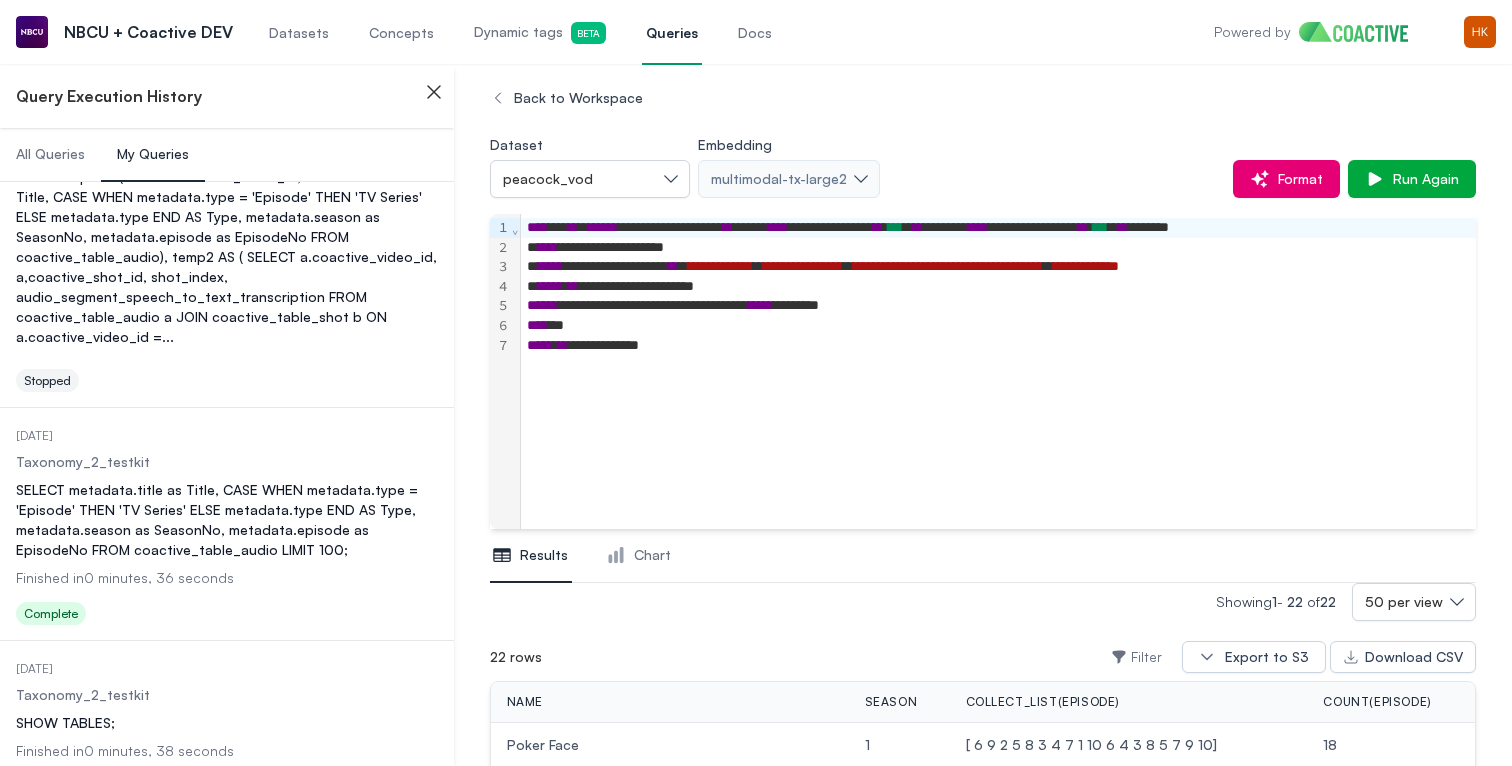scroll, scrollTop: 12377, scrollLeft: 0, axis: vertical 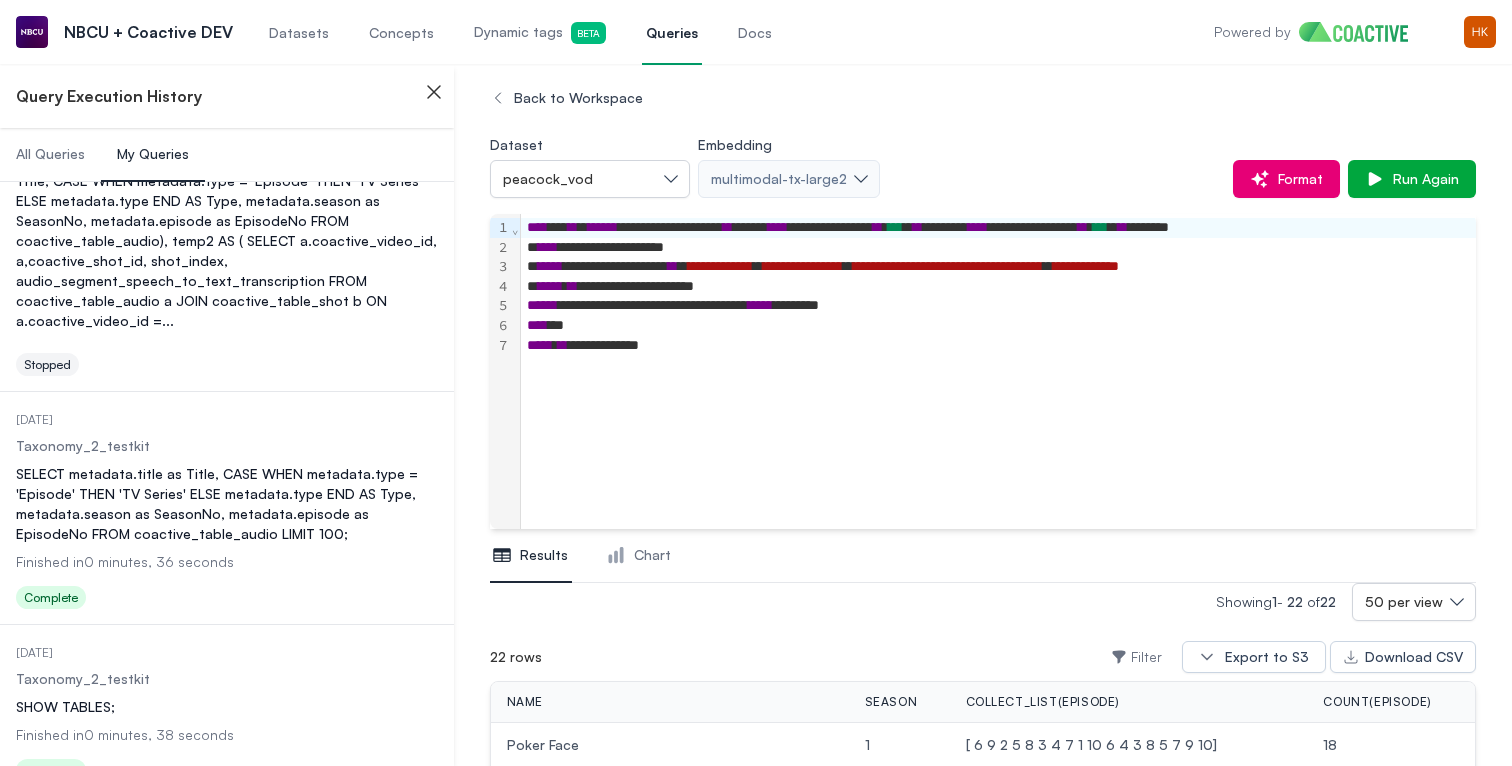 click on "Finished in  0 minutes, 38 seconds" at bounding box center (227, 1081) 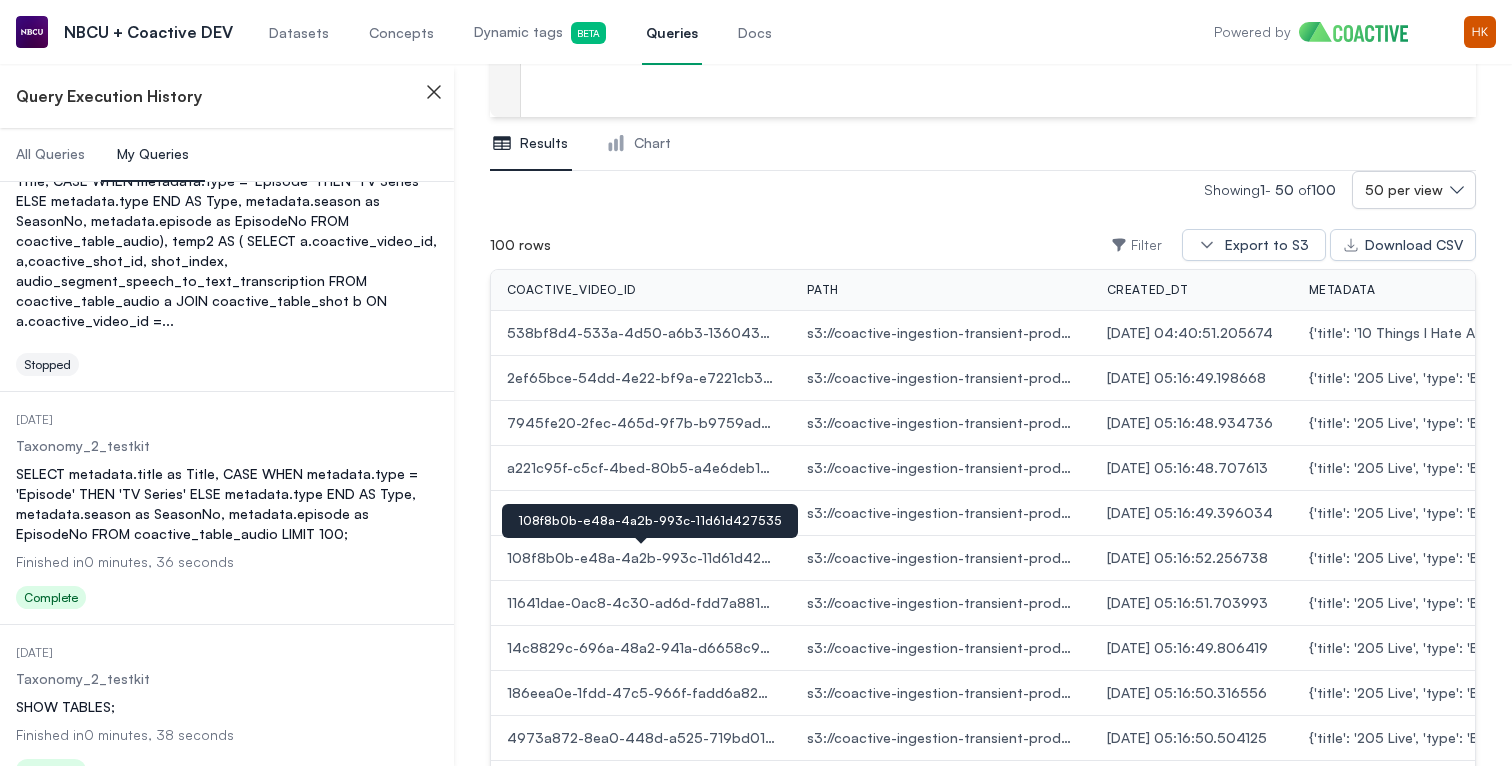 scroll, scrollTop: 411, scrollLeft: 0, axis: vertical 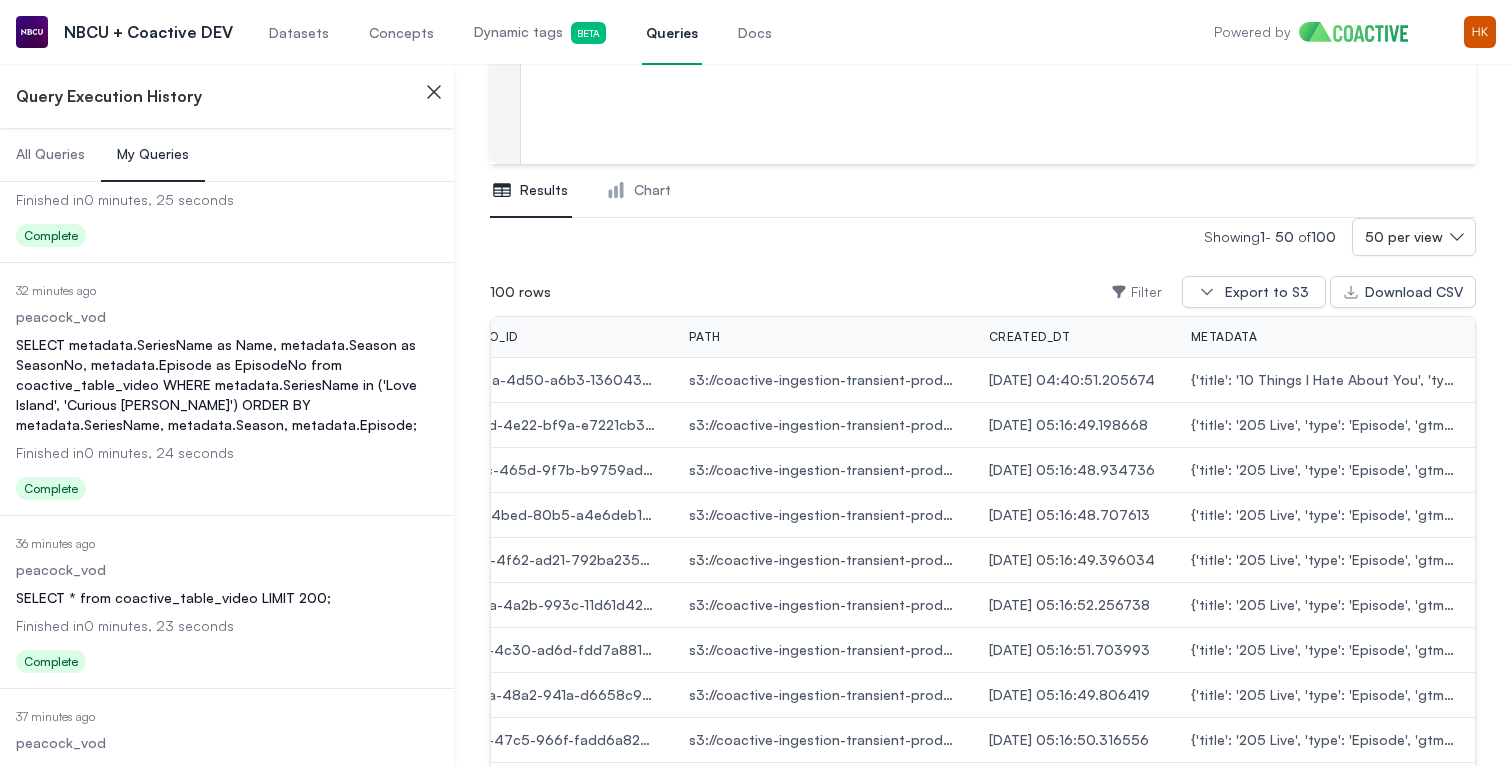 click on "SELECT * from coactive_table_video LIMIT 100;" at bounding box center (227, 771) 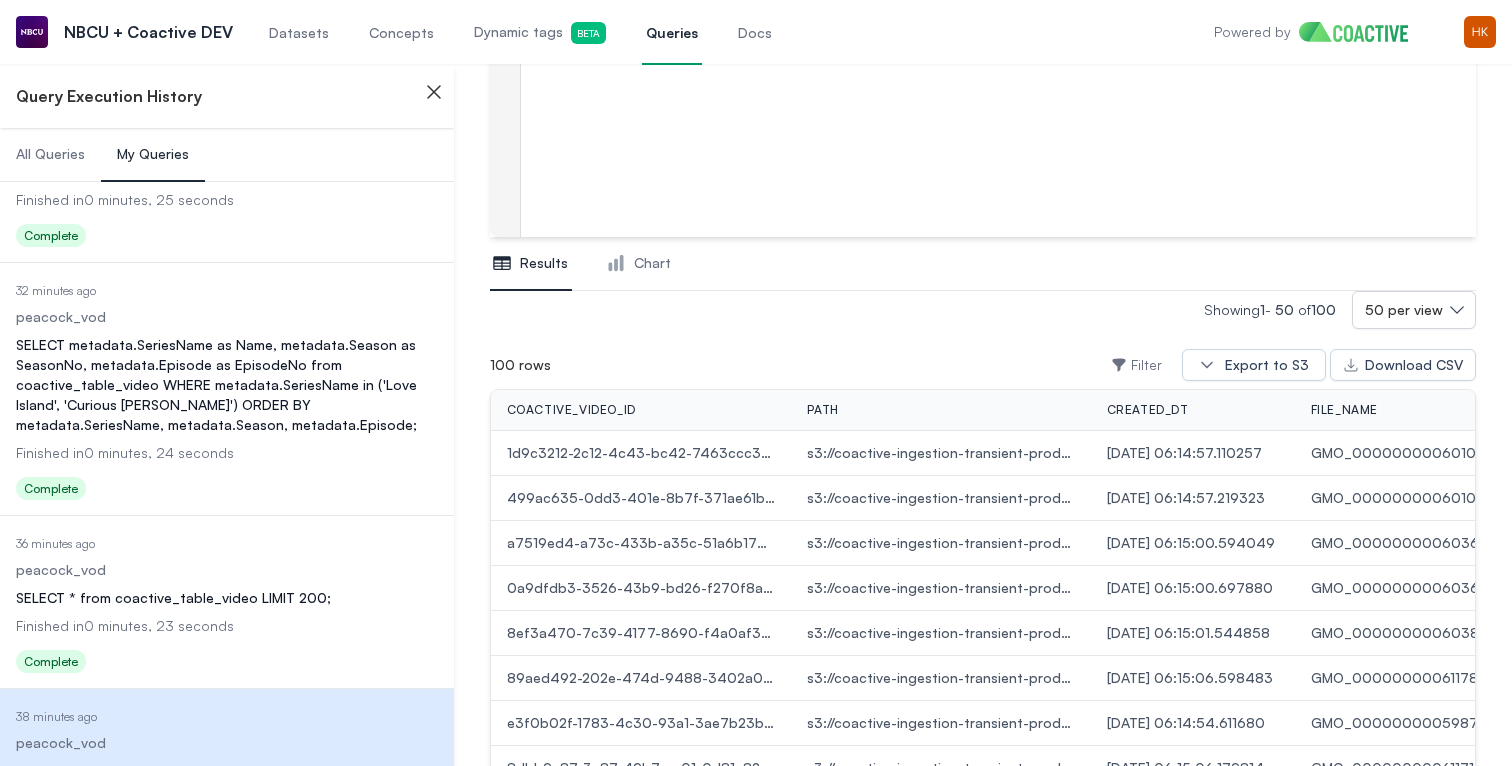 scroll, scrollTop: 331, scrollLeft: 0, axis: vertical 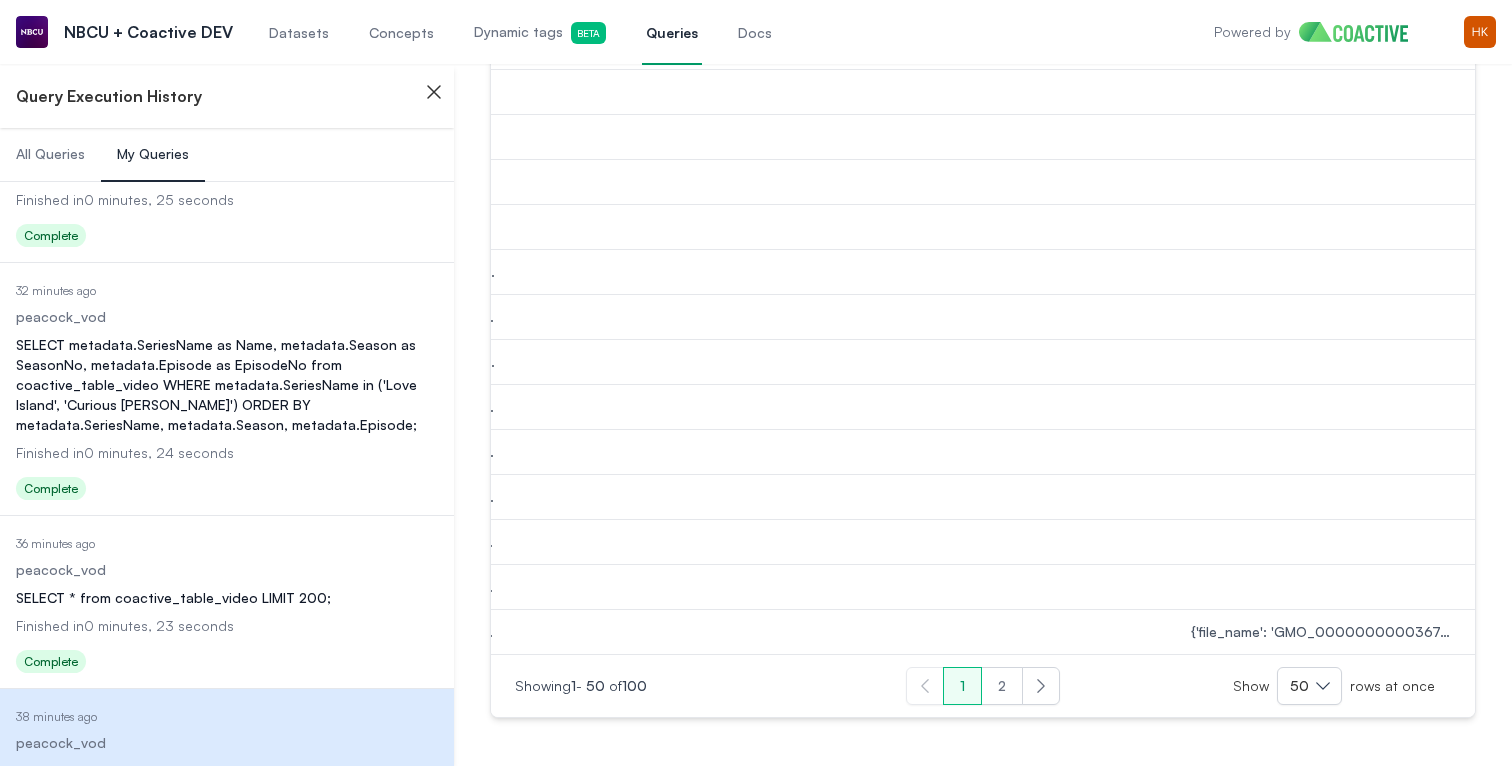 click 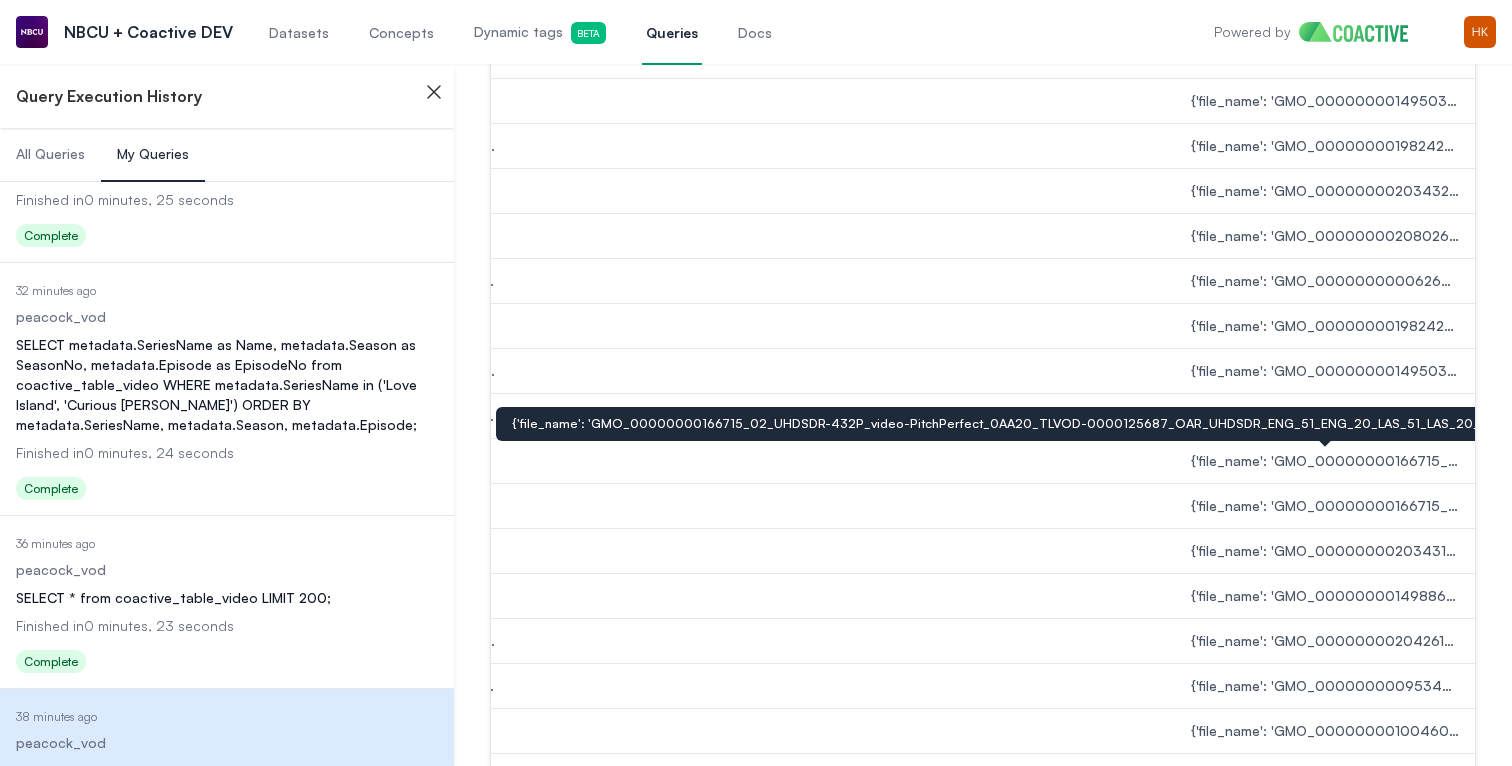 click on "{'file_name': 'GMO_00000000166715_02_UHDSDR-432P_video-PitchPerfect_0AA20_TLVOD-0000125687_OAR_UHDSDR_ENG_51_ENG_20_LAS_51_LAS_20_VDS_20-4.mp4', 'GTM_ID': 'GTMM0002349986', 'VodInspector_ID': 'GTMV0000133084', 'Media_ID': 'GMO_00000000166715_02_UHDSDR', 'Title': 'Pitch Perfect', 'Type': 'Movie', 'Runtime': '01:52:02', 'Year': '2012', 'EndDate': '2025-01-01 00:00:00'}" at bounding box center (1325, 461) 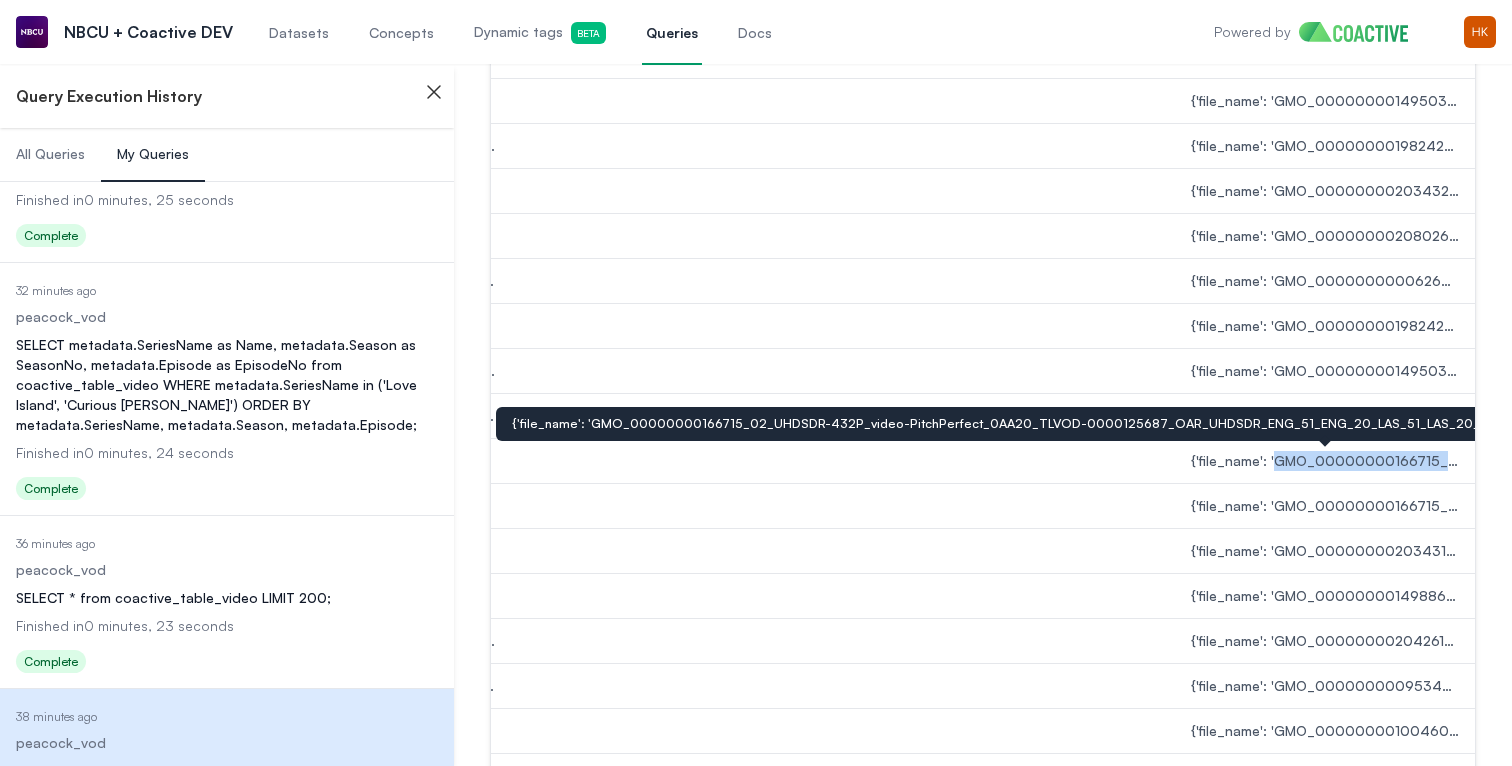 click on "{'file_name': 'GMO_00000000166715_02_UHDSDR-432P_video-PitchPerfect_0AA20_TLVOD-0000125687_OAR_UHDSDR_ENG_51_ENG_20_LAS_51_LAS_20_VDS_20-4.mp4', 'GTM_ID': 'GTMM0002349986', 'VodInspector_ID': 'GTMV0000133084', 'Media_ID': 'GMO_00000000166715_02_UHDSDR', 'Title': 'Pitch Perfect', 'Type': 'Movie', 'Runtime': '01:52:02', 'Year': '2012', 'EndDate': '2025-01-01 00:00:00'}" at bounding box center (1325, 461) 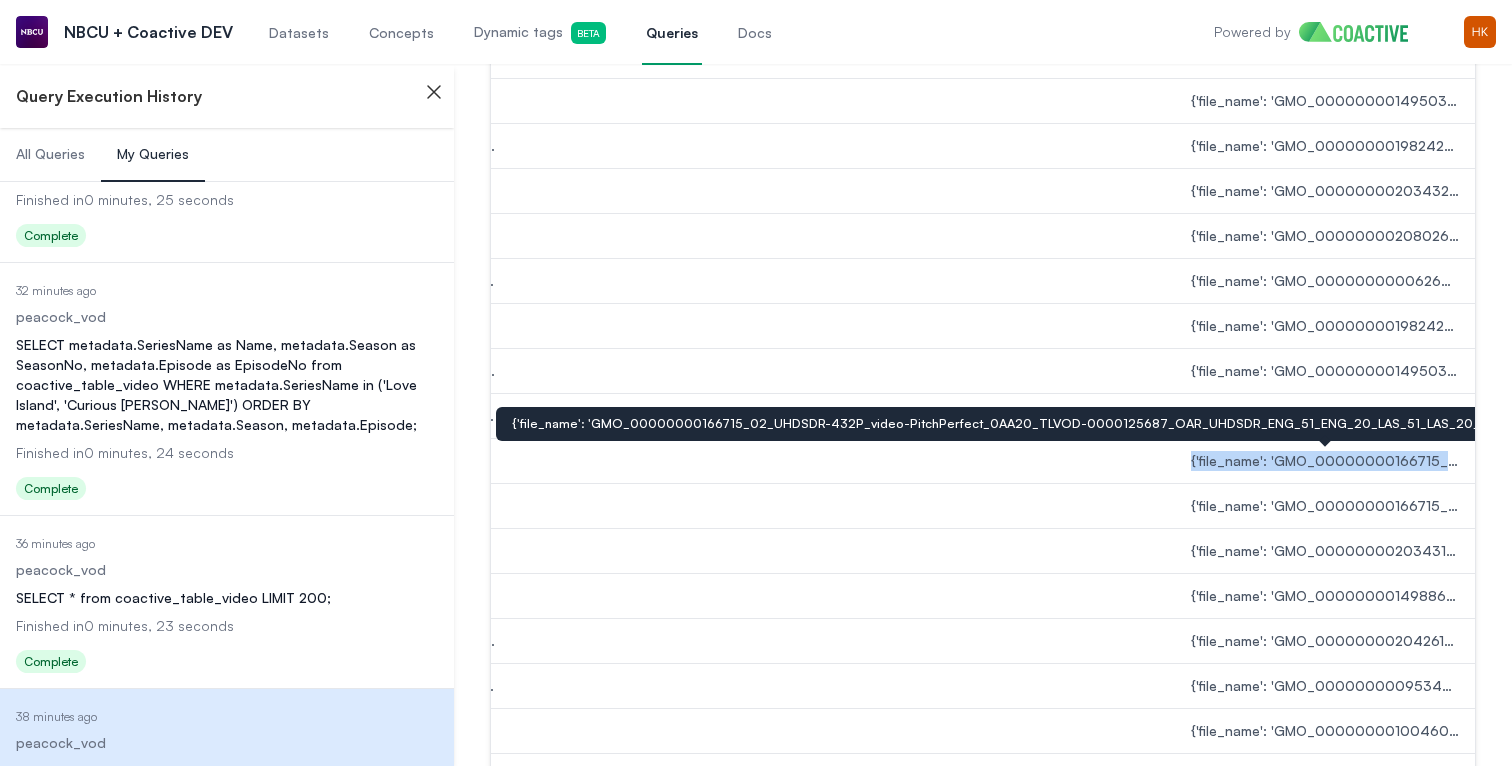 click on "{'file_name': 'GMO_00000000166715_02_UHDSDR-432P_video-PitchPerfect_0AA20_TLVOD-0000125687_OAR_UHDSDR_ENG_51_ENG_20_LAS_51_LAS_20_VDS_20-4.mp4', 'GTM_ID': 'GTMM0002349986', 'VodInspector_ID': 'GTMV0000133084', 'Media_ID': 'GMO_00000000166715_02_UHDSDR', 'Title': 'Pitch Perfect', 'Type': 'Movie', 'Runtime': '01:52:02', 'Year': '2012', 'EndDate': '2025-01-01 00:00:00'}" at bounding box center [1325, 461] 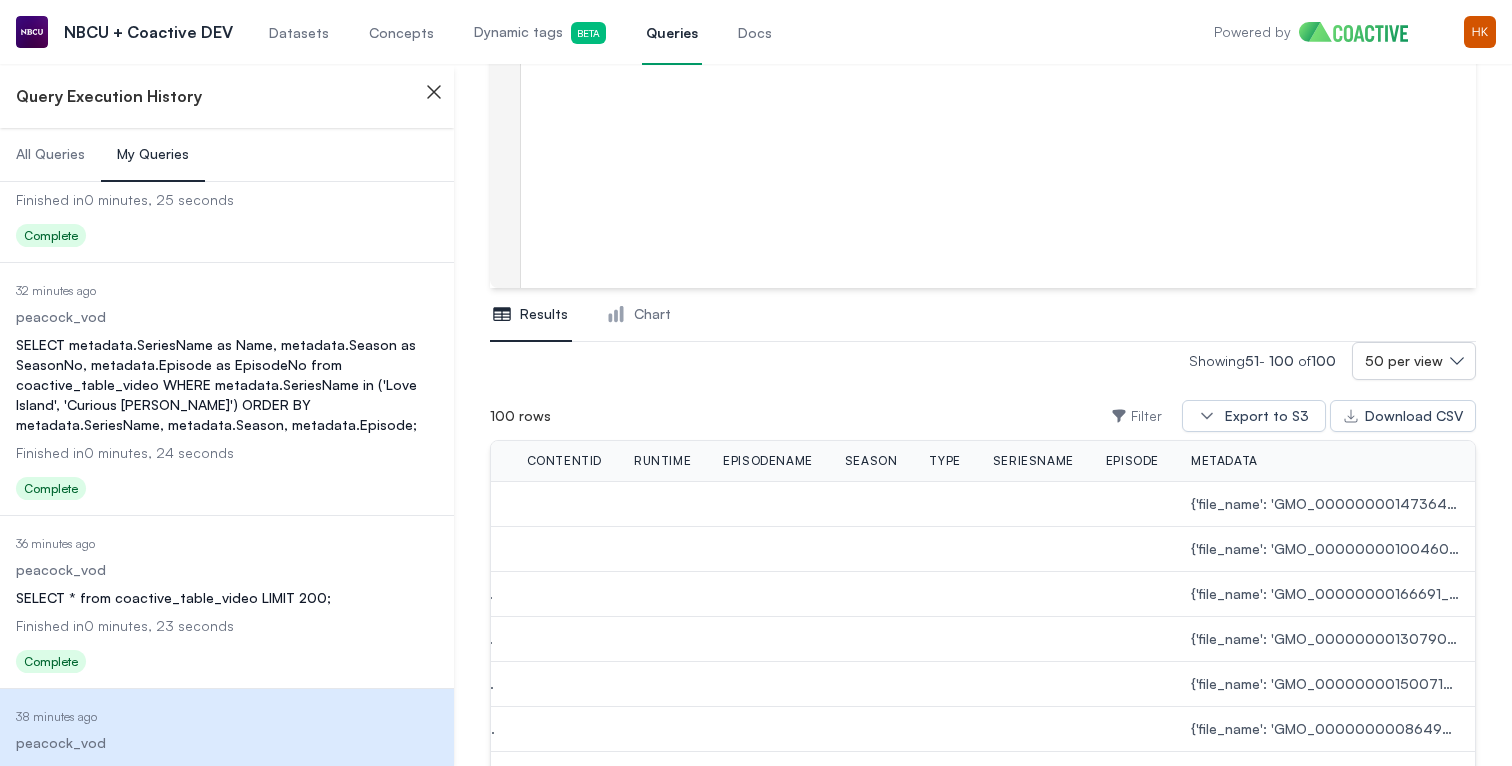 scroll, scrollTop: 0, scrollLeft: 0, axis: both 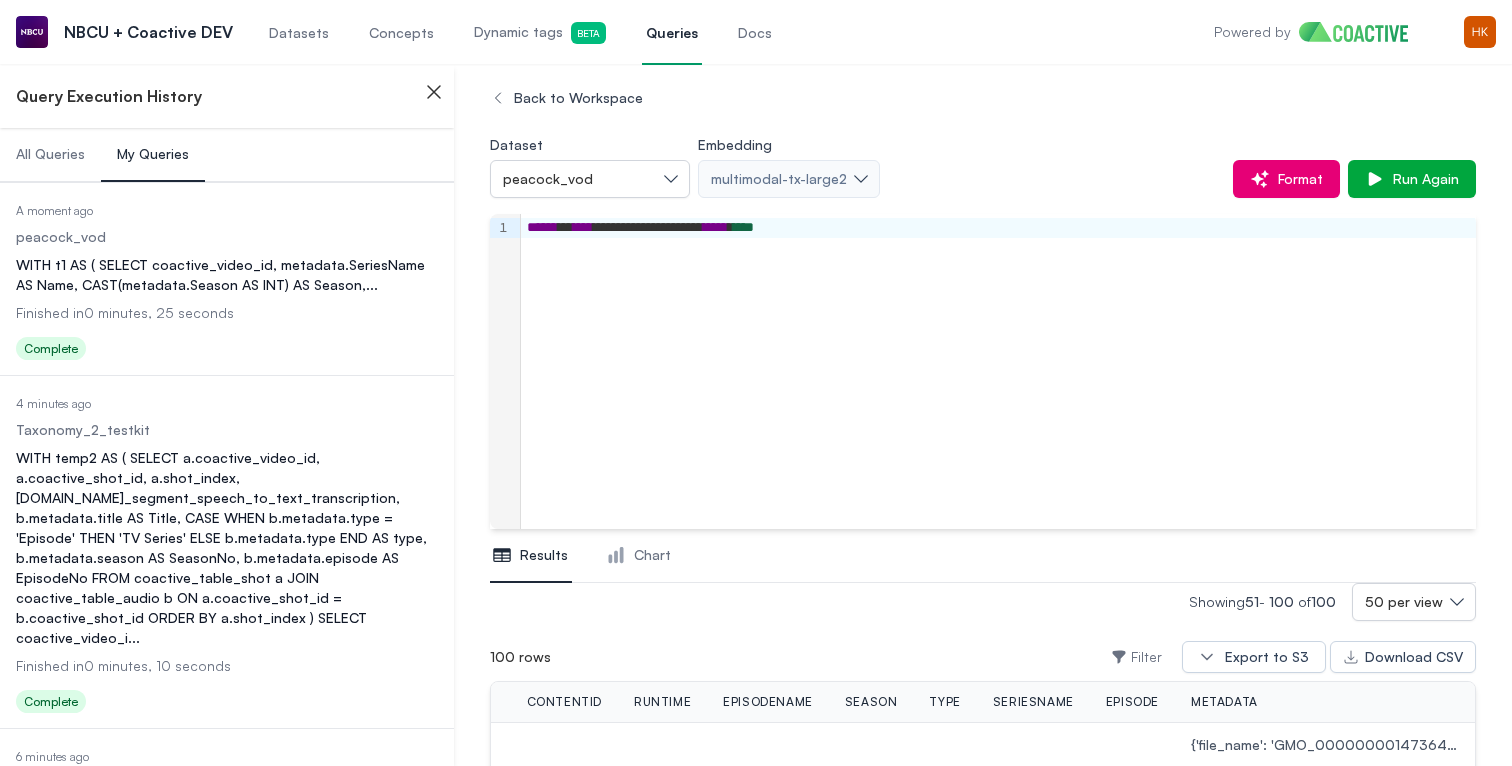 click on "Finished in  0 minutes, 25 seconds" at bounding box center [227, 313] 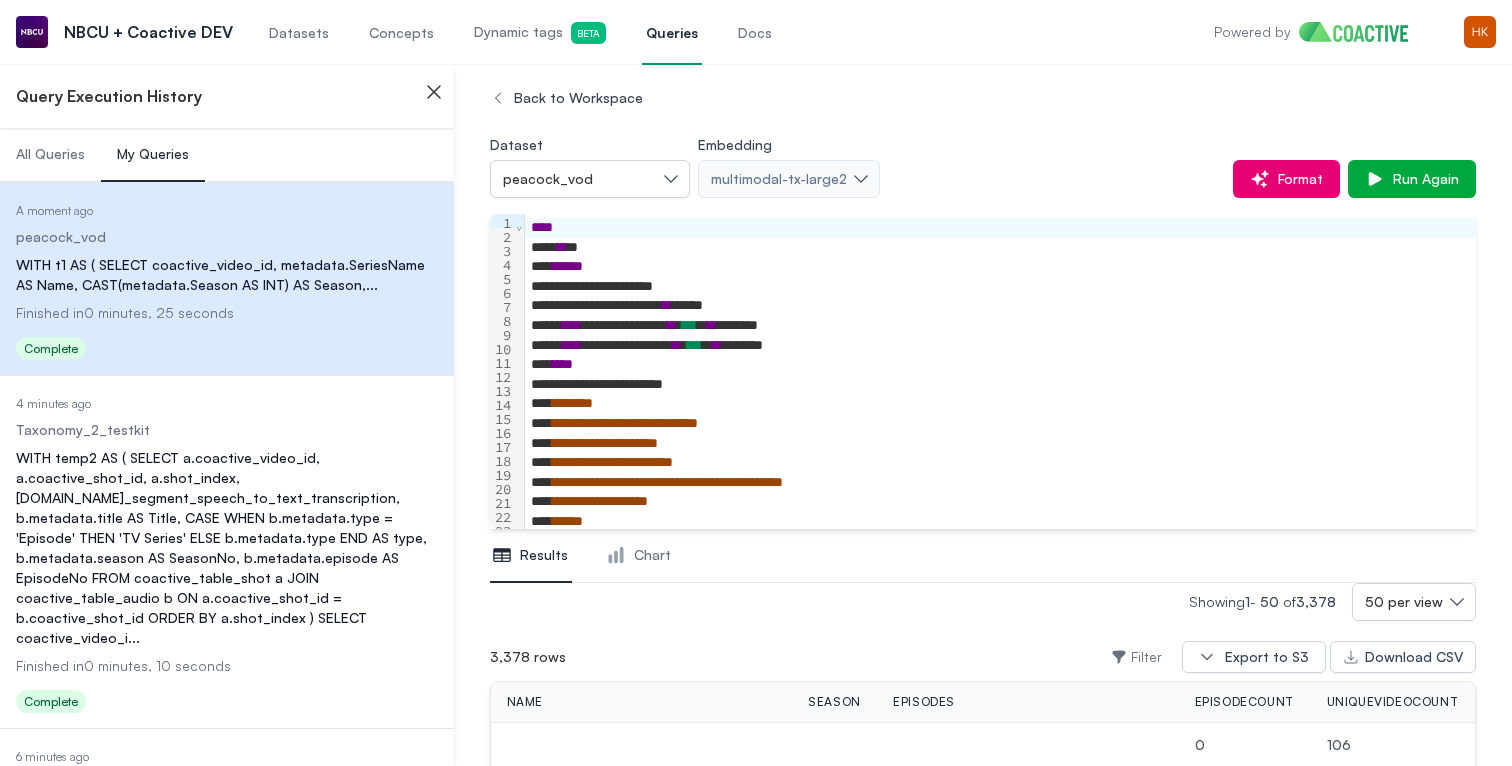 scroll, scrollTop: 0, scrollLeft: 0, axis: both 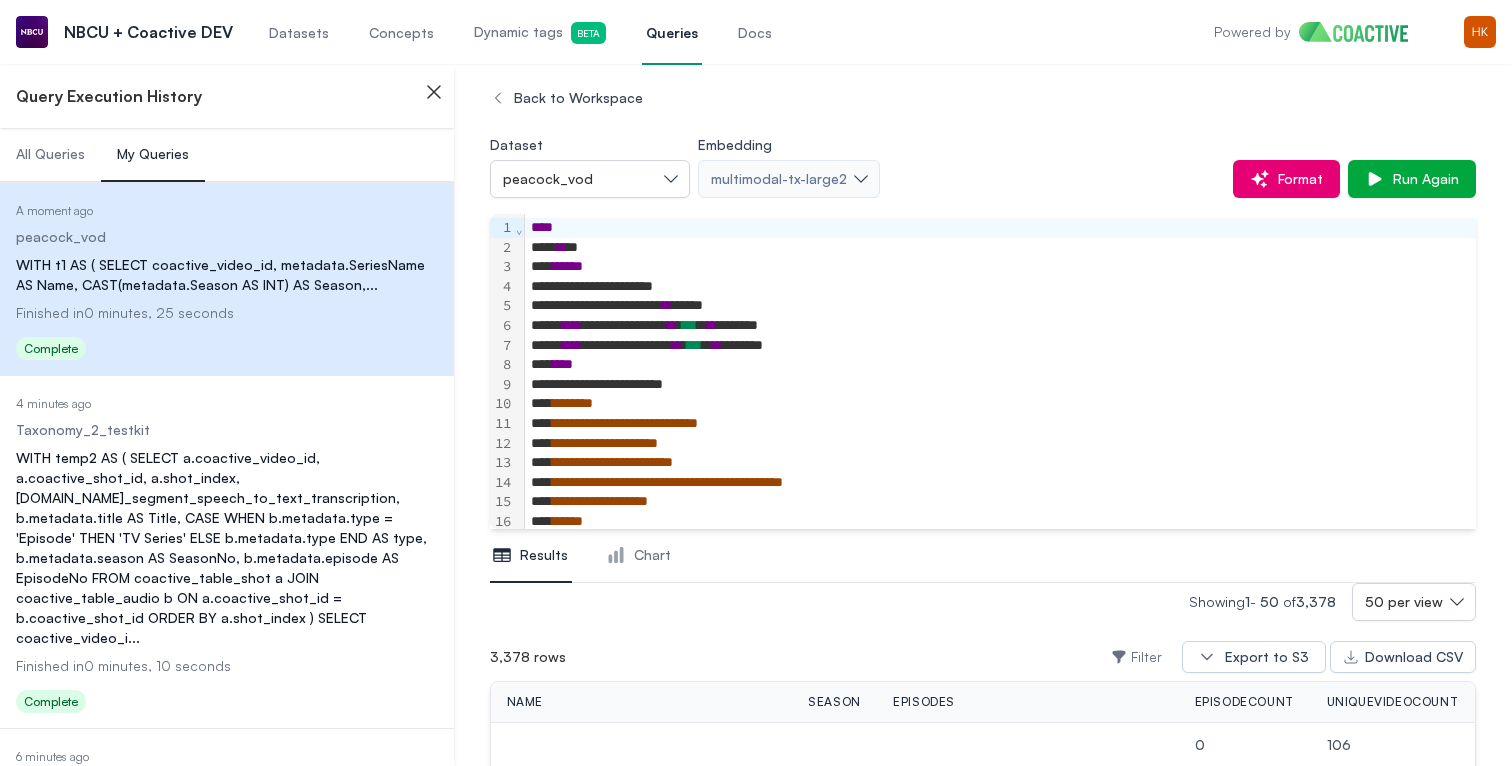 click on "**********" at bounding box center (1000, 287) 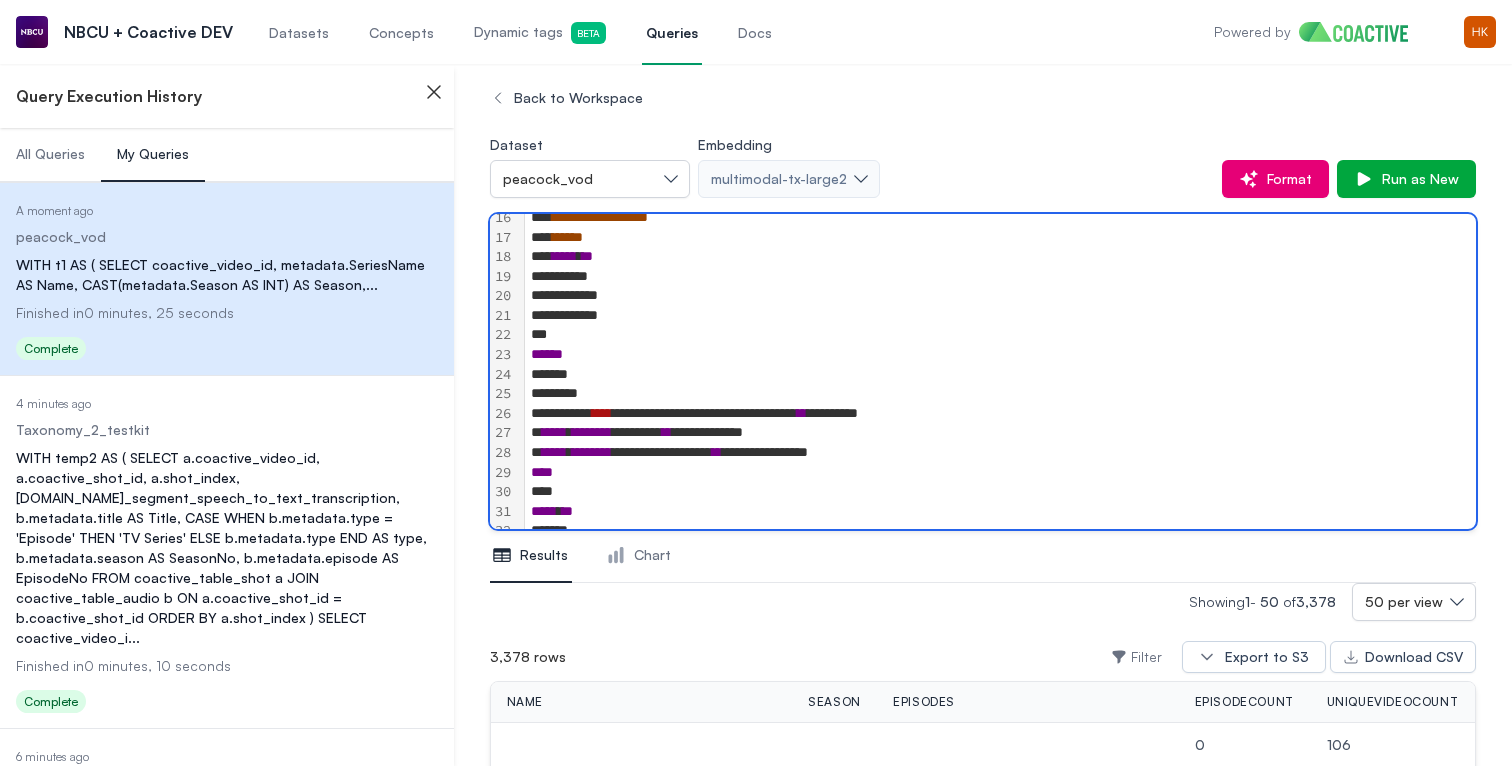 scroll, scrollTop: 295, scrollLeft: 0, axis: vertical 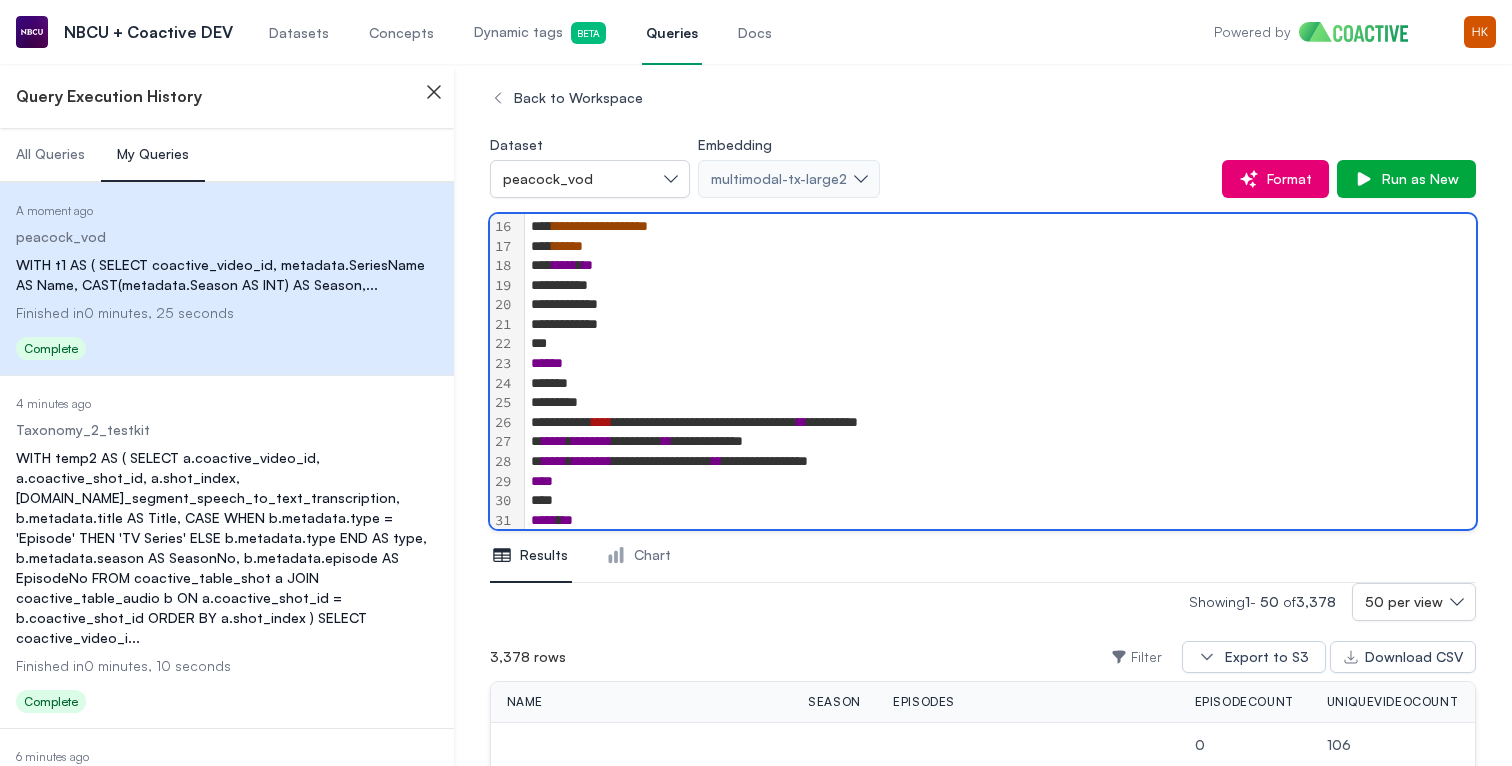 click on "**" at bounding box center [802, 422] 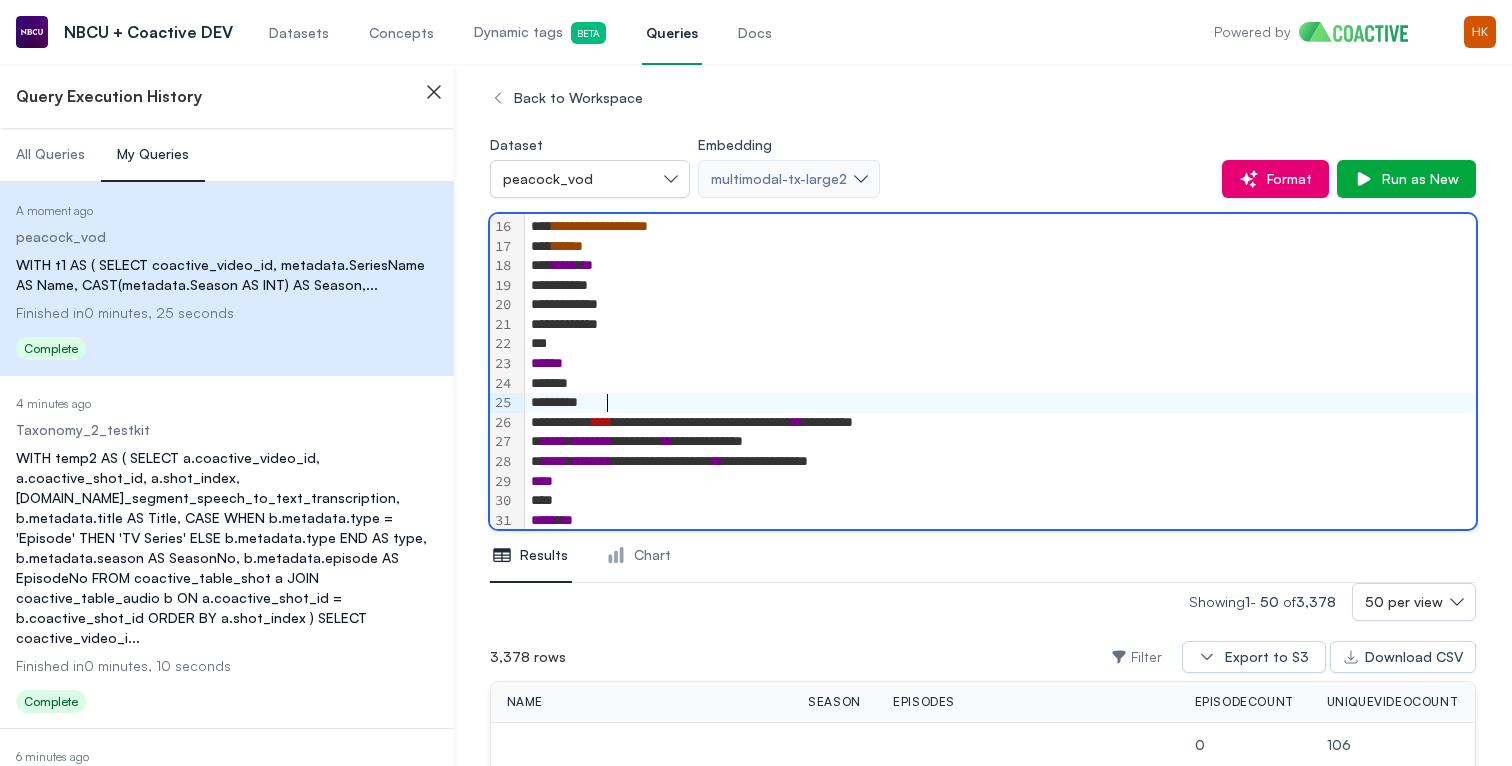 click on "*******" at bounding box center [1000, 403] 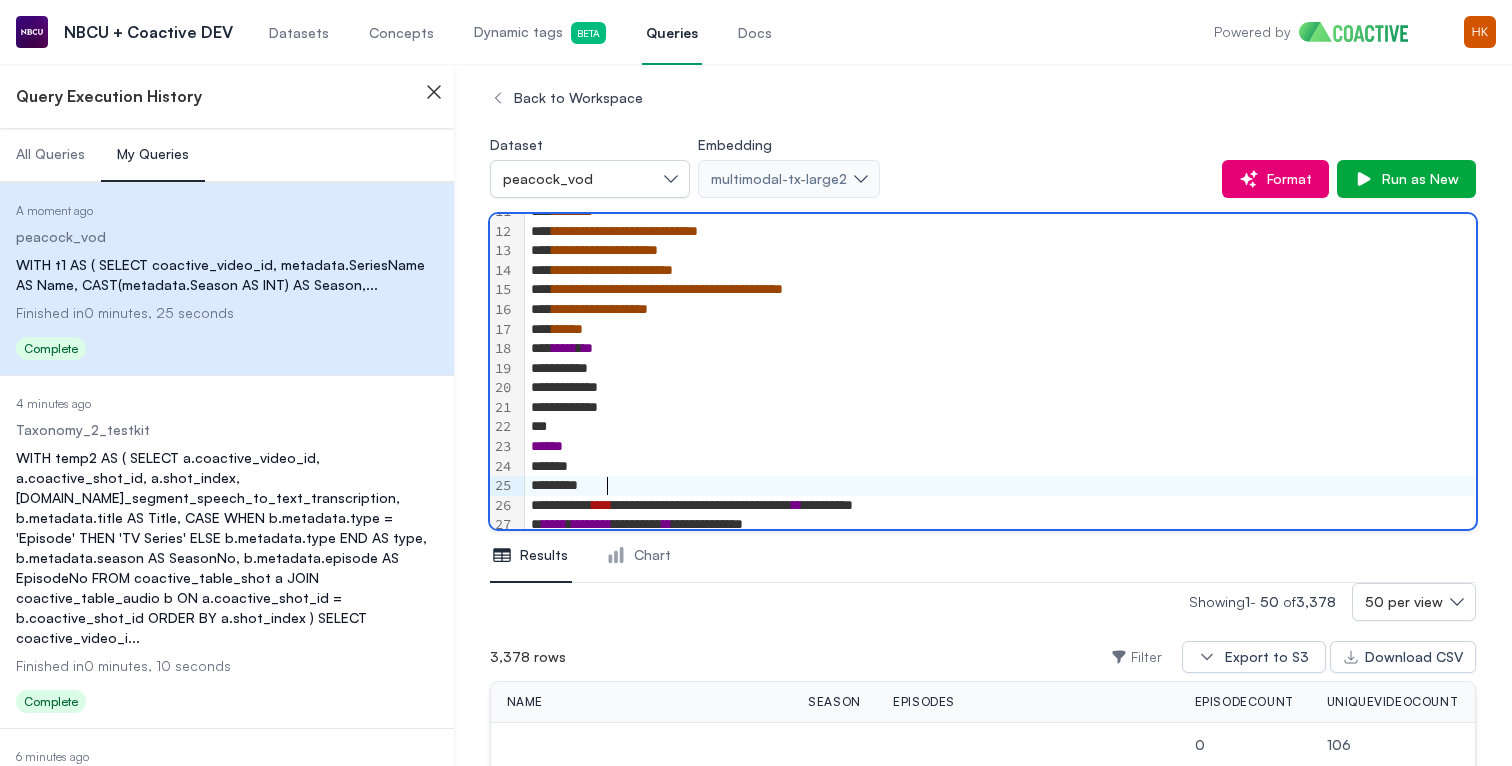 scroll, scrollTop: 0, scrollLeft: 0, axis: both 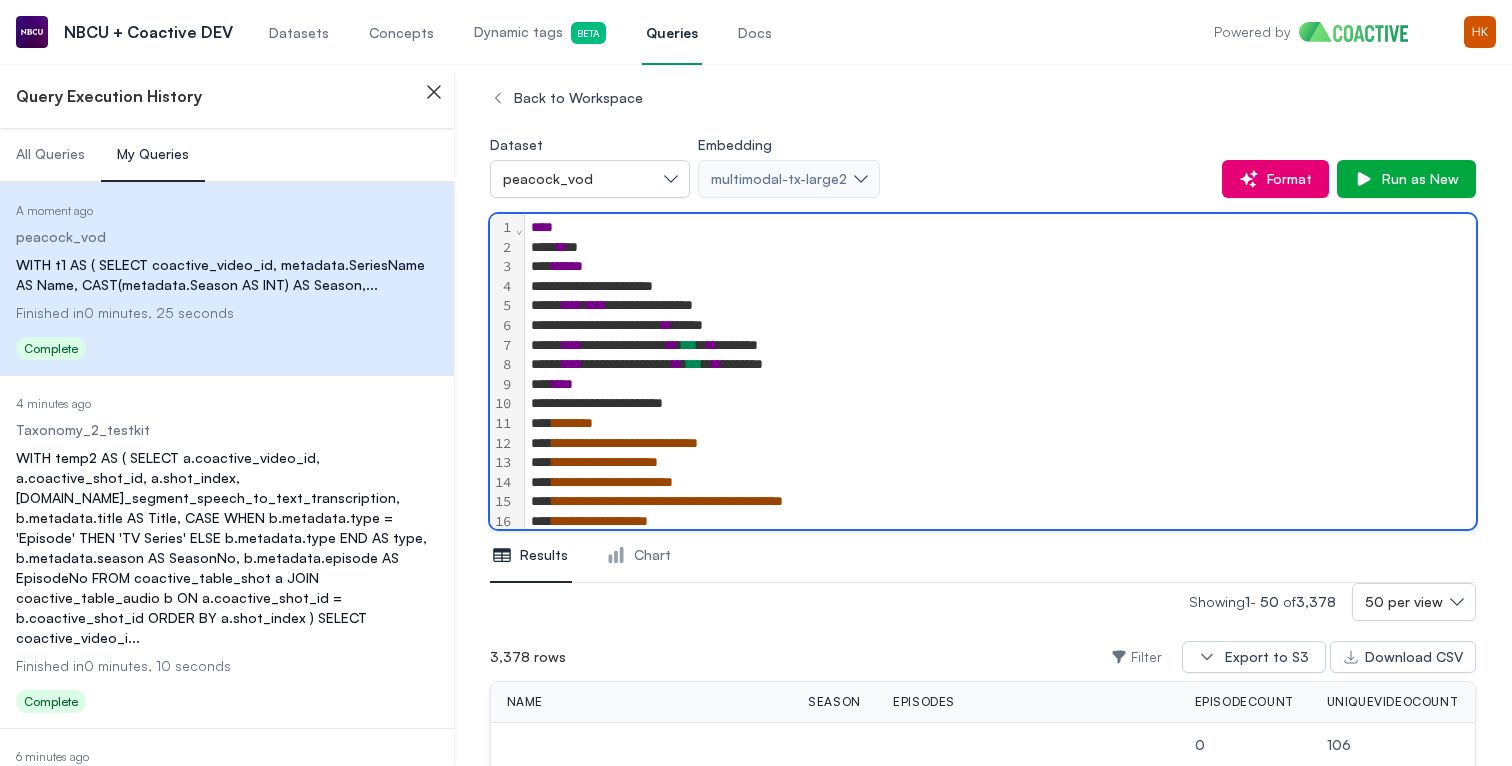 click on "**********" at bounding box center (1000, 306) 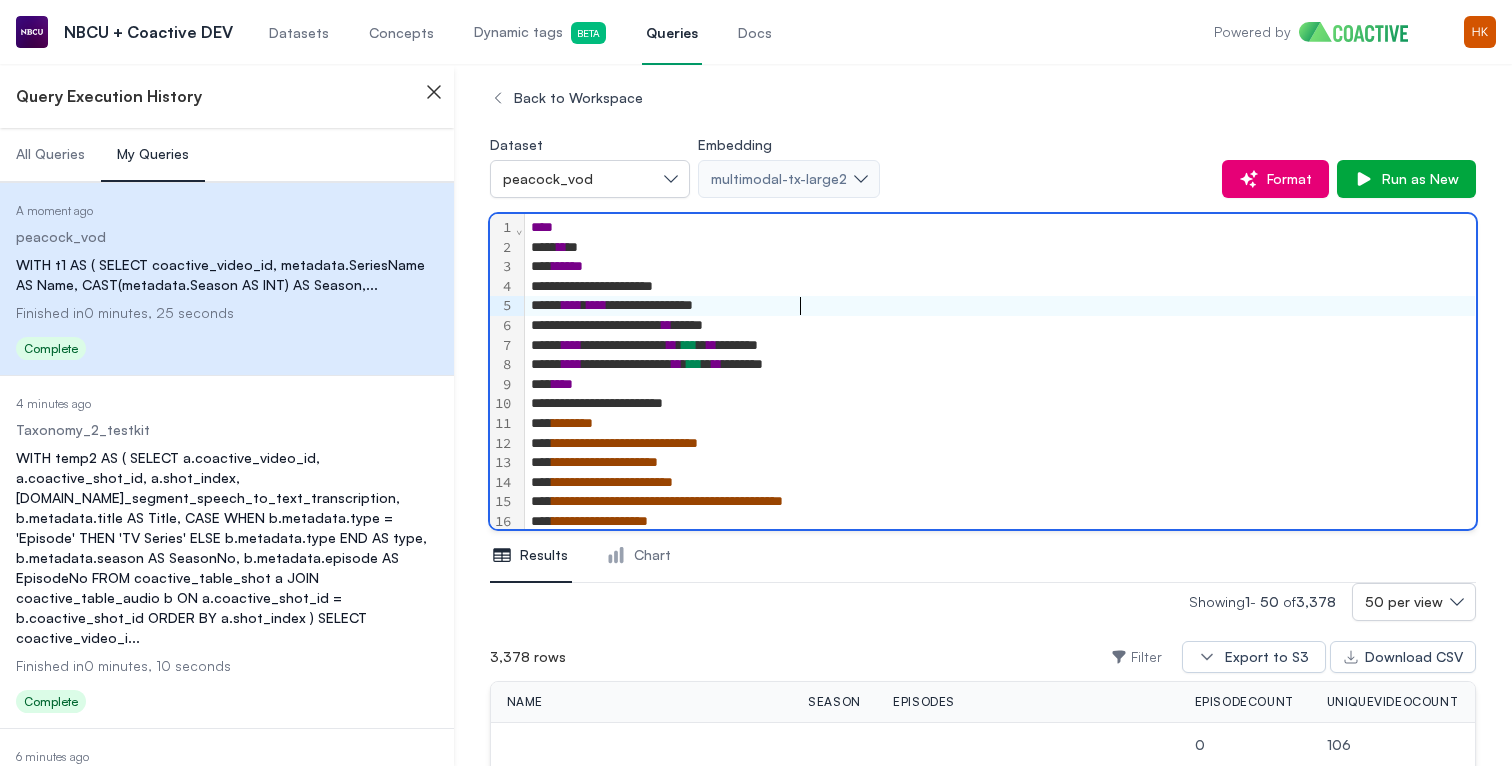 click on "**********" at bounding box center (1000, 287) 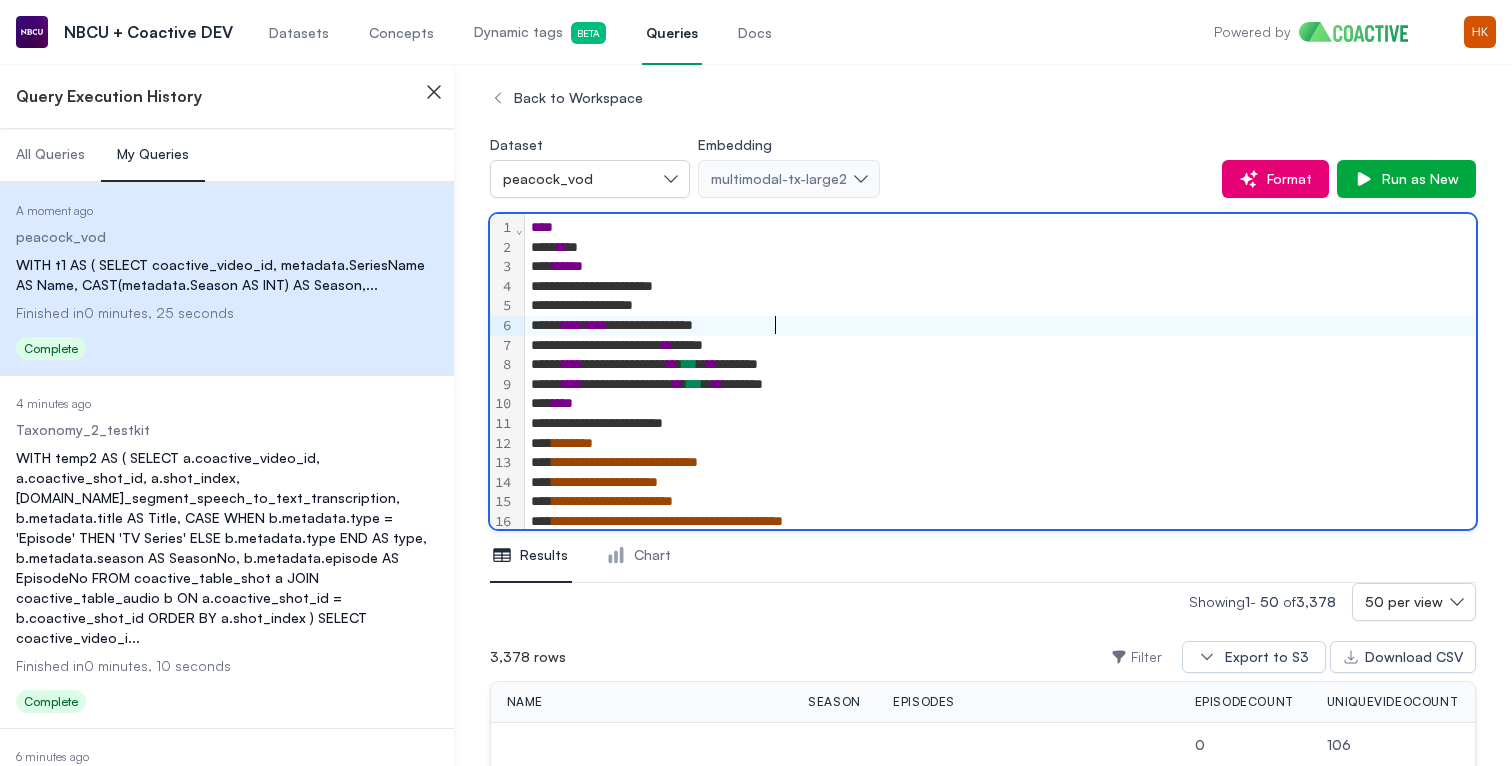 click on "**********" at bounding box center (1000, 326) 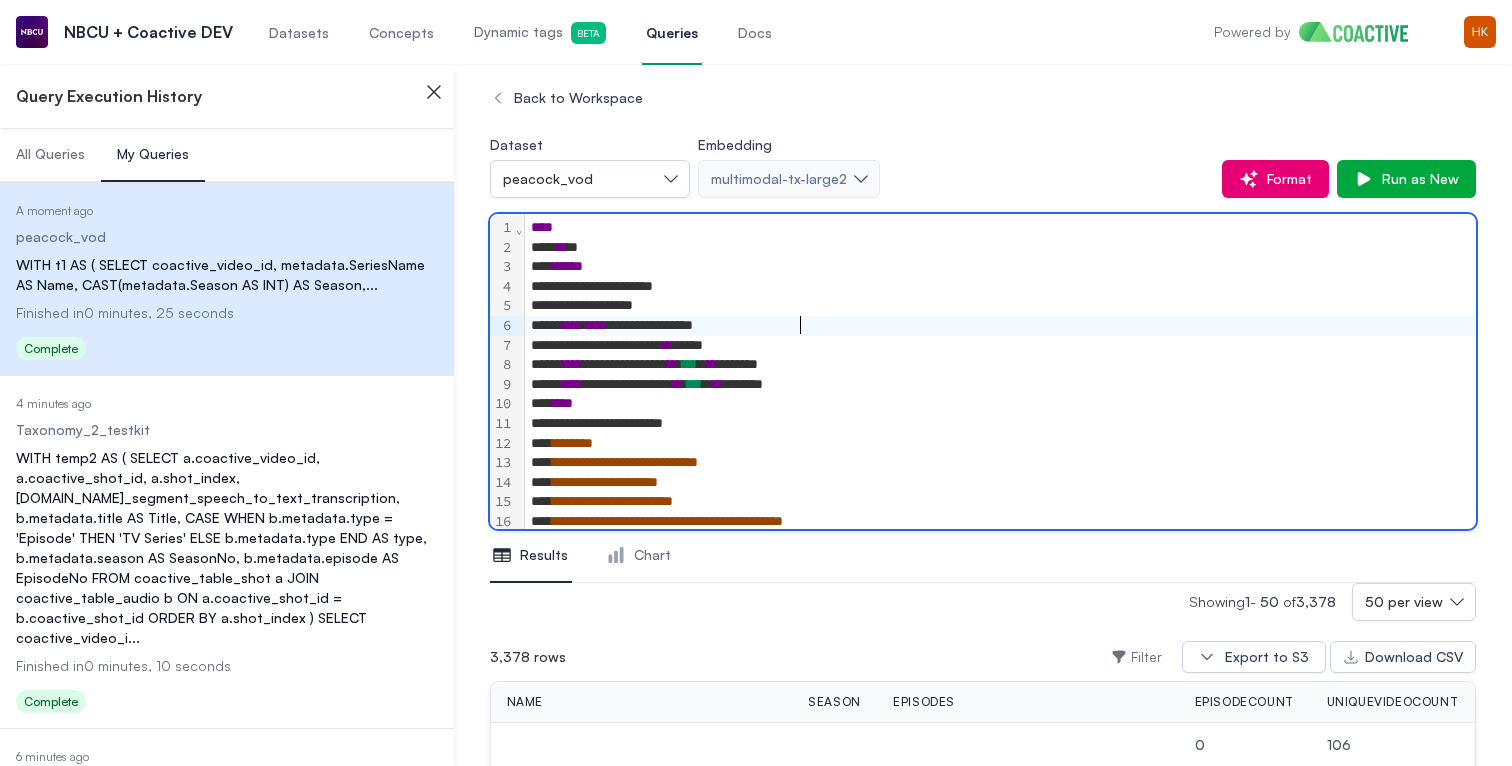 click on "**********" at bounding box center [1000, 326] 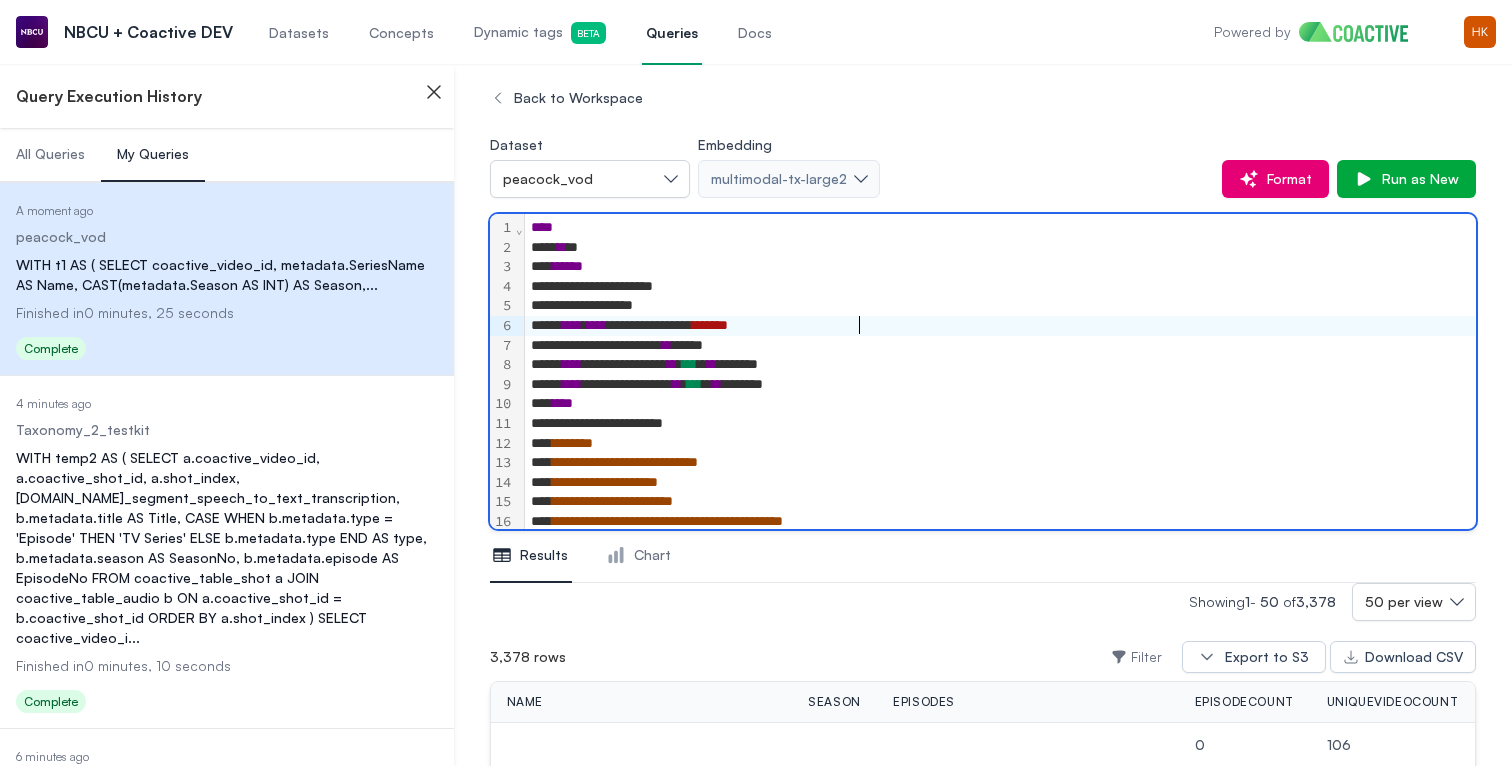 click on "**********" at bounding box center [1000, 326] 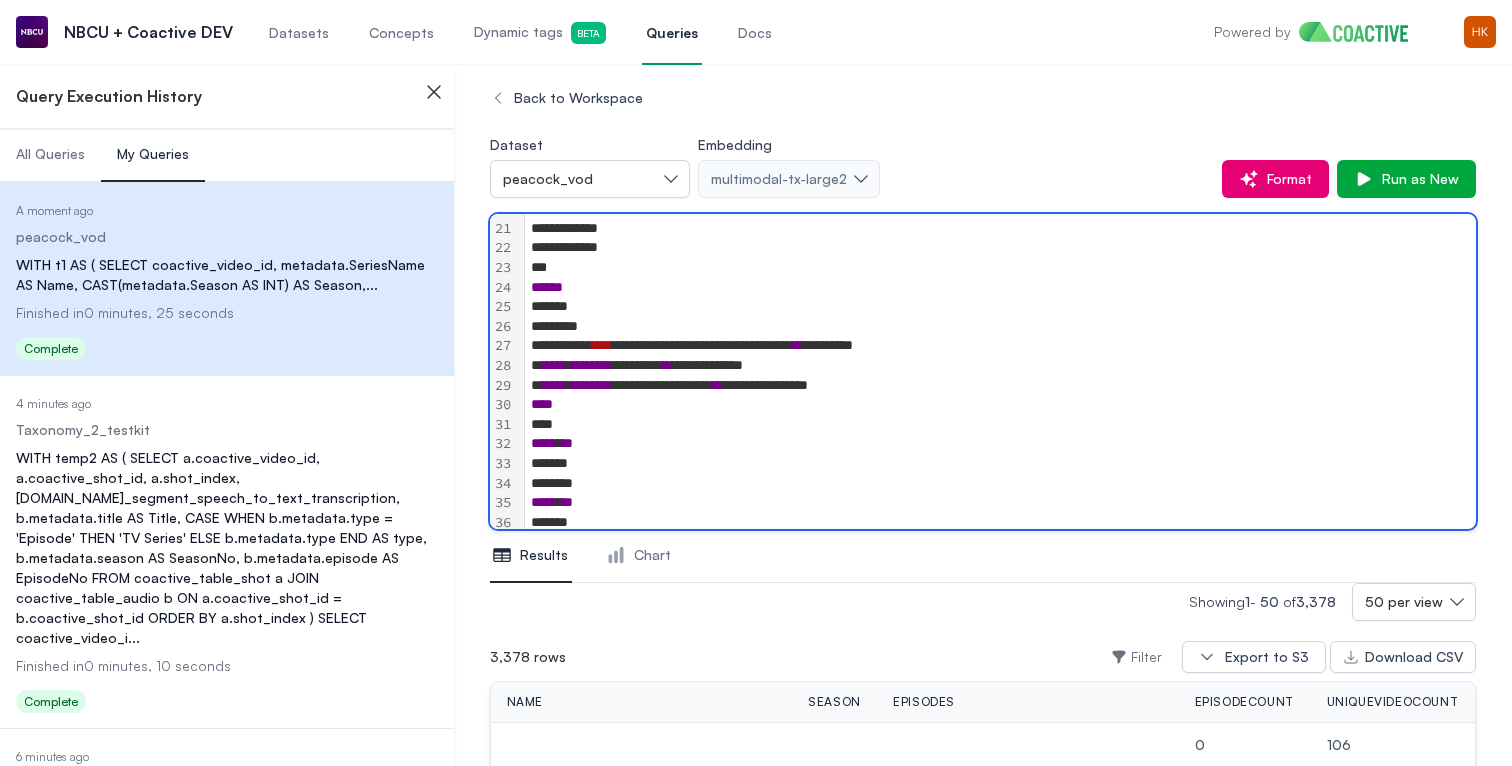 scroll, scrollTop: 418, scrollLeft: 0, axis: vertical 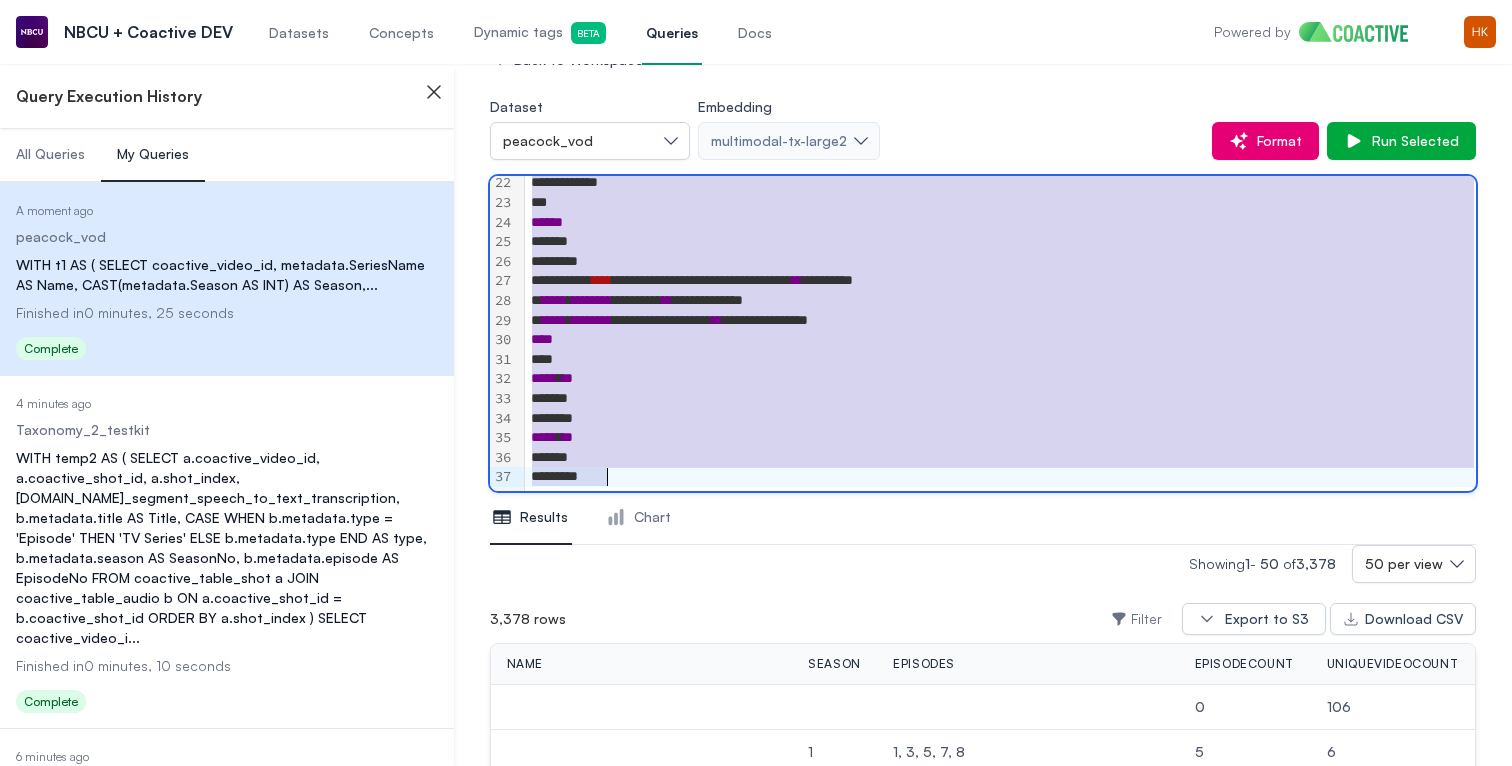 click on "WITH temp2 AS (
SELECT
a.coactive_video_id,
a.coactive_shot_id,
a.shot_index,
b.audio_segment_speech_to_text_transcription,
b.metadata.title AS Title,
CASE
WHEN b.metadata.type = 'Episode' THEN 'TV Series'
ELSE b.metadata.type
END AS type,
b.metadata.season AS SeasonNo,
b.metadata.episode AS EpisodeNo
FROM coactive_table_shot a
JOIN coactive_table_audio b ON a.coactive_shot_id = b.coactive_shot_id
ORDER BY a.shot_index
)
SELECT
coactive_video_i ..." at bounding box center (227, 548) 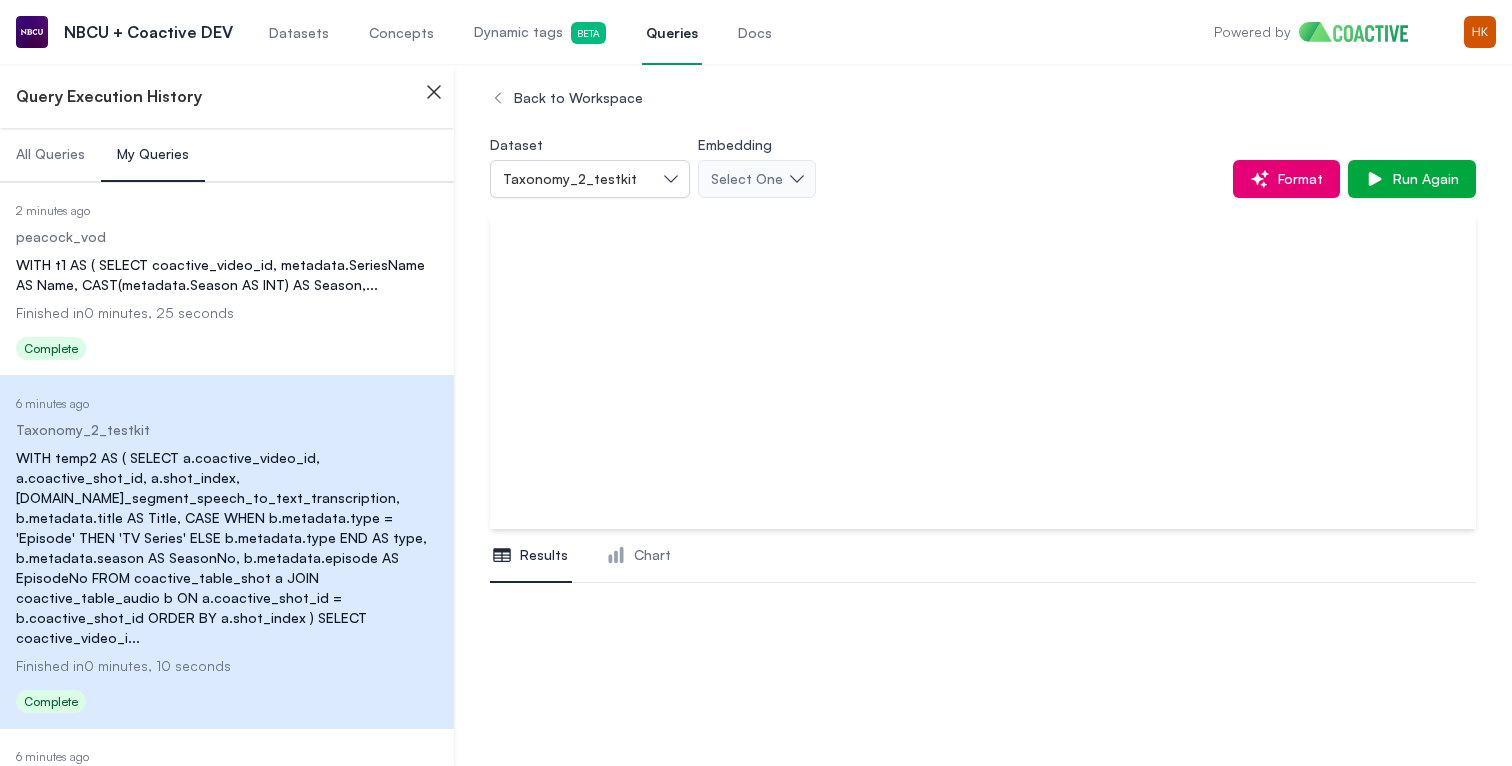 scroll, scrollTop: 0, scrollLeft: 0, axis: both 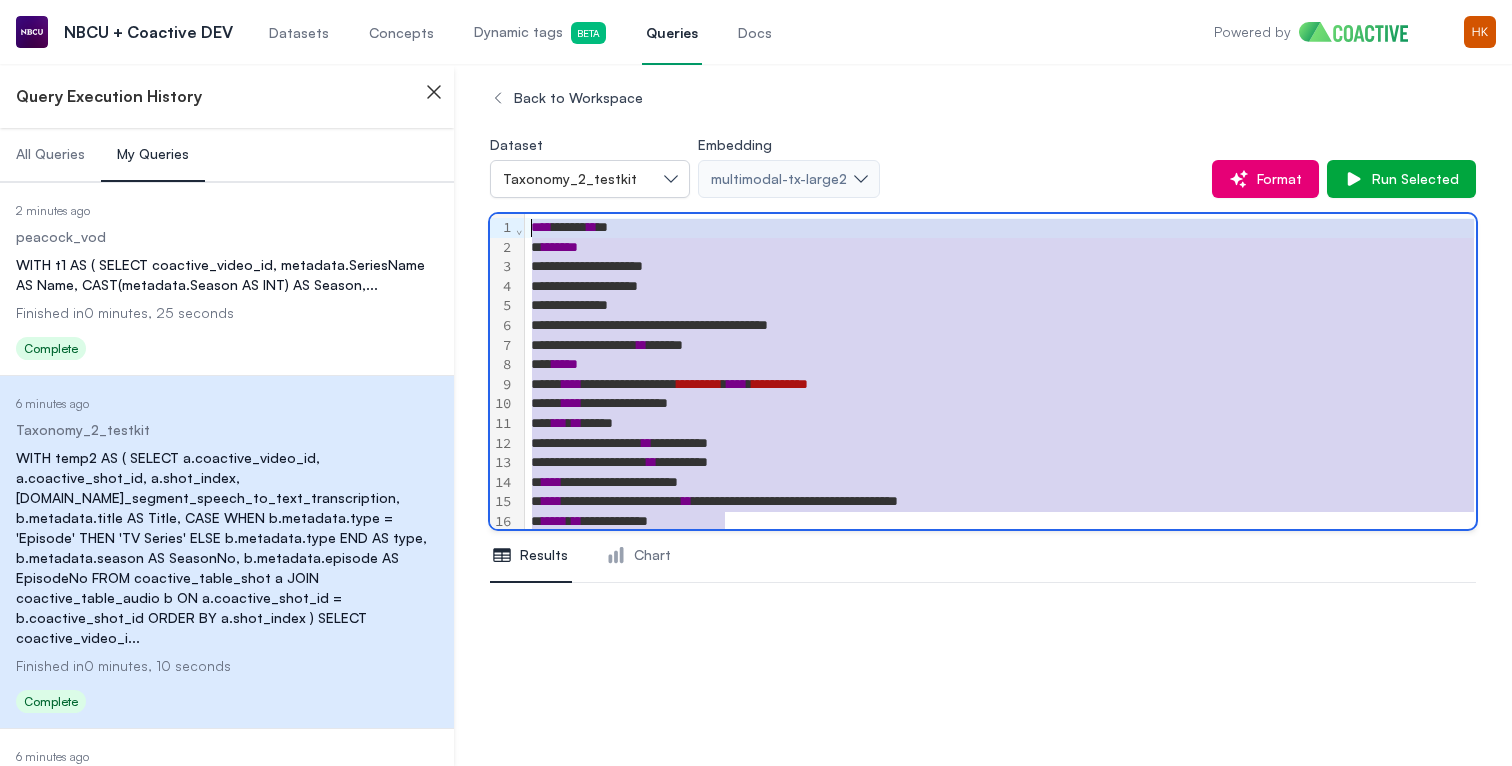 drag, startPoint x: 744, startPoint y: 408, endPoint x: 512, endPoint y: 223, distance: 296.73053 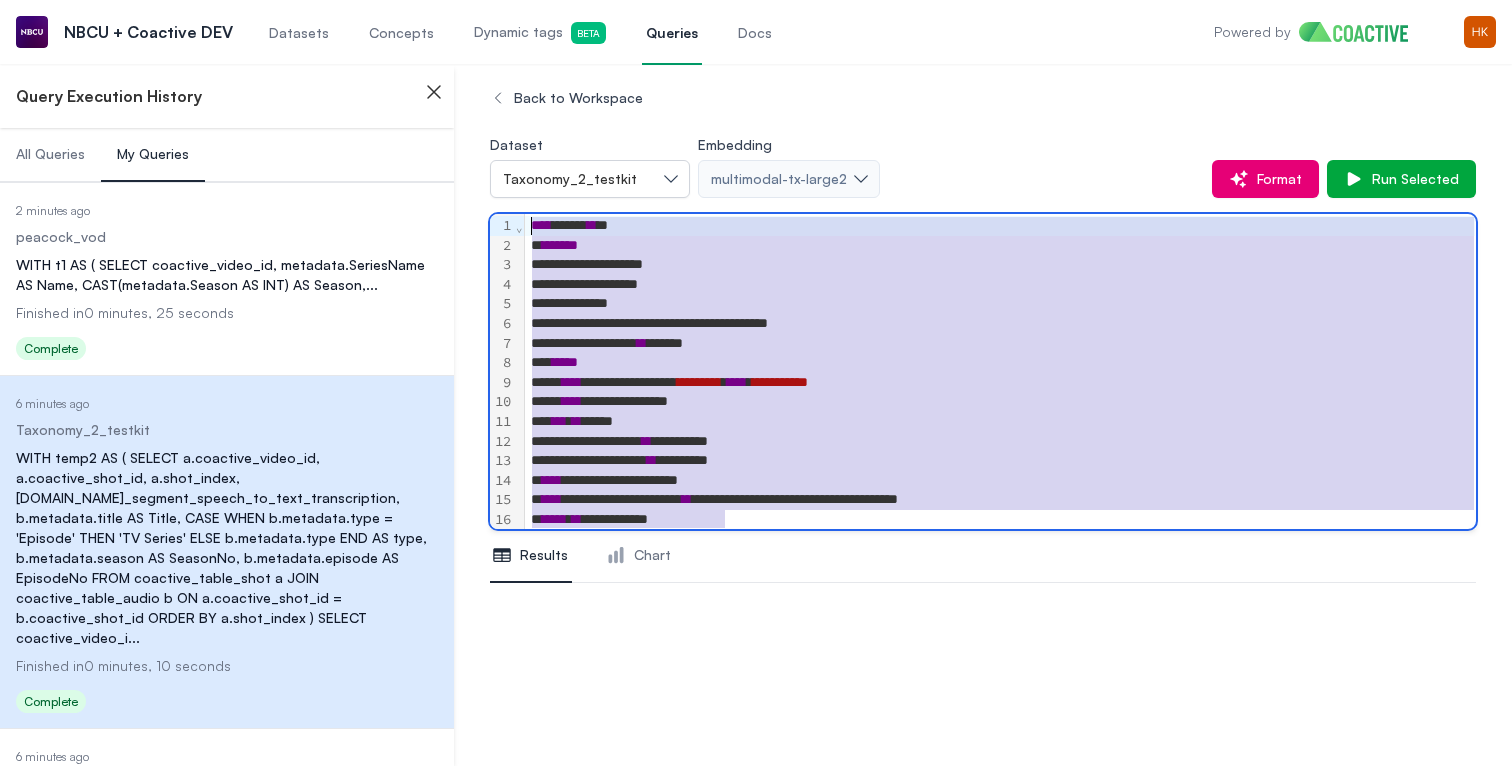 scroll, scrollTop: 0, scrollLeft: 0, axis: both 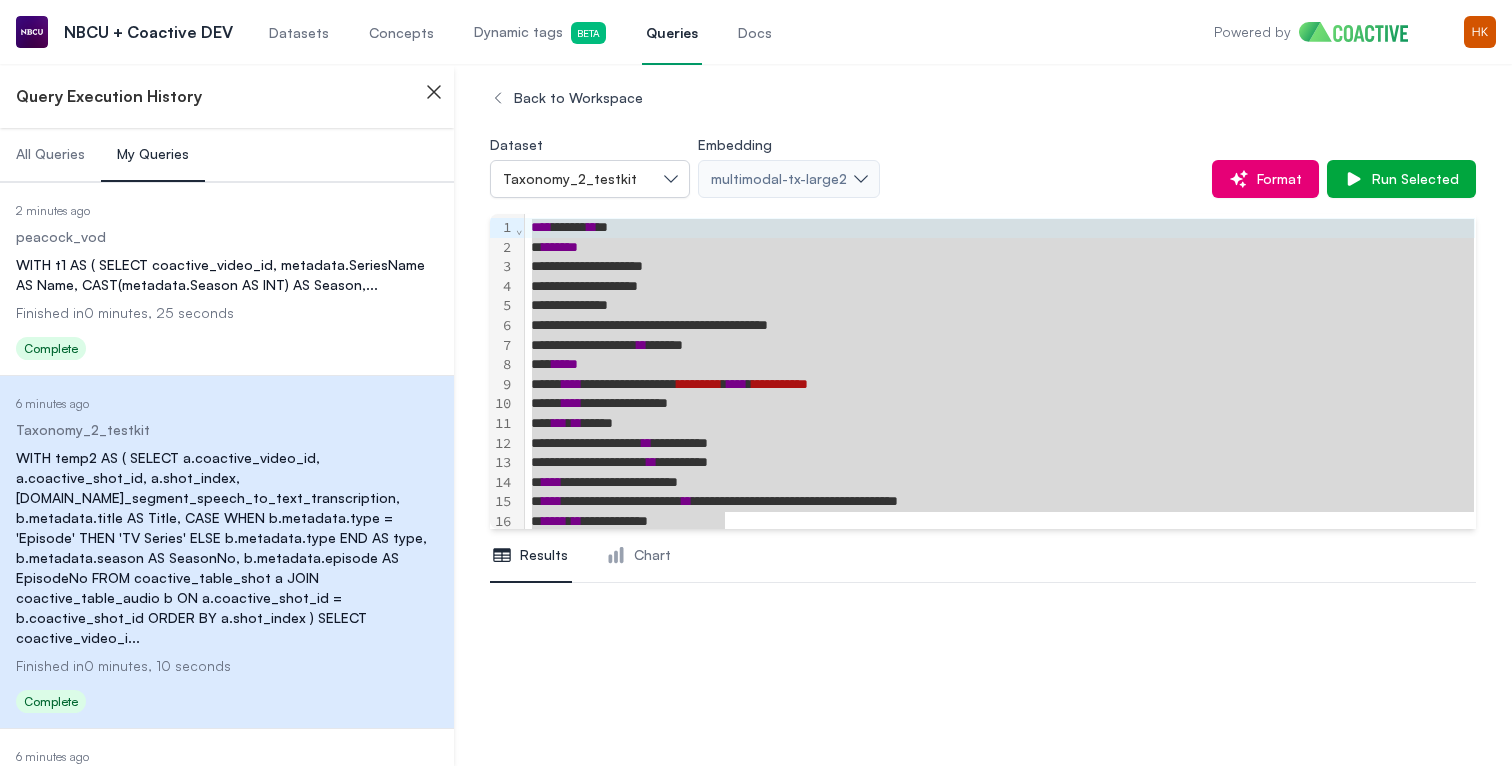 click on "Date Executed 2 minutes ago Dataset peacock_vod Query WITH
t1 AS (
SELECT
coactive_video_id,
metadata.SeriesName AS Name,
CAST(metadata.Season AS INT) AS Season, ... Finished in  0 minutes, 25 seconds Status Complete" at bounding box center [227, 281] 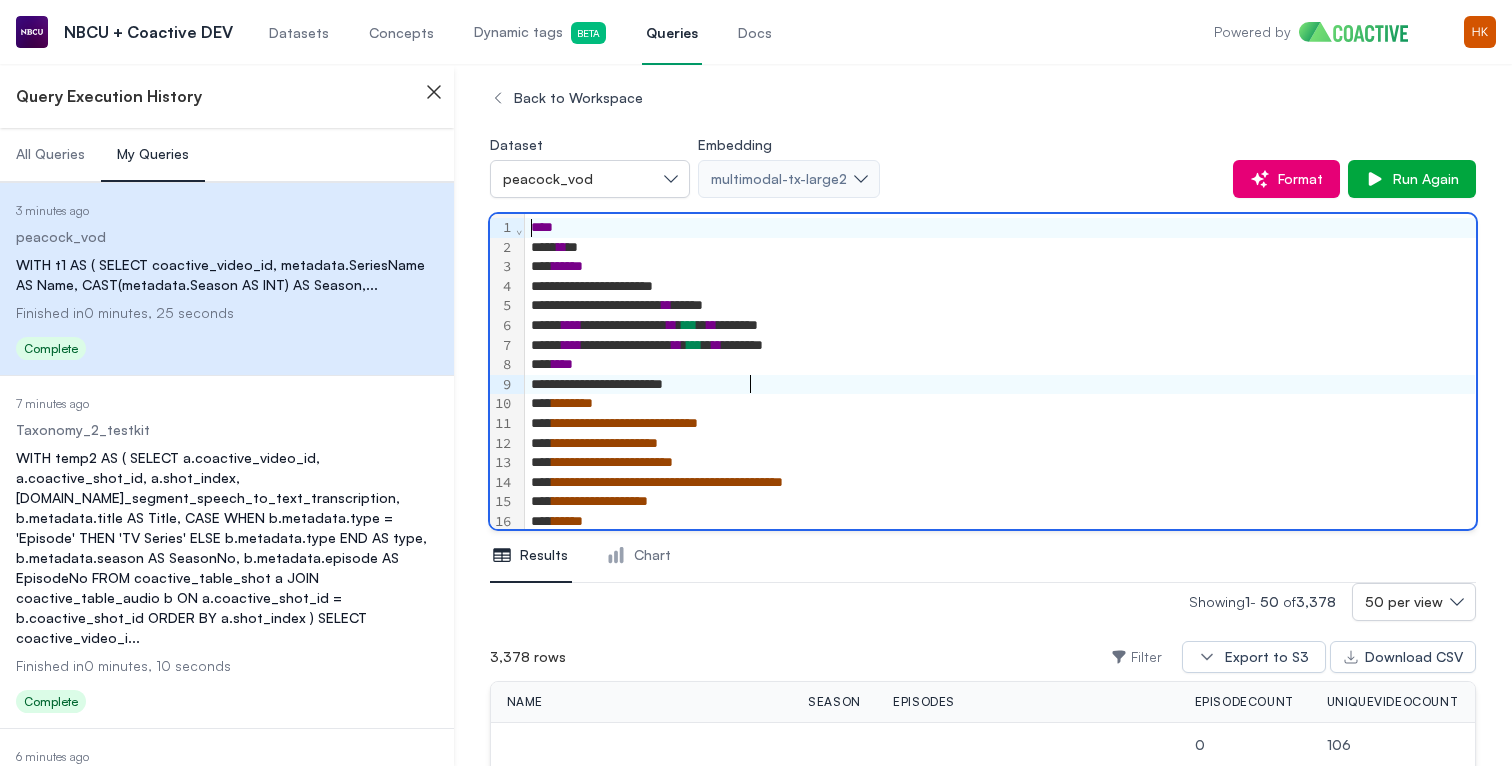 click on "**********" at bounding box center (1000, 385) 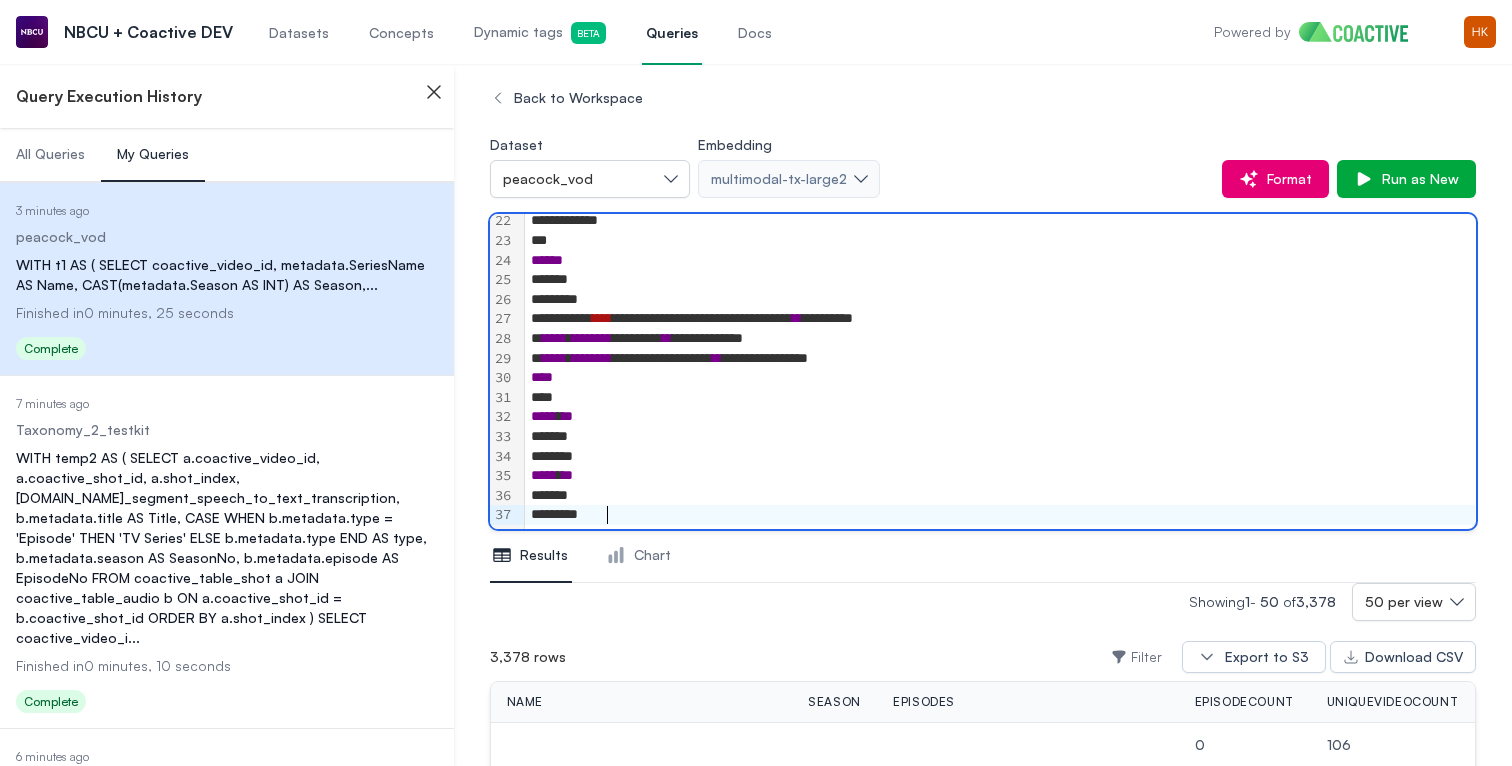 scroll, scrollTop: 0, scrollLeft: 0, axis: both 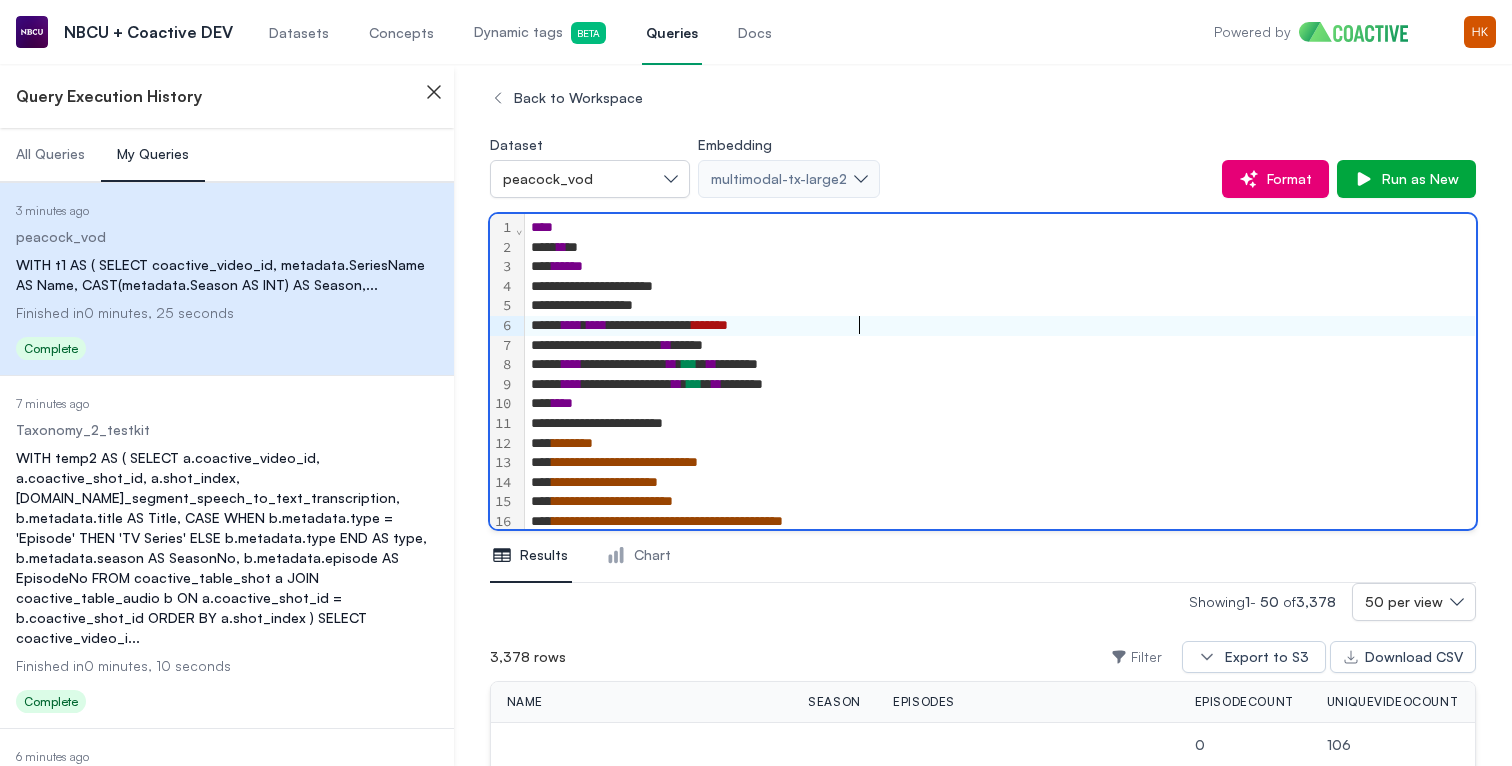 click on "**********" at bounding box center (1000, 326) 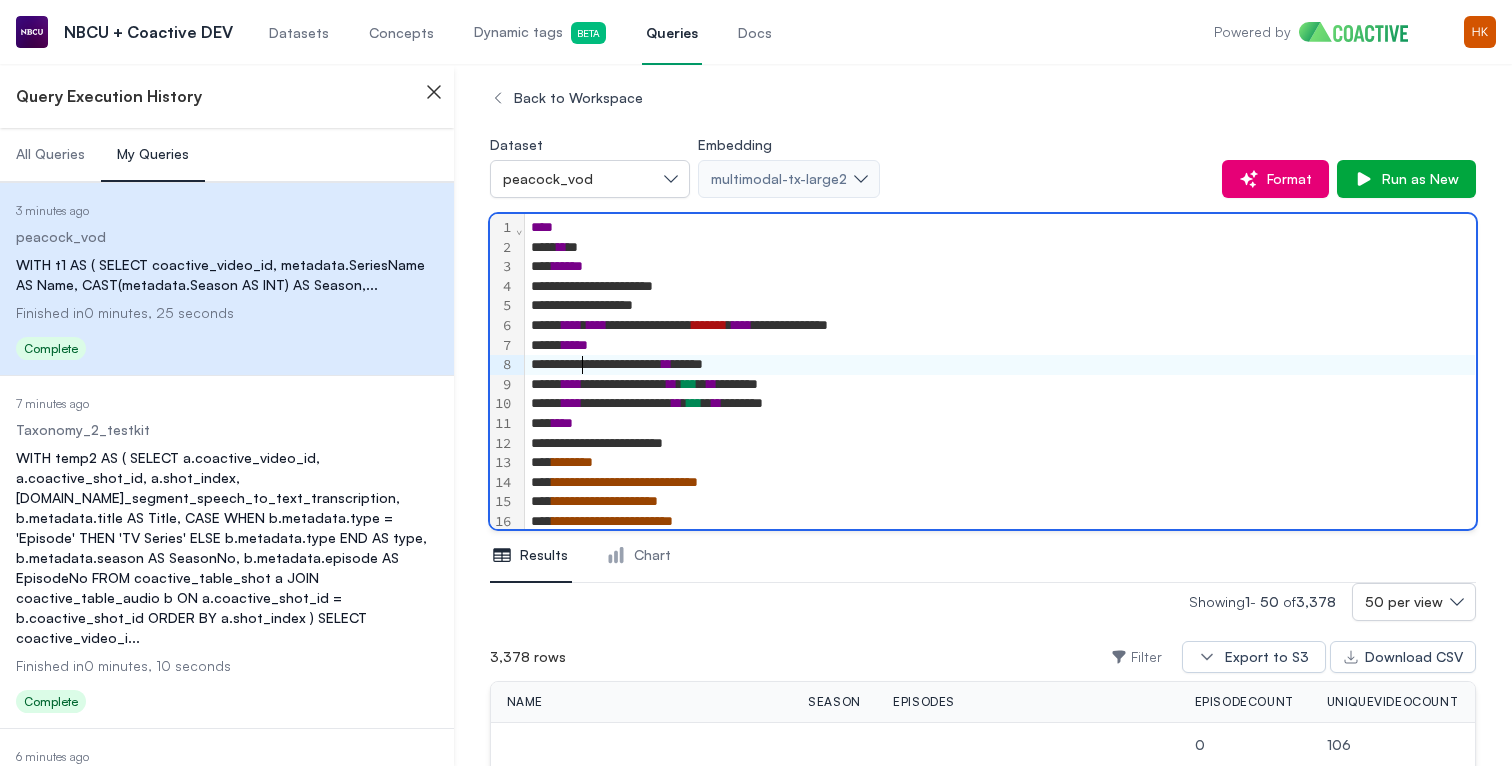 click on "**********" at bounding box center [1000, 365] 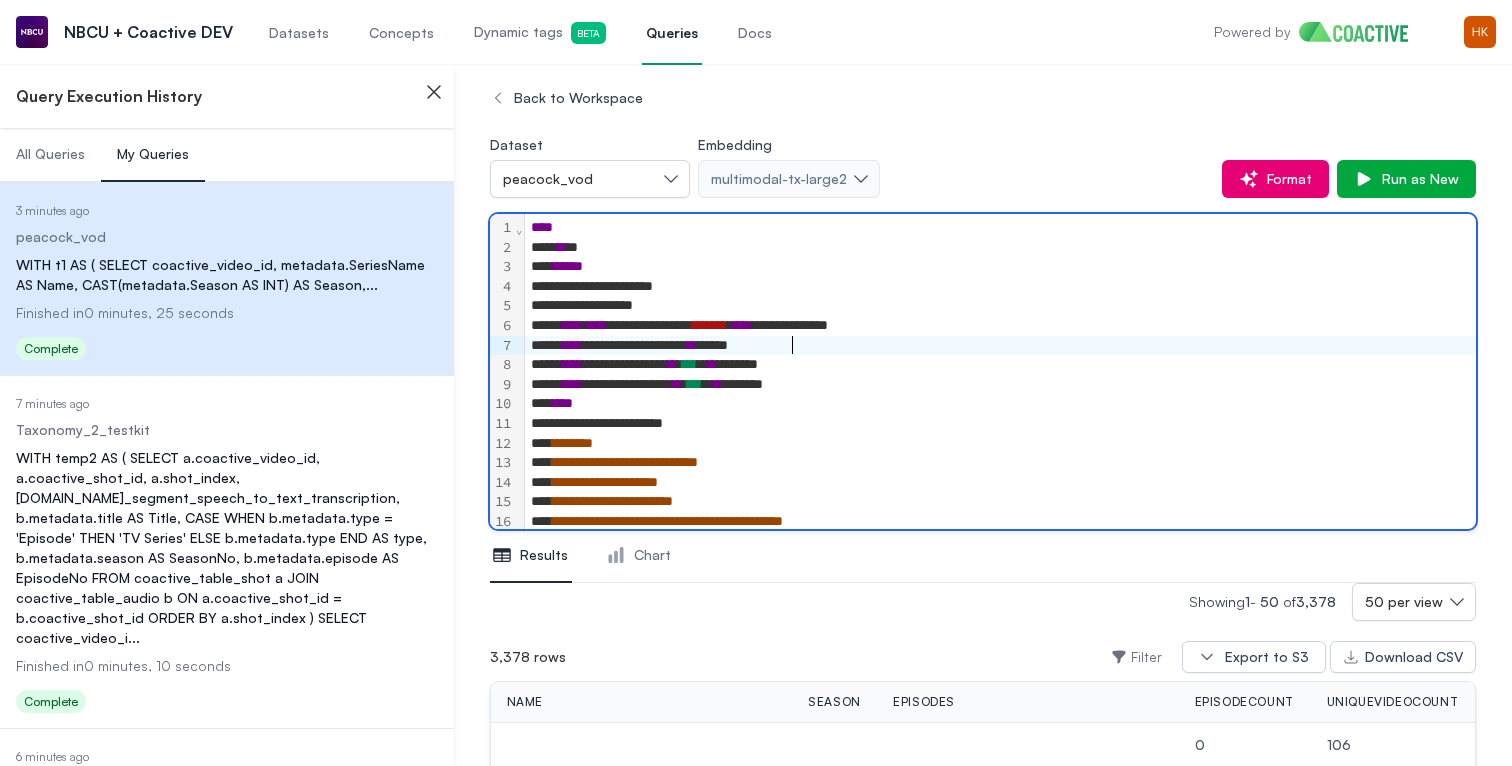click on "**" at bounding box center (692, 345) 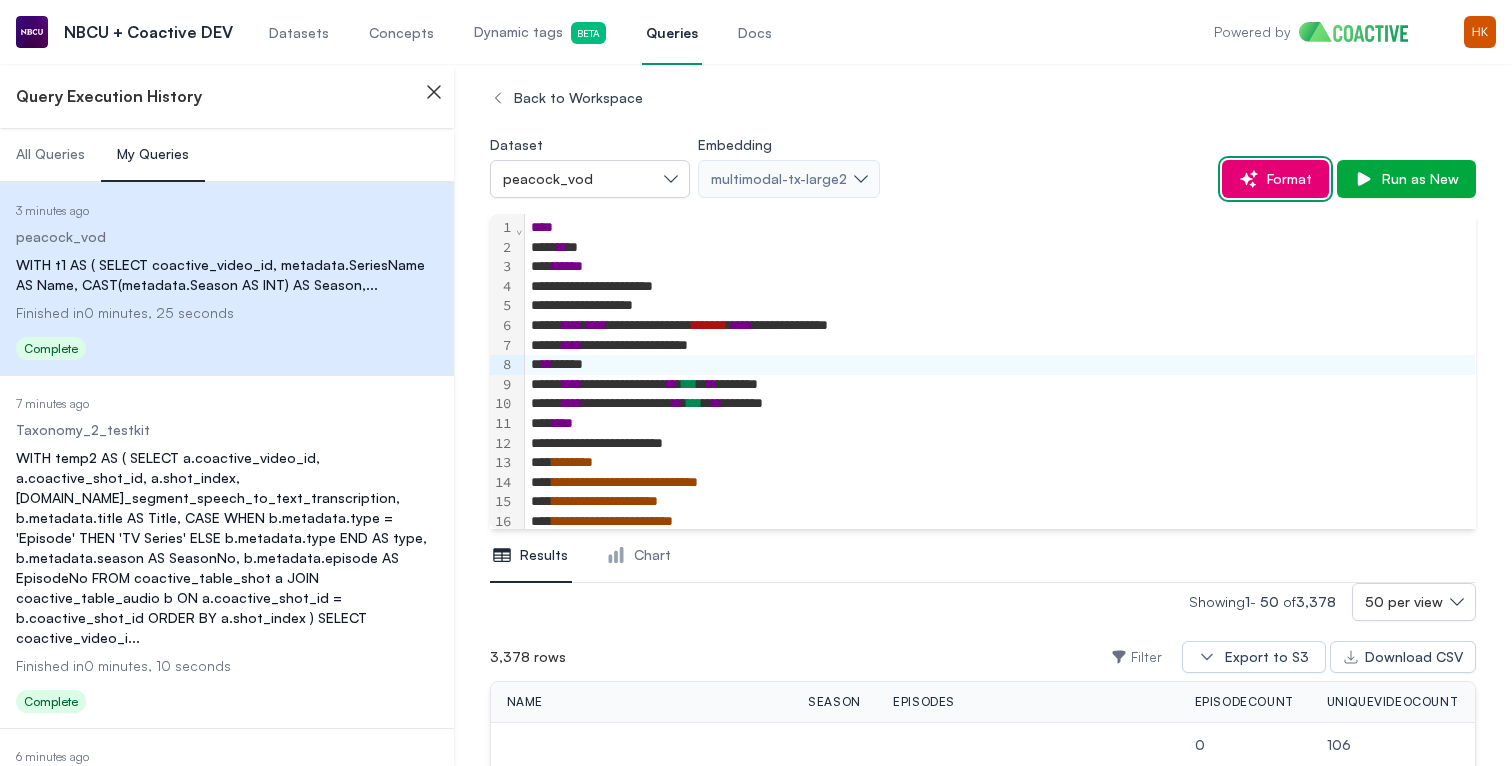 click on "Format" at bounding box center (1285, 179) 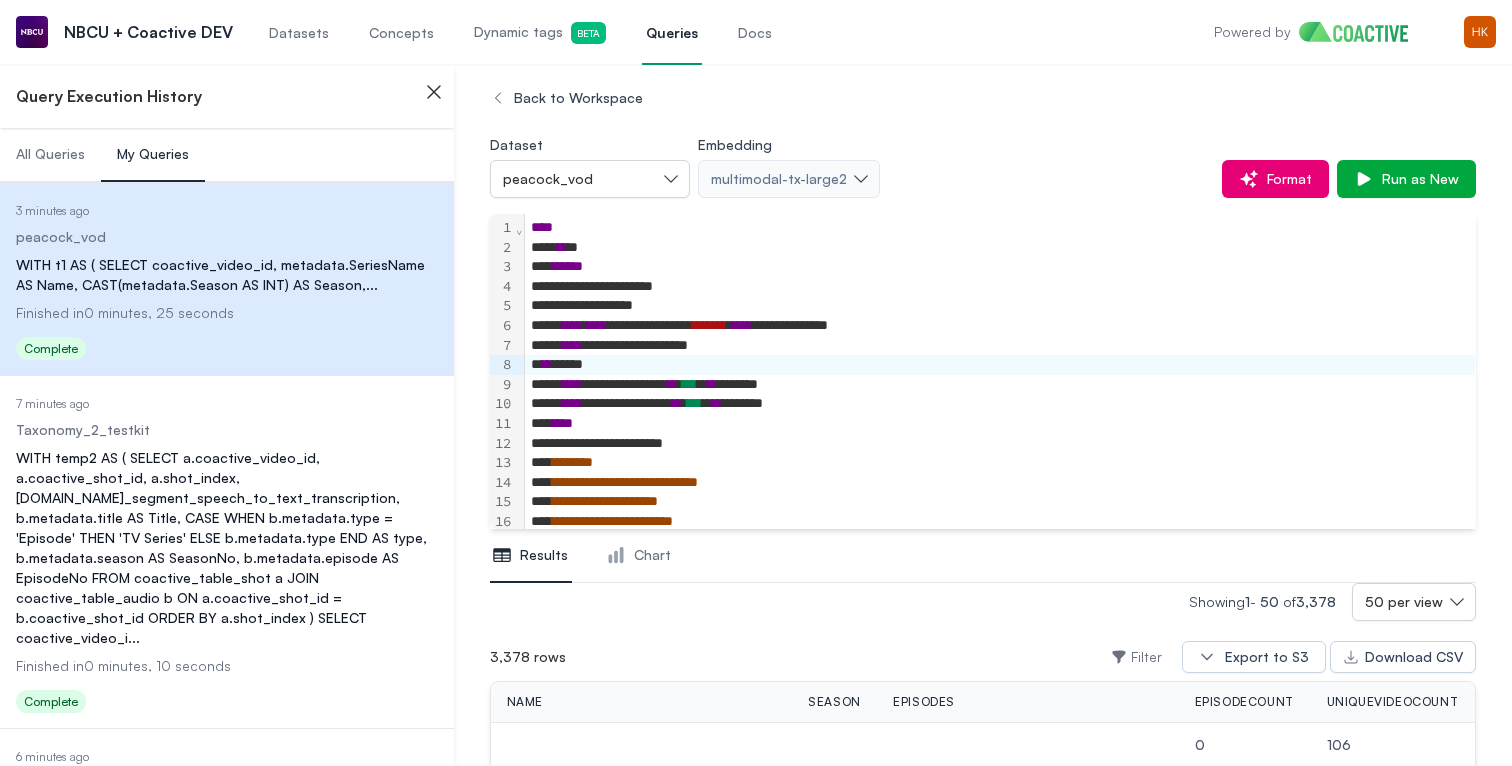 click on "**********" at bounding box center [1000, 306] 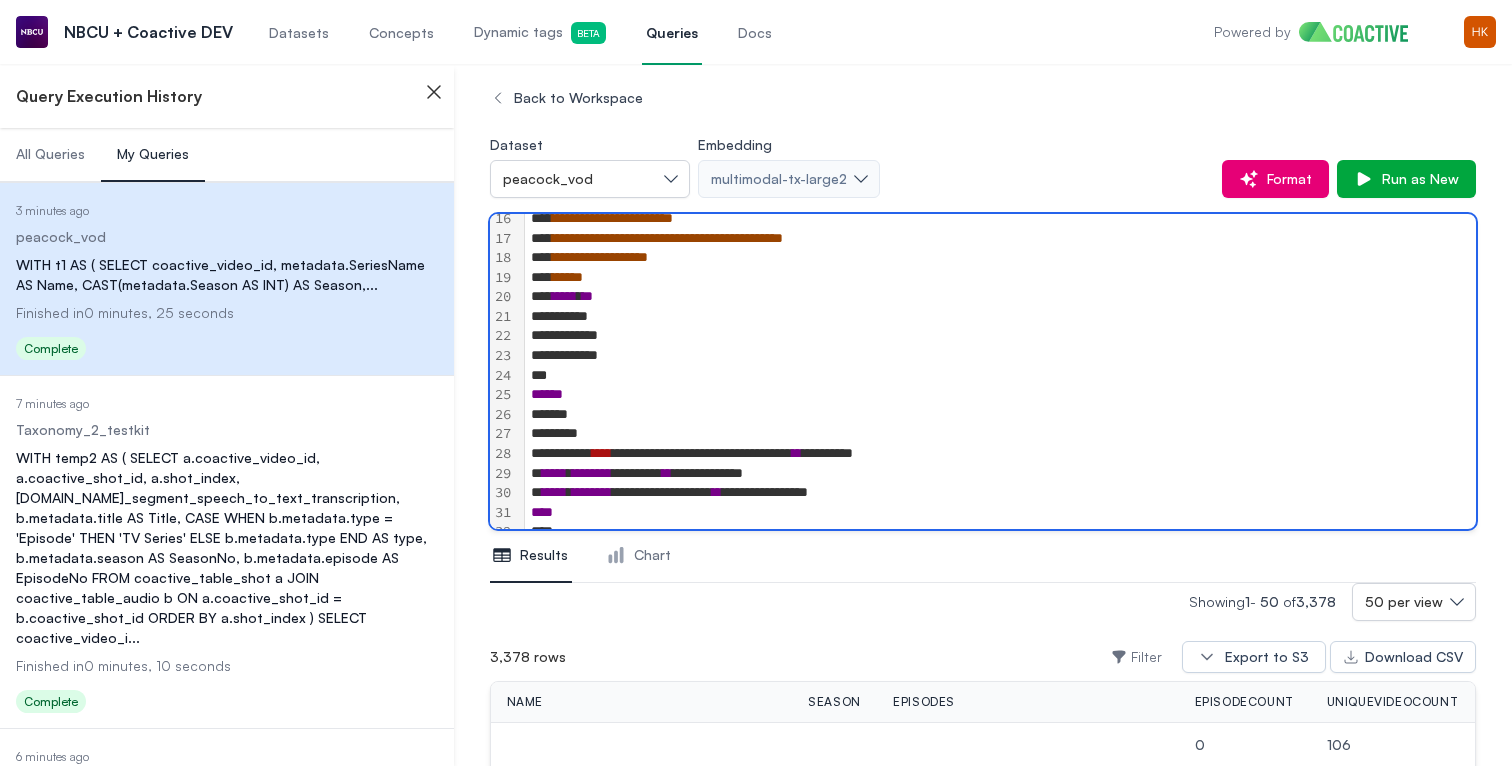 scroll, scrollTop: 437, scrollLeft: 0, axis: vertical 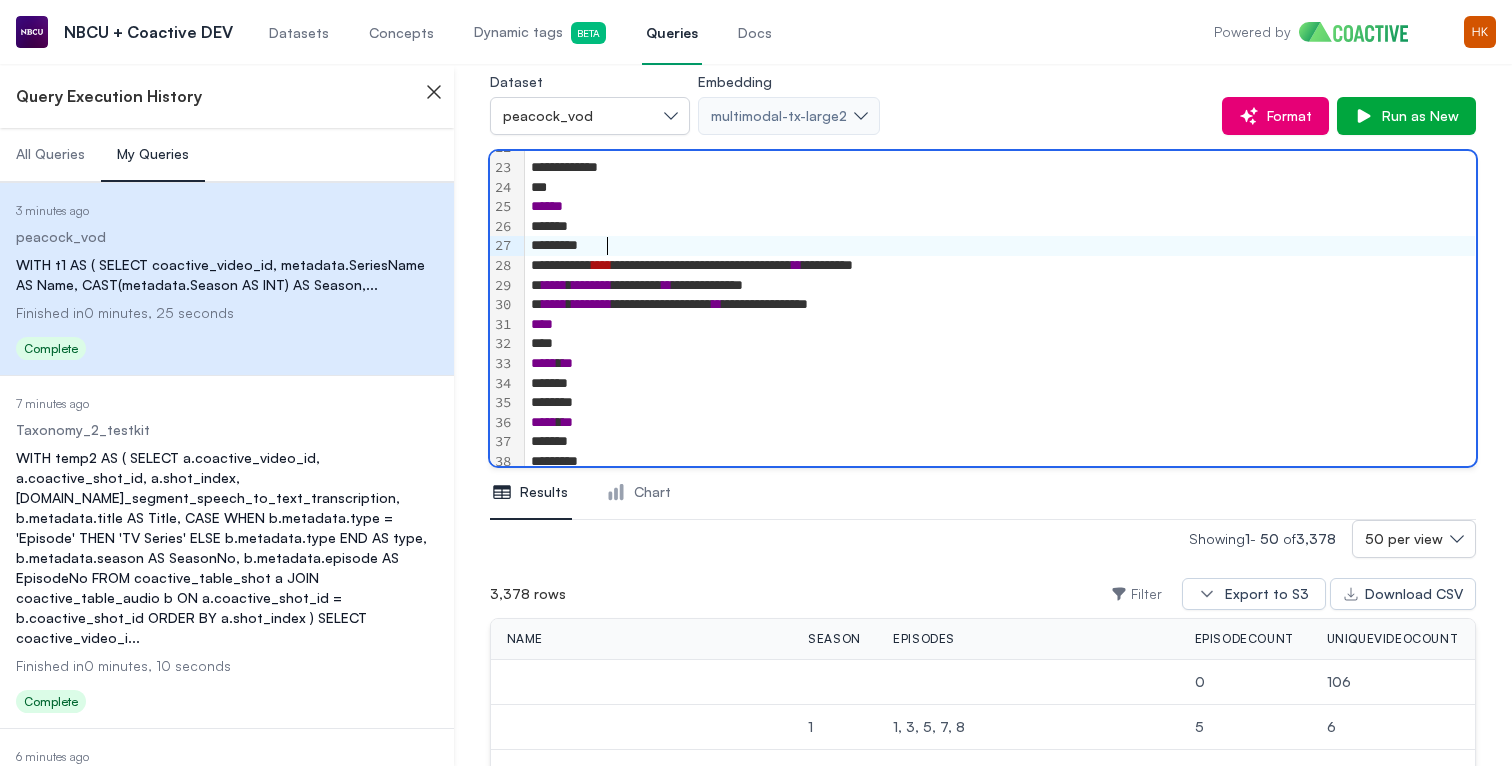 click on "*******" at bounding box center [1000, 246] 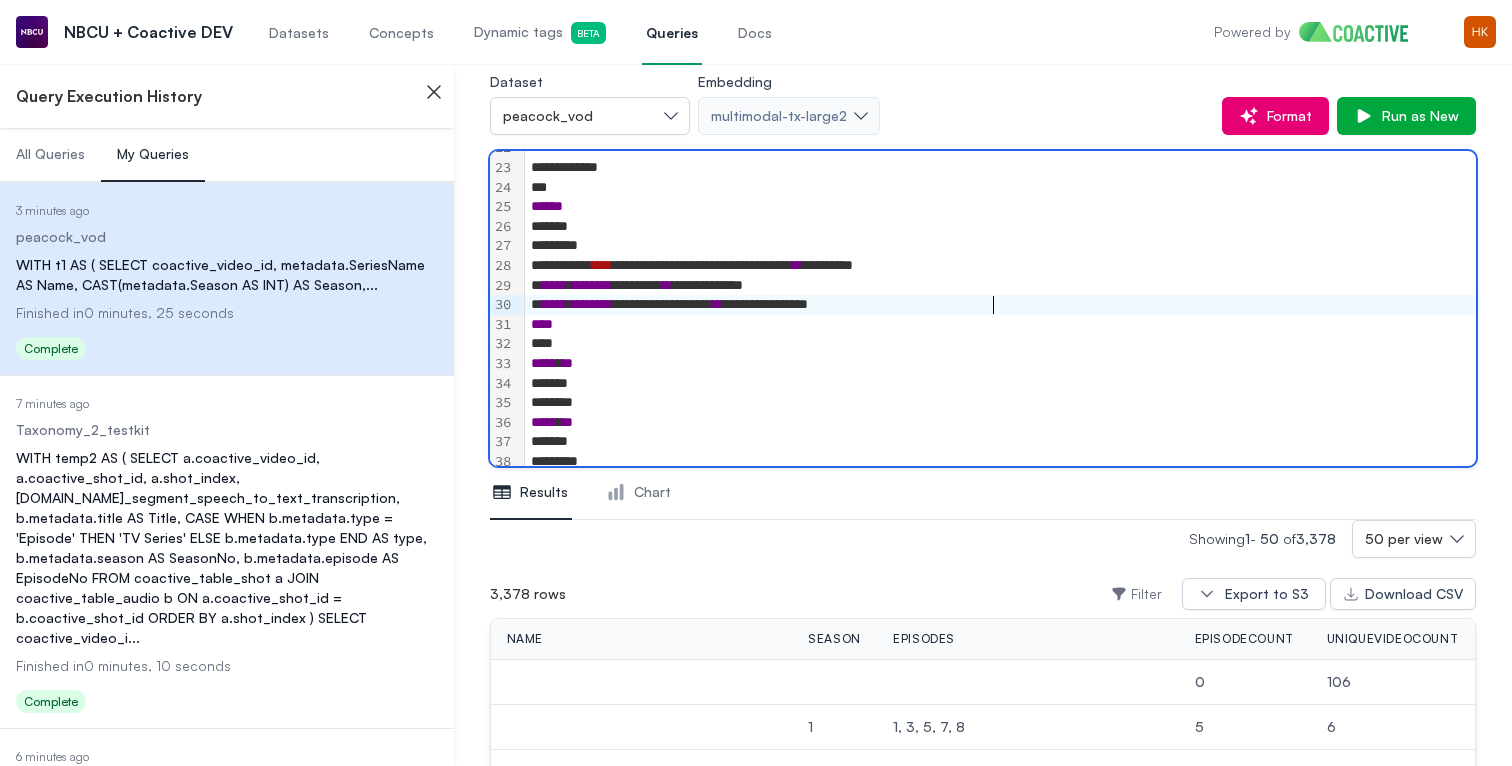 click on "**********" at bounding box center (1000, 286) 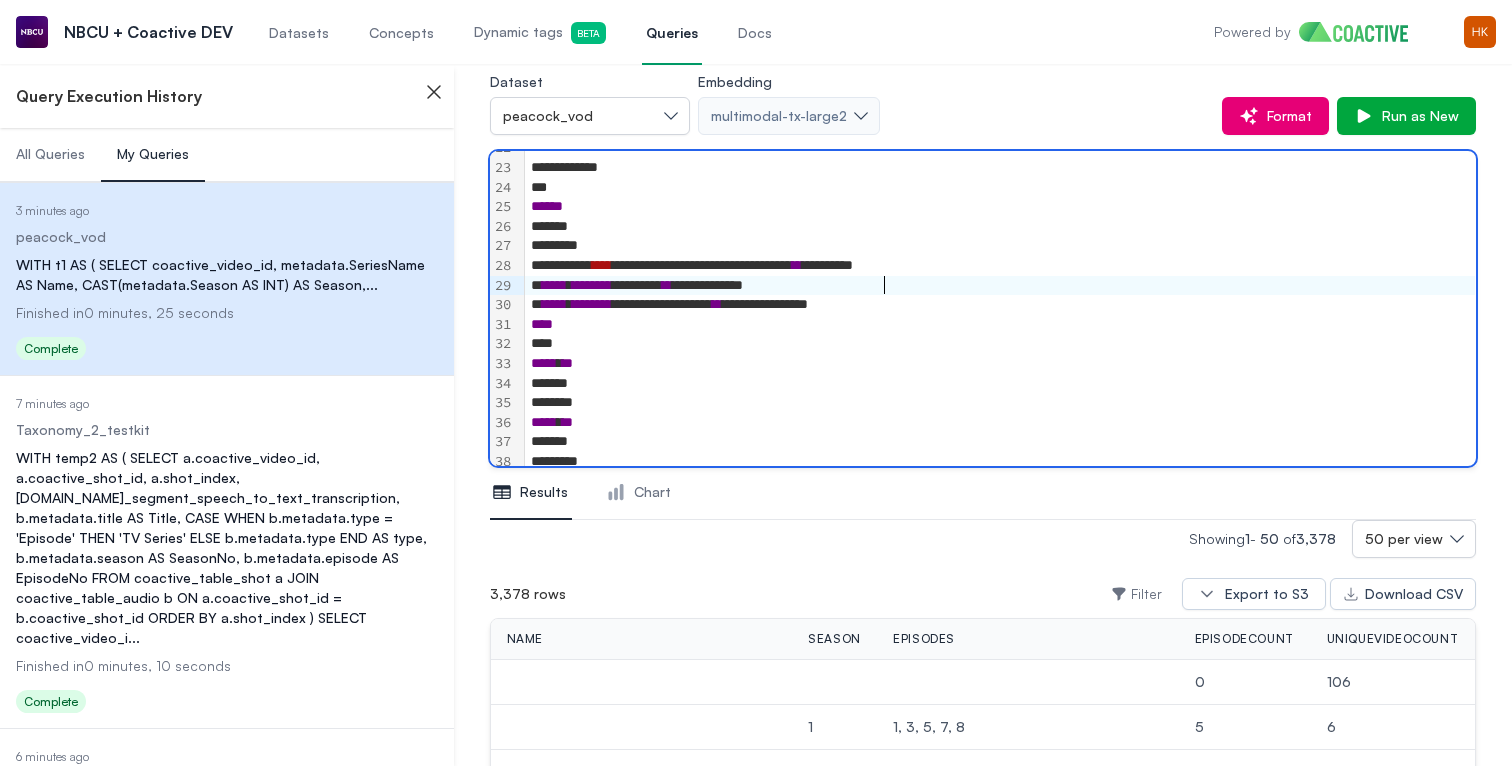 click on "**********" at bounding box center [1000, 305] 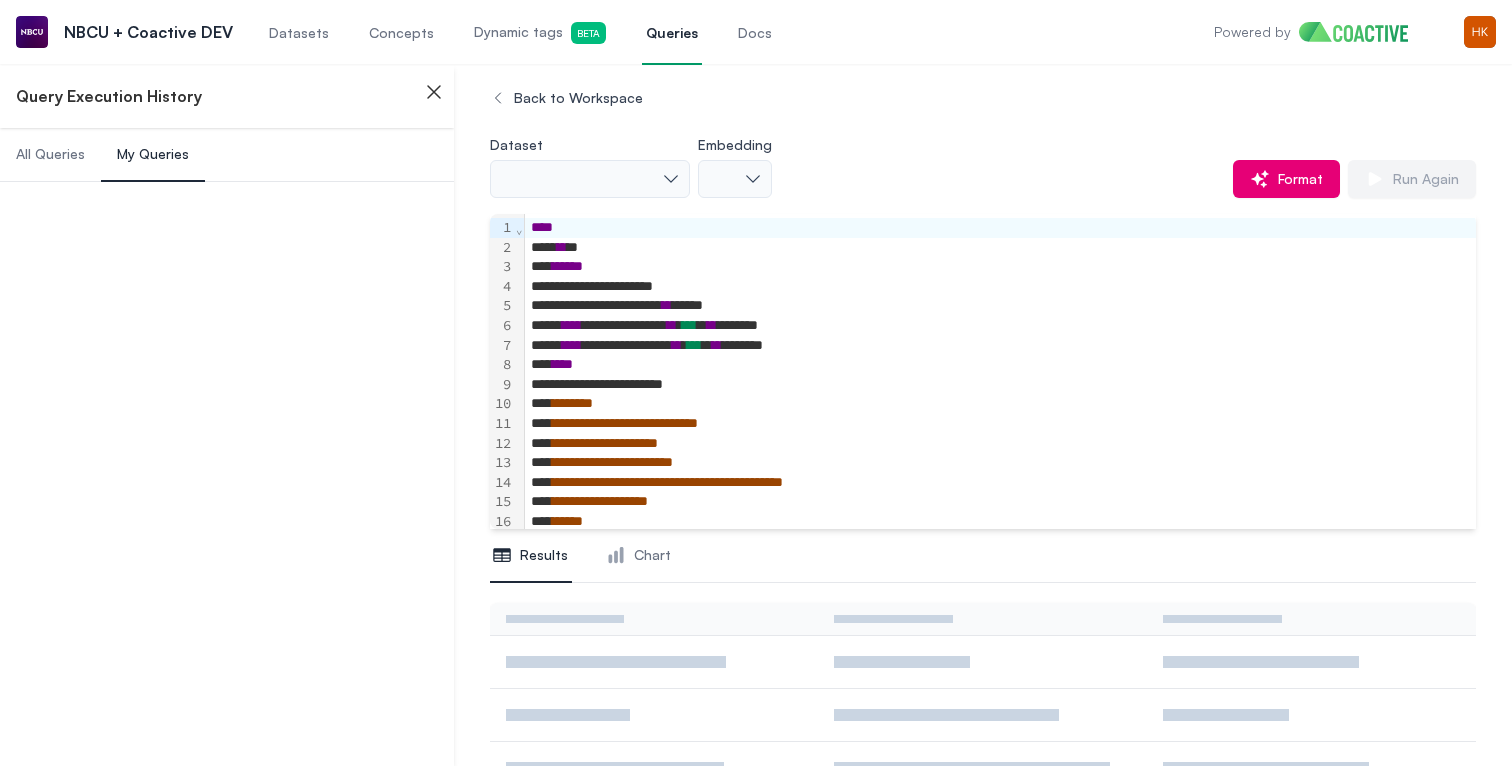 scroll, scrollTop: 63, scrollLeft: 0, axis: vertical 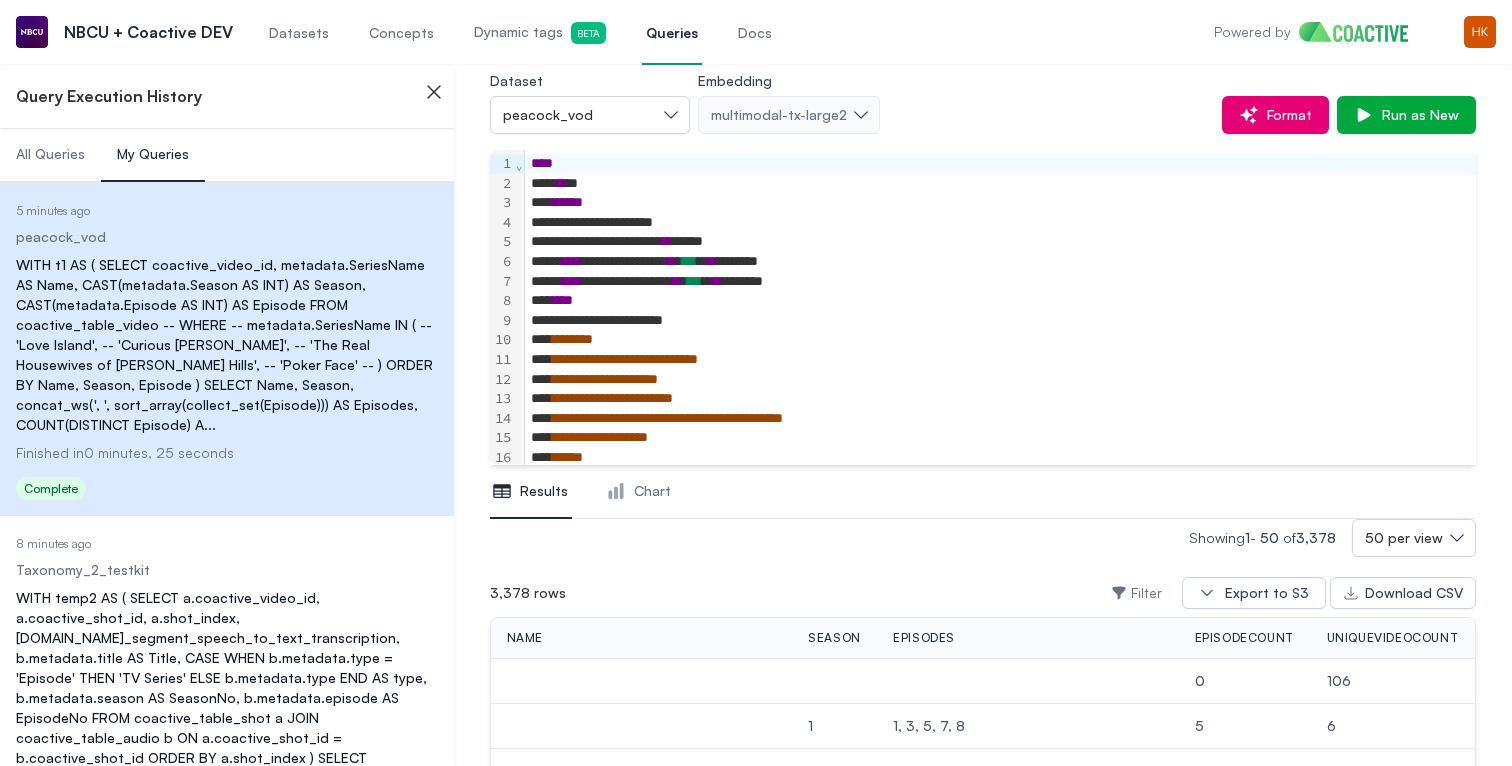 click on "********" at bounding box center [1000, 340] 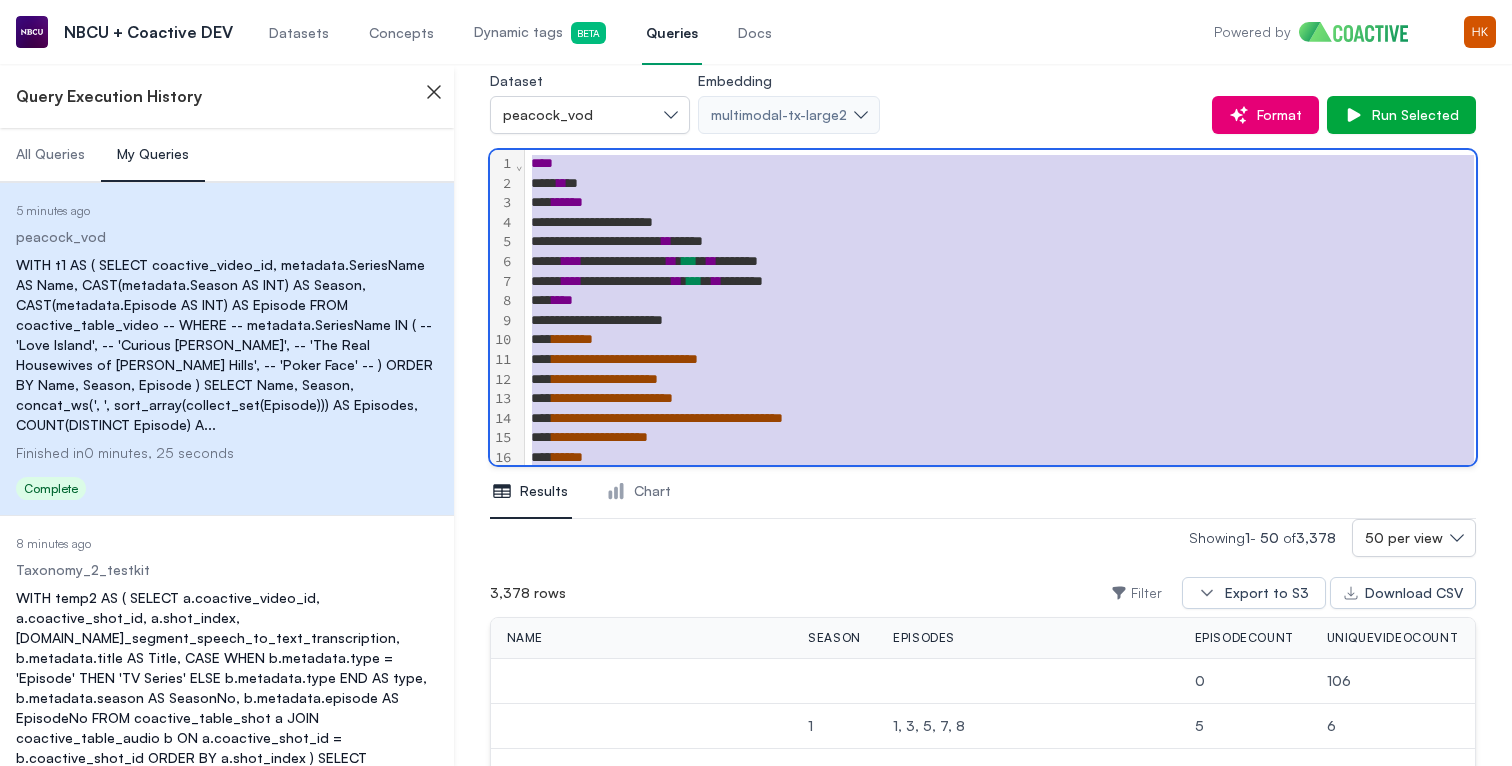 scroll, scrollTop: 437, scrollLeft: 0, axis: vertical 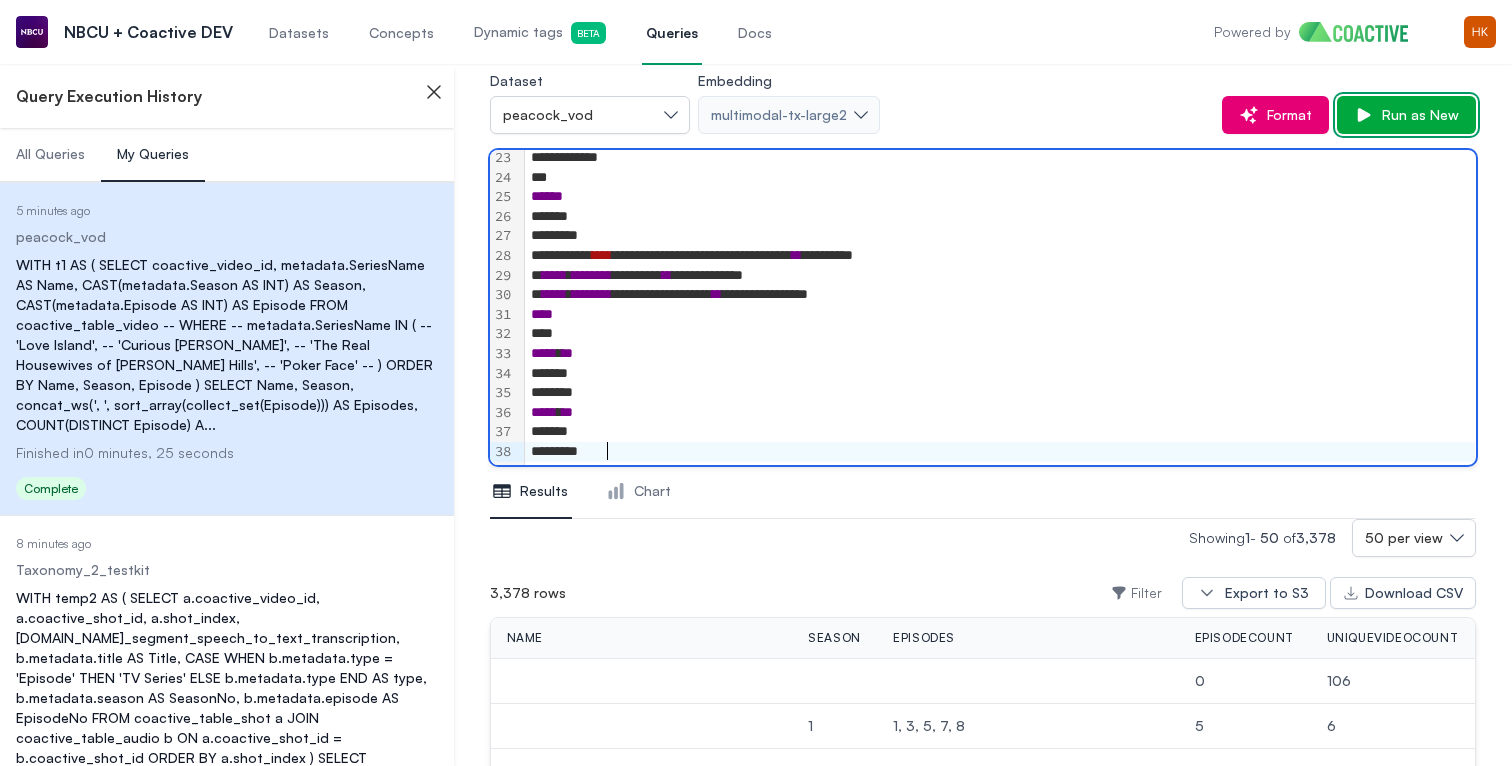 click on "Run as New" at bounding box center (1406, 115) 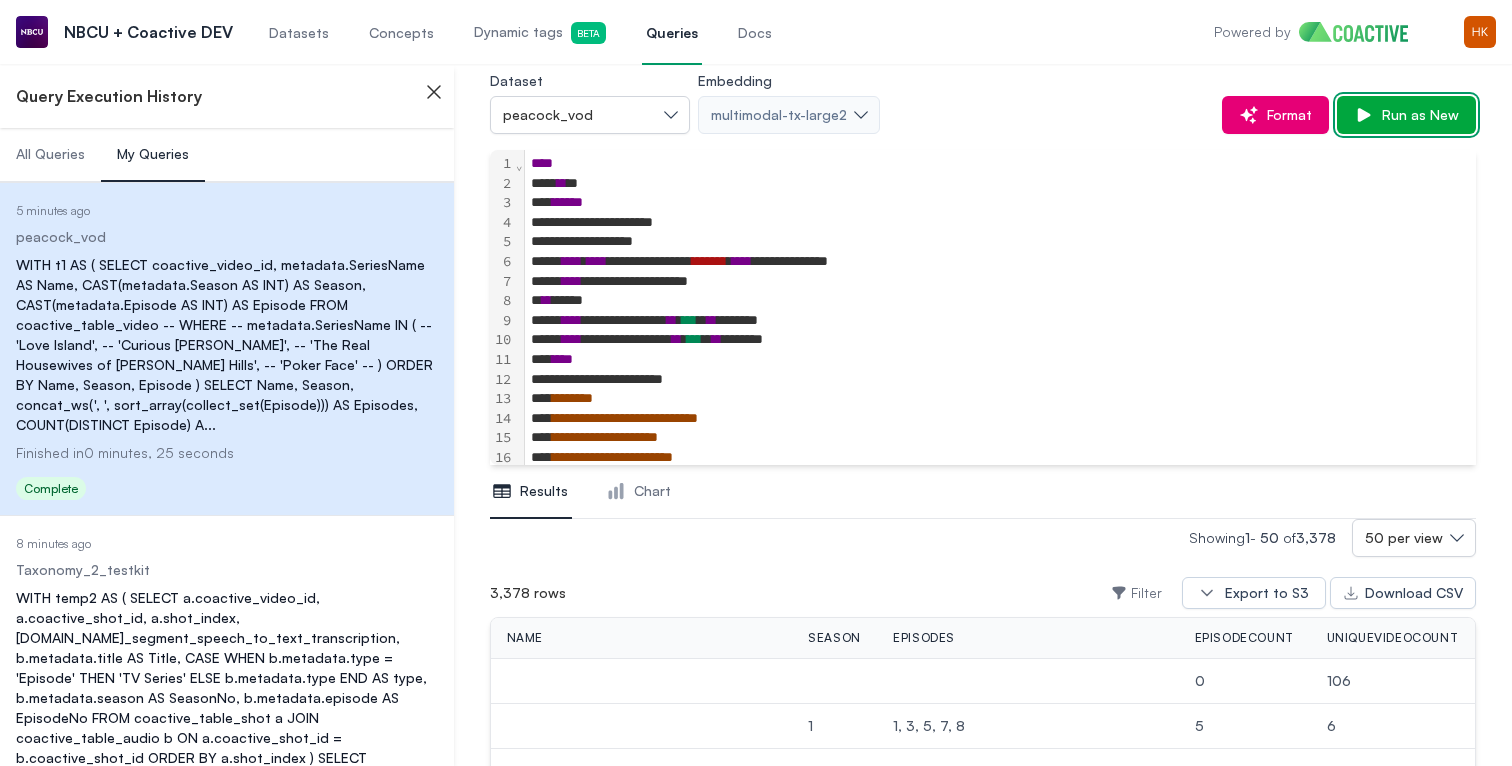 scroll, scrollTop: 437, scrollLeft: 0, axis: vertical 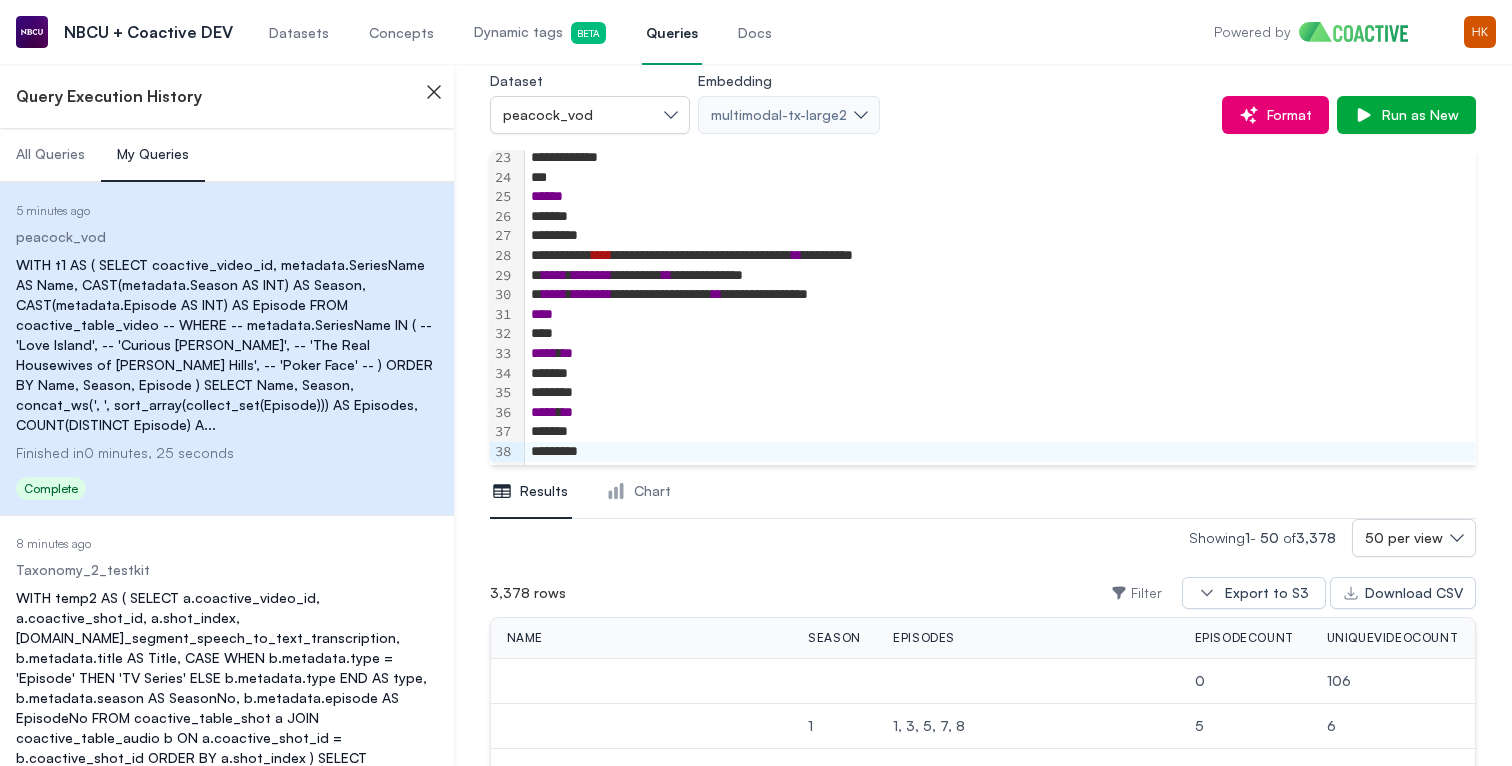 click on "******" at bounding box center [1000, 393] 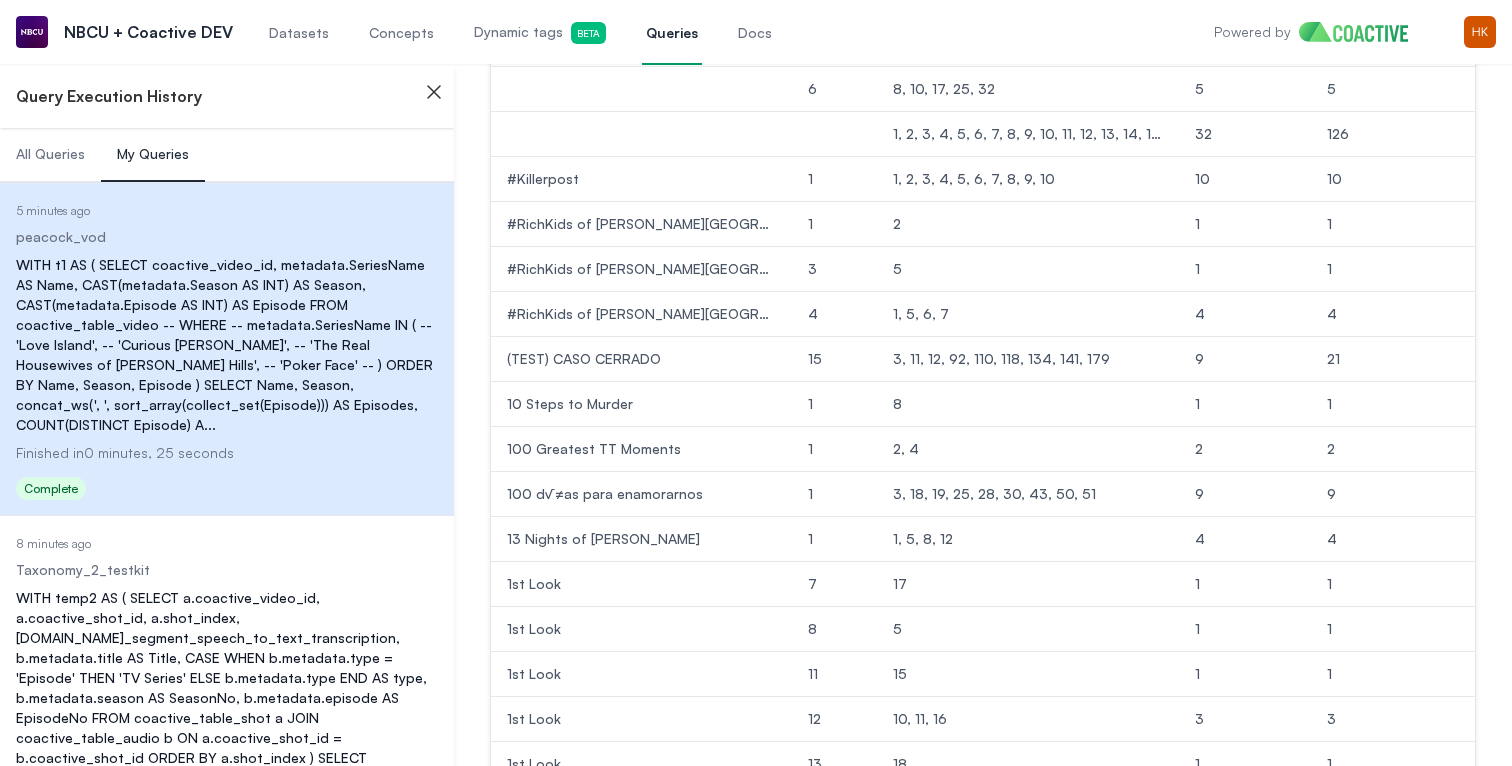 scroll, scrollTop: 0, scrollLeft: 0, axis: both 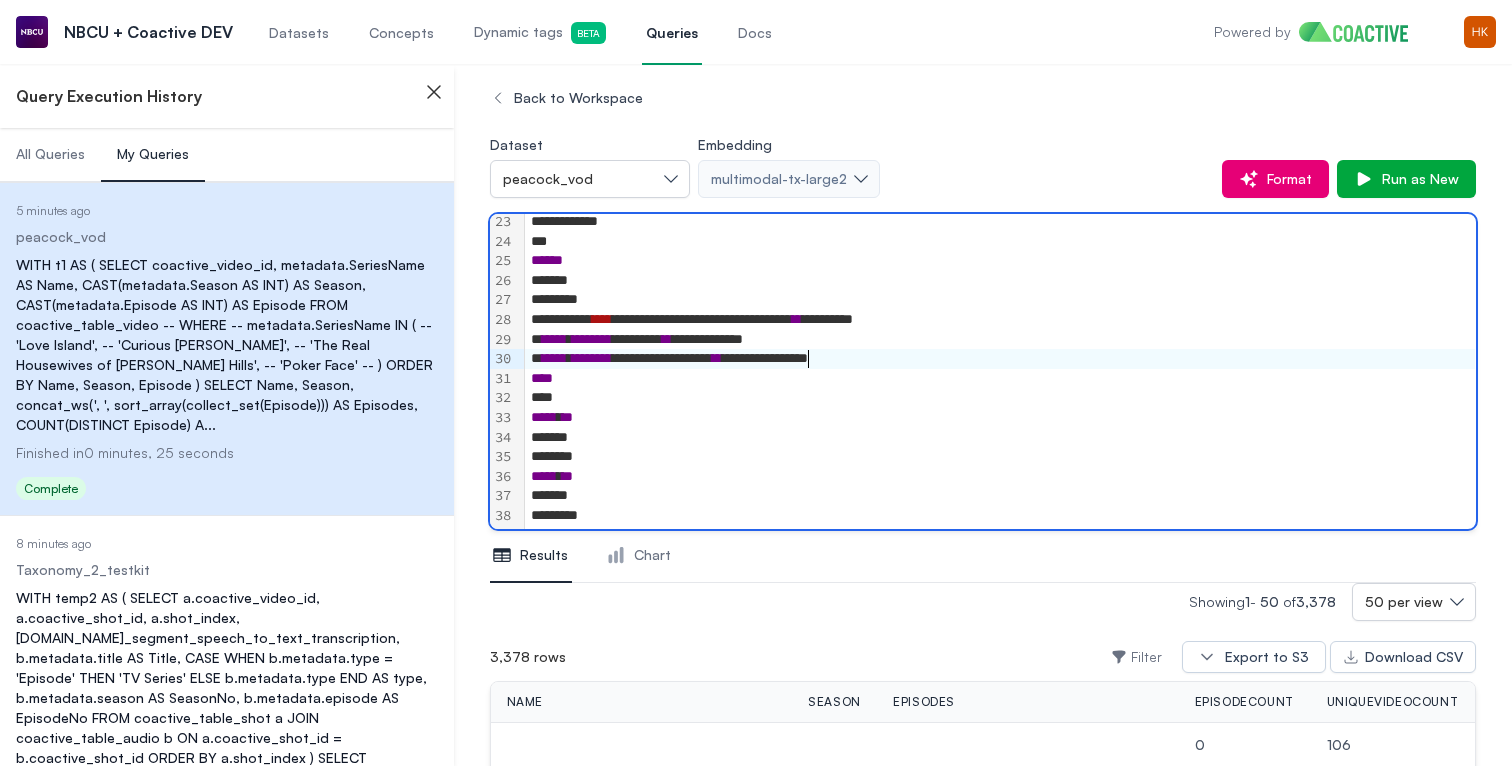 click on "**********" at bounding box center (1000, 359) 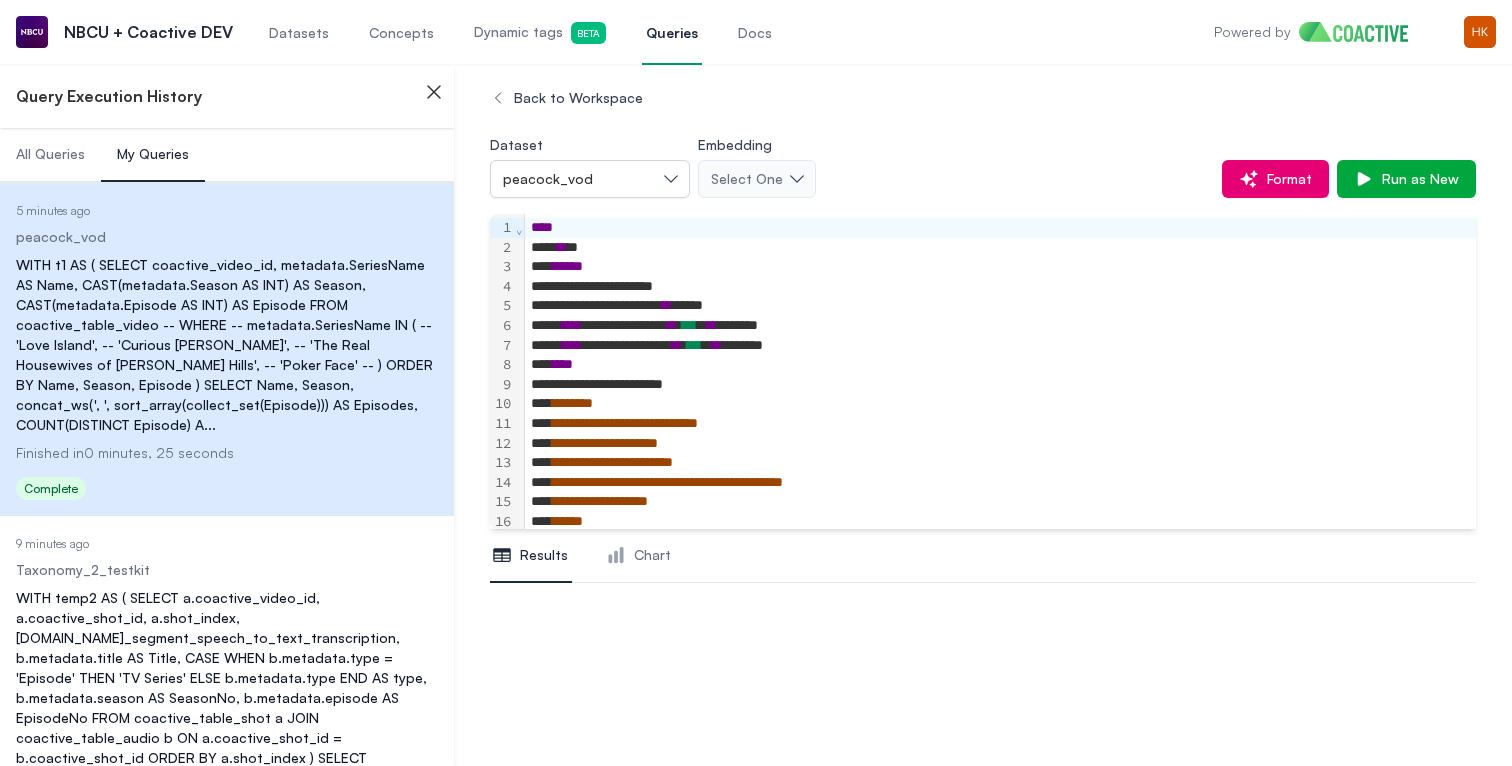 scroll, scrollTop: 64, scrollLeft: 0, axis: vertical 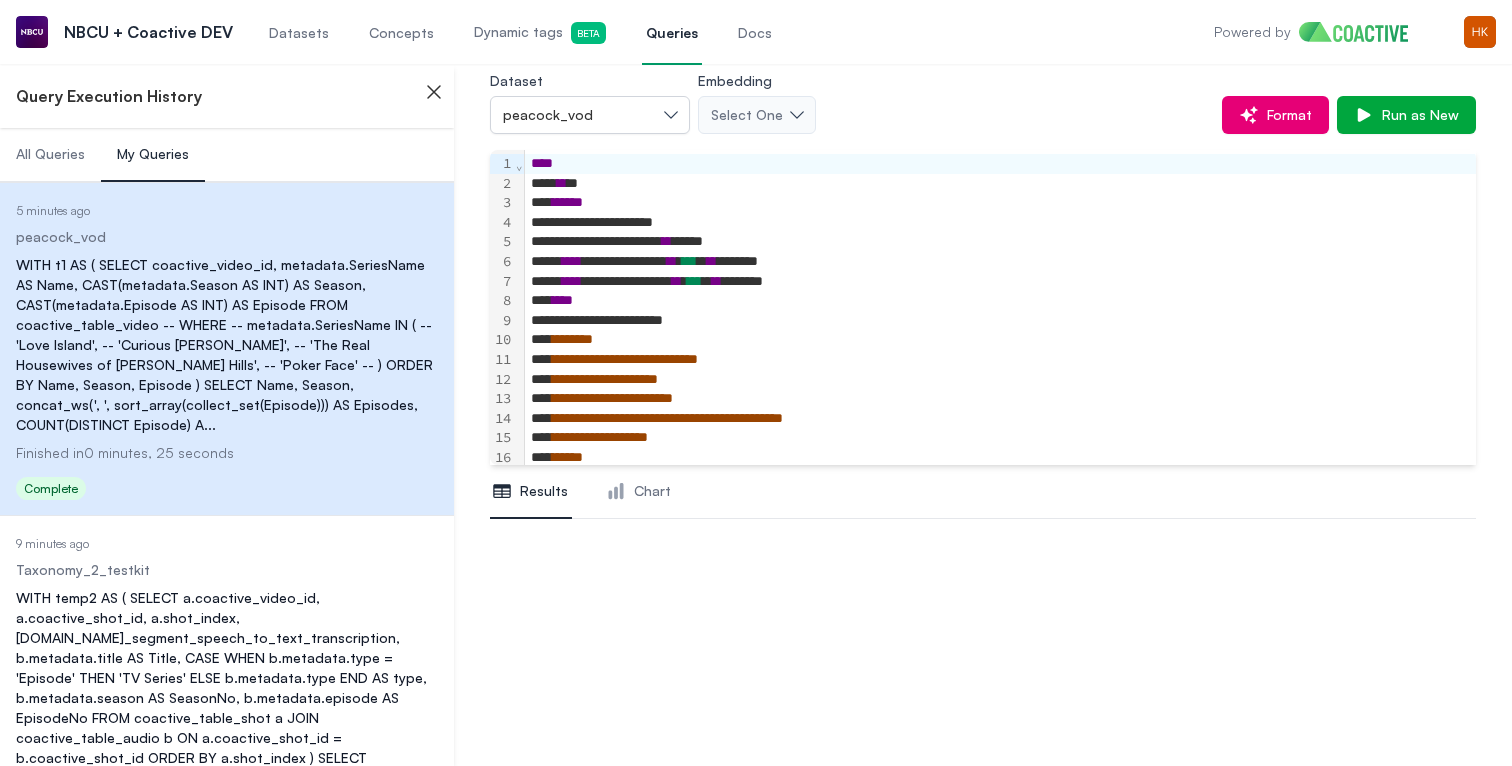 click on "**********" at bounding box center [605, 379] 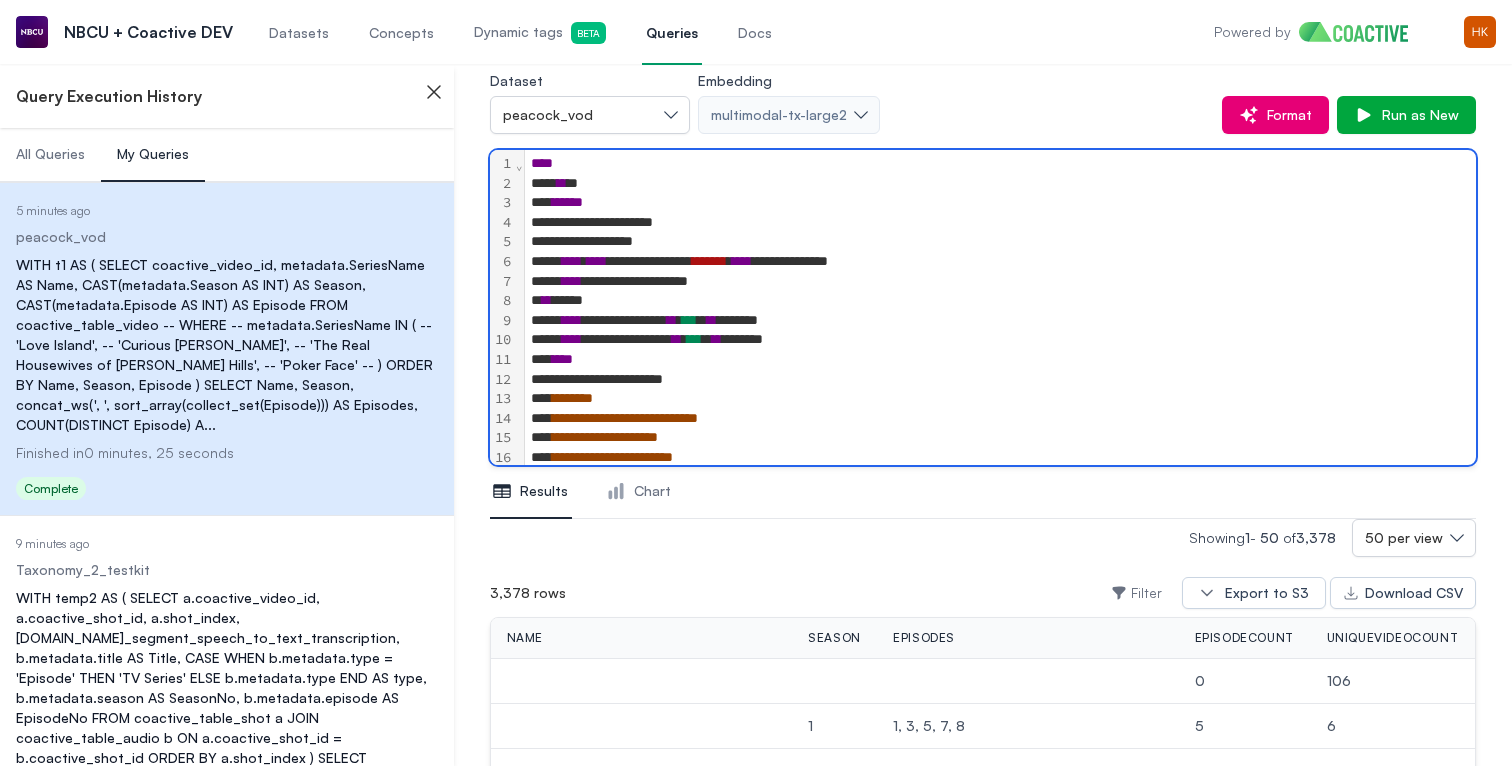 scroll, scrollTop: 437, scrollLeft: 0, axis: vertical 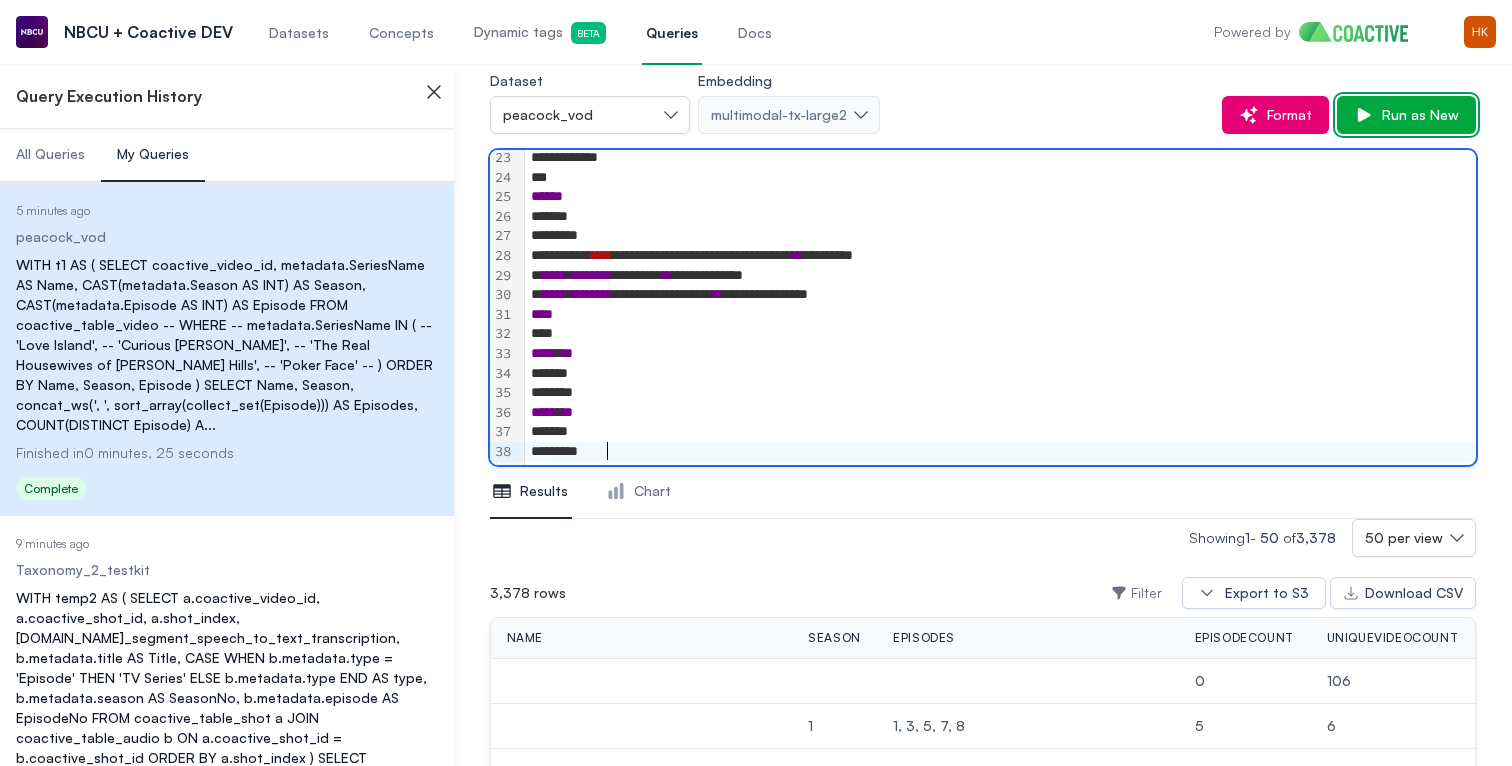 click on "Run as New" at bounding box center (1416, 115) 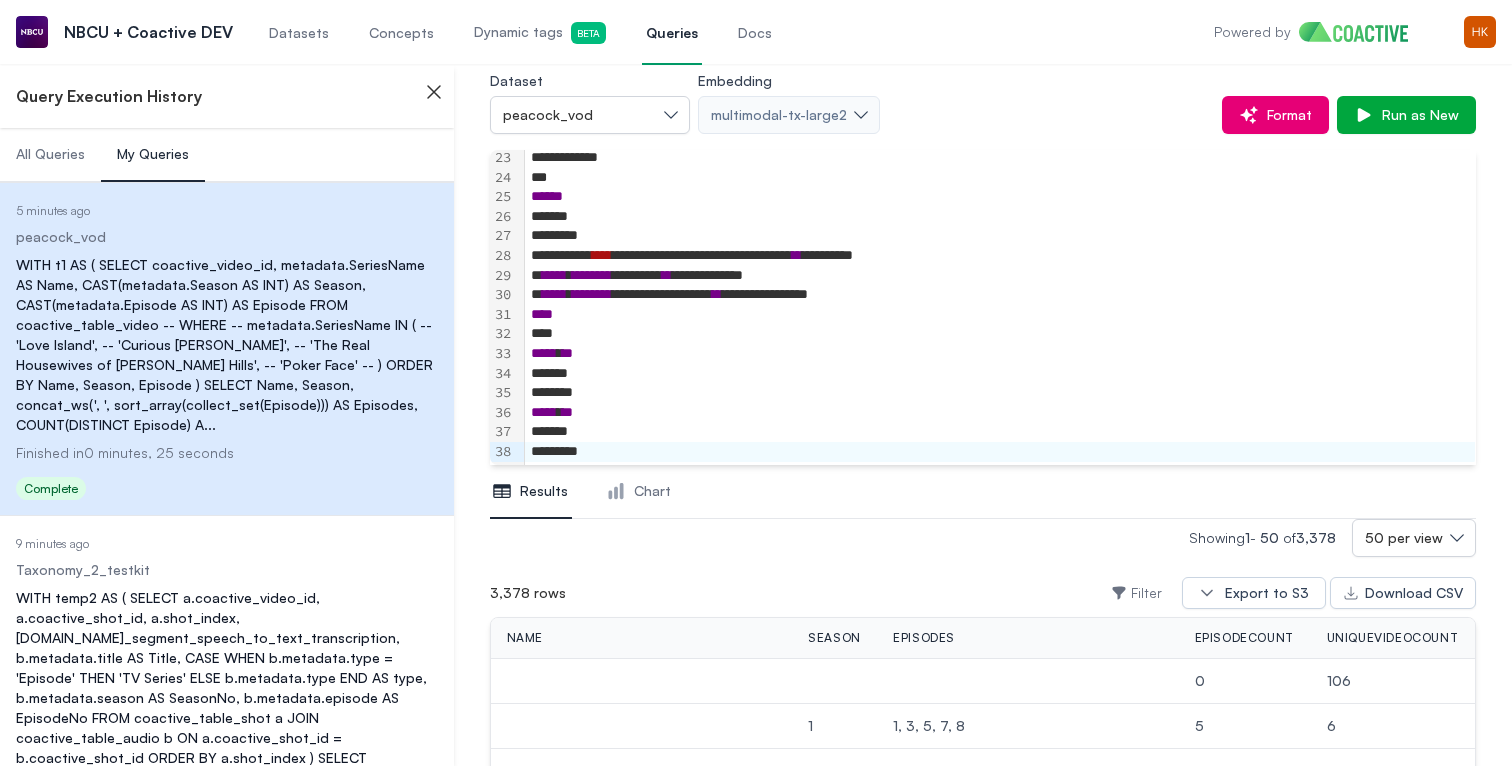 click on "All Queries" at bounding box center (50, 155) 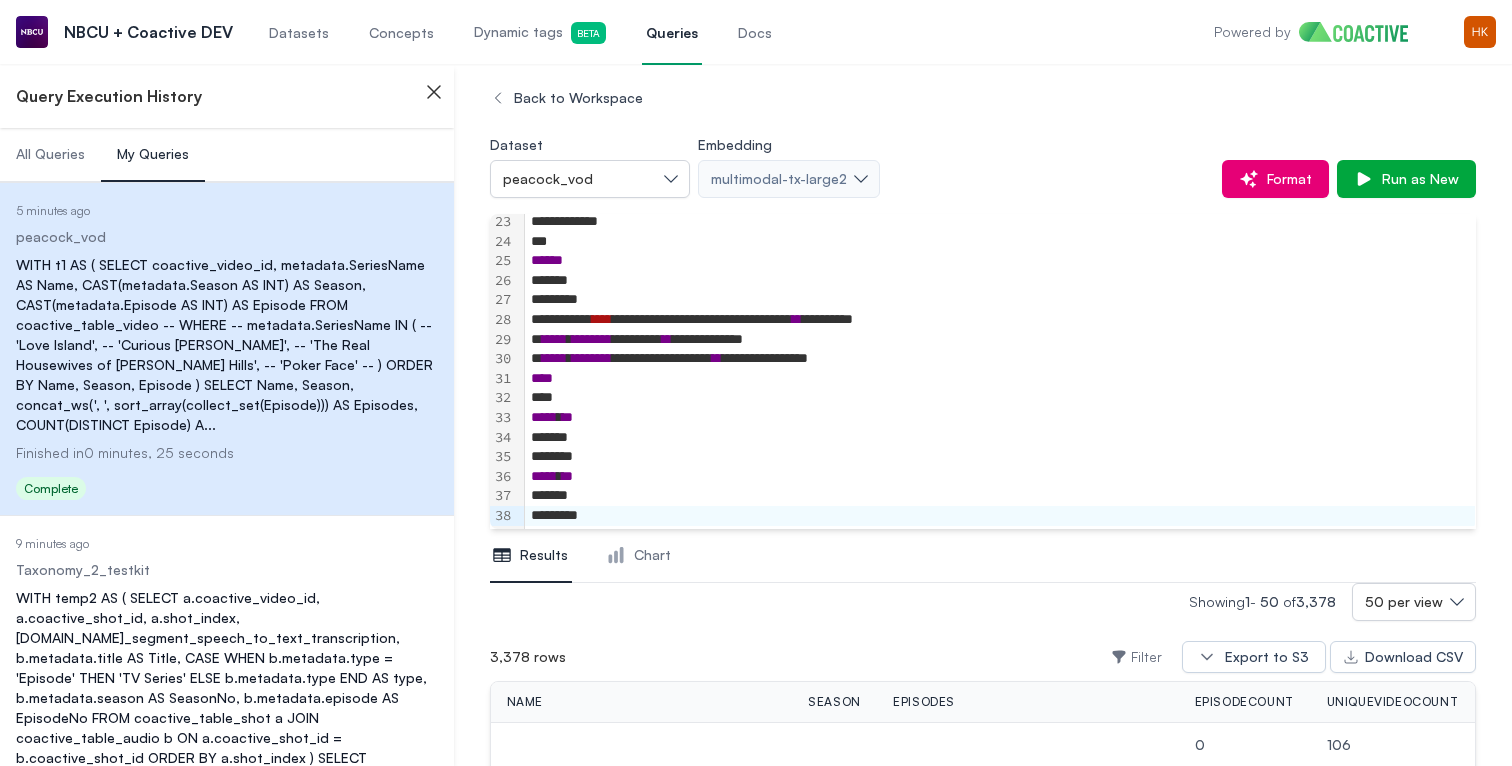 scroll, scrollTop: 0, scrollLeft: 0, axis: both 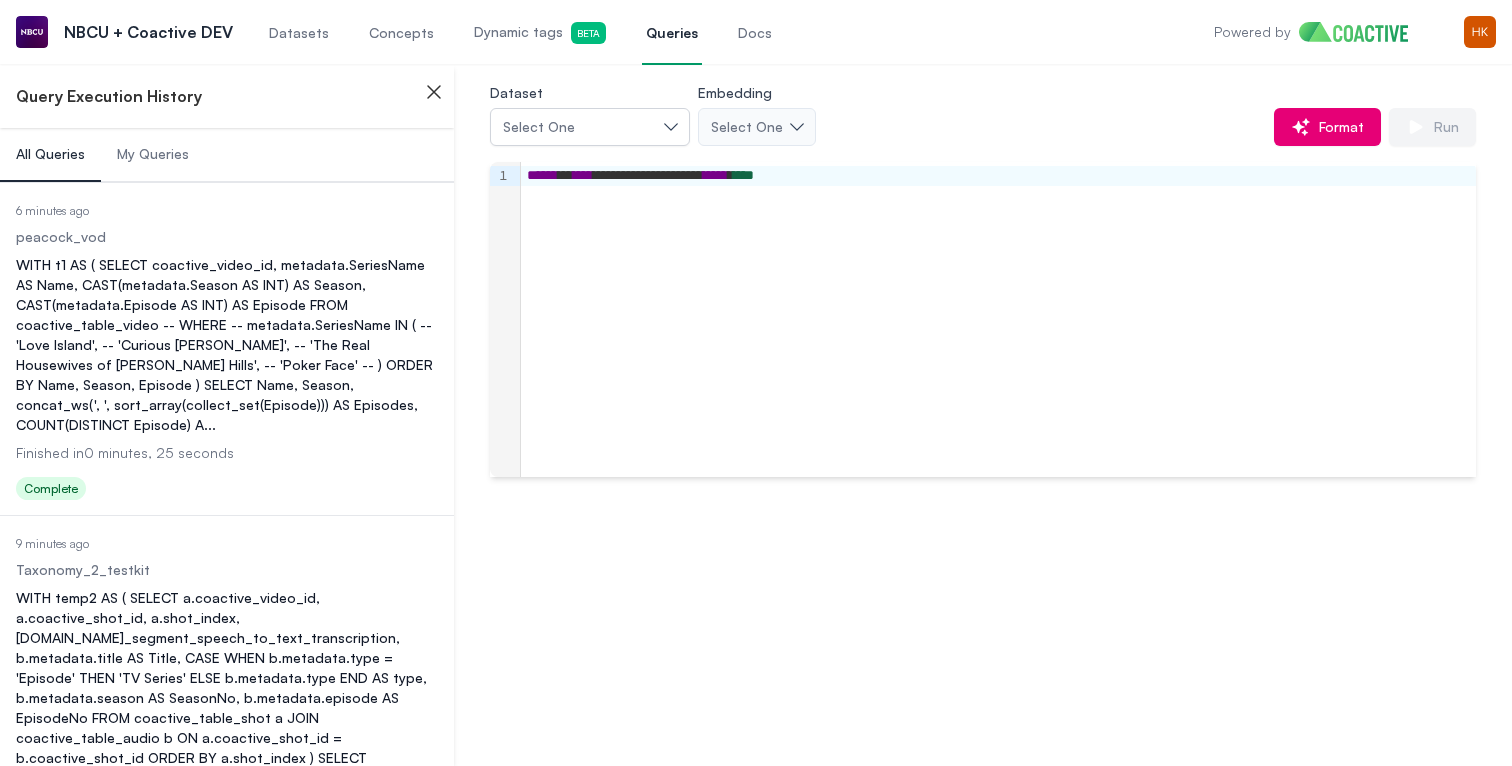 click on "**********" at bounding box center (998, 319) 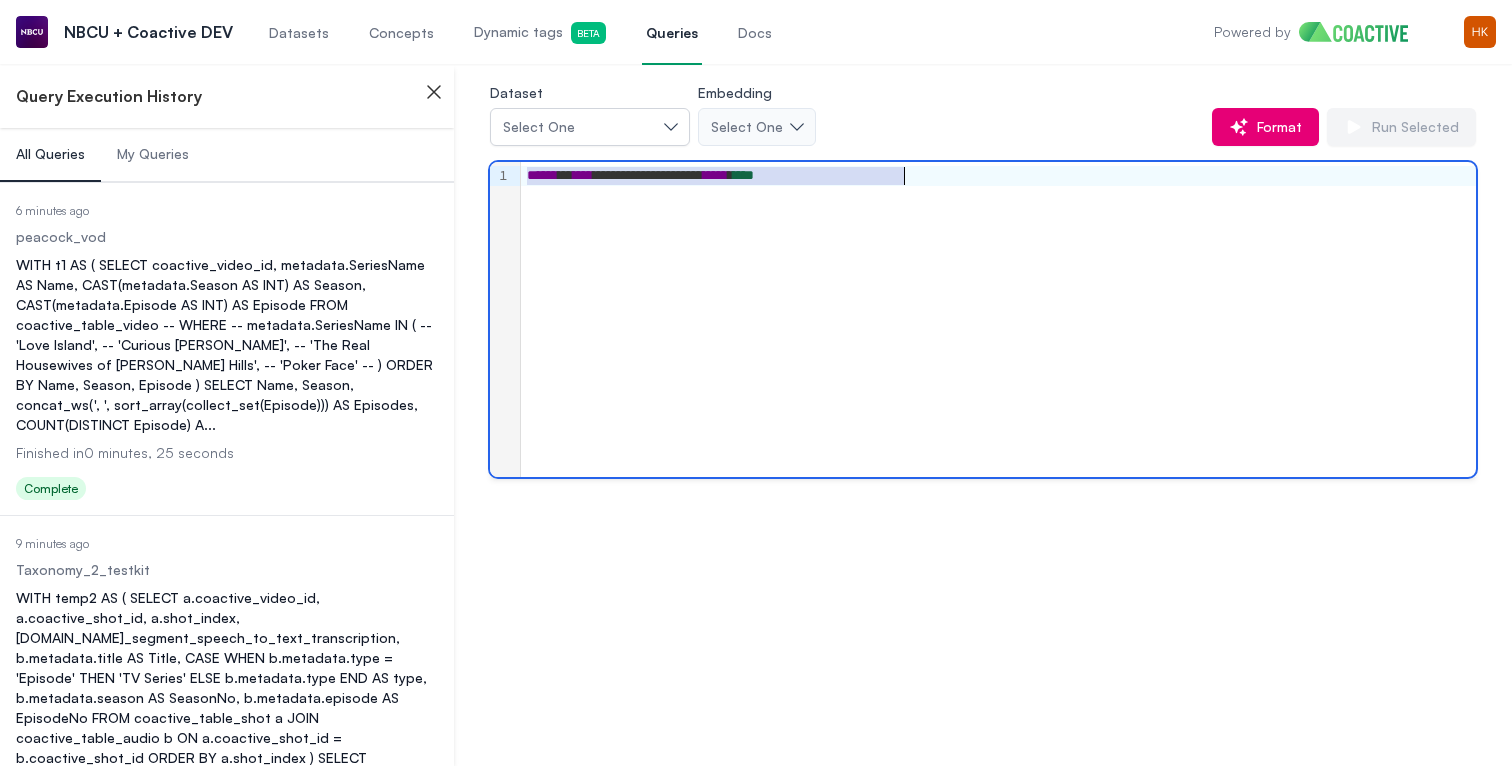 scroll, scrollTop: 437, scrollLeft: 0, axis: vertical 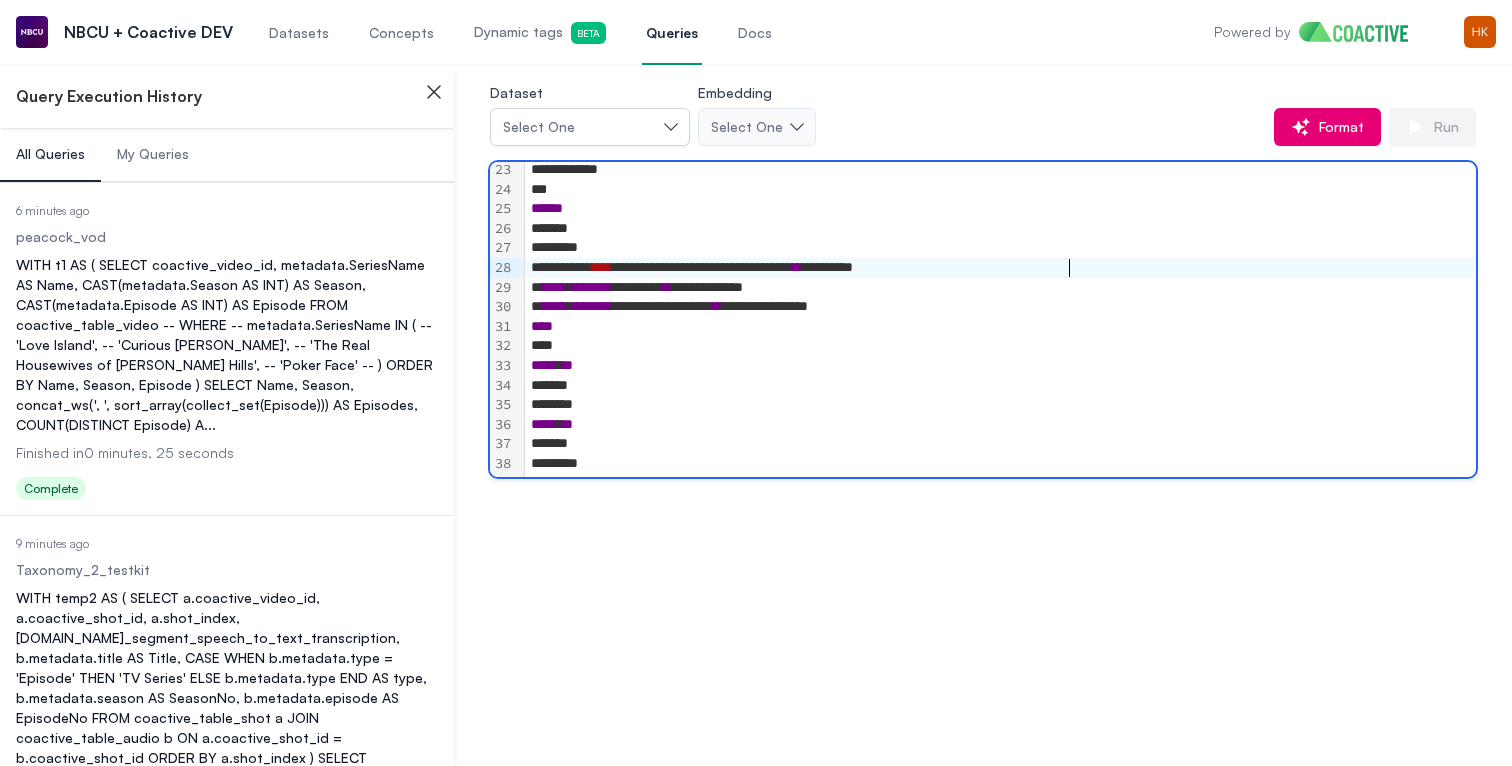 click on "**********" at bounding box center (1000, 268) 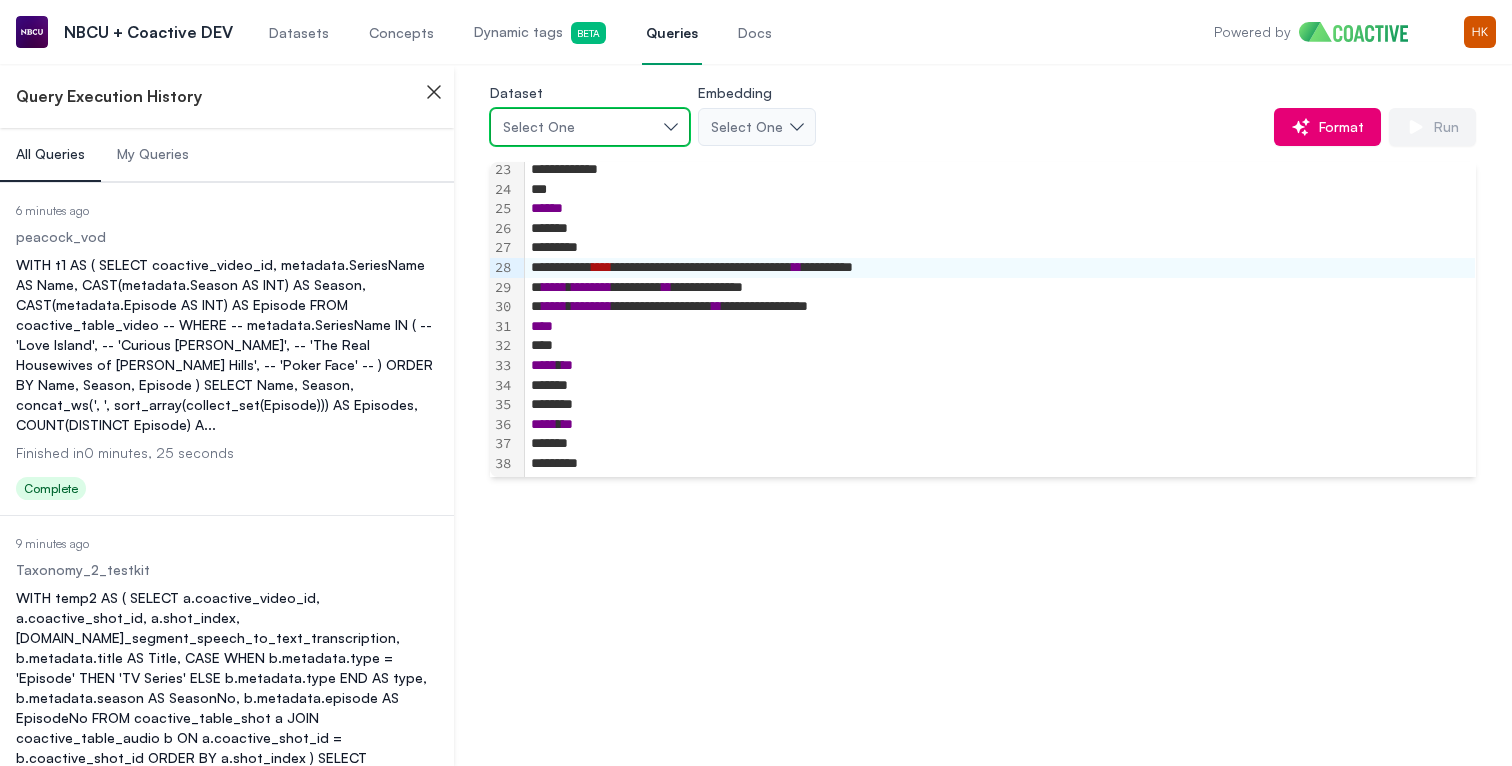 click on "Select One" at bounding box center (580, 127) 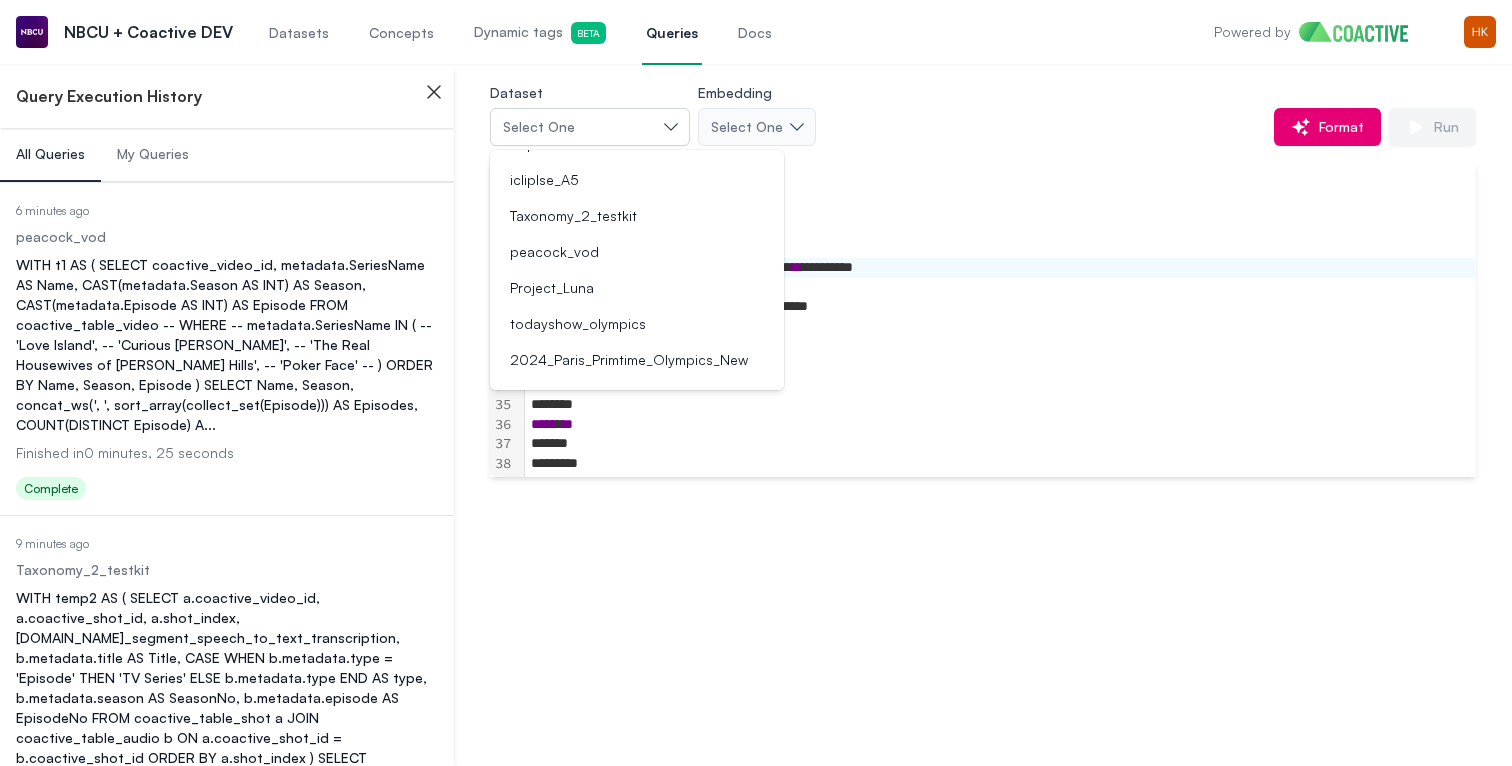 scroll, scrollTop: 287, scrollLeft: 0, axis: vertical 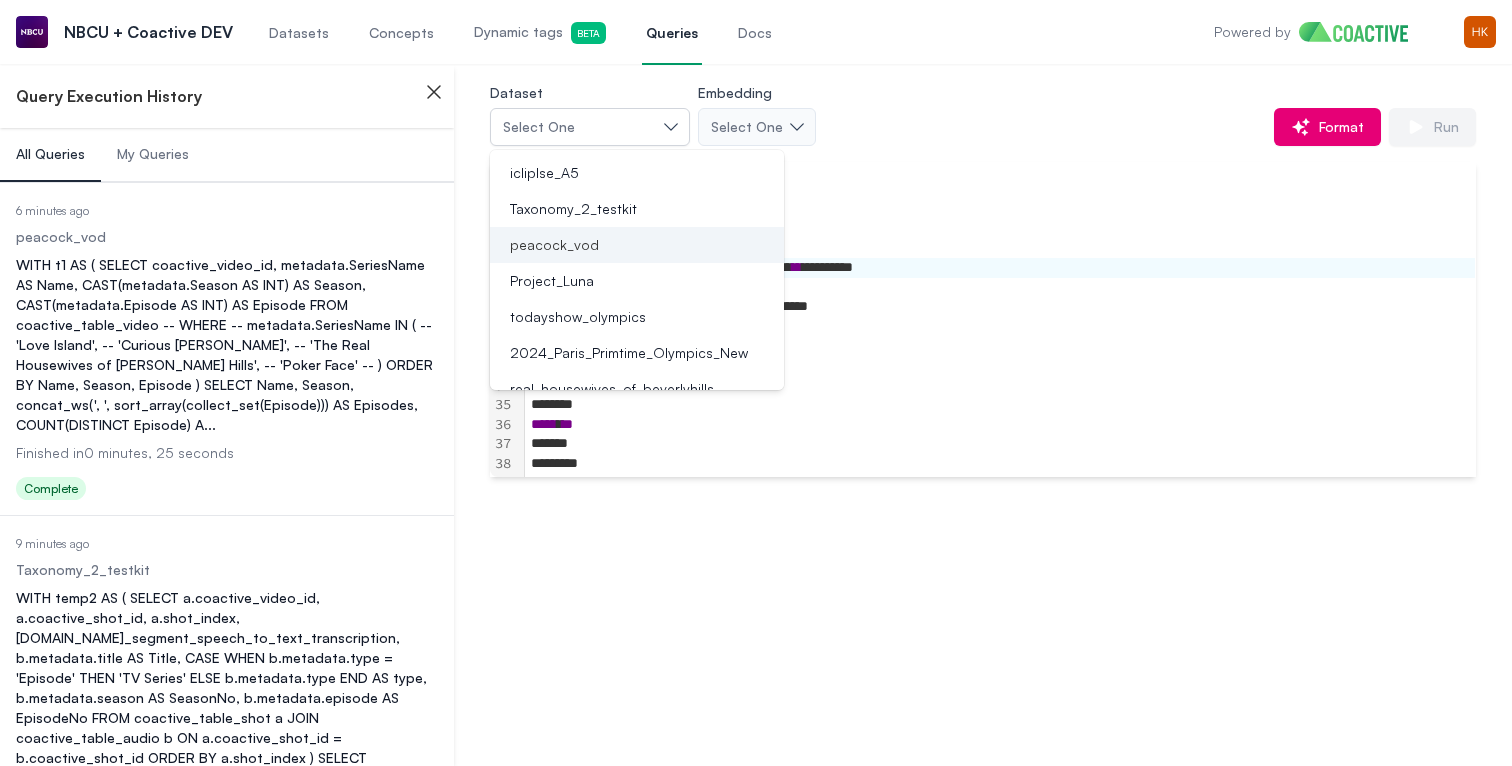 click on "peacock_vod" at bounding box center (625, 245) 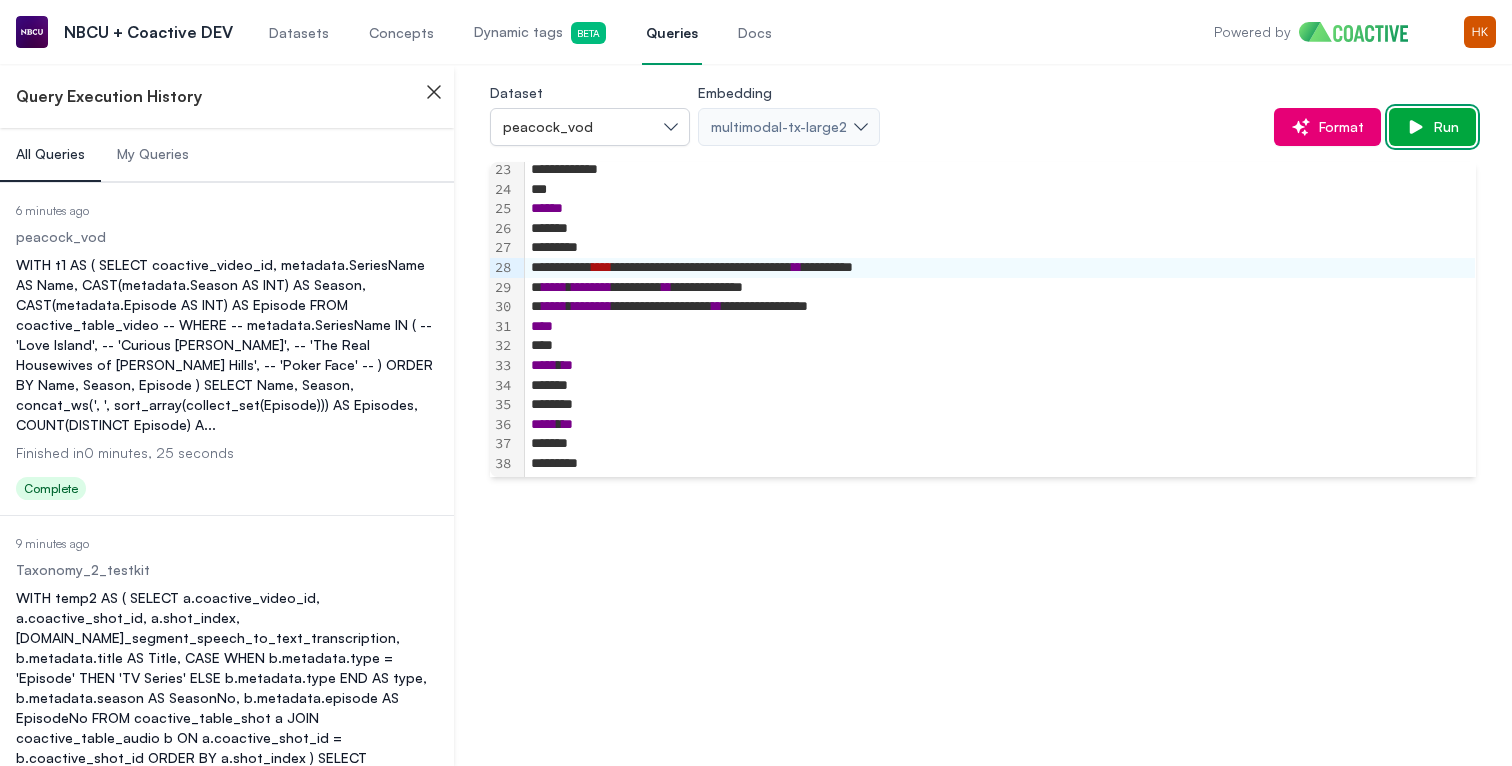 click on "Run" at bounding box center (1442, 127) 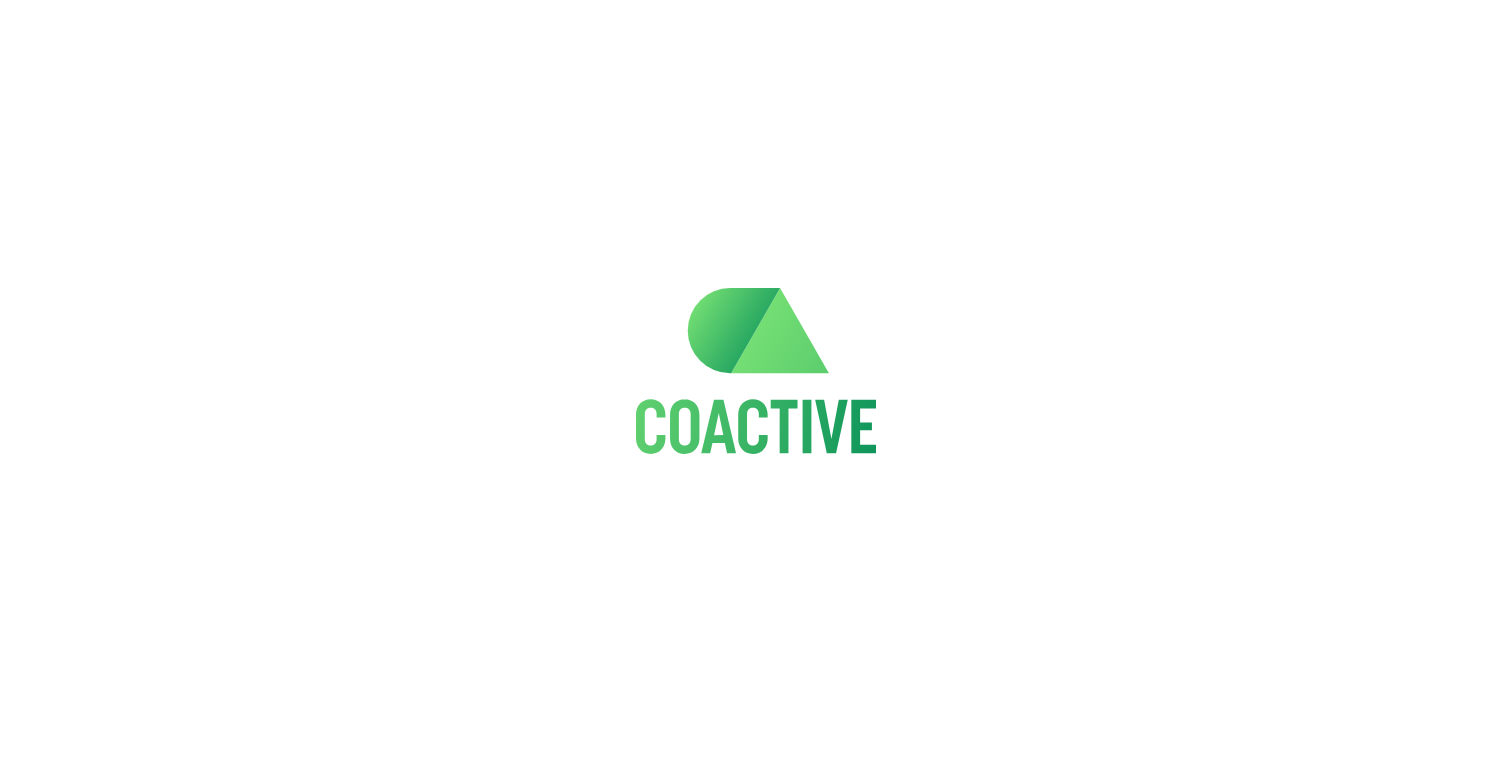 scroll, scrollTop: 0, scrollLeft: 0, axis: both 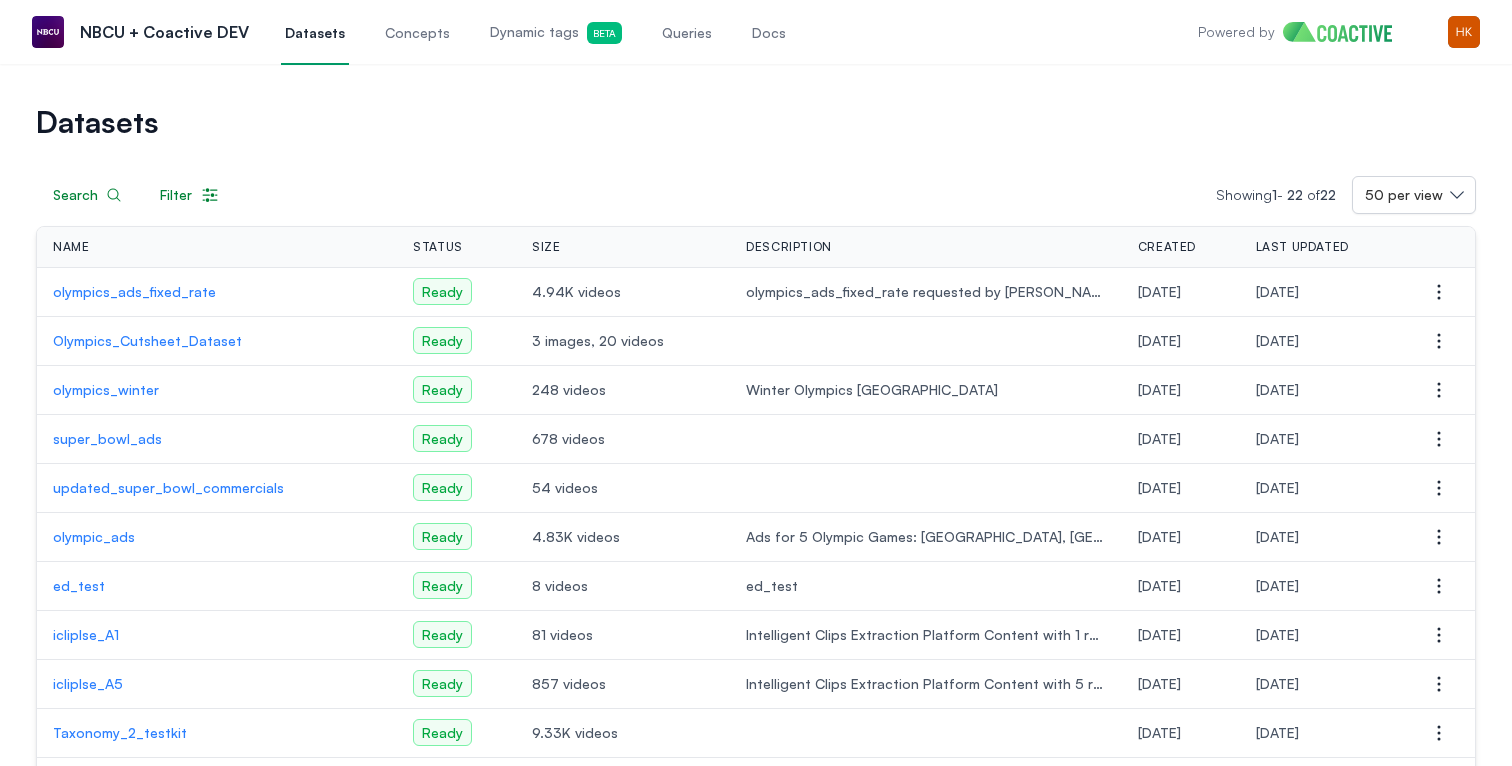 click on "Datasets Concepts Dynamic tags Beta Queries Docs" at bounding box center [535, 32] 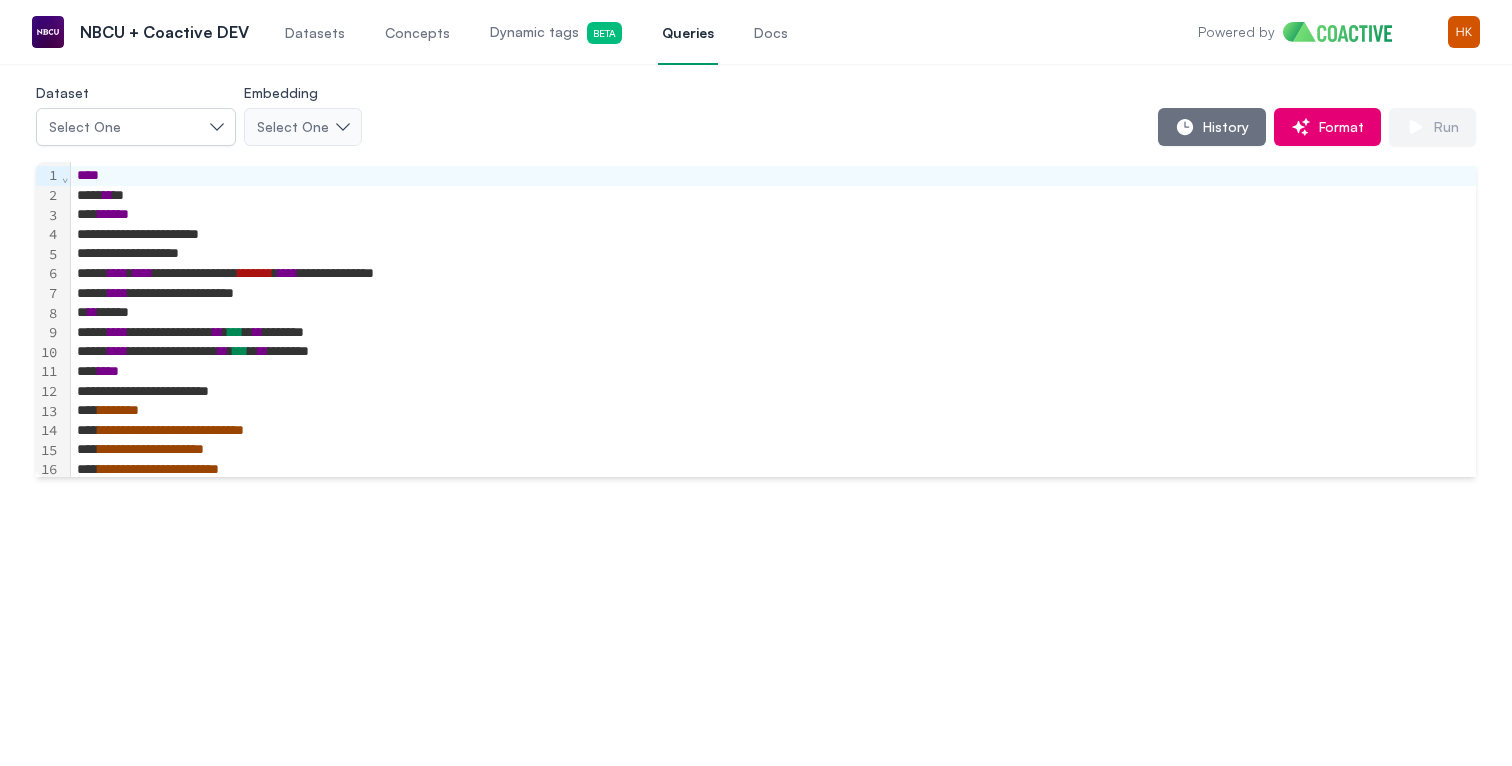 click on "**********" at bounding box center [773, 352] 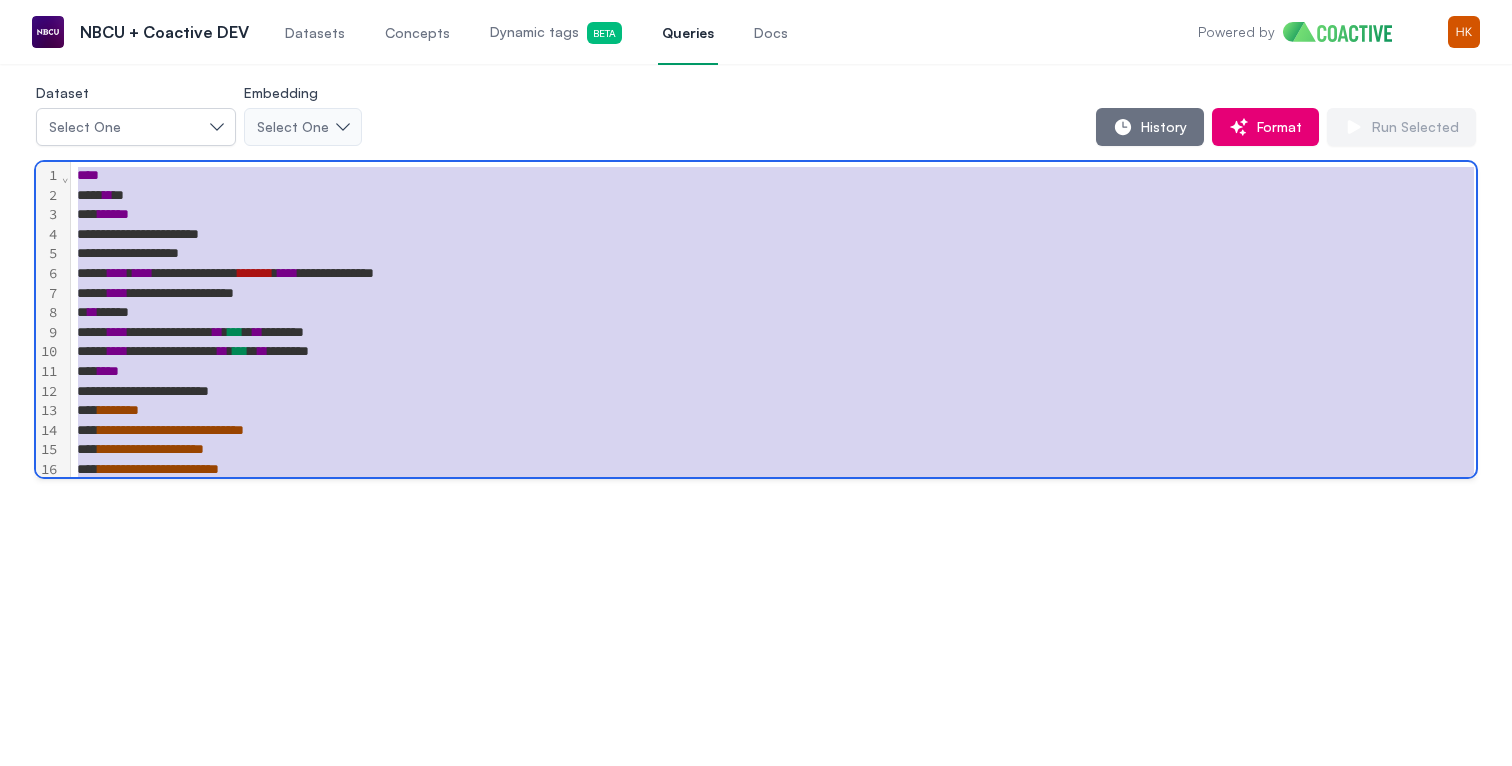 scroll, scrollTop: 437, scrollLeft: 0, axis: vertical 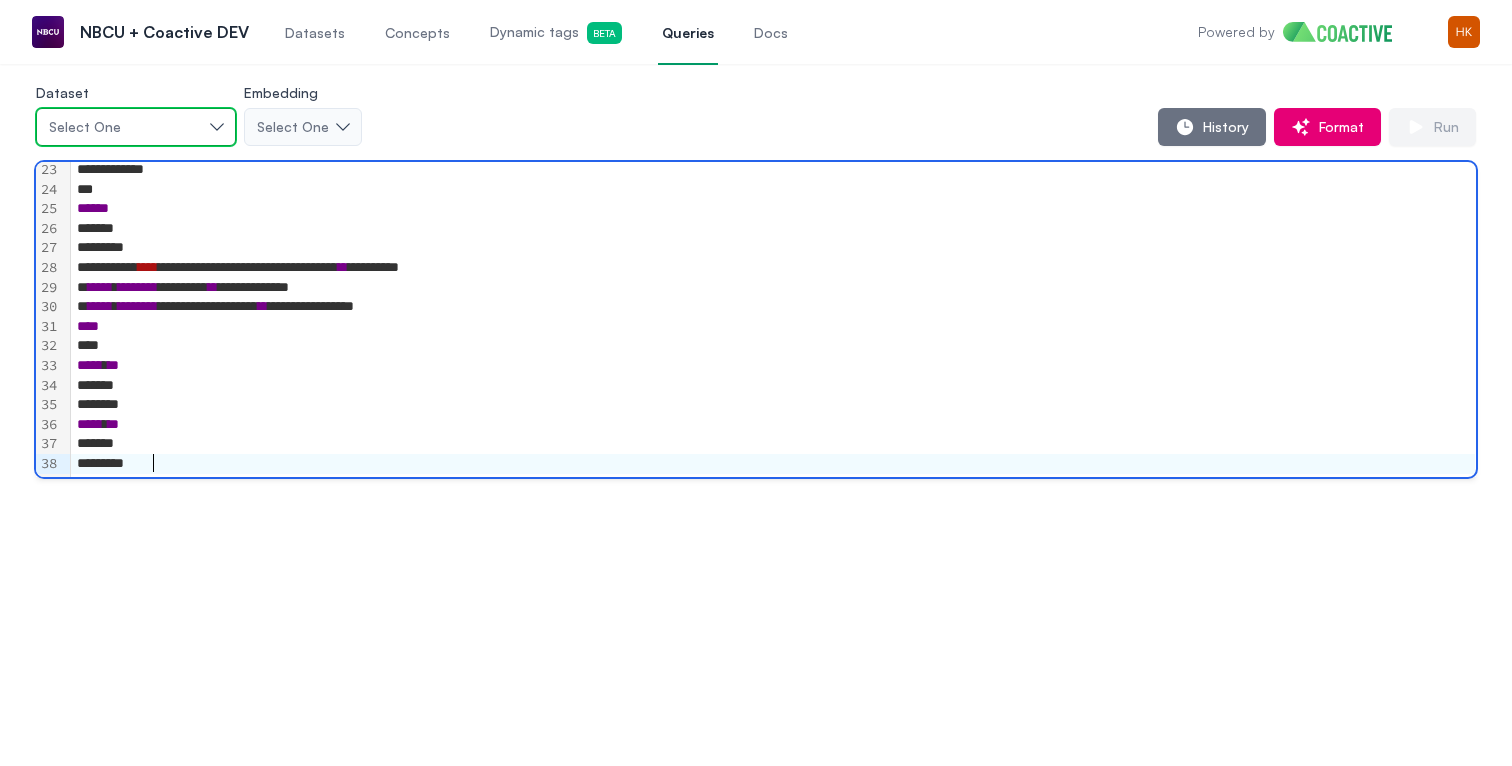 click on "Select One" at bounding box center [126, 127] 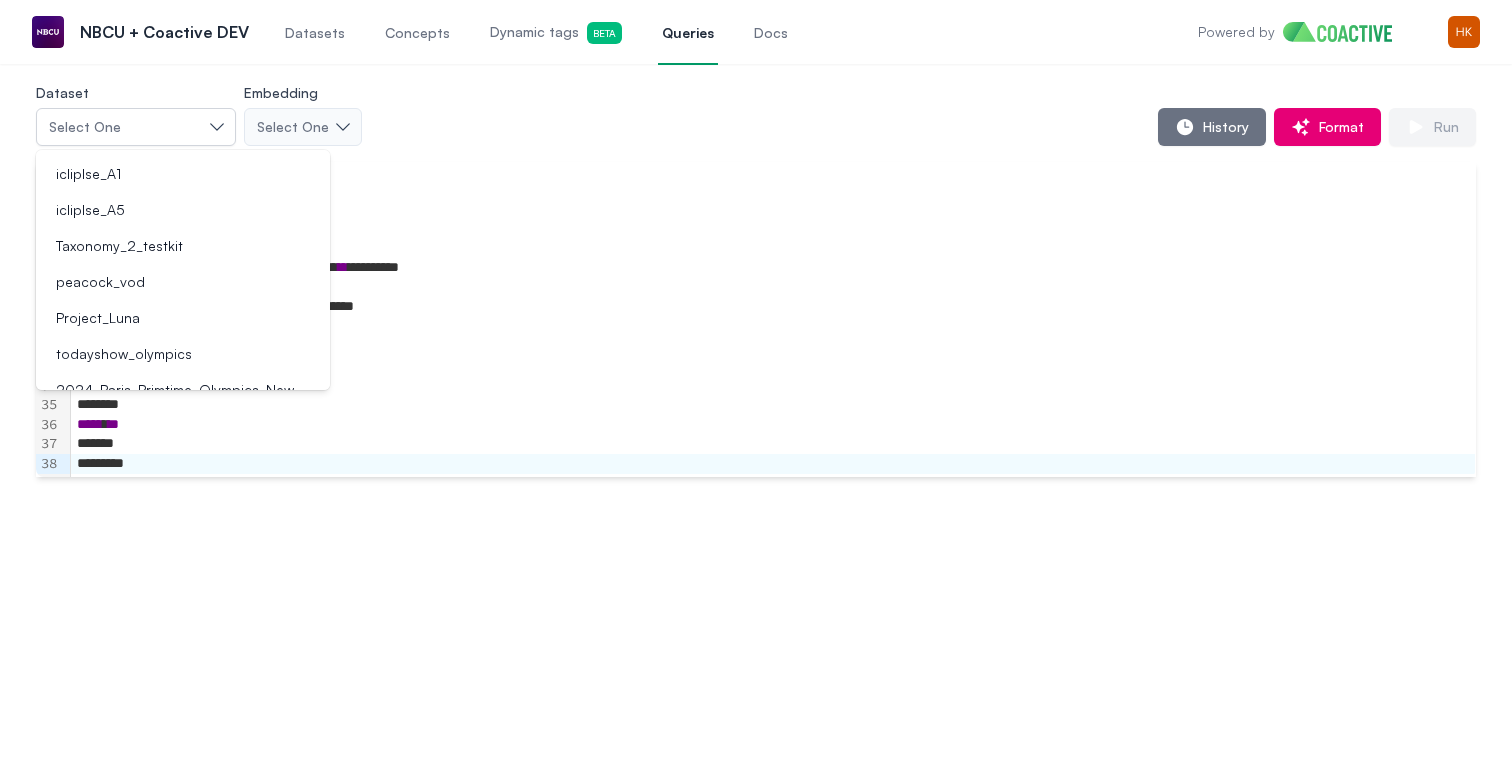 scroll, scrollTop: 271, scrollLeft: 0, axis: vertical 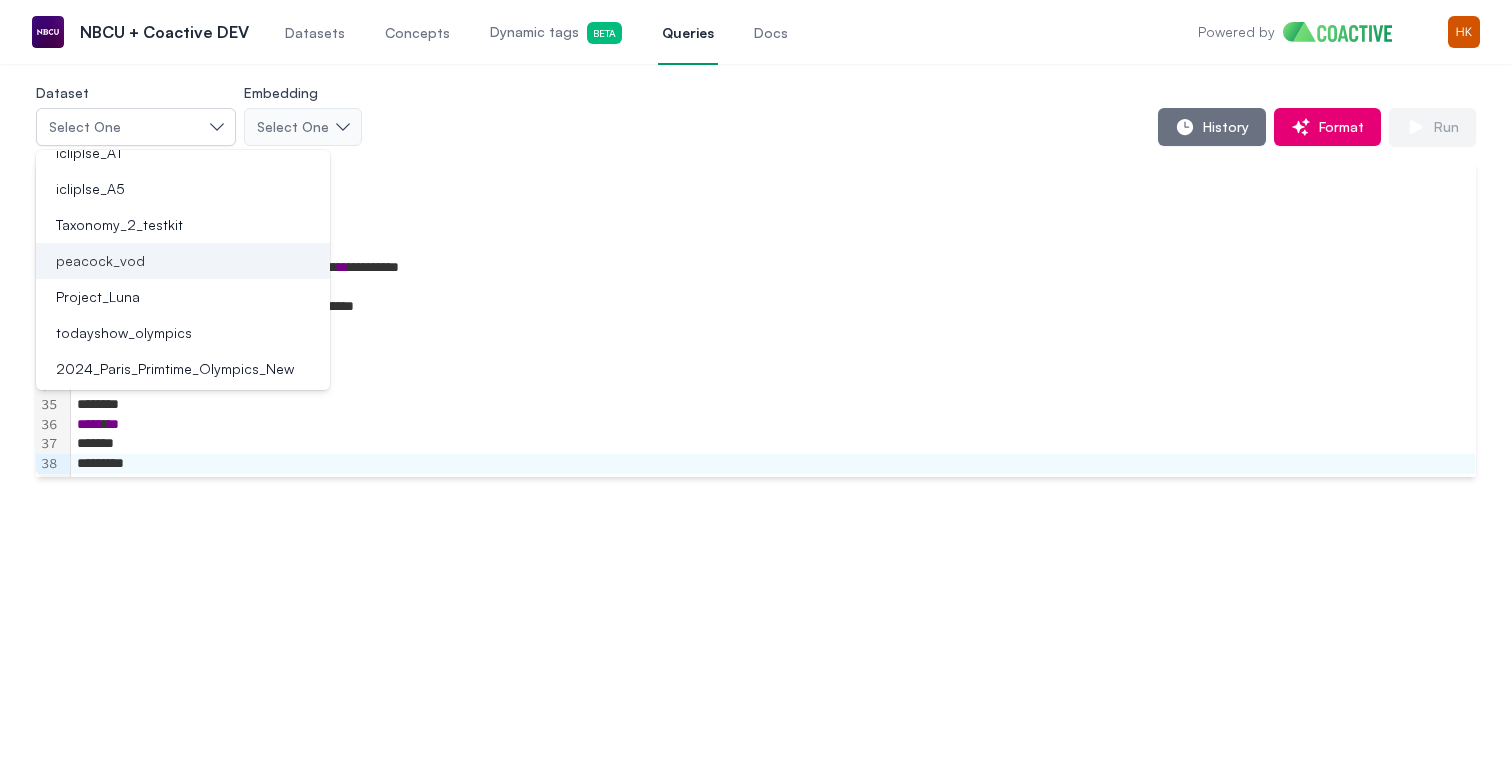 click on "peacock_vod" at bounding box center (171, 261) 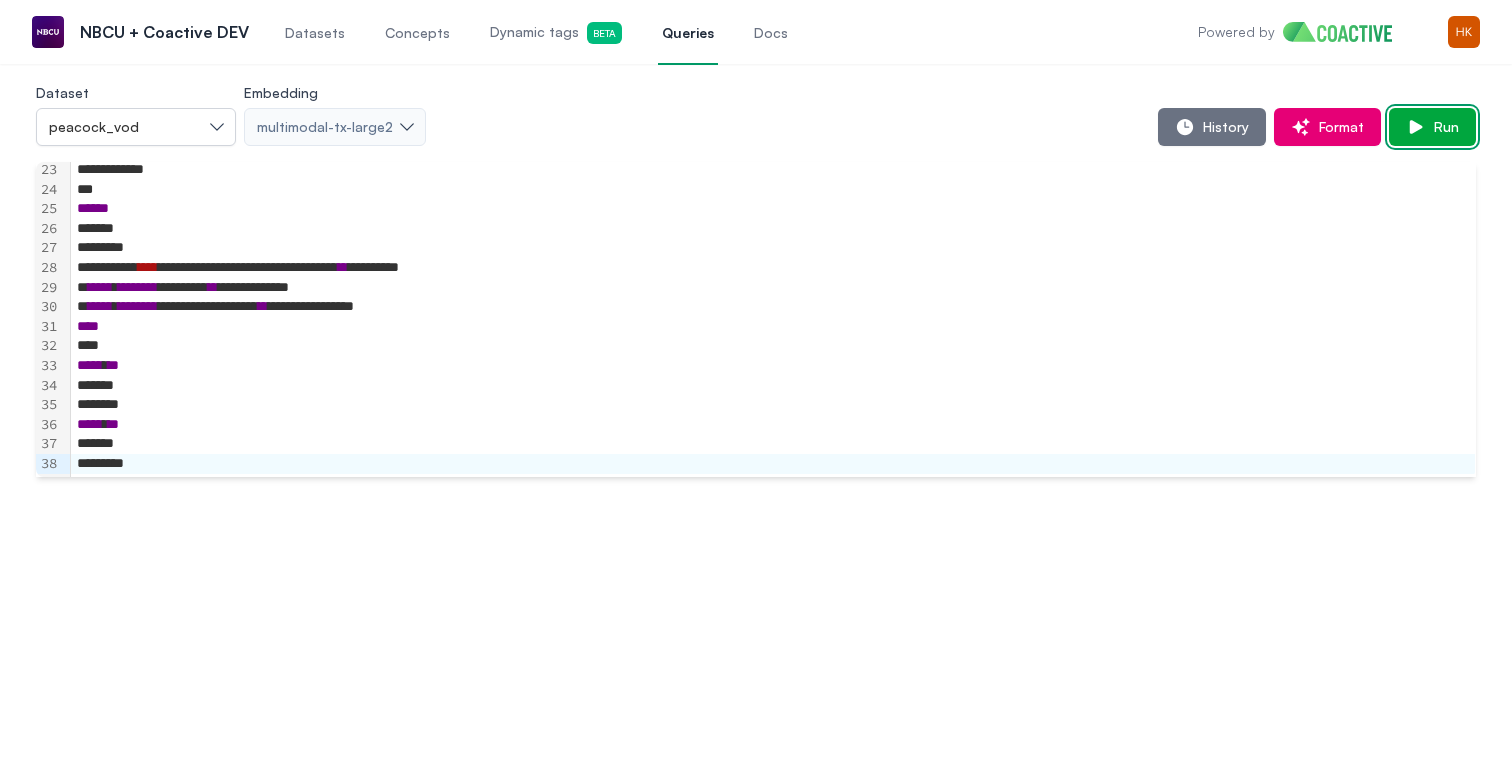 click on "Run" at bounding box center [1442, 127] 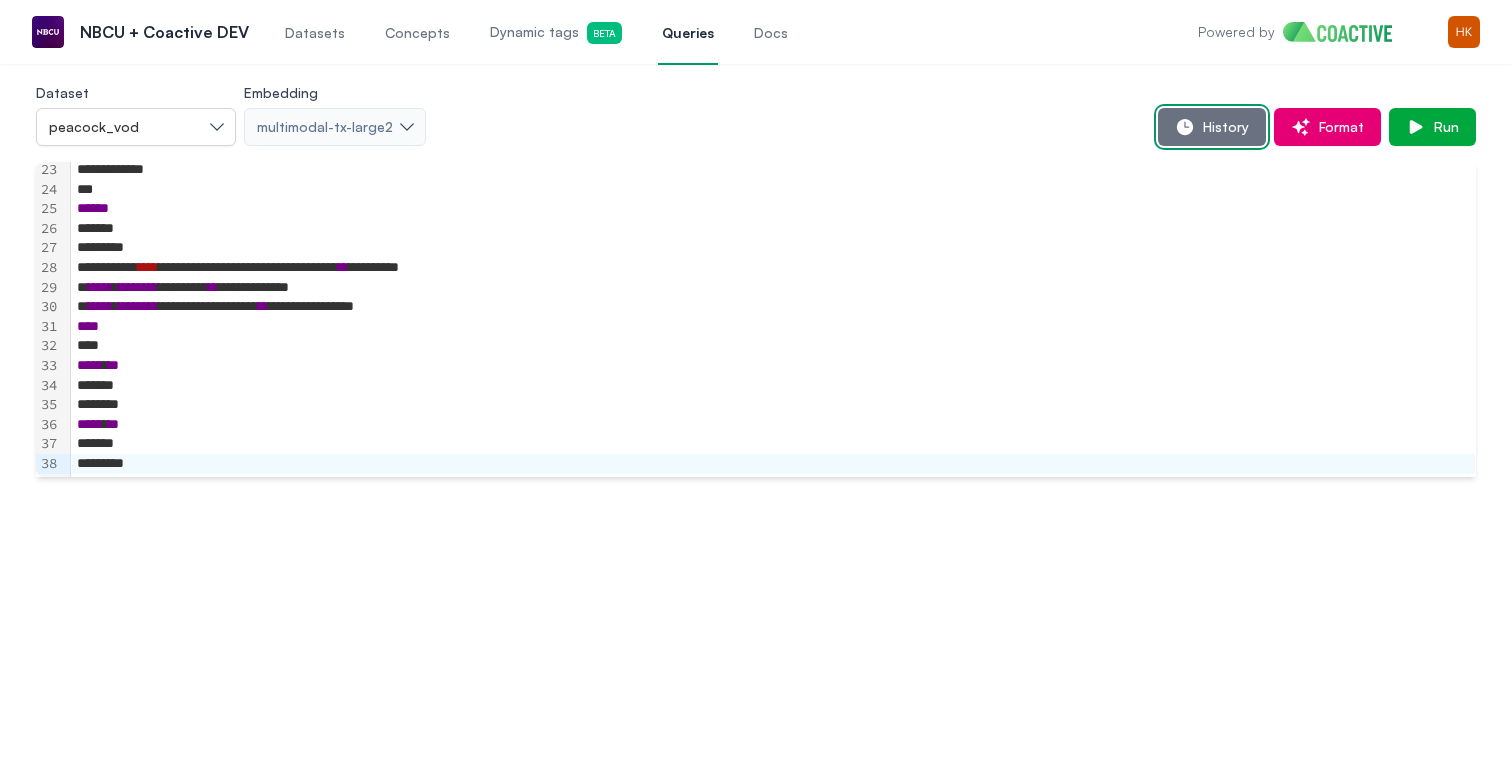 click on "History" at bounding box center (1222, 127) 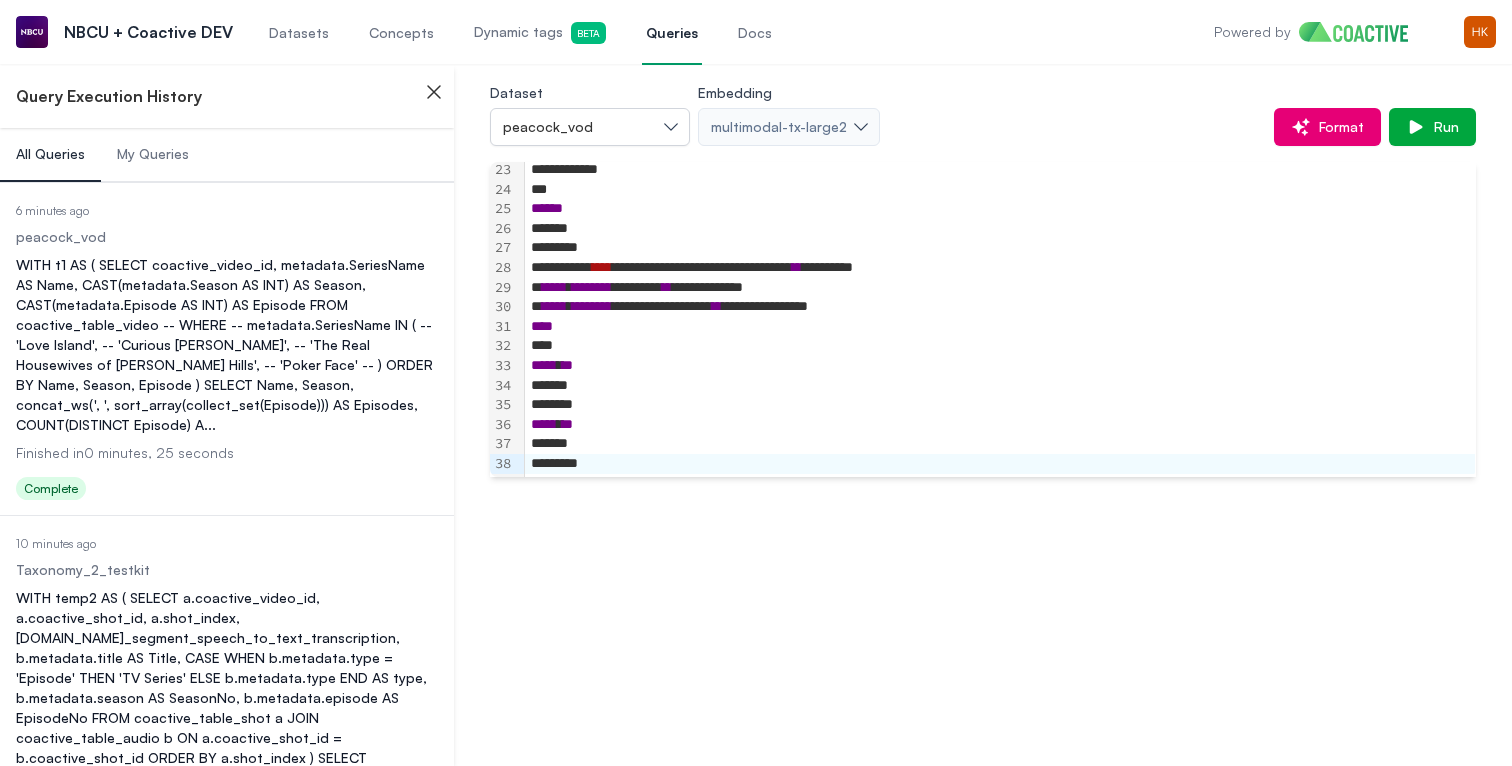 click on "*****   **" at bounding box center [1000, 366] 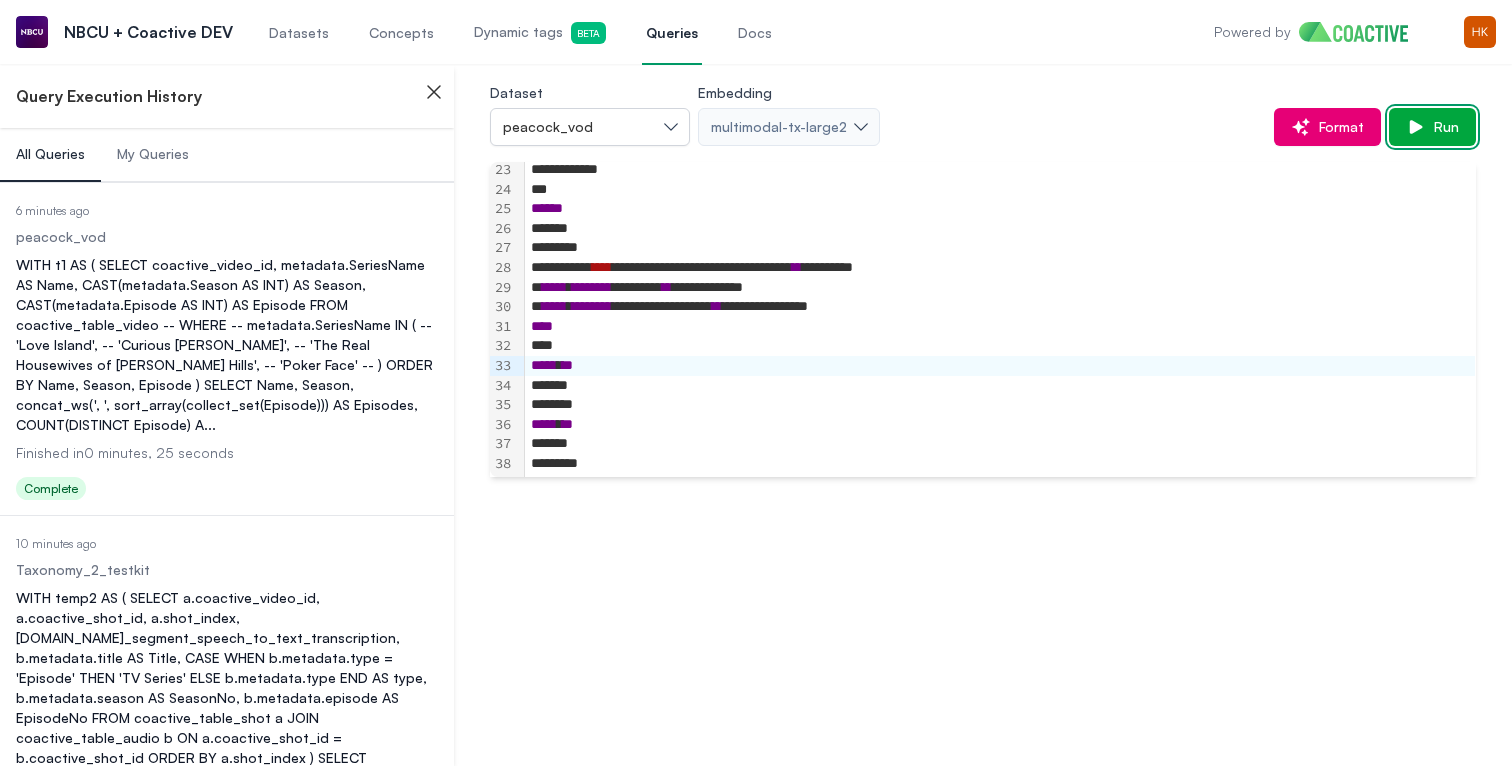 click on "Run" at bounding box center (1442, 127) 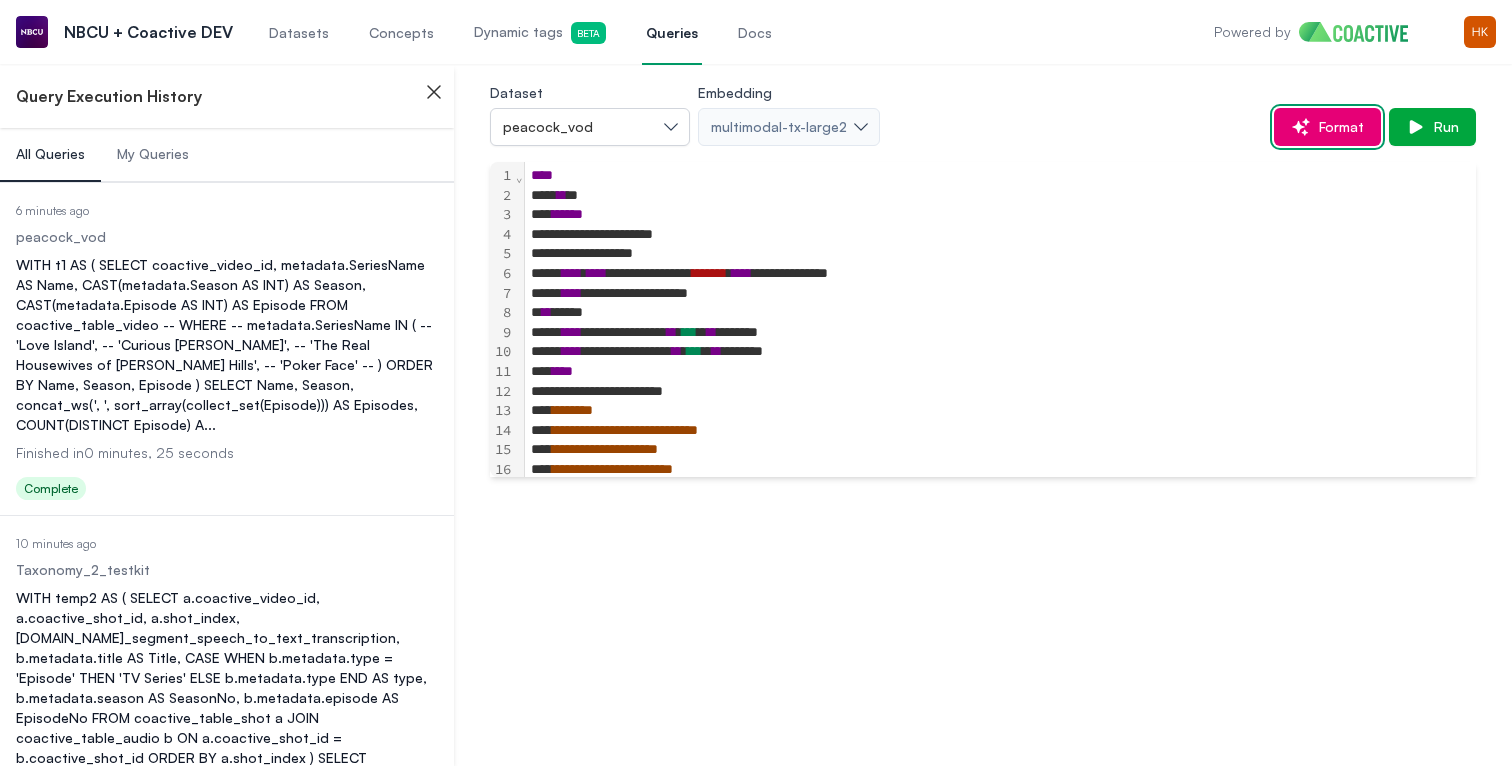 click on "Format" at bounding box center [1337, 127] 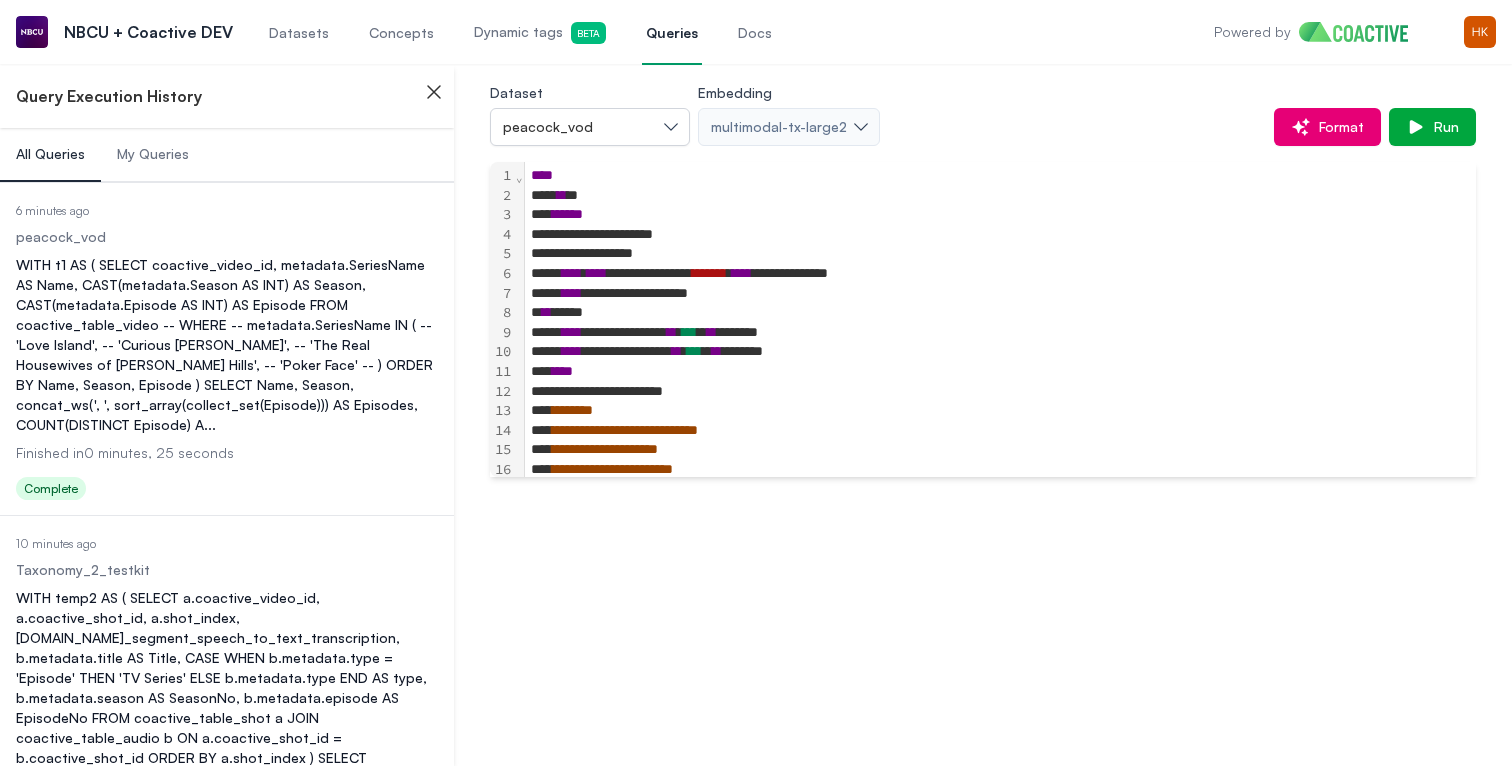 click on "**********" at bounding box center [1000, 254] 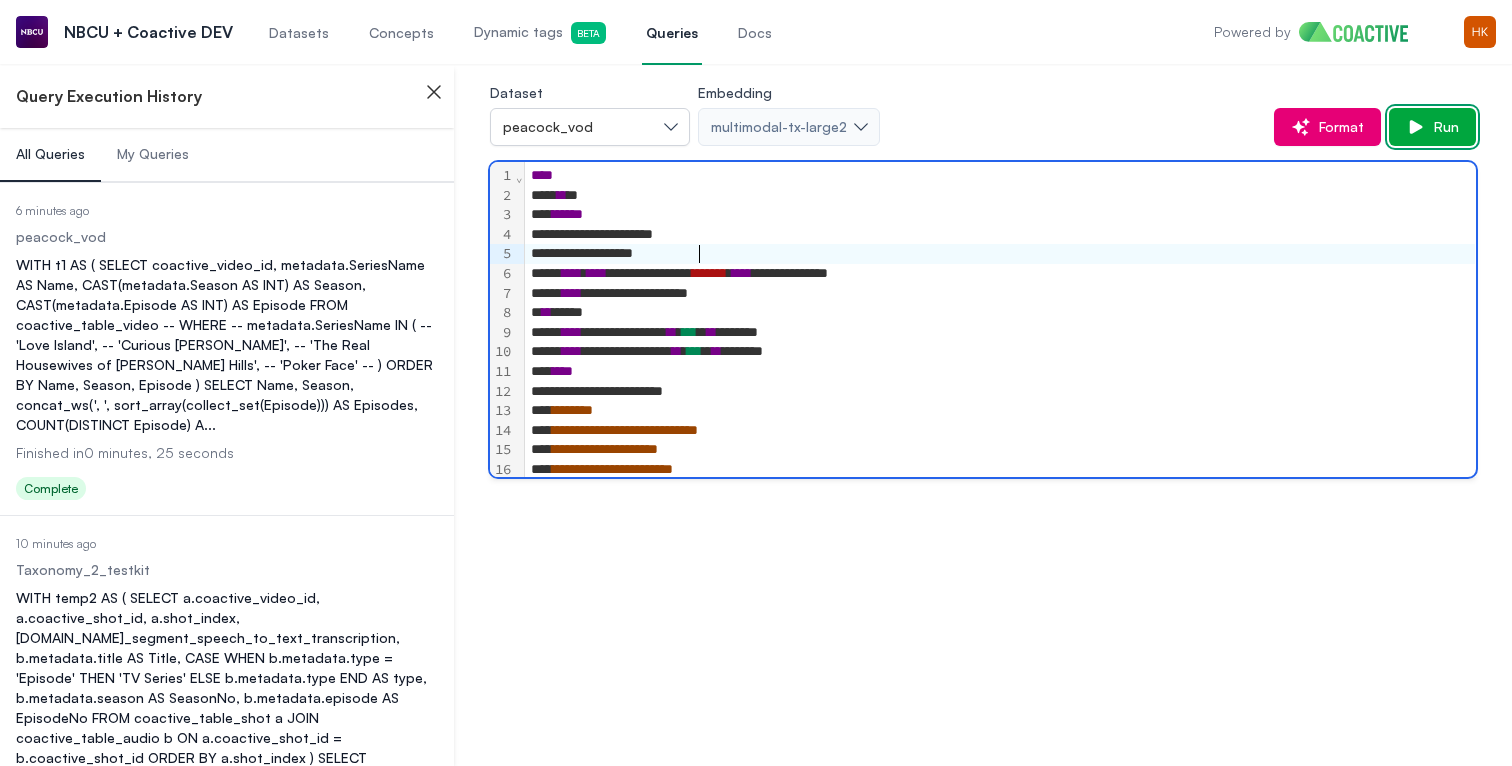 click on "Run" at bounding box center (1442, 127) 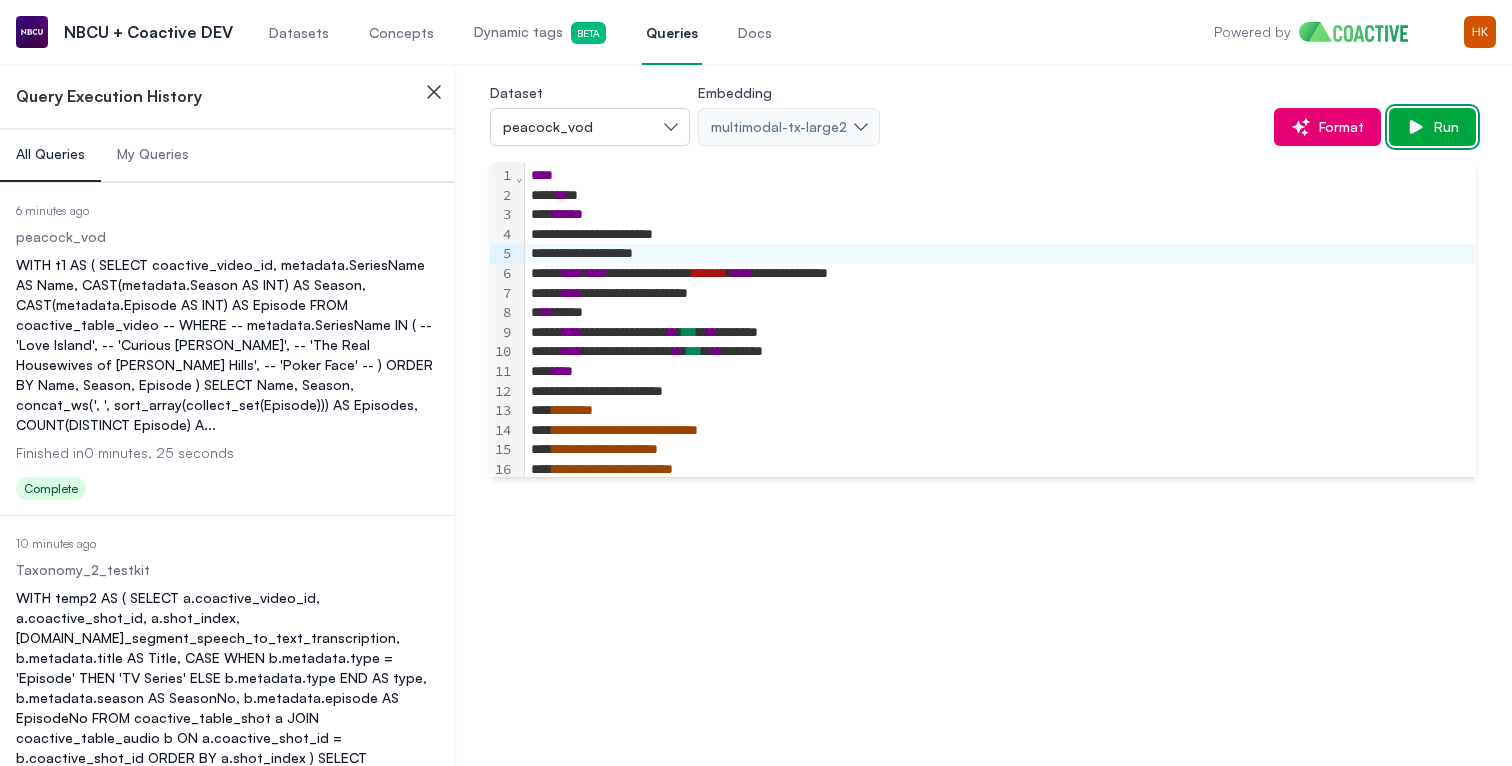 click on "Run" at bounding box center (1442, 127) 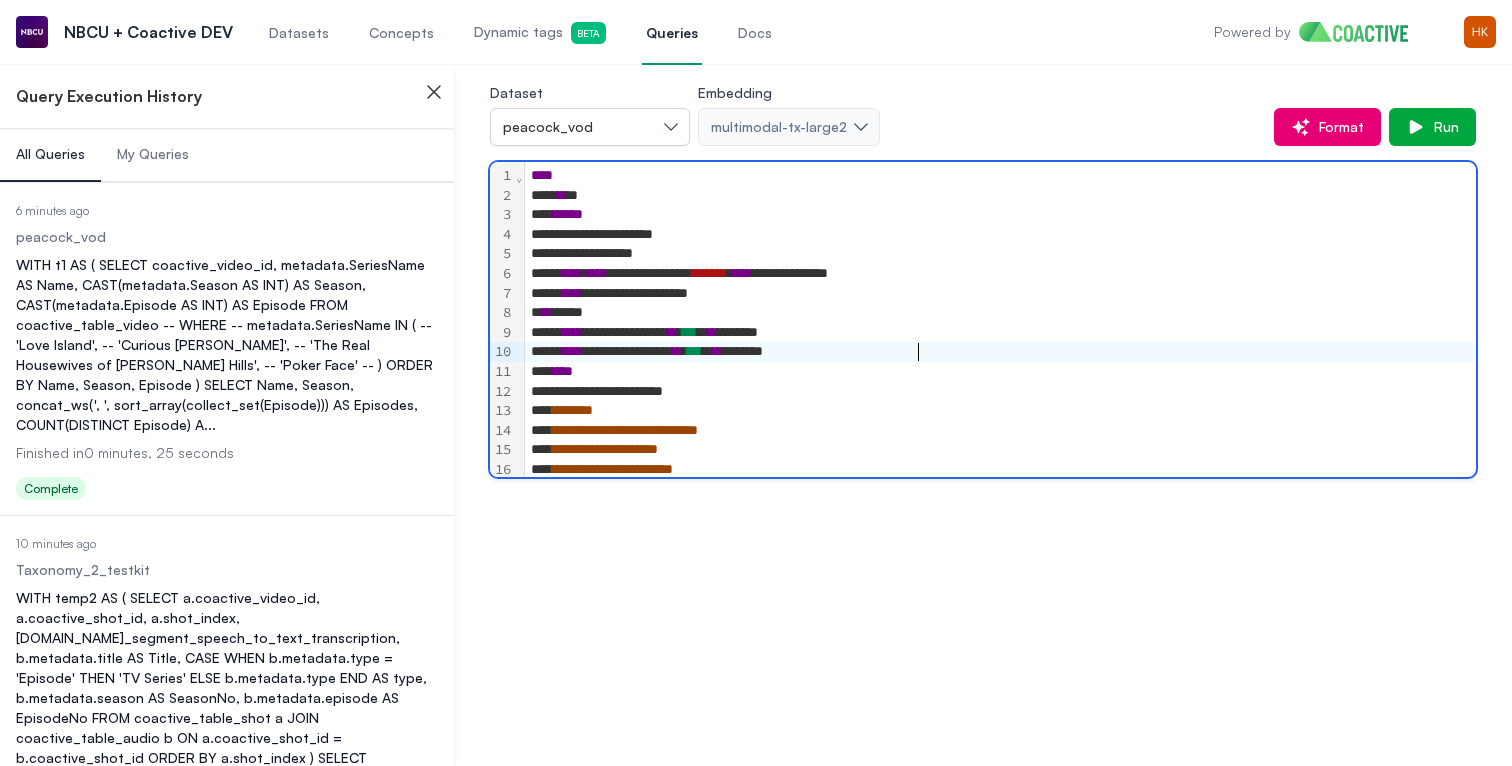 click on "**********" at bounding box center (1000, 352) 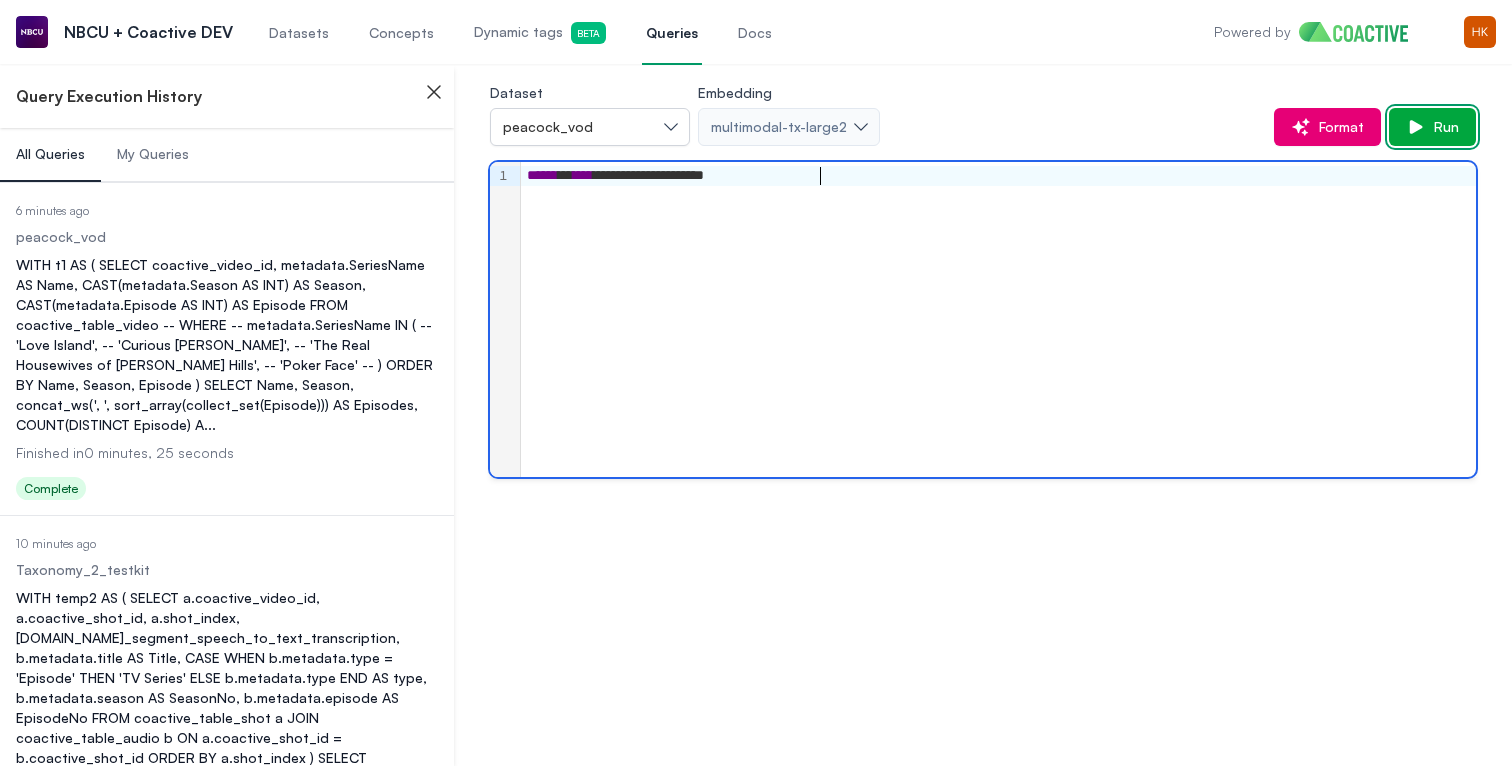 click on "Run" at bounding box center (1442, 127) 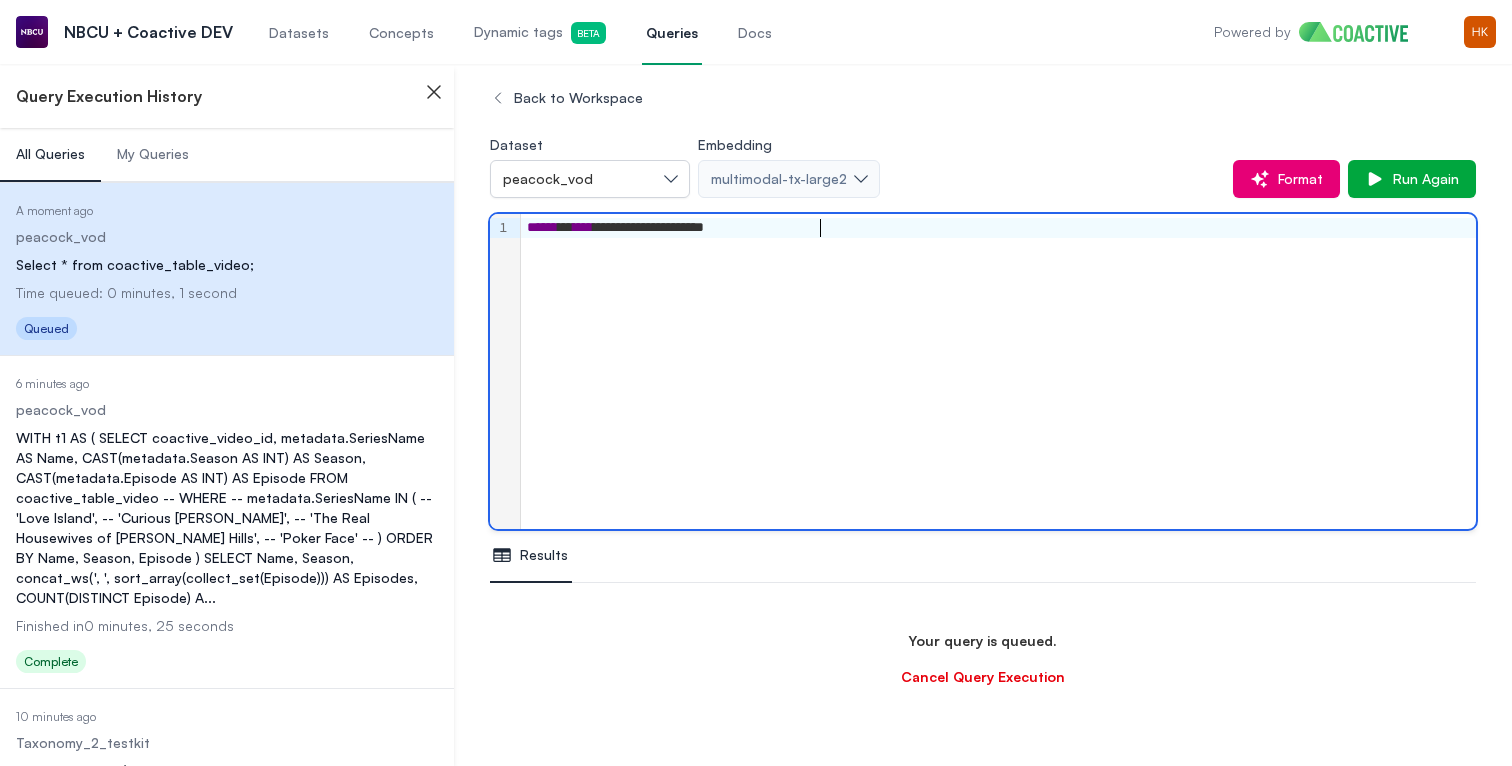 scroll, scrollTop: 18, scrollLeft: 0, axis: vertical 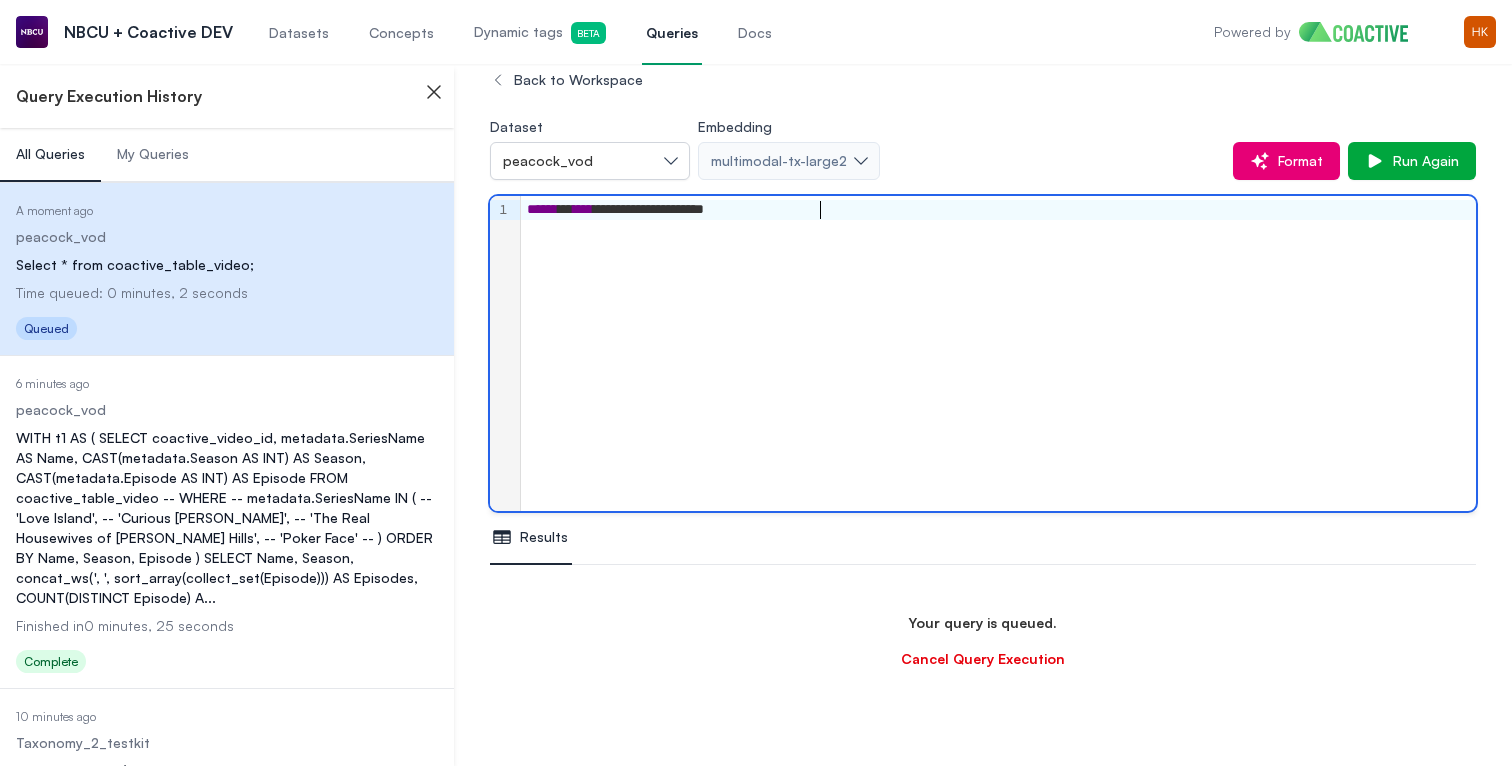 click on "Cancel Query Execution" at bounding box center (983, 659) 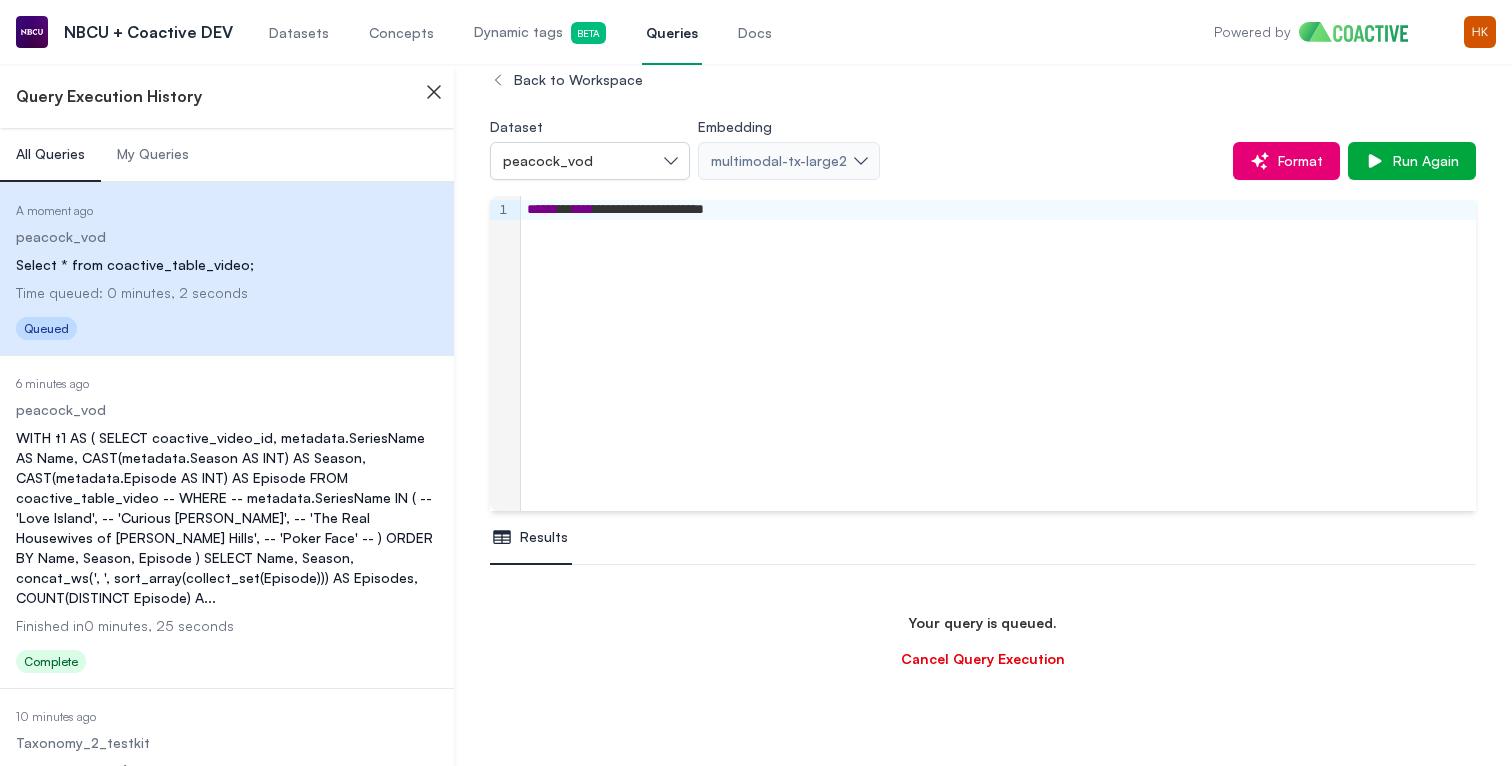 scroll, scrollTop: 0, scrollLeft: 0, axis: both 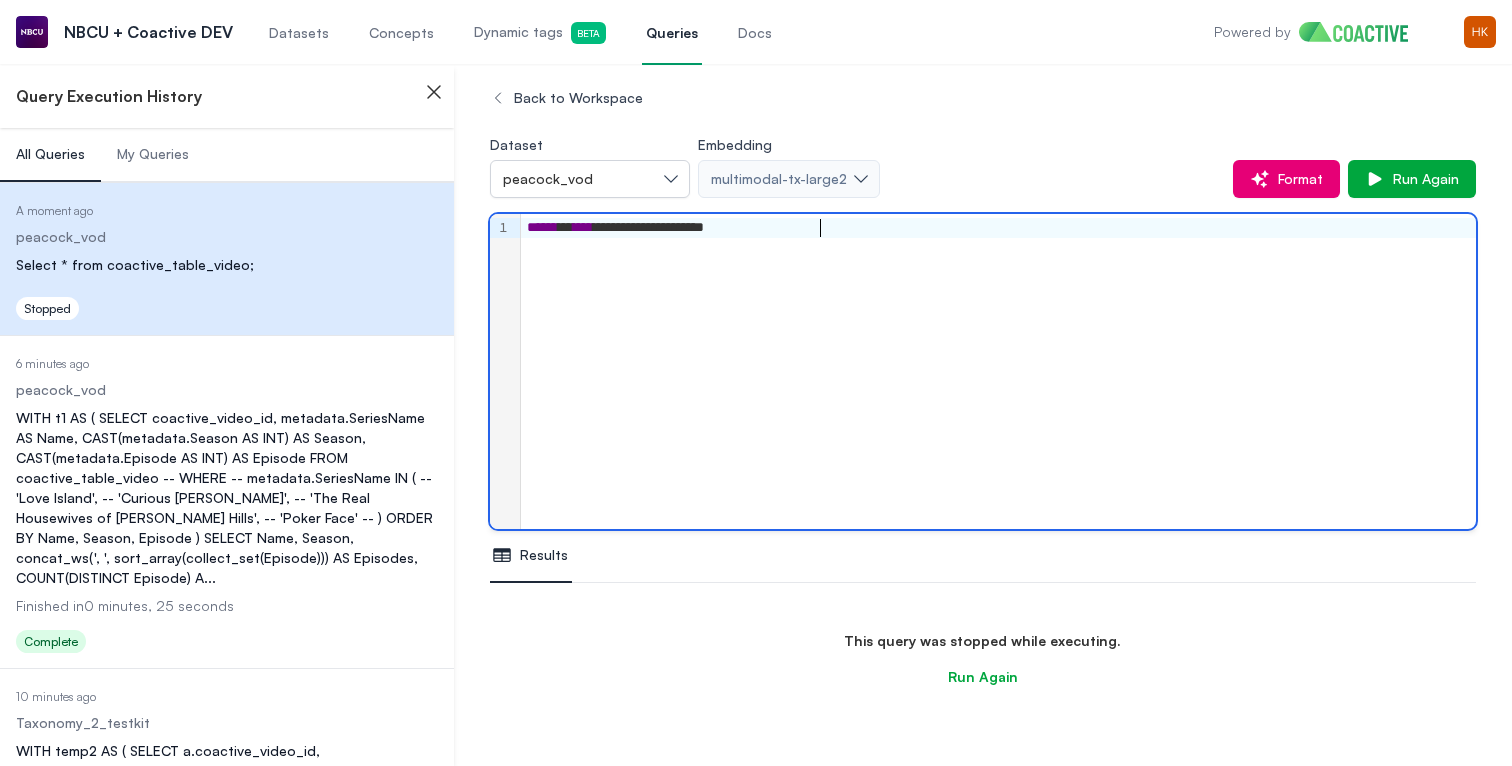 click on "**********" at bounding box center [998, 371] 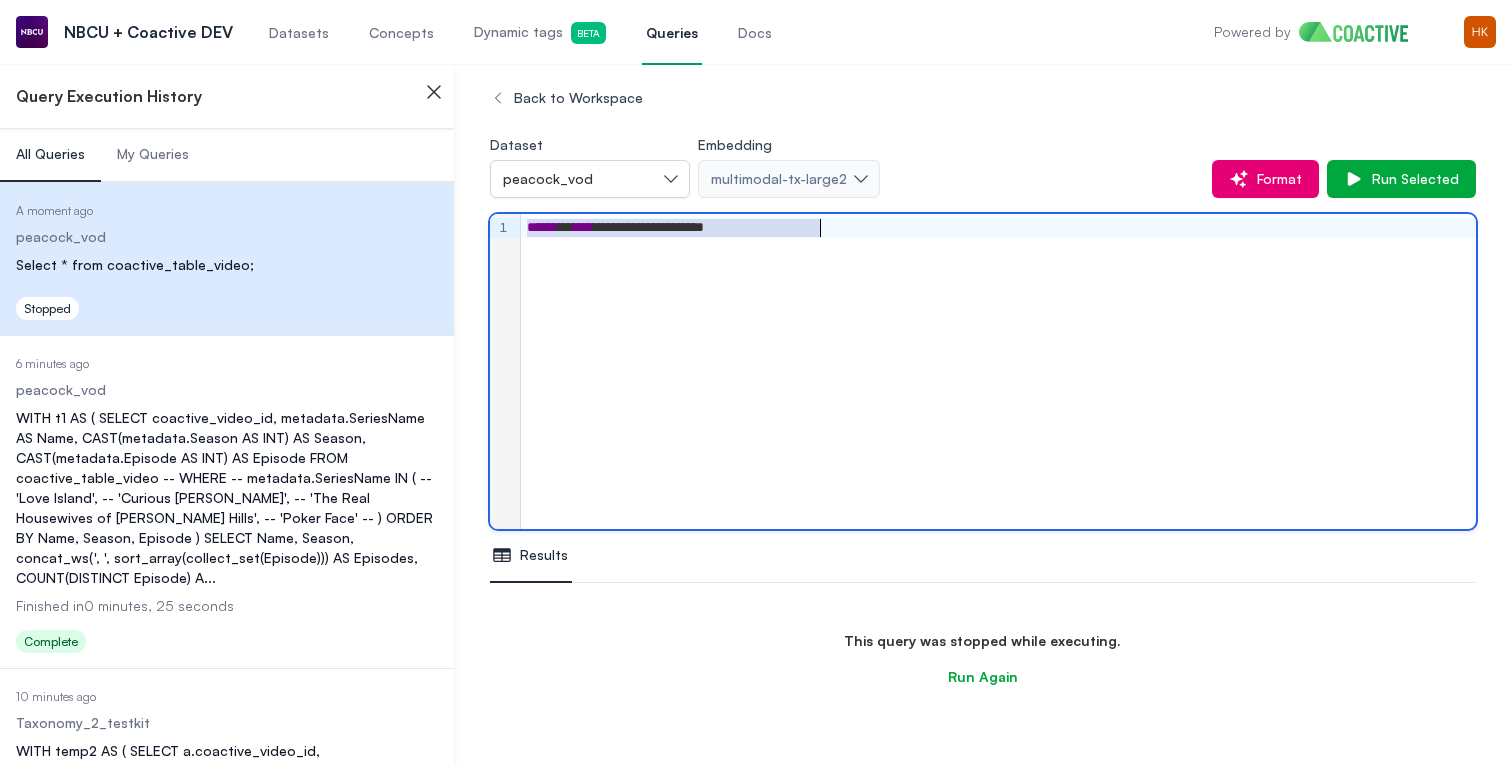 scroll, scrollTop: 437, scrollLeft: 0, axis: vertical 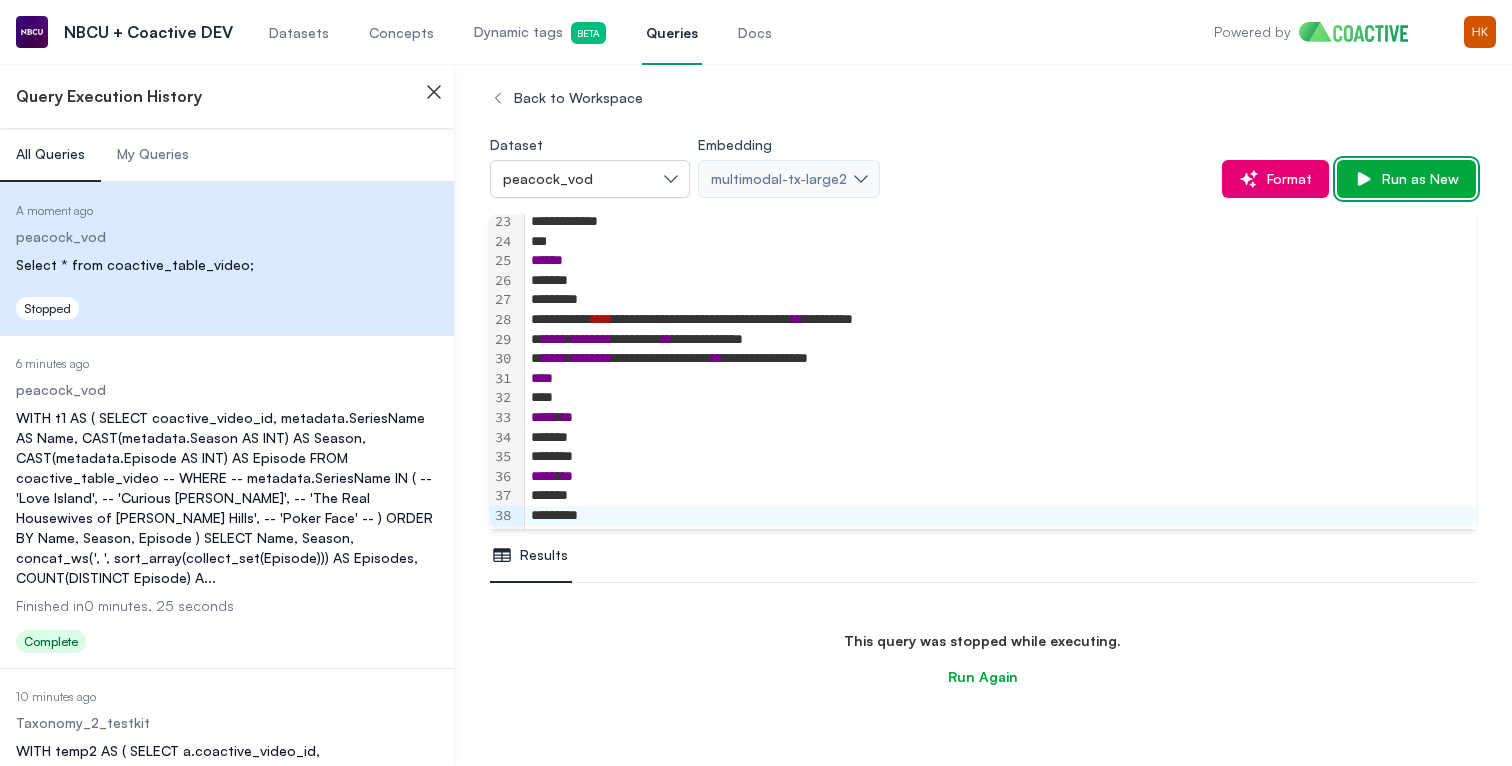 click on "Run as New" at bounding box center [1416, 179] 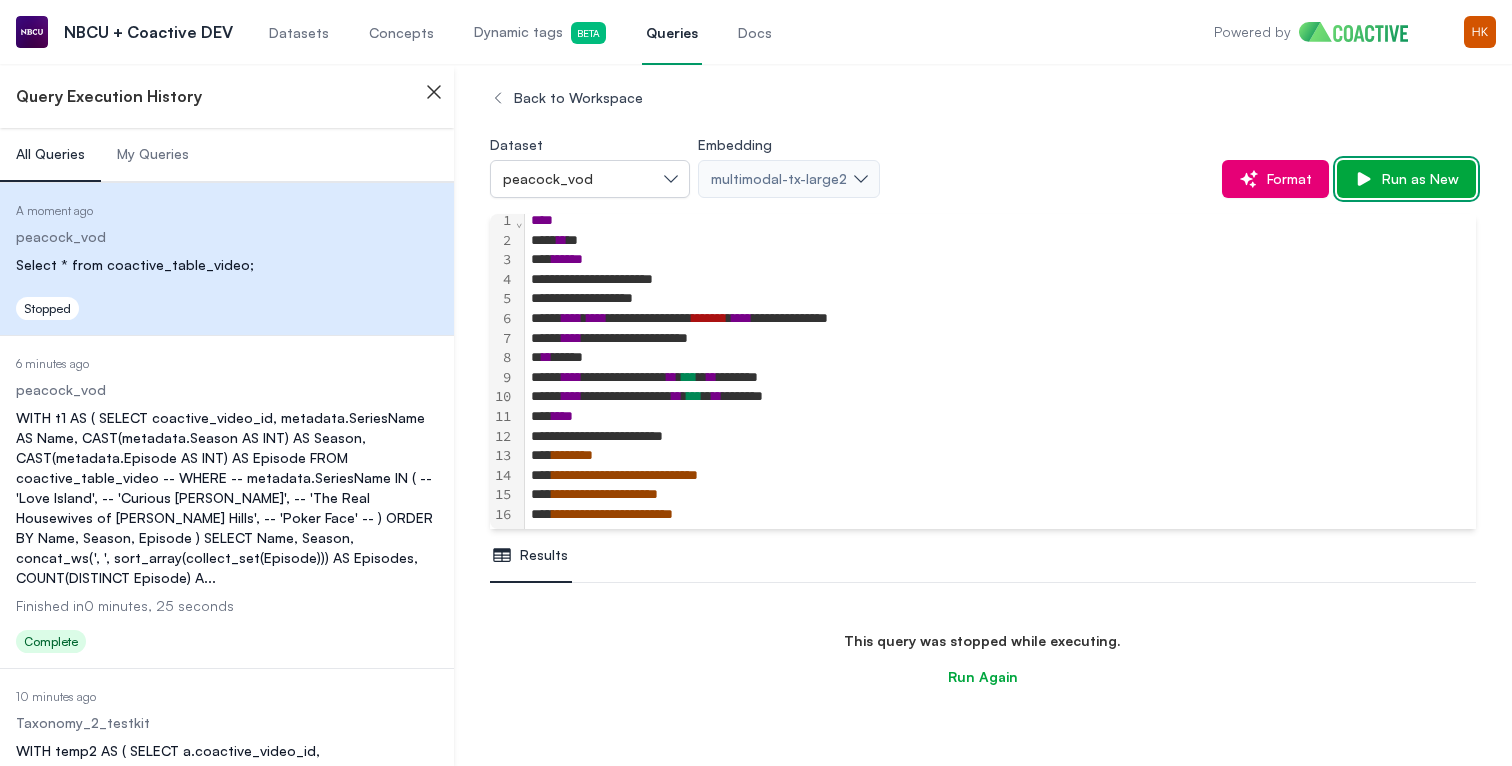 scroll, scrollTop: 0, scrollLeft: 0, axis: both 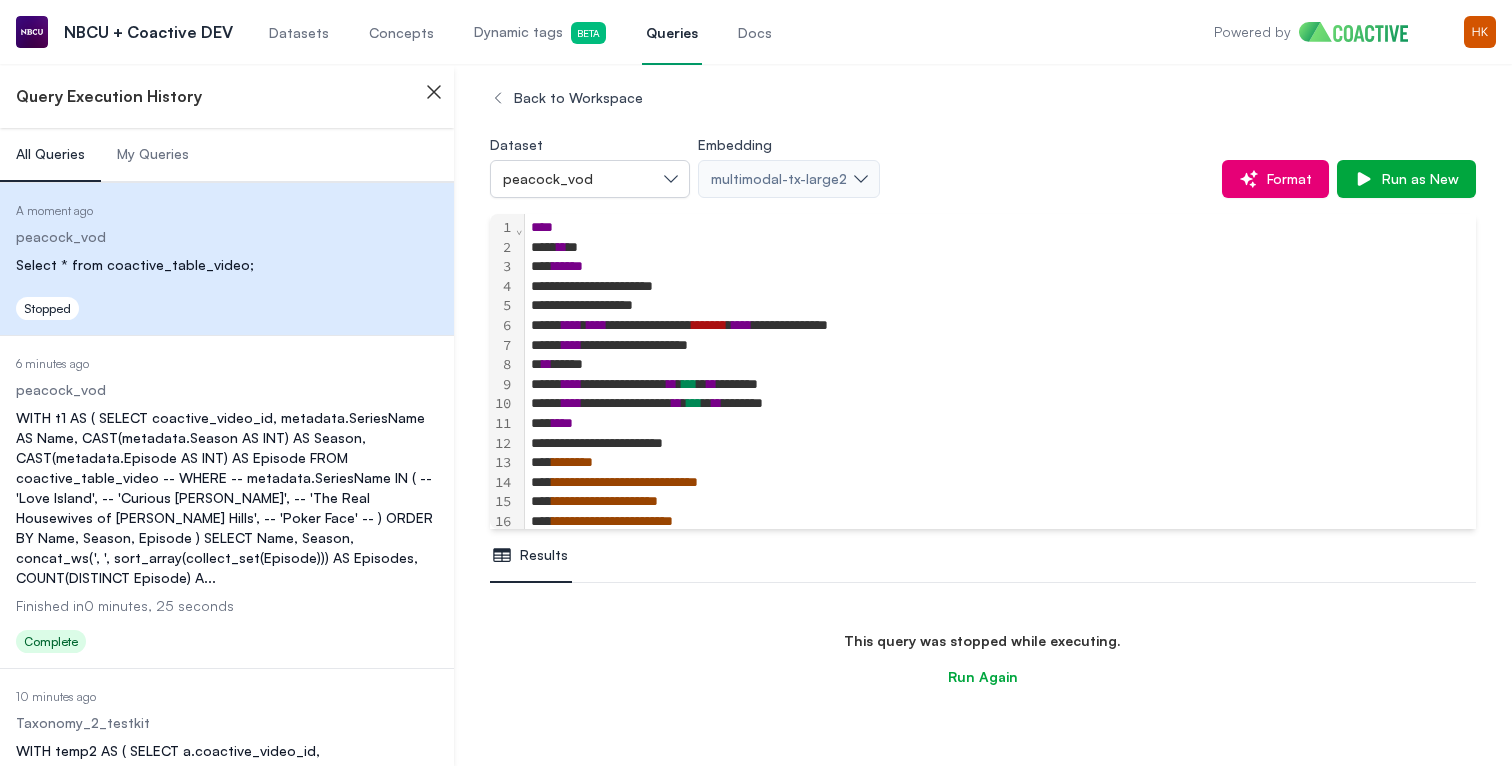 click on "**********" at bounding box center (1000, 404) 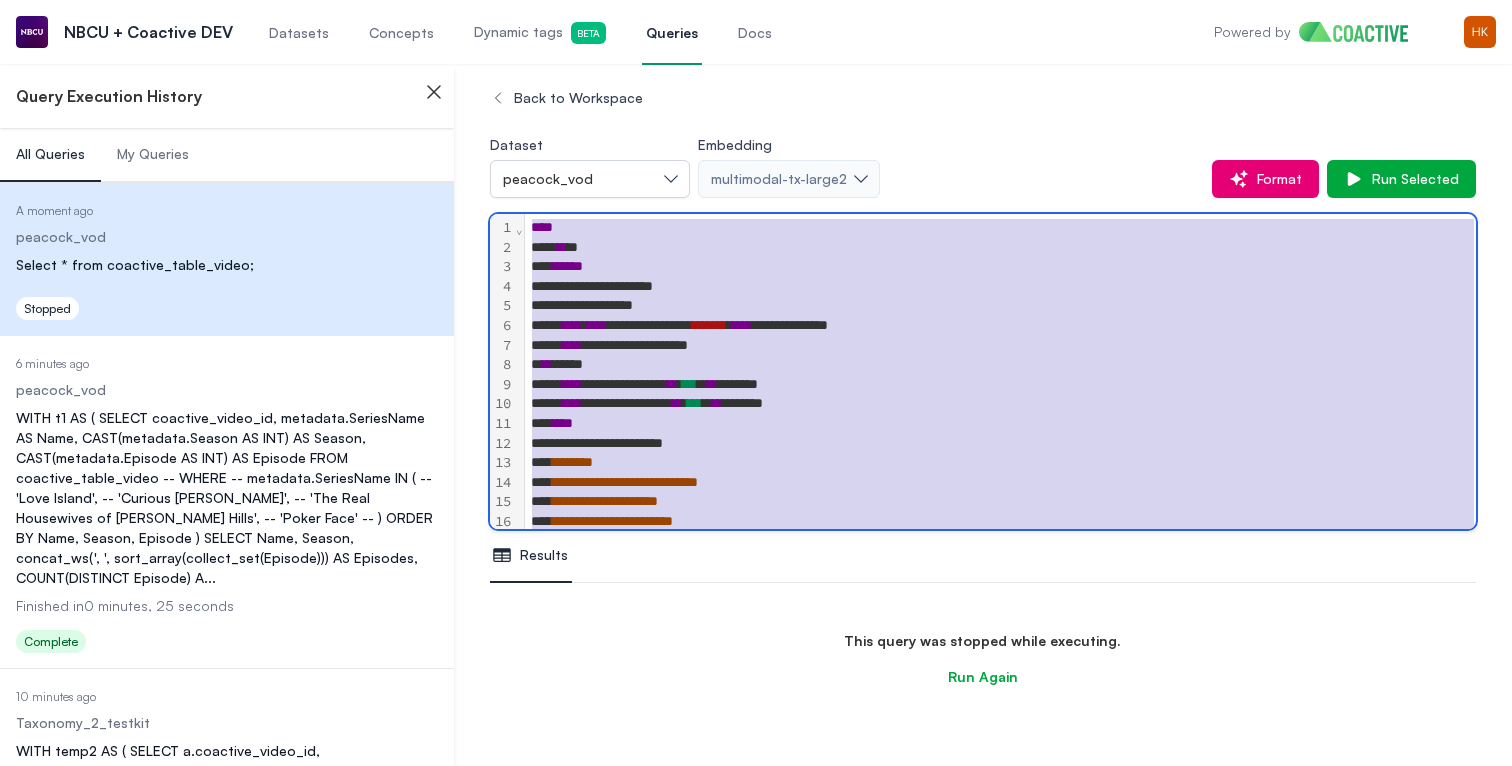 click on "**********" at bounding box center (1000, 404) 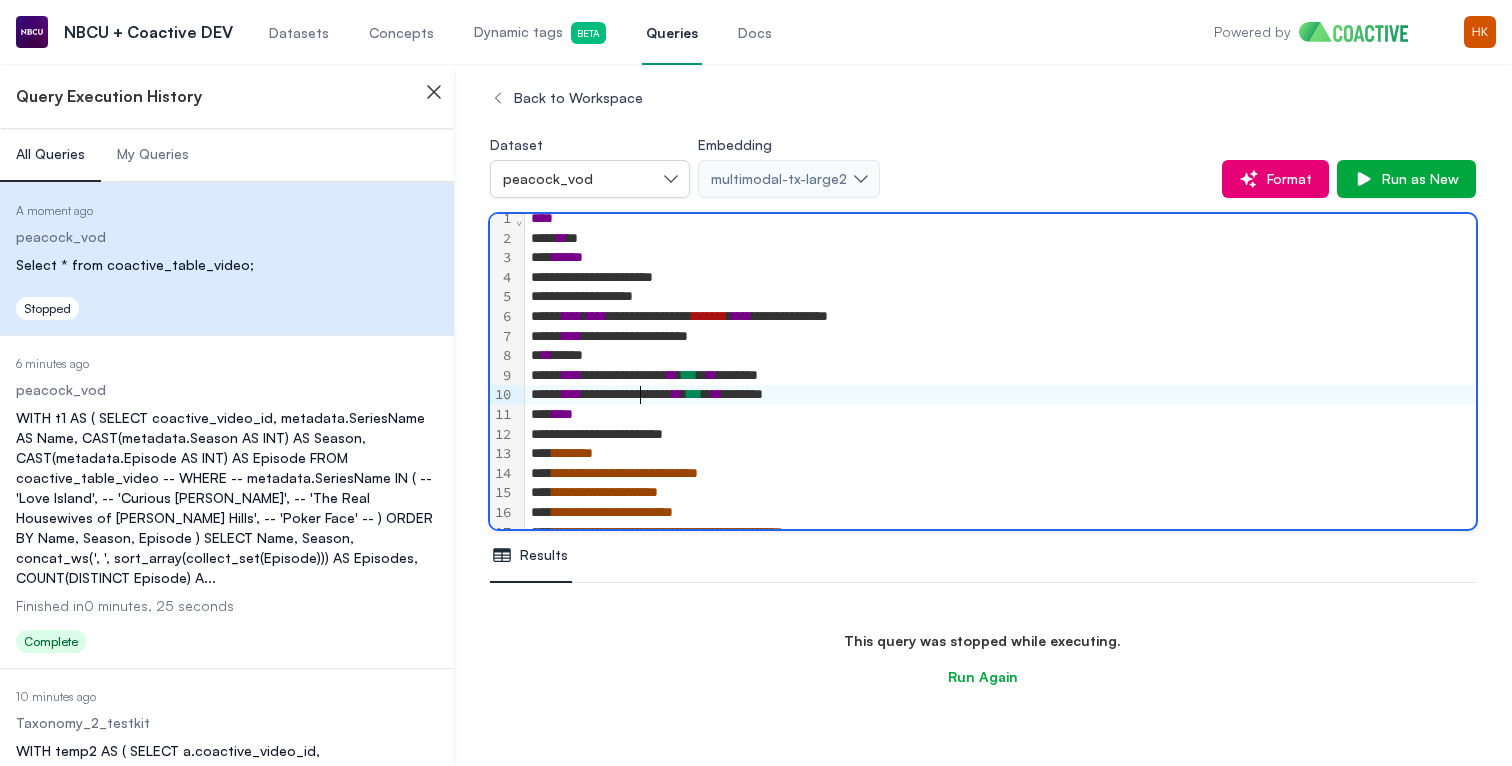 scroll, scrollTop: 0, scrollLeft: 0, axis: both 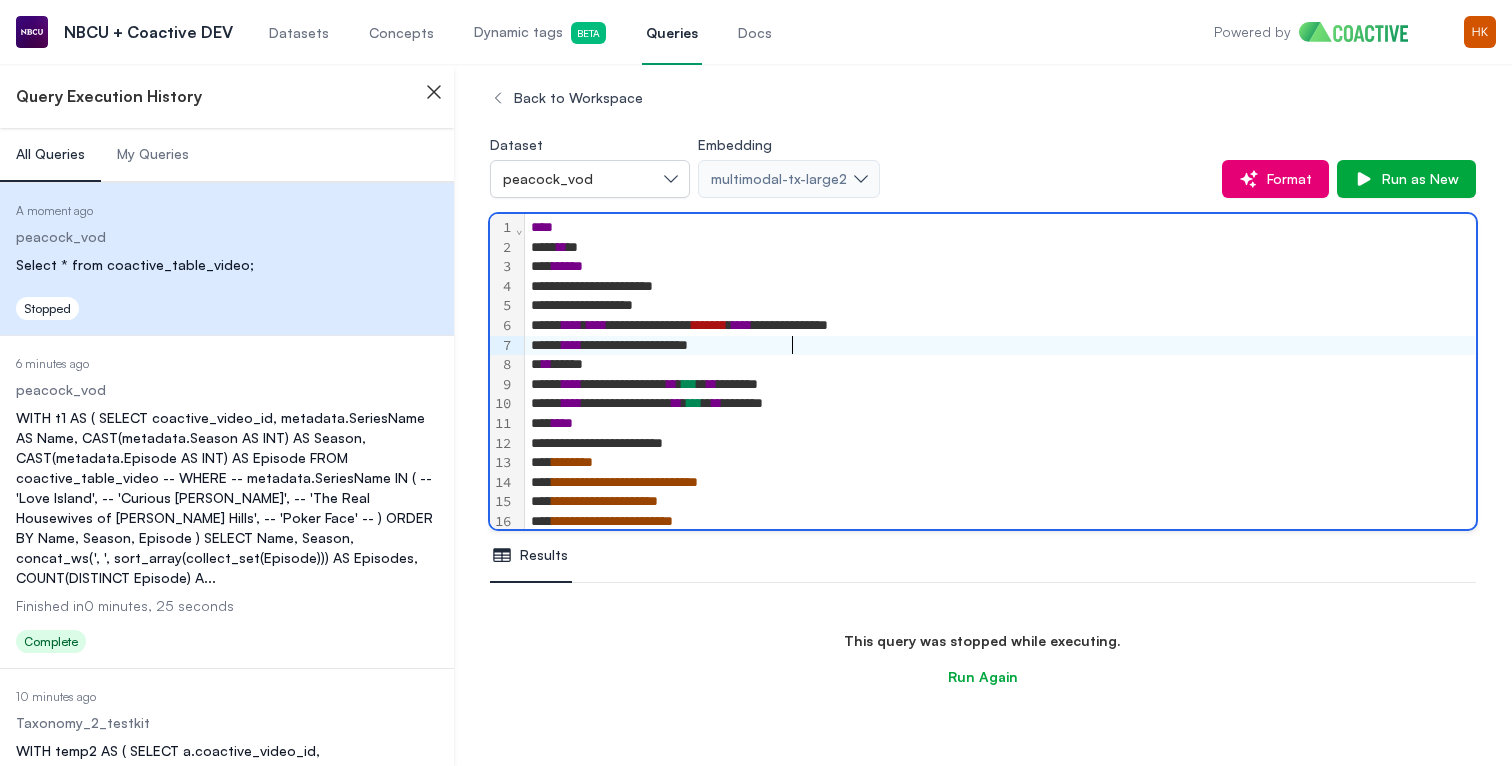 click on "**********" at bounding box center [1000, 346] 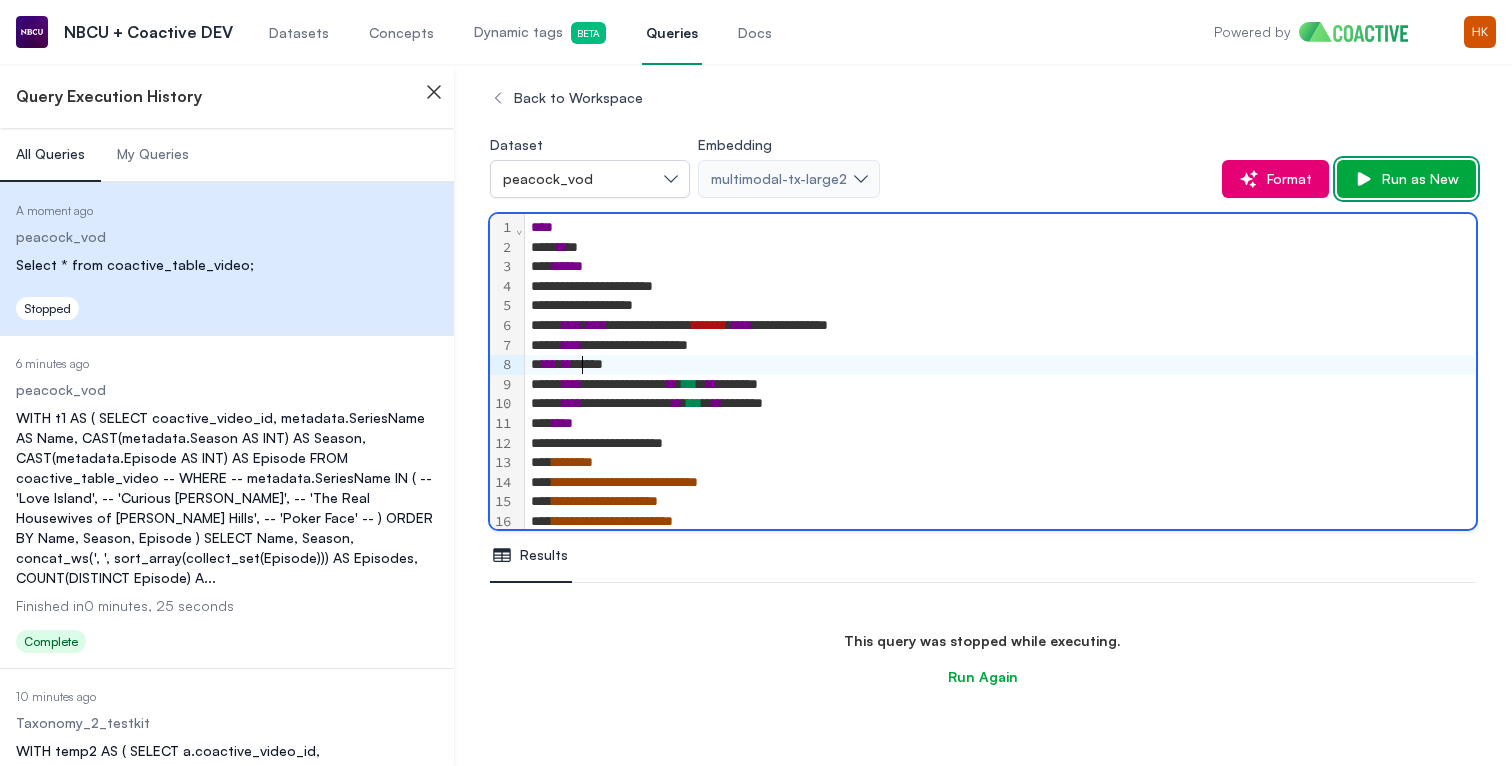 click on "Run as New" at bounding box center (1416, 179) 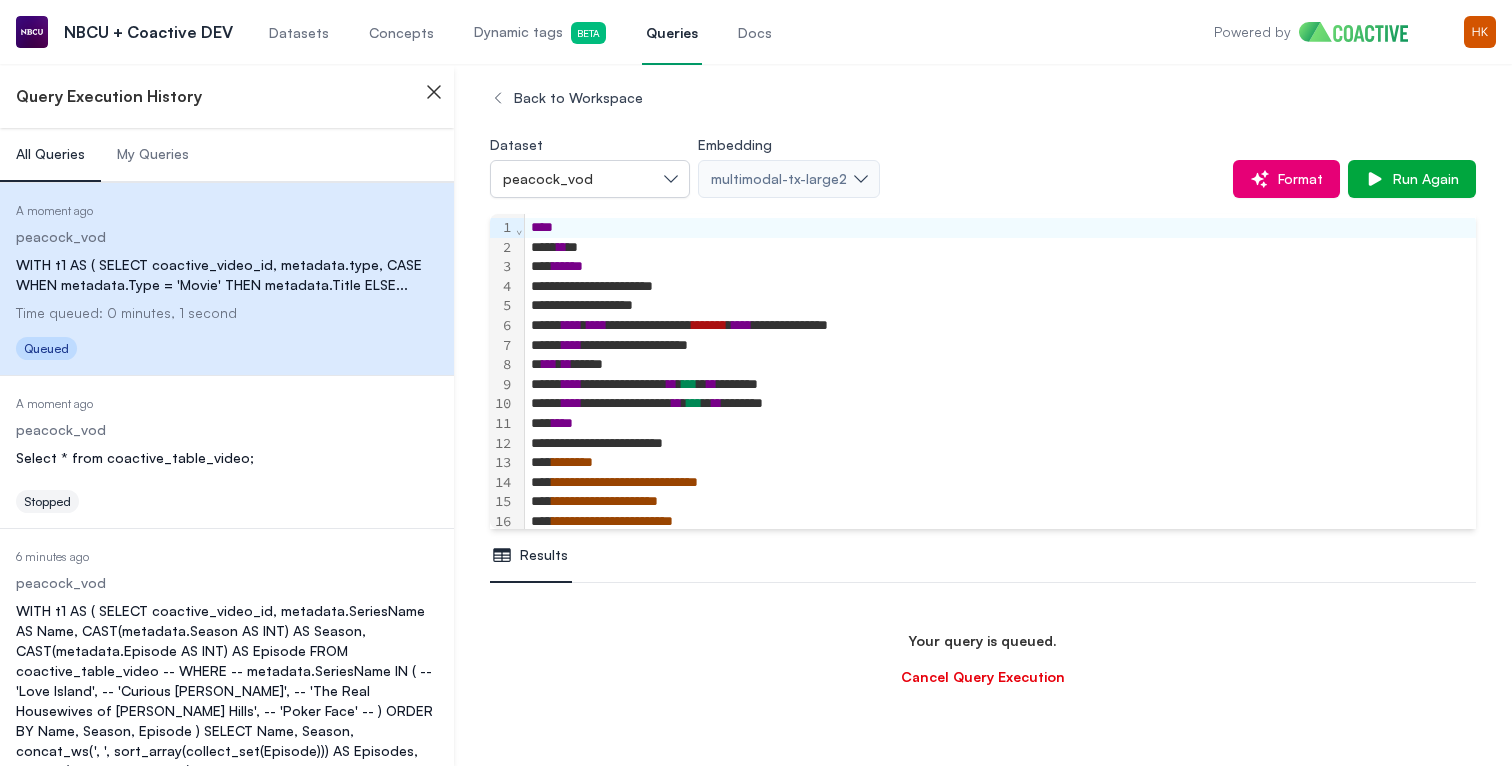 scroll, scrollTop: 18, scrollLeft: 0, axis: vertical 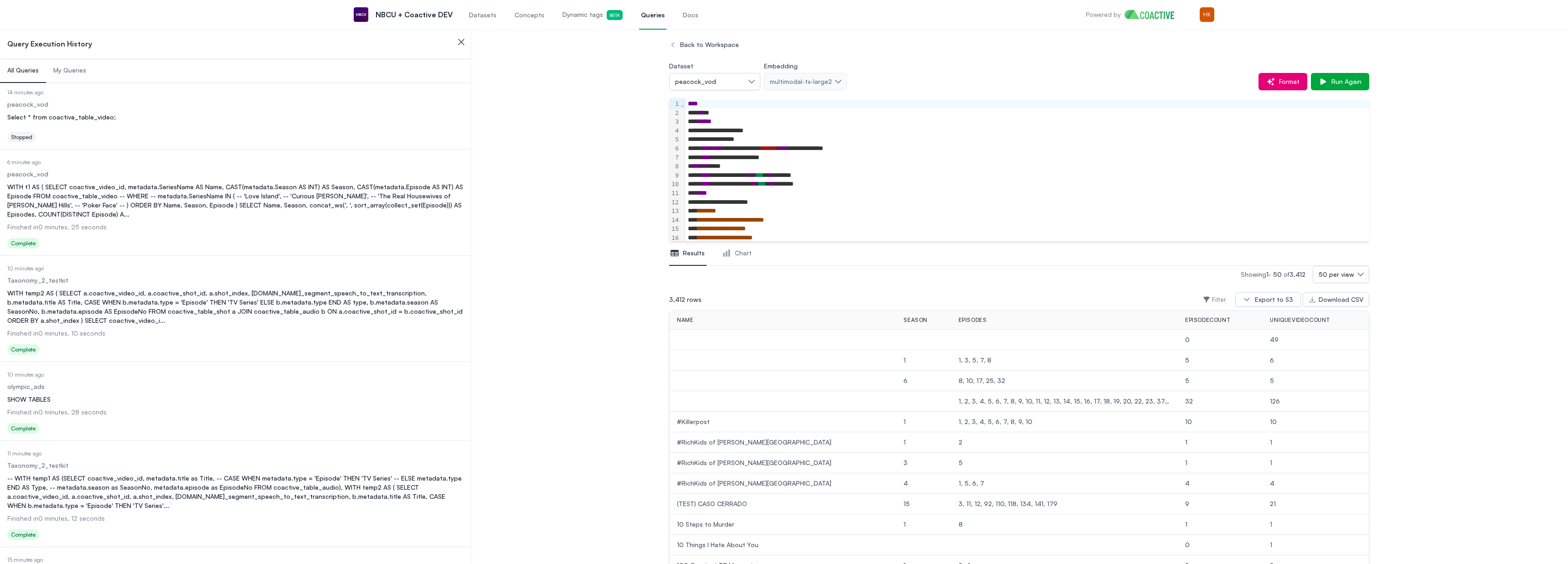 click on "**********" at bounding box center [1027, 140] 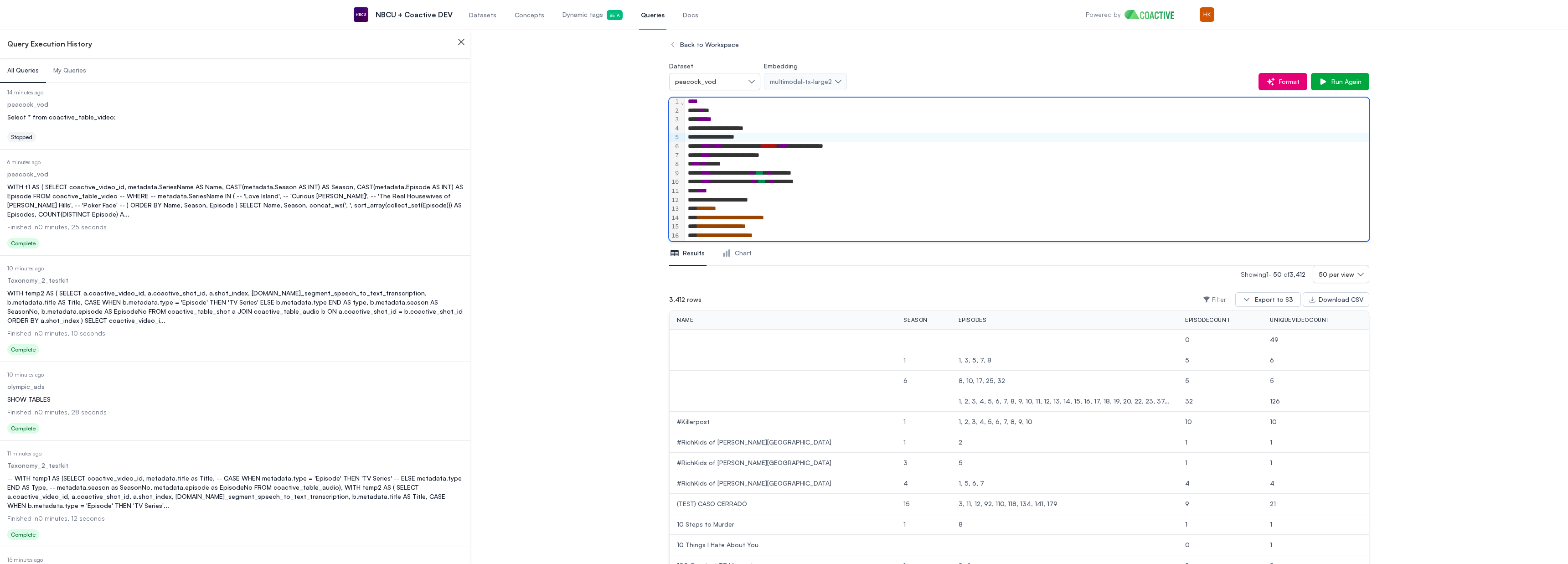 scroll, scrollTop: 0, scrollLeft: 0, axis: both 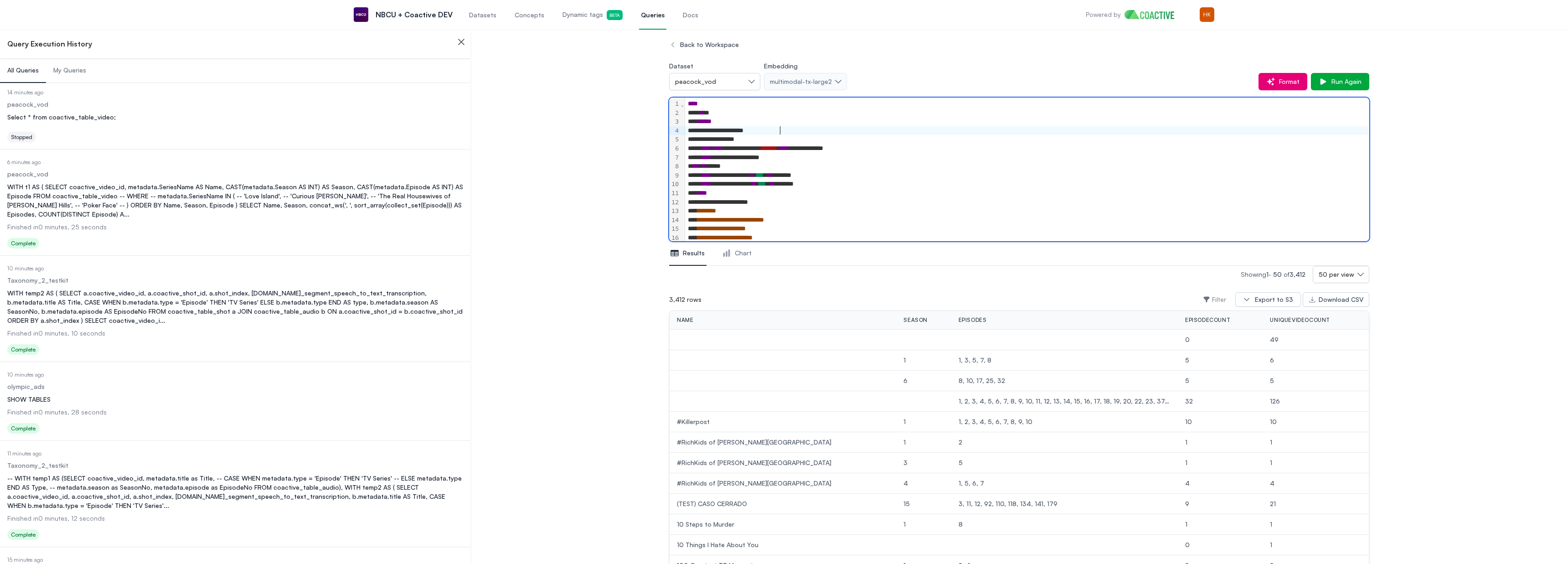 click on "**********" at bounding box center [1027, 131] 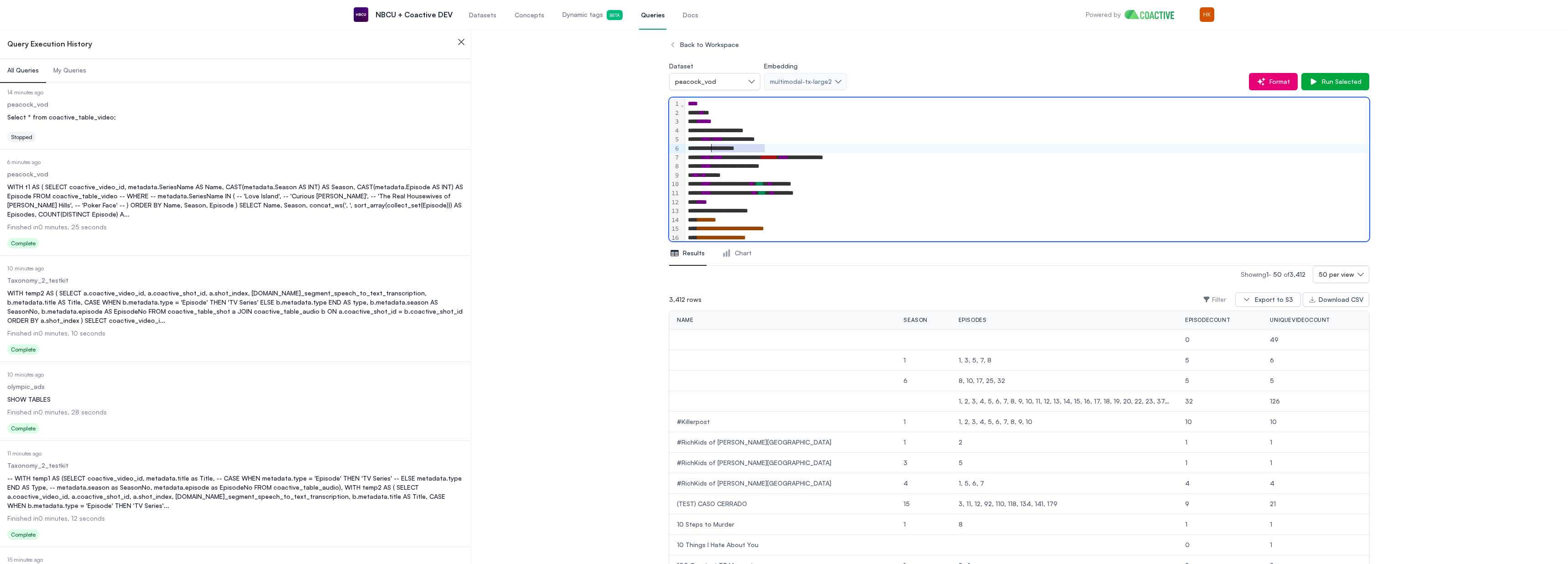 drag, startPoint x: 769, startPoint y: 150, endPoint x: 709, endPoint y: 148, distance: 60.03332 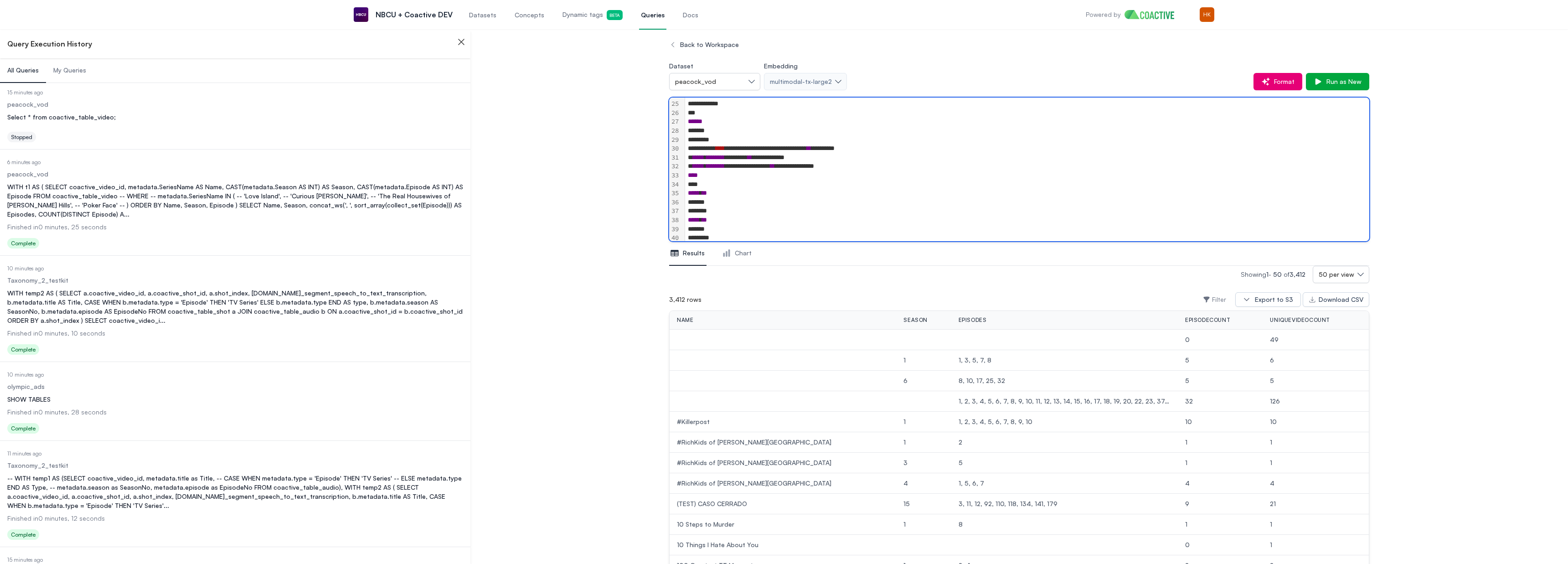 scroll, scrollTop: 217, scrollLeft: 0, axis: vertical 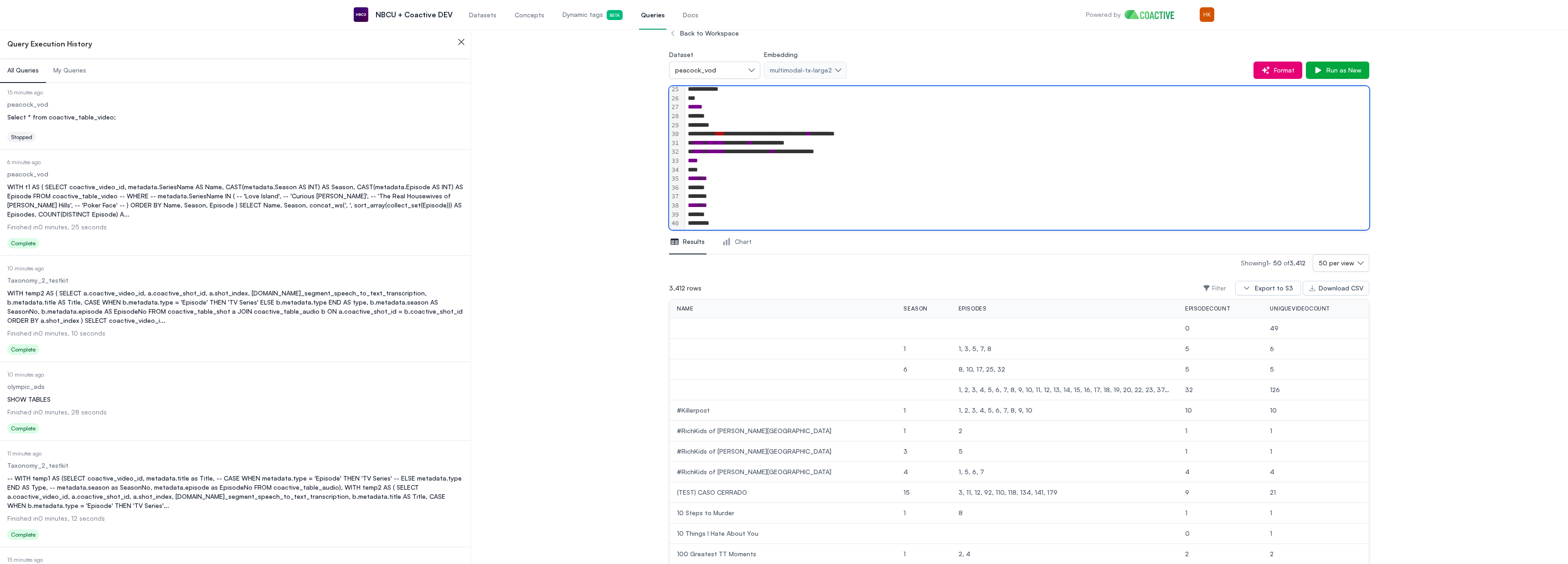 click on "******" at bounding box center [1027, 197] 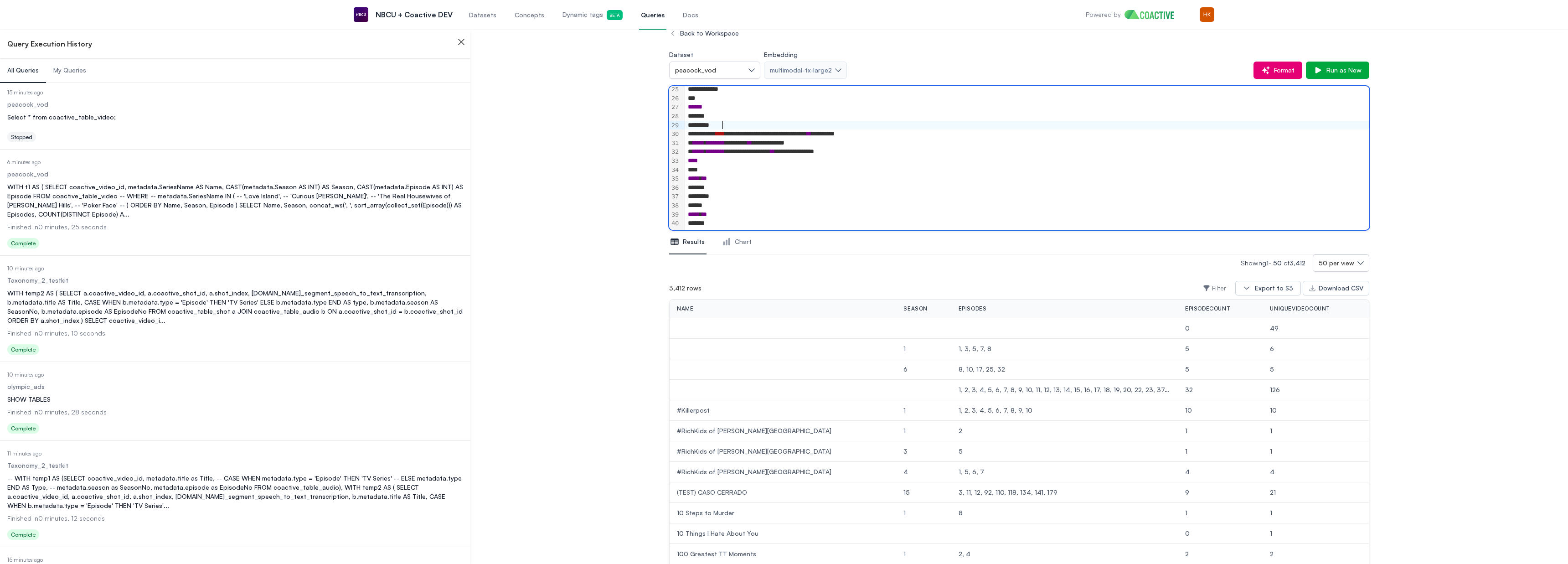 click on "*******" at bounding box center (1027, 125) 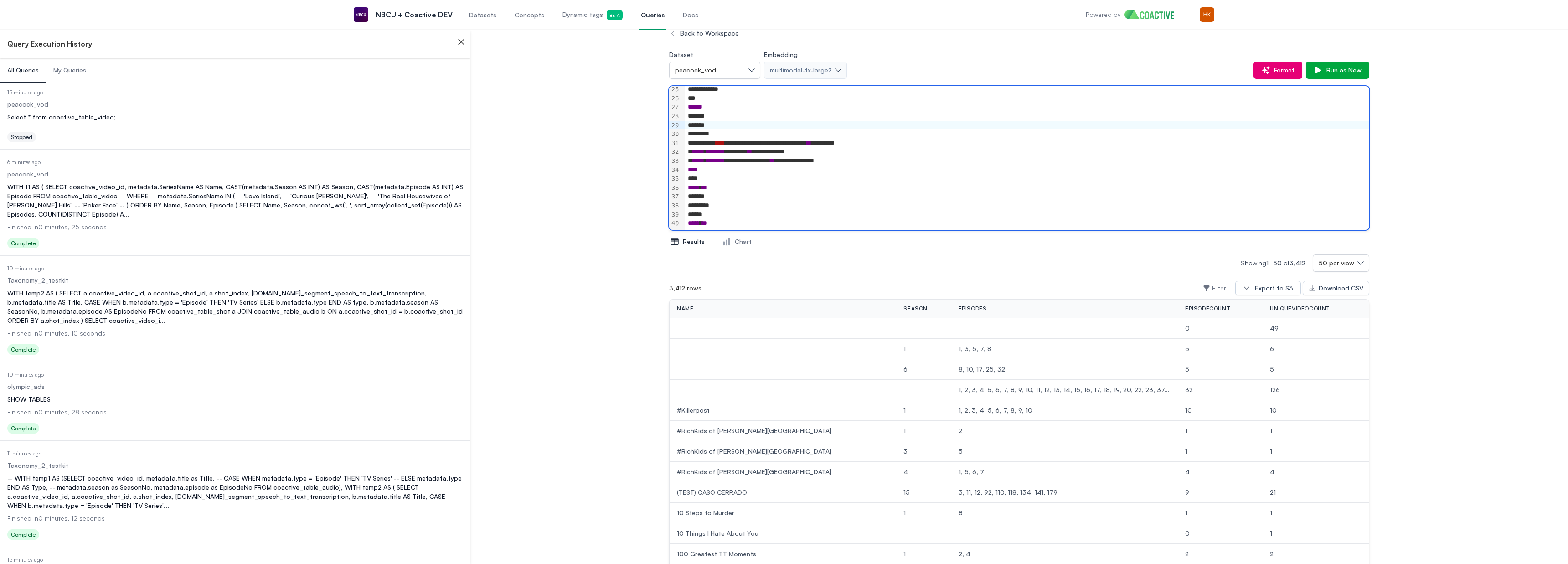 scroll, scrollTop: 235, scrollLeft: 0, axis: vertical 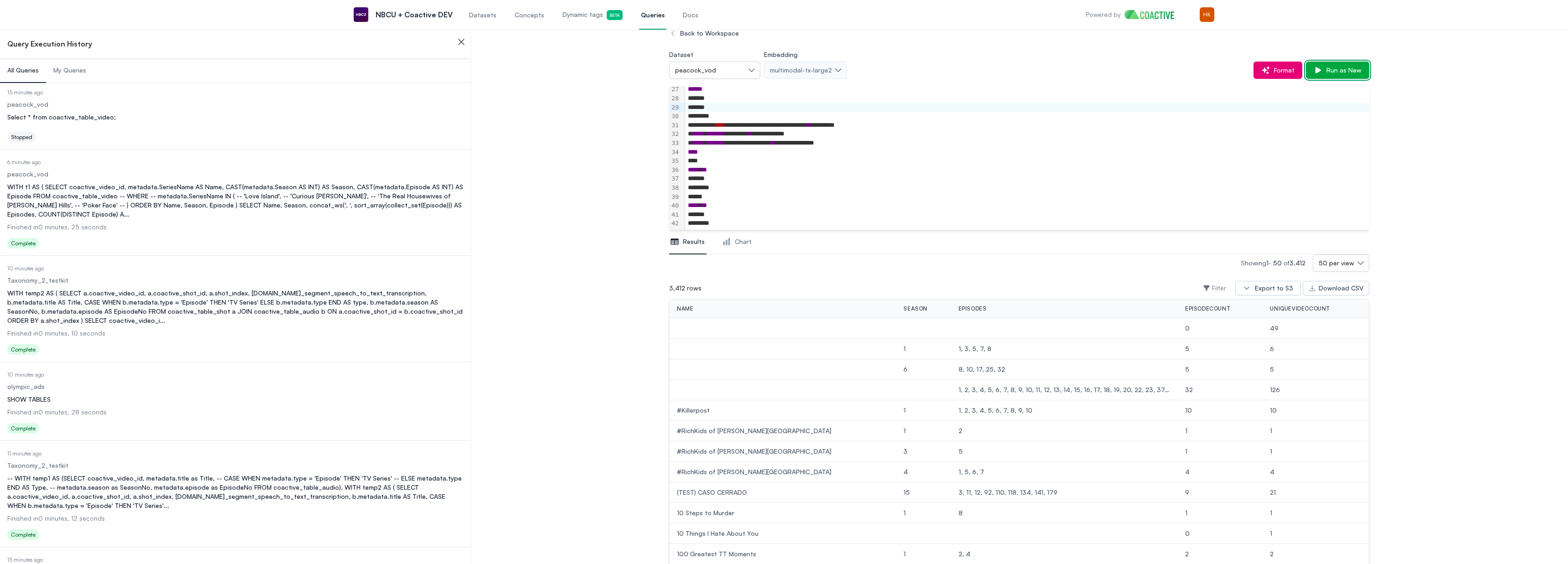 click on "Run as New" at bounding box center (1342, 70) 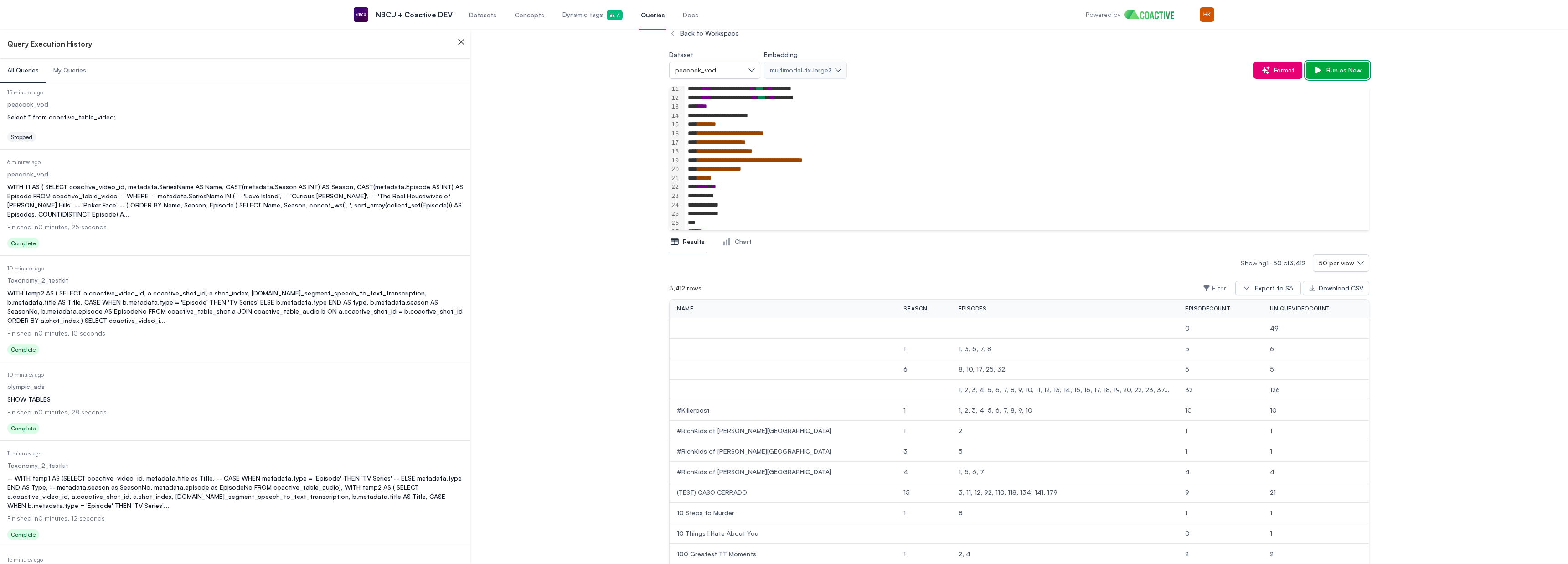 scroll, scrollTop: 91, scrollLeft: 0, axis: vertical 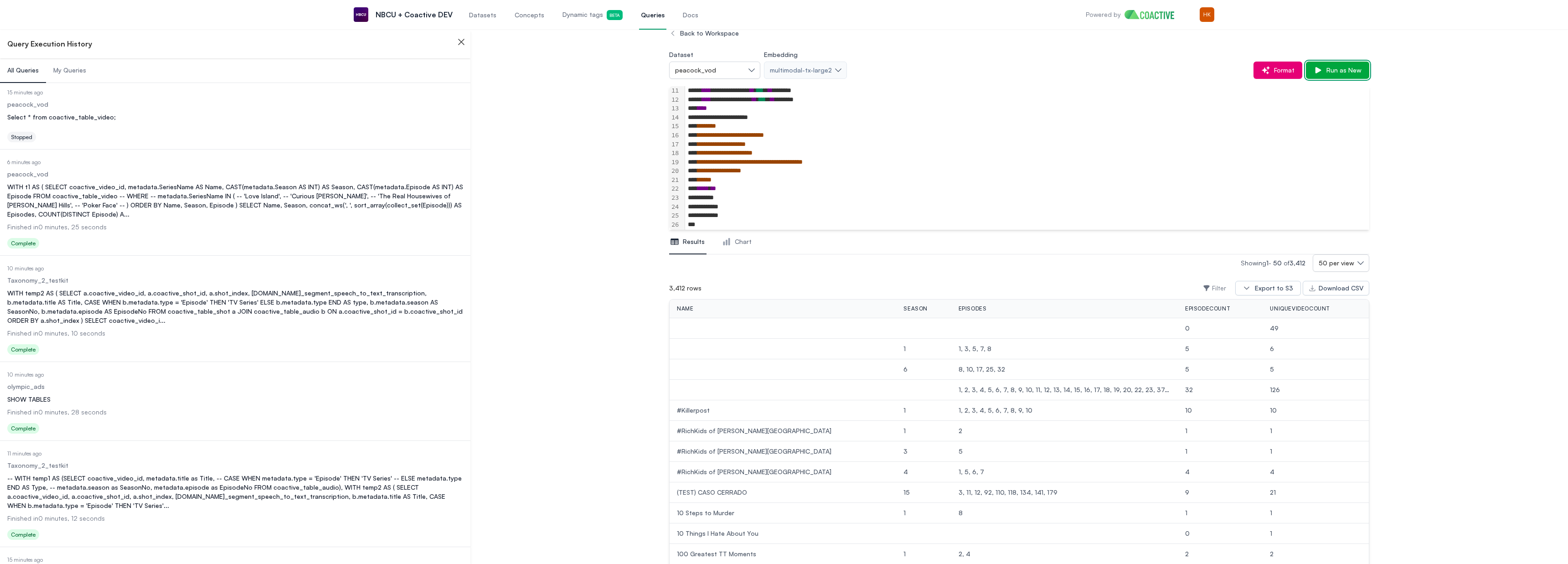 click on "Run as New" at bounding box center [1342, 70] 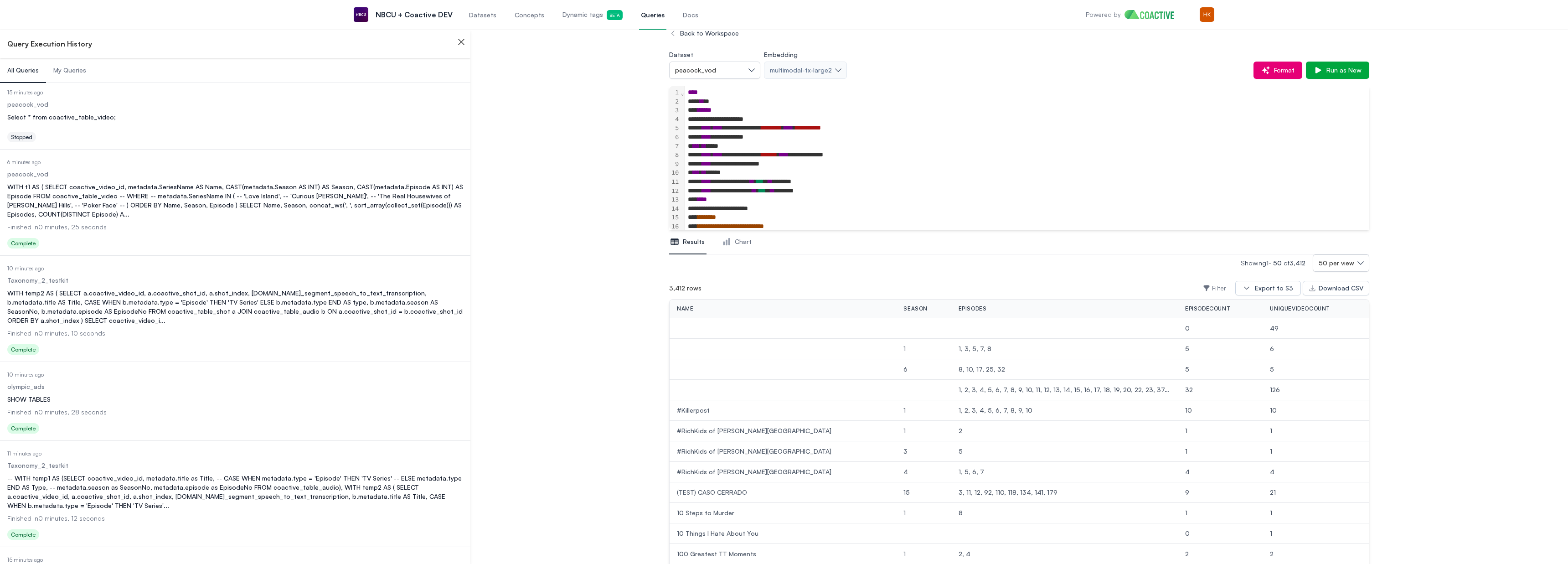 click on "***   ** *****" at bounding box center (1027, 173) 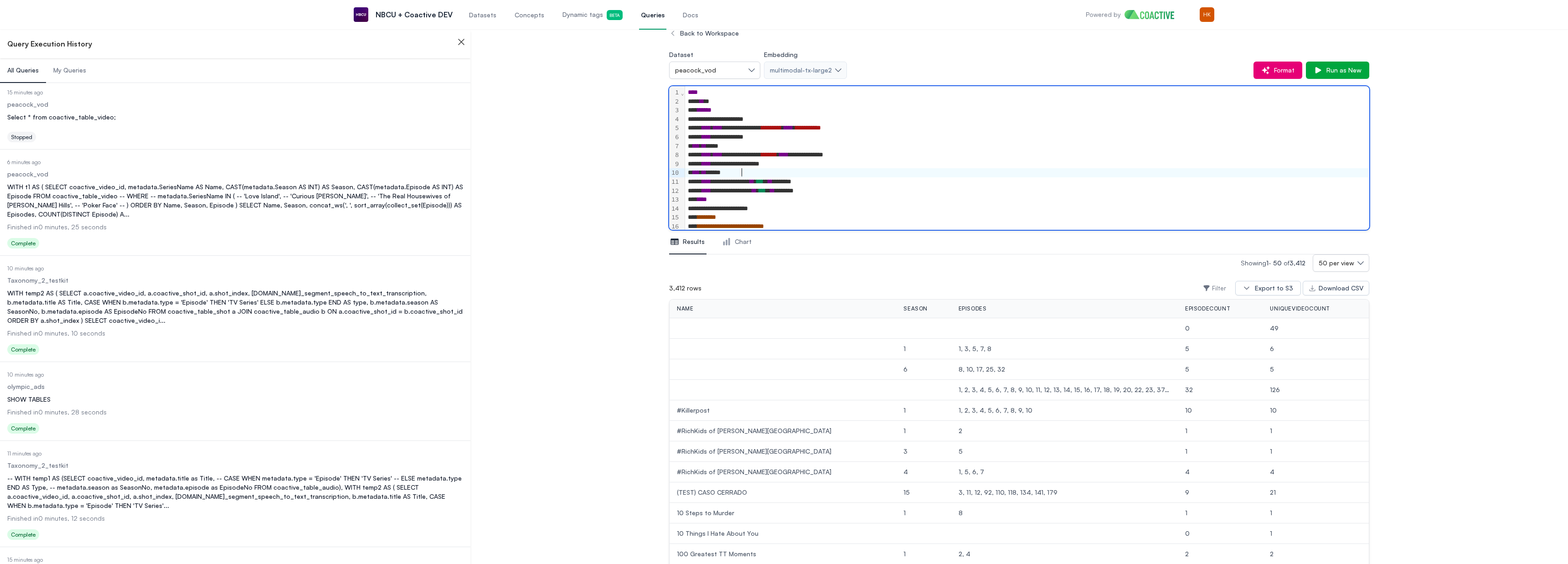 click on "***   ** ****" at bounding box center [1027, 146] 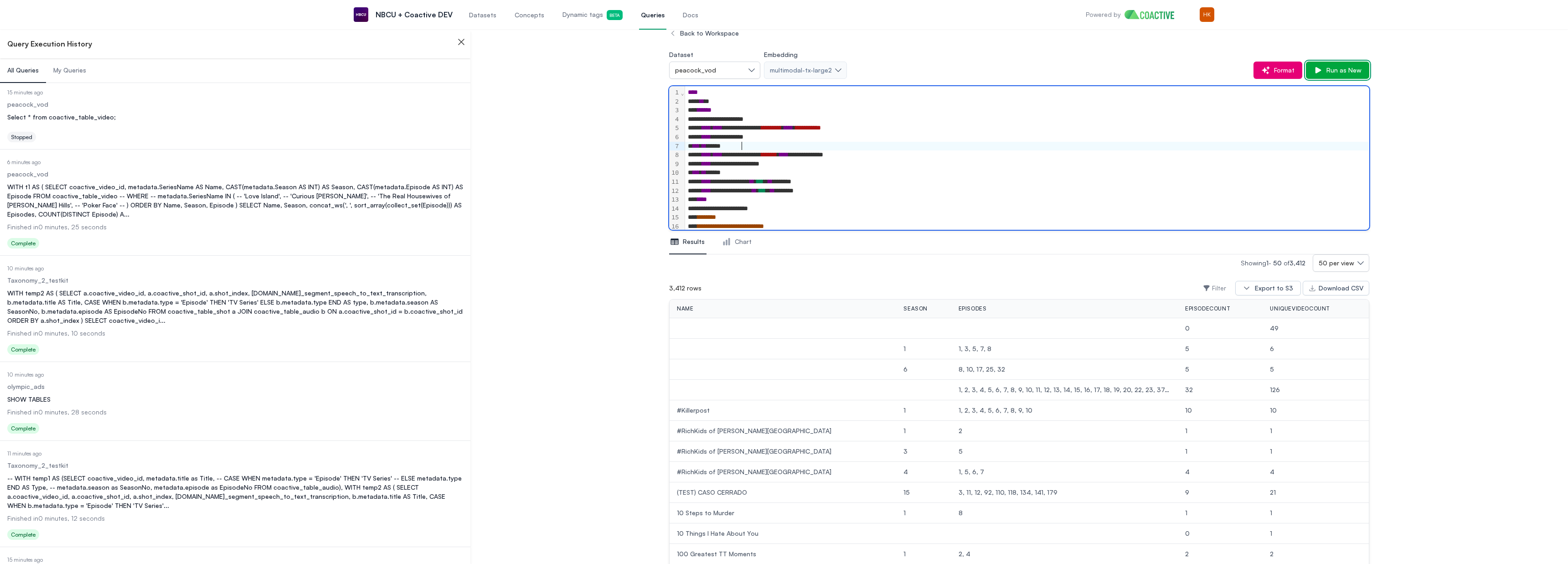 click 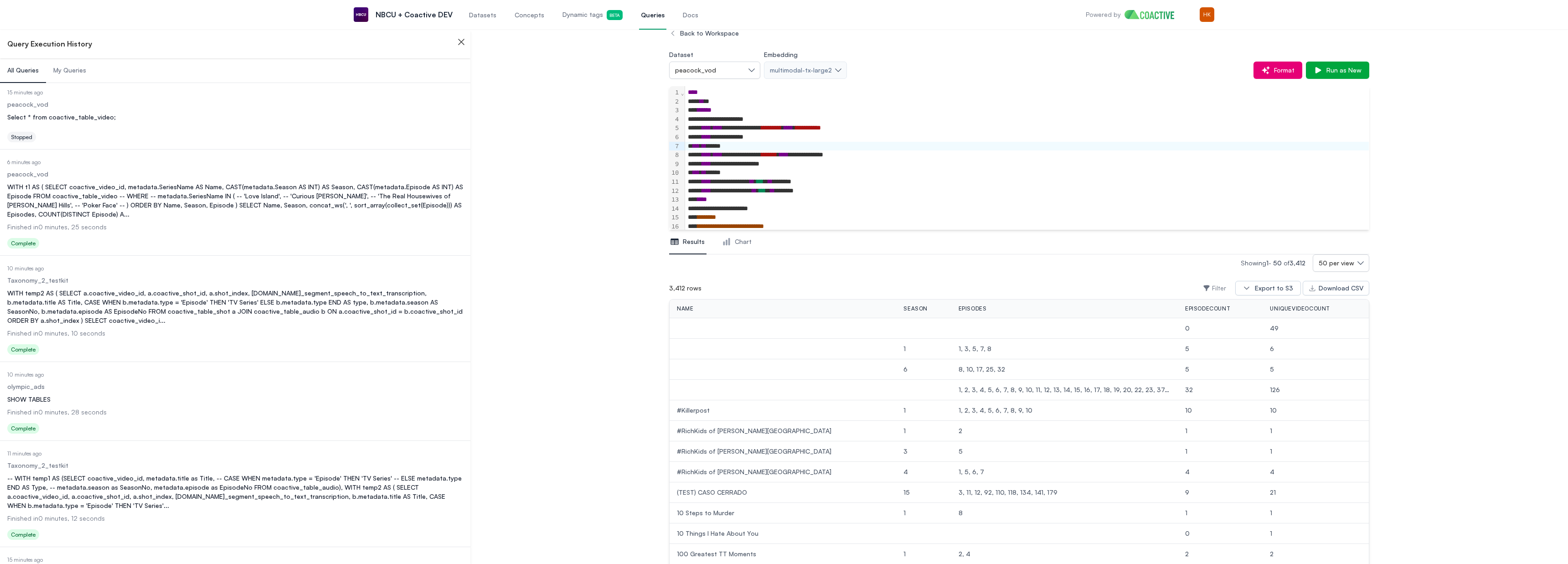 scroll, scrollTop: 0, scrollLeft: 0, axis: both 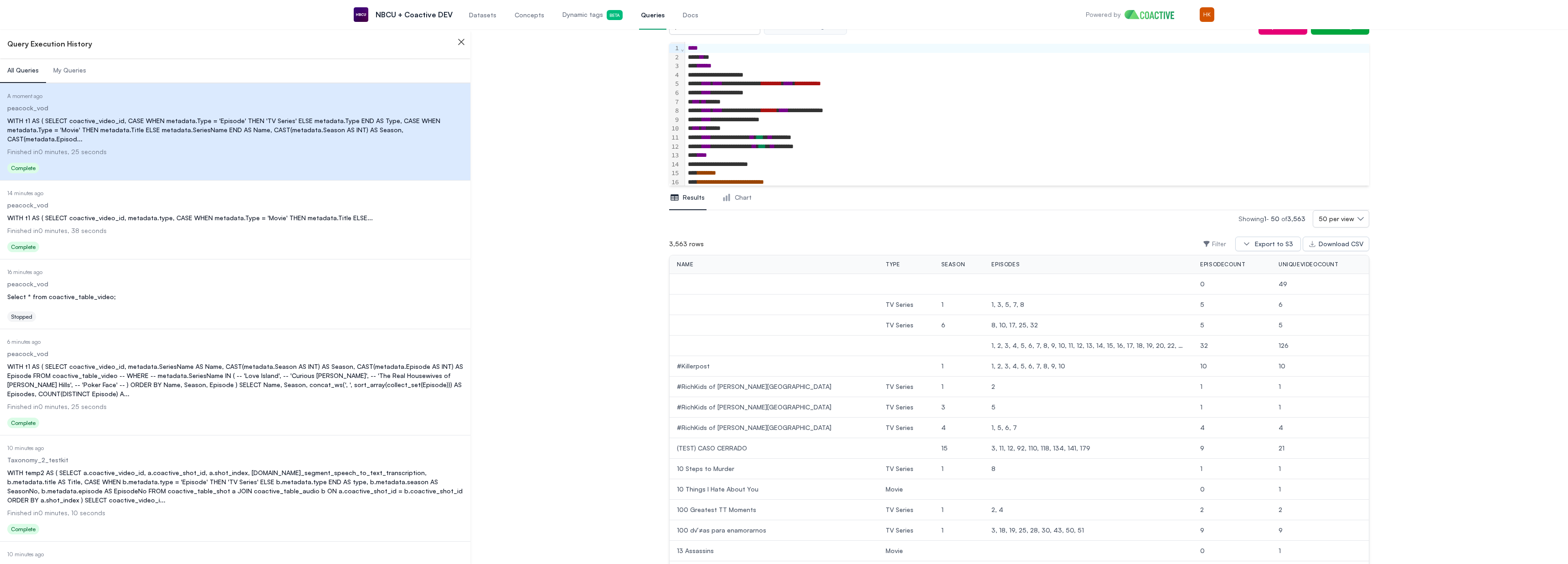click at bounding box center (774, 325) 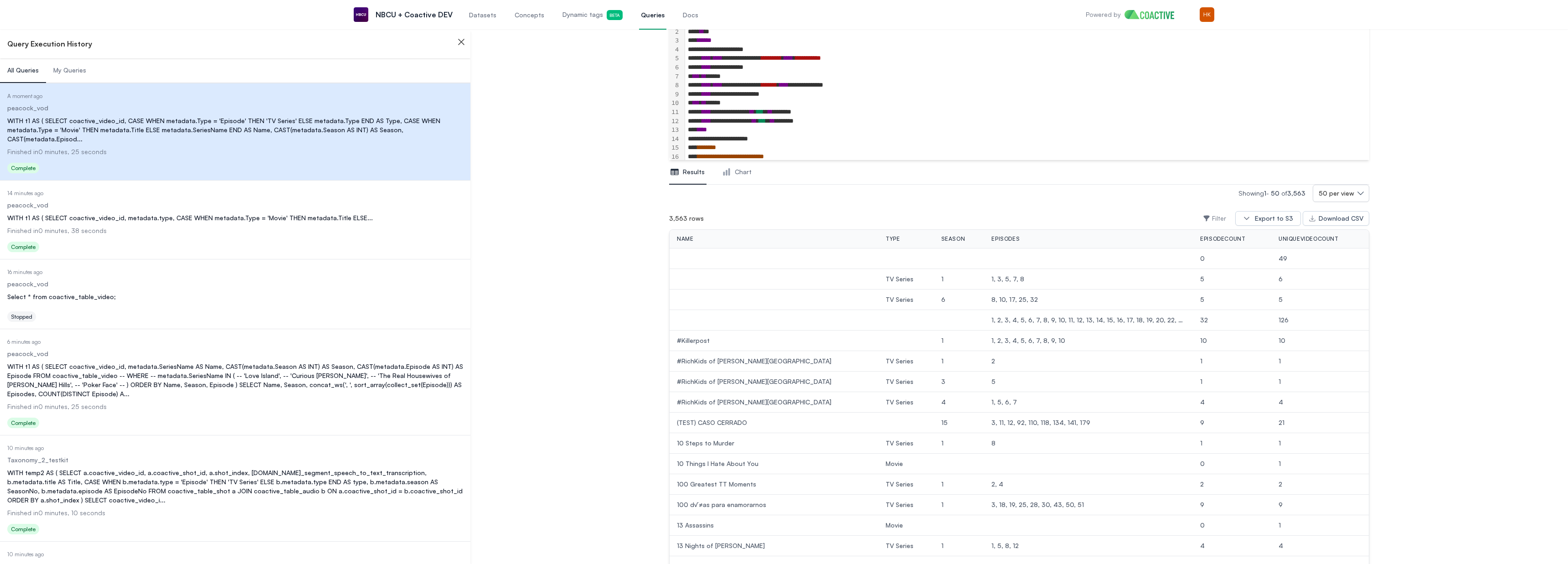 scroll, scrollTop: 0, scrollLeft: 0, axis: both 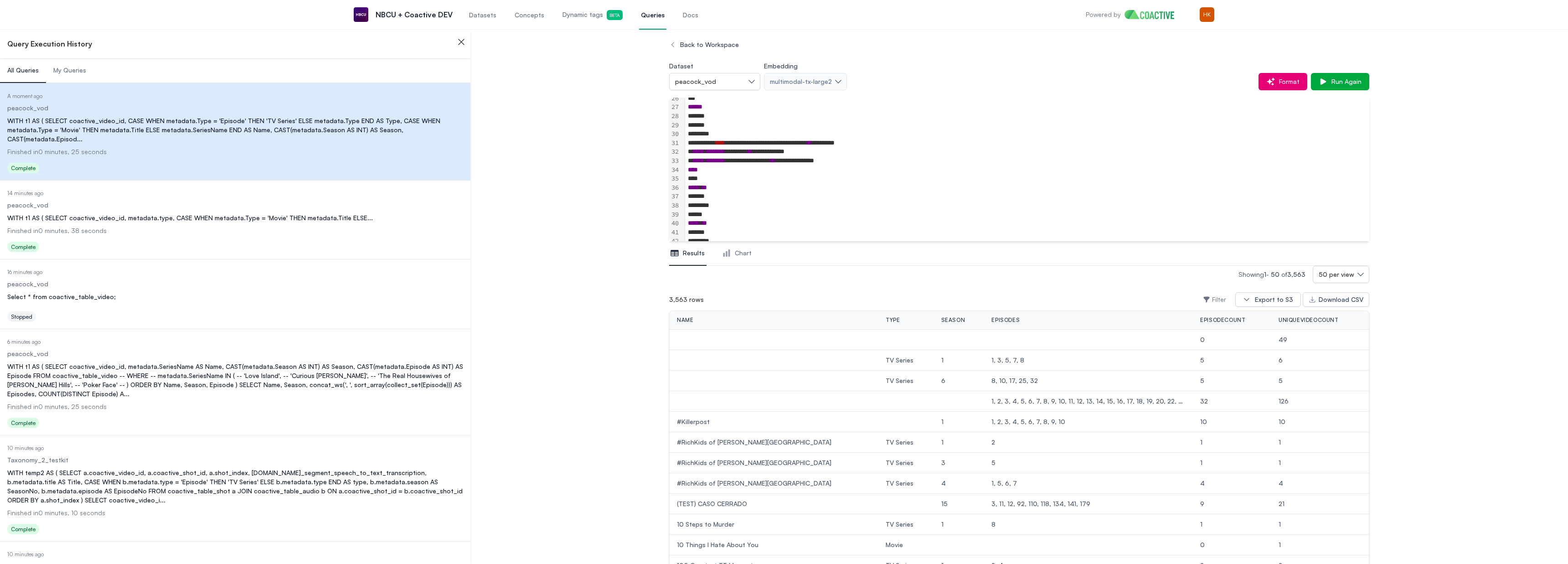 click on "**********" at bounding box center [1027, 161] 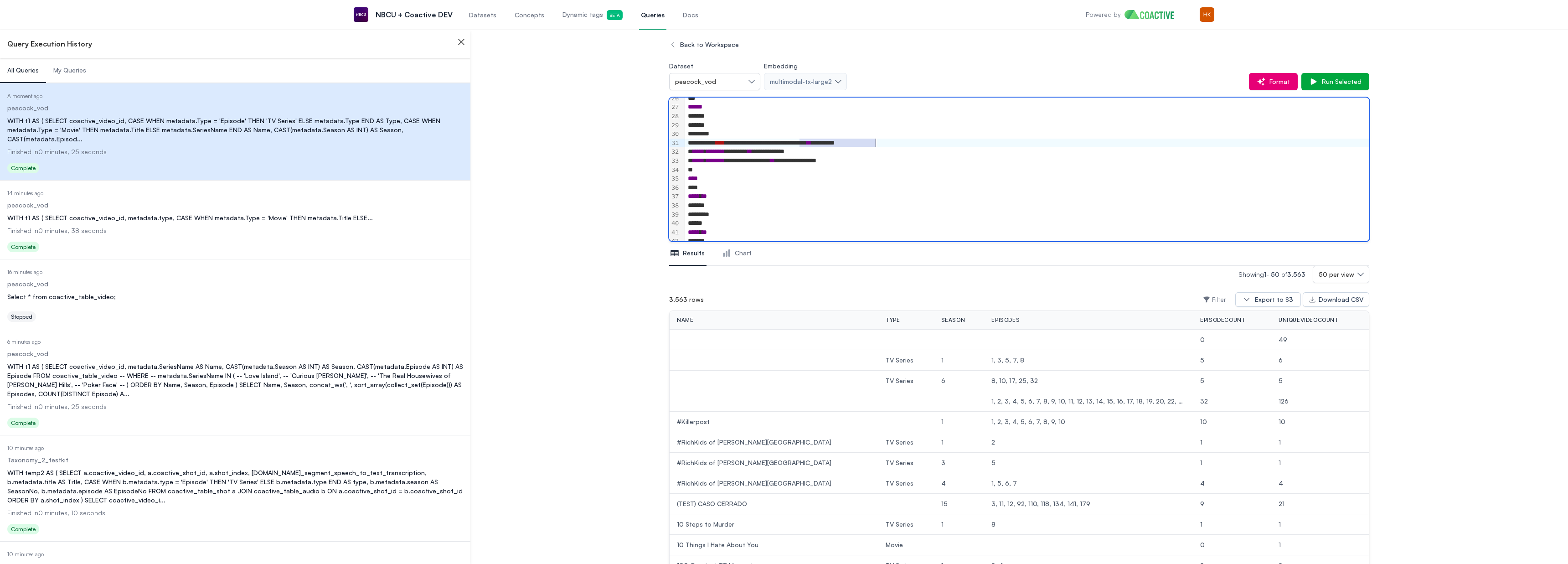 drag, startPoint x: 836, startPoint y: 145, endPoint x: 877, endPoint y: 147, distance: 41.04875 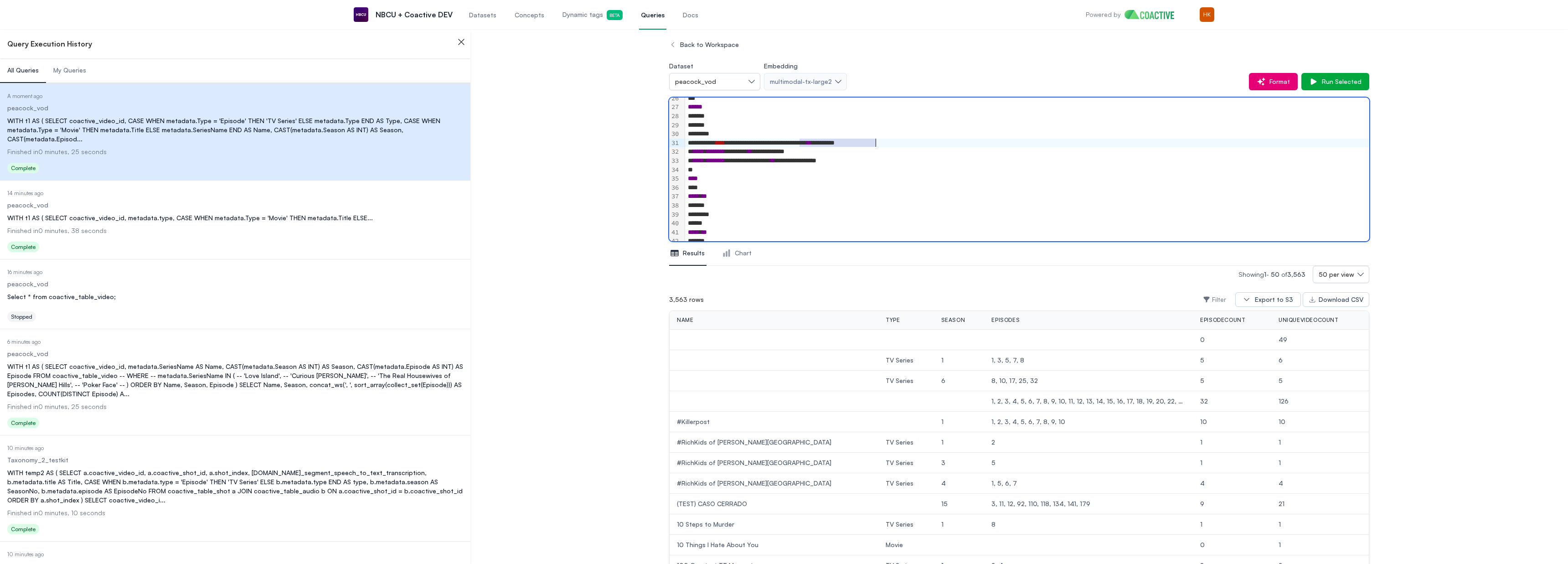 click at bounding box center [1027, 170] 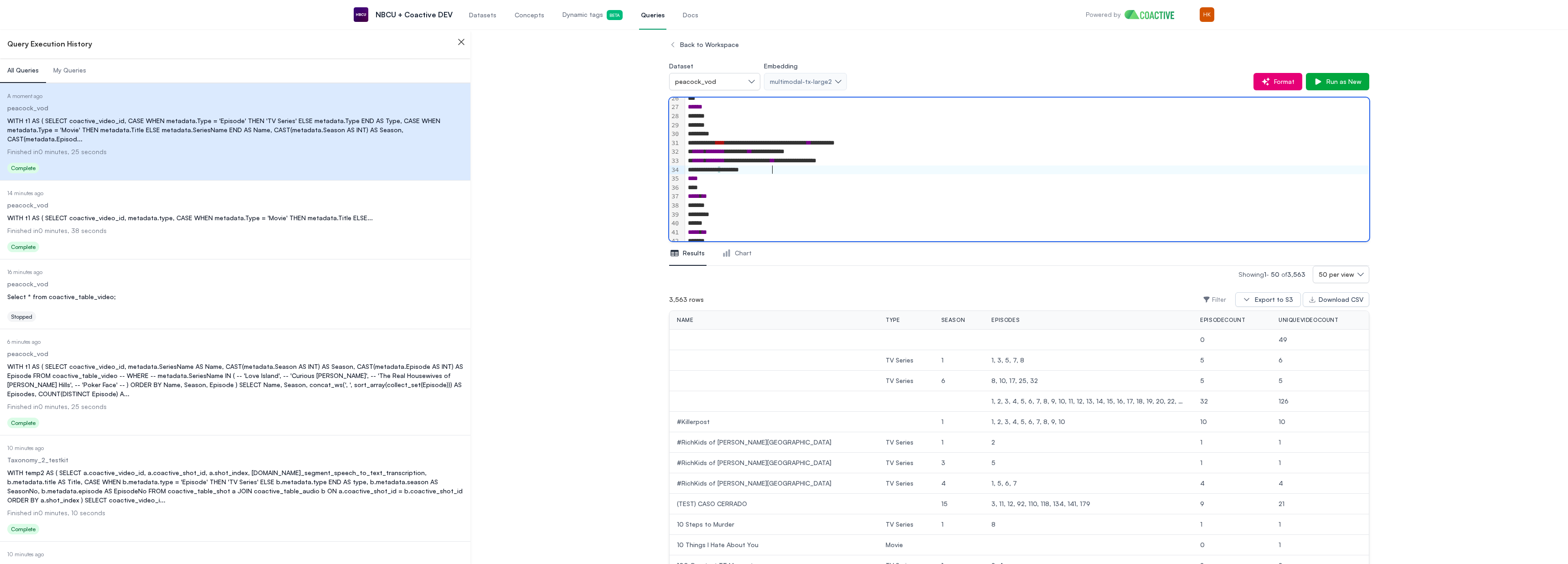 click on "**********" at bounding box center (1027, 170) 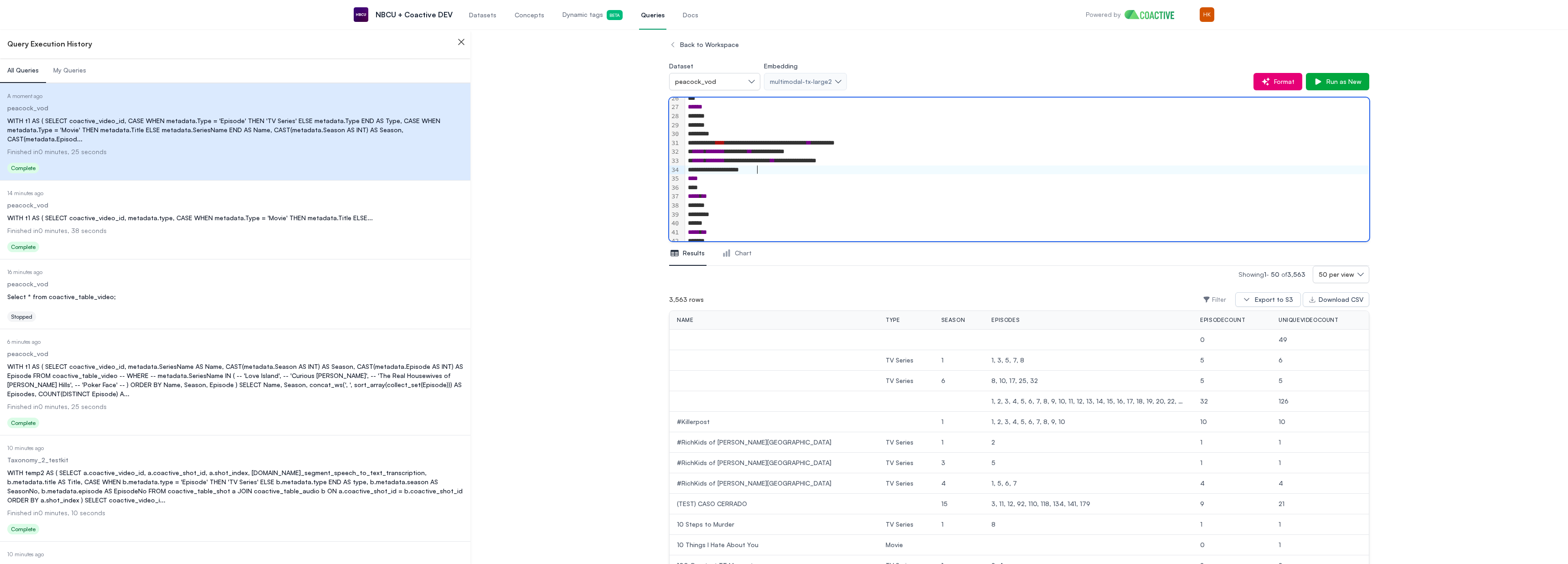 drag, startPoint x: 758, startPoint y: 171, endPoint x: 806, endPoint y: 160, distance: 49.24429 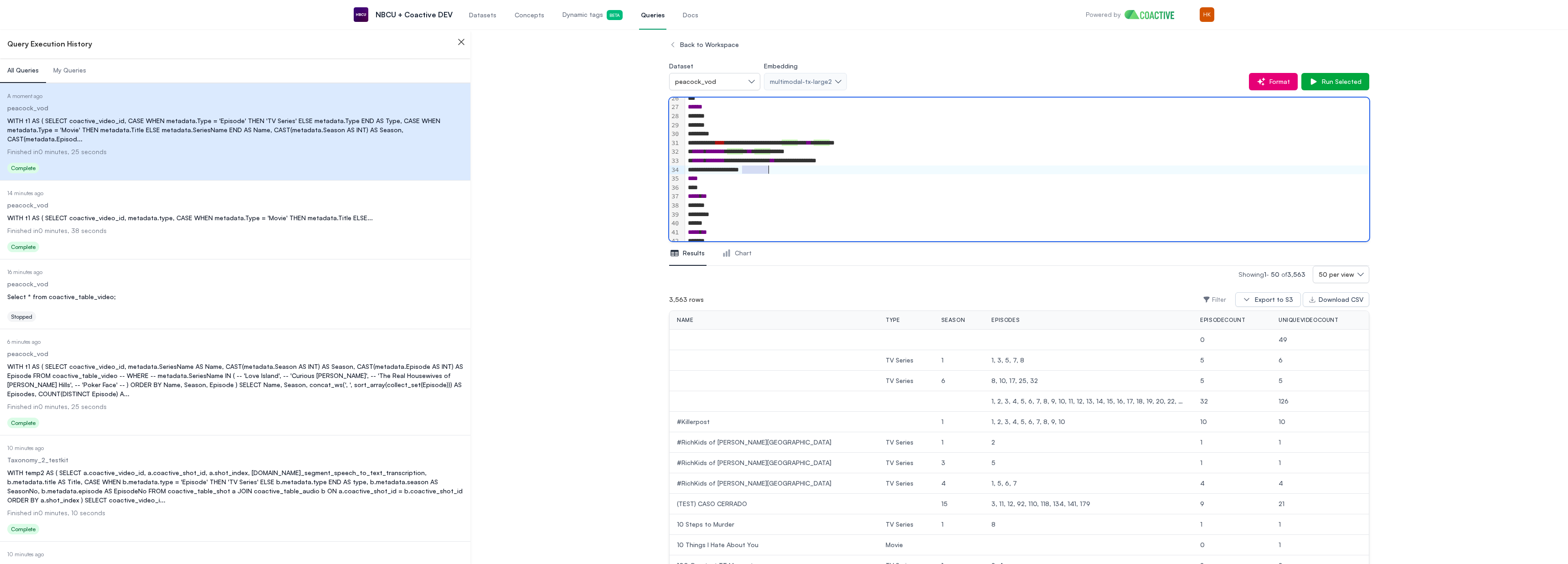 click on "**********" at bounding box center [1027, 161] 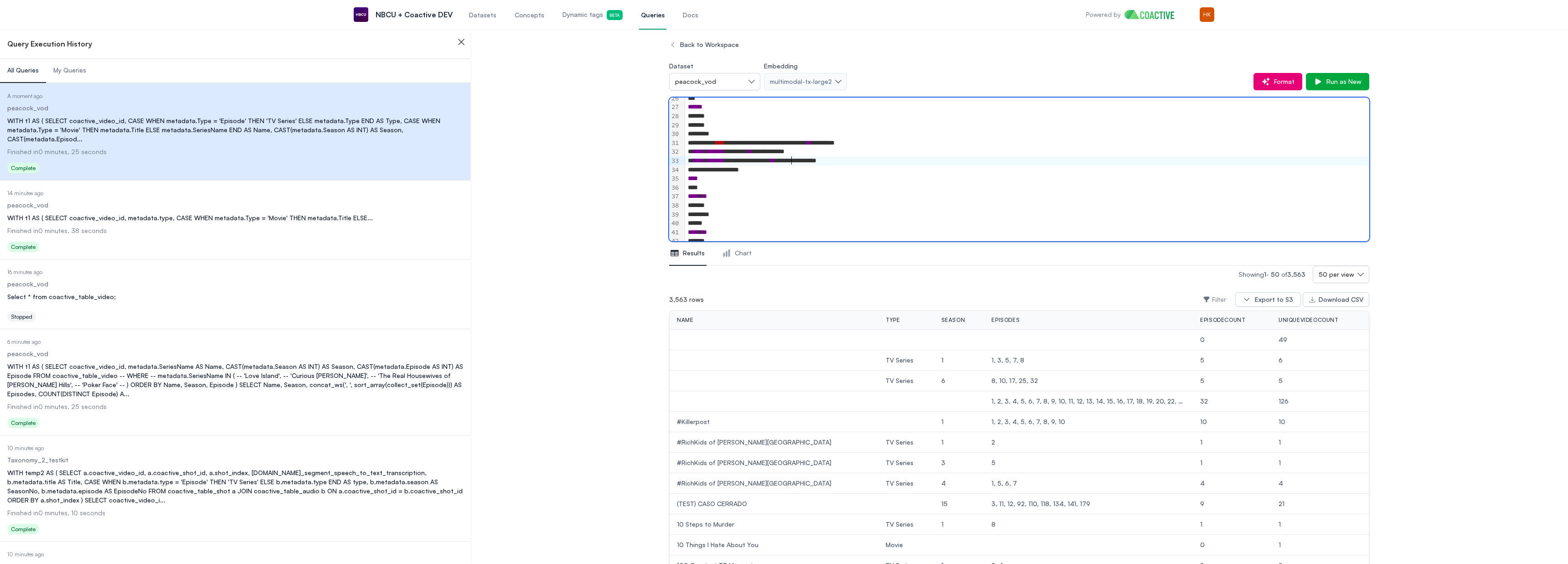 click on "**********" at bounding box center [1027, 161] 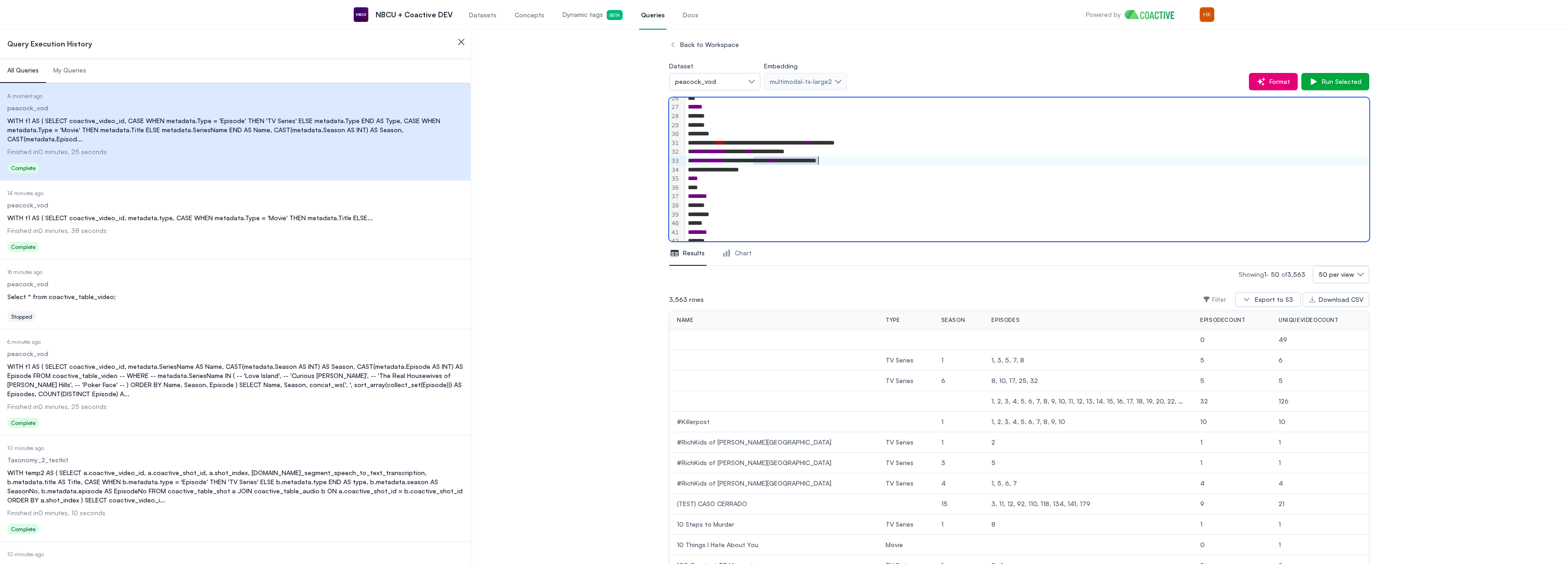 copy on "**********" 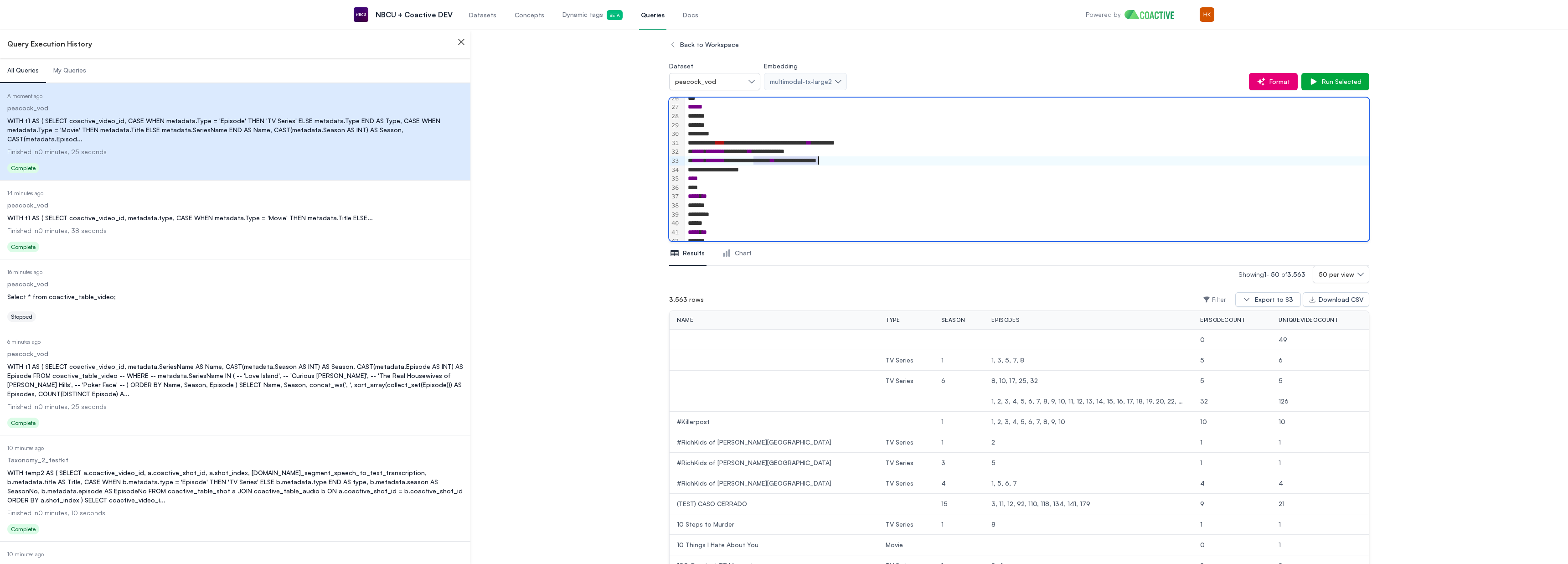 click on "**********" at bounding box center [1027, 170] 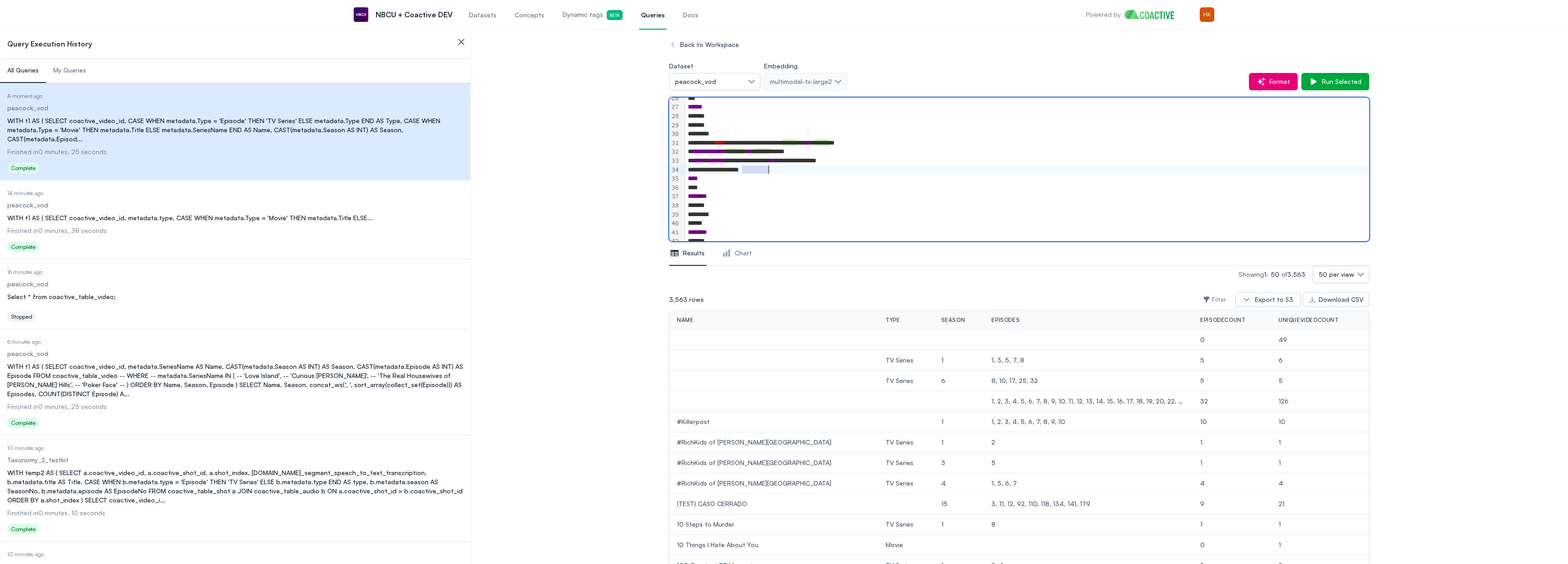 click on "**********" at bounding box center (1027, 170) 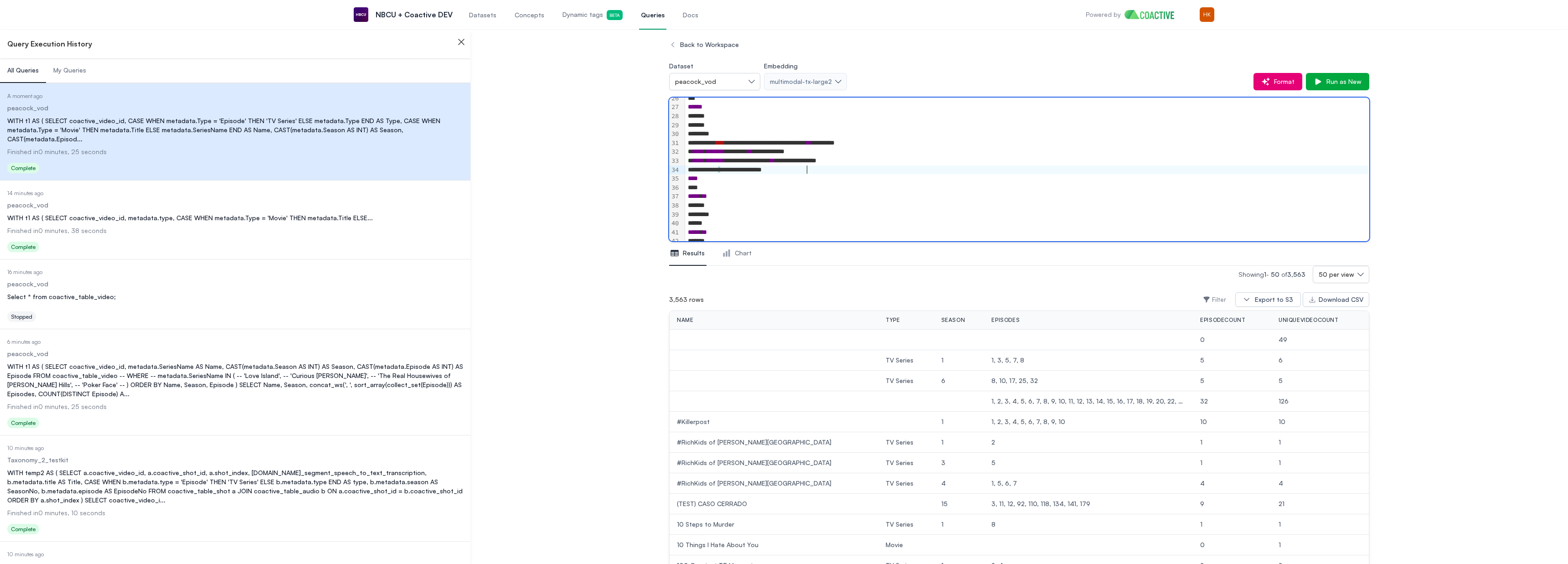 scroll, scrollTop: 244, scrollLeft: 0, axis: vertical 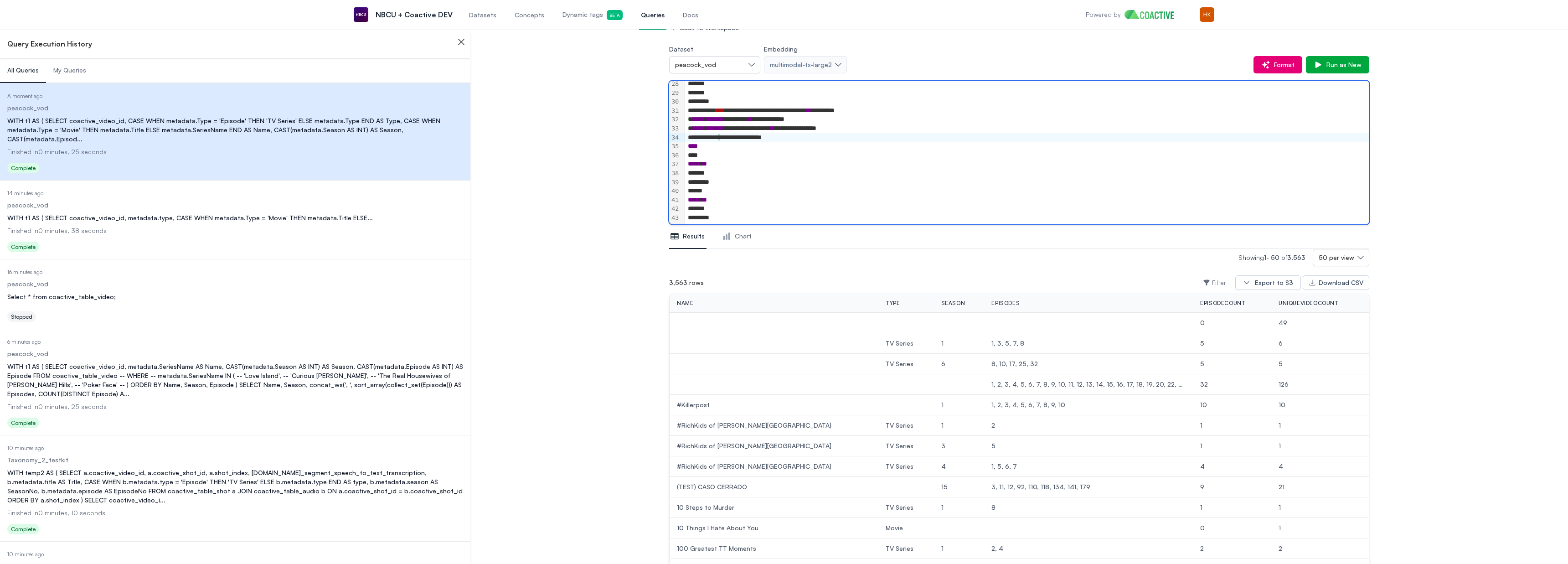 click on "**********" at bounding box center (1027, 138) 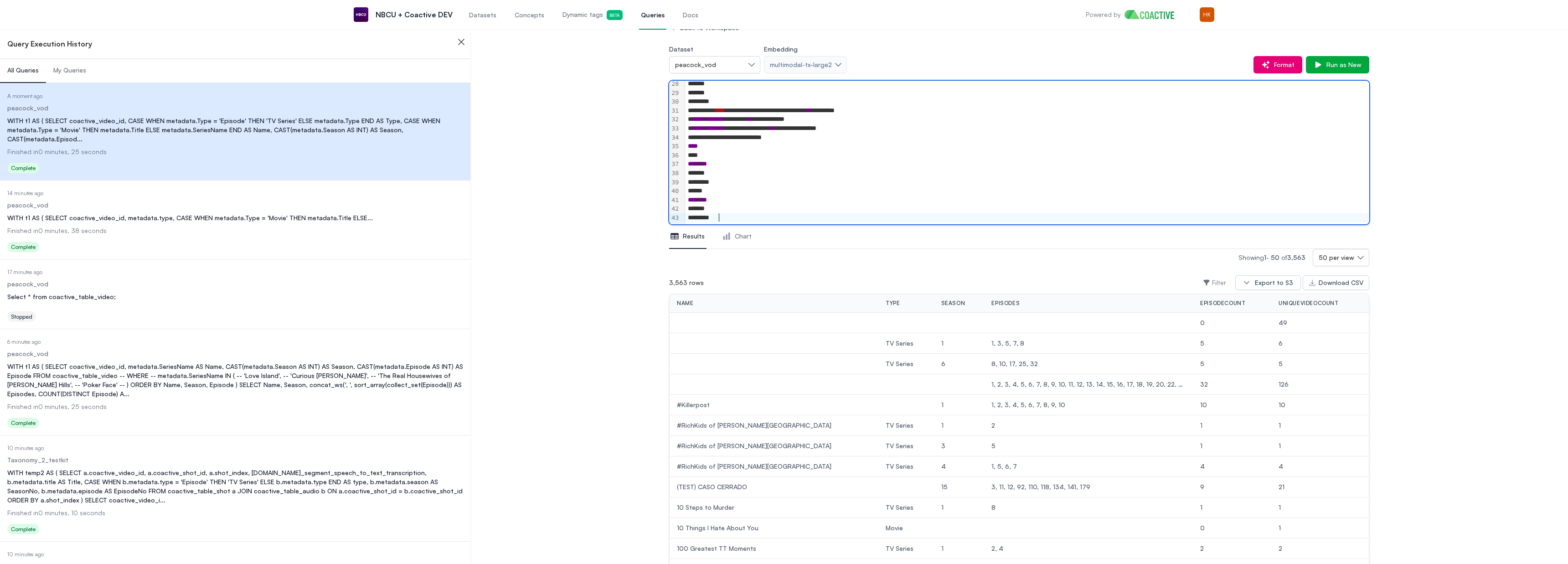 click on "*******" at bounding box center [1027, 218] 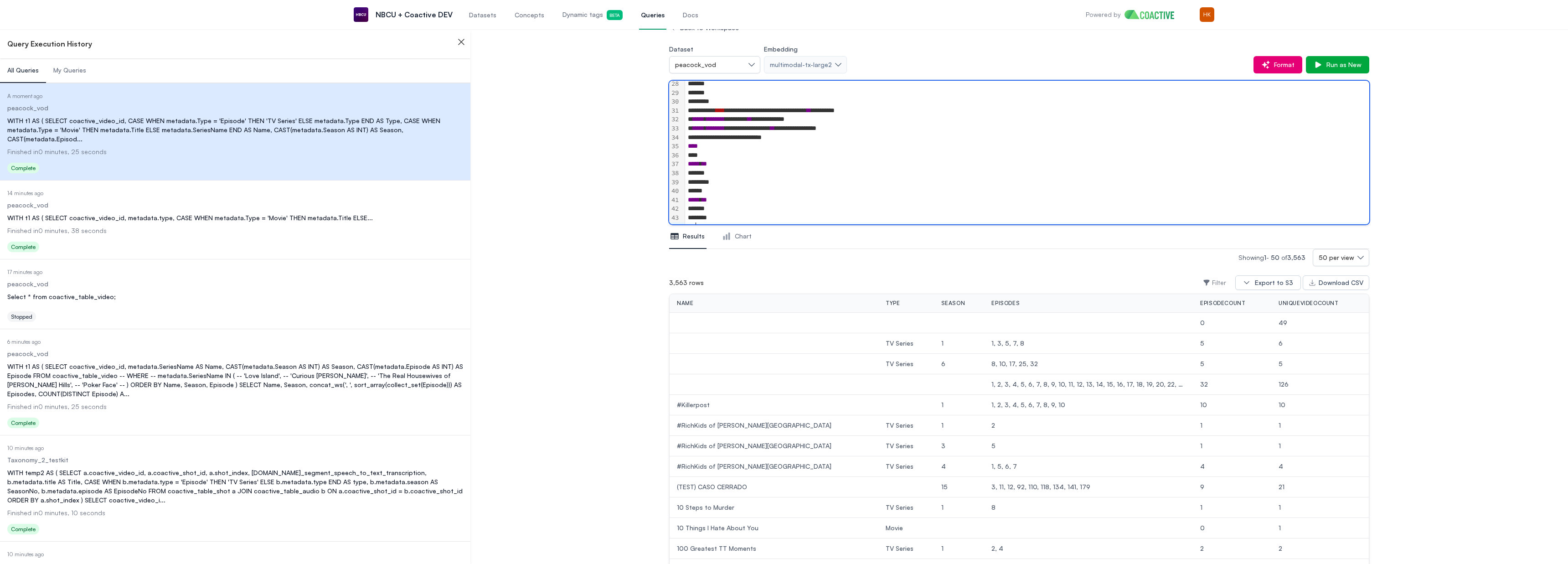 scroll, scrollTop: 253, scrollLeft: 0, axis: vertical 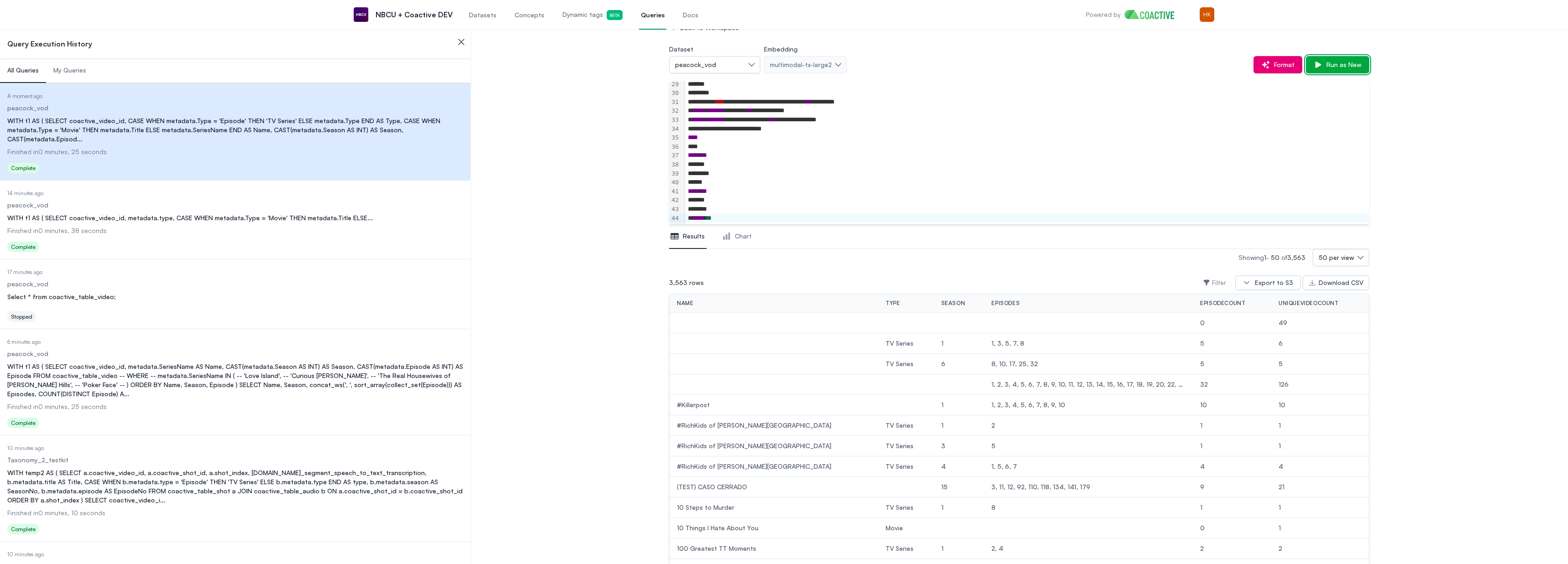 click on "Run as New" at bounding box center [1342, 65] 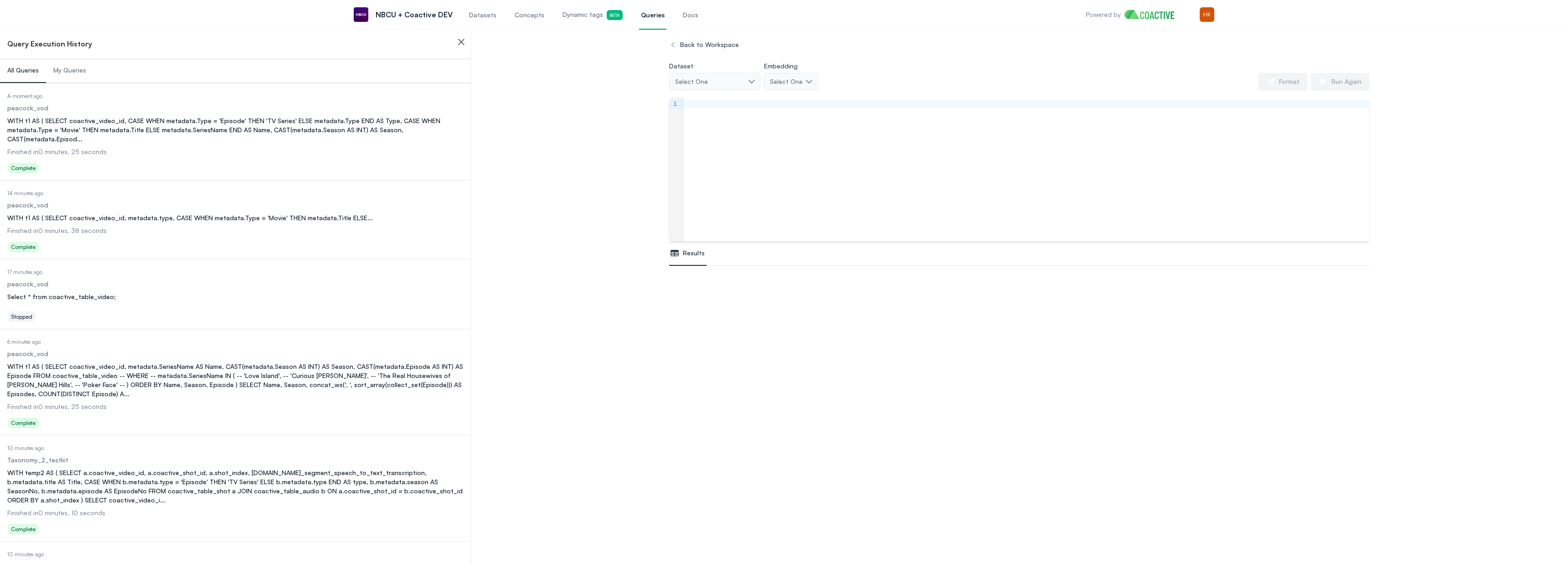 scroll, scrollTop: 0, scrollLeft: 0, axis: both 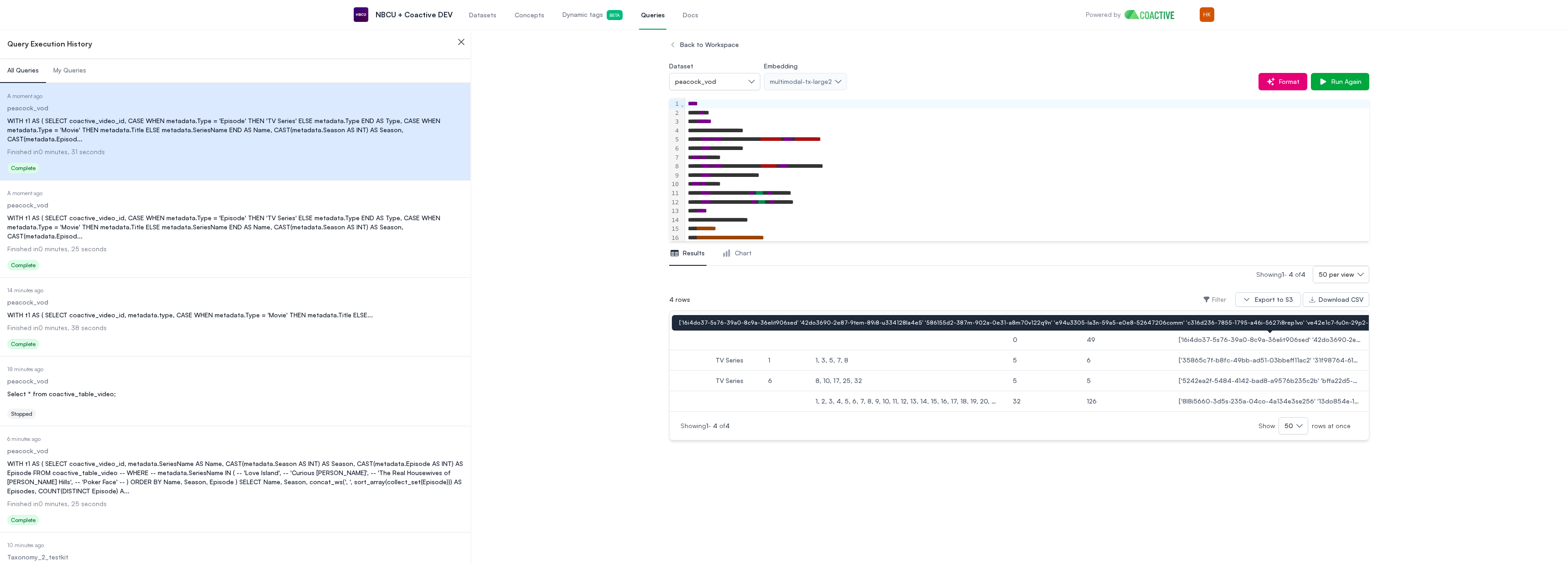 click at bounding box center (1270, 340) 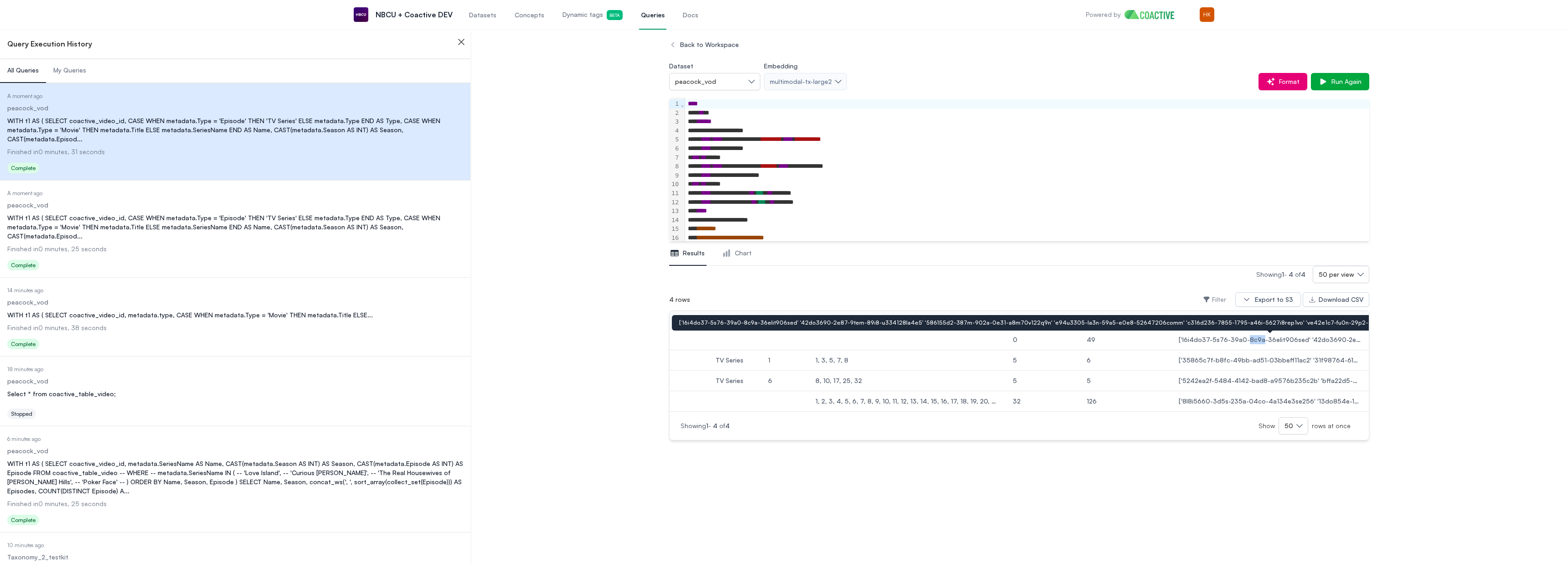 click at bounding box center [1270, 340] 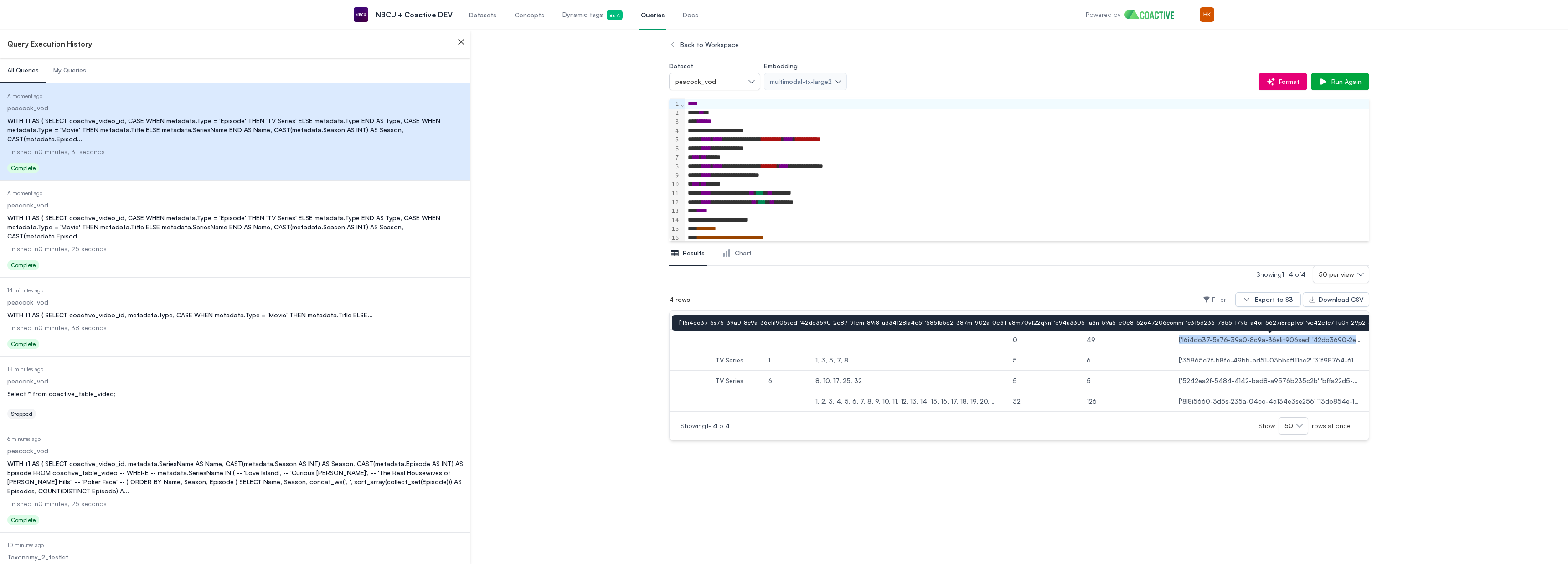 click at bounding box center (1270, 340) 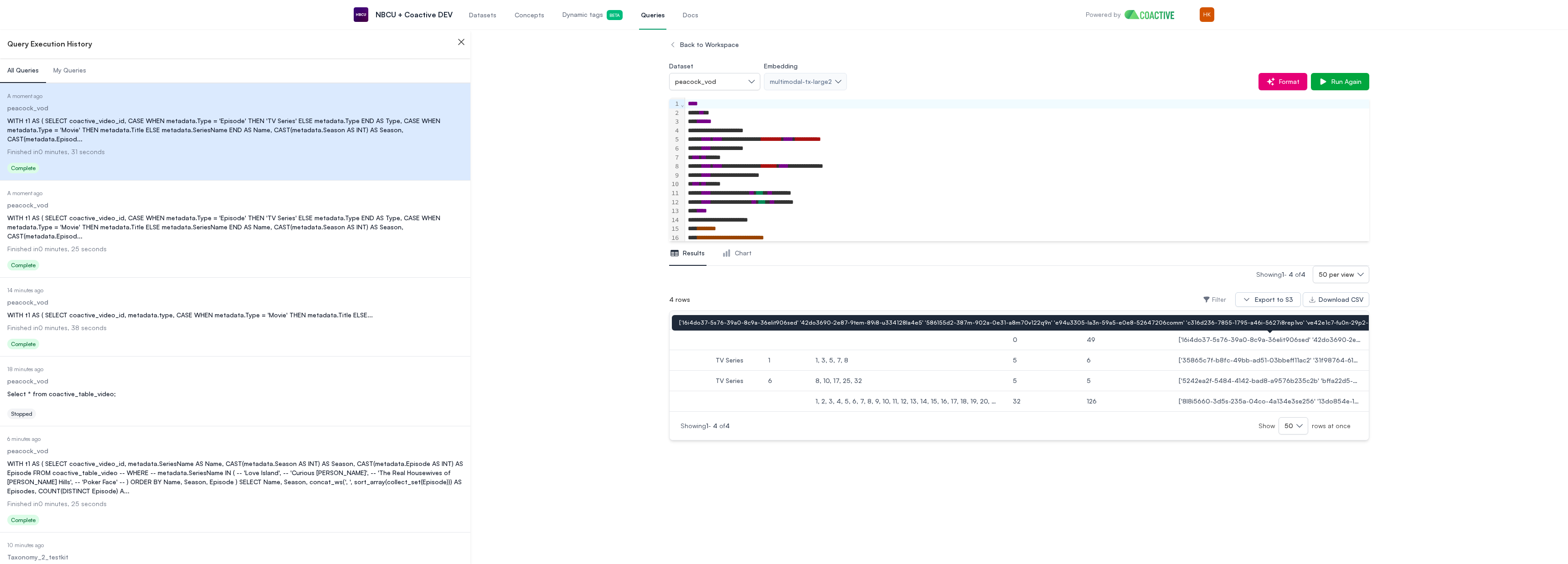 click at bounding box center [1270, 340] 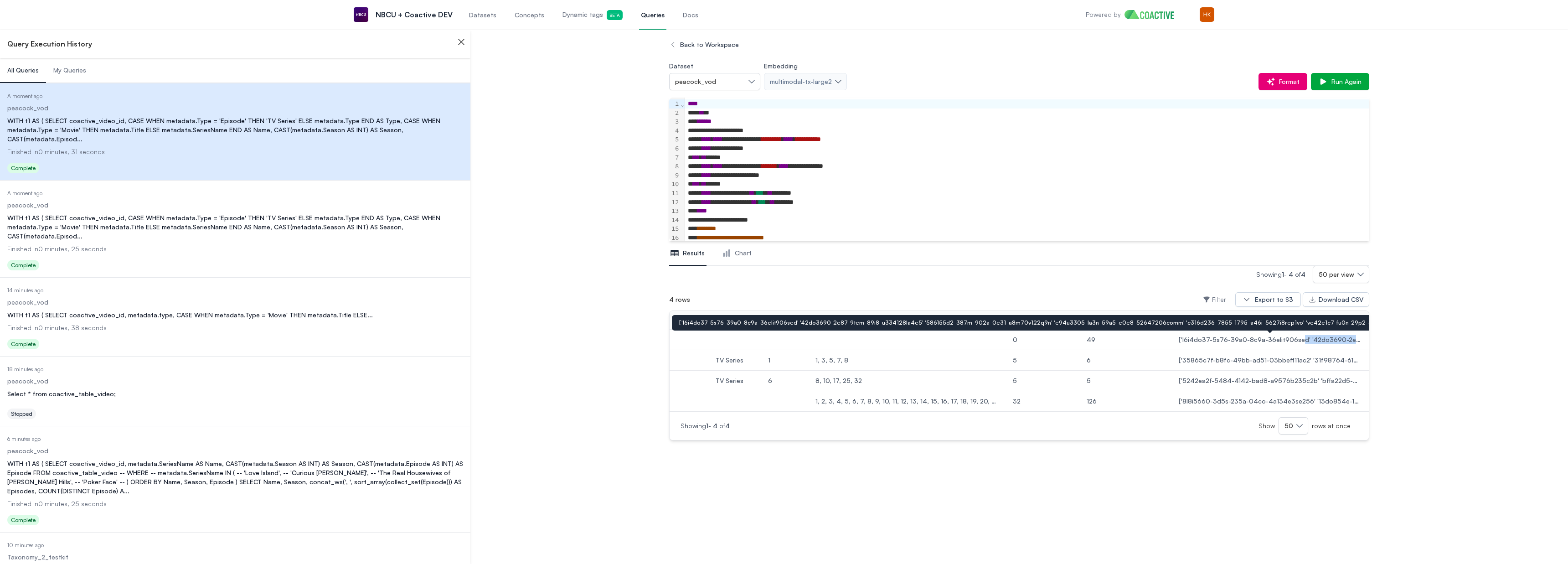 click at bounding box center [1270, 340] 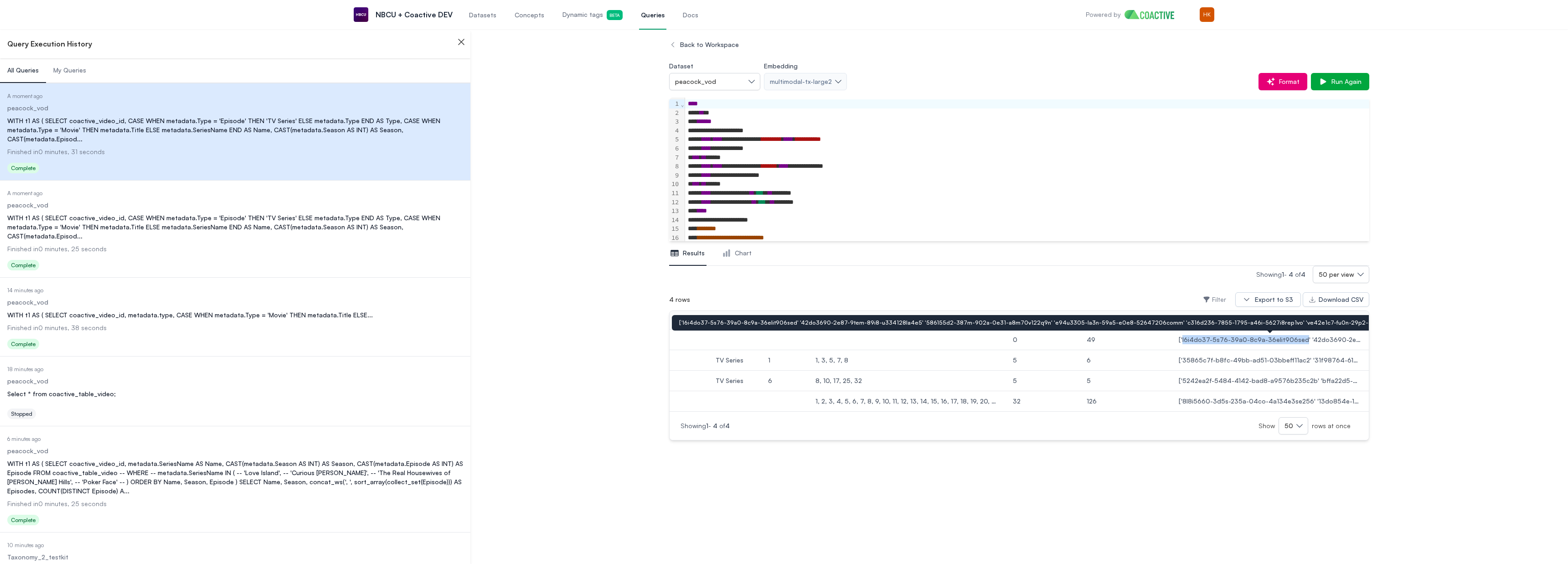 drag, startPoint x: 1304, startPoint y: 341, endPoint x: 1284, endPoint y: 374, distance: 38.58756 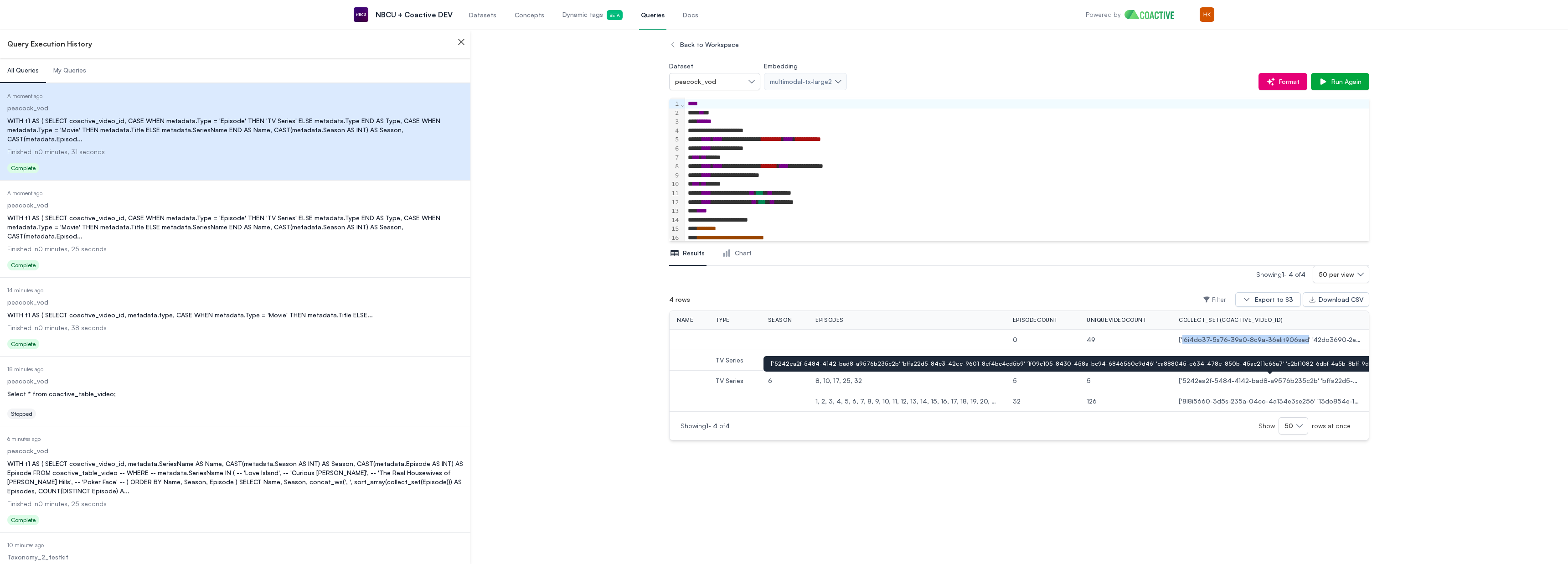 copy on "f8a9af27-4a70-47a1-8b4e-50ddbf828aea" 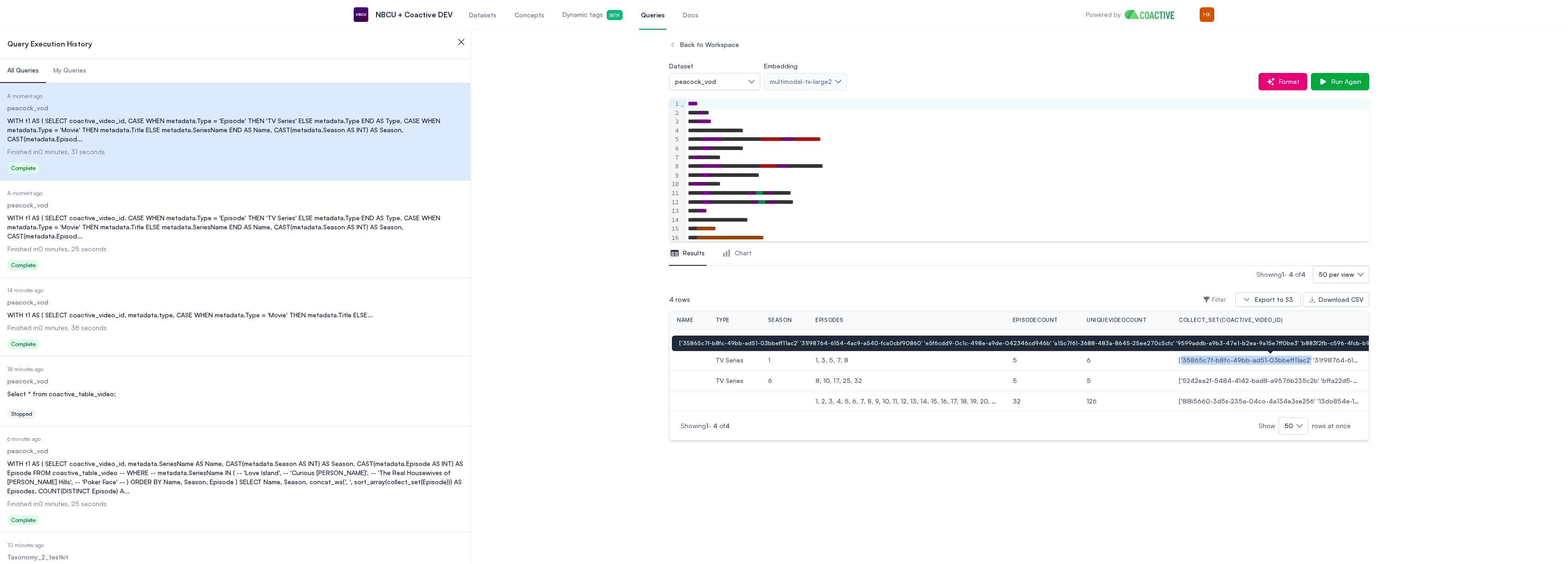 drag, startPoint x: 1180, startPoint y: 360, endPoint x: 1301, endPoint y: 363, distance: 121.0372 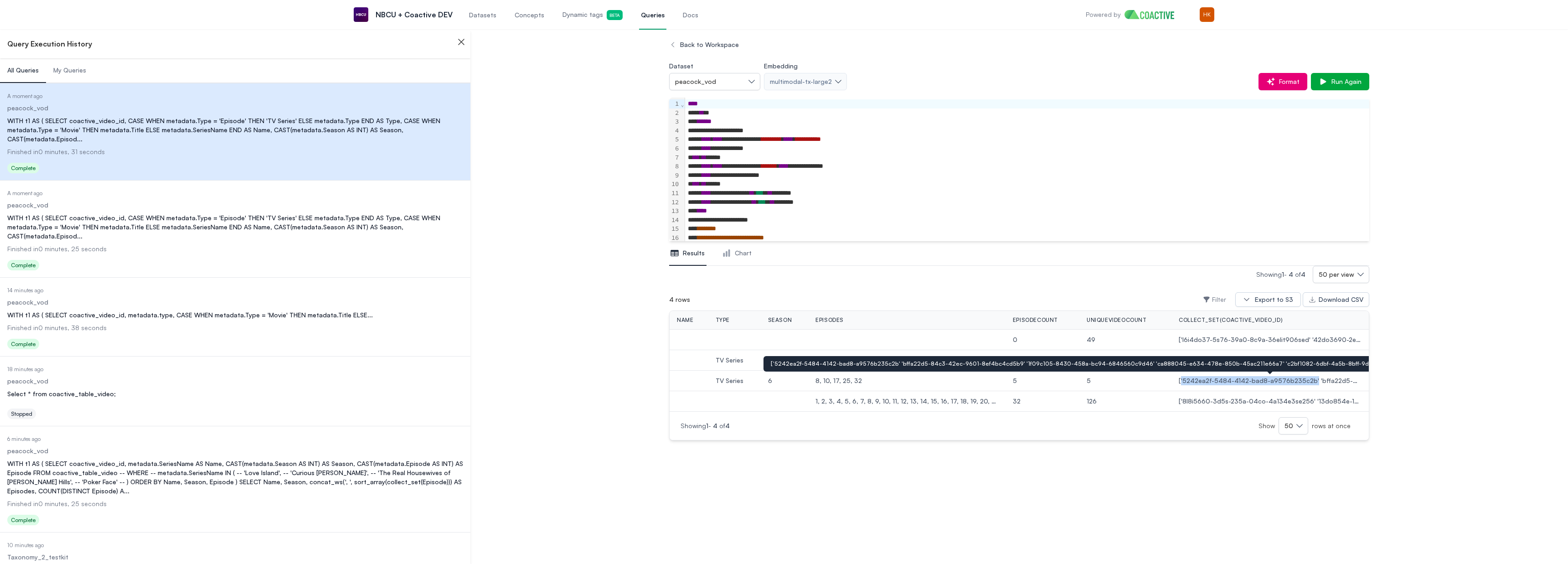 drag, startPoint x: 1310, startPoint y: 381, endPoint x: 1180, endPoint y: 381, distance: 130 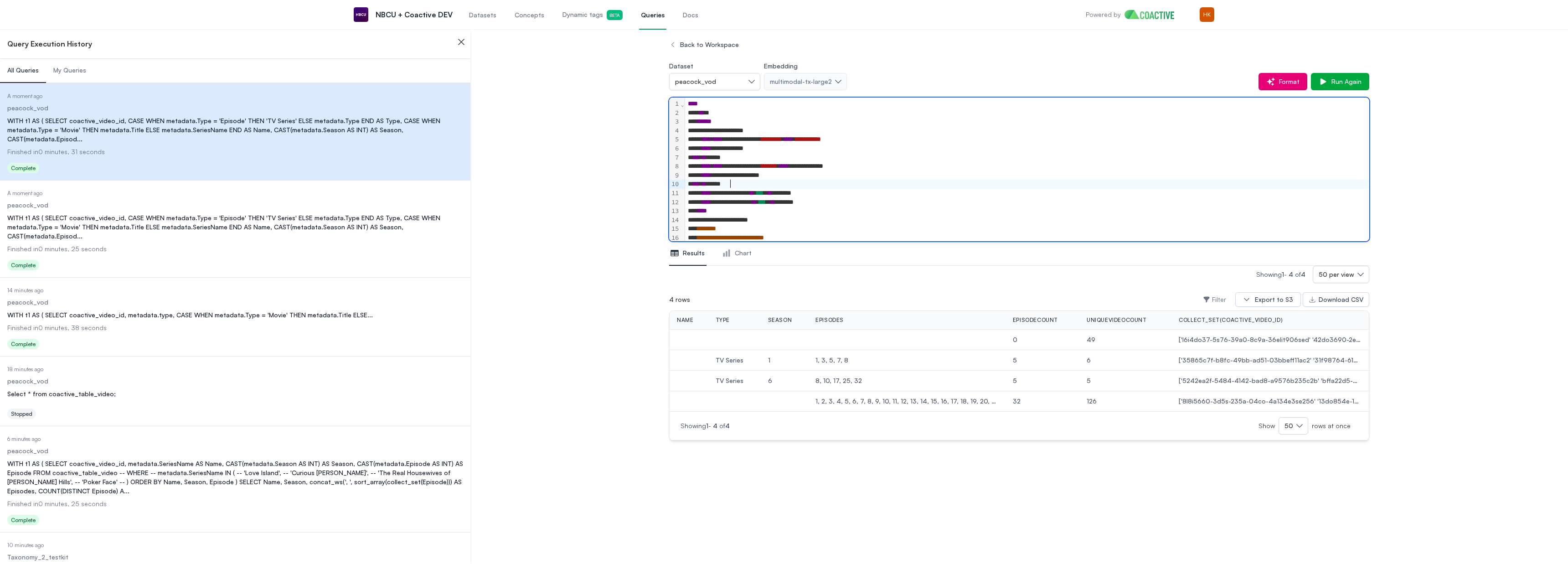 click on "***   ** *****" at bounding box center (1027, 184) 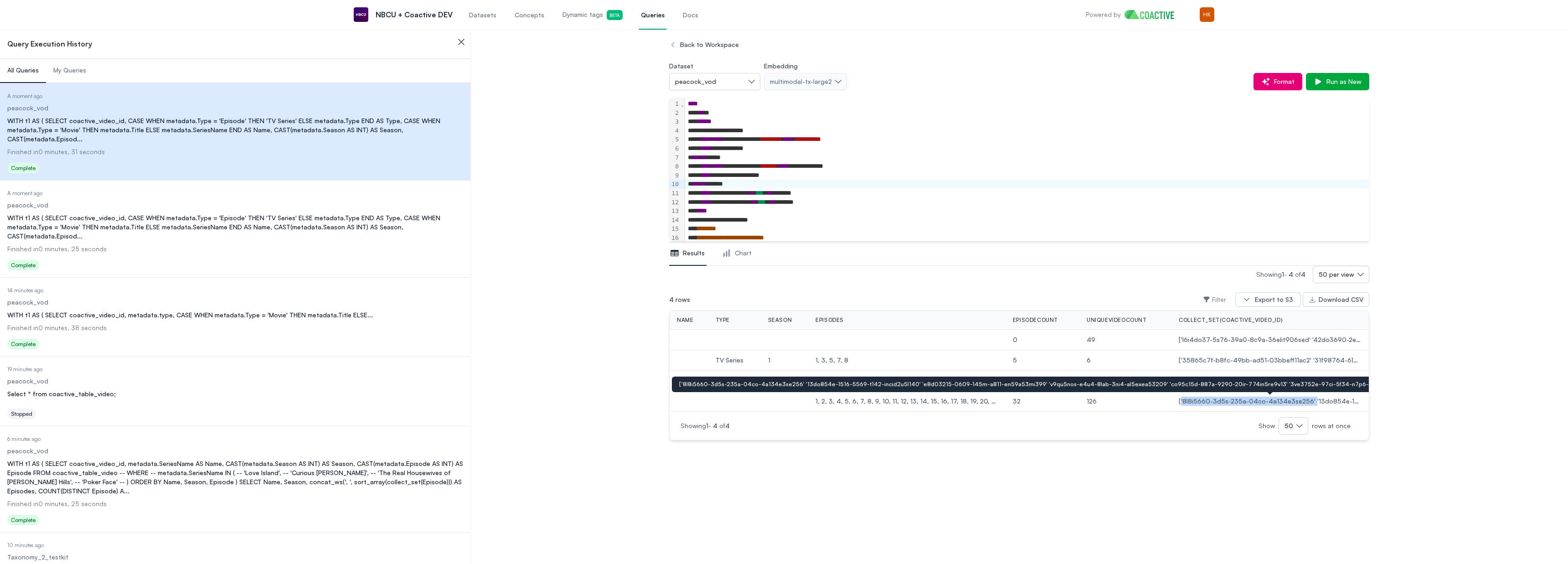 drag, startPoint x: 1310, startPoint y: 402, endPoint x: 1180, endPoint y: 403, distance: 130.00385 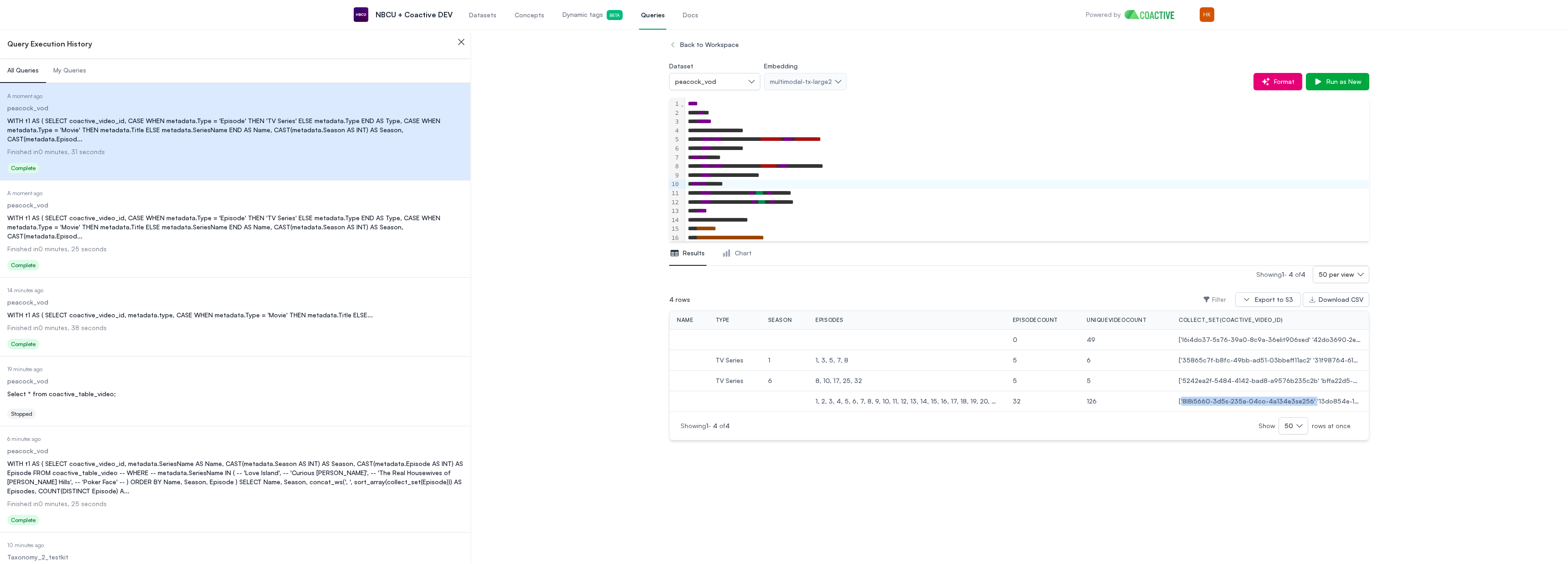 scroll, scrollTop: 253, scrollLeft: 0, axis: vertical 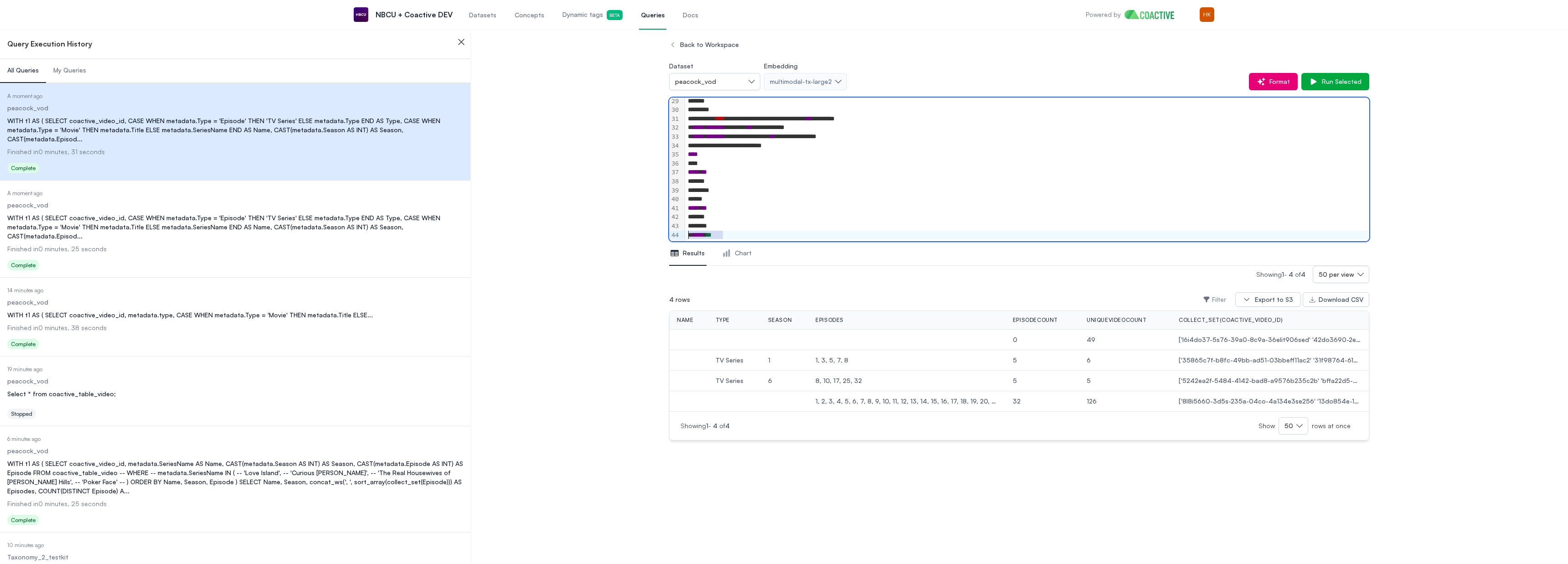 drag, startPoint x: 718, startPoint y: 237, endPoint x: 638, endPoint y: 235, distance: 80.025 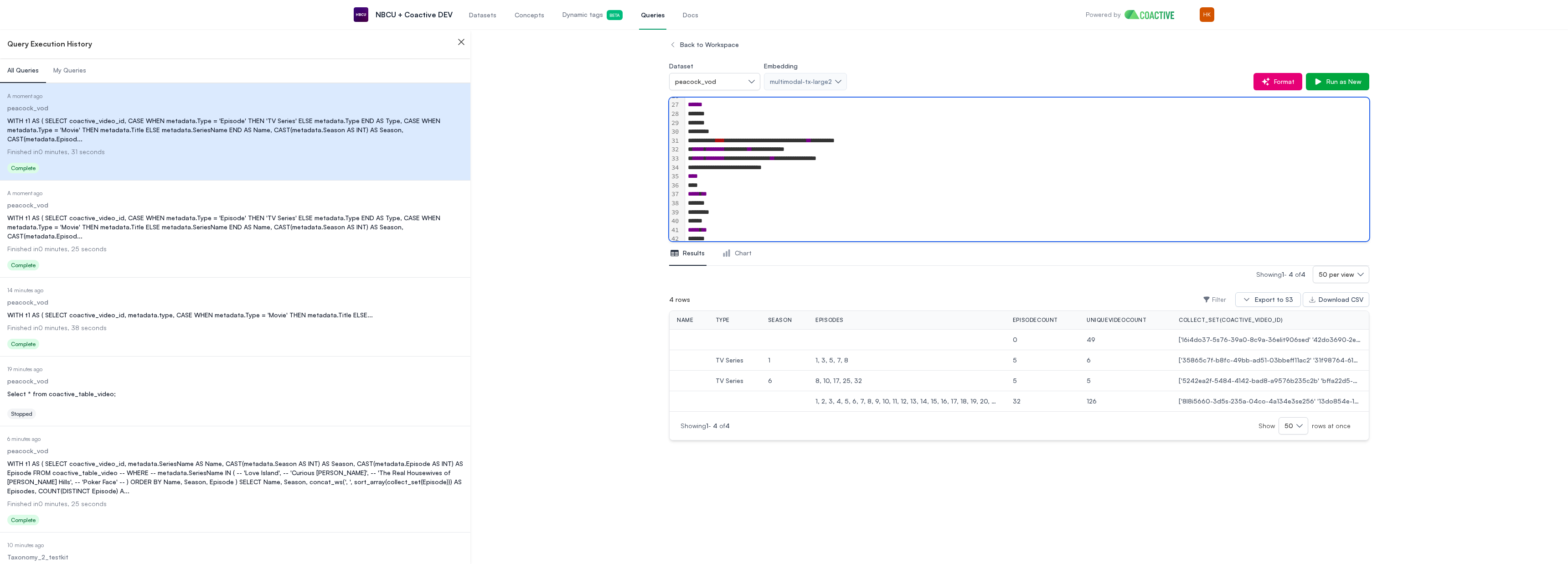 scroll, scrollTop: 220, scrollLeft: 0, axis: vertical 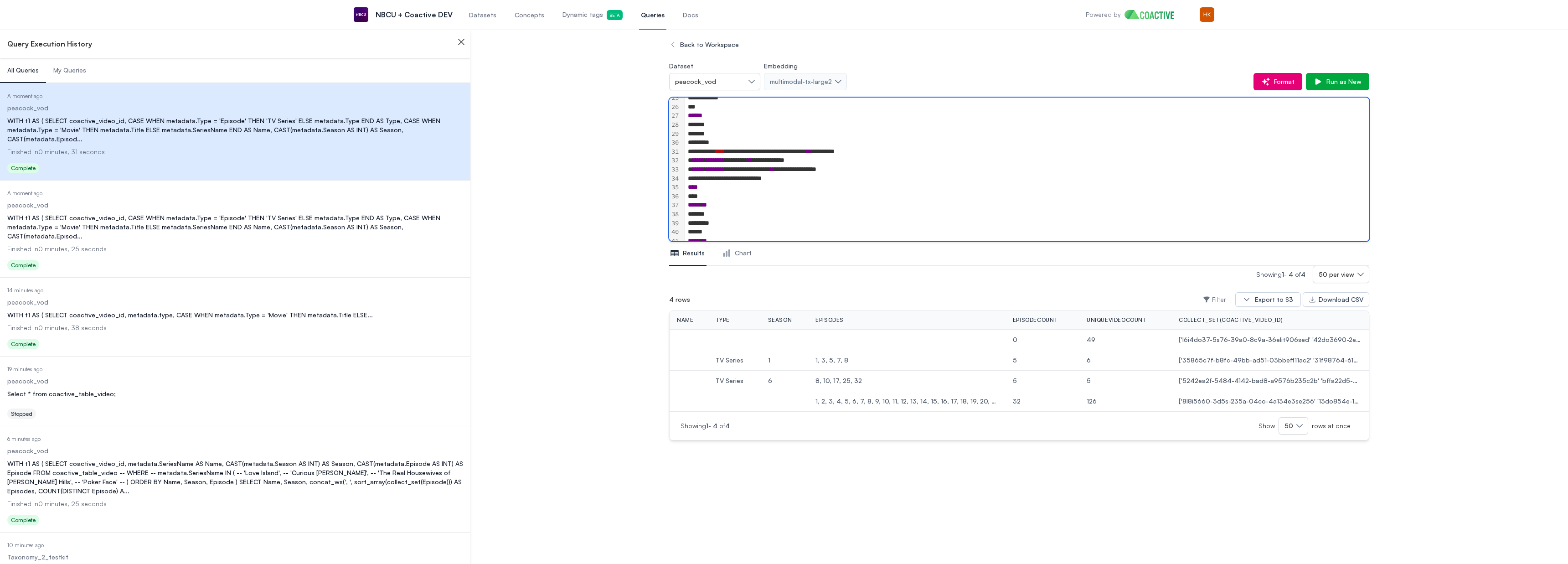 click on "*****" at bounding box center [1027, 125] 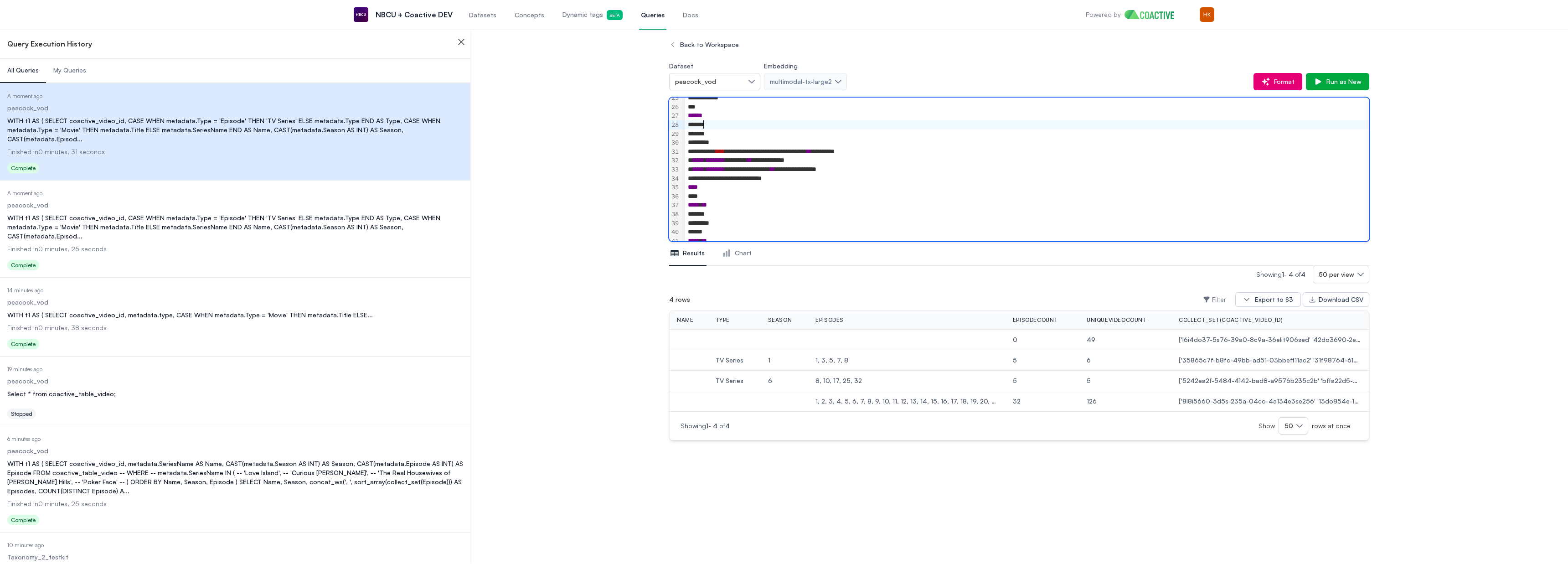 click on "*****" at bounding box center [1027, 125] 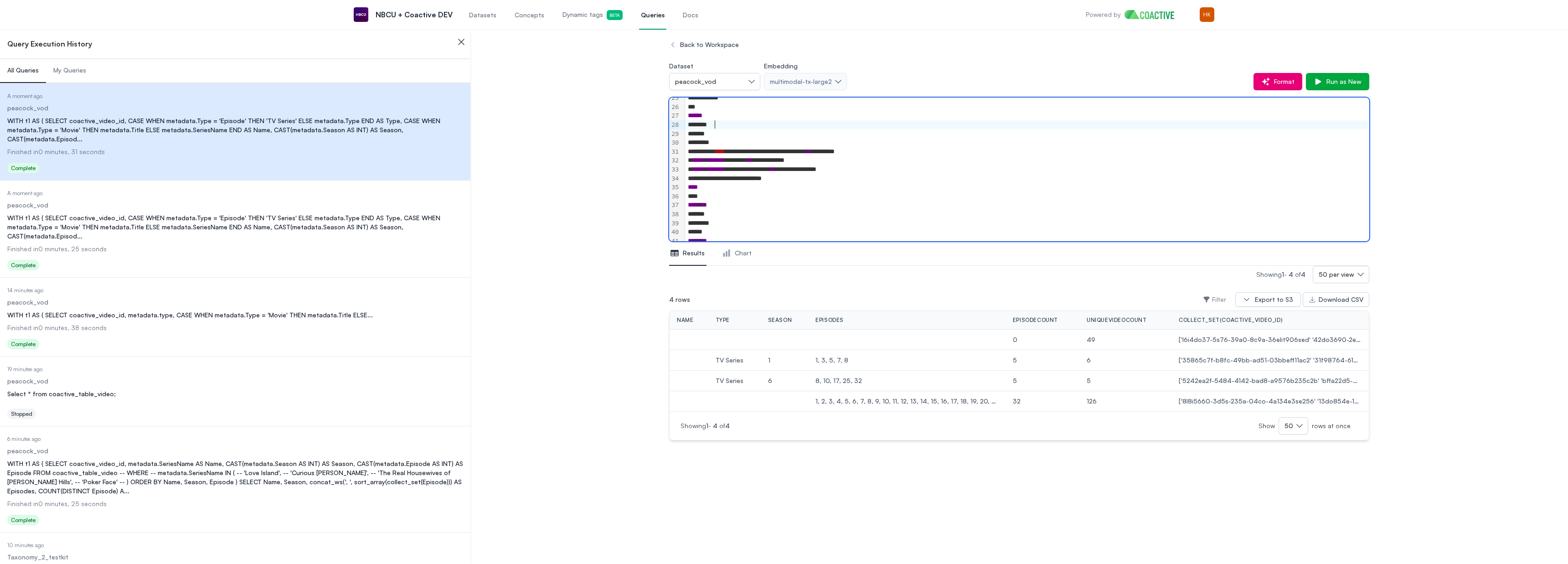 click on "*****" at bounding box center [1027, 214] 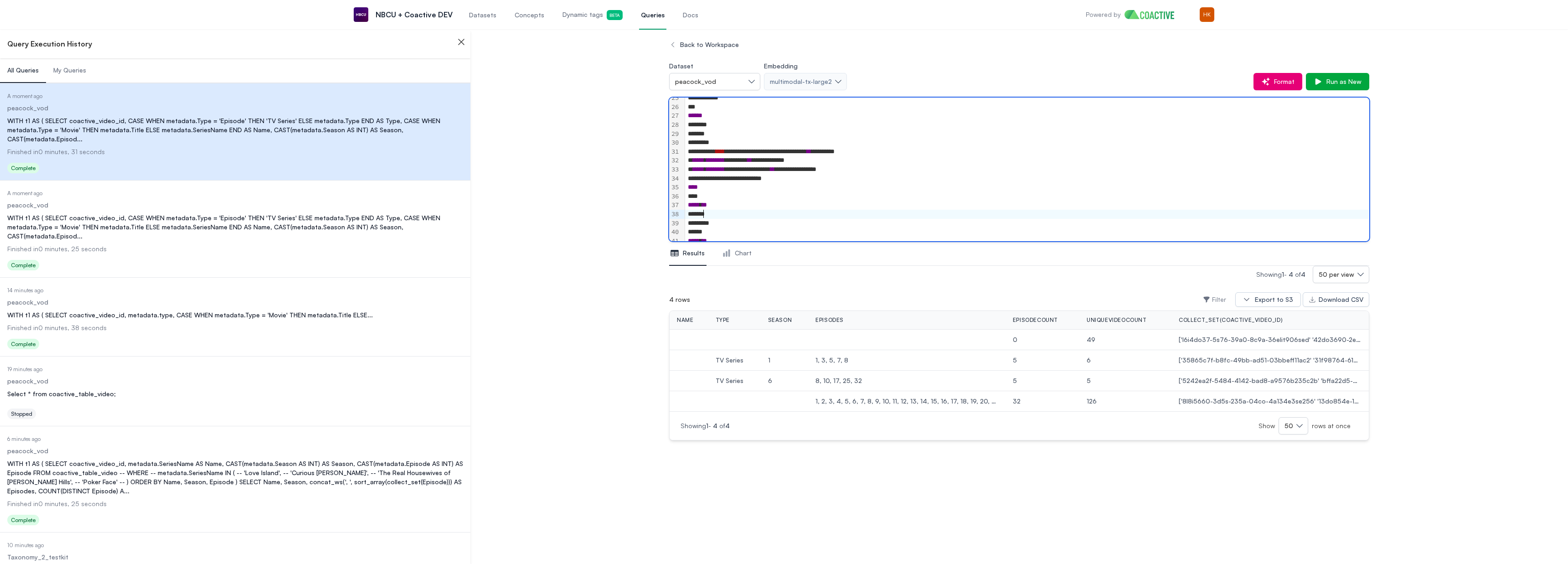 click on "*****" at bounding box center (1027, 214) 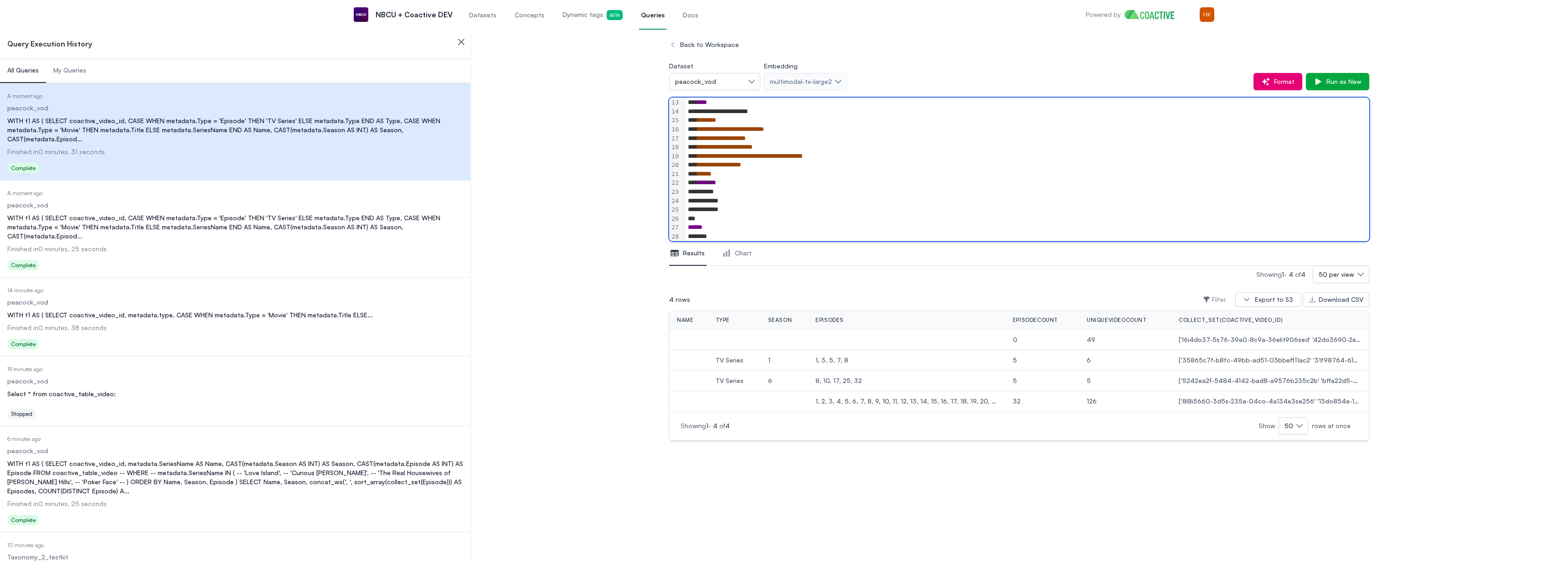 scroll, scrollTop: 105, scrollLeft: 0, axis: vertical 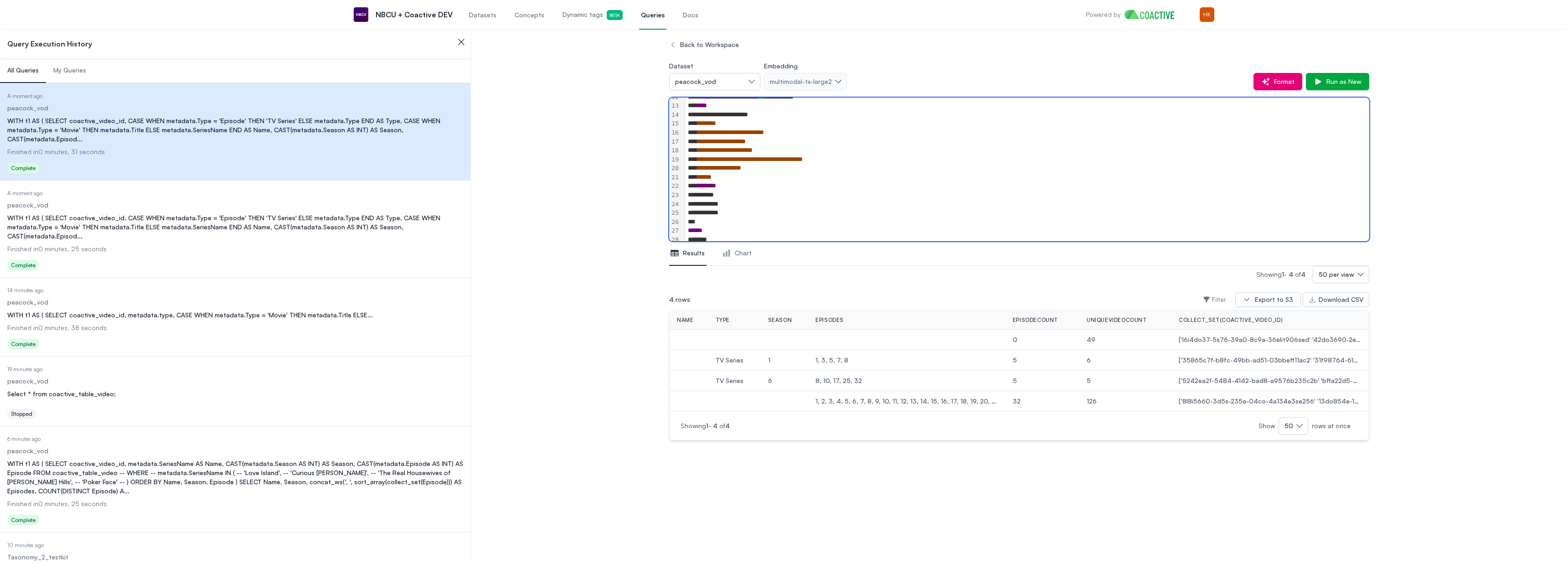 click on "*****" at bounding box center [1027, 195] 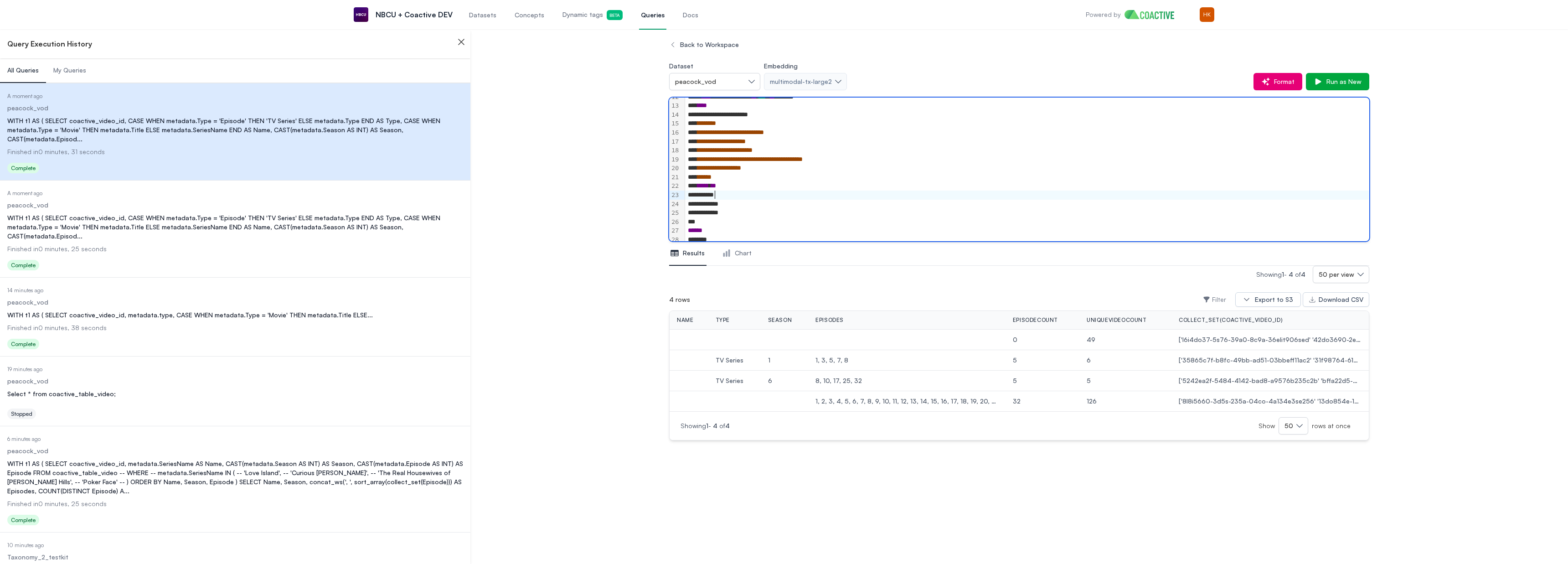 click on "*****" at bounding box center (1027, 195) 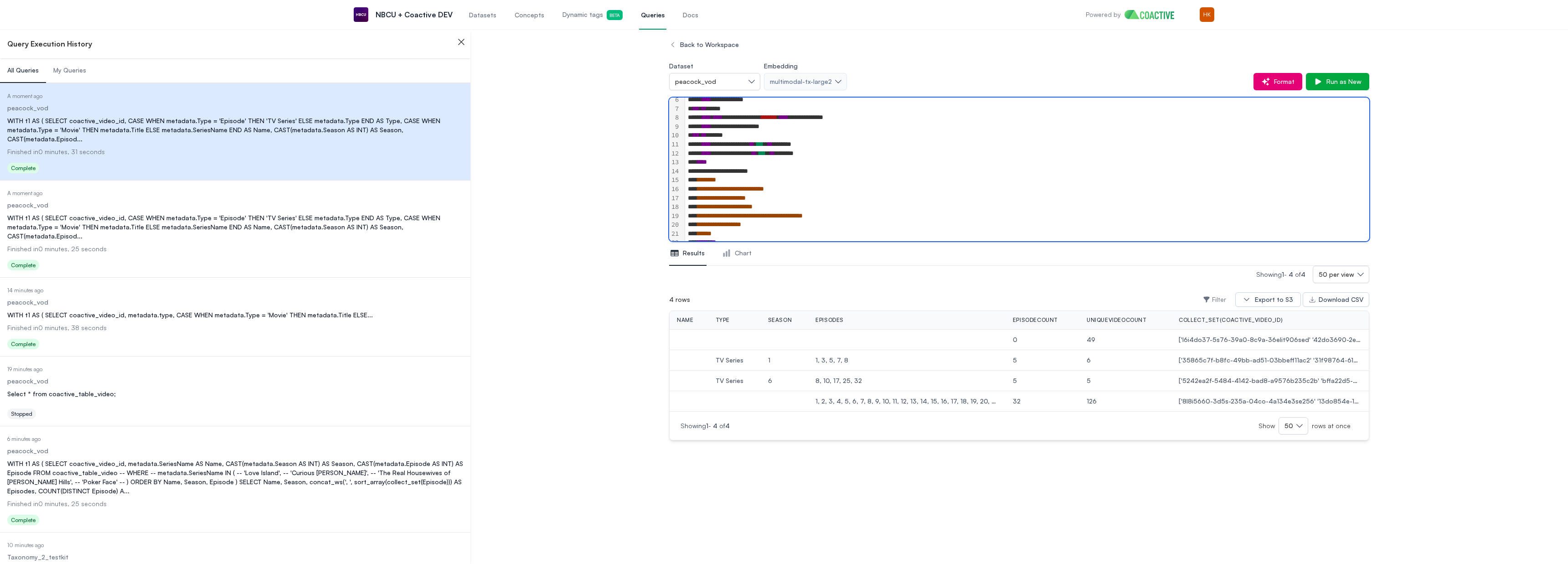 scroll, scrollTop: 244, scrollLeft: 0, axis: vertical 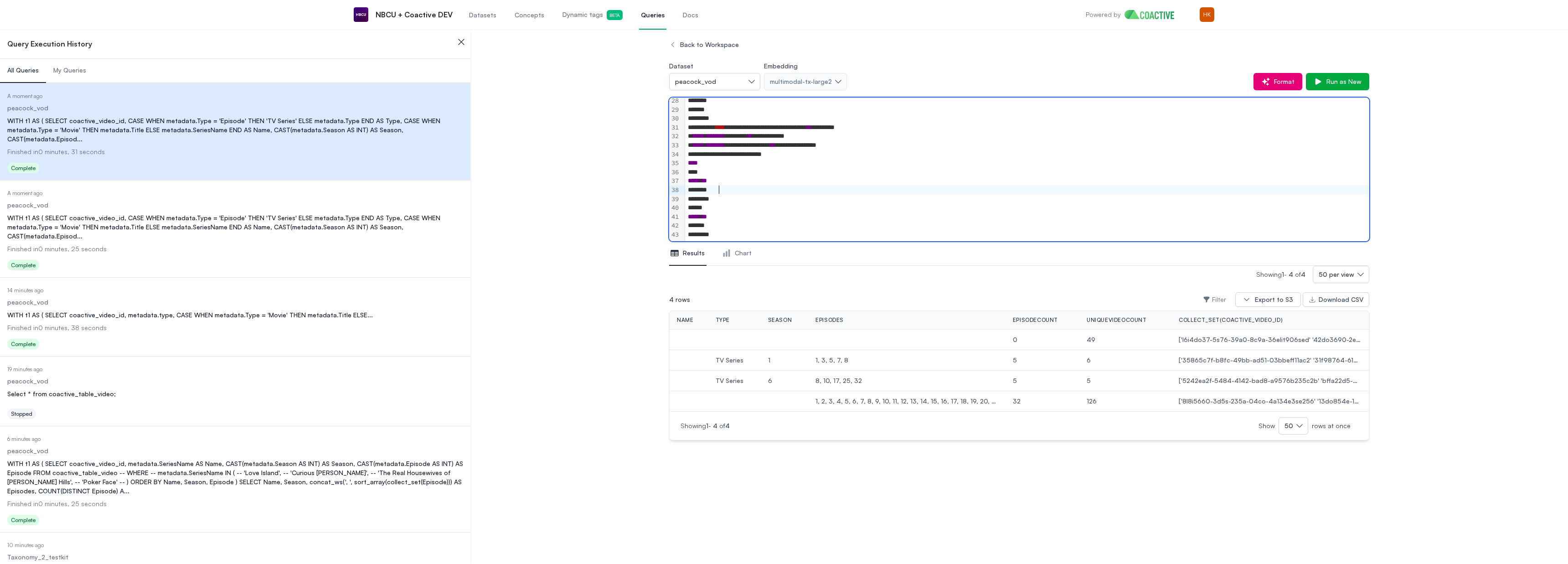 click on "******" at bounding box center [1027, 190] 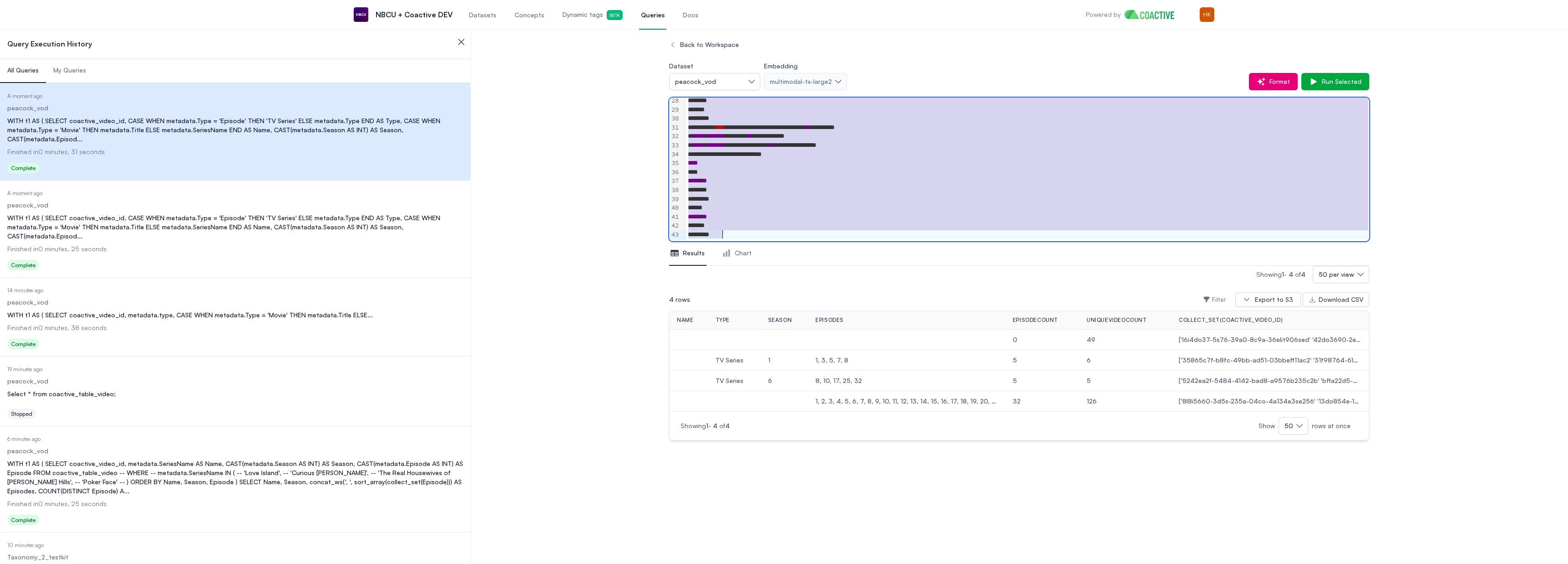 scroll, scrollTop: 0, scrollLeft: 0, axis: both 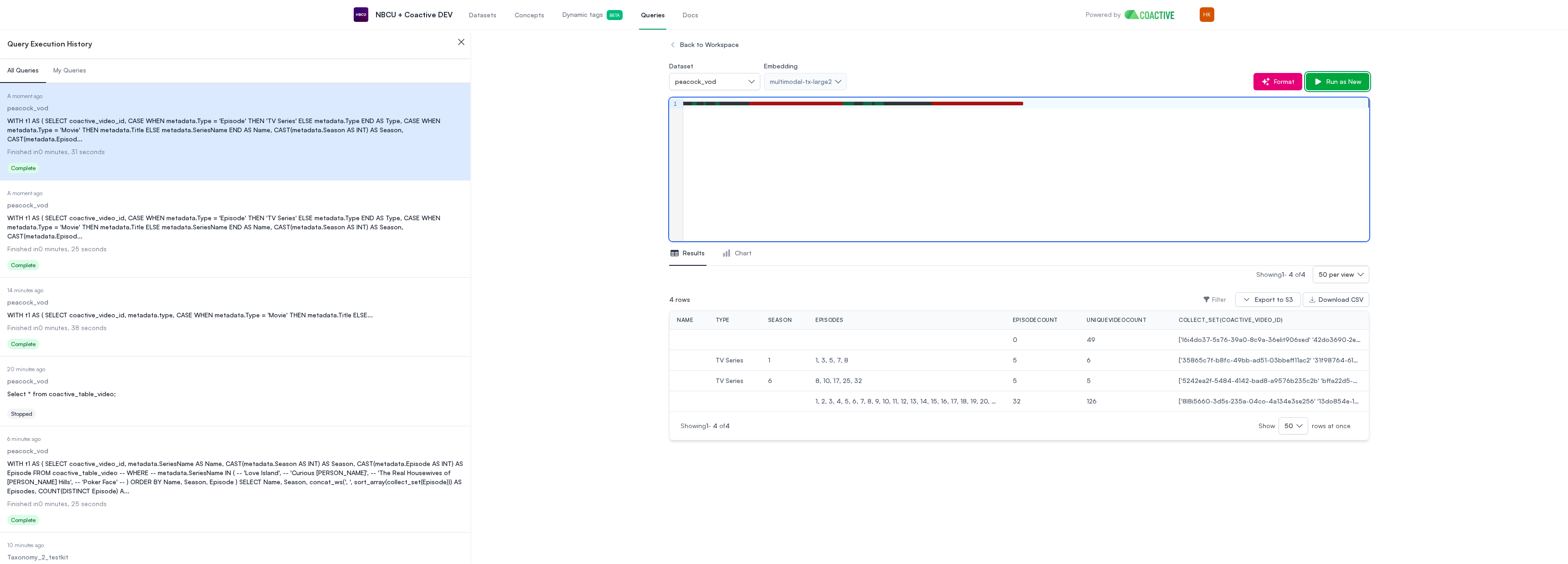 click on "Run as New" at bounding box center [1342, 82] 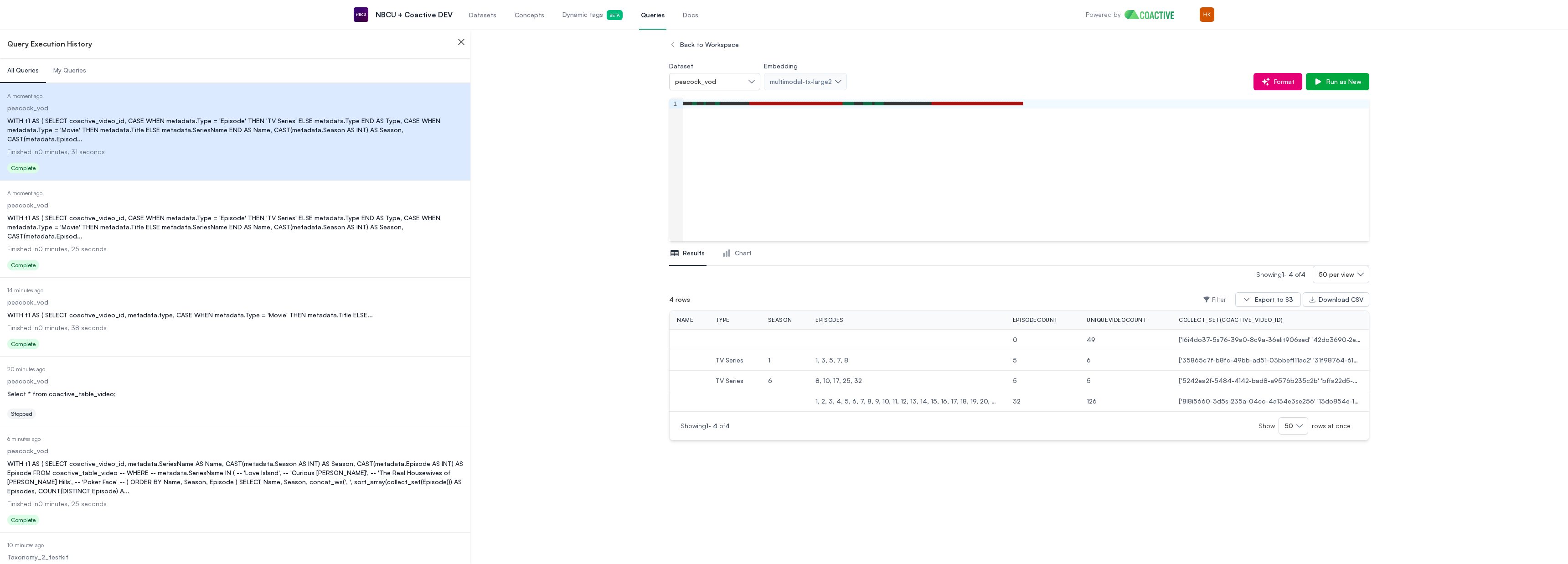 click on "**********" at bounding box center [940, 169] 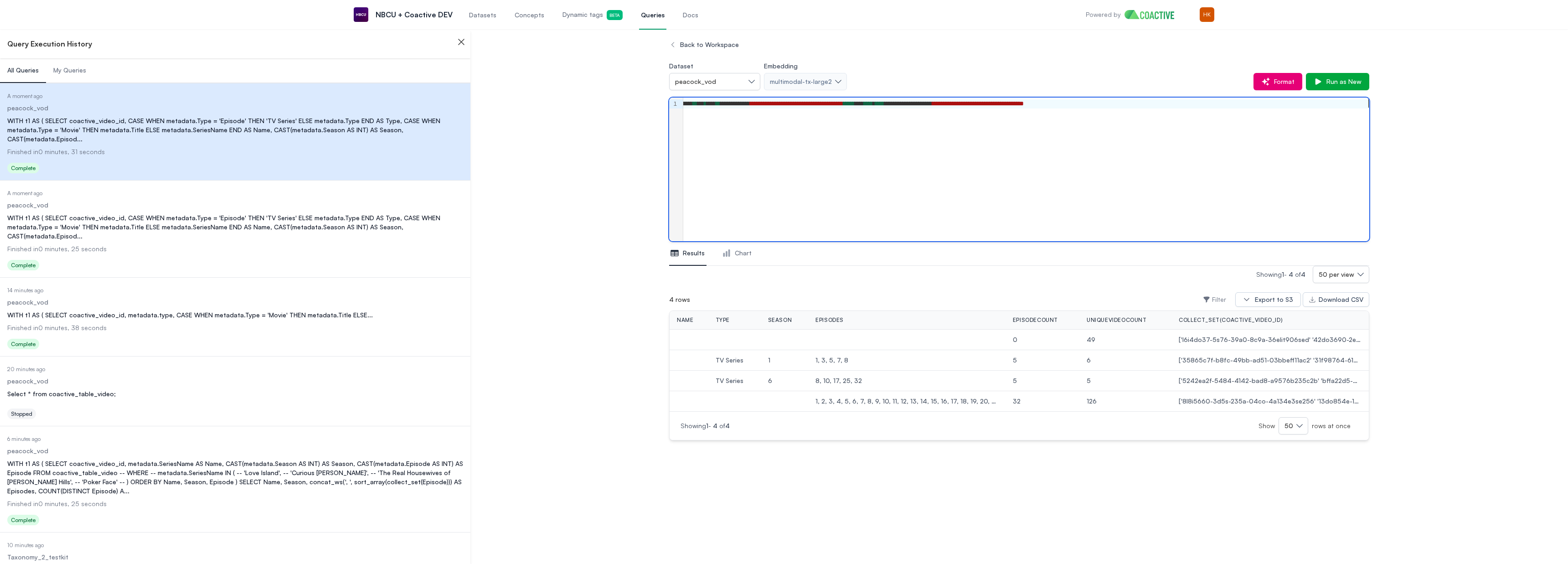 click on "**********" at bounding box center (940, 104) 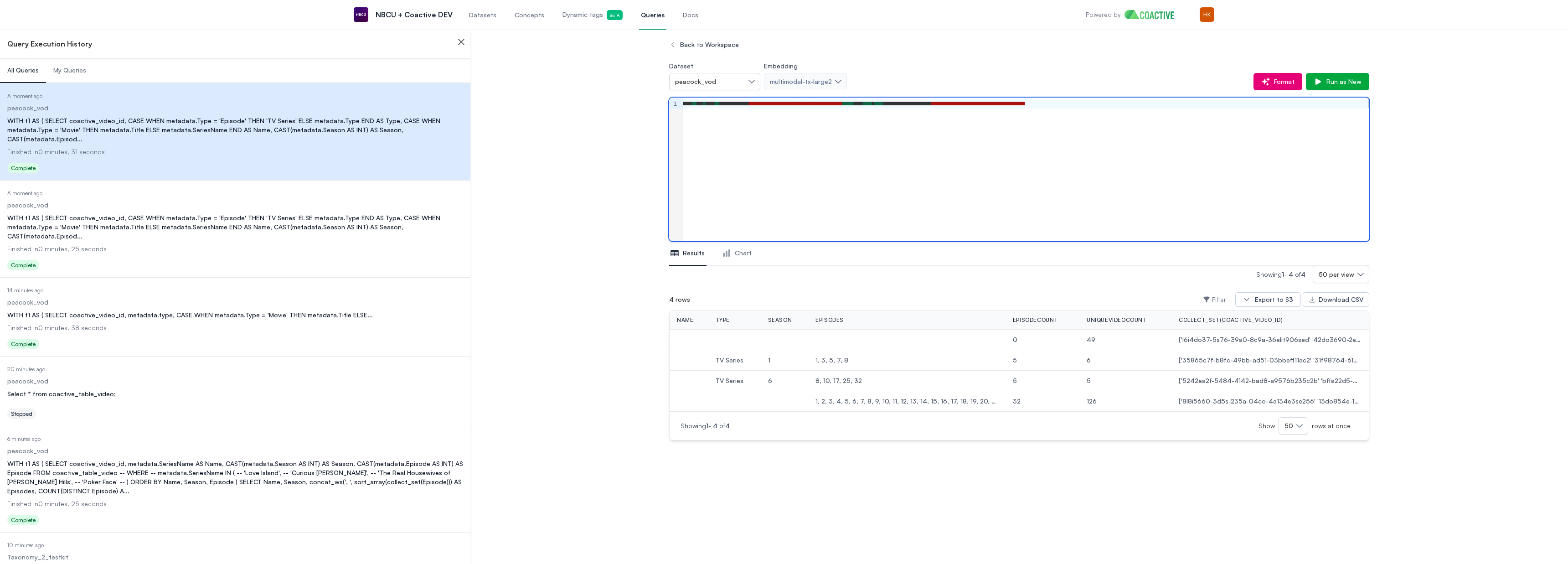 scroll, scrollTop: 0, scrollLeft: 175, axis: horizontal 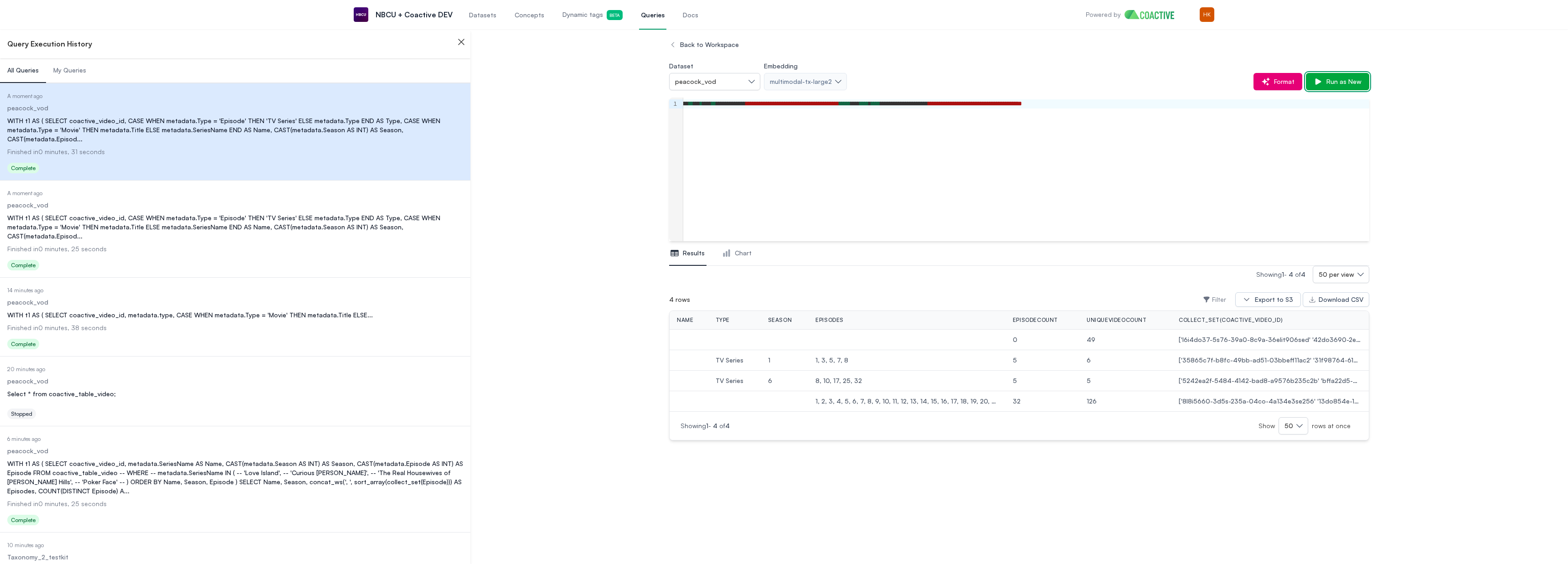 click on "Run as New" at bounding box center (1342, 82) 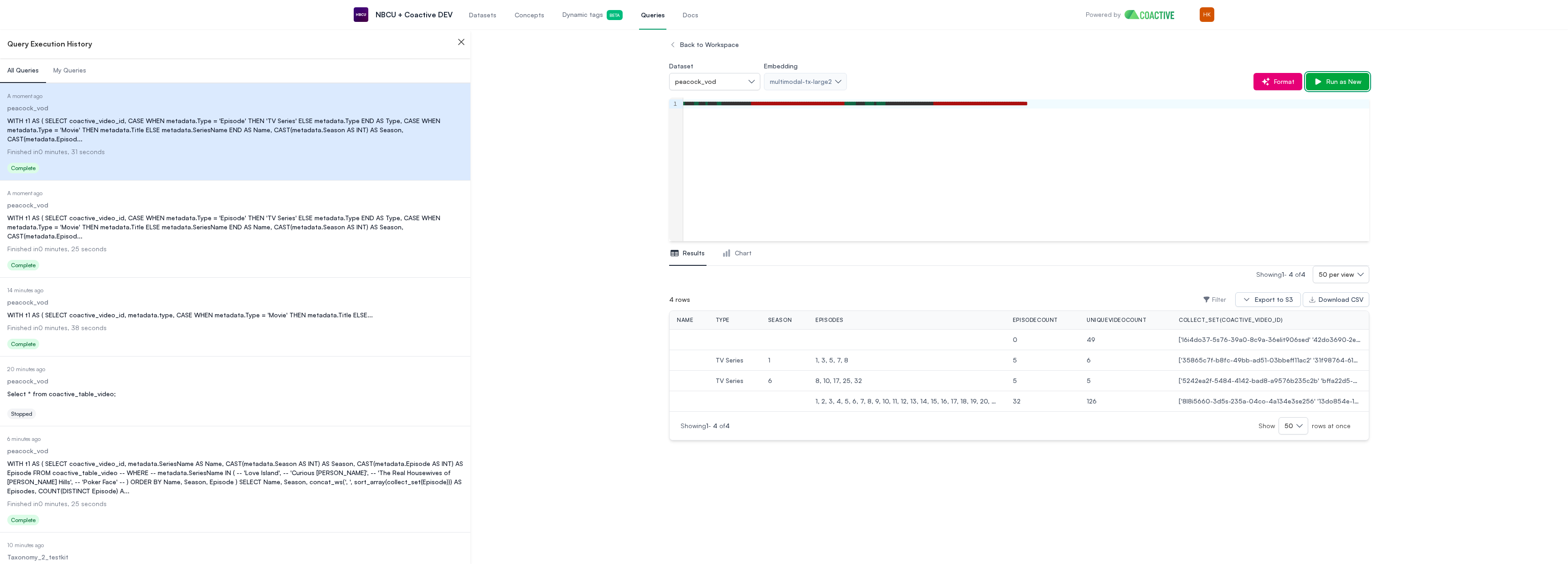 scroll, scrollTop: 0, scrollLeft: 167, axis: horizontal 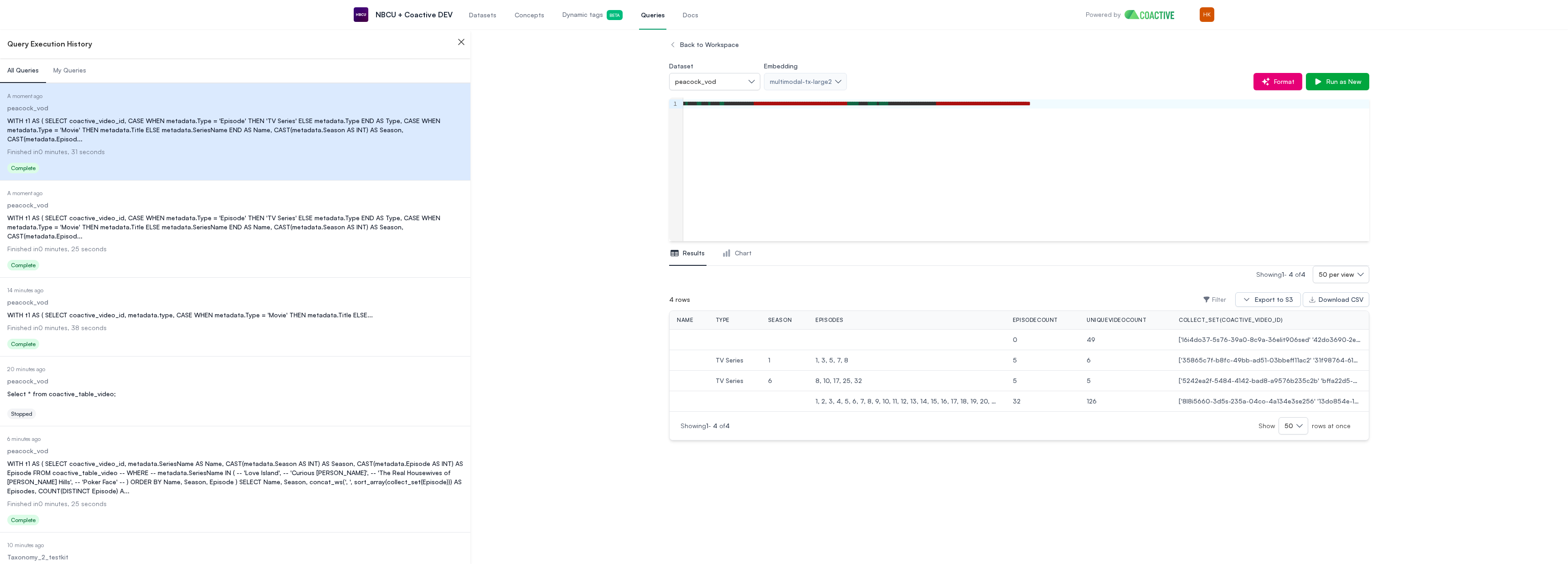 click on "**********" at bounding box center (947, 104) 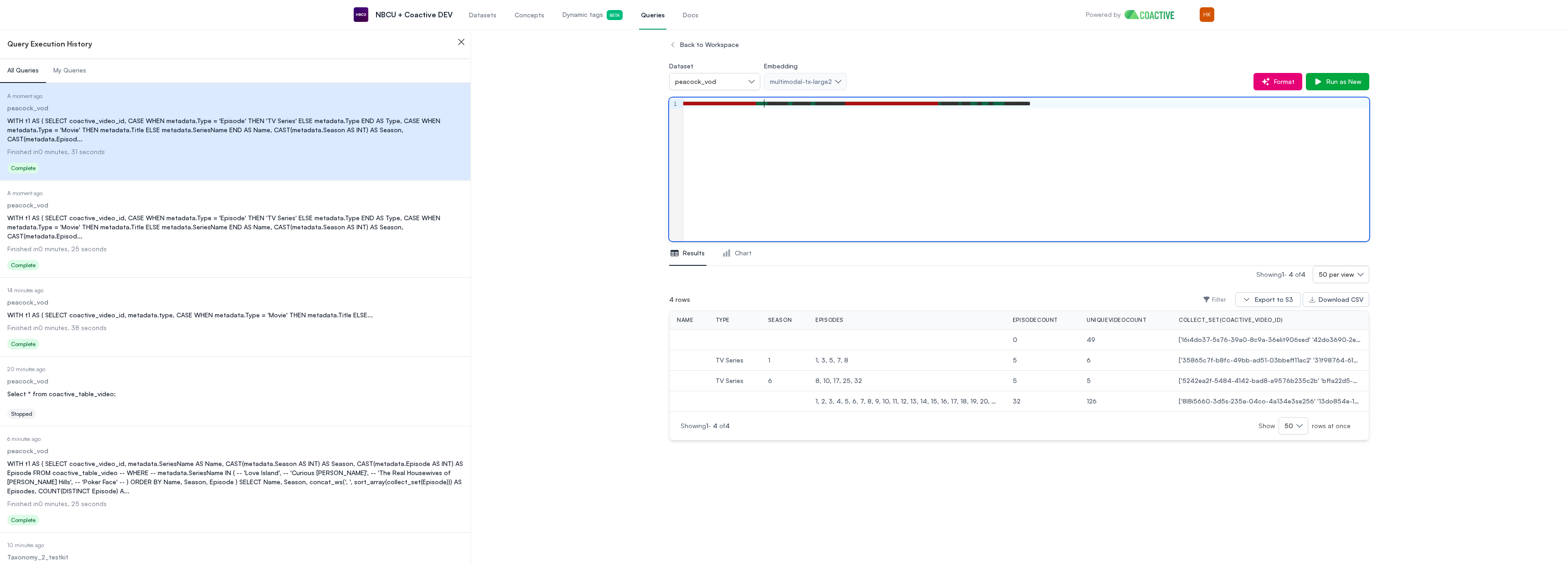 click on "**********" at bounding box center [710, 103] 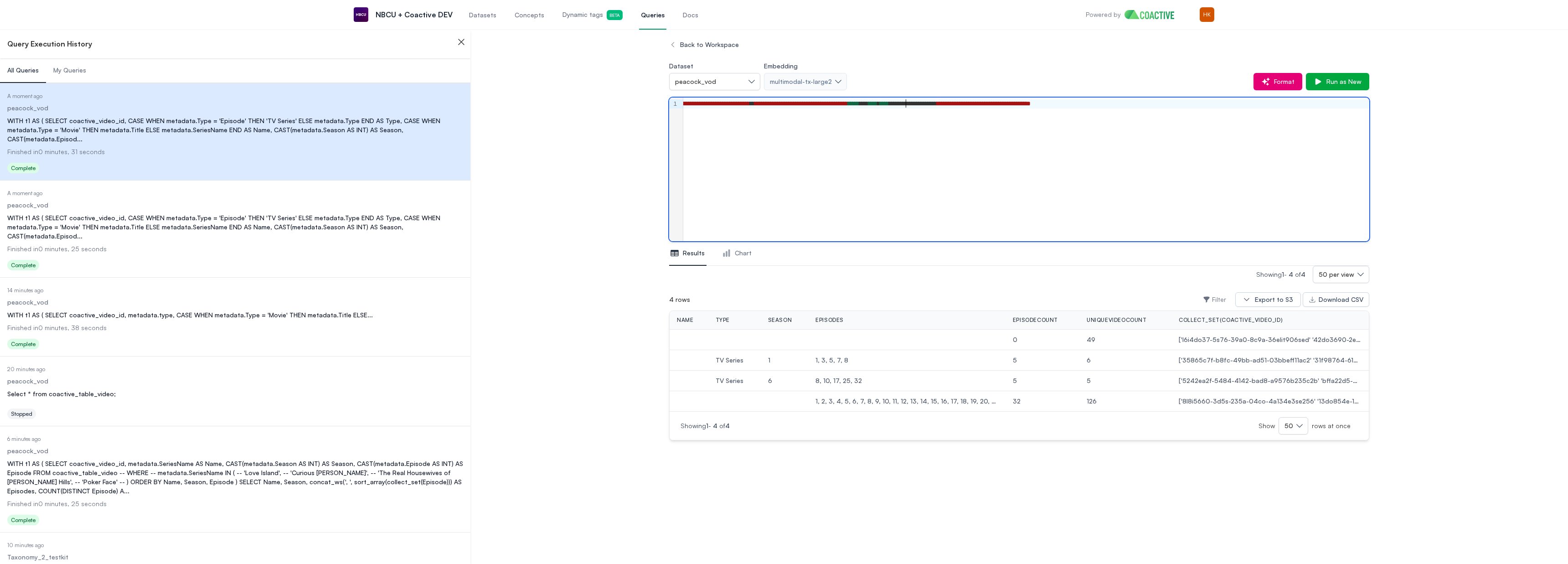 click on "**********" at bounding box center [801, 103] 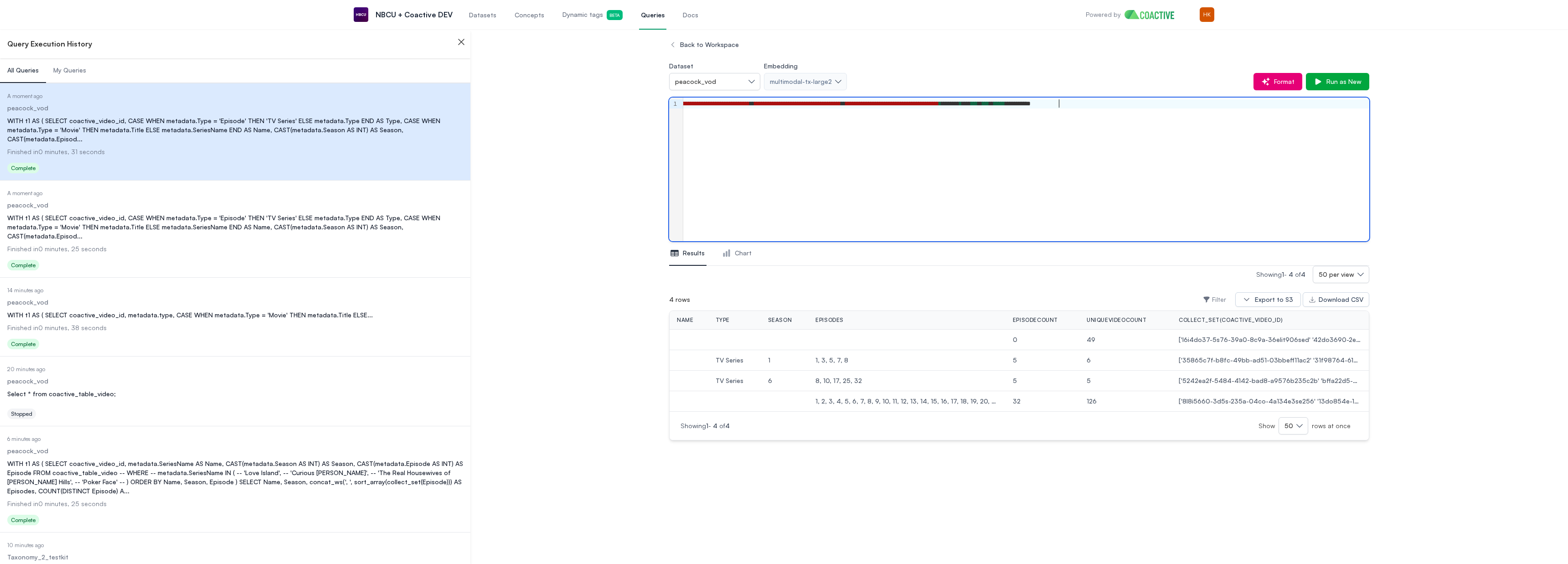 click on "**********" at bounding box center [892, 103] 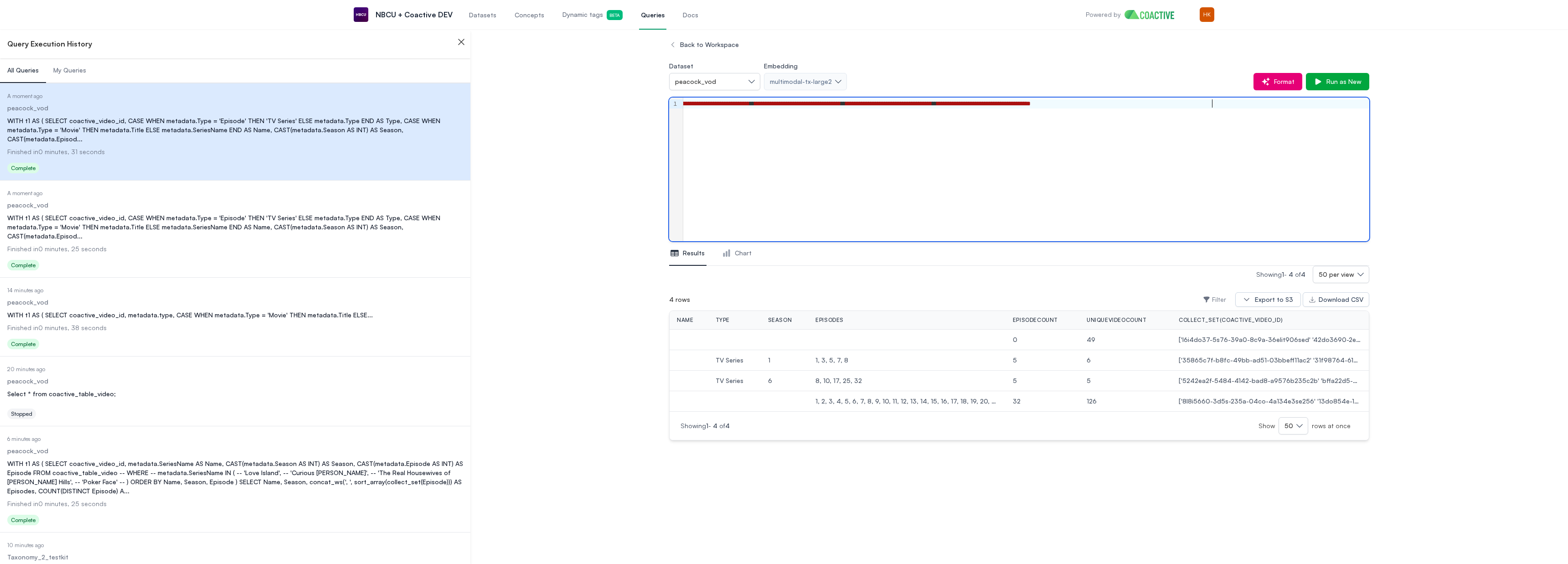 scroll, scrollTop: 0, scrollLeft: 175, axis: horizontal 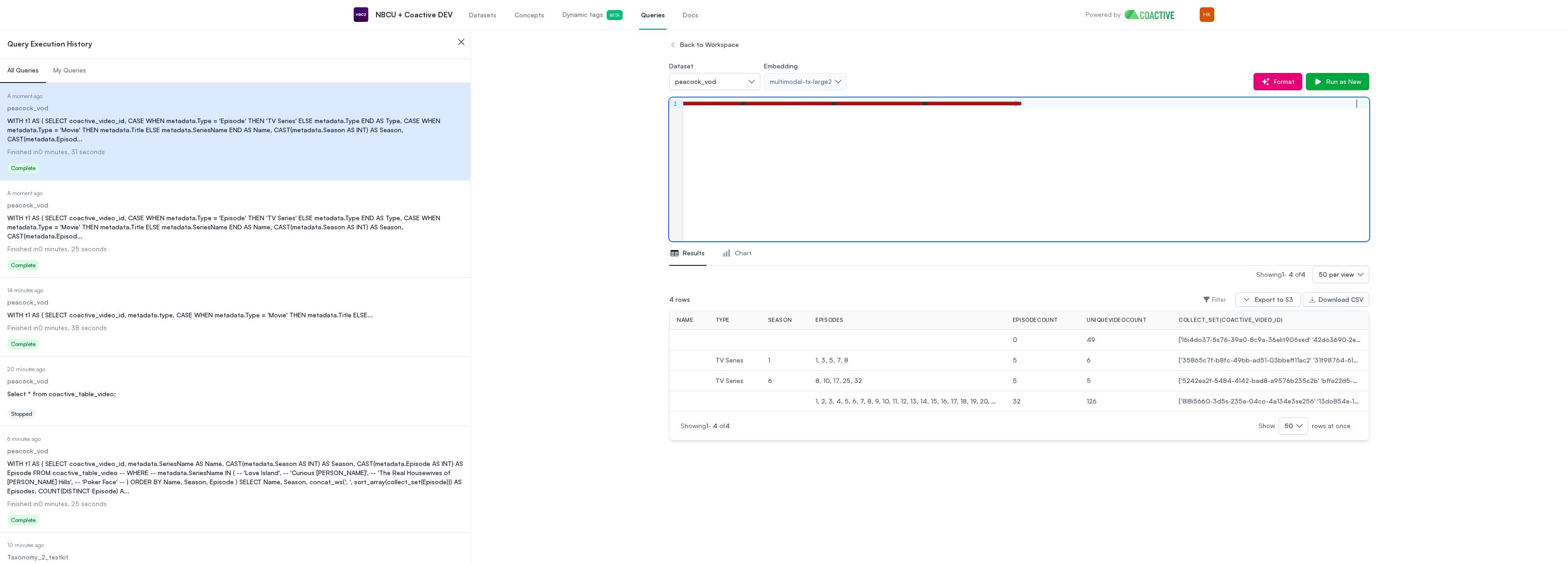 click on "**********" at bounding box center [971, 103] 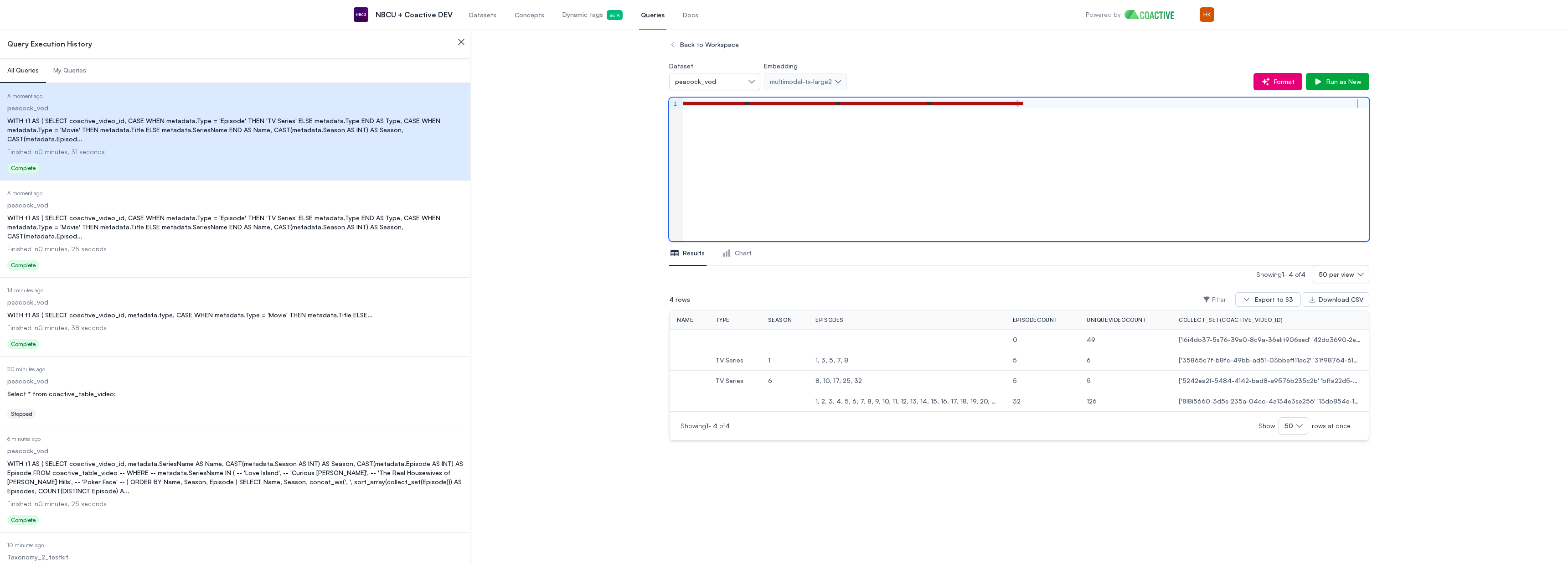 scroll, scrollTop: 0, scrollLeft: 172, axis: horizontal 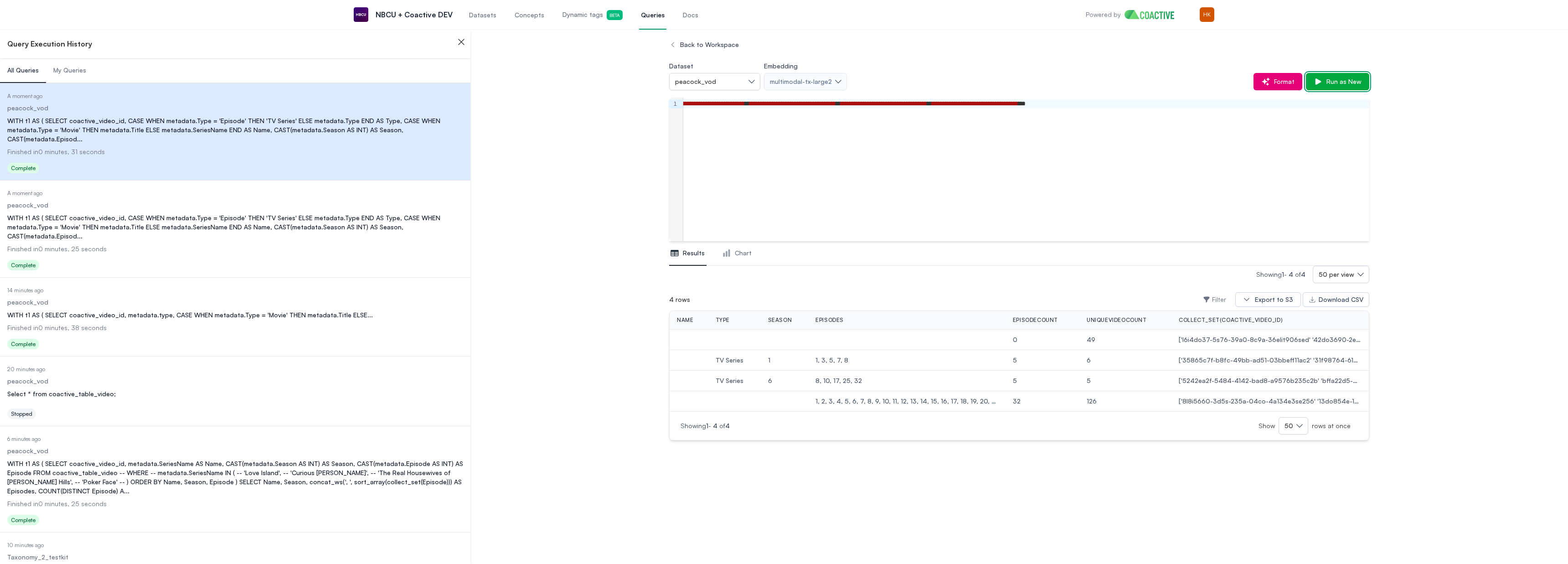click on "Run as New" at bounding box center (1342, 82) 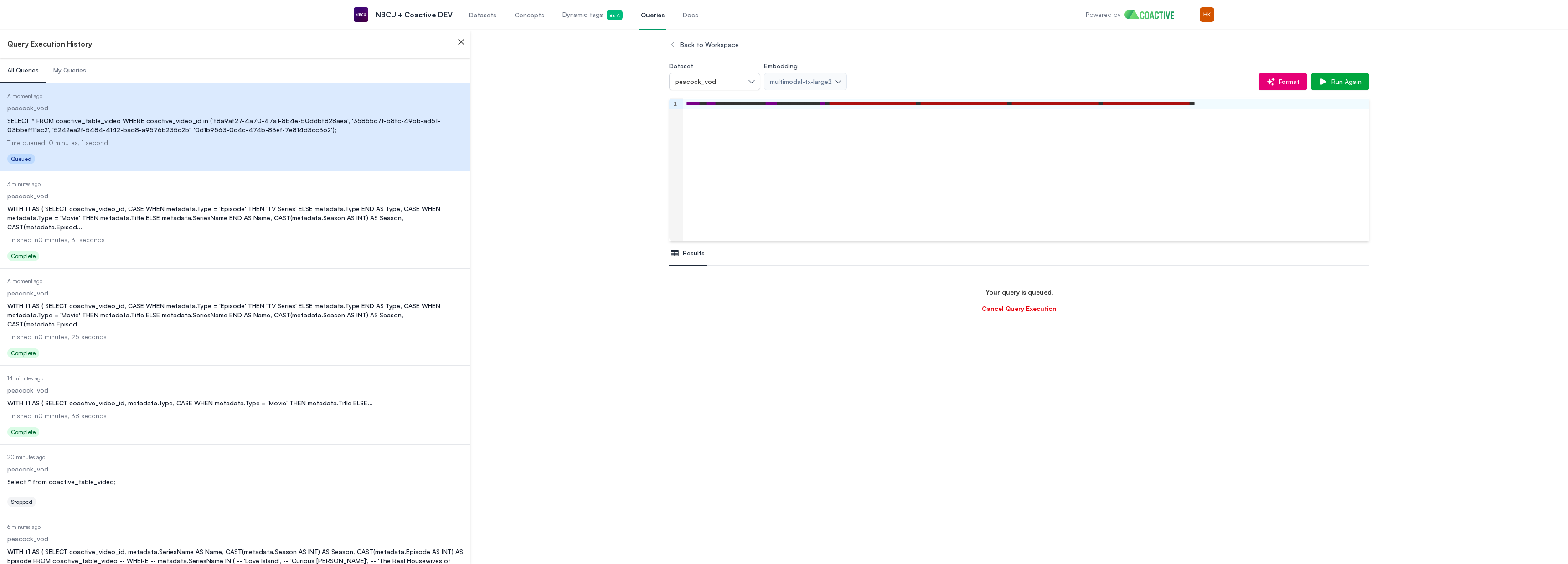 scroll, scrollTop: 269, scrollLeft: 0, axis: vertical 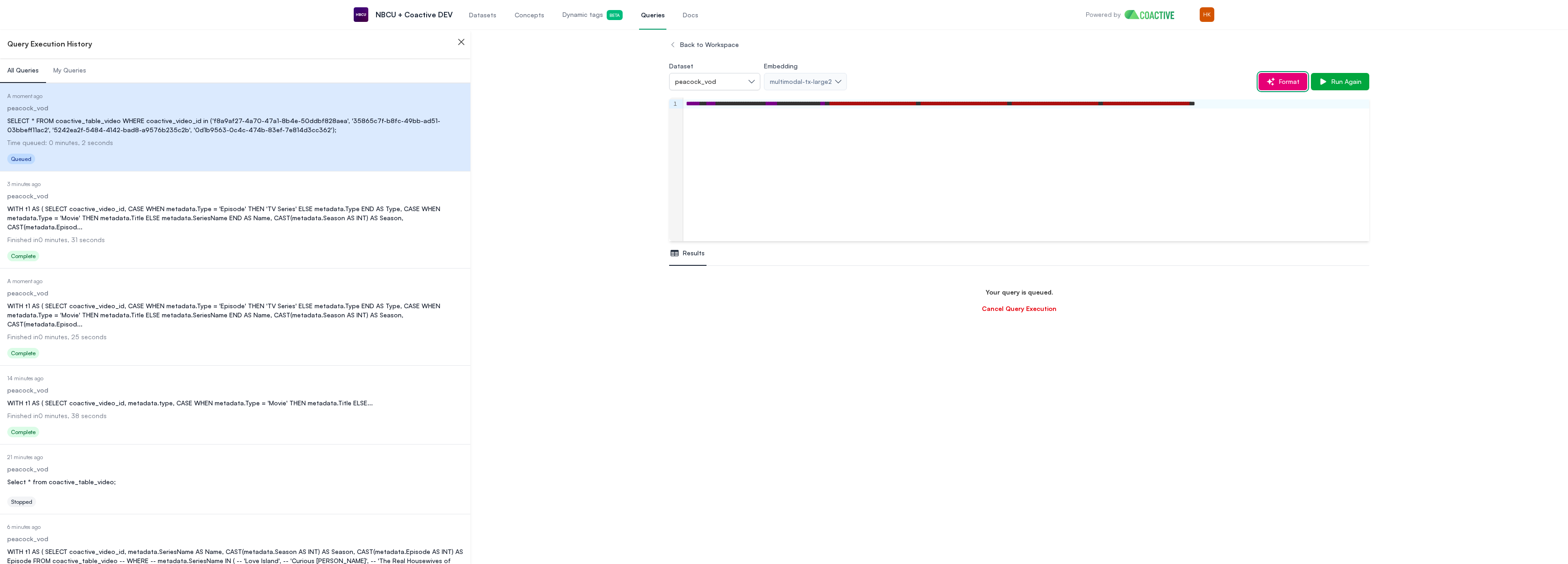 click on "Format" at bounding box center (1287, 82) 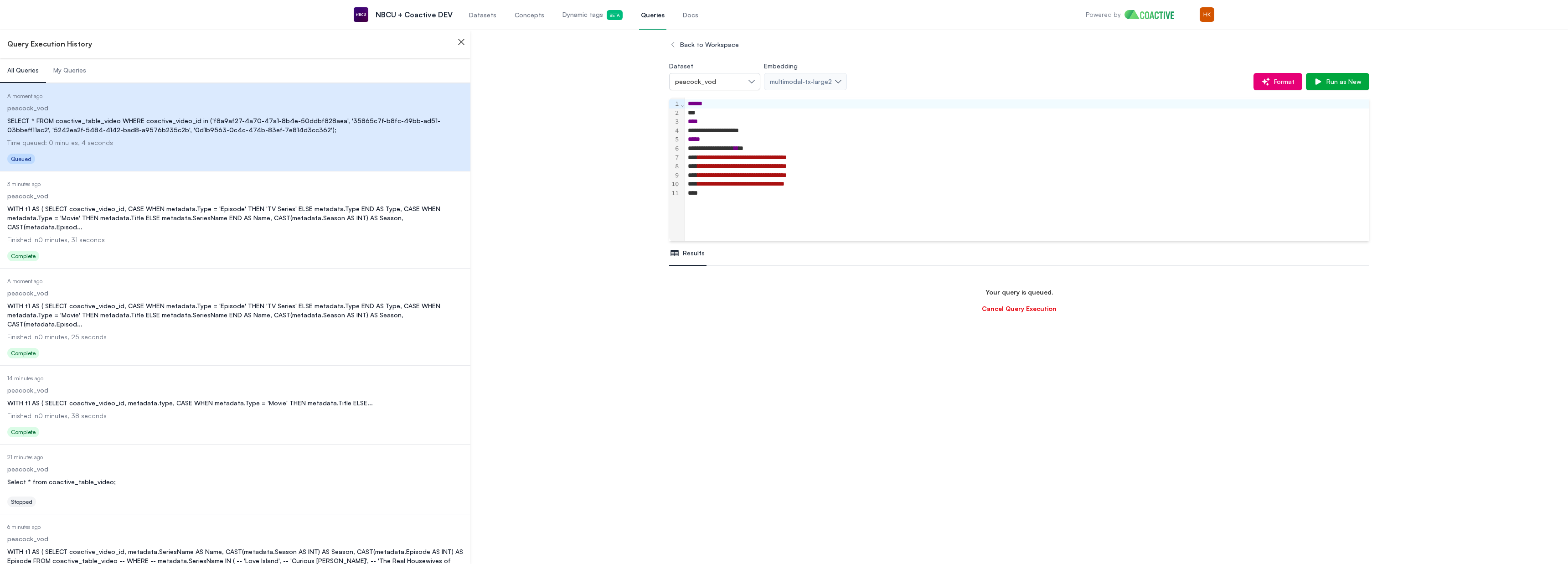 scroll, scrollTop: 0, scrollLeft: 0, axis: both 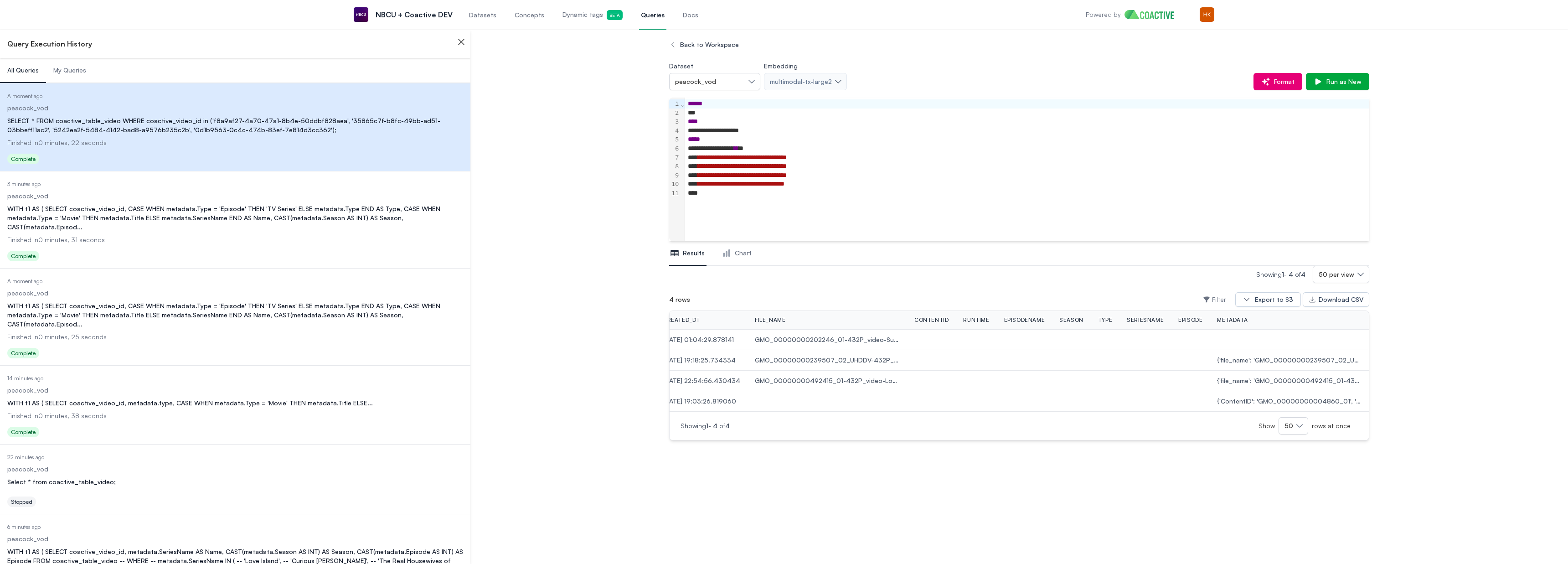 drag, startPoint x: 155, startPoint y: 217, endPoint x: 185, endPoint y: 216, distance: 30.01666 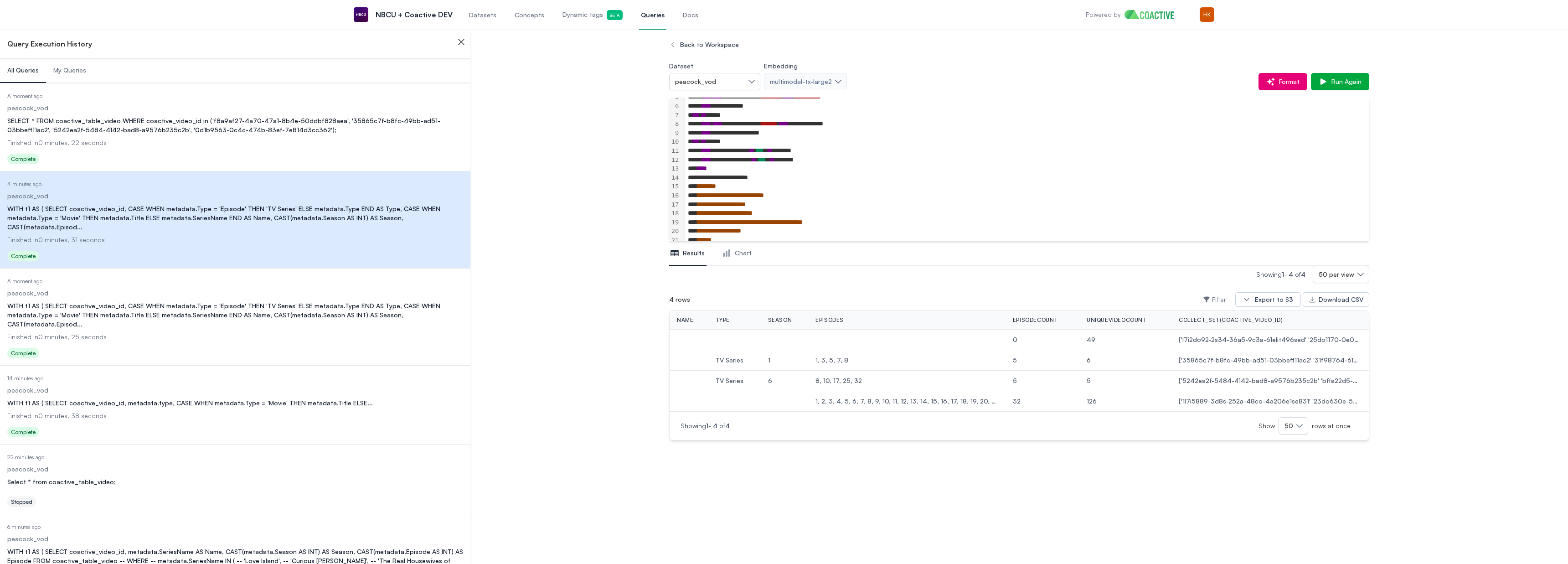 scroll, scrollTop: 0, scrollLeft: 0, axis: both 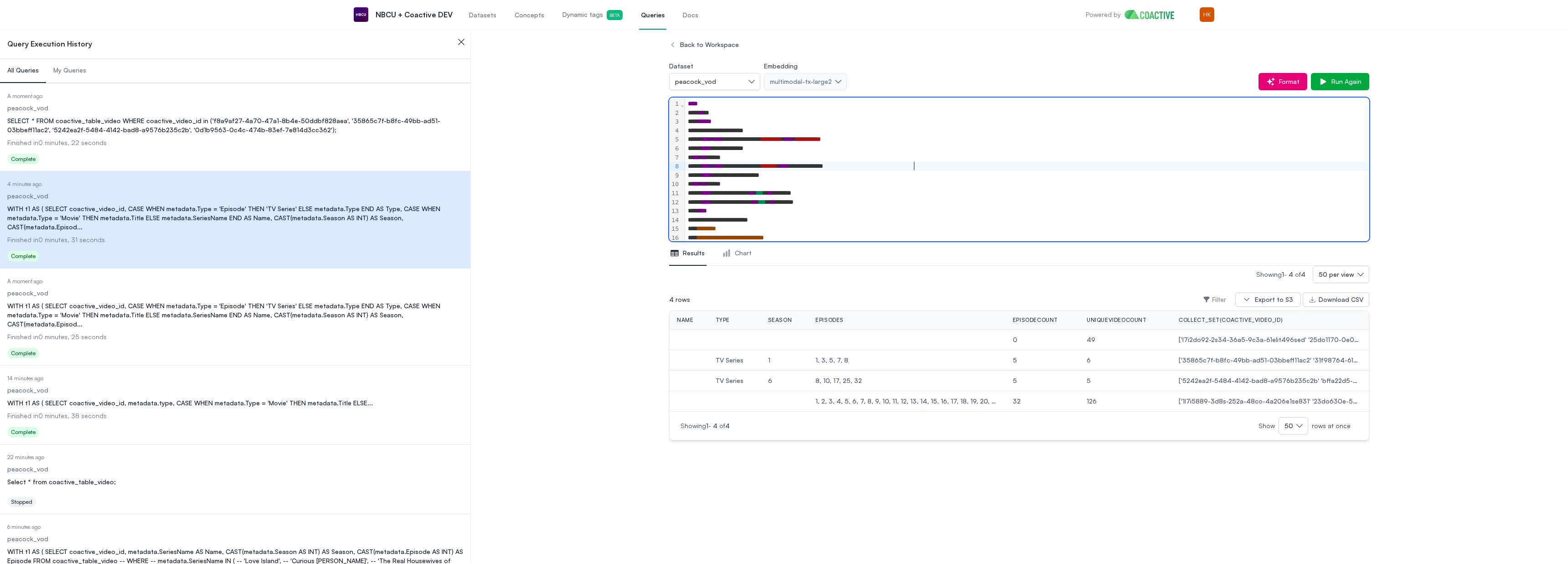 click on "**********" at bounding box center [1027, 166] 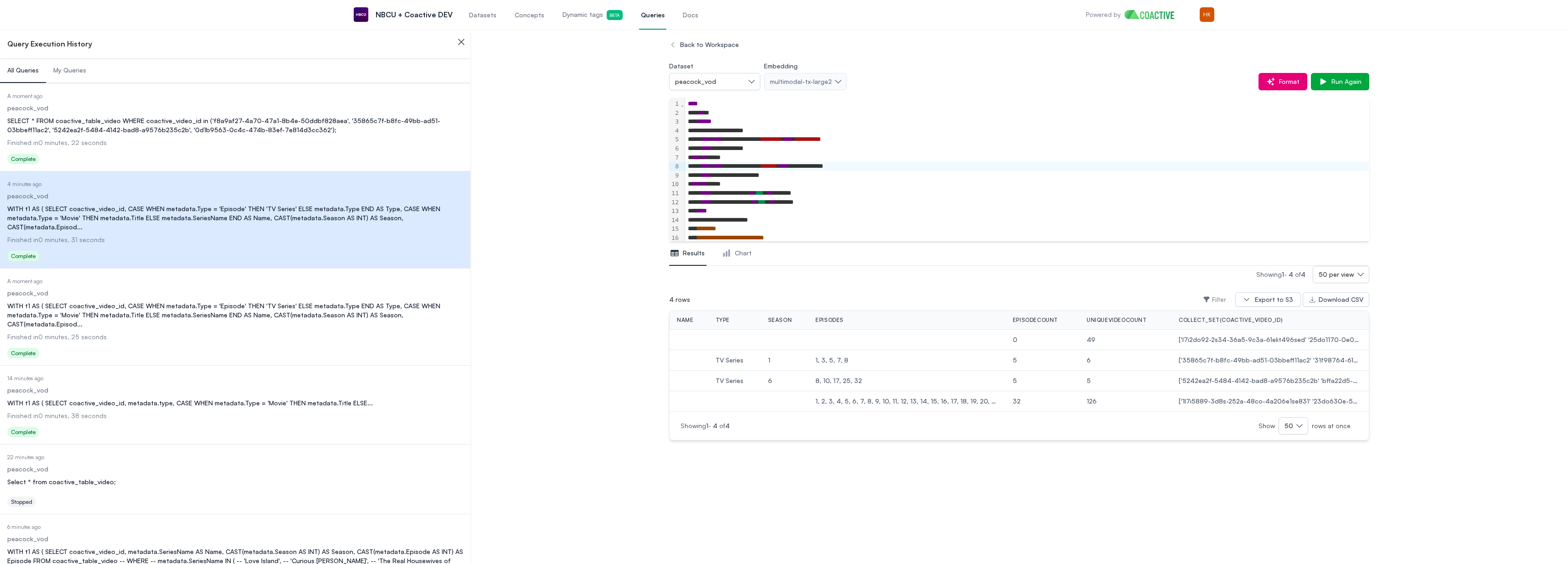 click on "peacock_vod" at bounding box center (235, 108) 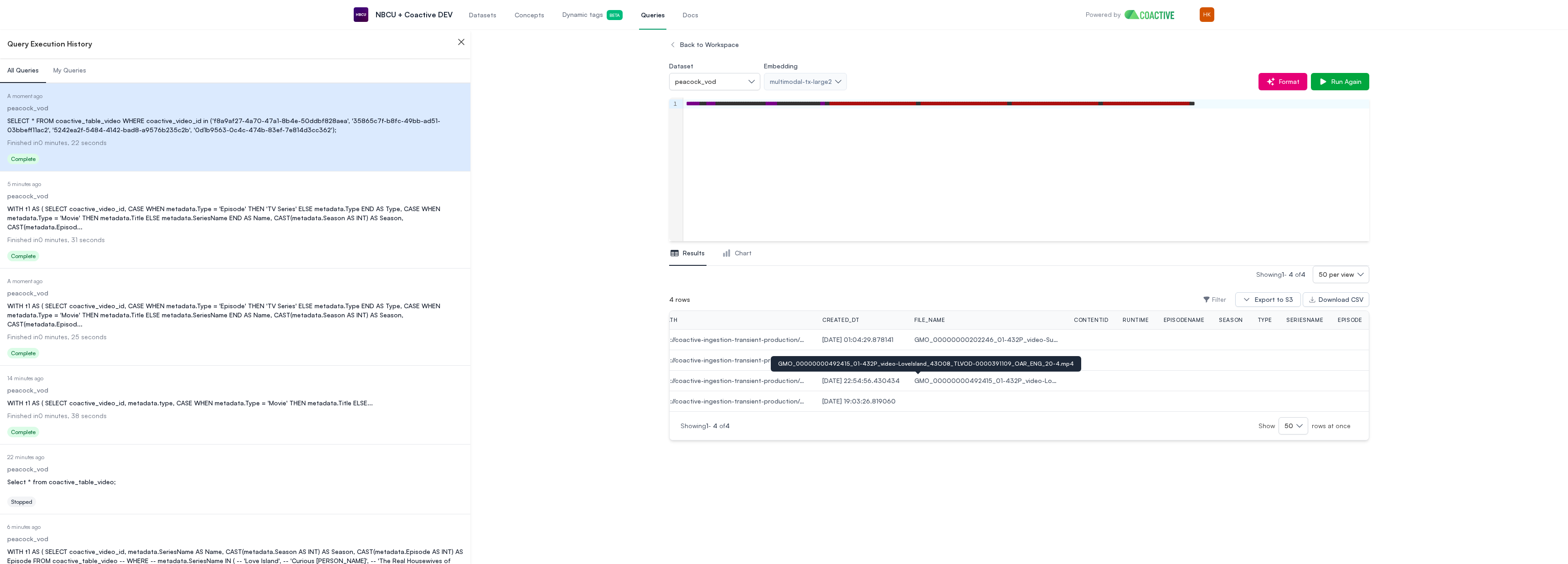 scroll, scrollTop: 0, scrollLeft: 324, axis: horizontal 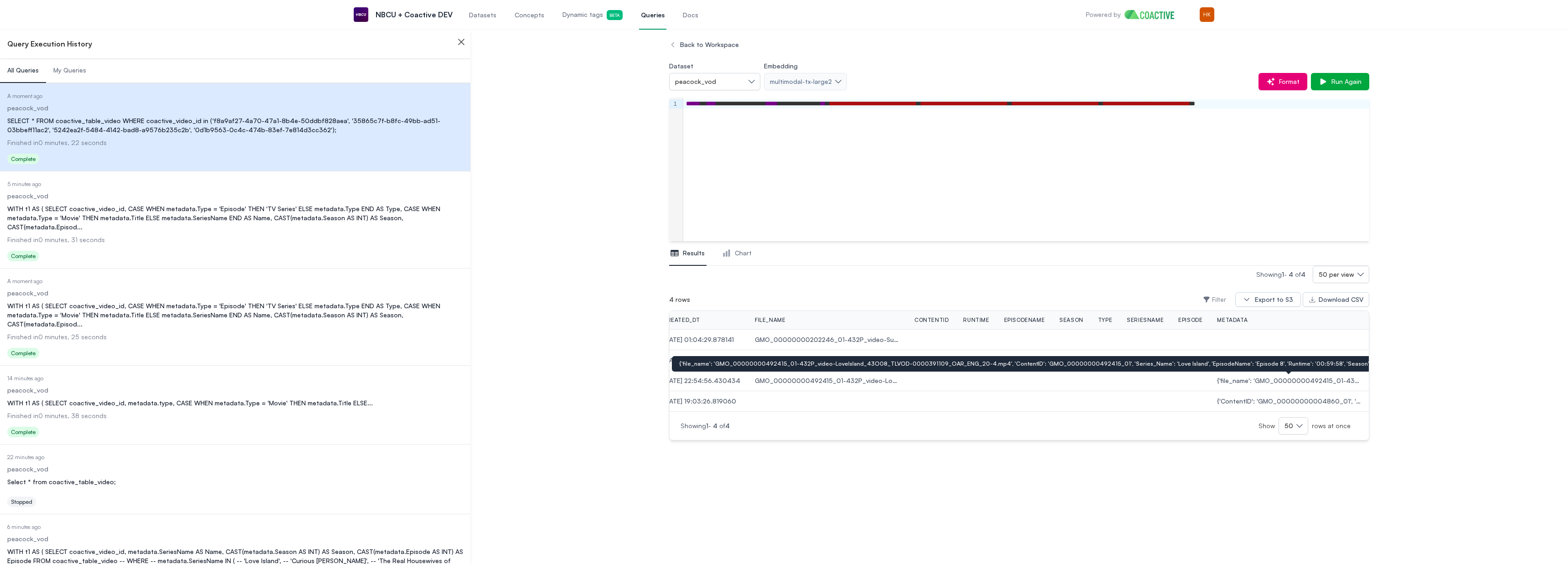 click on "{'file_name': 'GMO_00000000492415_01-432P_video-LoveIsland_43O08_TLVOD-0000391109_OAR_ENG_20-4.mp4', 'ContentID': 'GMO_00000000492415_01', 'Series_Name': 'Love Island', 'EpisodeName': 'Episode 8', 'Runtime': '00:59:58', 'Season': '6', 'Episode': '8', 'Type': 'Episode'}" at bounding box center [1289, 381] 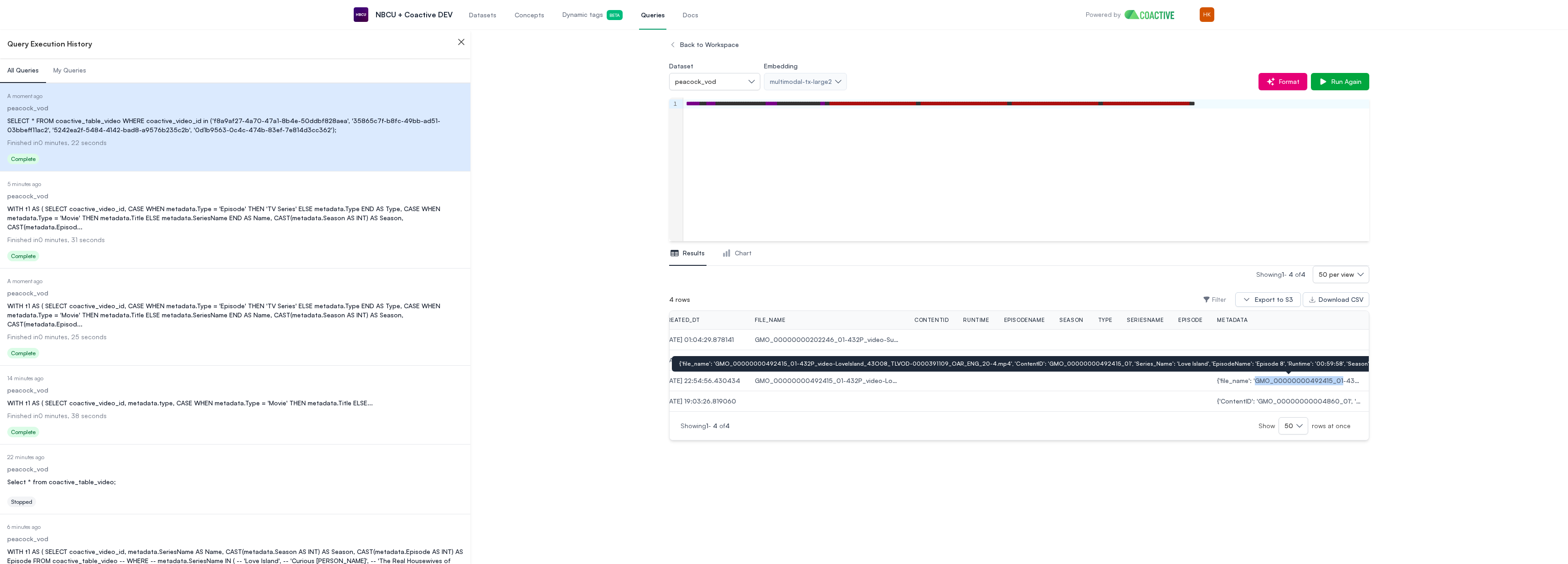 click on "{'file_name': 'GMO_00000000492415_01-432P_video-LoveIsland_43O08_TLVOD-0000391109_OAR_ENG_20-4.mp4', 'ContentID': 'GMO_00000000492415_01', 'Series_Name': 'Love Island', 'EpisodeName': 'Episode 8', 'Runtime': '00:59:58', 'Season': '6', 'Episode': '8', 'Type': 'Episode'}" at bounding box center (1289, 381) 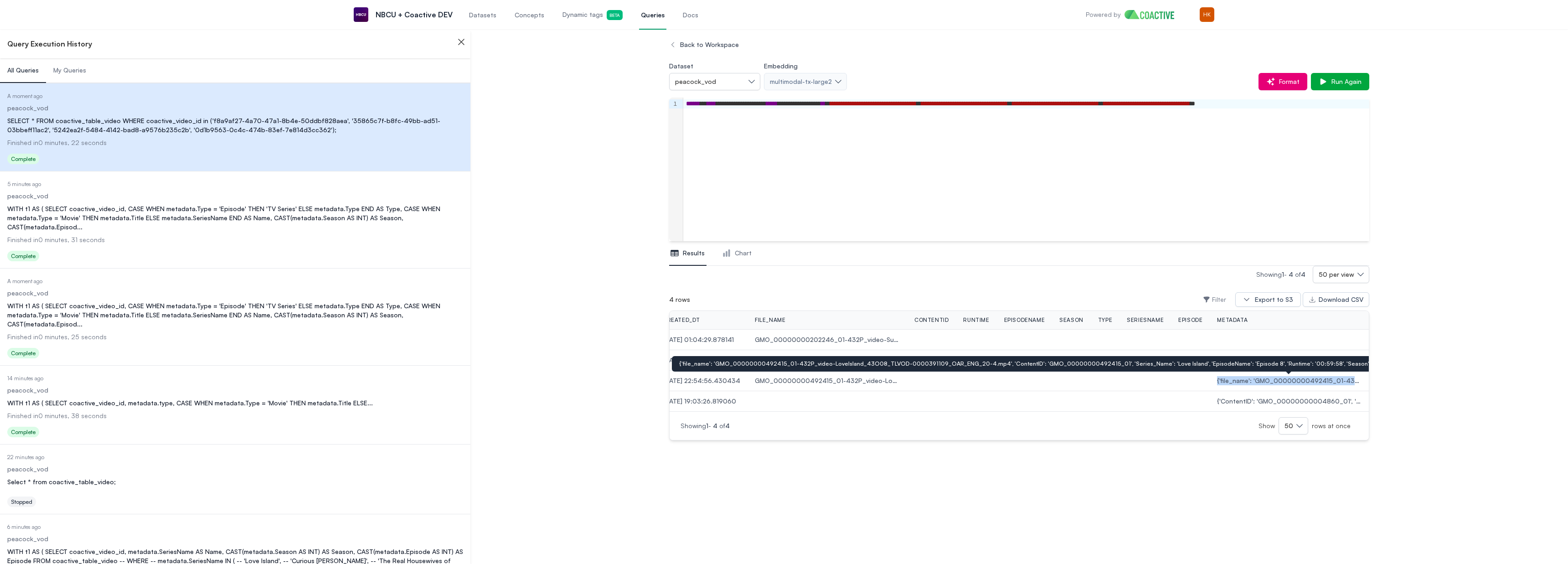 click on "{'file_name': 'GMO_00000000492415_01-432P_video-LoveIsland_43O08_TLVOD-0000391109_OAR_ENG_20-4.mp4', 'ContentID': 'GMO_00000000492415_01', 'Series_Name': 'Love Island', 'EpisodeName': 'Episode 8', 'Runtime': '00:59:58', 'Season': '6', 'Episode': '8', 'Type': 'Episode'}" at bounding box center [1289, 381] 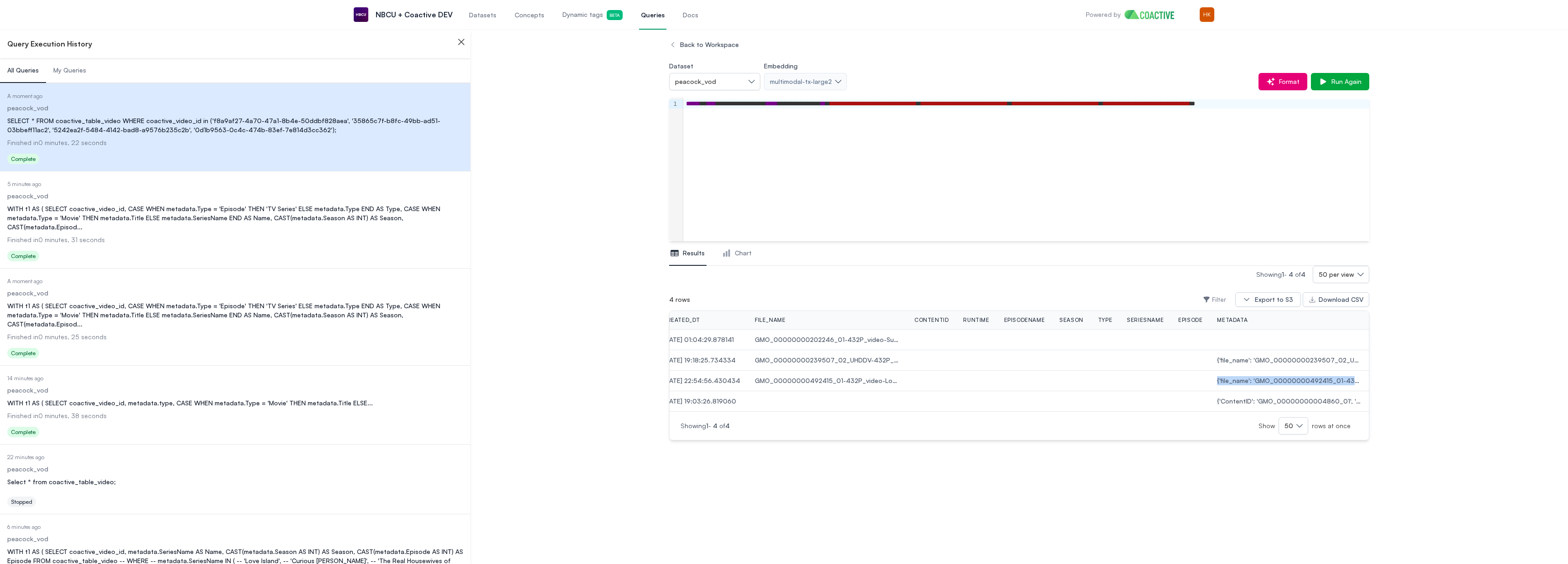 copy on "{'file_name': 'GMO_00000000492415_01-432P_video-LoveIsland_43O08_TLVOD-0000391109_OAR_ENG_20-4.mp4', 'ContentID': 'GMO_00000000492415_01', 'Series_Name': 'Love Island', 'EpisodeName': 'Episode 8', 'Runtime': '00:59:58', 'Season': '6', 'Episode': '8', 'Type': 'Episode'}" 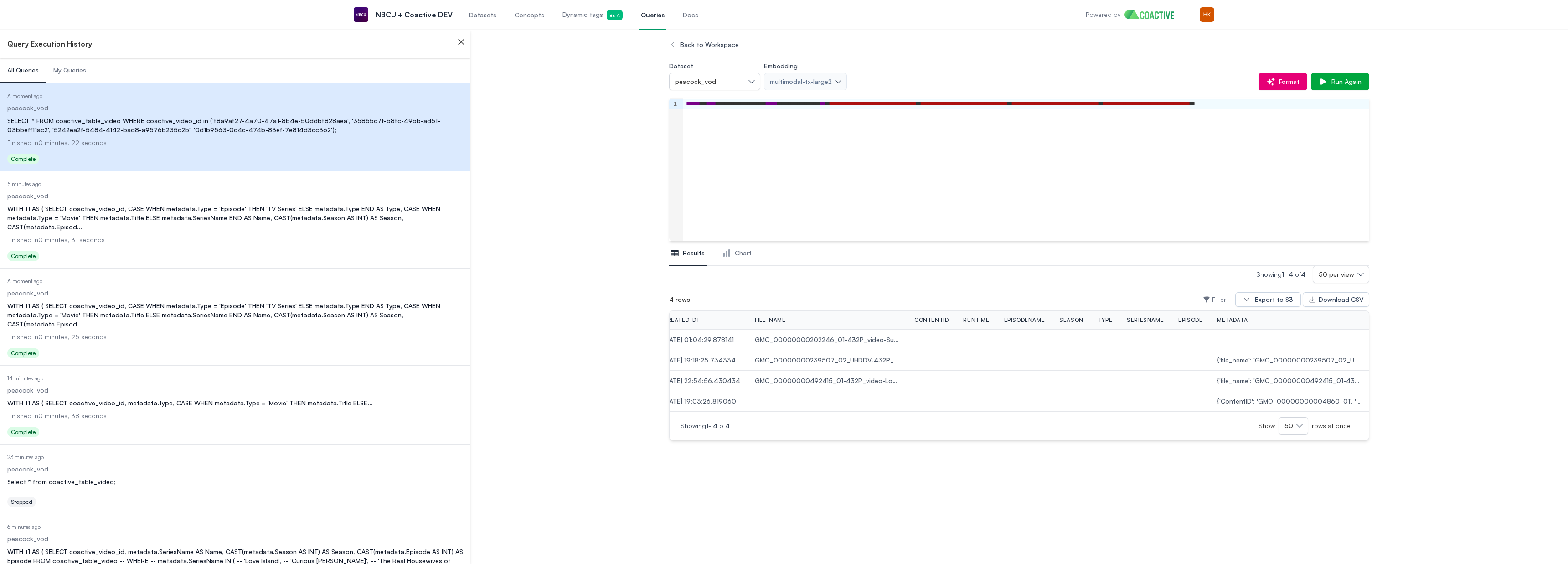 drag, startPoint x: 310, startPoint y: 222, endPoint x: 296, endPoint y: 221, distance: 14.03567 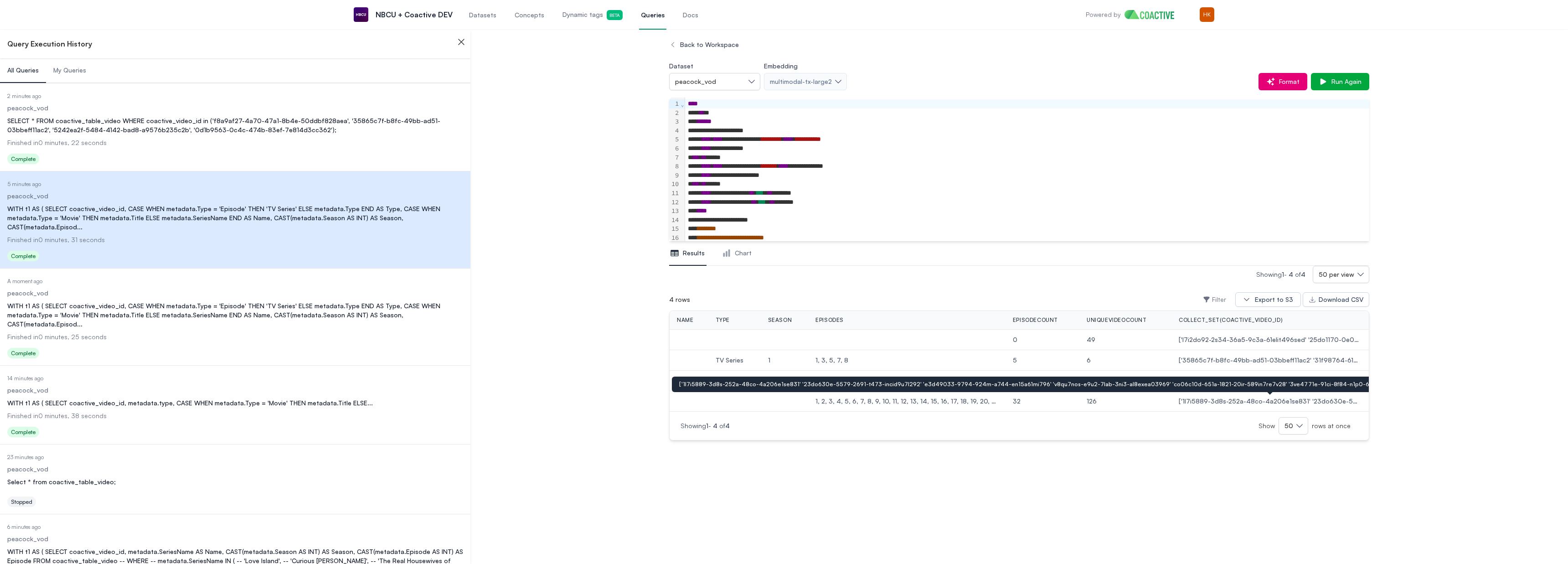 click at bounding box center [1270, 401] 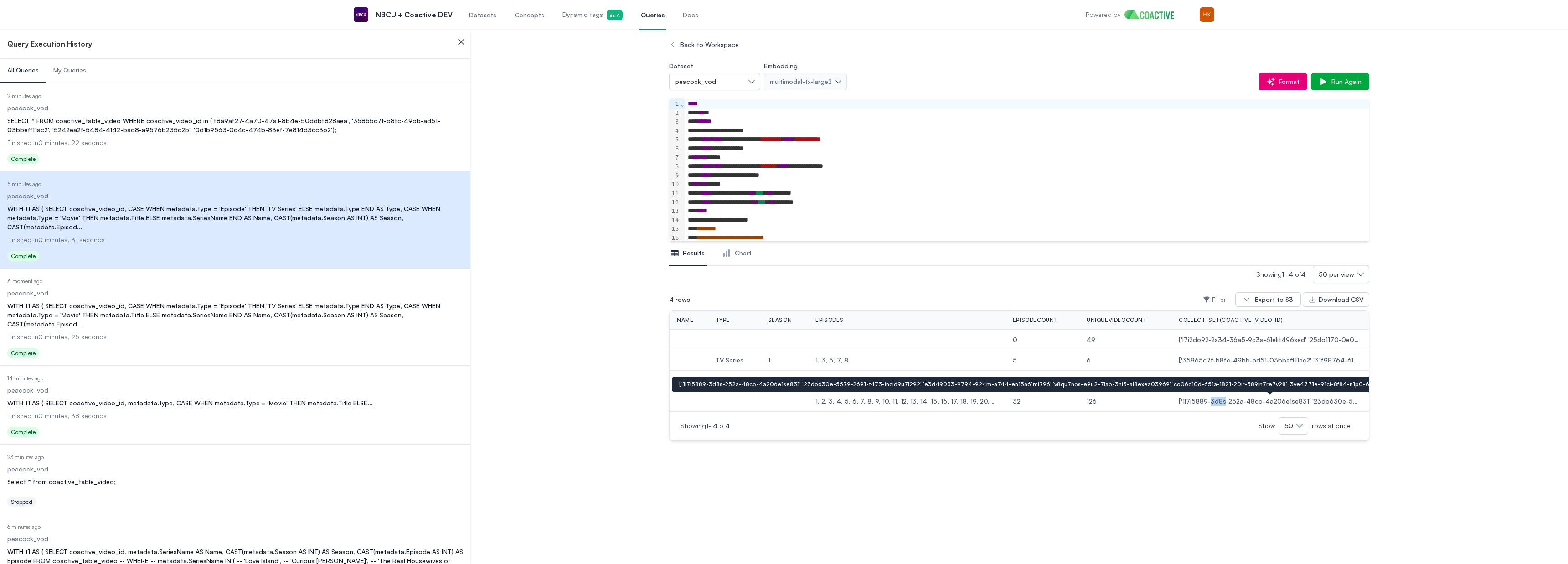 click at bounding box center [1270, 401] 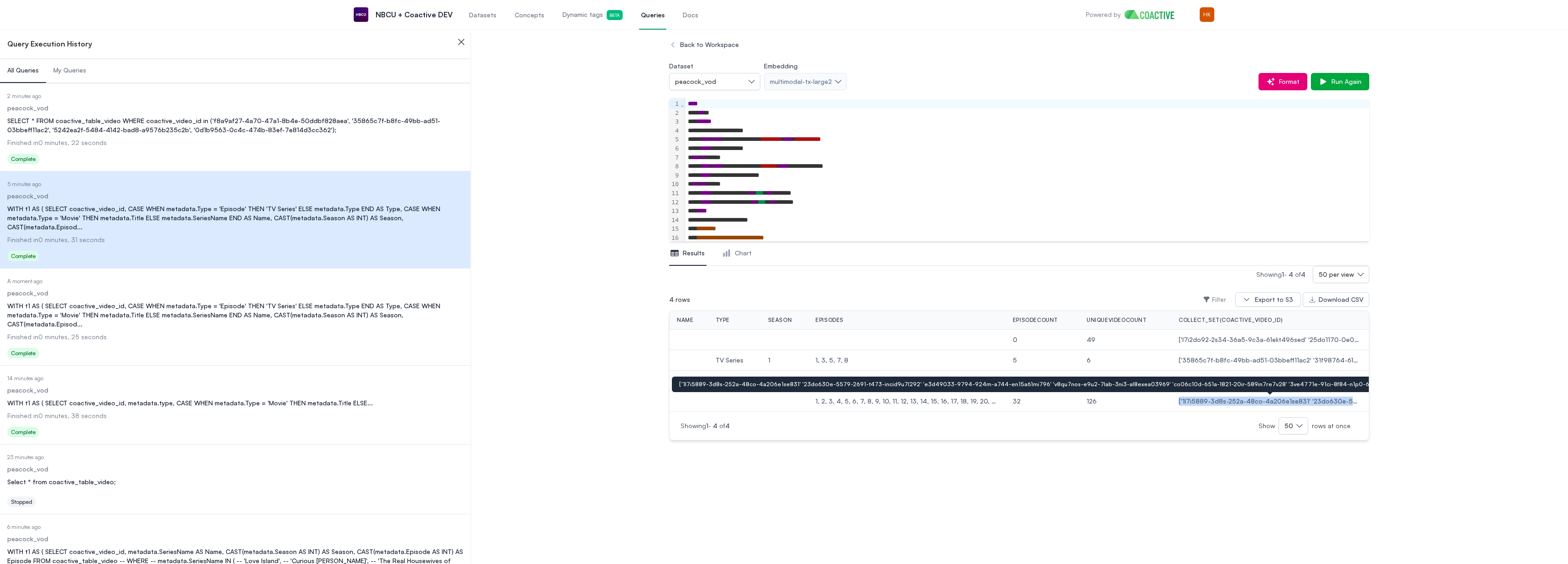 click at bounding box center (1270, 401) 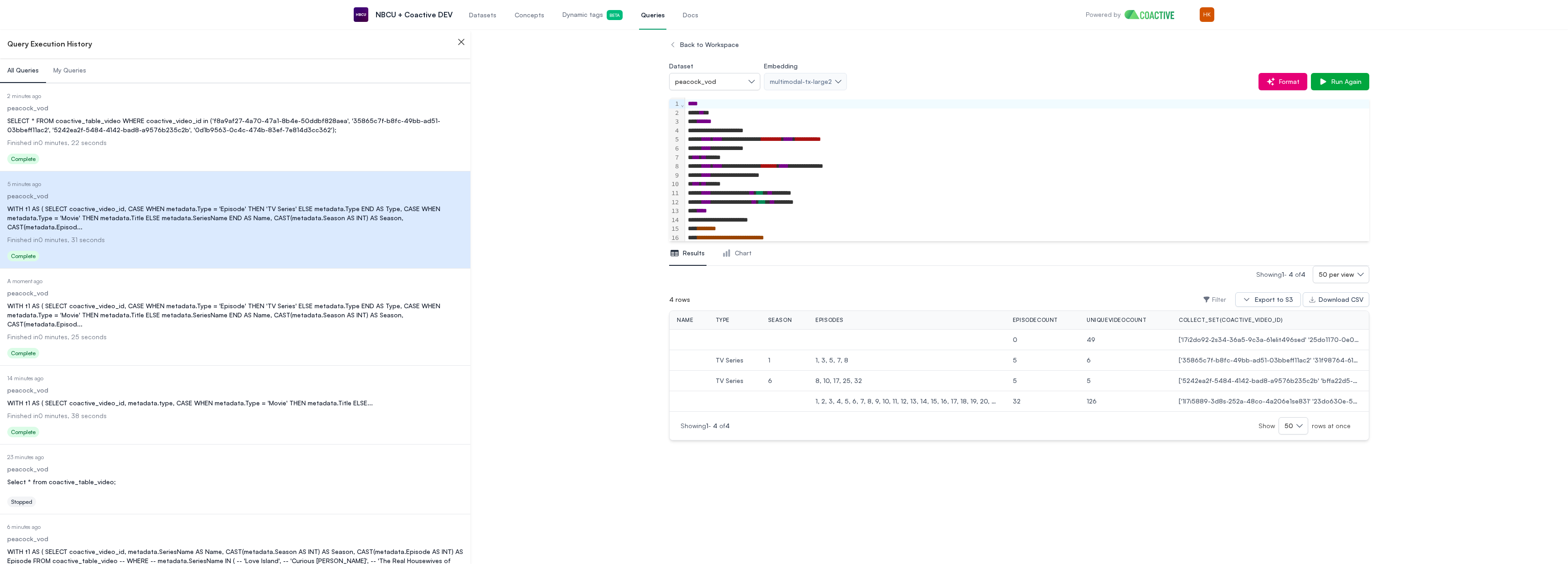 click on "Date Executed 2 minutes ago Dataset peacock_vod Query SELECT * FROM coactive_table_video WHERE coactive_video_id in ('f8a9af27-4a70-47a1-8b4e-50ddbf828aea', '35865c7f-b8fc-49bb-ad51-03bbeff11ac2', '5242ea2f-5484-4142-bad8-a9576b235c2b', '0d1b9563-0c4c-474b-83ef-7e814d3cc362'); Finished in  0 minutes, 22 seconds Status Complete" at bounding box center [235, 128] 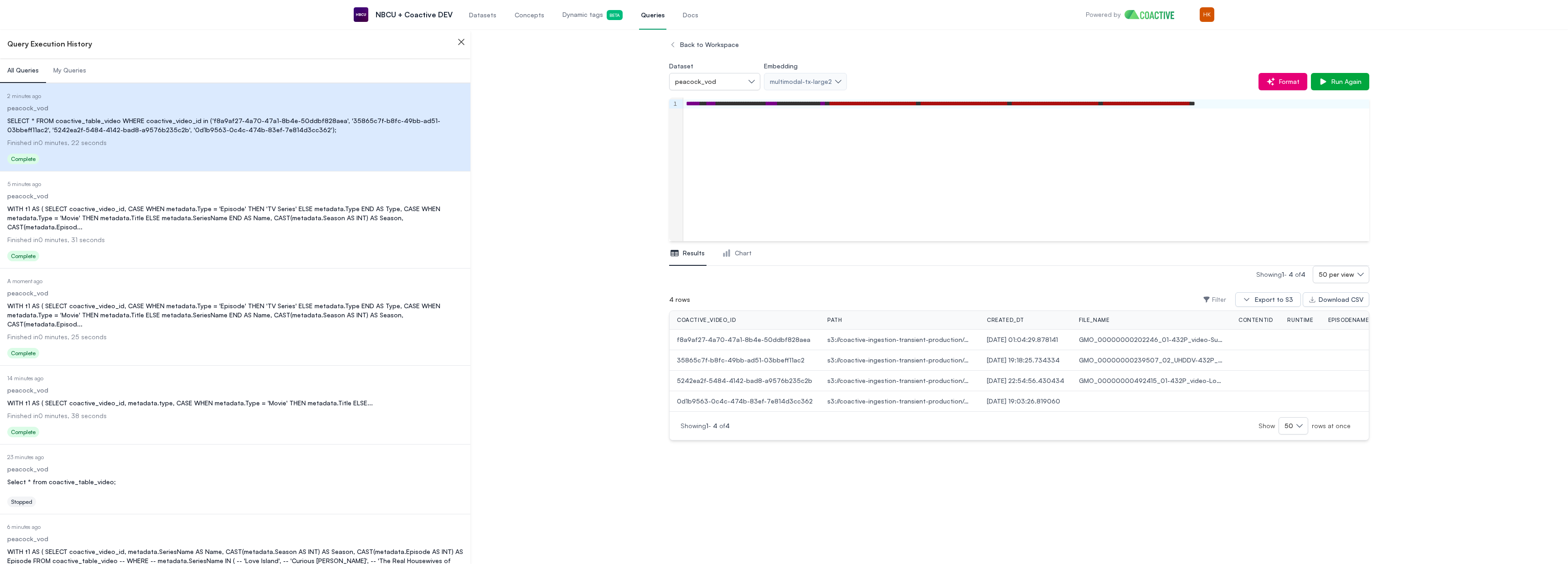 scroll, scrollTop: 0, scrollLeft: 324, axis: horizontal 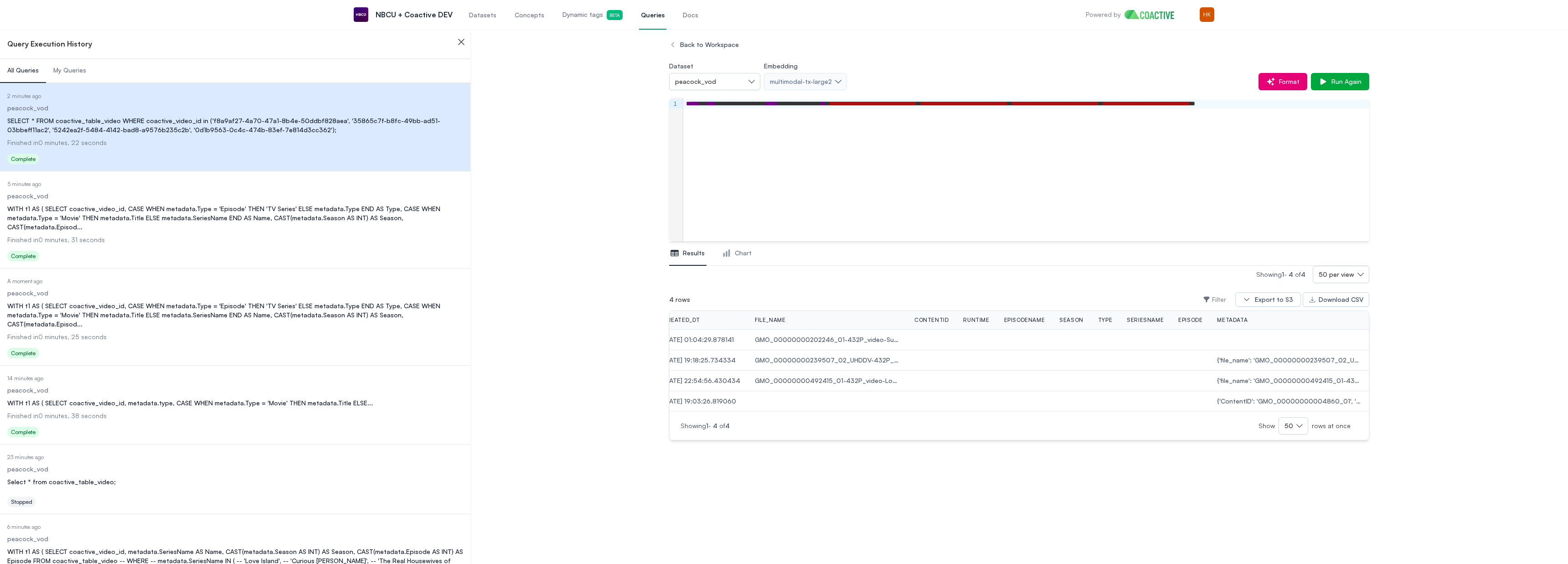 click on "WITH
t1 AS (
SELECT
coactive_video_id,
CASE WHEN metadata.Type = 'Episode' THEN 'TV Series'
ELSE metadata.Type
END AS Type,
CASE WHEN metadata.Type = 'Movie' THEN metadata.Title
ELSE metadata.SeriesName
END AS Name,
CAST(metadata.Season AS INT) AS Season,
CAST(metadata.Episod ..." at bounding box center (235, 218) 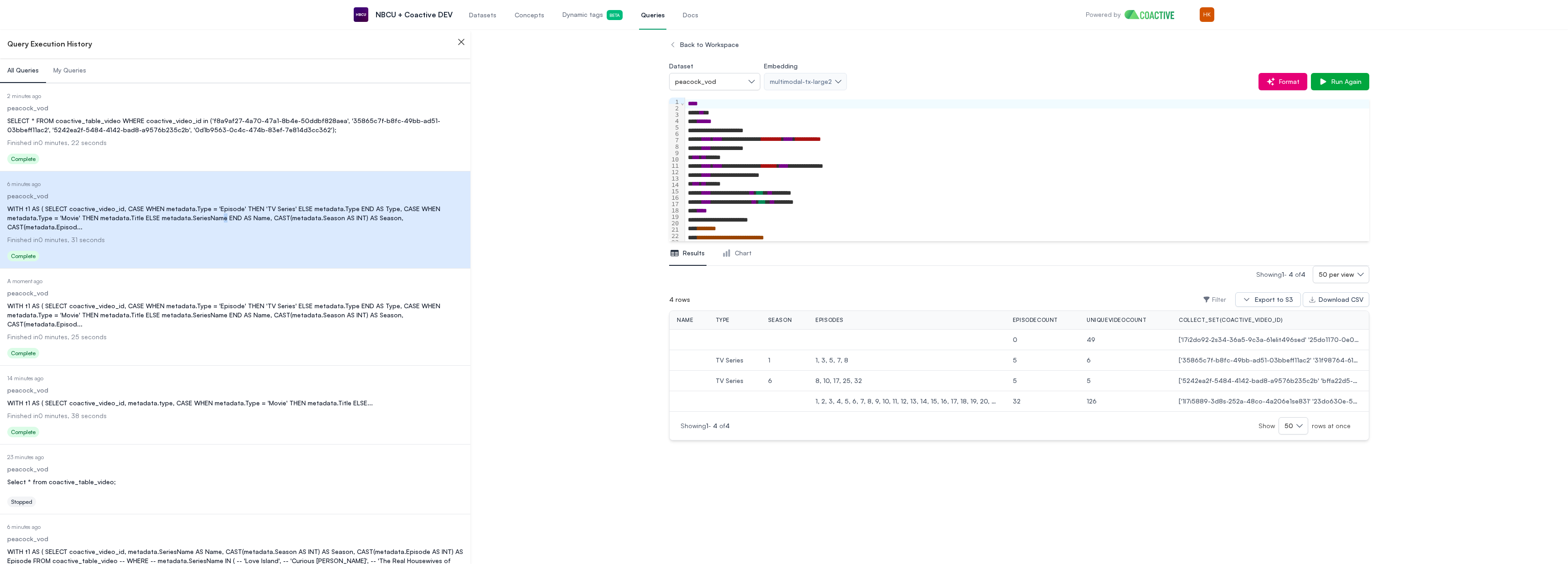 scroll, scrollTop: 0, scrollLeft: 0, axis: both 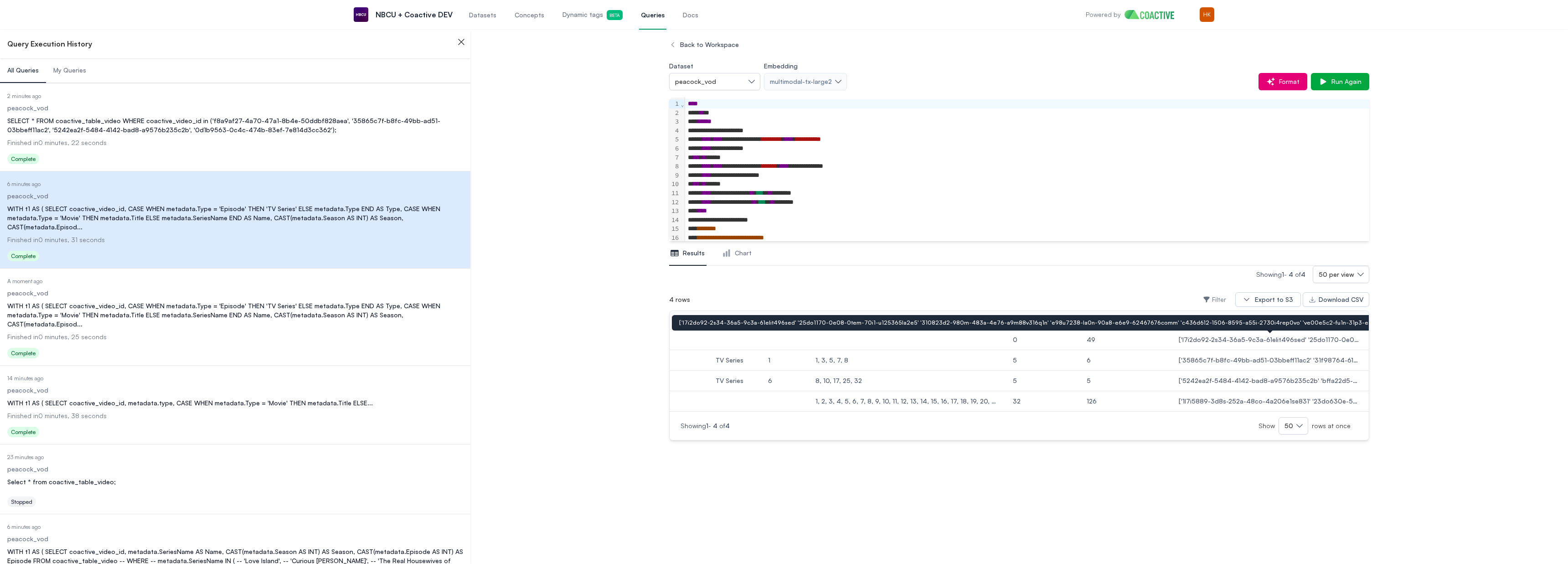 click at bounding box center (1270, 340) 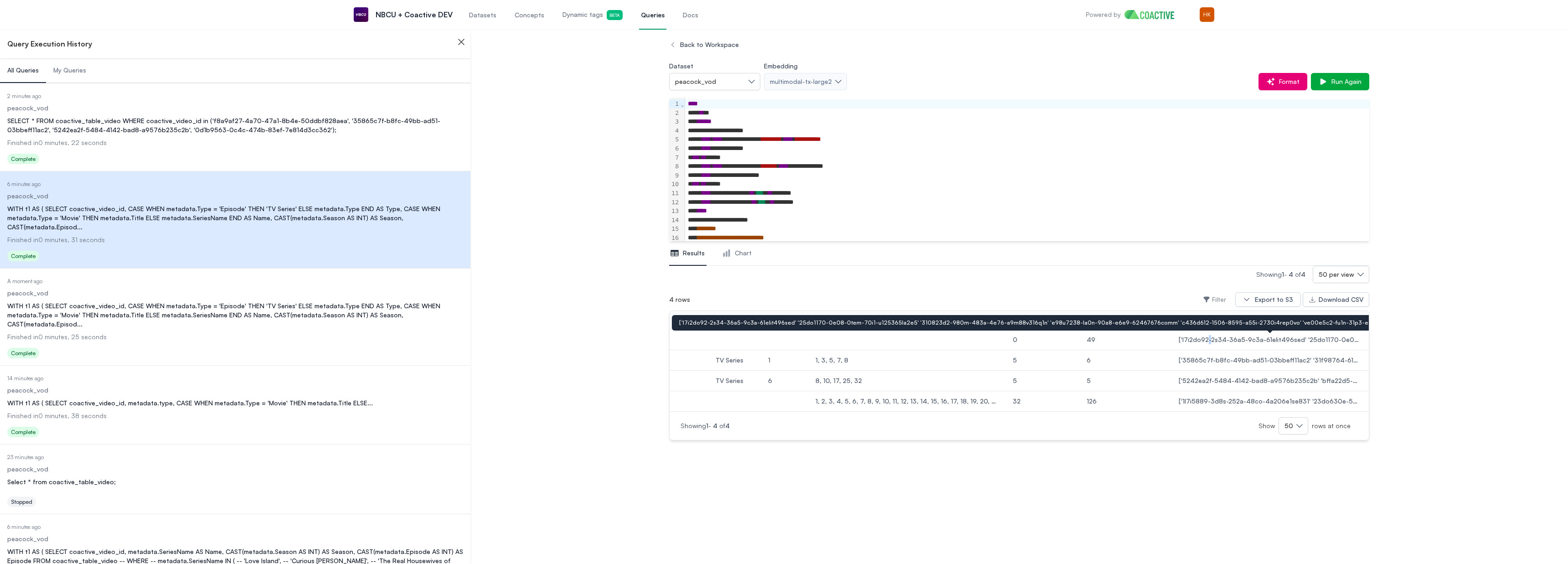 click at bounding box center (1270, 340) 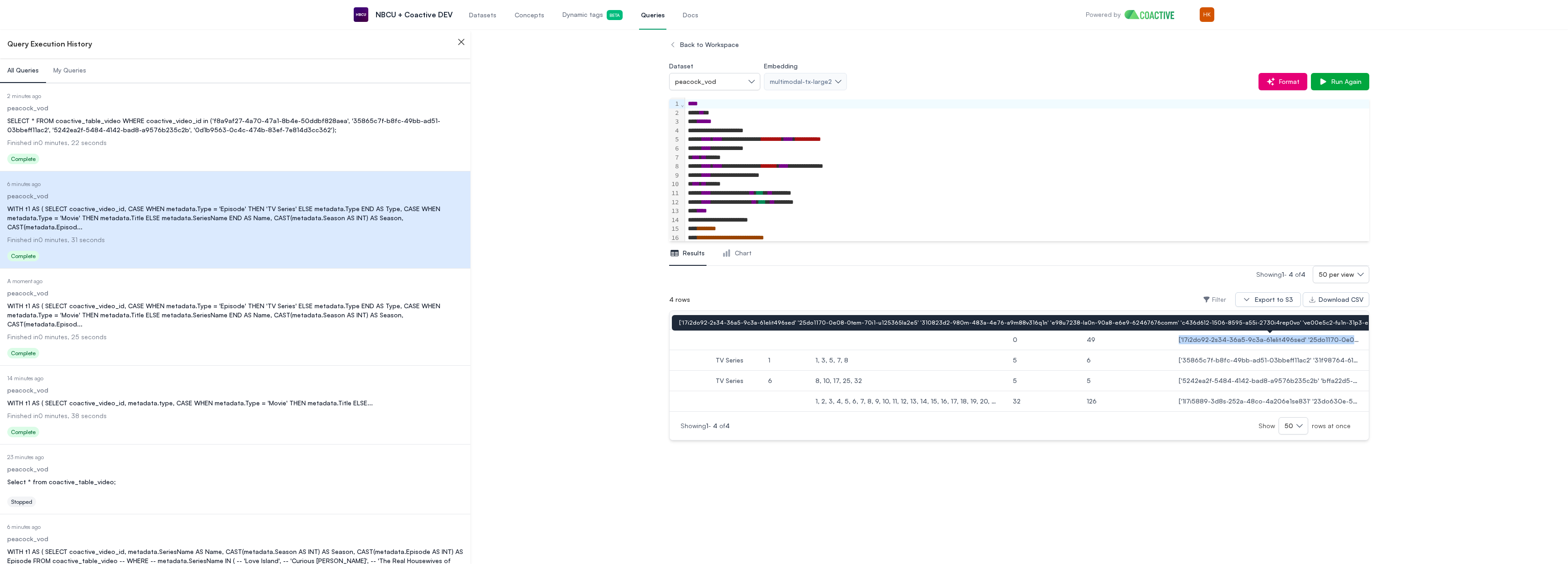 click at bounding box center [1270, 340] 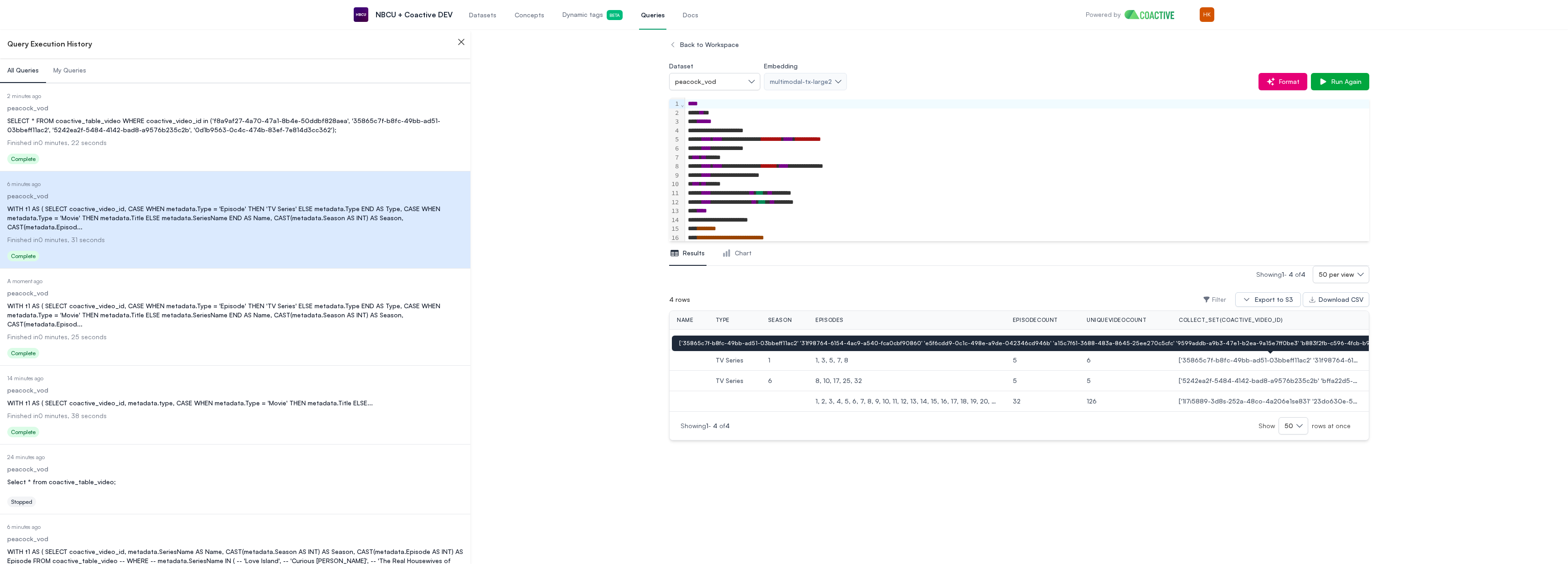 click on "['35865c7f-b8fc-49bb-ad51-03bbeff11ac2'
'31f98764-6154-4ac9-a540-fca0cbf90860'
'e5f6cdd9-0c1c-498e-a9de-042346cd946b'
'a15c7f61-3688-483a-8645-25ee270c5cfc'
'9599addb-a9b3-47e1-b2ea-9a15e7ff0be3'
'b883f2fb-c596-4fcb-b92d-f49f1e45f795']" at bounding box center (1270, 360) 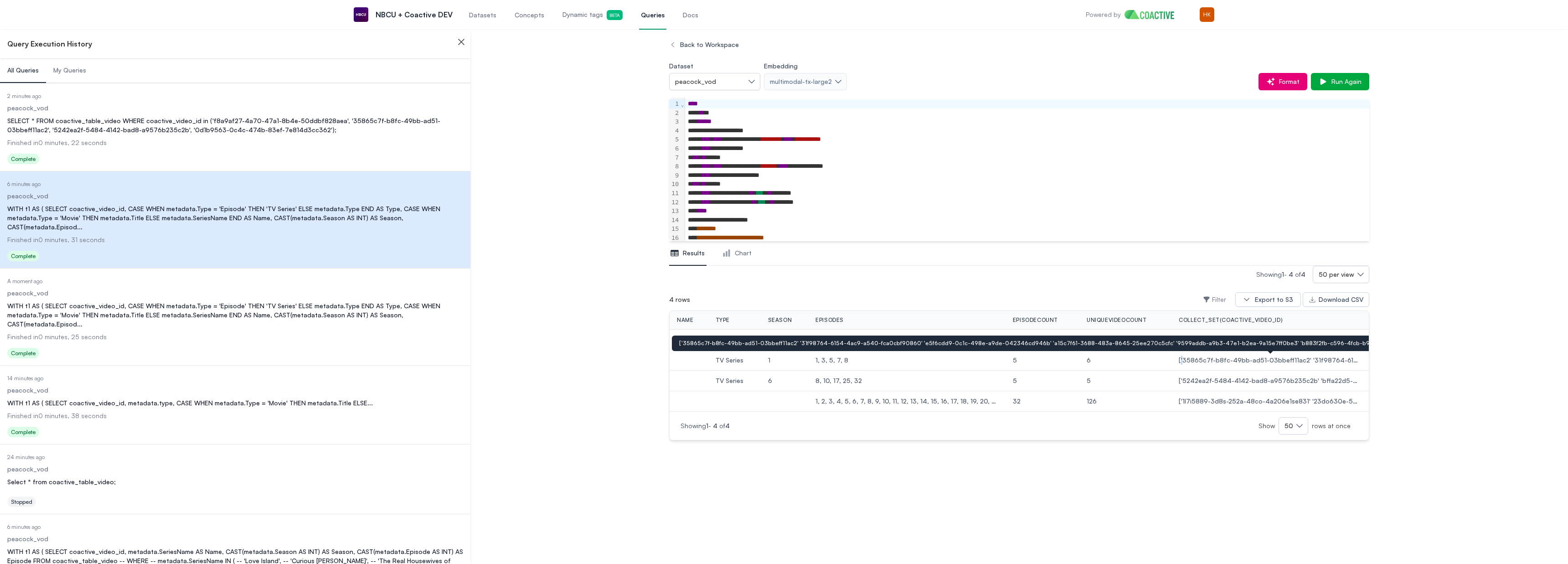 click on "['35865c7f-b8fc-49bb-ad51-03bbeff11ac2'
'31f98764-6154-4ac9-a540-fca0cbf90860'
'e5f6cdd9-0c1c-498e-a9de-042346cd946b'
'a15c7f61-3688-483a-8645-25ee270c5cfc'
'9599addb-a9b3-47e1-b2ea-9a15e7ff0be3'
'b883f2fb-c596-4fcb-b92d-f49f1e45f795']" at bounding box center [1270, 360] 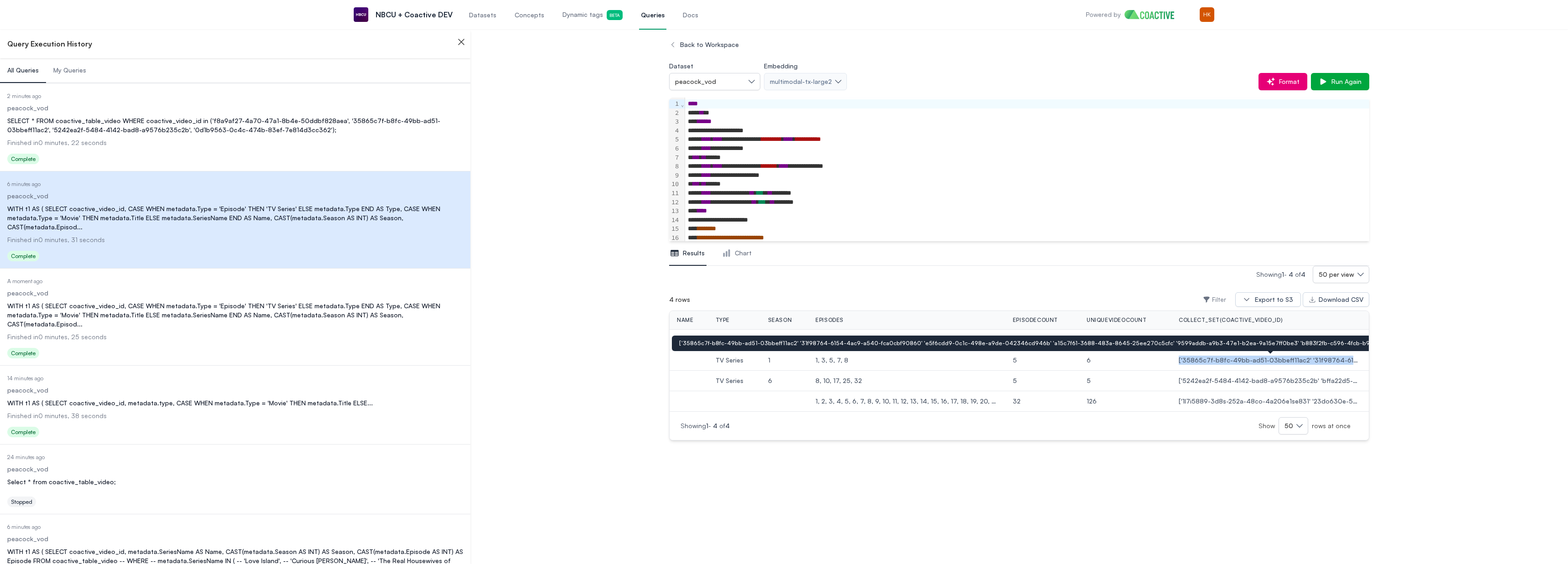 click on "['35865c7f-b8fc-49bb-ad51-03bbeff11ac2'
'31f98764-6154-4ac9-a540-fca0cbf90860'
'e5f6cdd9-0c1c-498e-a9de-042346cd946b'
'a15c7f61-3688-483a-8645-25ee270c5cfc'
'9599addb-a9b3-47e1-b2ea-9a15e7ff0be3'
'b883f2fb-c596-4fcb-b92d-f49f1e45f795']" at bounding box center [1270, 360] 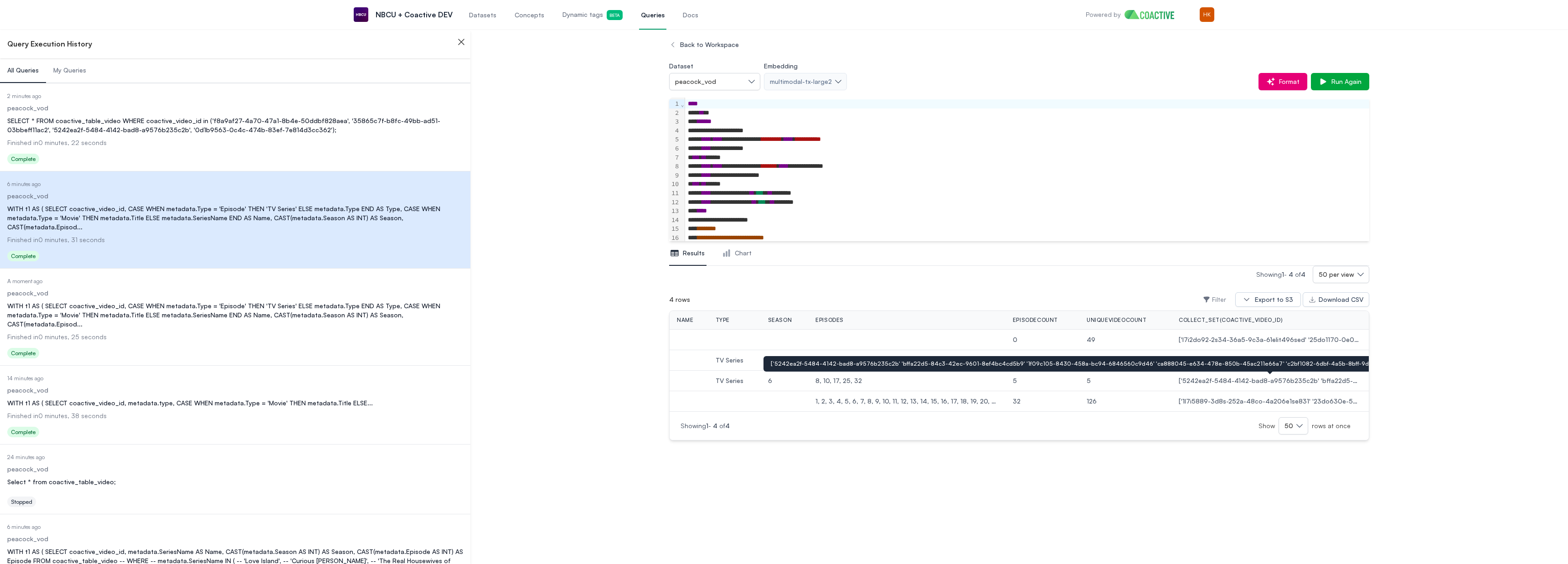 click on "['5242ea2f-5484-4142-bad8-a9576b235c2b'
'bffa22d5-84c3-42ec-9601-8ef4bc4cd5b9'
'1f09c105-8430-458a-bc94-6846560c9d46'
'ca888045-e634-478e-850b-45ac211e66a7'
'c2bf1082-6dbf-4a5b-8bff-9dfea3237582']" at bounding box center [1270, 381] 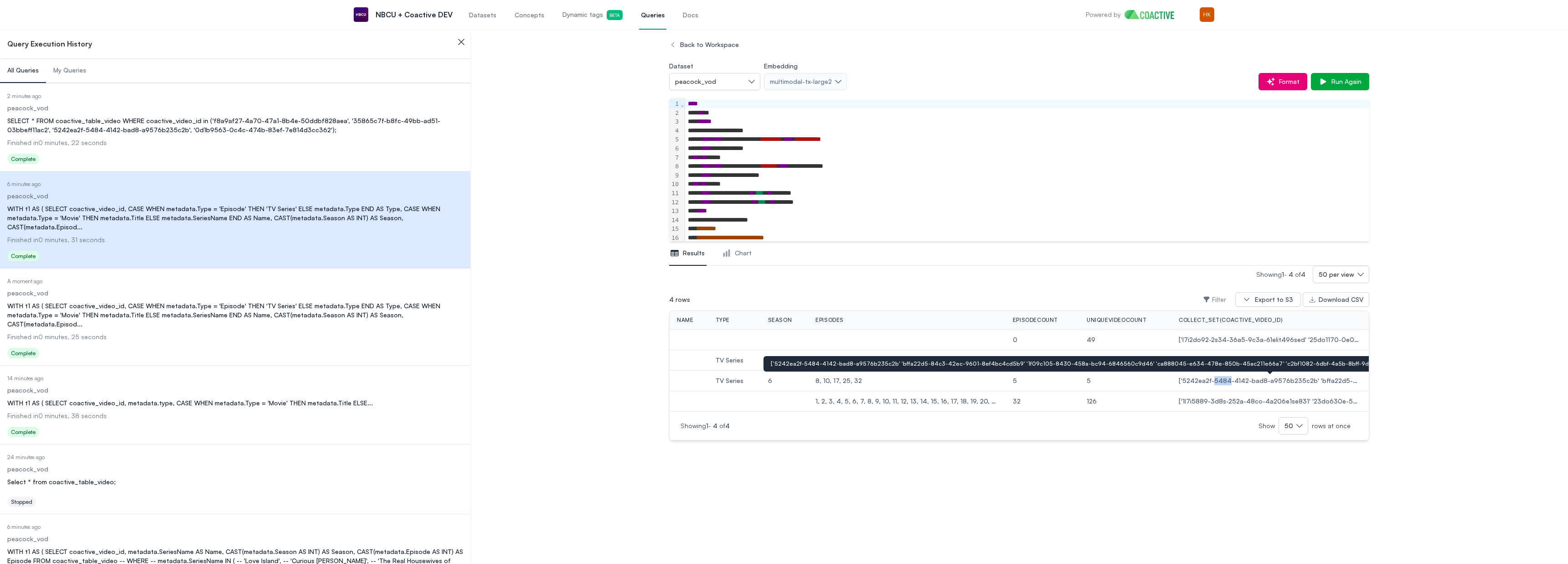 click on "['5242ea2f-5484-4142-bad8-a9576b235c2b'
'bffa22d5-84c3-42ec-9601-8ef4bc4cd5b9'
'1f09c105-8430-458a-bc94-6846560c9d46'
'ca888045-e634-478e-850b-45ac211e66a7'
'c2bf1082-6dbf-4a5b-8bff-9dfea3237582']" at bounding box center [1270, 381] 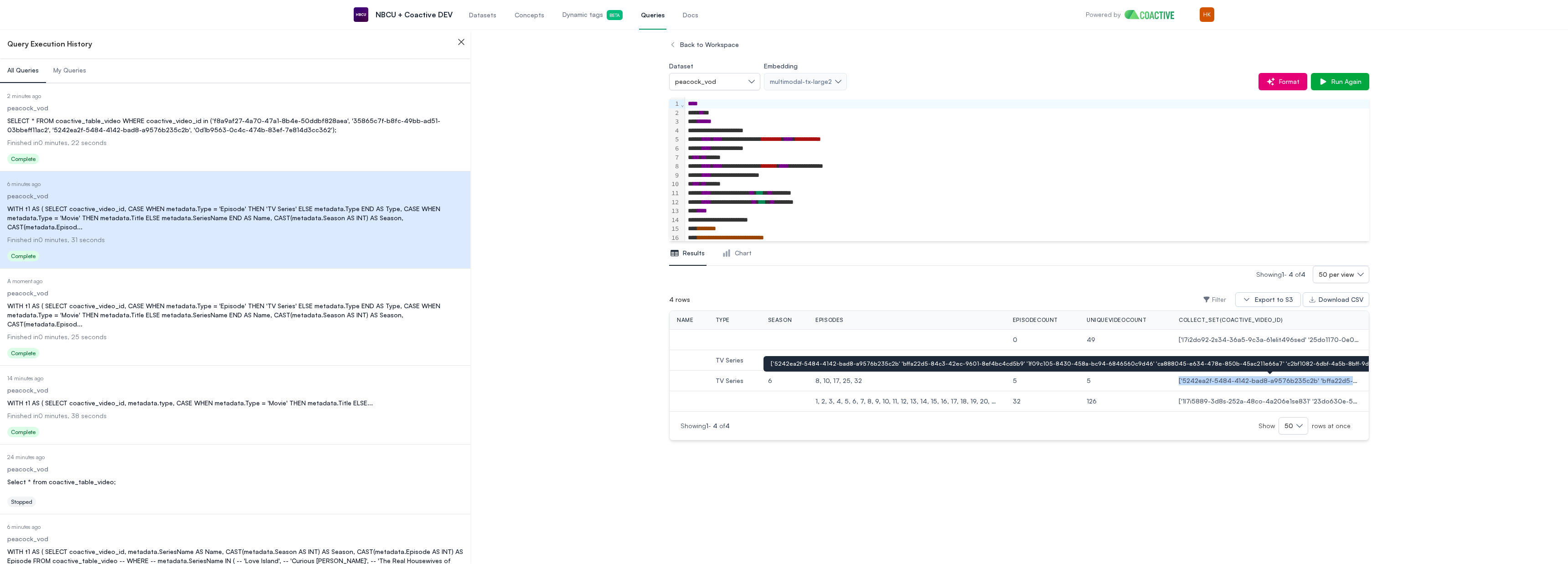 click on "['5242ea2f-5484-4142-bad8-a9576b235c2b'
'bffa22d5-84c3-42ec-9601-8ef4bc4cd5b9'
'1f09c105-8430-458a-bc94-6846560c9d46'
'ca888045-e634-478e-850b-45ac211e66a7'
'c2bf1082-6dbf-4a5b-8bff-9dfea3237582']" at bounding box center (1270, 381) 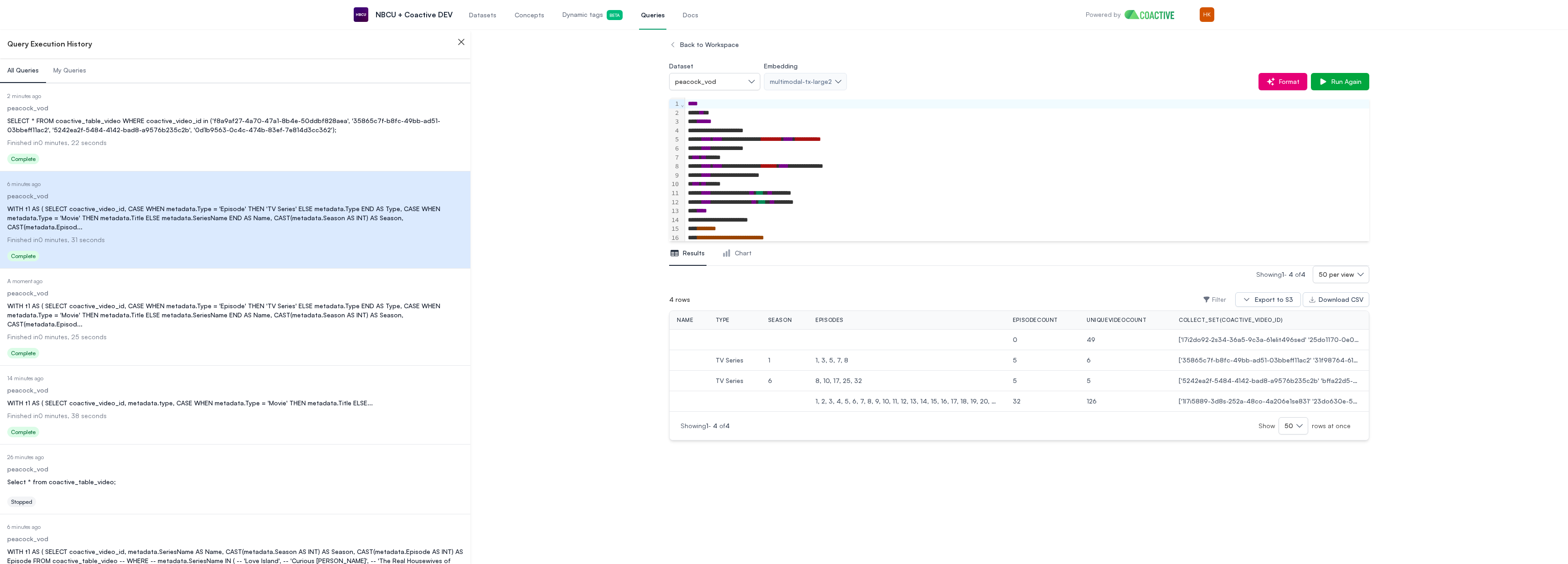 click on "Date Executed 2 minutes ago Dataset peacock_vod Query SELECT * FROM coactive_table_video WHERE coactive_video_id in ('f8a9af27-4a70-47a1-8b4e-50ddbf828aea', '35865c7f-b8fc-49bb-ad51-03bbeff11ac2', '5242ea2f-5484-4142-bad8-a9576b235c2b', '0d1b9563-0c4c-474b-83ef-7e814d3cc362'); Finished in  0 minutes, 22 seconds Status Complete" at bounding box center [235, 128] 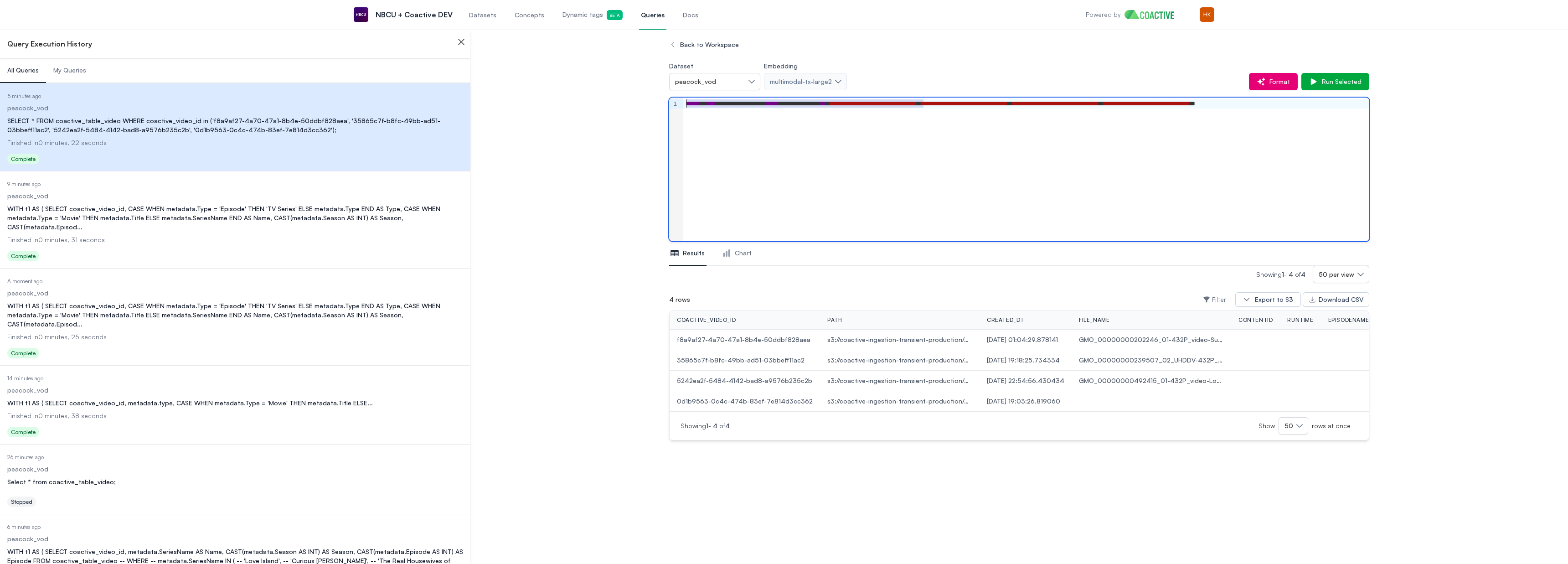scroll, scrollTop: 0, scrollLeft: 172, axis: horizontal 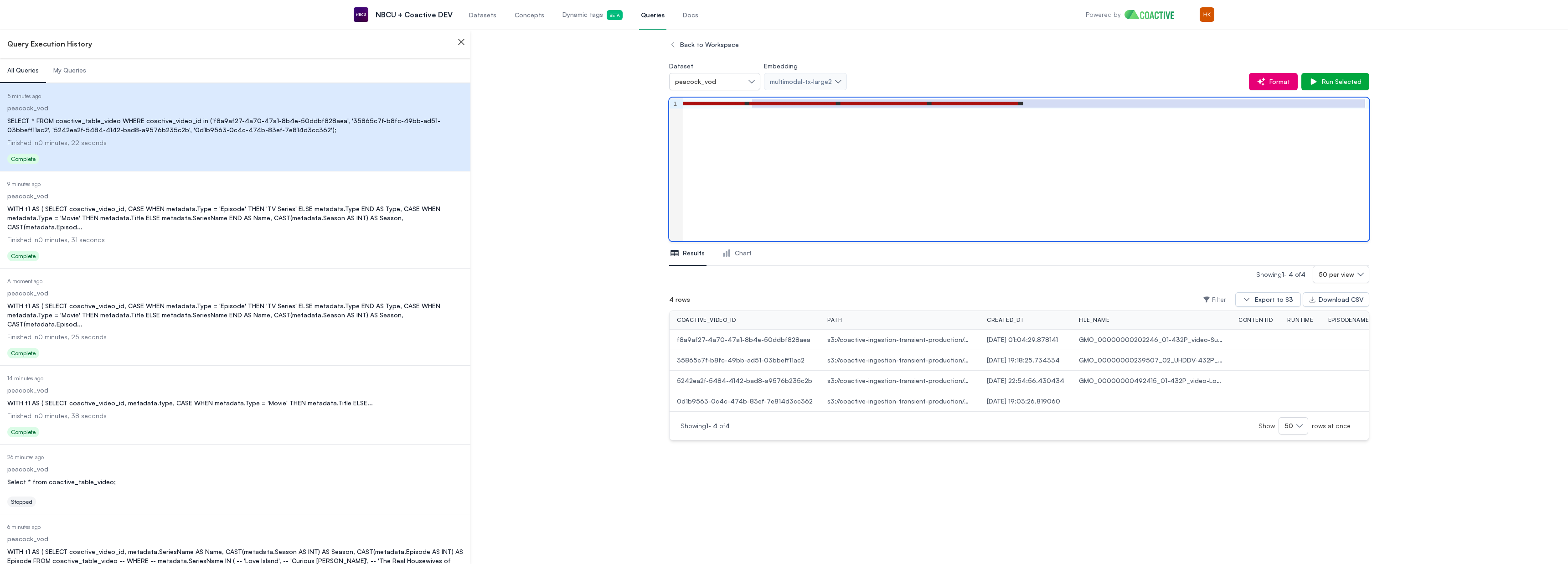 drag, startPoint x: 924, startPoint y: 106, endPoint x: 1363, endPoint y: 105, distance: 439.00114 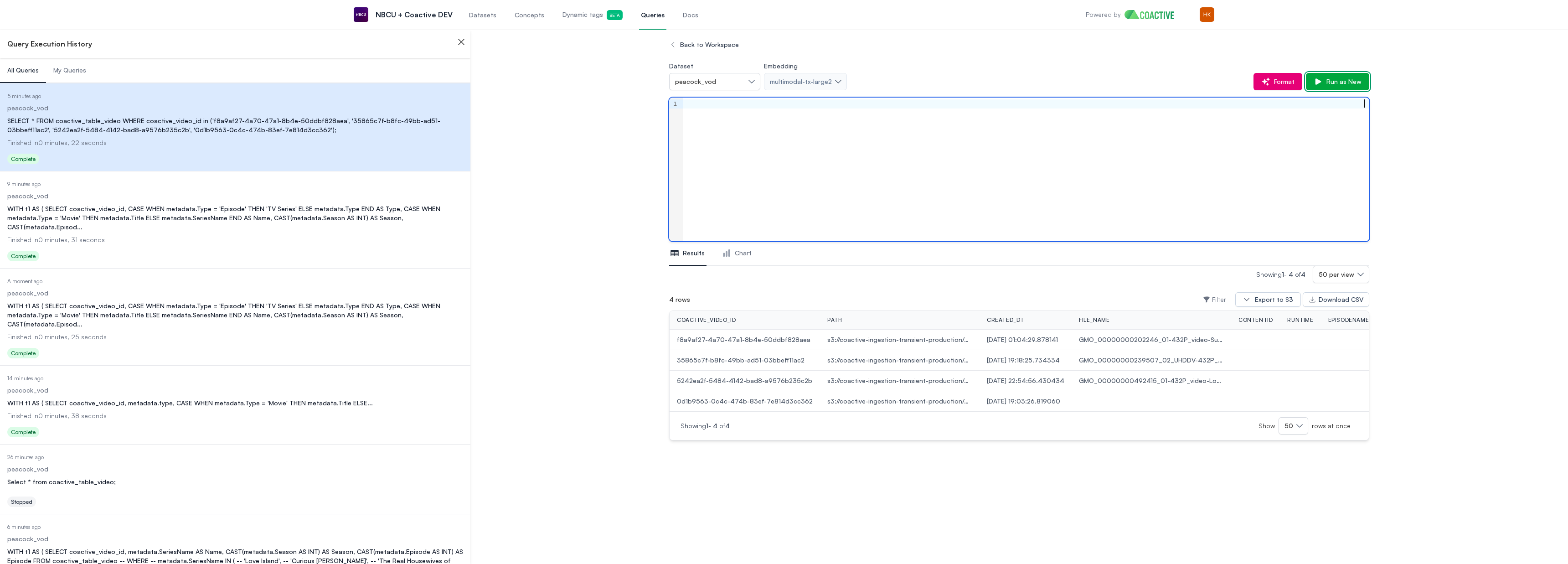 click on "Run as New" at bounding box center (1342, 82) 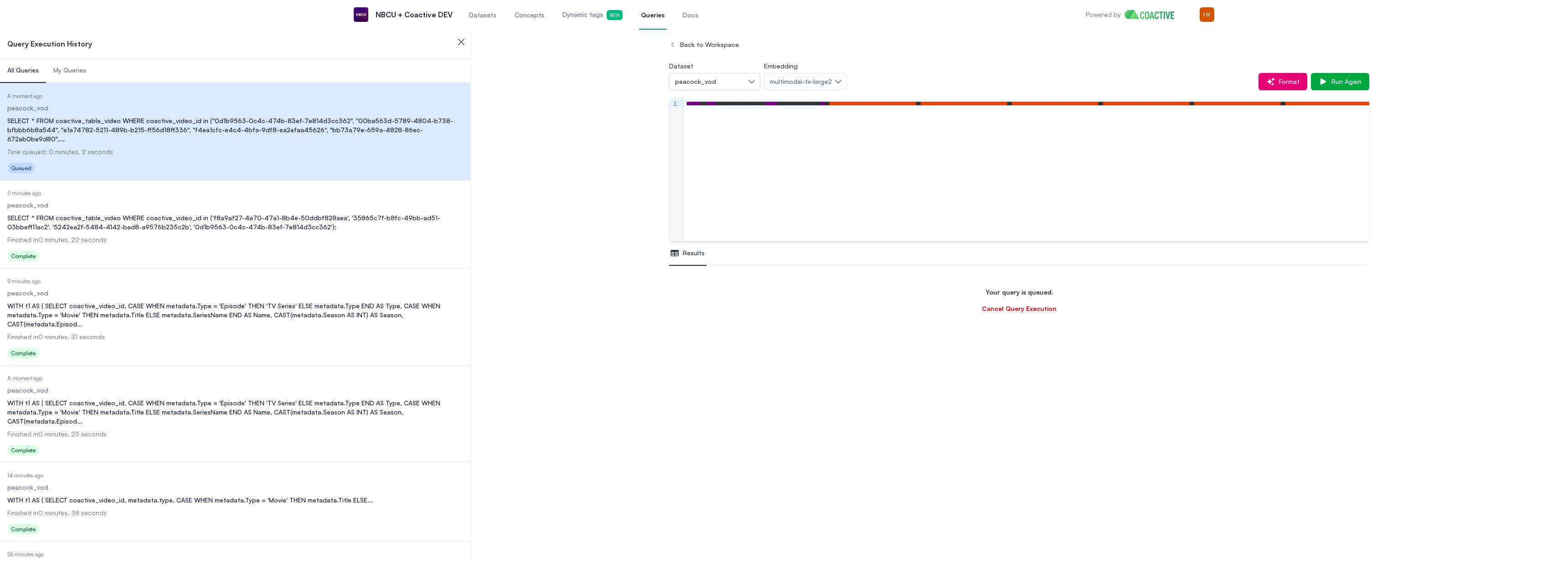 scroll, scrollTop: 323, scrollLeft: 0, axis: vertical 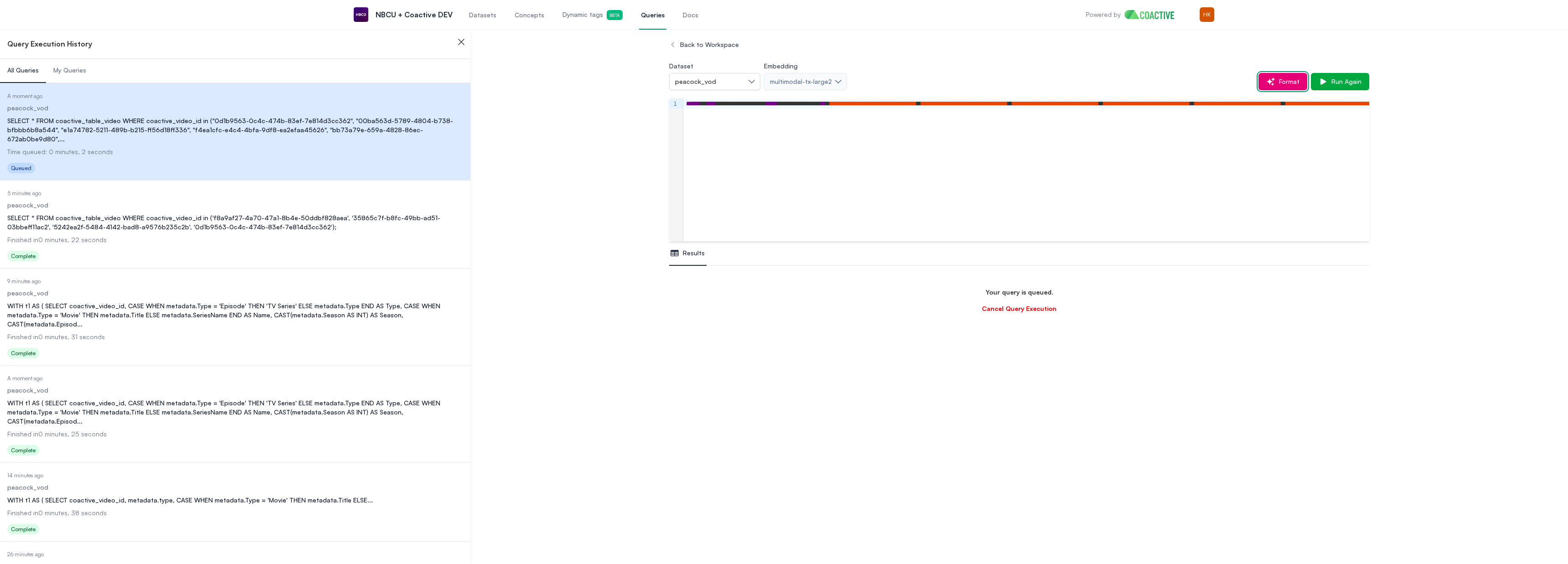 click 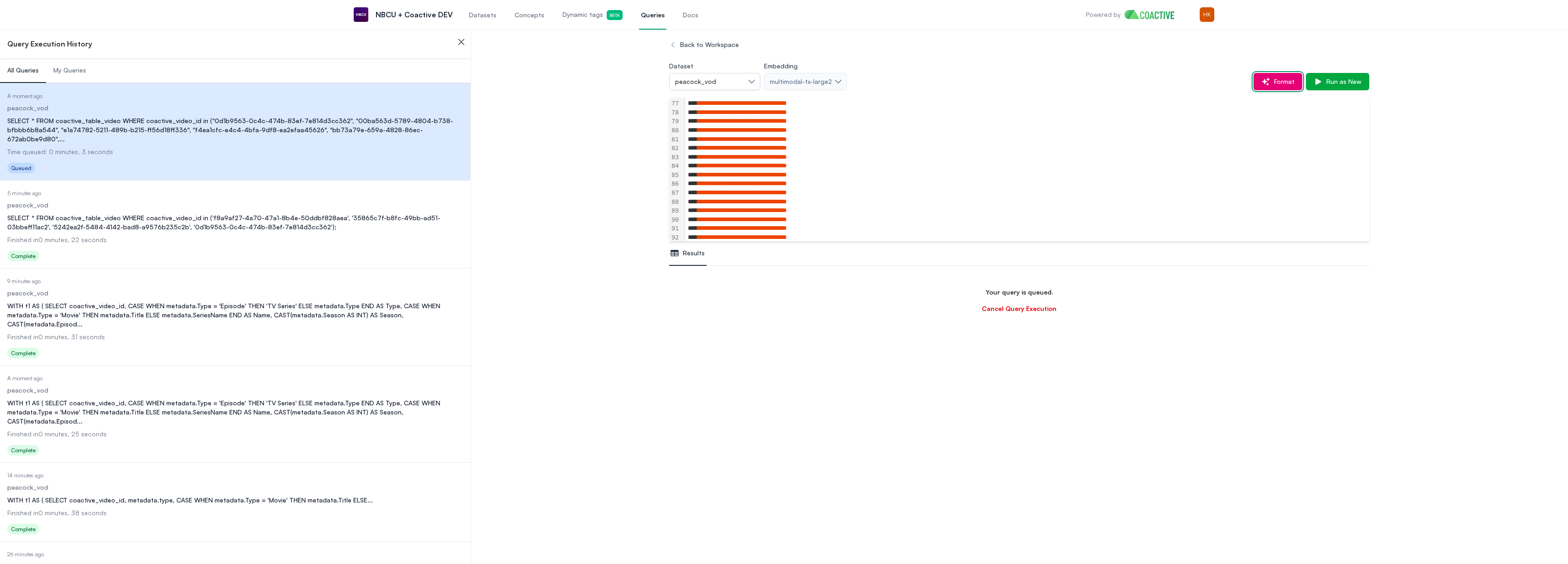 scroll, scrollTop: 745, scrollLeft: 0, axis: vertical 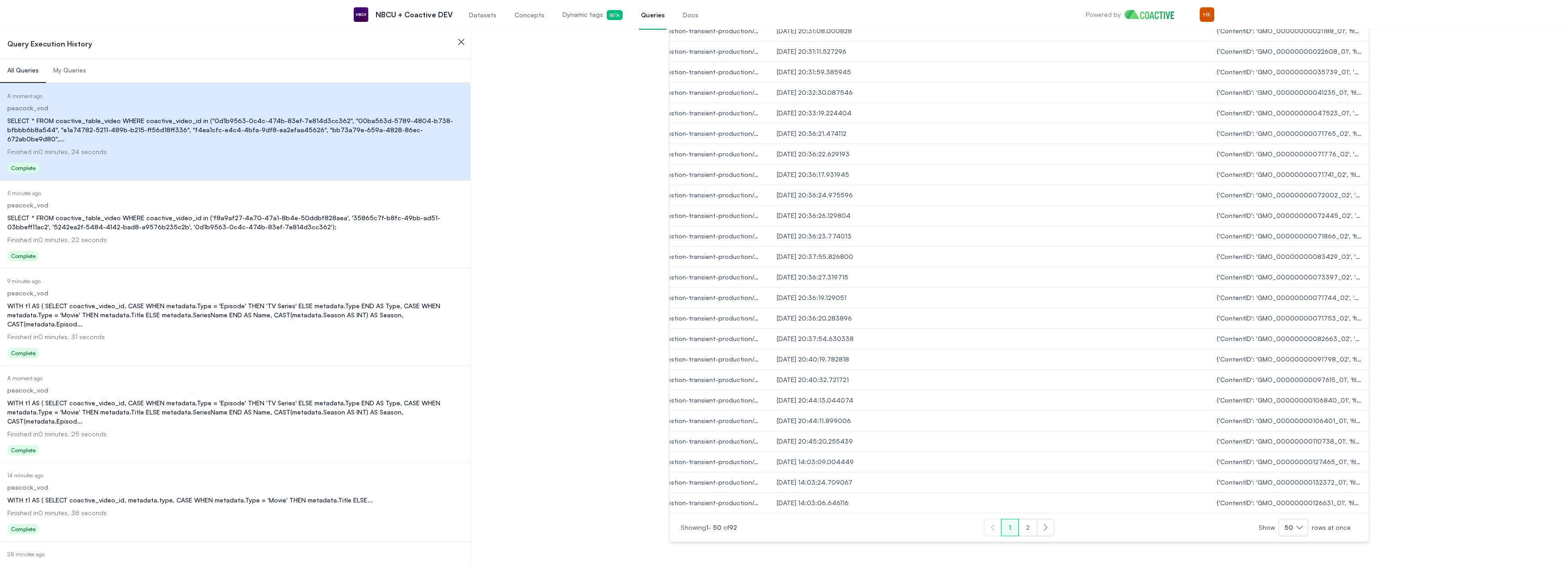 click on "2" at bounding box center [1028, 528] 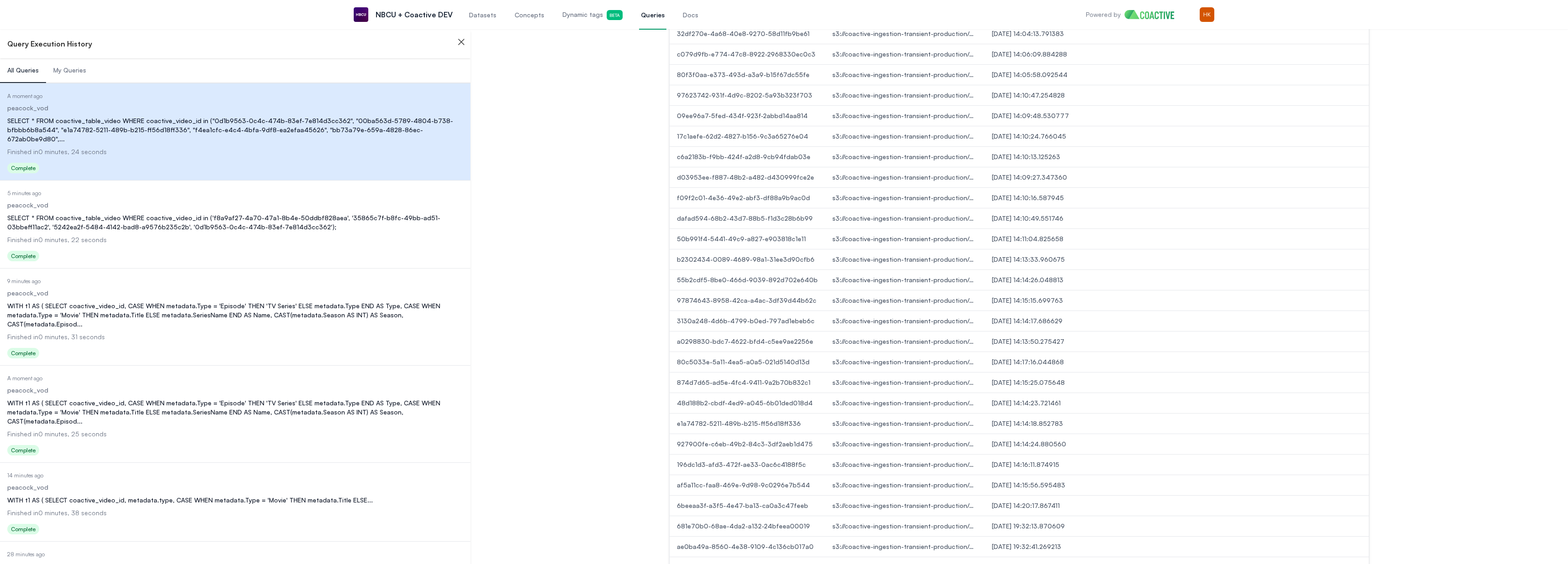 scroll, scrollTop: 612, scrollLeft: 0, axis: vertical 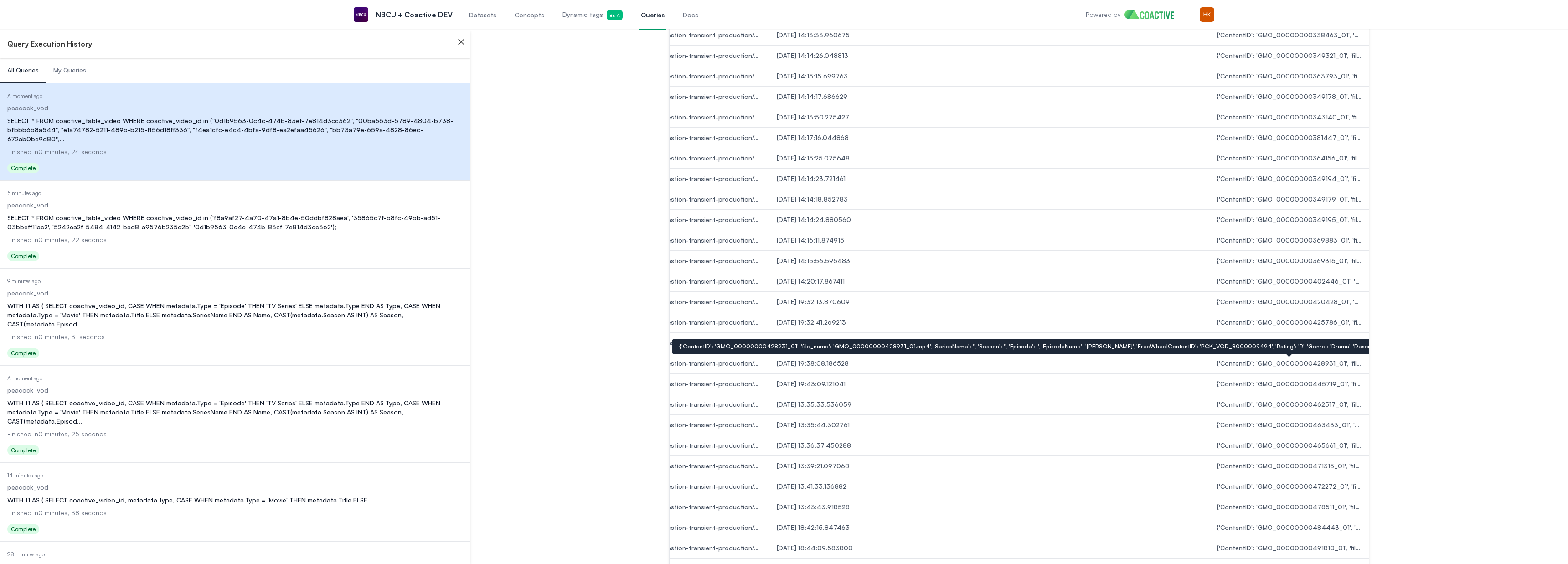 click on "{'ContentID': 'GMO_00000000428931_01', 'file_name': 'GMO_00000000428931_01.mp4', 'SeriesName': '', 'Season': '', 'Episode': '', 'EpisodeName': 'Oppenheimer', 'FreeWheelContentID': 'PCK_VOD_8000009494', 'Rating': 'R', 'Genre': 'Drama', 'Description': 'Physicist J. Robert Oppenheimer and a team of scientists spend years developing the atomic bomb, forever changing the course of history.', 's3_url': 's3://nbcu-mgds-video-repo/staging/peacock_vod/GMO_00000000428931_01.mp4'}" at bounding box center [1289, 363] 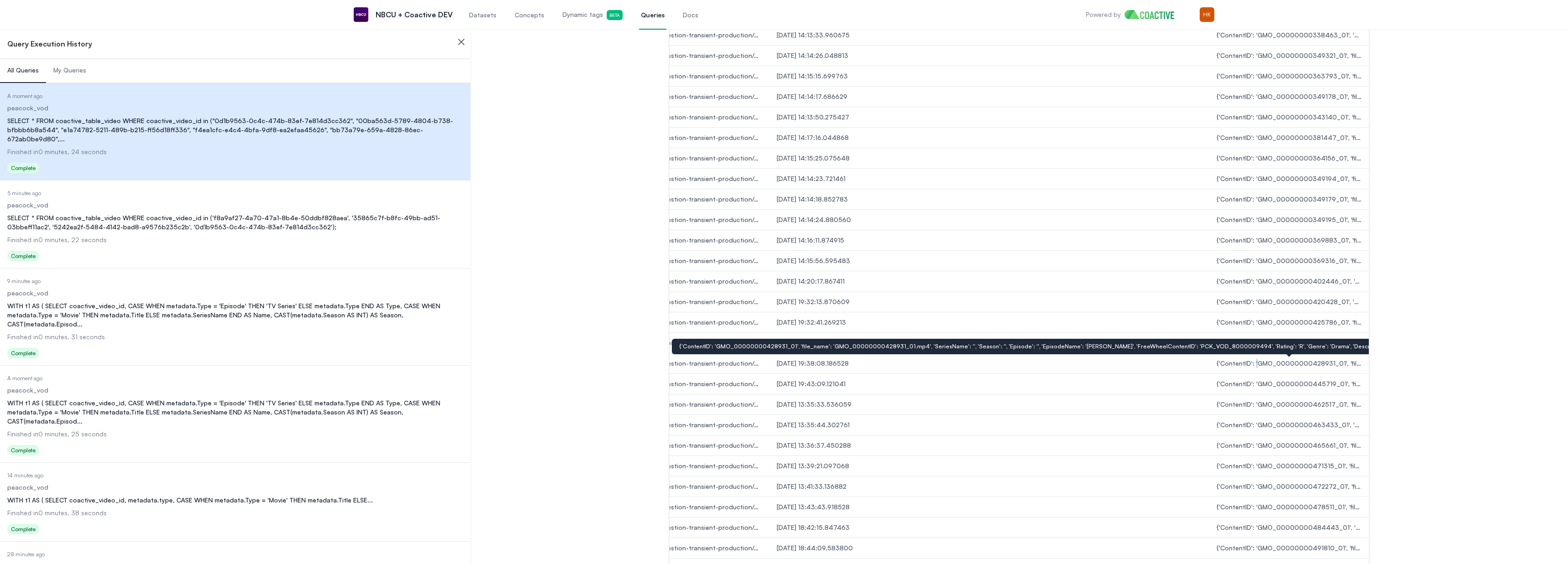 click on "{'ContentID': 'GMO_00000000428931_01', 'file_name': 'GMO_00000000428931_01.mp4', 'SeriesName': '', 'Season': '', 'Episode': '', 'EpisodeName': 'Oppenheimer', 'FreeWheelContentID': 'PCK_VOD_8000009494', 'Rating': 'R', 'Genre': 'Drama', 'Description': 'Physicist J. Robert Oppenheimer and a team of scientists spend years developing the atomic bomb, forever changing the course of history.', 's3_url': 's3://nbcu-mgds-video-repo/staging/peacock_vod/GMO_00000000428931_01.mp4'}" at bounding box center (1289, 363) 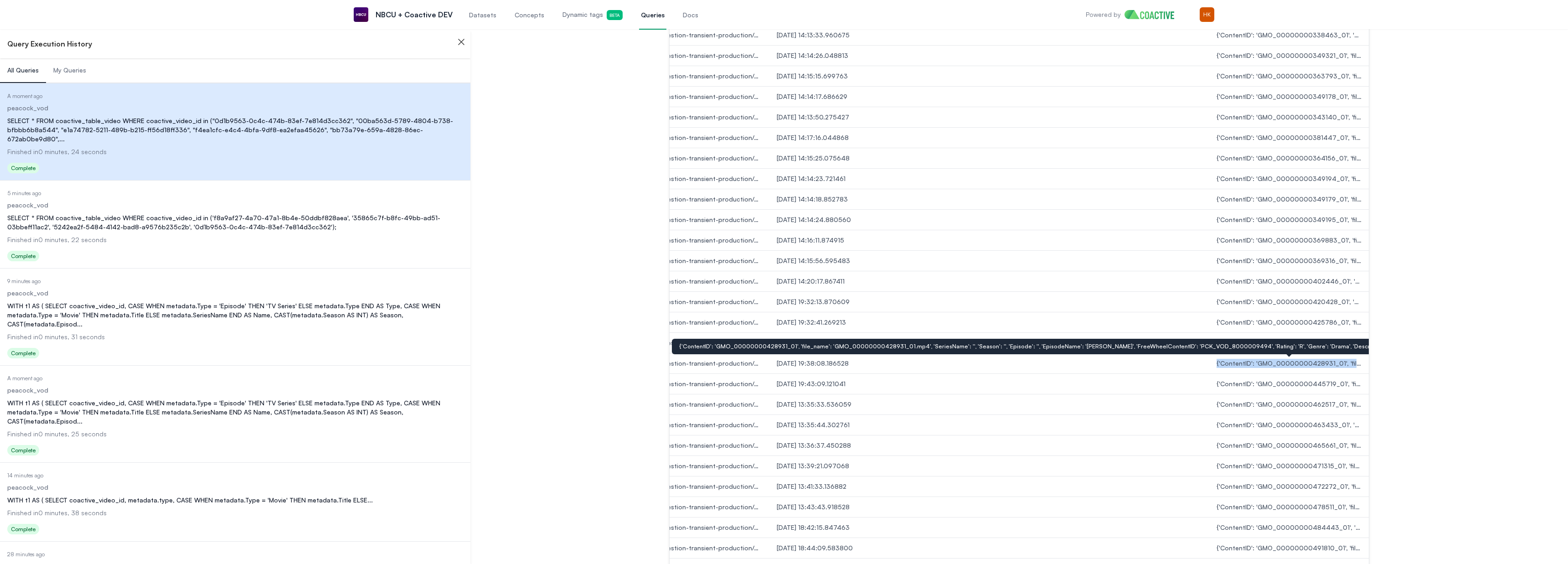 click on "{'ContentID': 'GMO_00000000428931_01', 'file_name': 'GMO_00000000428931_01.mp4', 'SeriesName': '', 'Season': '', 'Episode': '', 'EpisodeName': 'Oppenheimer', 'FreeWheelContentID': 'PCK_VOD_8000009494', 'Rating': 'R', 'Genre': 'Drama', 'Description': 'Physicist J. Robert Oppenheimer and a team of scientists spend years developing the atomic bomb, forever changing the course of history.', 's3_url': 's3://nbcu-mgds-video-repo/staging/peacock_vod/GMO_00000000428931_01.mp4'}" at bounding box center [1289, 363] 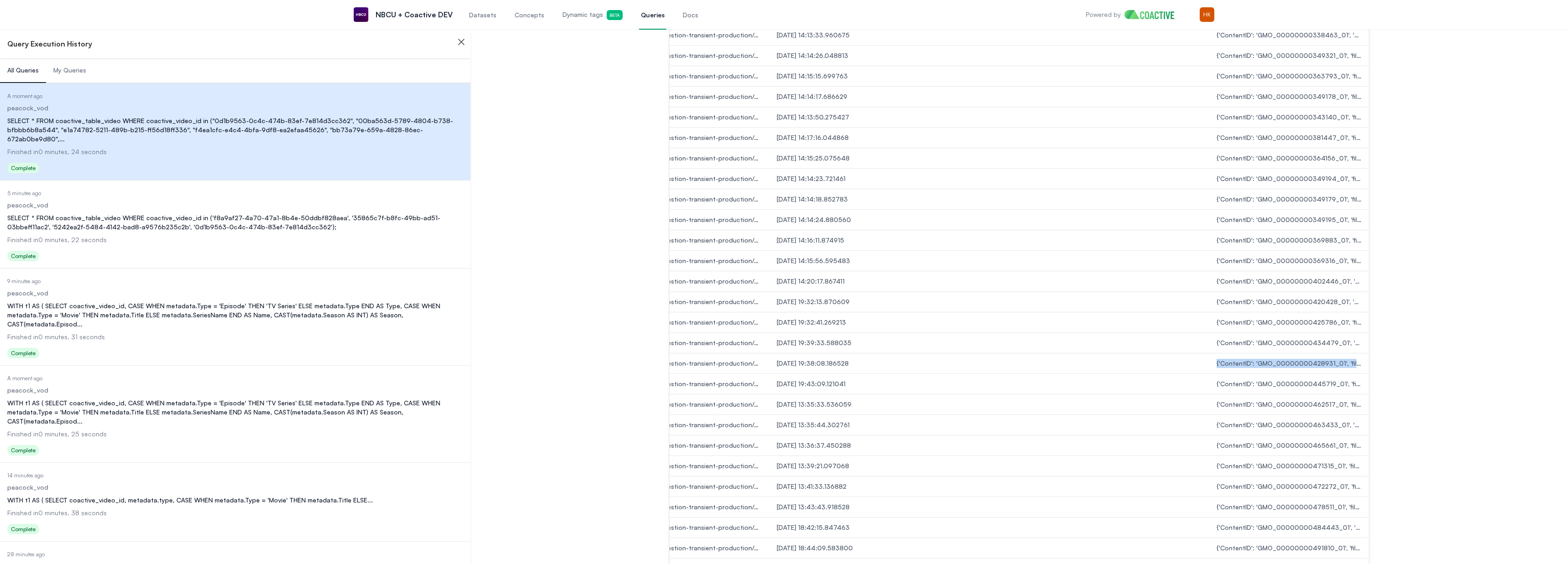 copy on "{'ContentID': 'GMO_00000000428931_01', 'file_name': 'GMO_00000000428931_01.mp4', 'SeriesName': '', 'Season': '', 'Episode': '', 'EpisodeName': 'Oppenheimer', 'FreeWheelContentID': 'PCK_VOD_8000009494', 'Rating': 'R', 'Genre': 'Drama', 'Description': 'Physicist J. Robert Oppenheimer and a team of scientists spend years developing the atomic bomb, forever changing the course of history.', 's3_url': 's3://nbcu-mgds-video-repo/staging/peacock_vod/GMO_00000000428931_01.mp4'}" 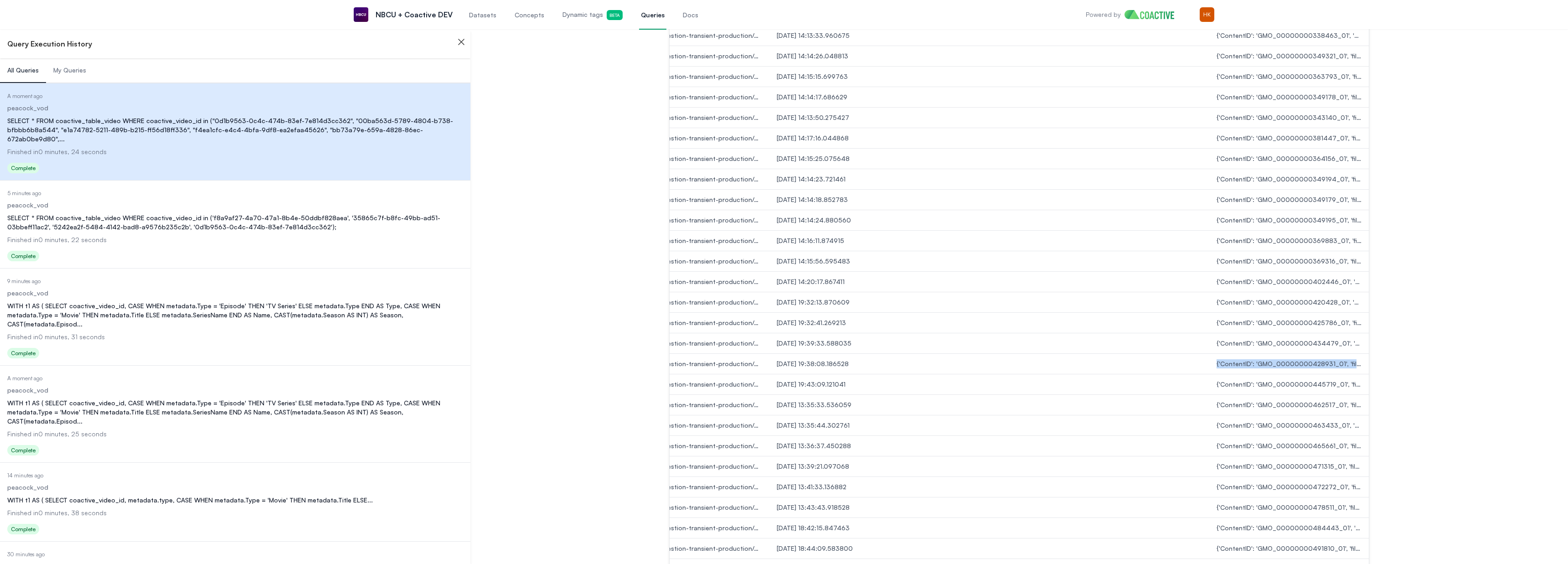 scroll, scrollTop: 678, scrollLeft: 0, axis: vertical 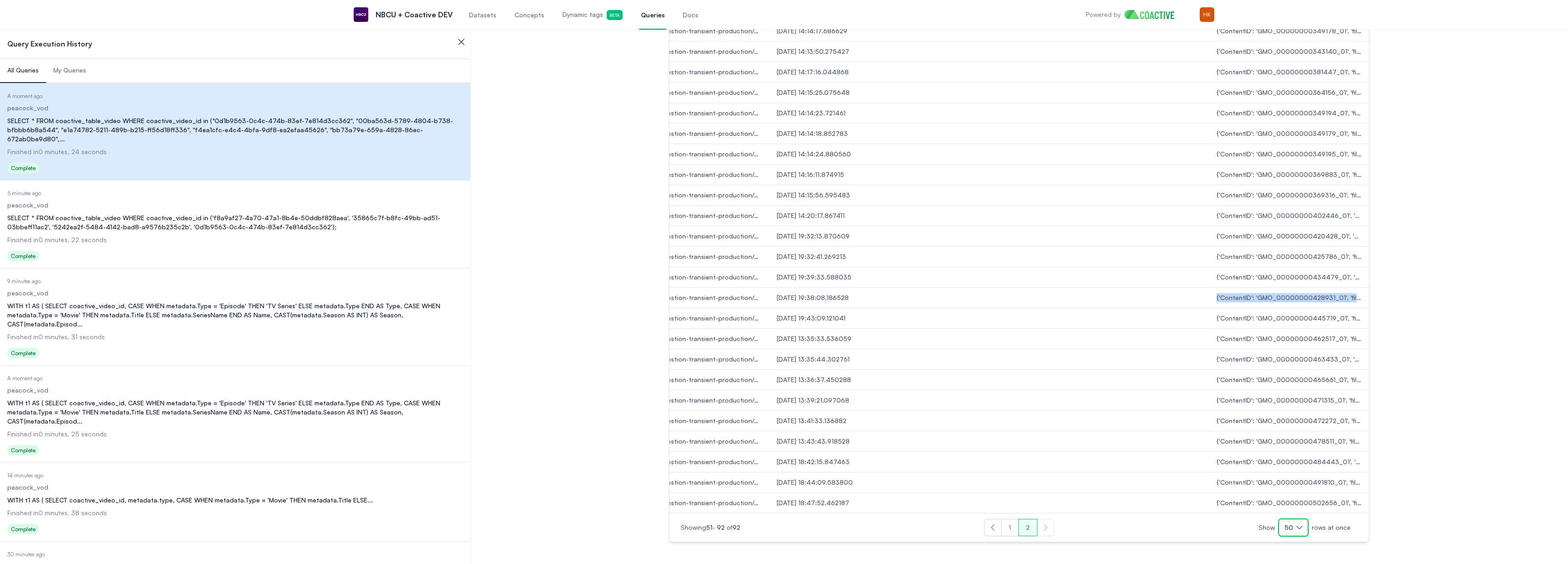 drag, startPoint x: 1295, startPoint y: 522, endPoint x: 1313, endPoint y: 526, distance: 18.439089 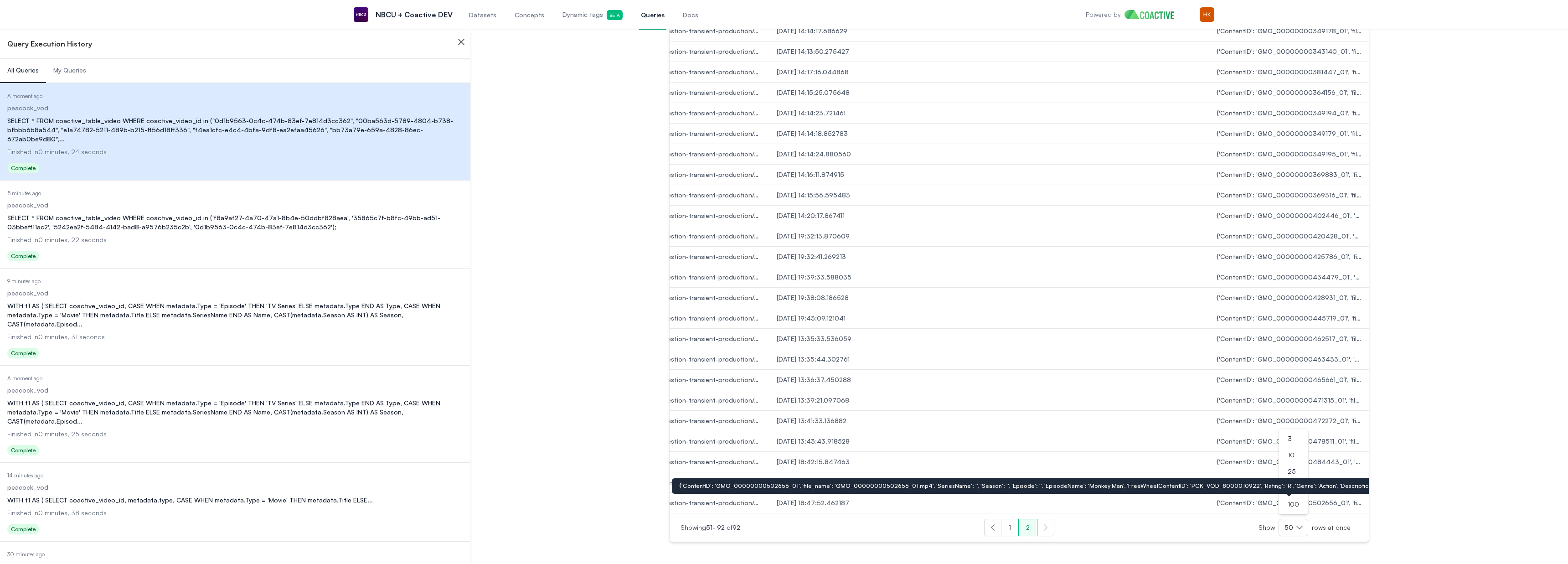 click on "{'ContentID': 'GMO_00000000502656_01', 'file_name': 'GMO_00000000502656_01.mp4', 'SeriesName': '', 'Season': '', 'Episode': '', 'EpisodeName': 'Monkey Man', 'FreeWheelContentID': 'PCK_VOD_8000010922', 'Rating': 'R', 'Genre': 'Action', 'Description': 'After years of suppressing his rage, an underground fighter embarks on a campaign of retribution against the men who took everything from him.', 's3_url': 's3://nbcu-mgds-video-repo/staging/peacock_vod/GMO_00000000502656_01.mp4'}" at bounding box center [1289, 503] 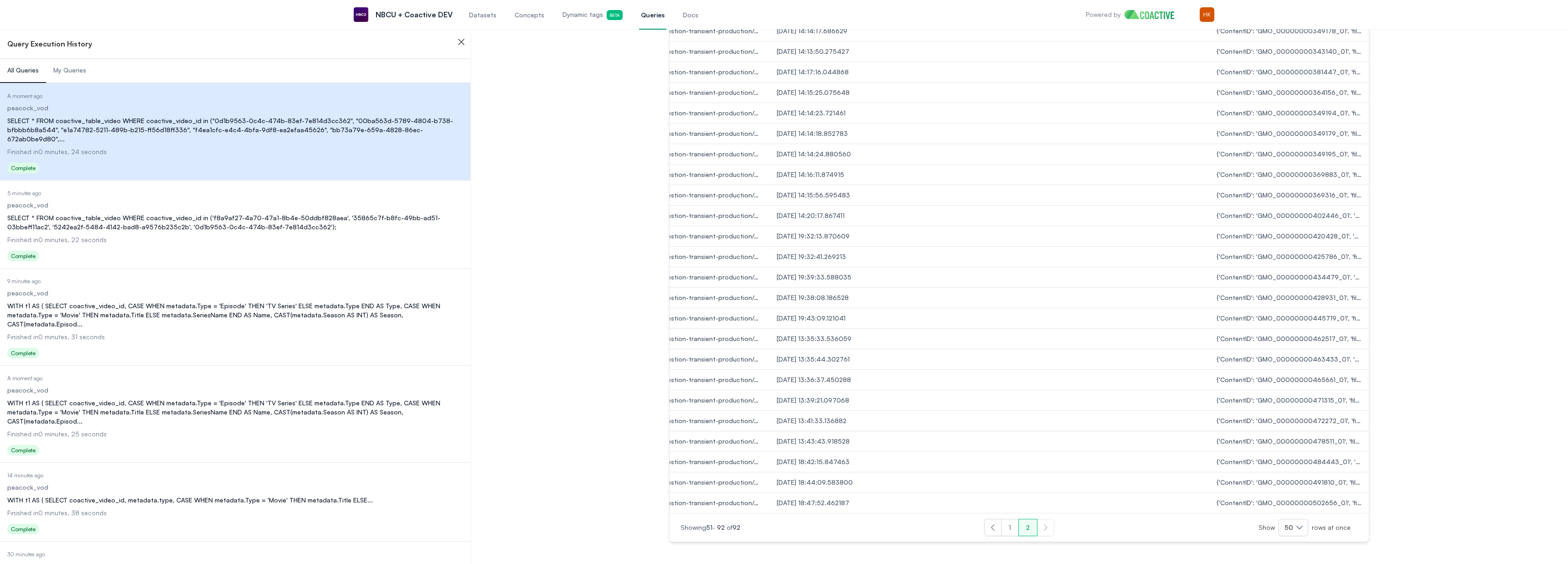 click on "1" at bounding box center [1010, 528] 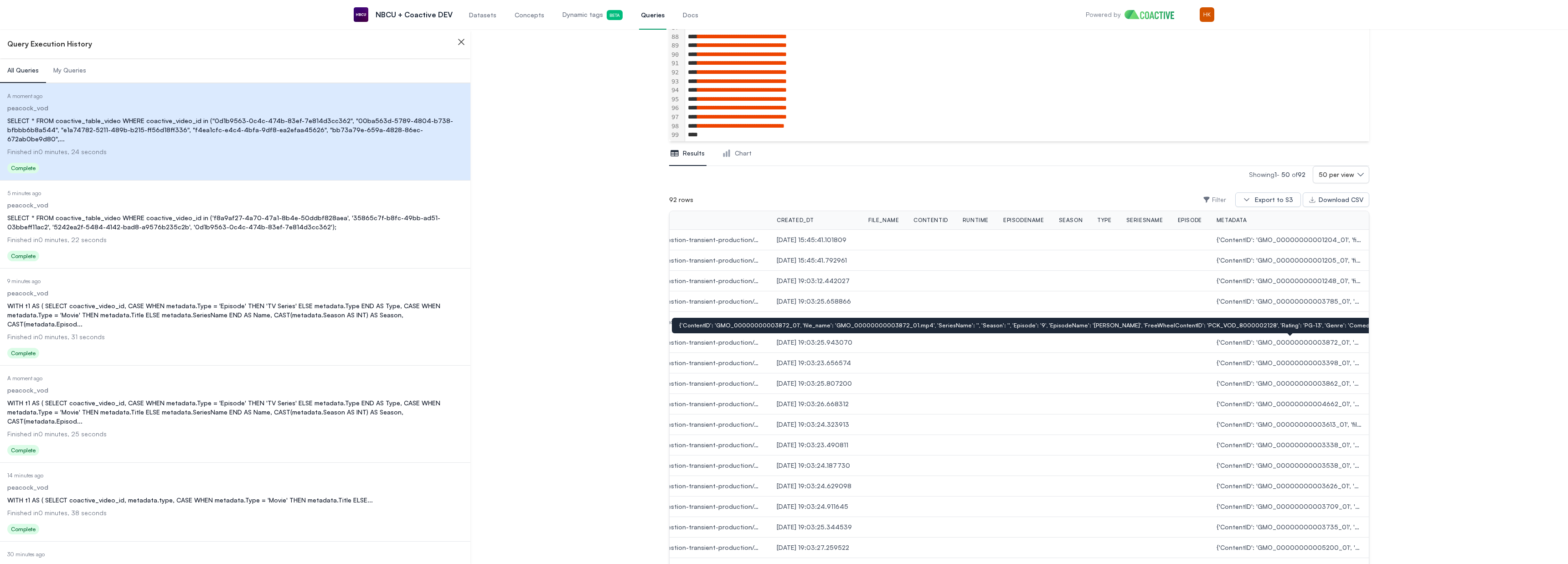 scroll, scrollTop: 0, scrollLeft: 0, axis: both 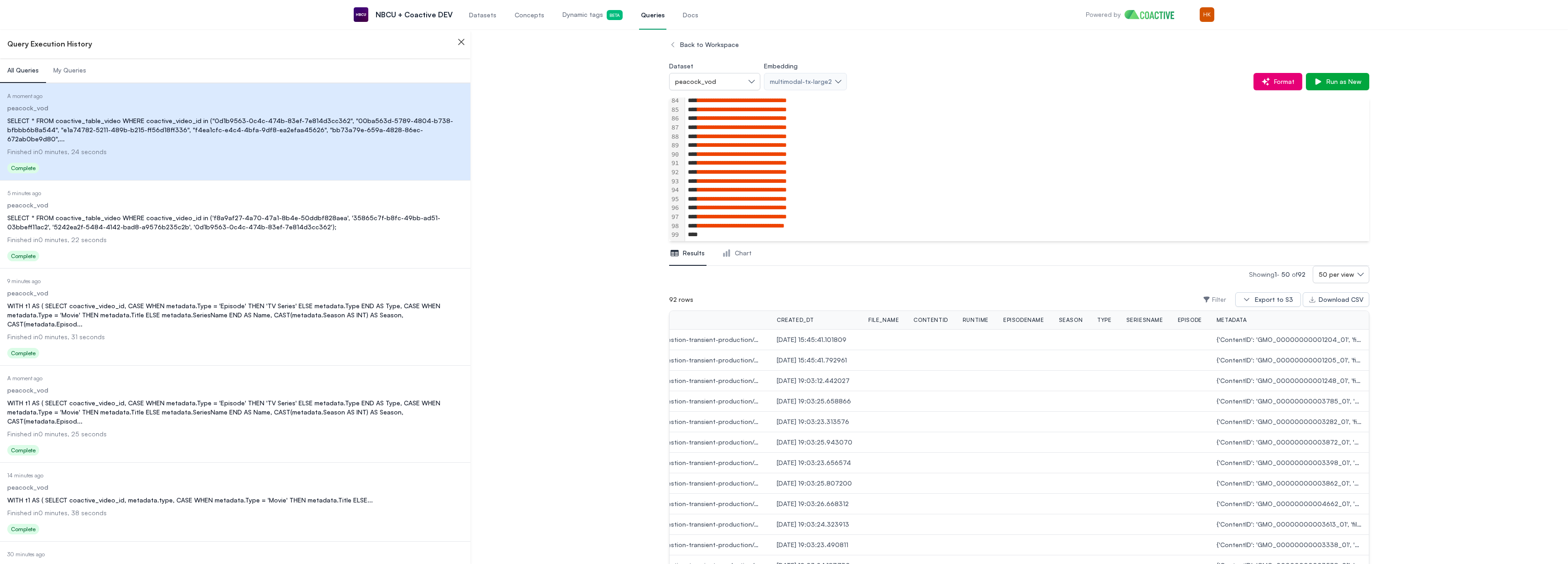 click on "SELECT * FROM coactive_table_video WHERE coactive_video_id in ('f8a9af27-4a70-47a1-8b4e-50ddbf828aea', '35865c7f-b8fc-49bb-ad51-03bbeff11ac2', '5242ea2f-5484-4142-bad8-a9576b235c2b', '0d1b9563-0c4c-474b-83ef-7e814d3cc362');" at bounding box center (235, 222) 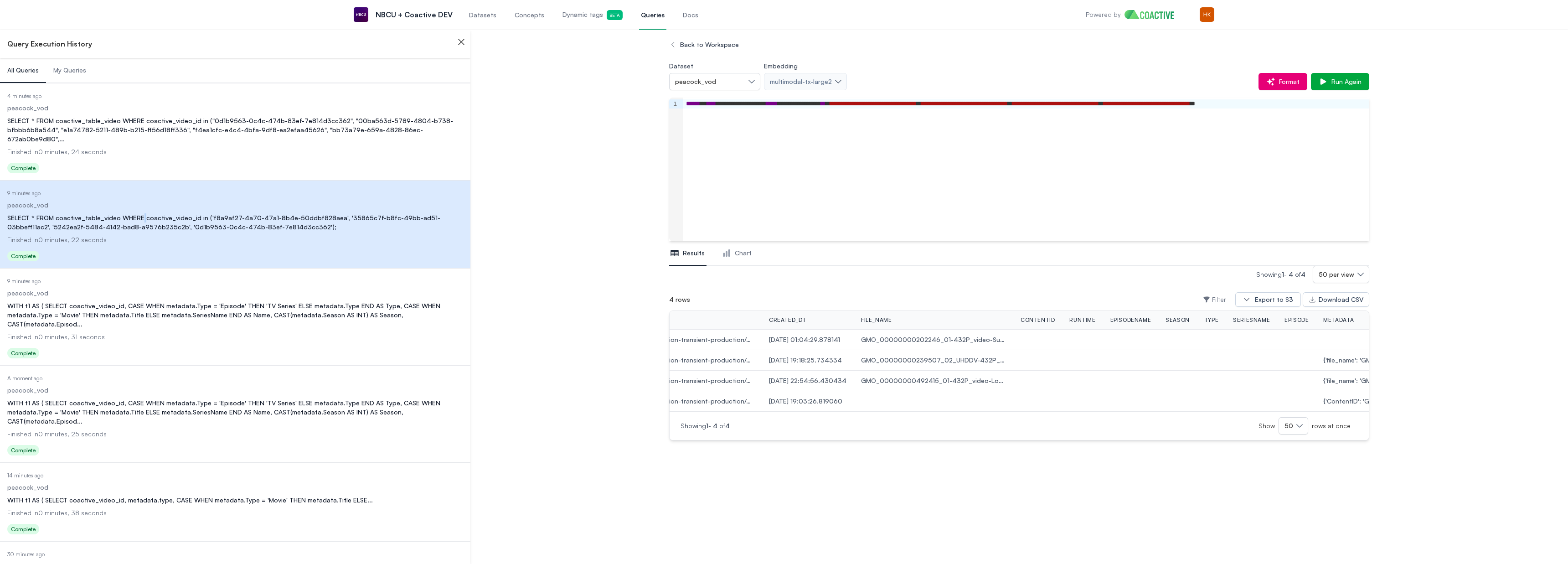 scroll, scrollTop: 0, scrollLeft: 324, axis: horizontal 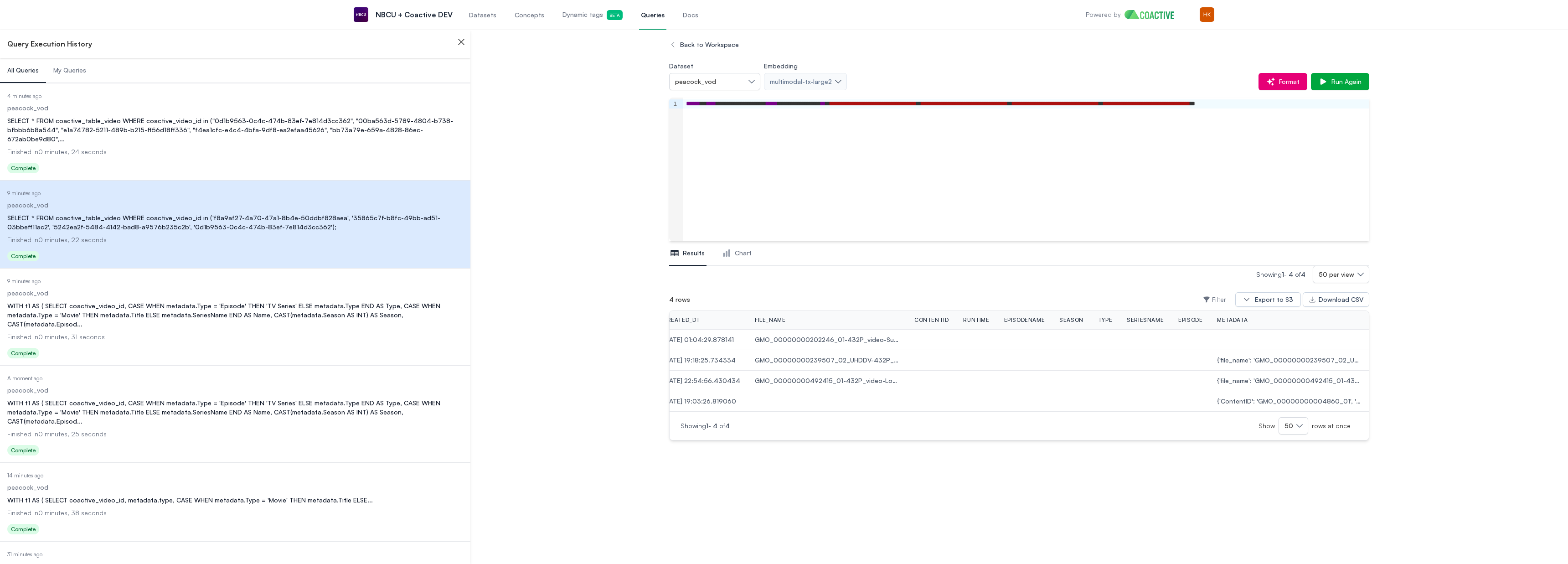 click on "Finished in  0 minutes, 31 seconds" at bounding box center [235, 337] 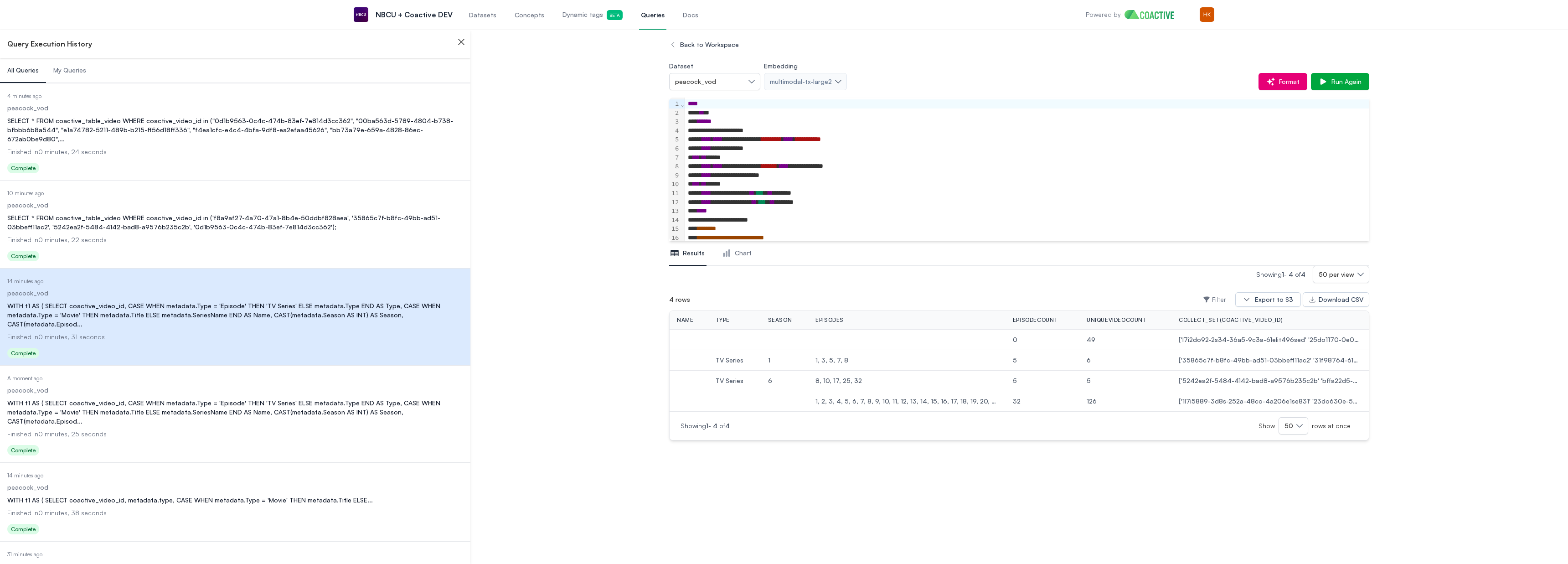 scroll, scrollTop: 0, scrollLeft: 0, axis: both 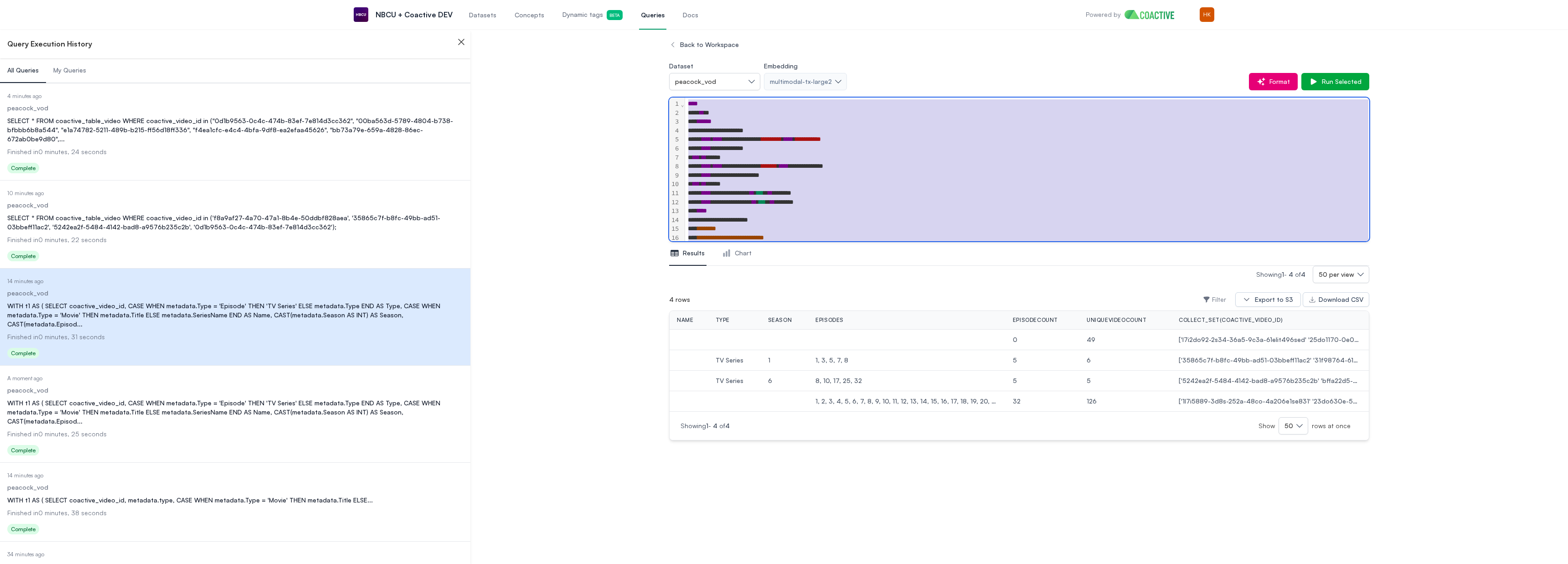 click on "**********" at bounding box center (1027, 176) 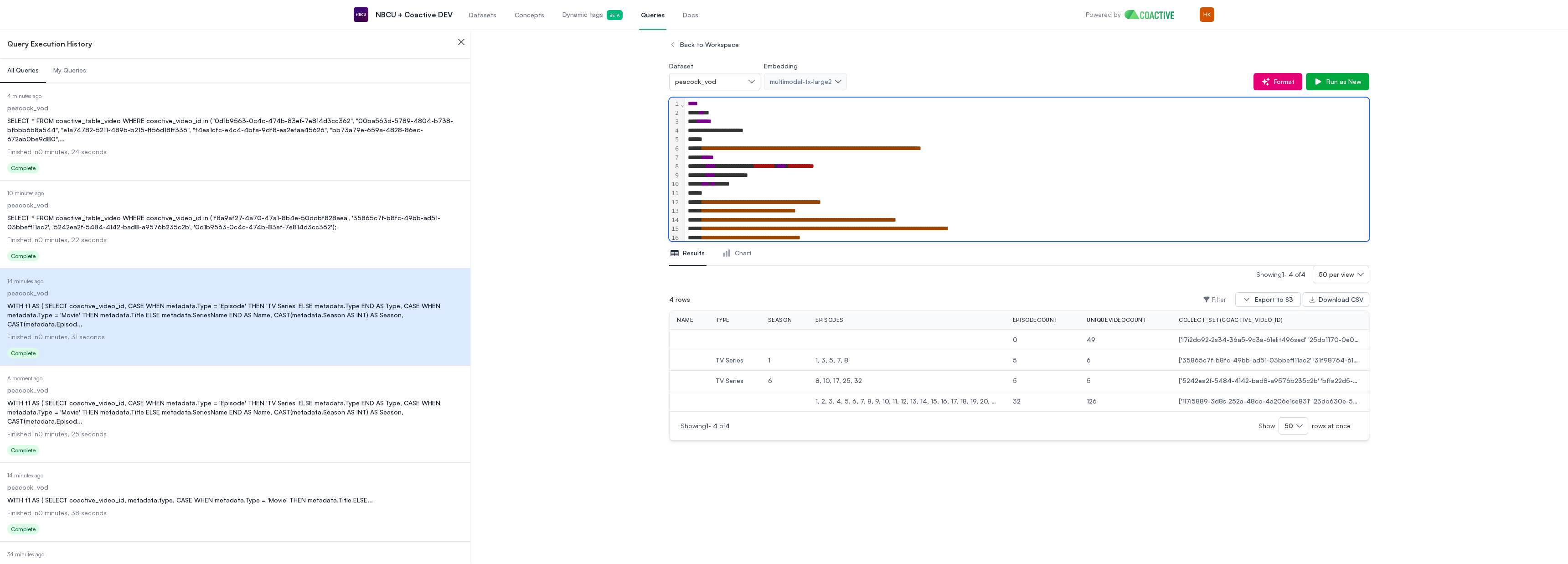scroll, scrollTop: 431, scrollLeft: 0, axis: vertical 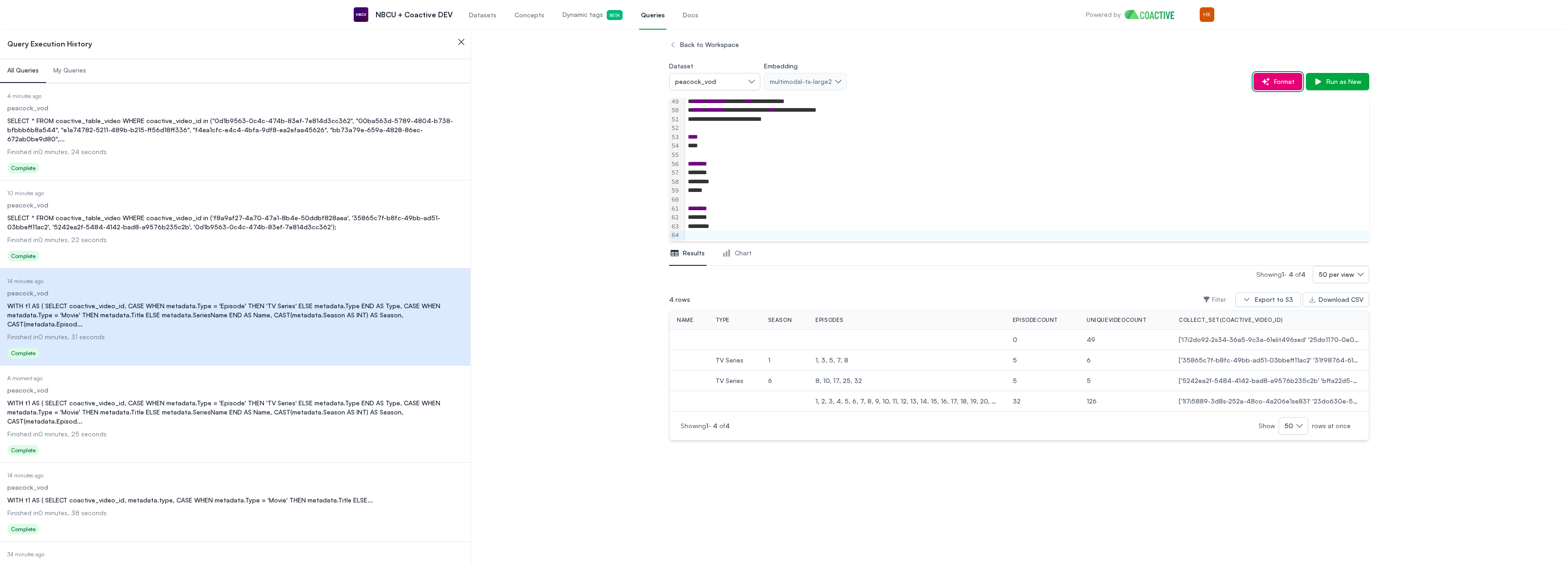 click on "Format" at bounding box center [1282, 82] 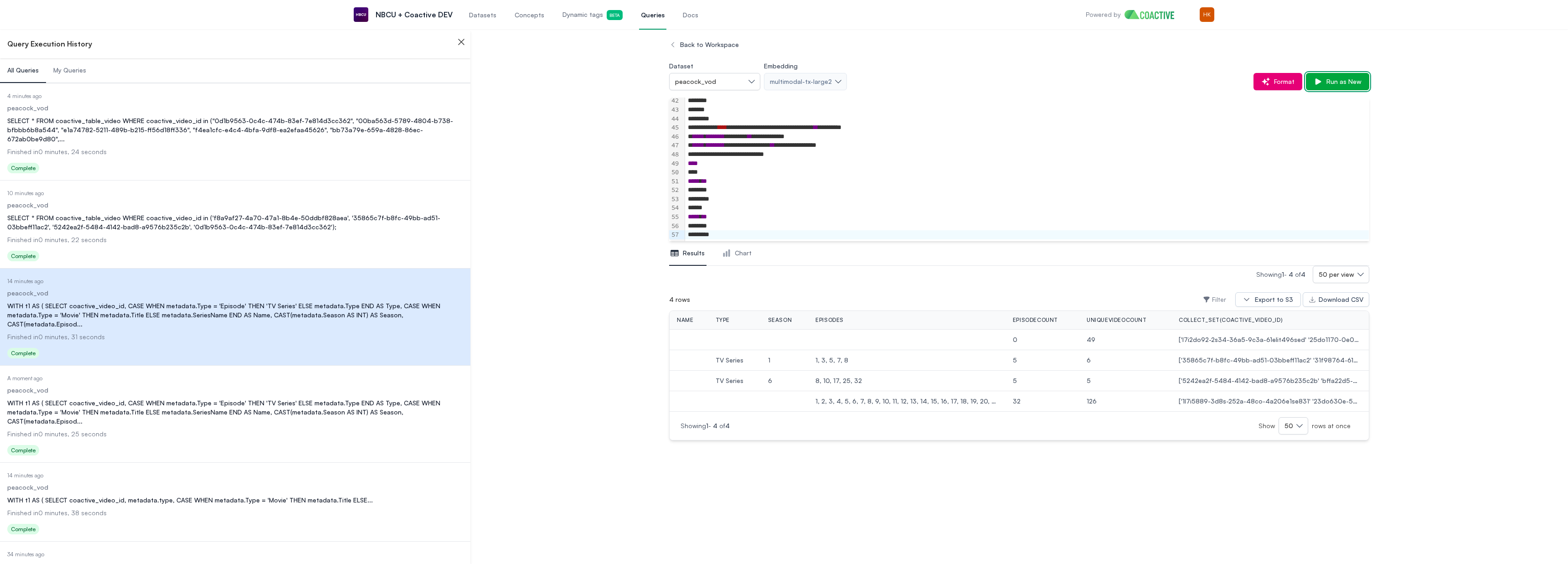 click on "Run as New" at bounding box center (1342, 82) 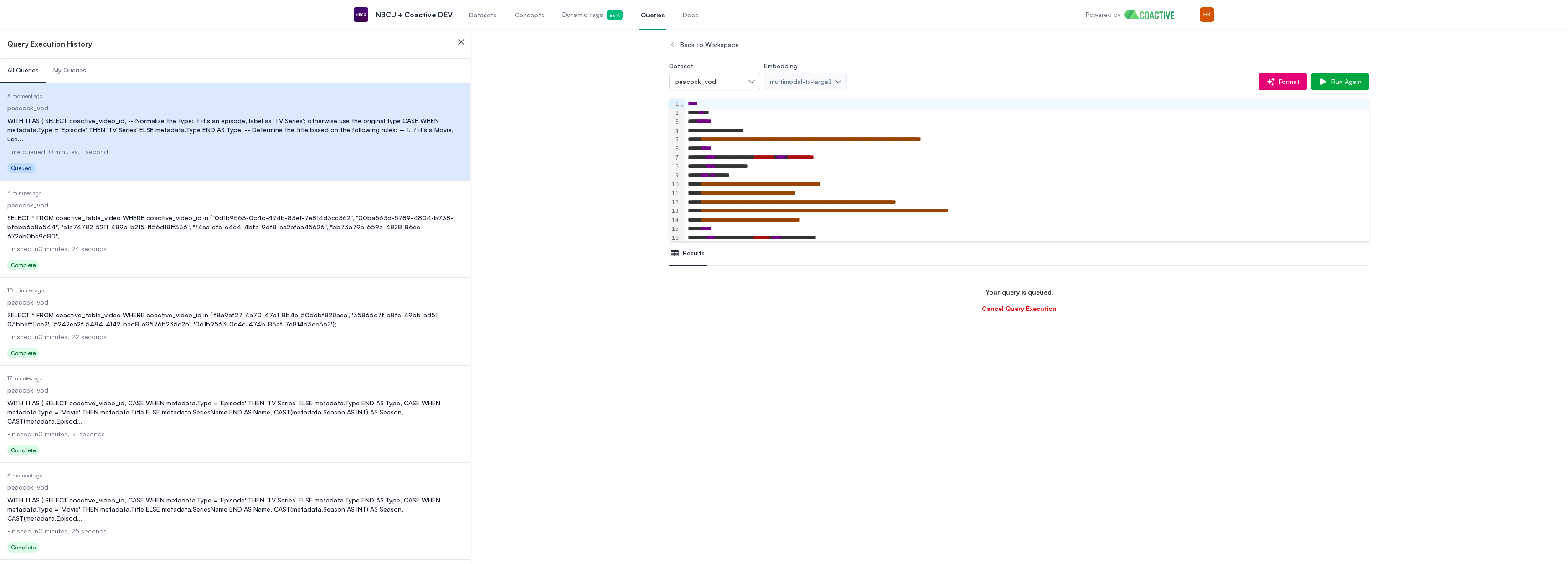scroll, scrollTop: 377, scrollLeft: 0, axis: vertical 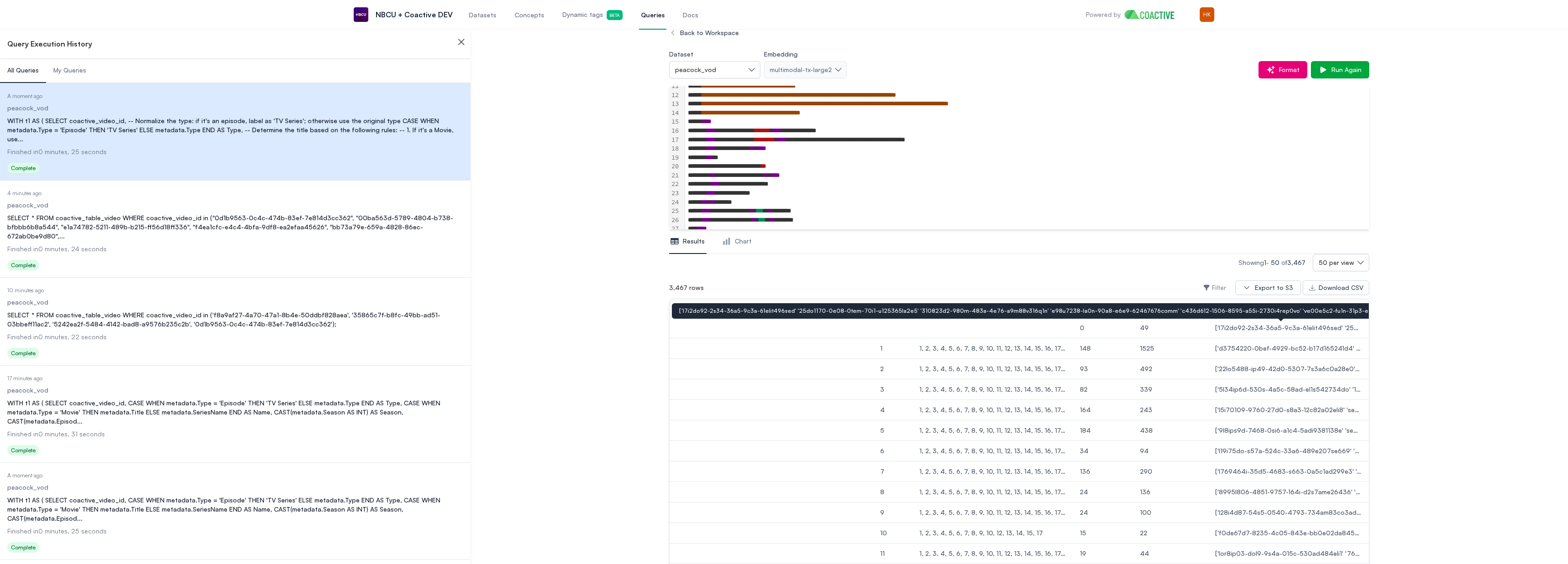 click at bounding box center [1288, 328] 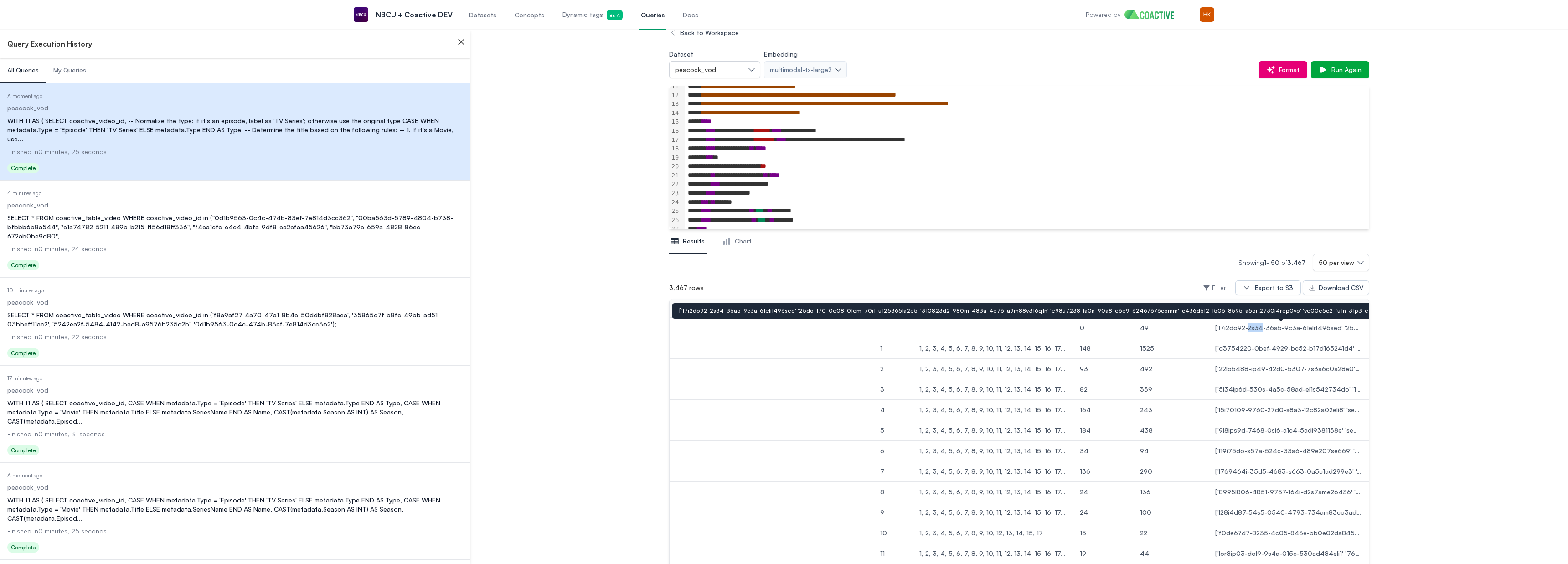 click at bounding box center (1288, 328) 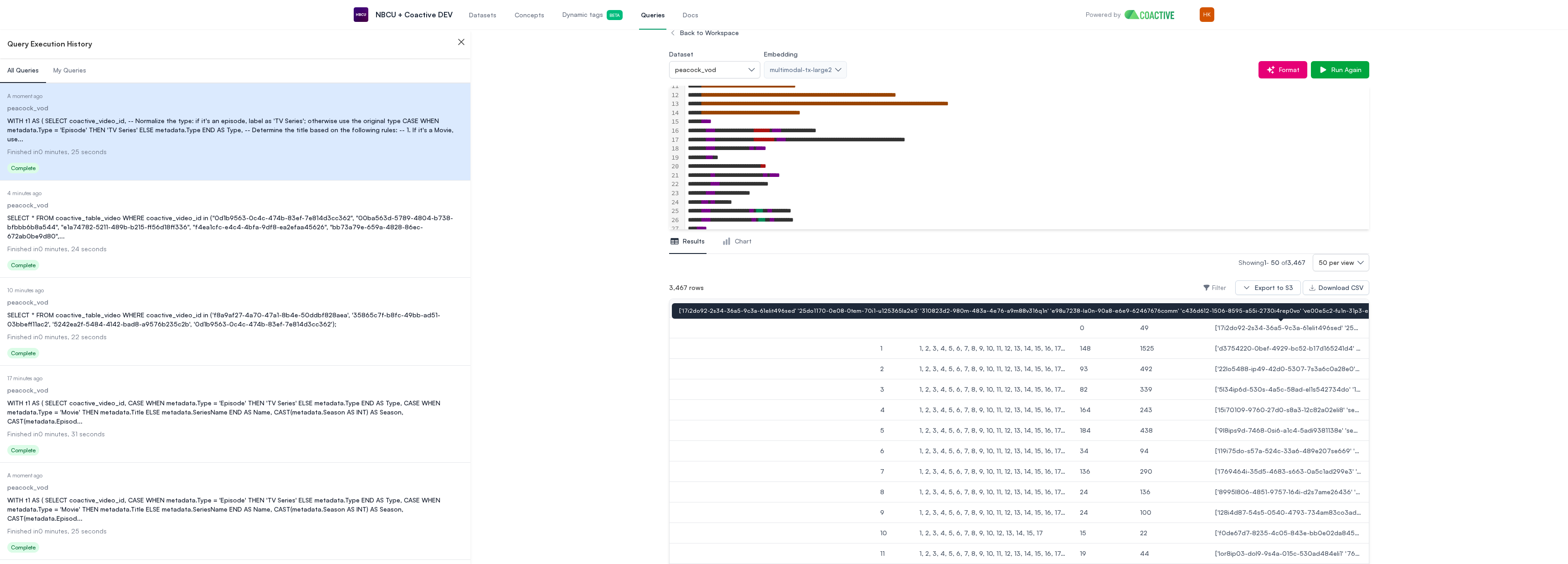 drag, startPoint x: 1315, startPoint y: 329, endPoint x: 1332, endPoint y: 329, distance: 17 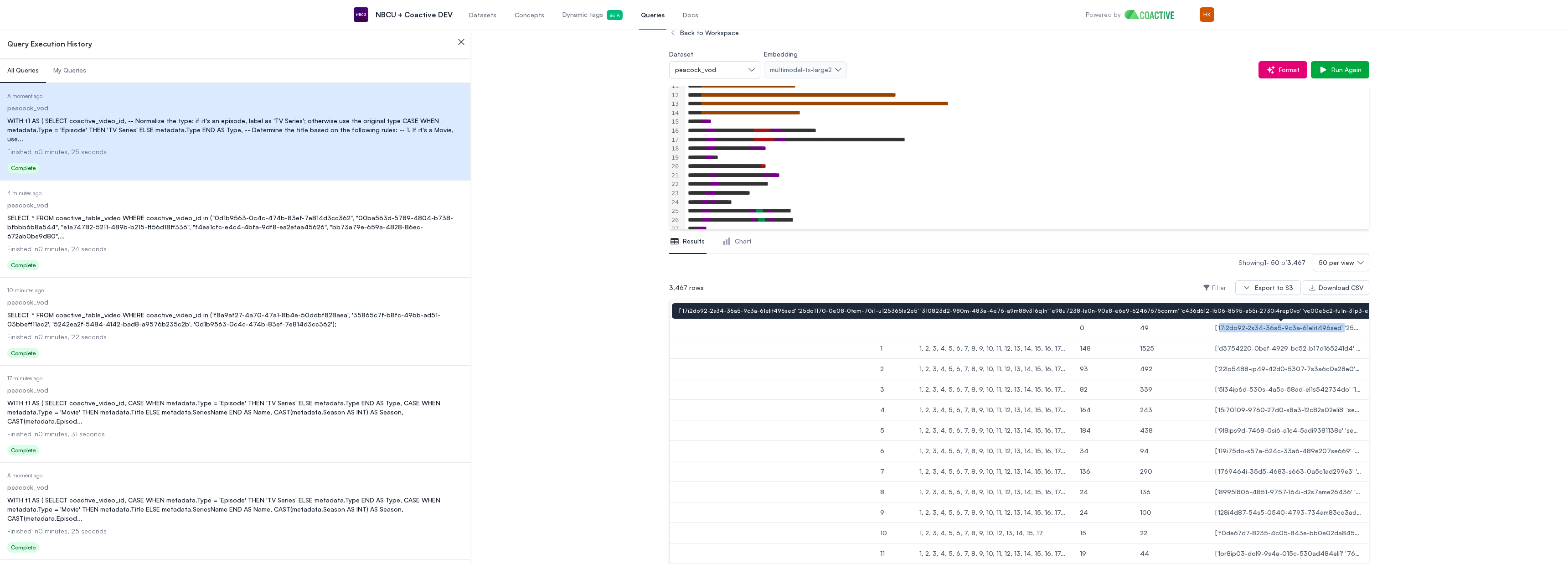 drag, startPoint x: 1329, startPoint y: 329, endPoint x: 1203, endPoint y: 328, distance: 126.00397 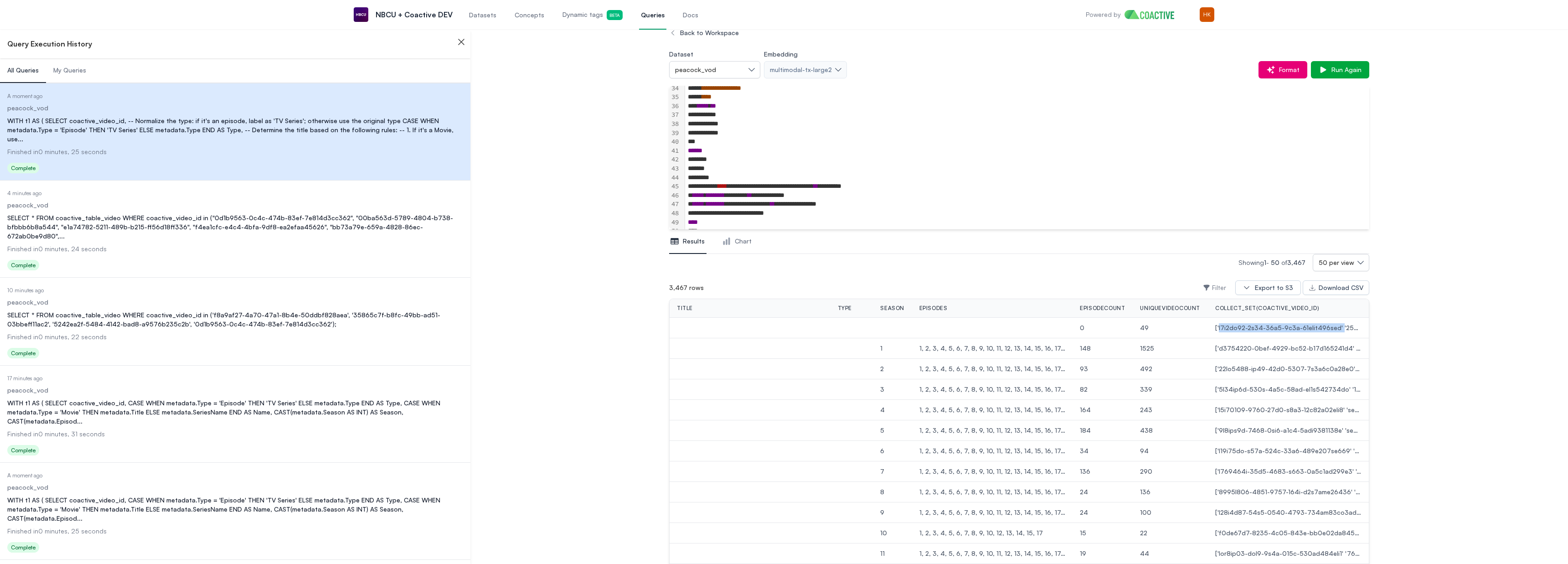 scroll, scrollTop: 369, scrollLeft: 0, axis: vertical 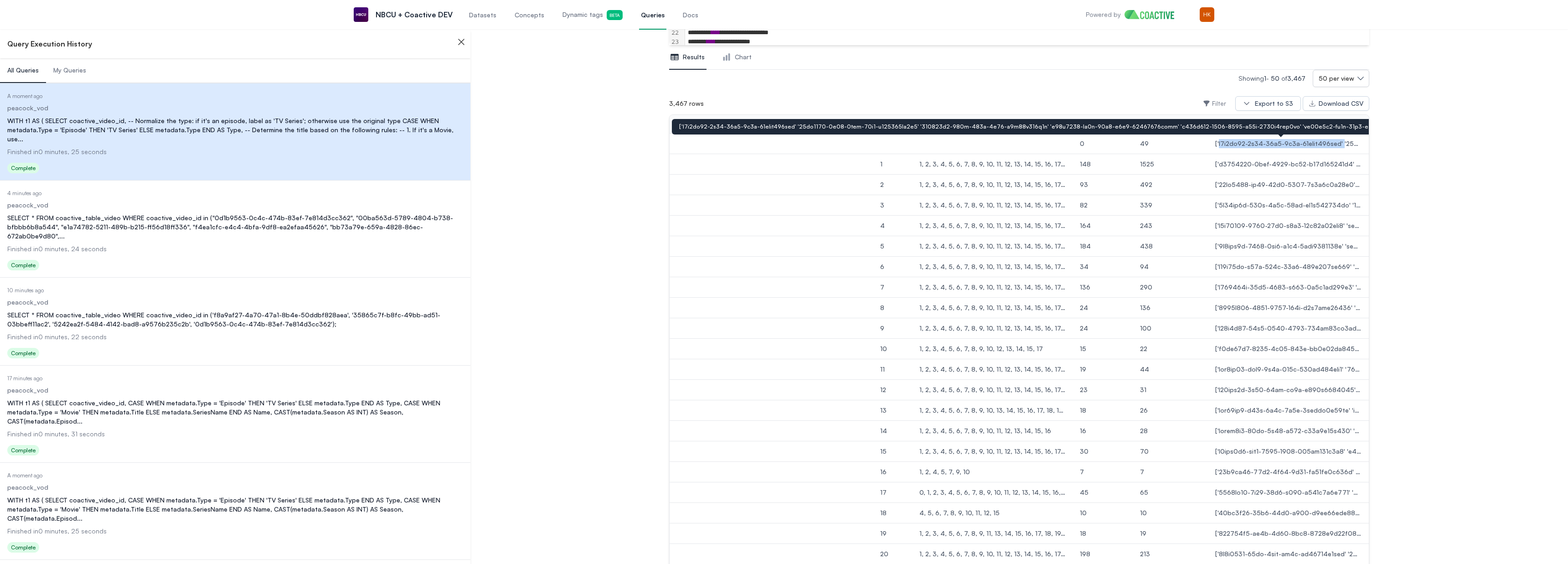copy on "f8a9af27-4a70-47a1-8b4e-50ddbf828aea'" 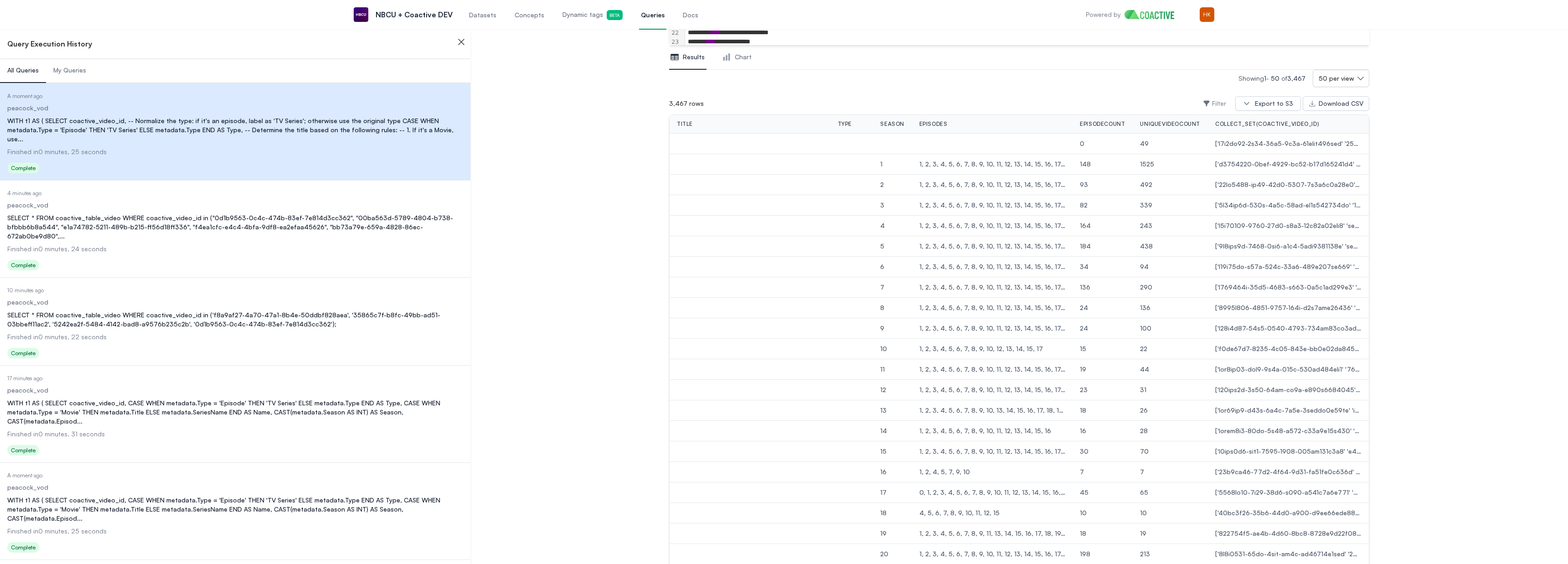 click on "Finished in  0 minutes, 24 seconds" at bounding box center [235, 249] 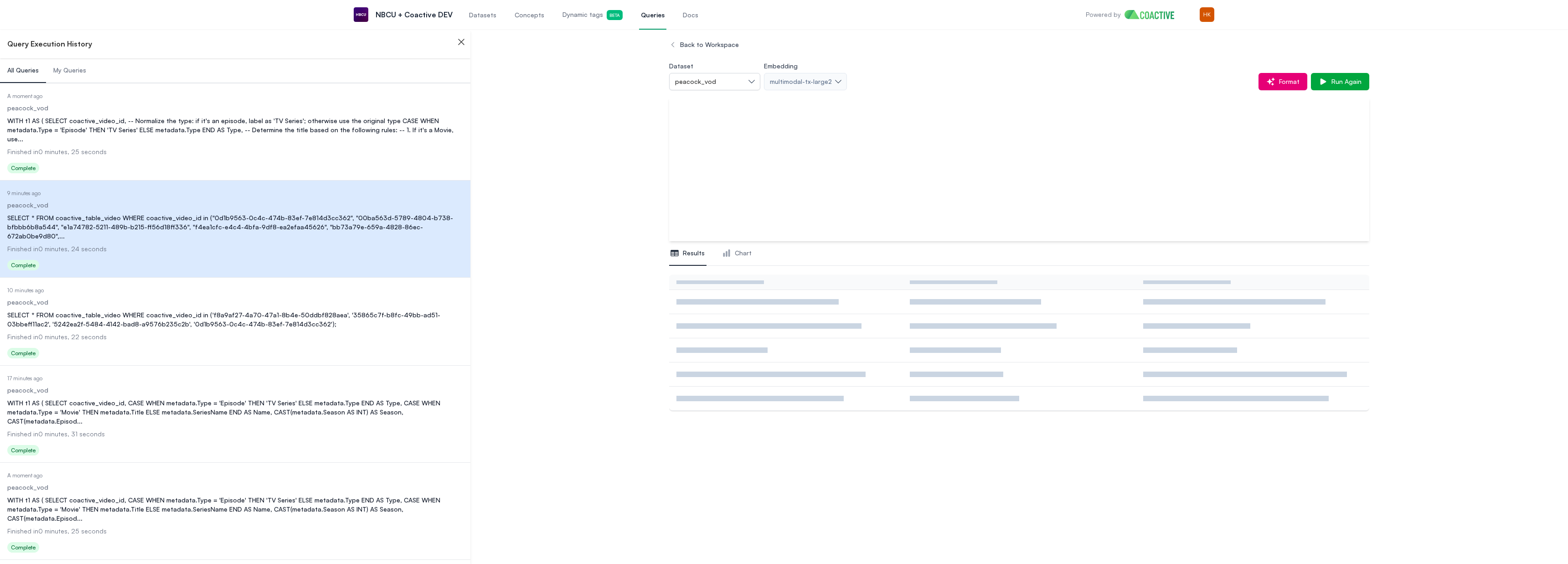 scroll, scrollTop: 0, scrollLeft: 0, axis: both 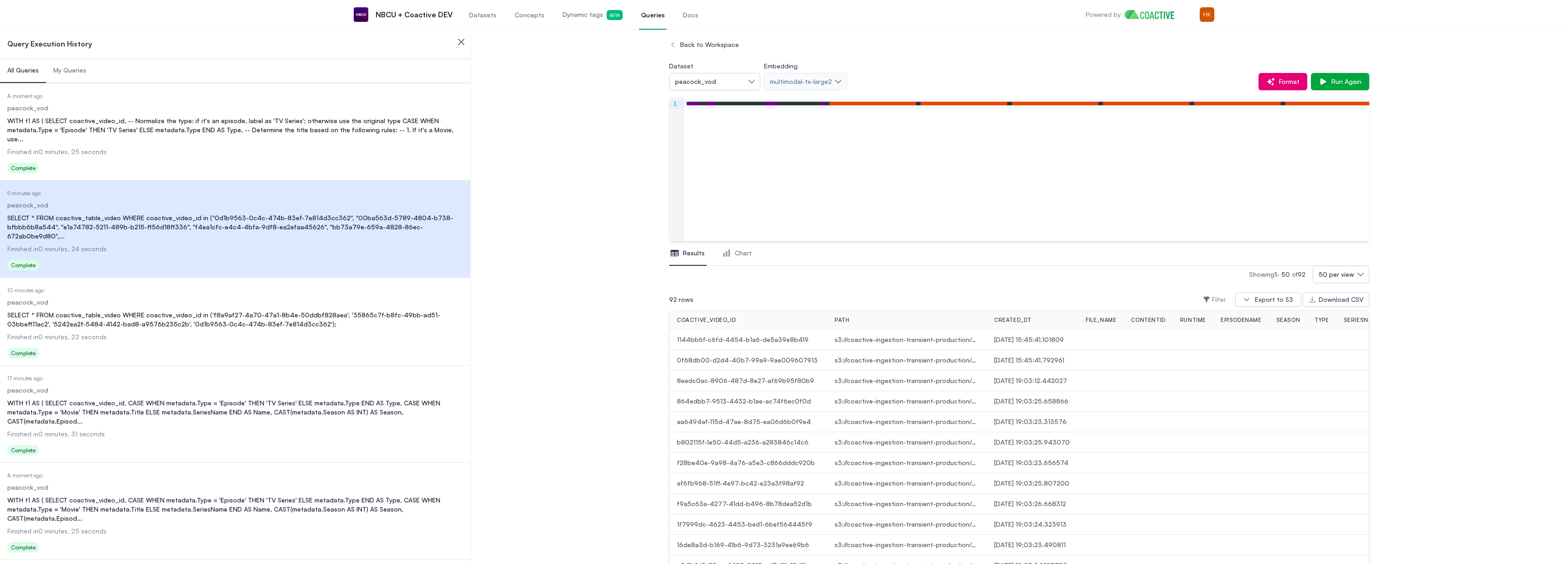 drag, startPoint x: 213, startPoint y: 299, endPoint x: 242, endPoint y: 287, distance: 31.38471 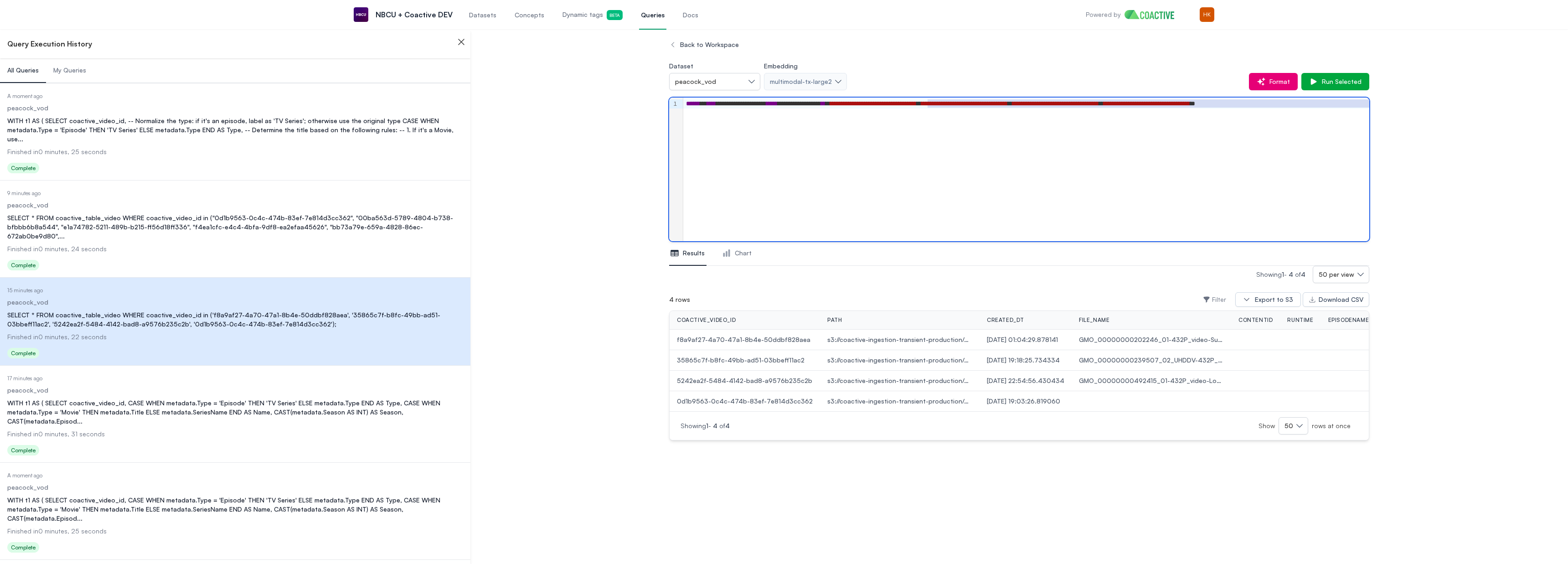 scroll, scrollTop: 0, scrollLeft: 15, axis: horizontal 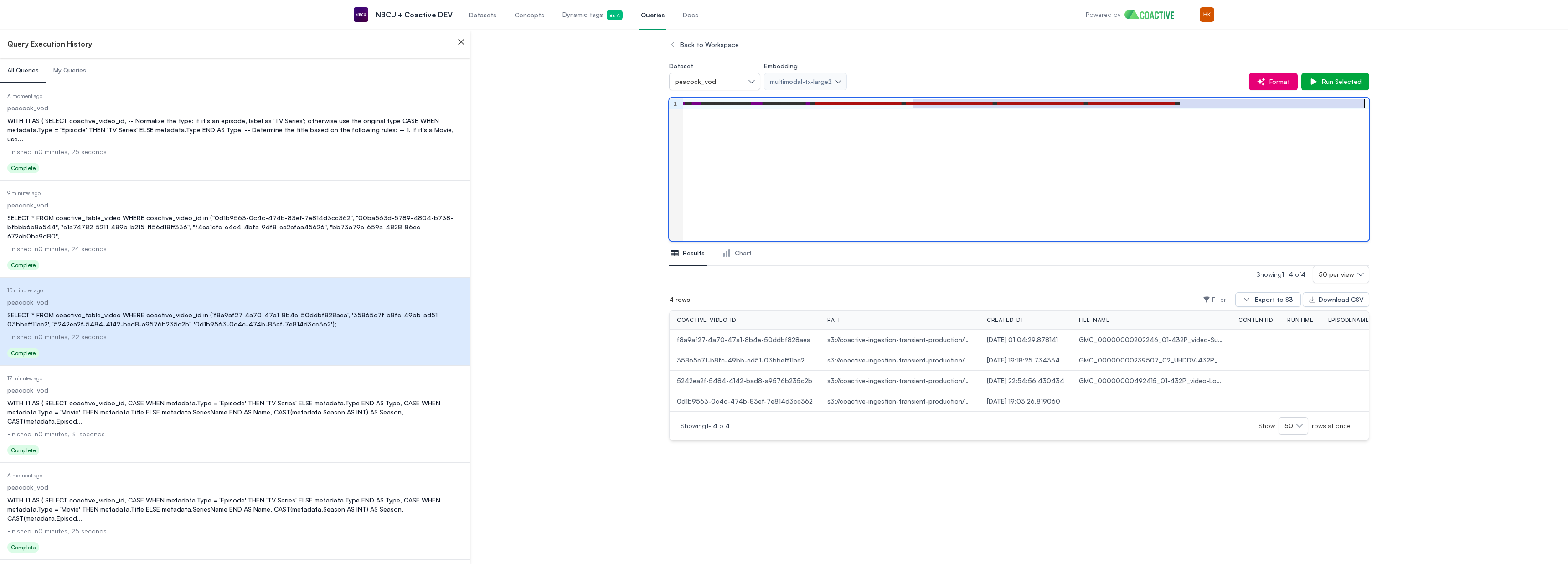 drag, startPoint x: 928, startPoint y: 105, endPoint x: 1366, endPoint y: 108, distance: 438.0103 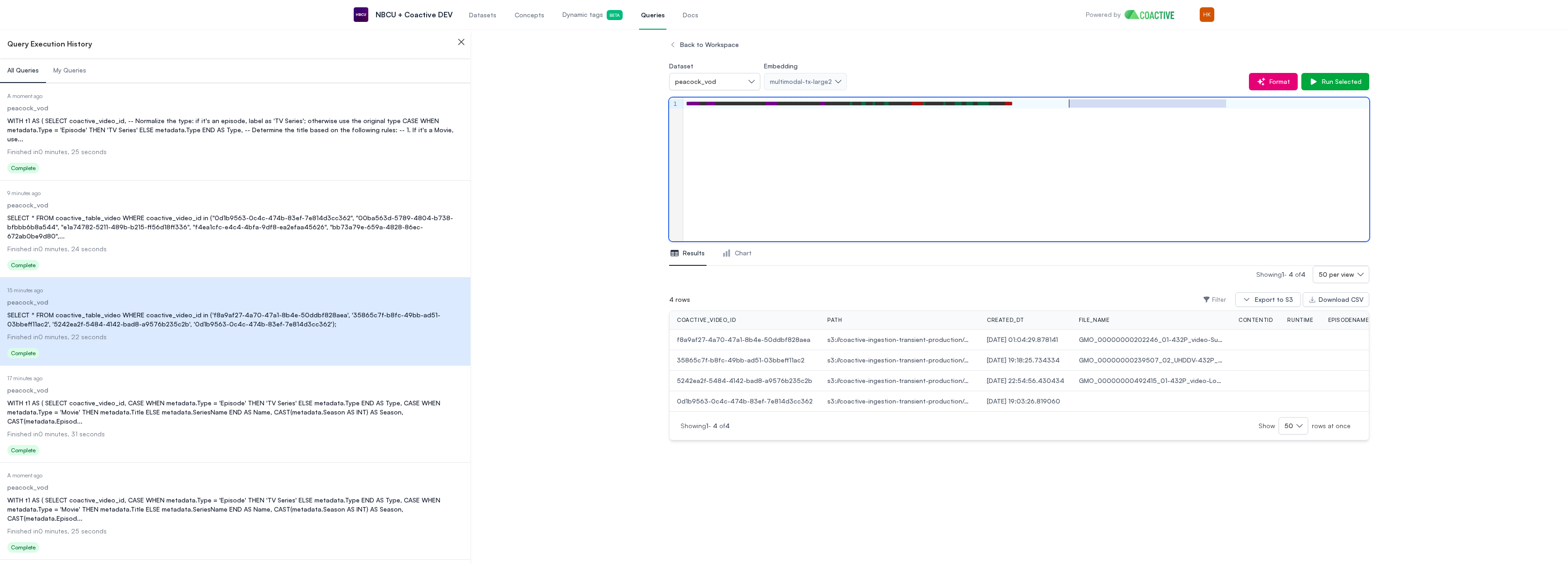 drag, startPoint x: 1227, startPoint y: 104, endPoint x: 1069, endPoint y: 106, distance: 158.01266 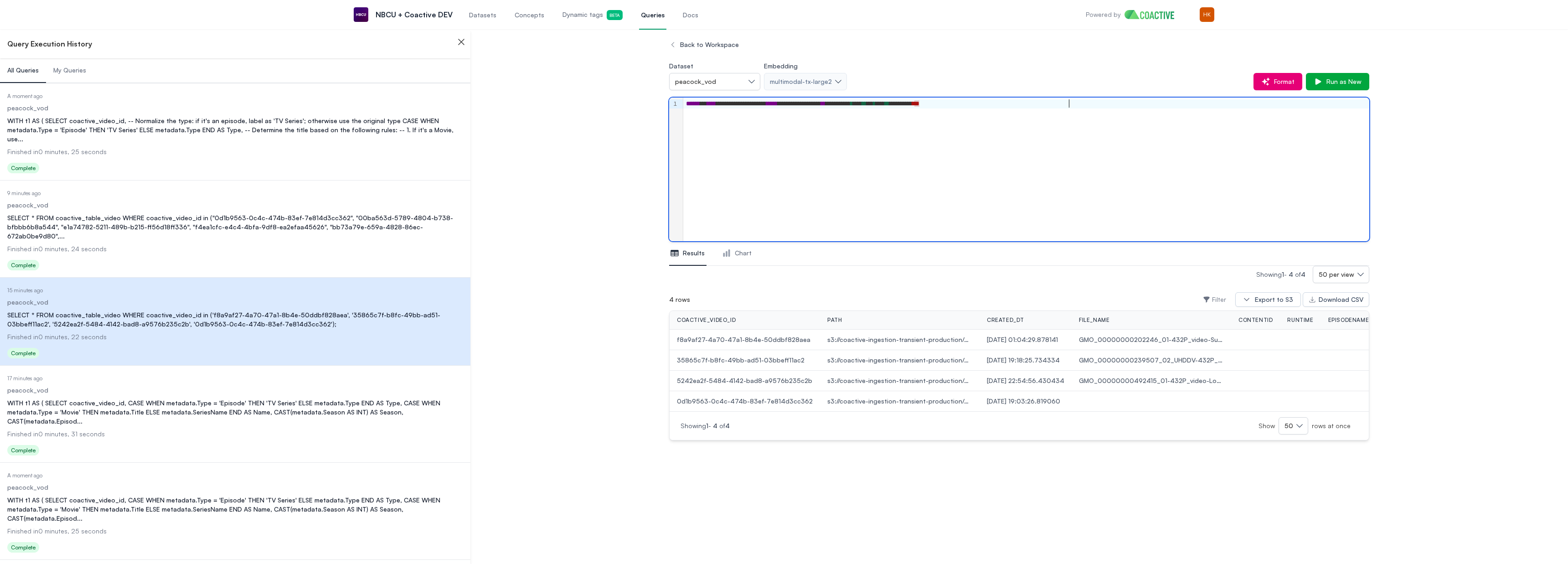 click on "**********" at bounding box center [1026, 104] 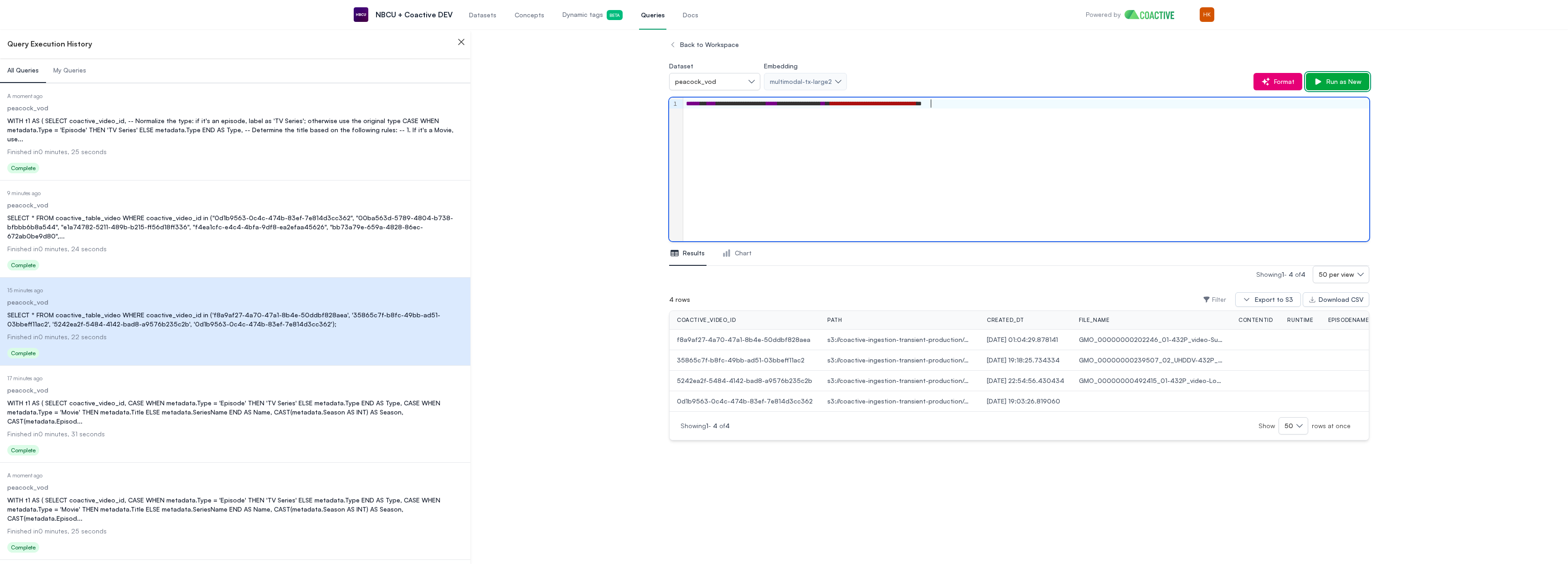click on "Run as New" at bounding box center [1342, 82] 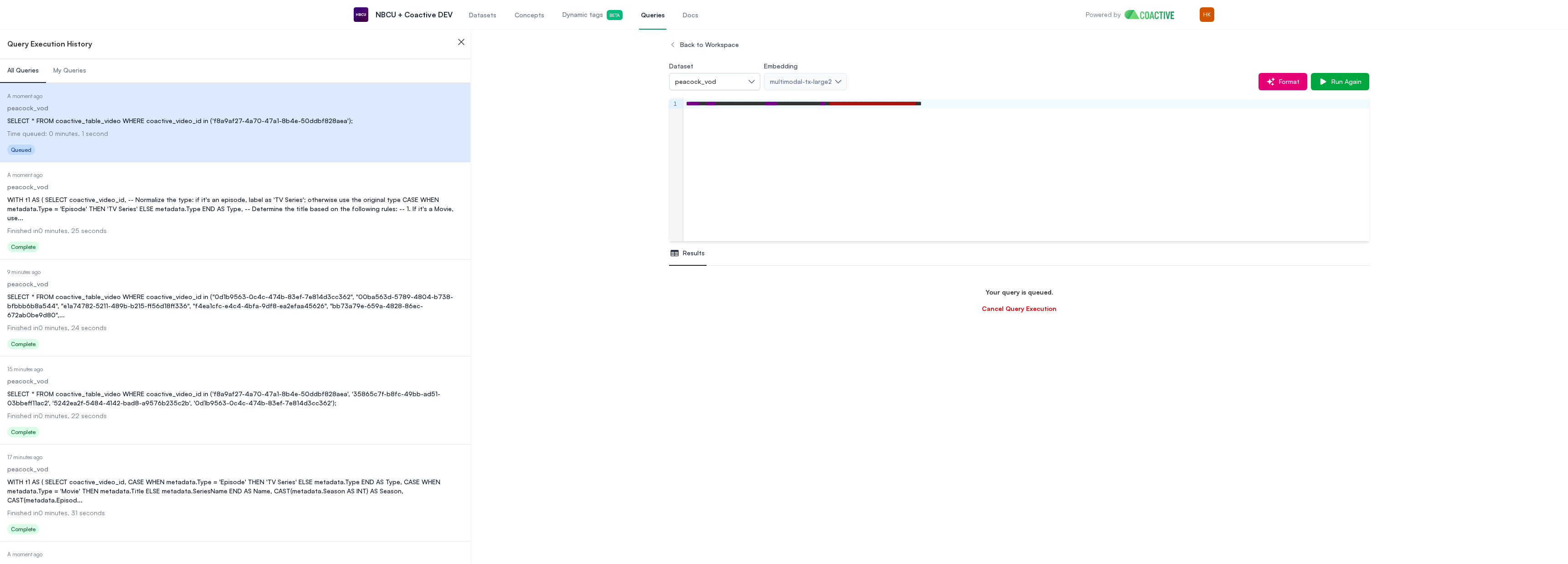scroll, scrollTop: 430, scrollLeft: 0, axis: vertical 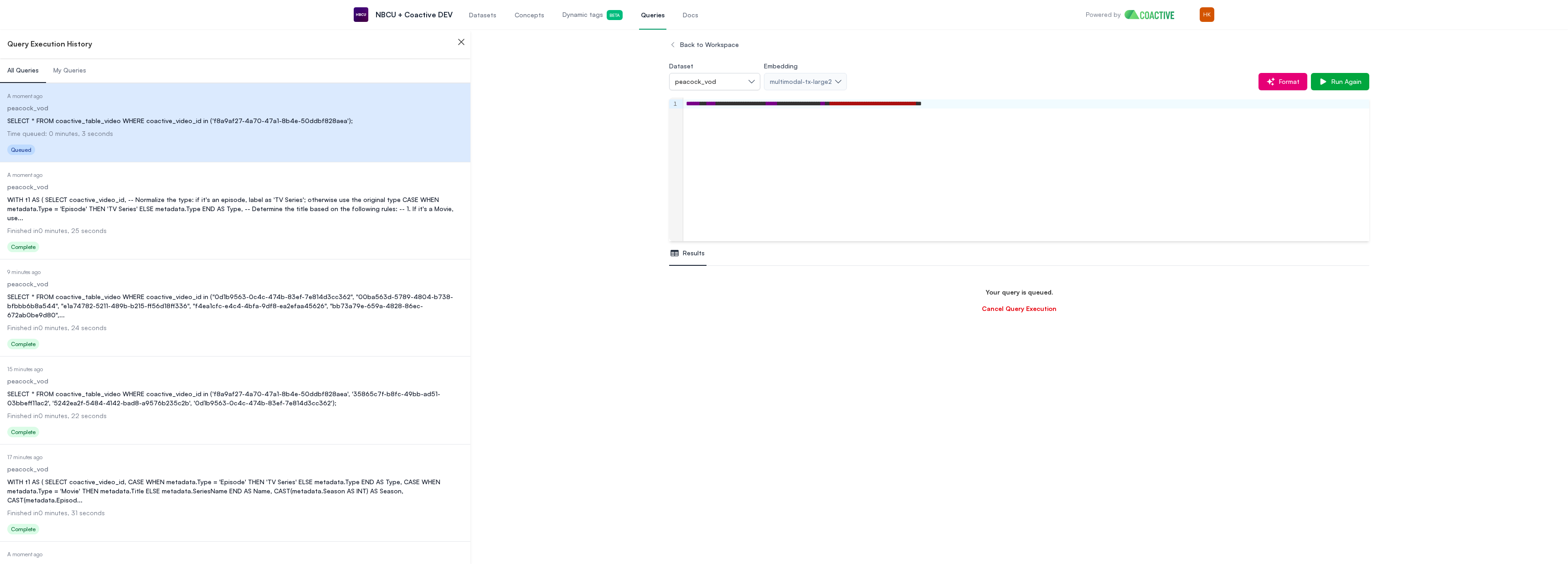 click on "My Queries" at bounding box center [70, 70] 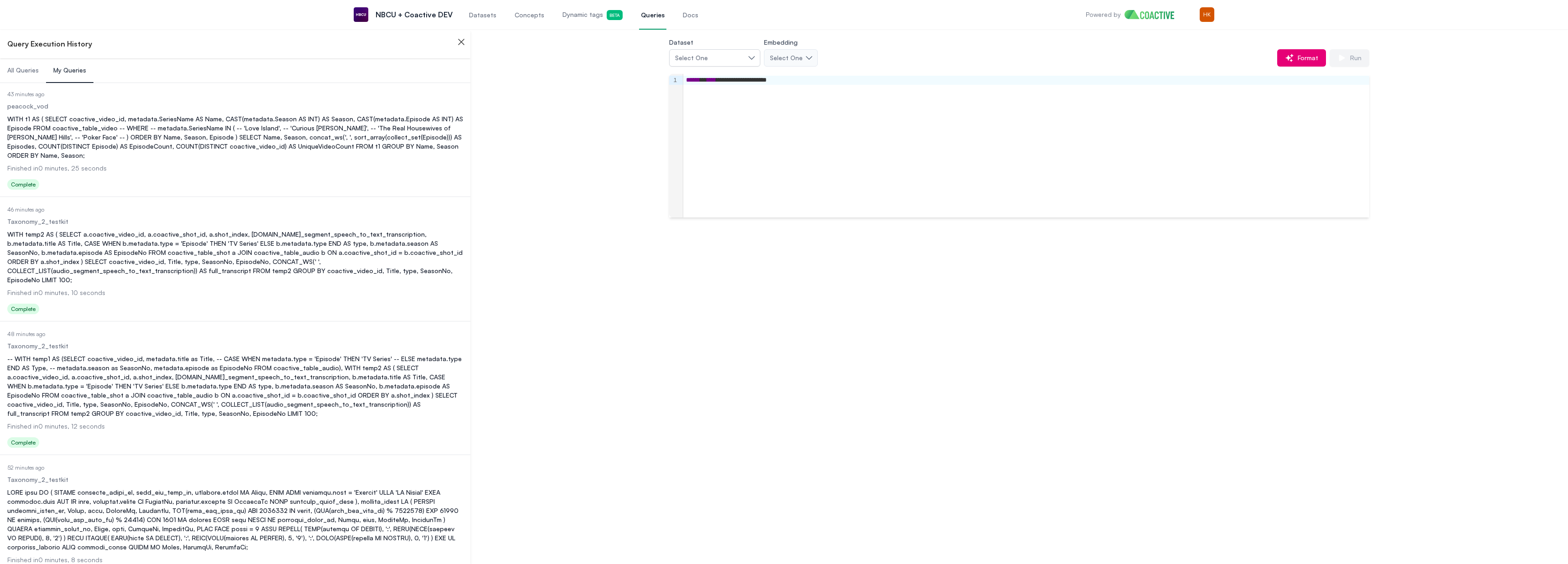 scroll, scrollTop: 888, scrollLeft: 0, axis: vertical 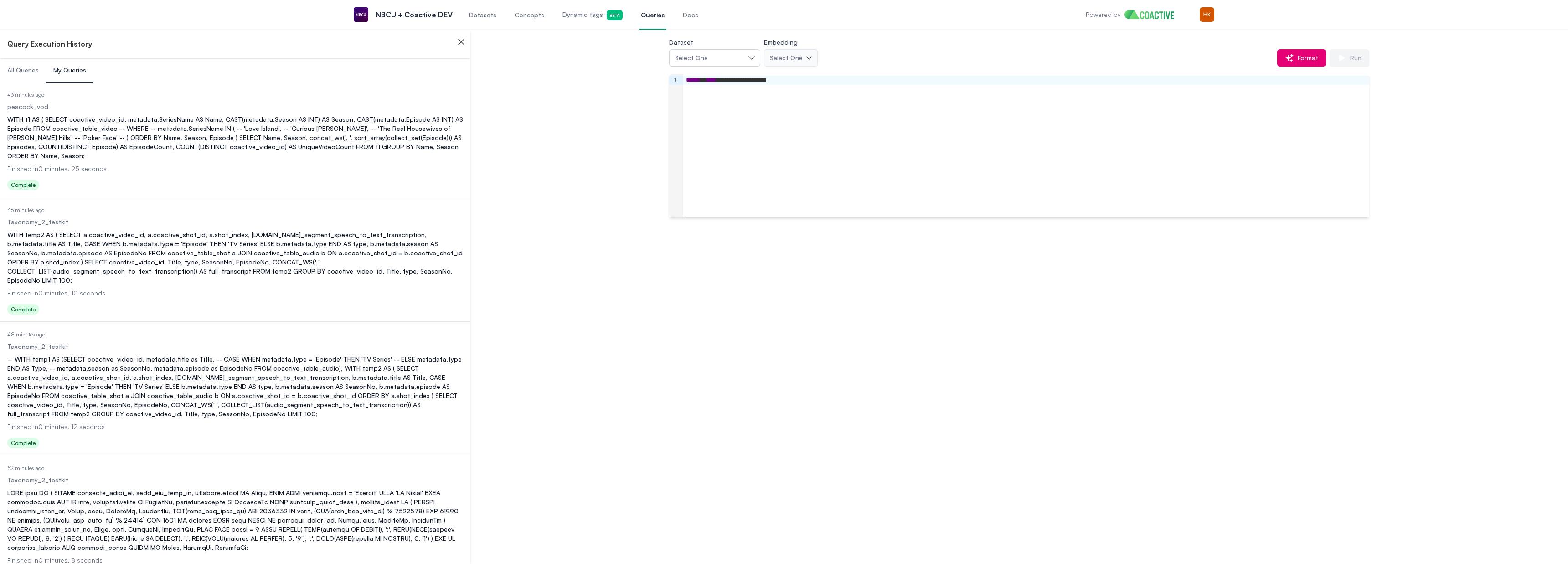 drag, startPoint x: 95, startPoint y: 257, endPoint x: 87, endPoint y: 257, distance: 8 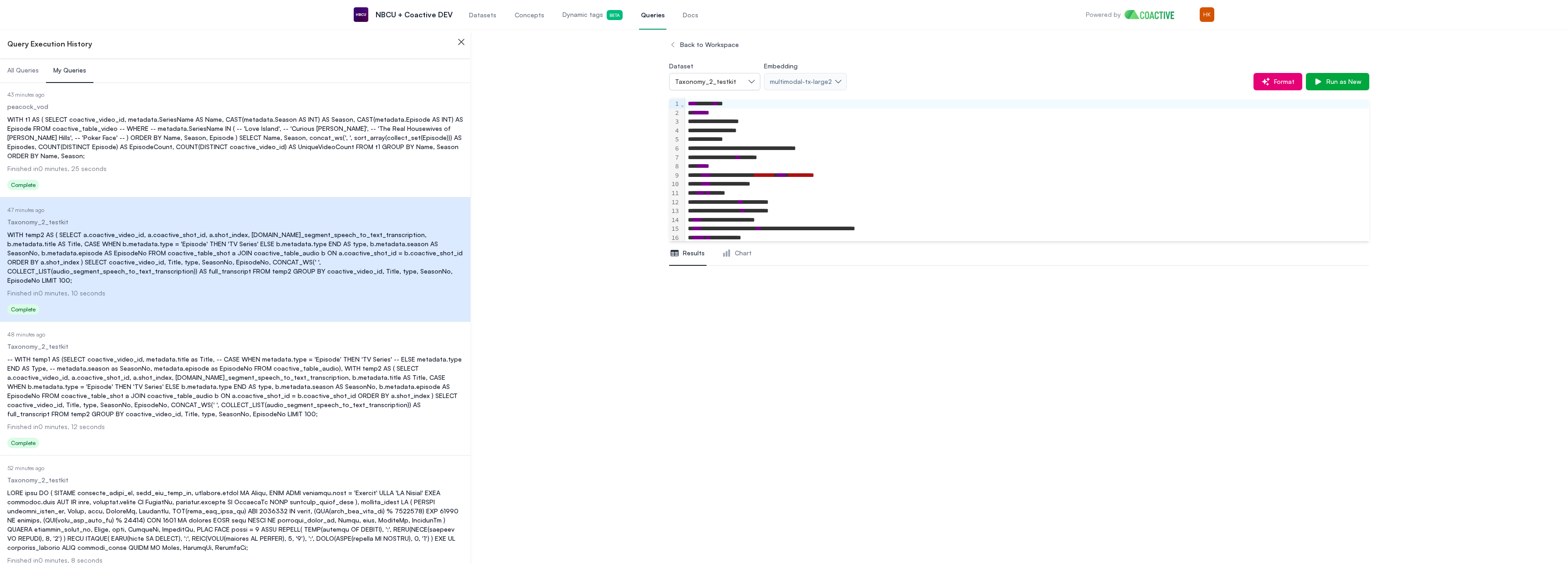 click on "****" at bounding box center (782, 175) 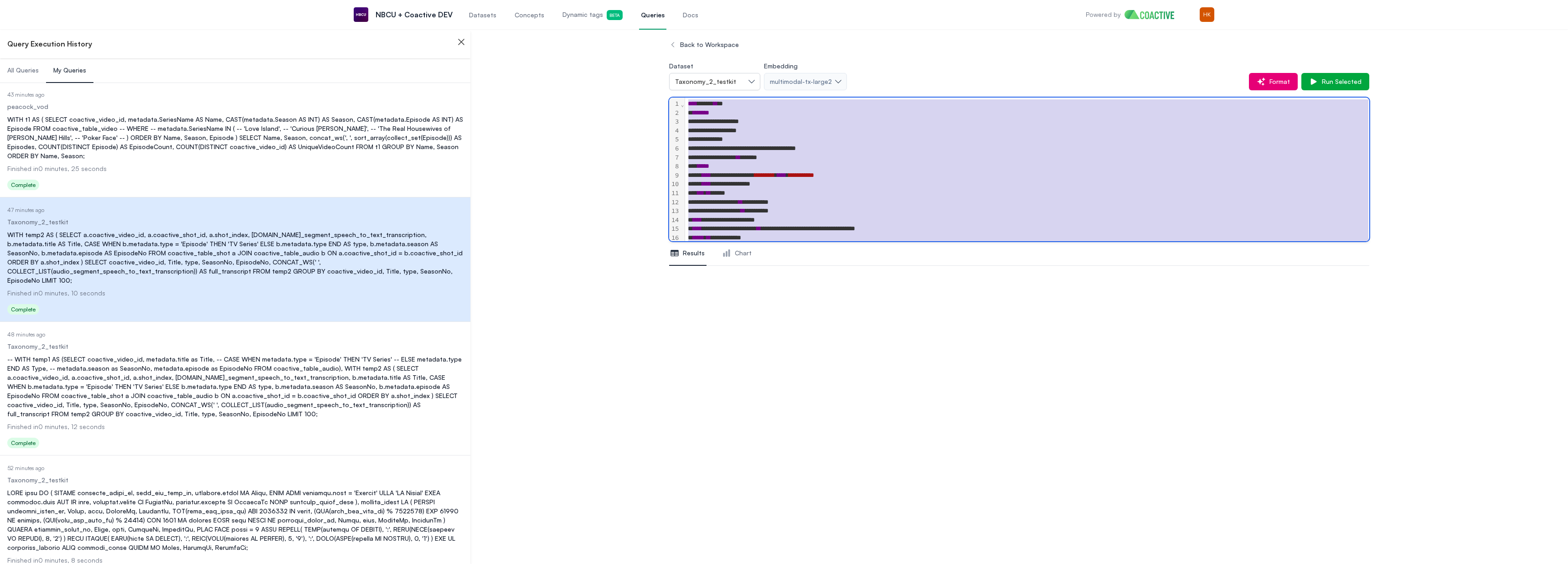copy on "**********" 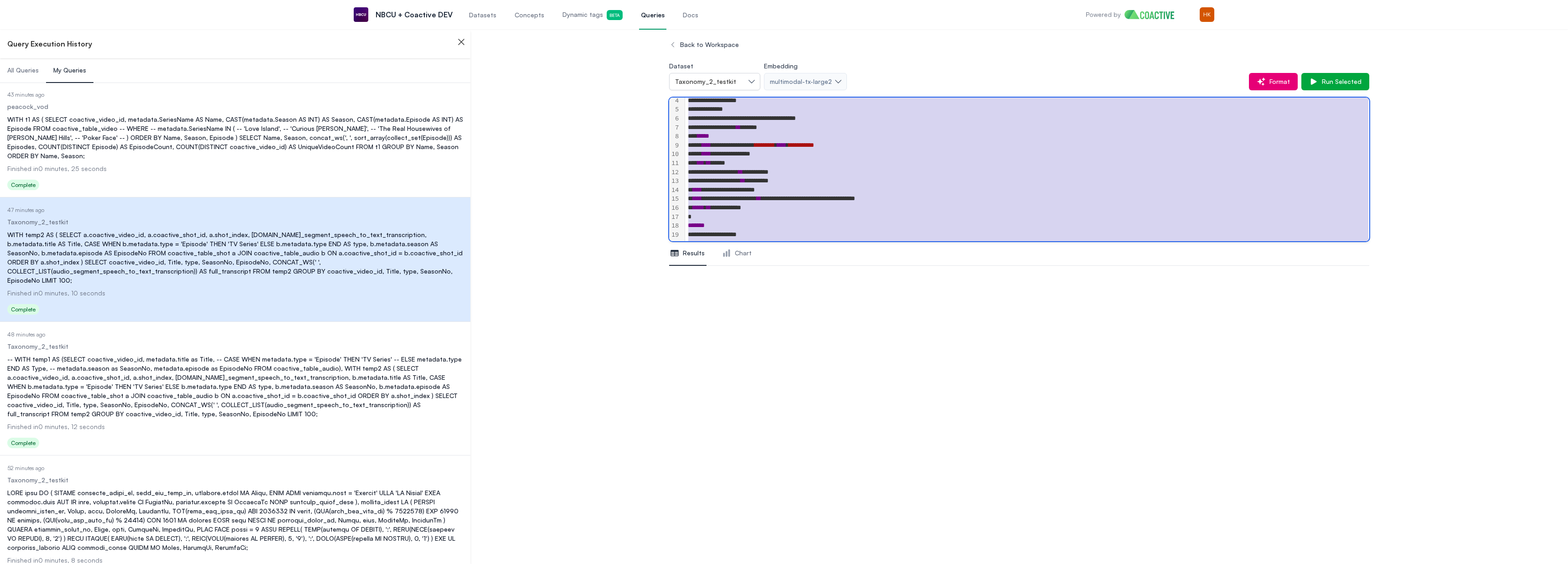 scroll, scrollTop: 36, scrollLeft: 0, axis: vertical 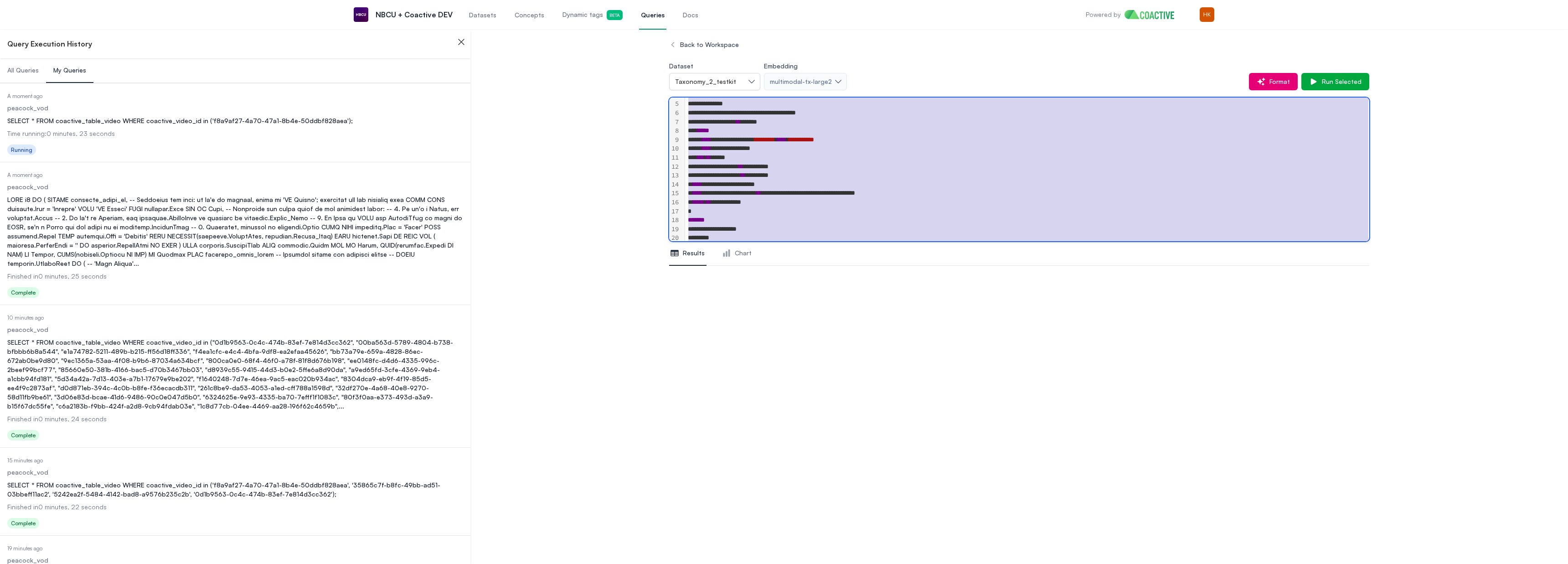 click on "Time running:  0 minutes, 23 seconds" at bounding box center (235, 134) 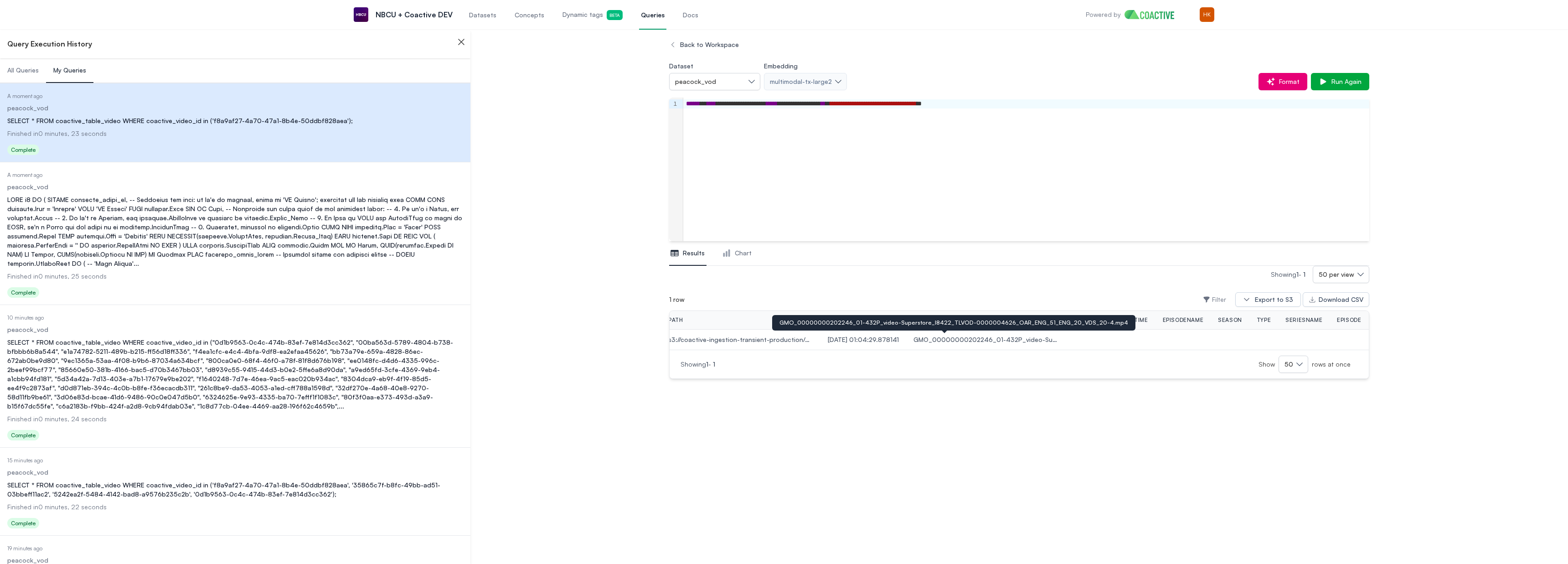 scroll, scrollTop: 0, scrollLeft: 201, axis: horizontal 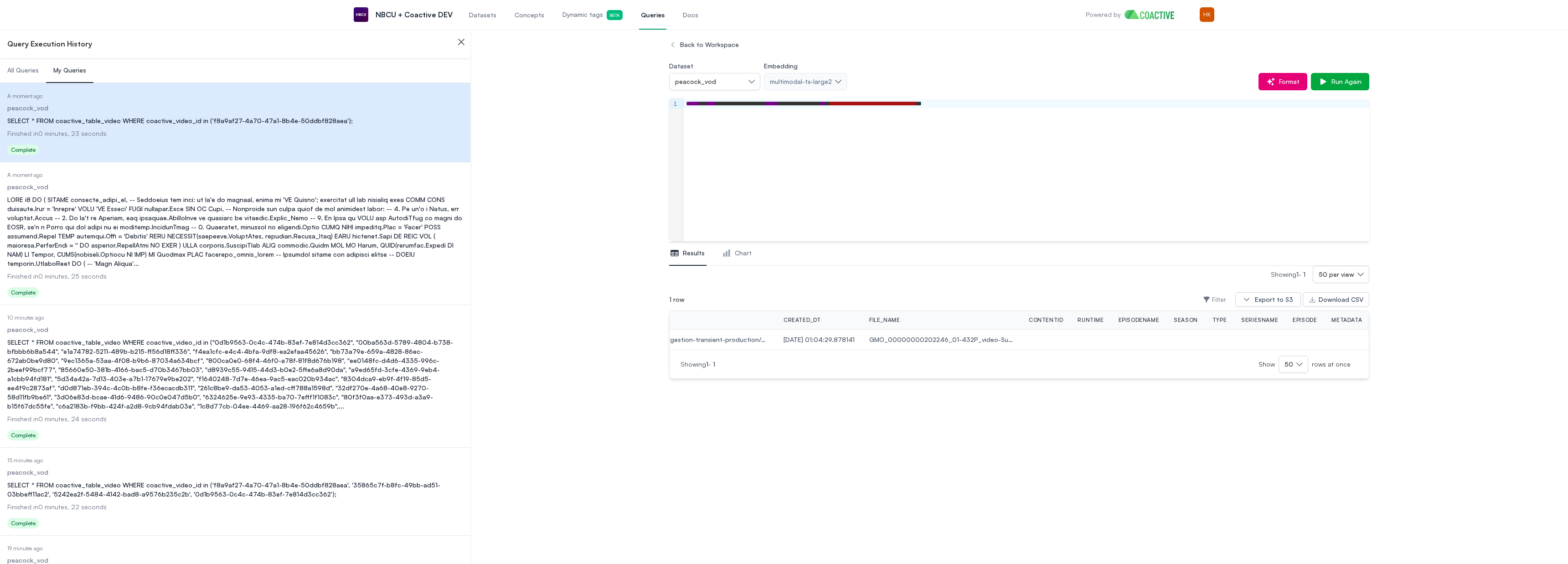 drag, startPoint x: 134, startPoint y: 259, endPoint x: 113, endPoint y: 255, distance: 21.37756 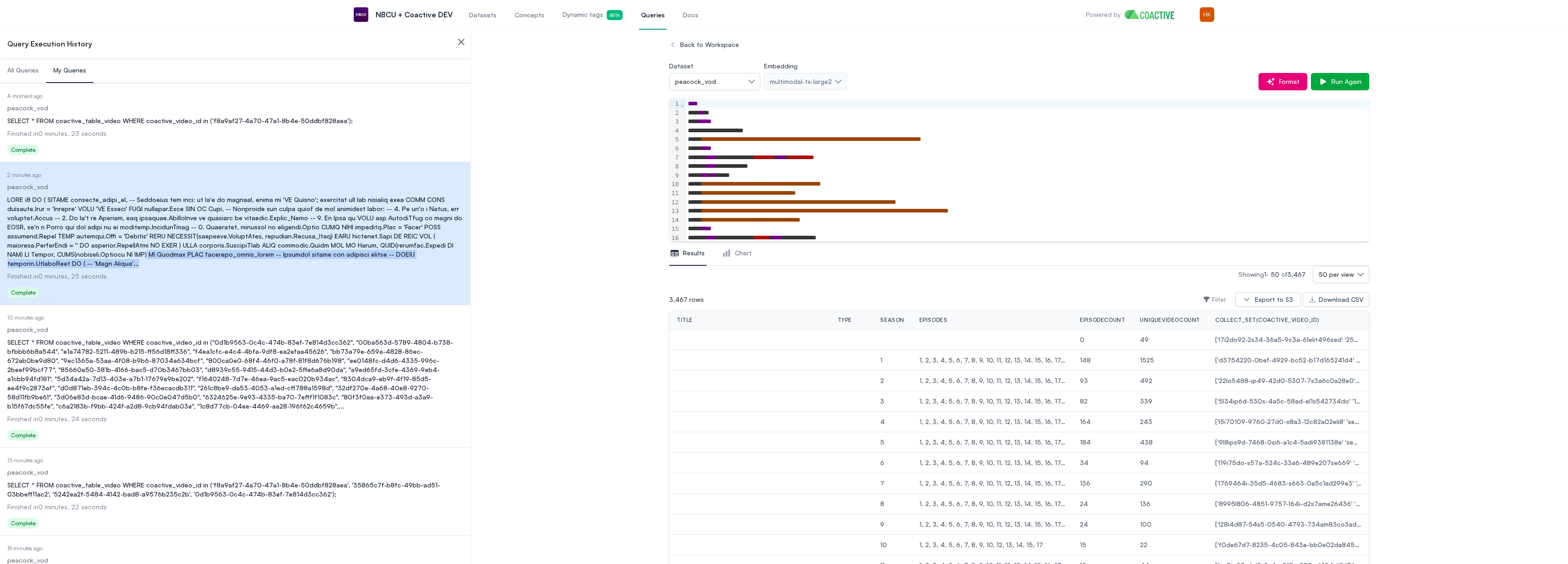 scroll, scrollTop: 0, scrollLeft: 0, axis: both 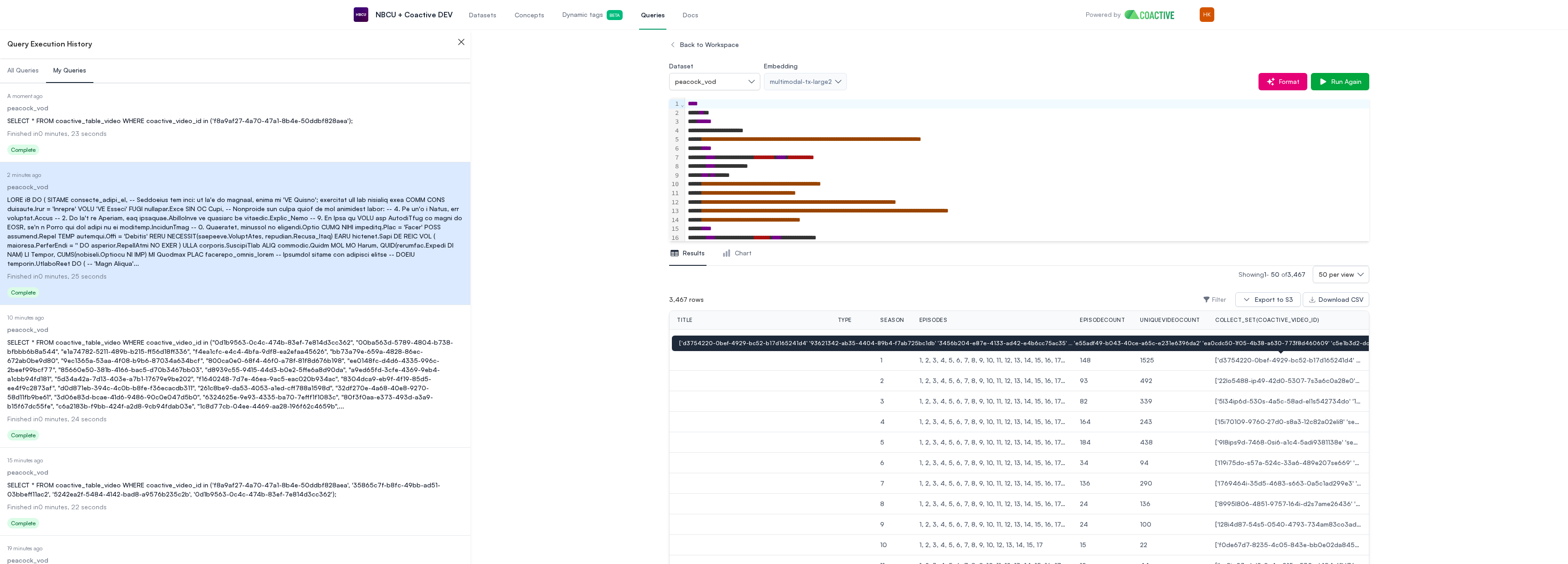 click on "['d3754220-0bef-4929-bc52-b17d165241d4'
'93621342-ab35-4404-89b4-f7ab725bc1db'
'3456b204-e87e-4133-ad42-e4b6cc75ac35' ...
'e55adf49-b043-40ce-a65c-e231e6396da2'
'ea0cdc50-1f05-4b38-a630-773f8d460609'
'c5e1b3d2-dc43-4b1b-b2d8-a302129da7c1']" at bounding box center [1288, 360] 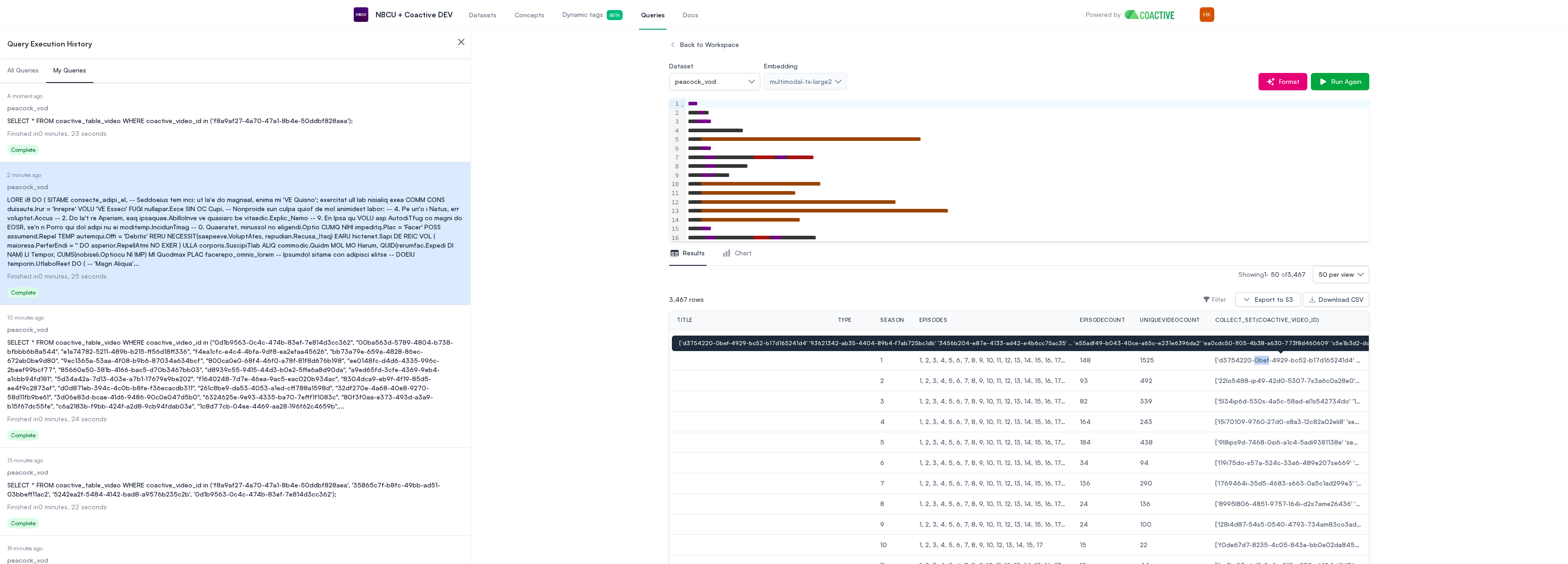 click on "['d3754220-0bef-4929-bc52-b17d165241d4'
'93621342-ab35-4404-89b4-f7ab725bc1db'
'3456b204-e87e-4133-ad42-e4b6cc75ac35' ...
'e55adf49-b043-40ce-a65c-e231e6396da2'
'ea0cdc50-1f05-4b38-a630-773f8d460609'
'c5e1b3d2-dc43-4b1b-b2d8-a302129da7c1']" at bounding box center [1288, 360] 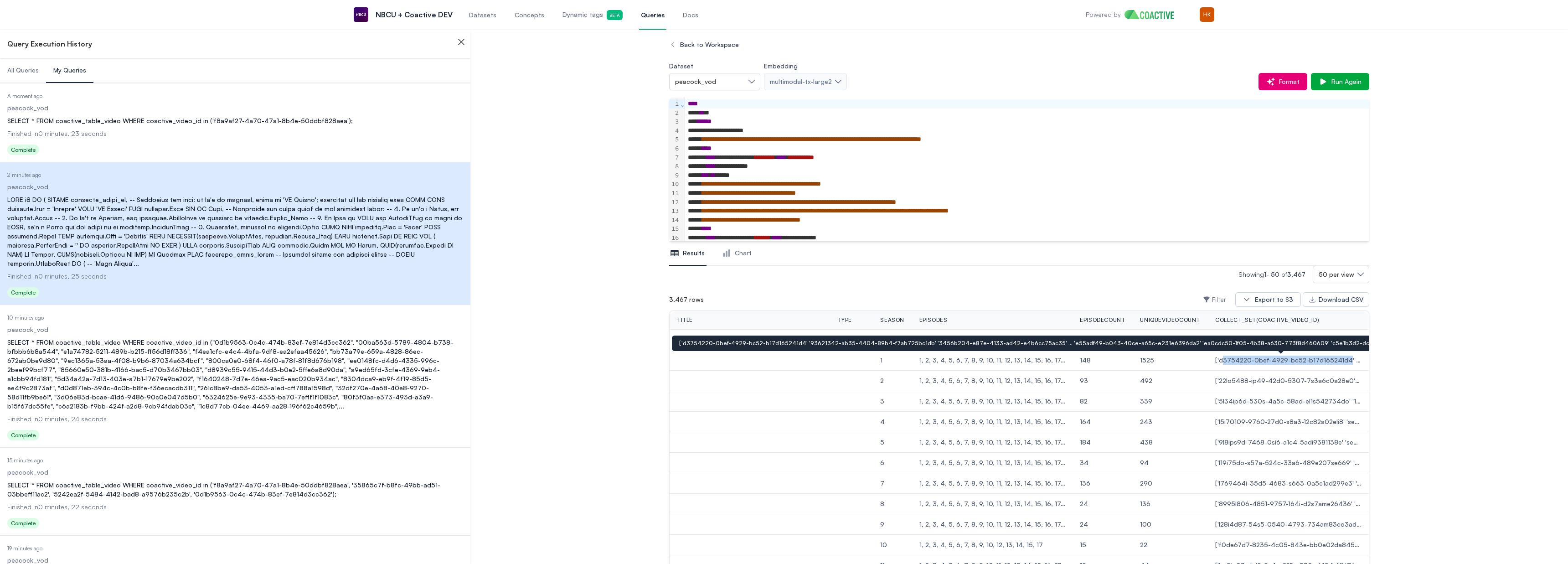 drag, startPoint x: 1328, startPoint y: 361, endPoint x: 1206, endPoint y: 361, distance: 122 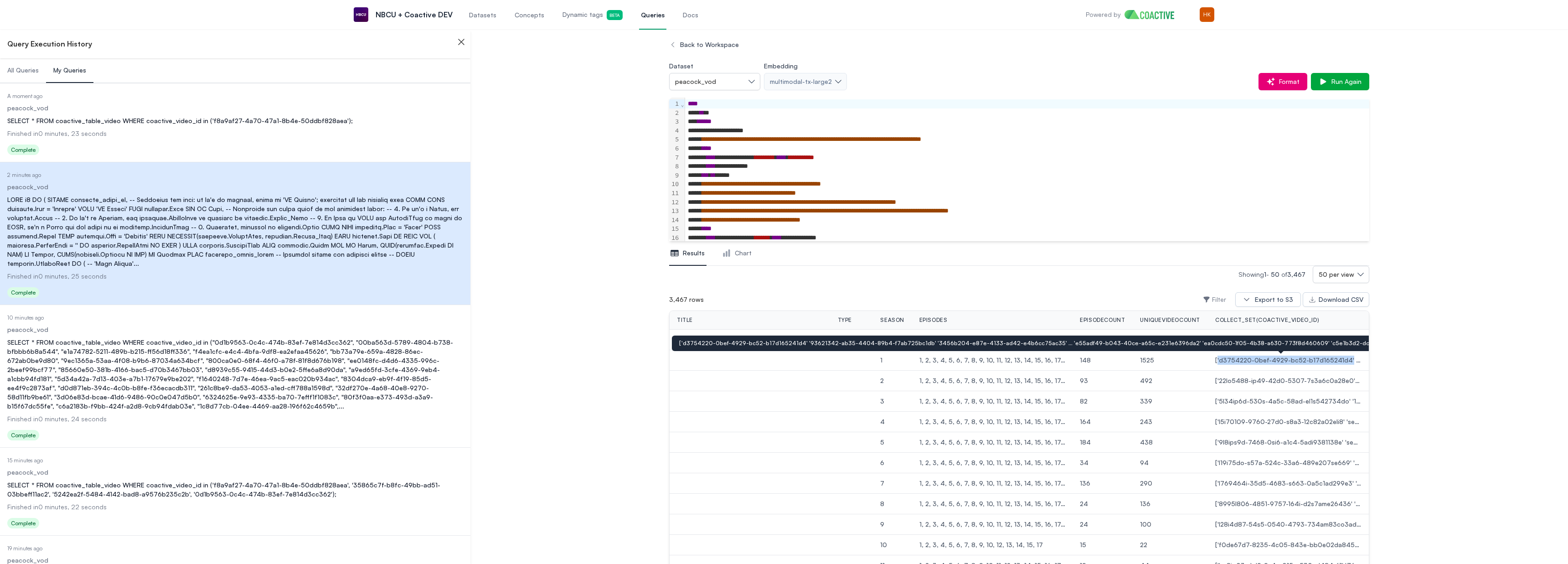 drag, startPoint x: 1202, startPoint y: 361, endPoint x: 1330, endPoint y: 364, distance: 128.0352 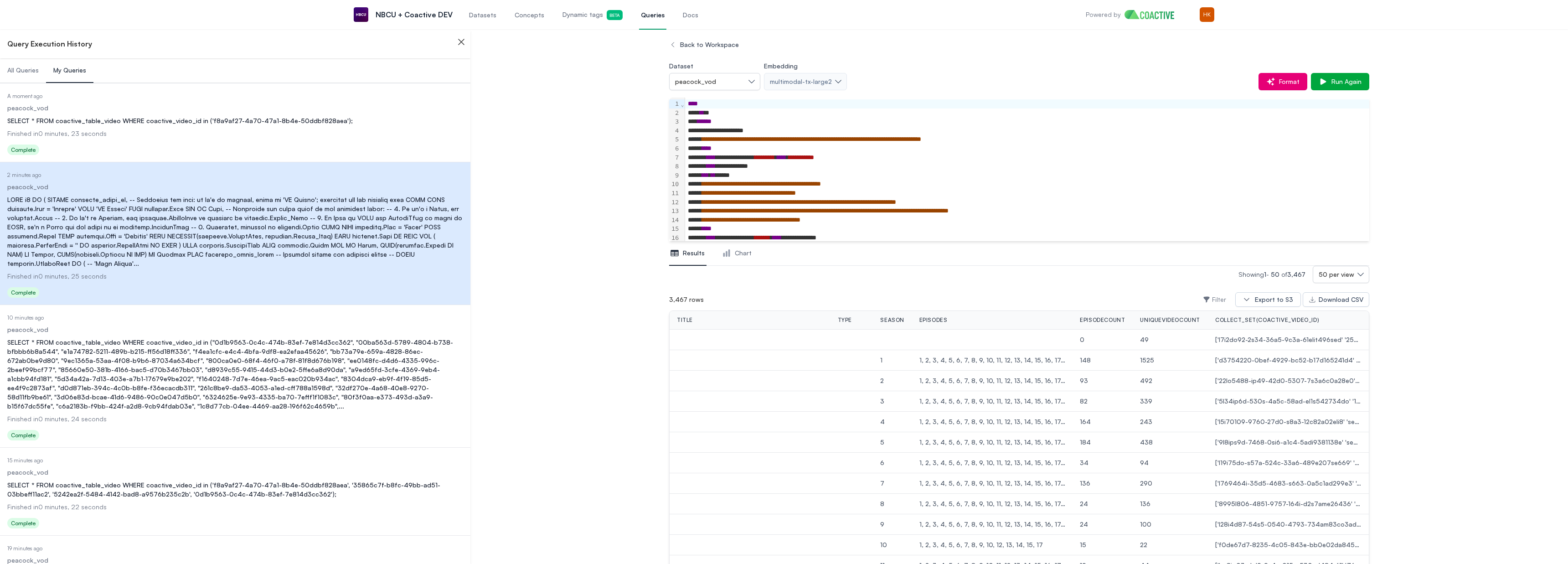 click on "Date Executed A moment ago Dataset peacock_vod Query SELECT * FROM coactive_table_video WHERE coactive_video_id in ('f8a9af27-4a70-47a1-8b4e-50ddbf828aea'); Finished in  0 minutes, 23 seconds Status Complete" at bounding box center (235, 124) 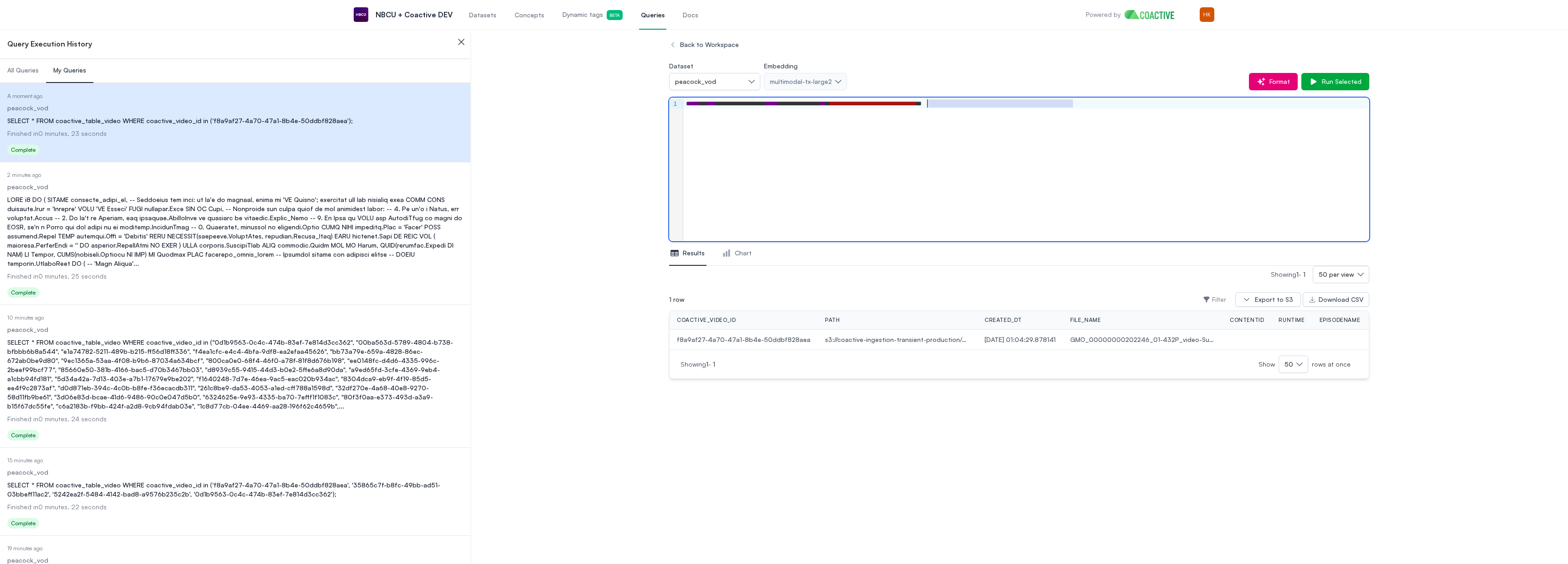 drag, startPoint x: 1073, startPoint y: 105, endPoint x: 929, endPoint y: 107, distance: 144.01389 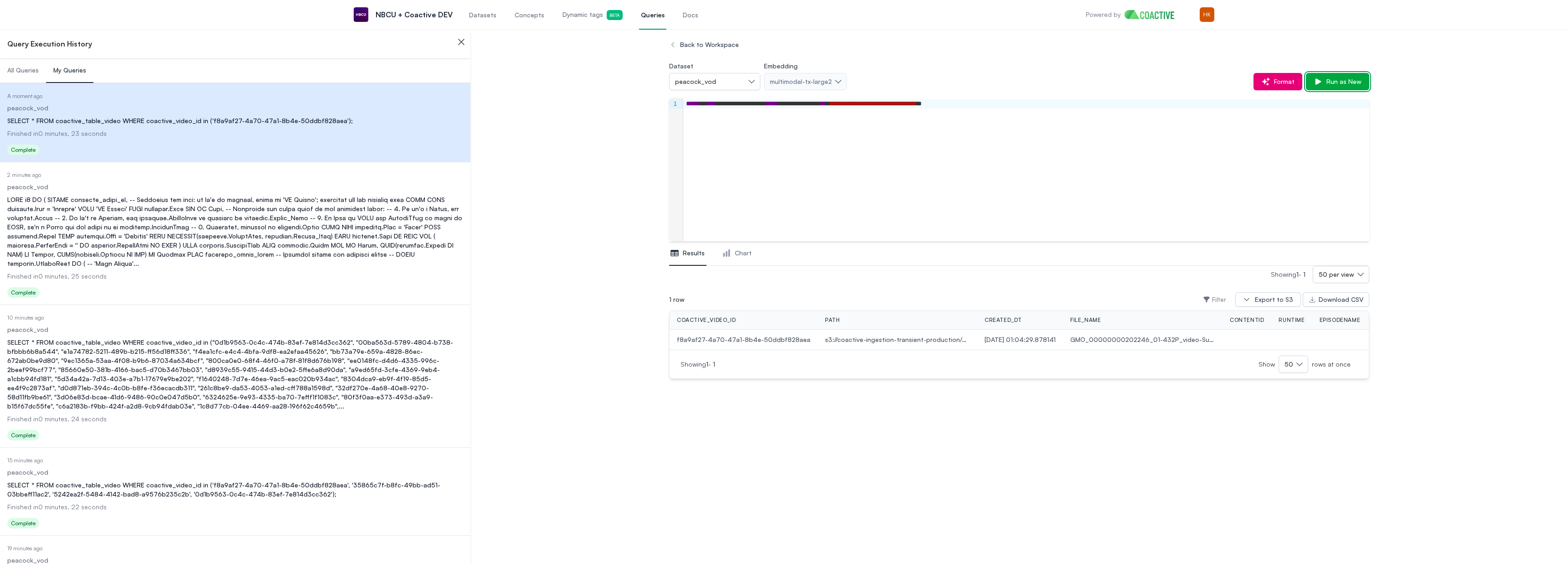 click 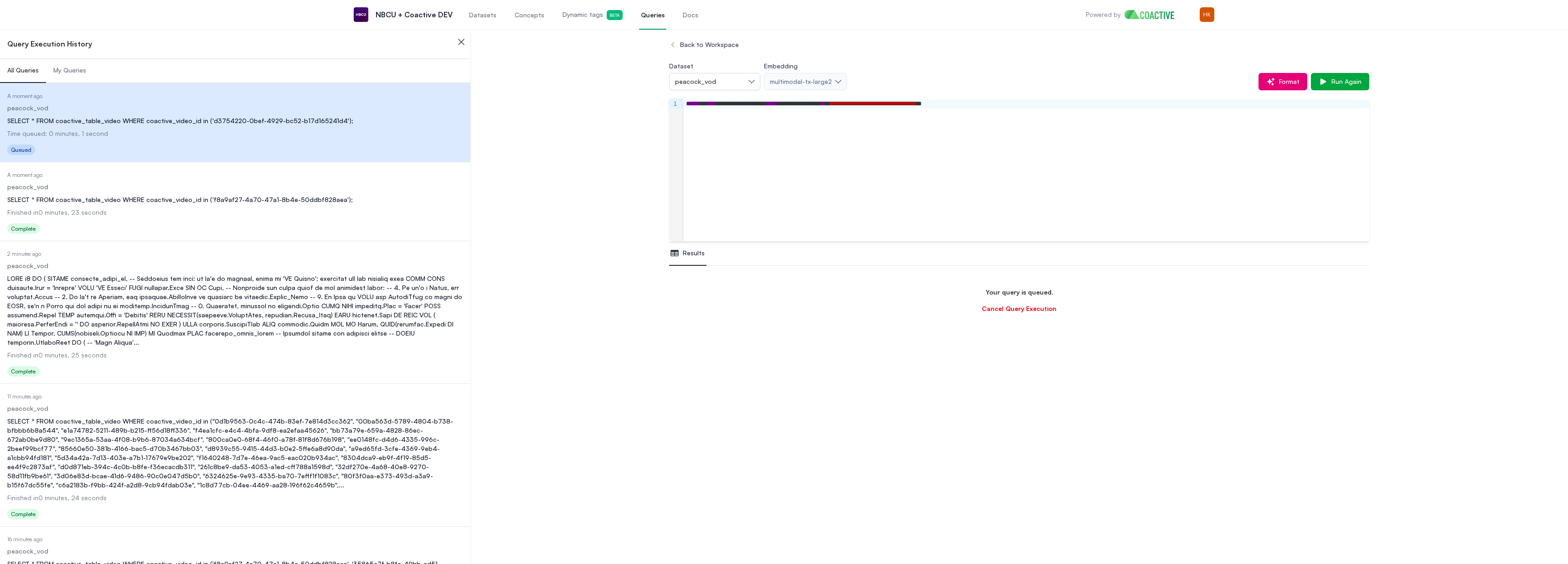 scroll, scrollTop: 54, scrollLeft: 0, axis: vertical 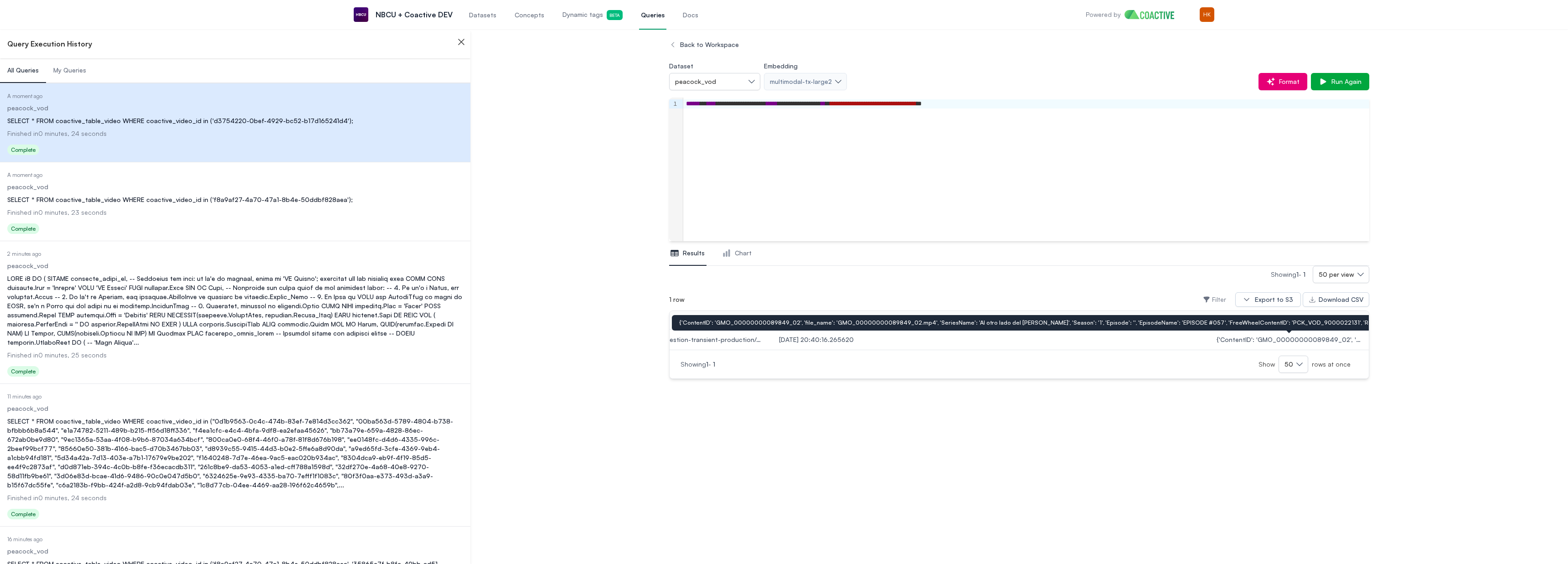 click on "{'ContentID': 'GMO_00000000089849_02', 'file_name': 'GMO_00000000089849_02.mp4', 'SeriesName': 'Al otro lado del muro', 'Season': '1', 'Episode': '', 'EpisodeName': 'EPISODE #057', 'FreeWheelContentID': 'PCK_VOD_9000022131', 'Rating': 'TV-14', 'Genre': 'Drama', 'Description': 'Eliza Romero y SofÃ\xada Villavicencio llegan a los Estados Unidos e intentan sobrevivir mientras persiguen sus sueÃ±os.Â\xa0', 's3_url': 's3://nbcu-mgds-video-repo/staging/peacock_vod/GMO_00000000089849_02.mp4'}" at bounding box center [1289, 340] 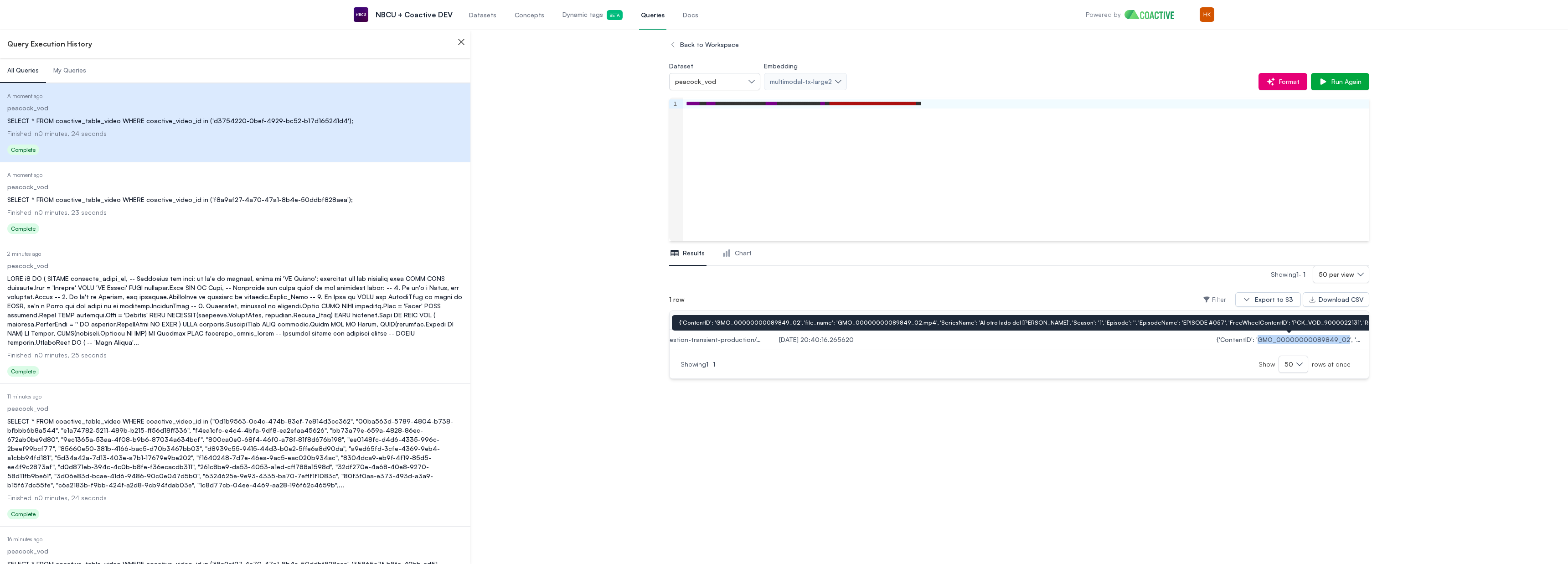 click on "{'ContentID': 'GMO_00000000089849_02', 'file_name': 'GMO_00000000089849_02.mp4', 'SeriesName': 'Al otro lado del muro', 'Season': '1', 'Episode': '', 'EpisodeName': 'EPISODE #057', 'FreeWheelContentID': 'PCK_VOD_9000022131', 'Rating': 'TV-14', 'Genre': 'Drama', 'Description': 'Eliza Romero y SofÃ\xada Villavicencio llegan a los Estados Unidos e intentan sobrevivir mientras persiguen sus sueÃ±os.Â\xa0', 's3_url': 's3://nbcu-mgds-video-repo/staging/peacock_vod/GMO_00000000089849_02.mp4'}" at bounding box center [1289, 340] 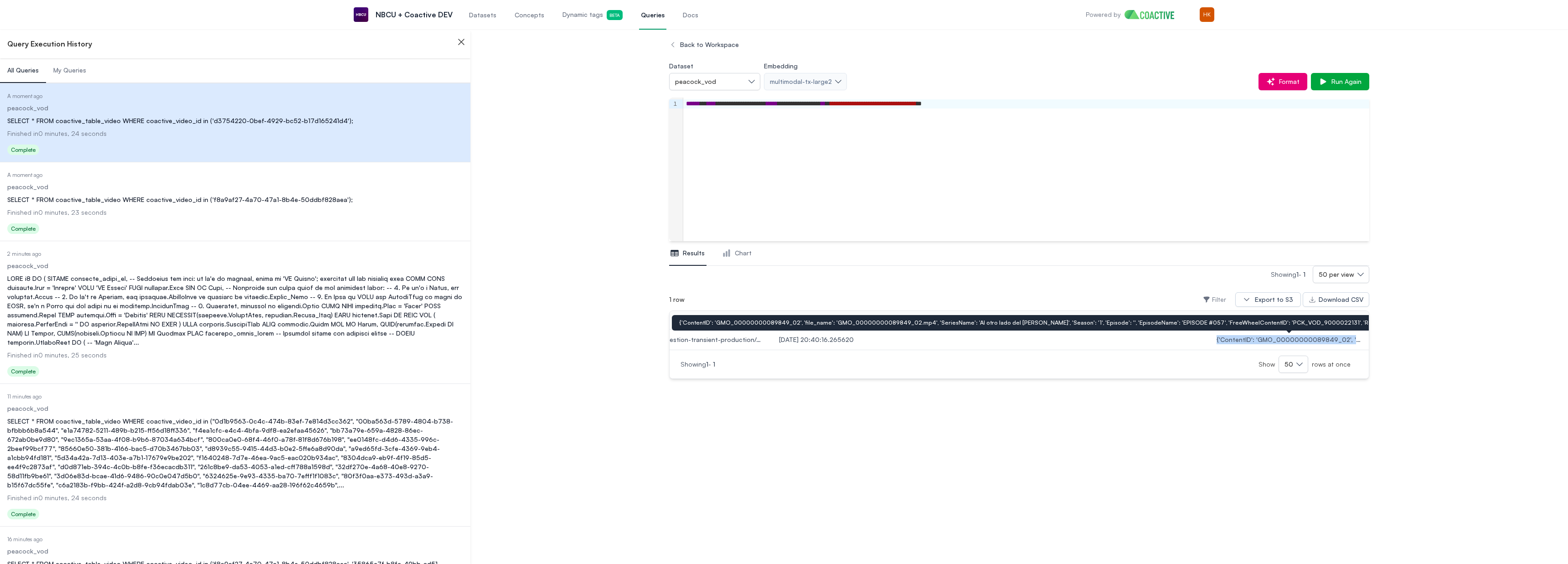 click on "{'ContentID': 'GMO_00000000089849_02', 'file_name': 'GMO_00000000089849_02.mp4', 'SeriesName': 'Al otro lado del muro', 'Season': '1', 'Episode': '', 'EpisodeName': 'EPISODE #057', 'FreeWheelContentID': 'PCK_VOD_9000022131', 'Rating': 'TV-14', 'Genre': 'Drama', 'Description': 'Eliza Romero y SofÃ\xada Villavicencio llegan a los Estados Unidos e intentan sobrevivir mientras persiguen sus sueÃ±os.Â\xa0', 's3_url': 's3://nbcu-mgds-video-repo/staging/peacock_vod/GMO_00000000089849_02.mp4'}" at bounding box center (1289, 340) 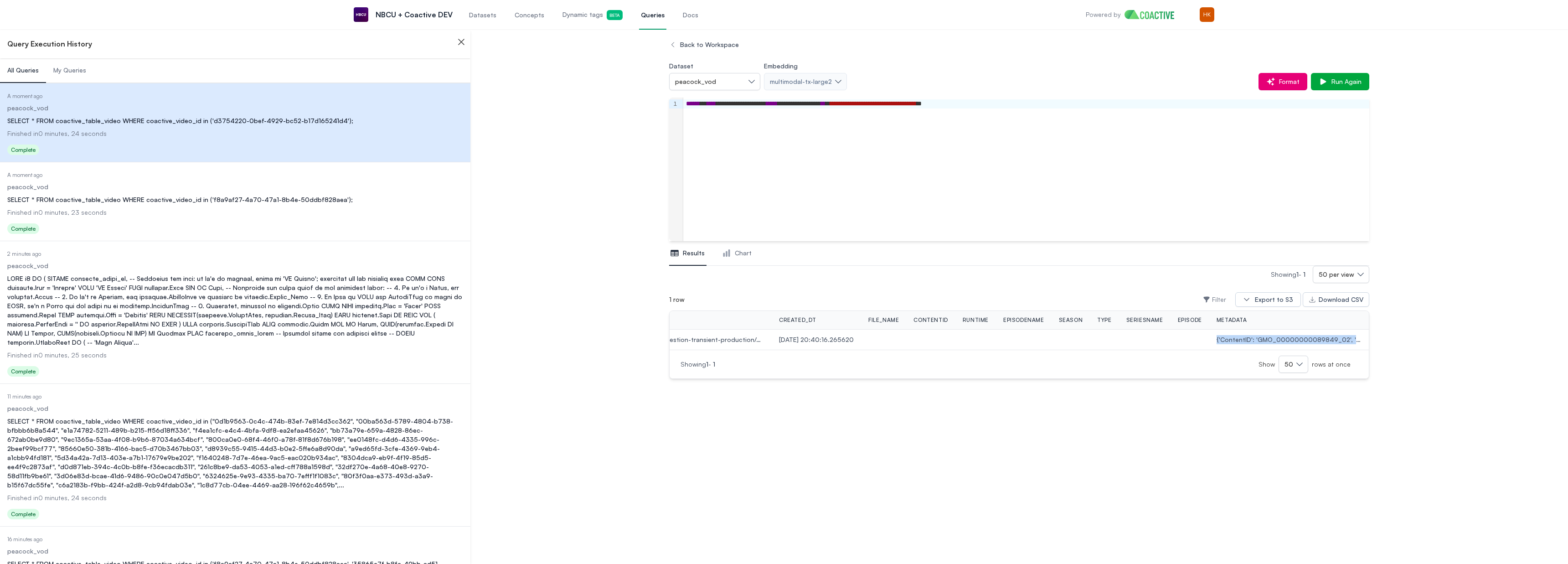 copy on "{'ContentID': 'GMO_00000000089849_02', 'file_name': 'GMO_00000000089849_02.mp4', 'SeriesName': 'Al otro lado del muro', 'Season': '1', 'Episode': '', 'EpisodeName': 'EPISODE #057', 'FreeWheelContentID': 'PCK_VOD_9000022131', 'Rating': 'TV-14', 'Genre': 'Drama', 'Description': 'Eliza Romero y SofÃ\xada Villavicencio llegan a los Estados Unidos e intentan sobrevivir mientras persiguen sus sueÃ±os.Â\xa0', 's3_url': 's3://nbcu-mgds-video-repo/staging/peacock_vod/GMO_00000000089849_02.mp4'}" 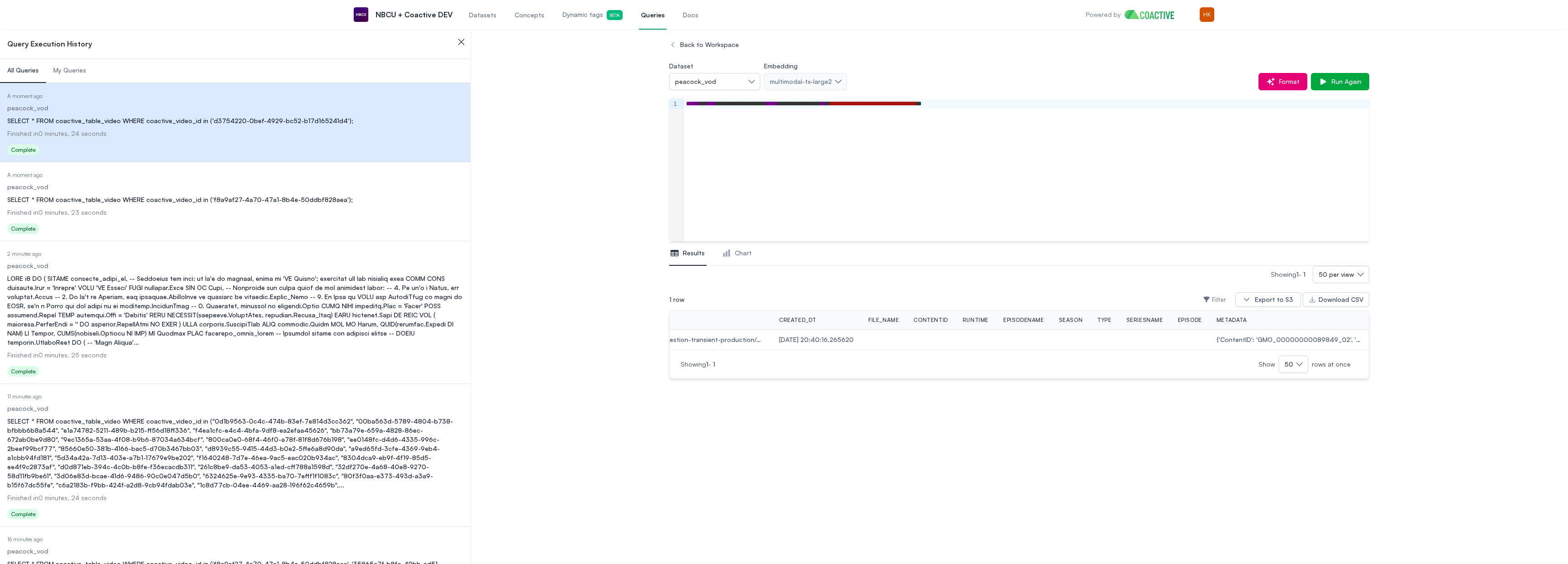 click on "**********" at bounding box center (1026, 169) 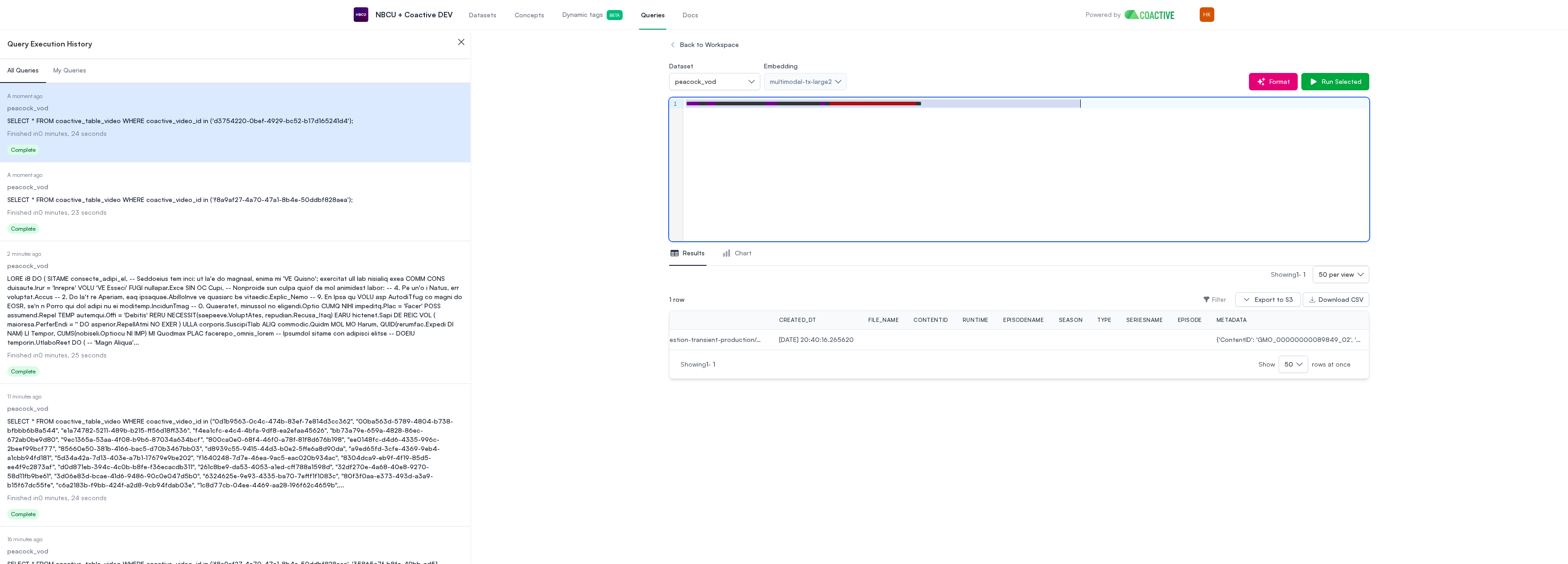 scroll, scrollTop: 450, scrollLeft: 0, axis: vertical 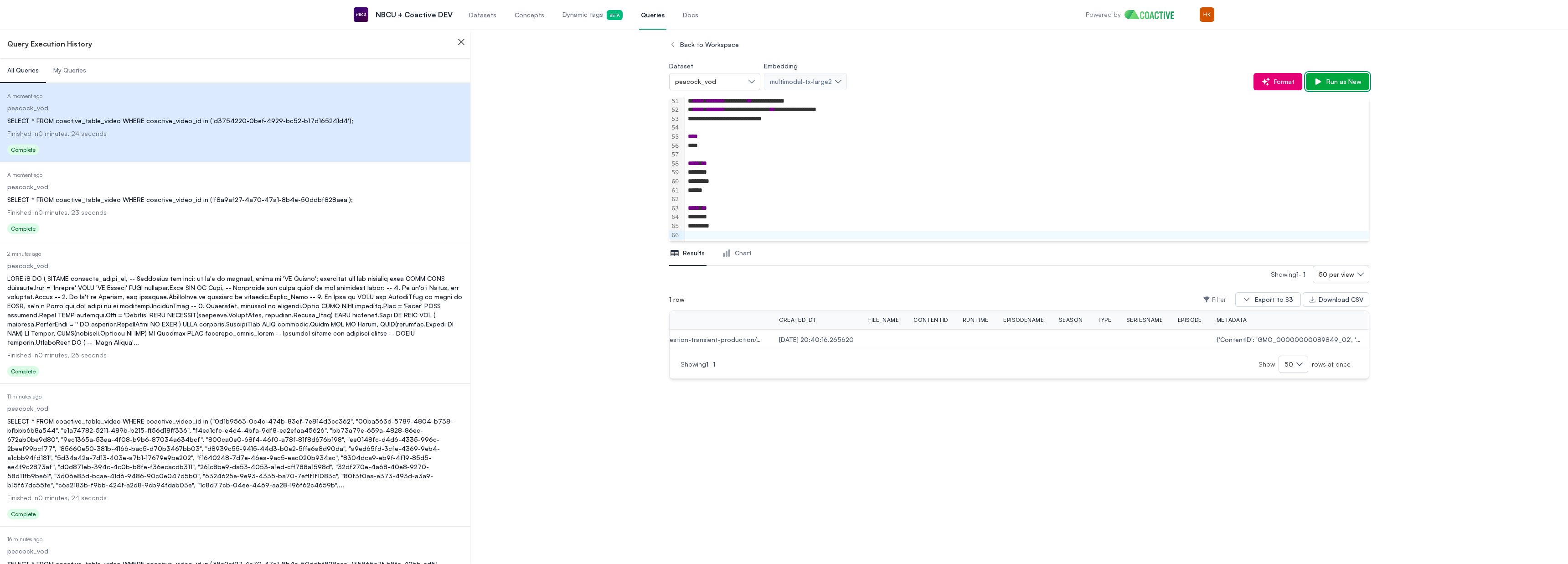 click on "Run as New" at bounding box center (1342, 82) 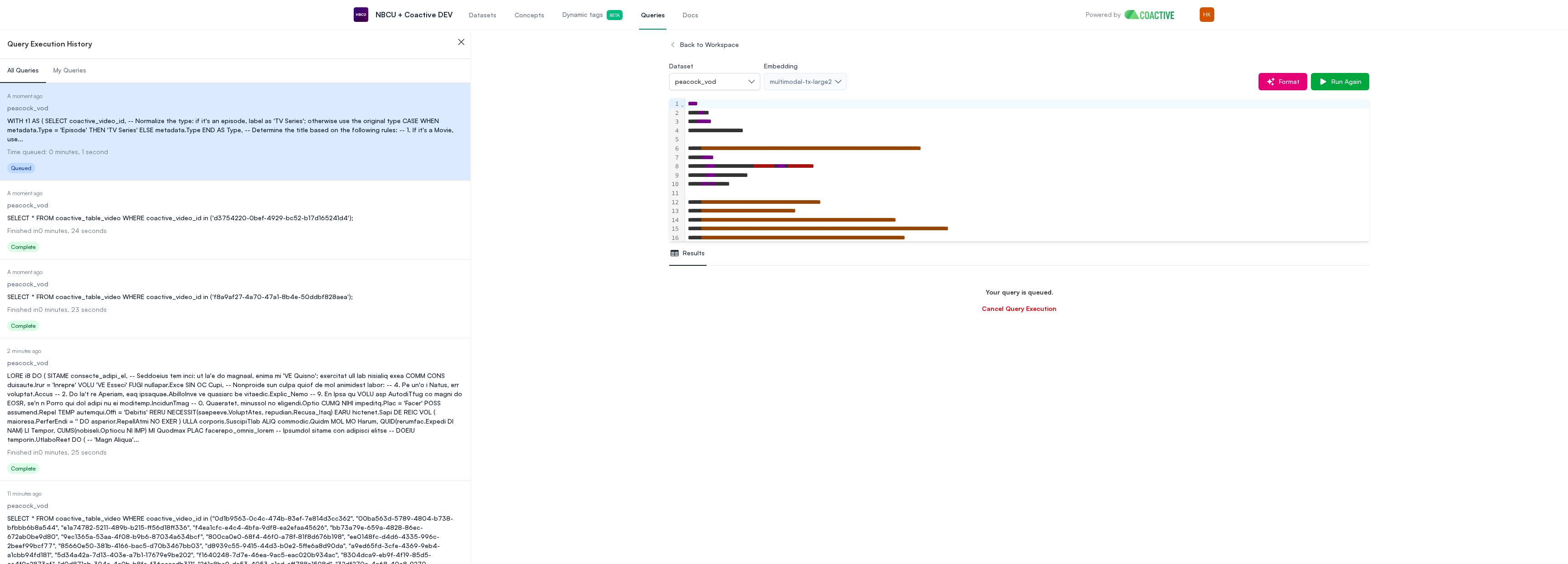 scroll, scrollTop: 108, scrollLeft: 0, axis: vertical 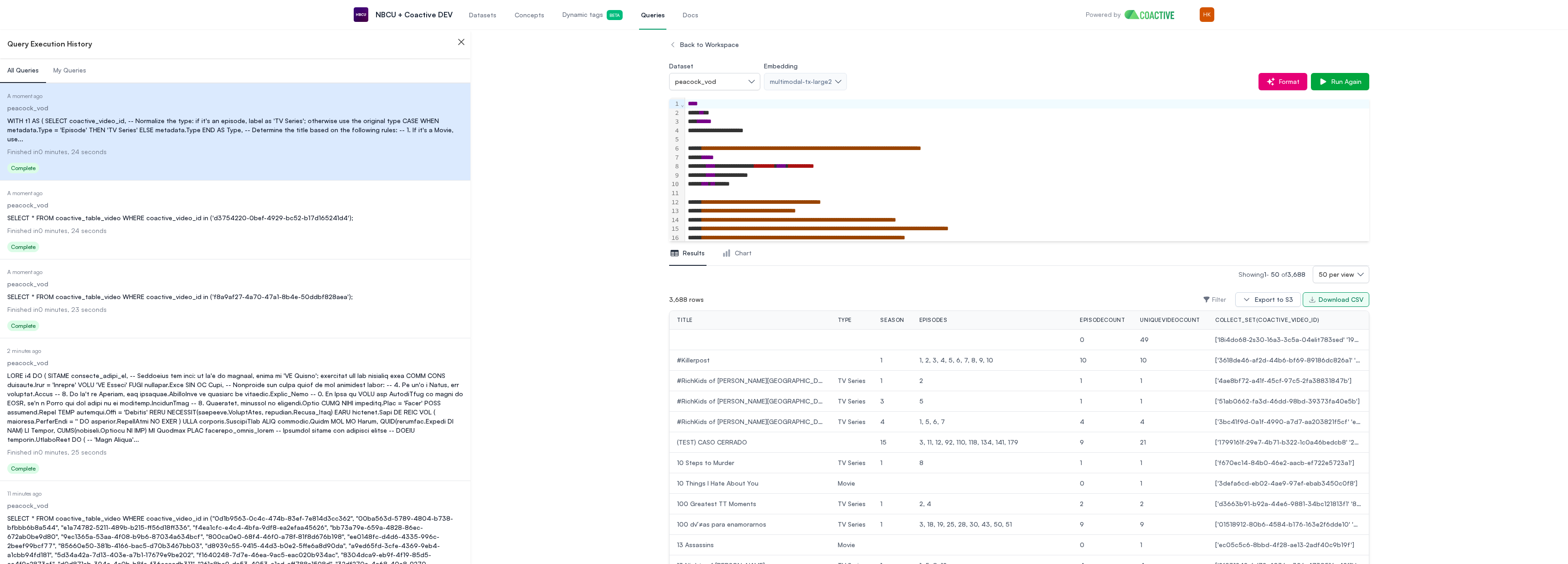 click on "Download CSV" at bounding box center [1341, 300] 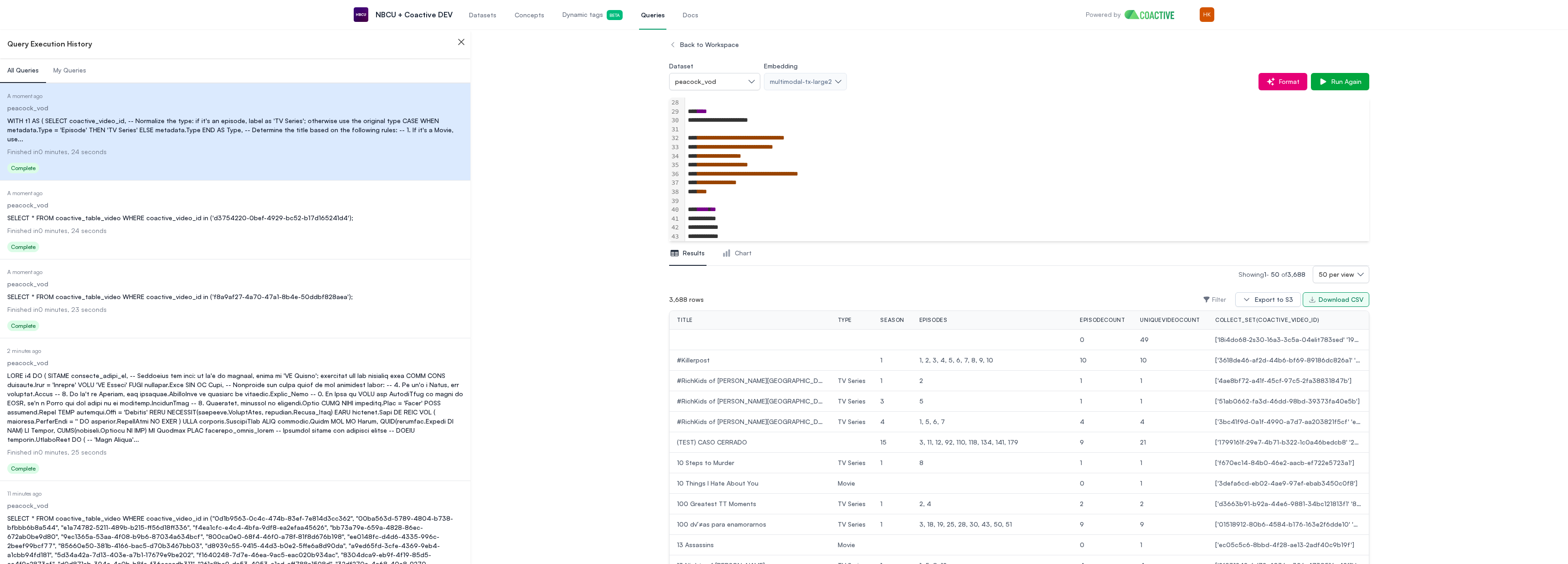 scroll, scrollTop: 243, scrollLeft: 0, axis: vertical 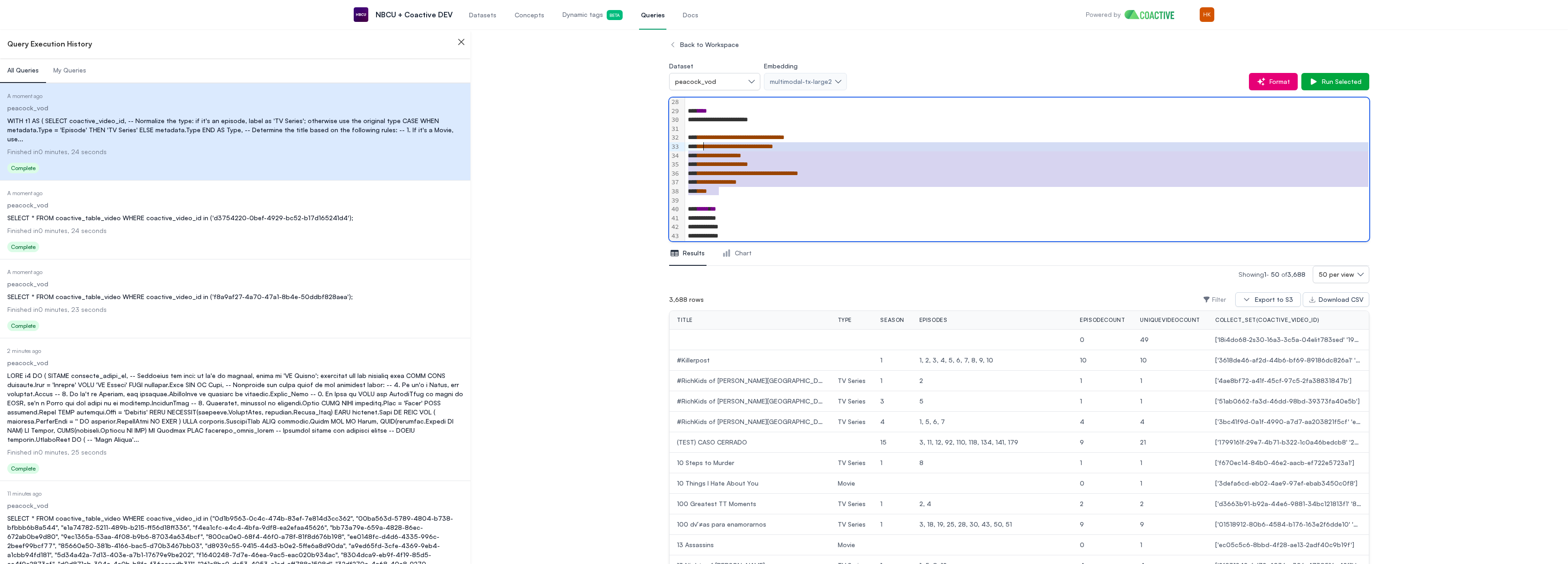drag, startPoint x: 732, startPoint y: 192, endPoint x: 705, endPoint y: 146, distance: 53.33854 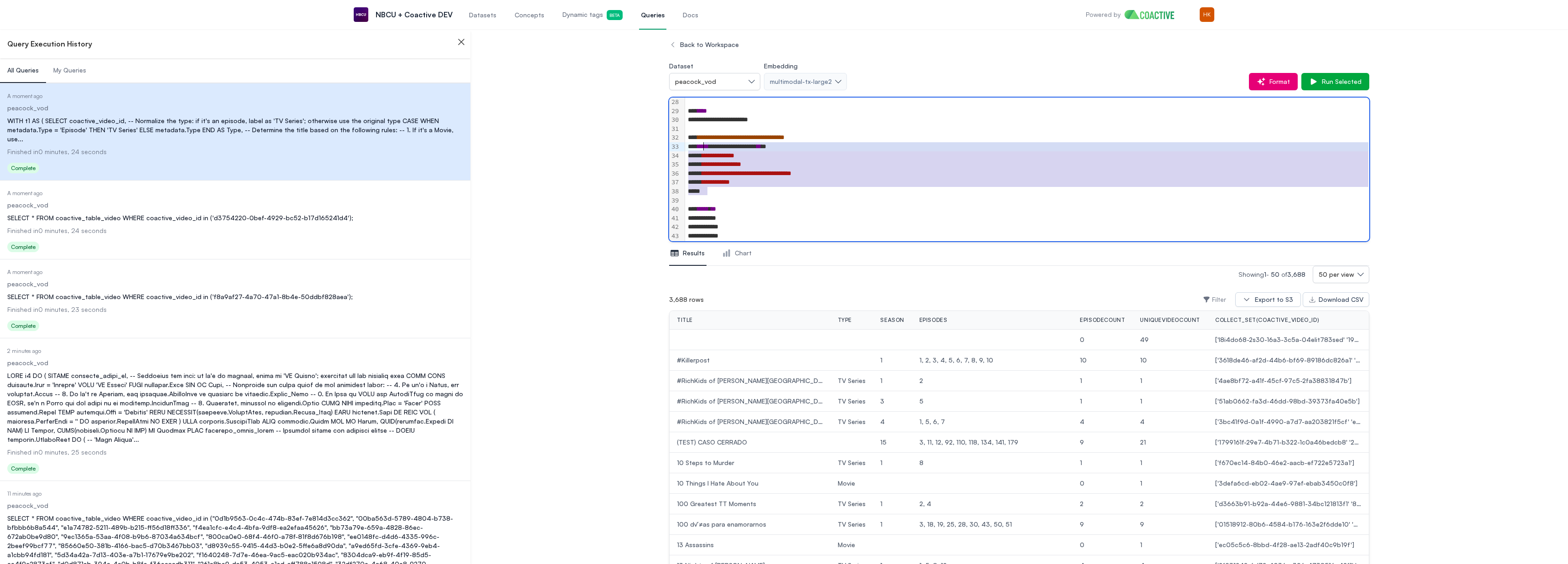 drag, startPoint x: 1120, startPoint y: 189, endPoint x: 1125, endPoint y: 181, distance: 9.433981 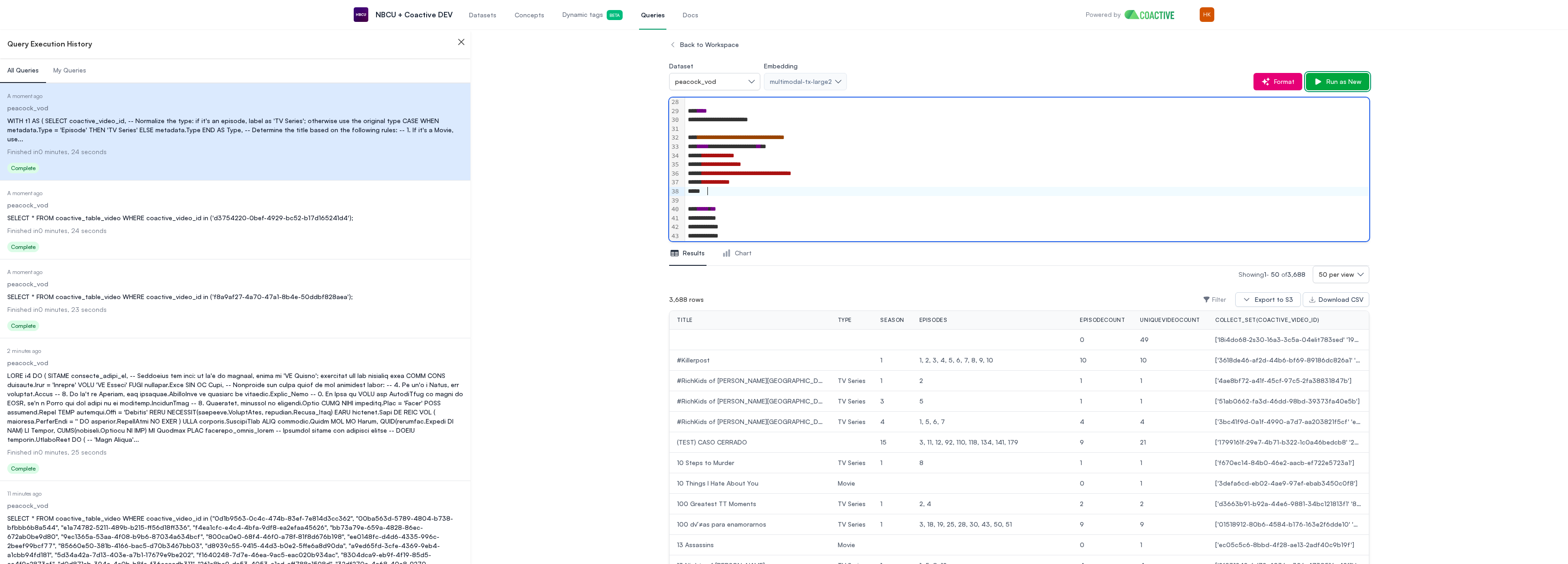 click on "Run as New" at bounding box center (1342, 82) 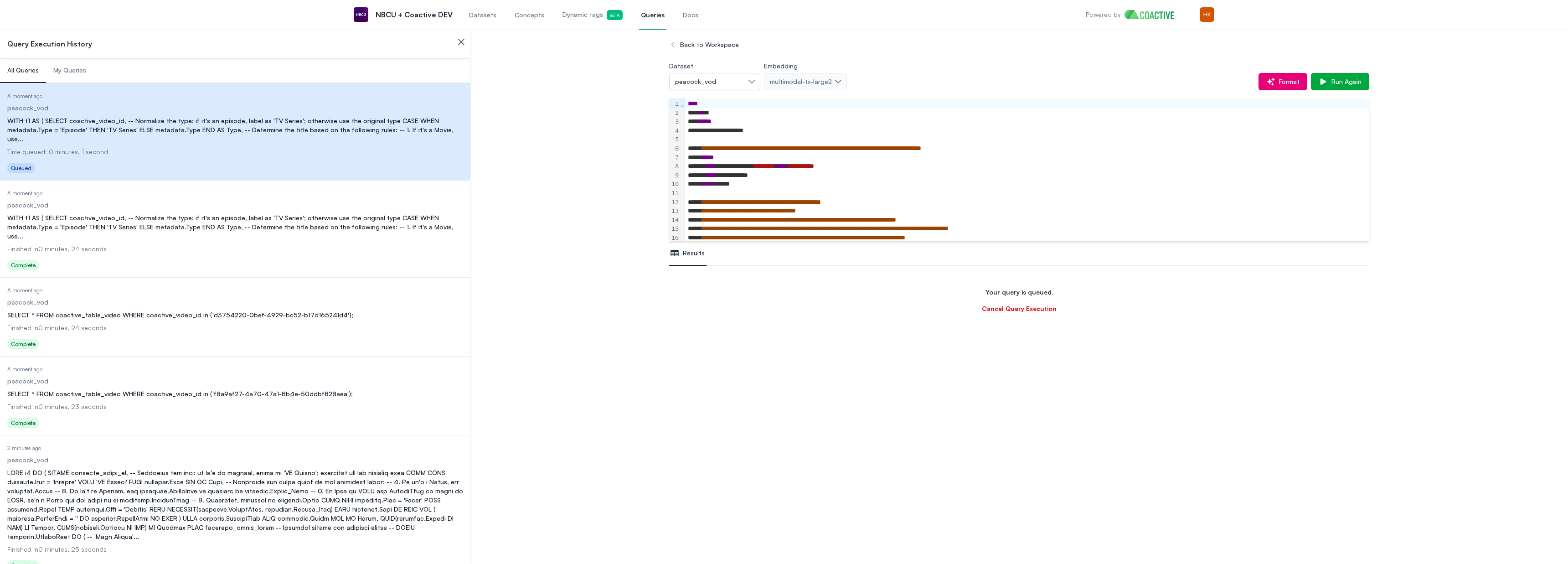 scroll, scrollTop: 161, scrollLeft: 0, axis: vertical 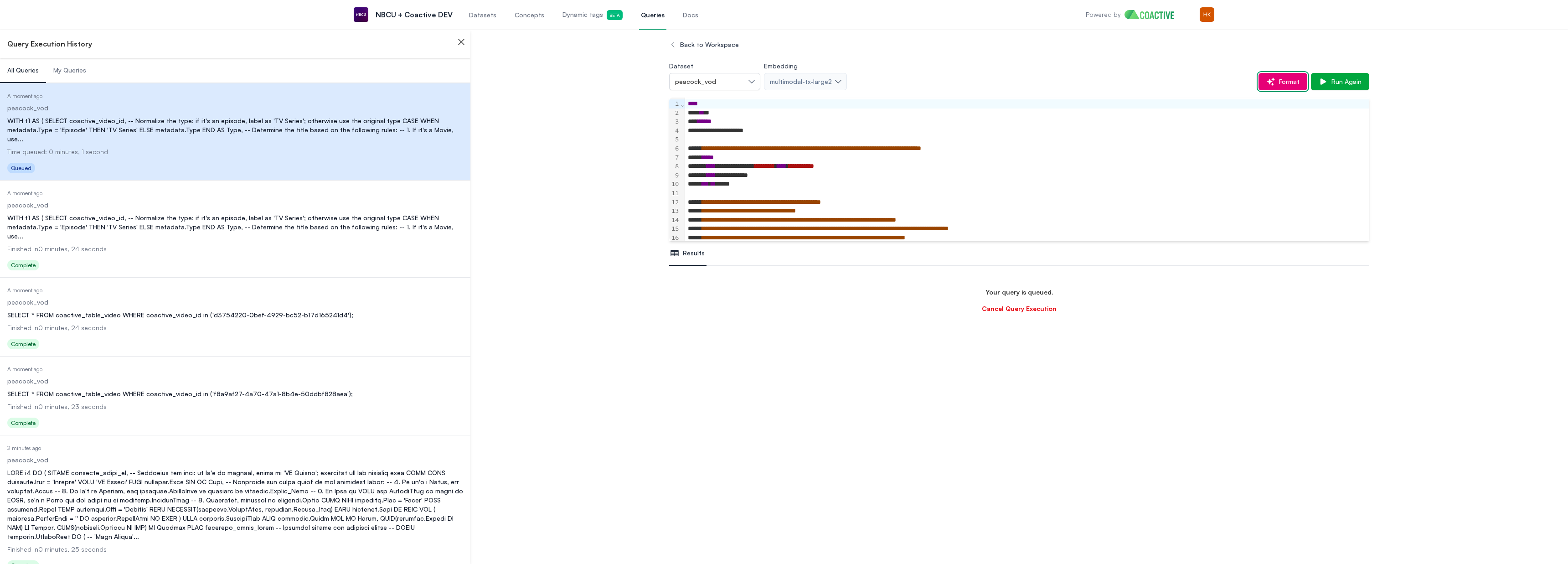 click 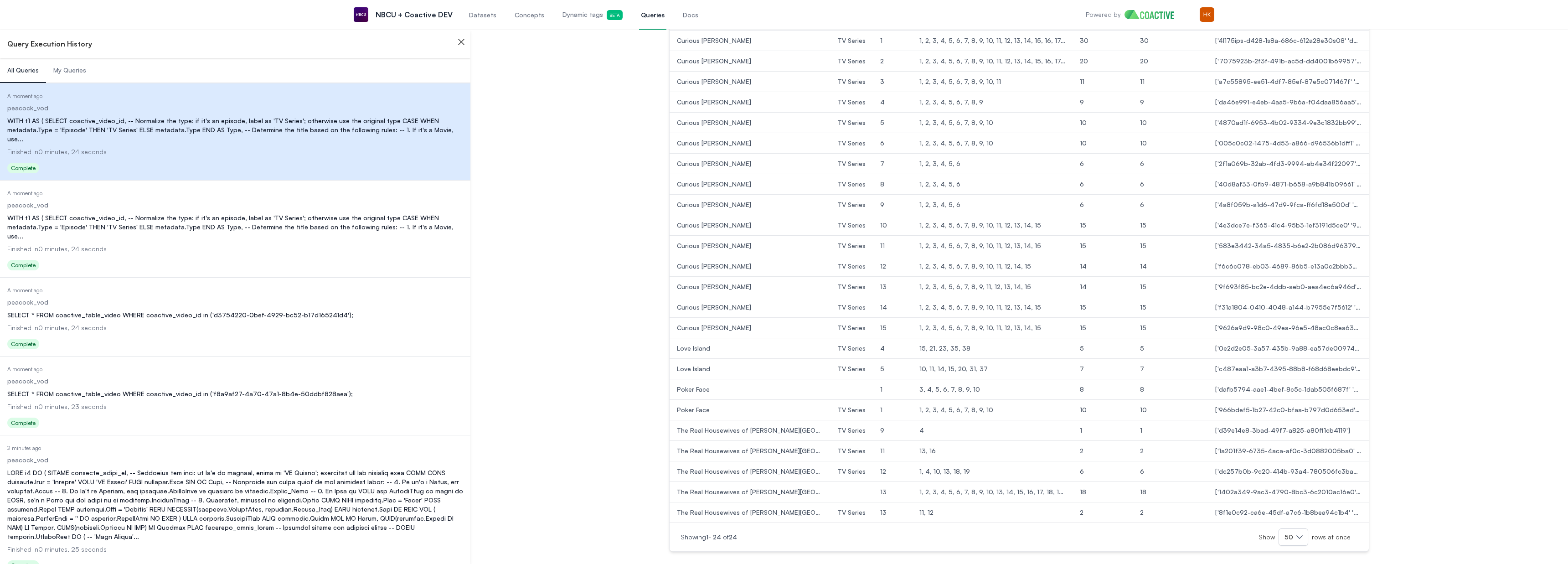 scroll, scrollTop: 309, scrollLeft: 0, axis: vertical 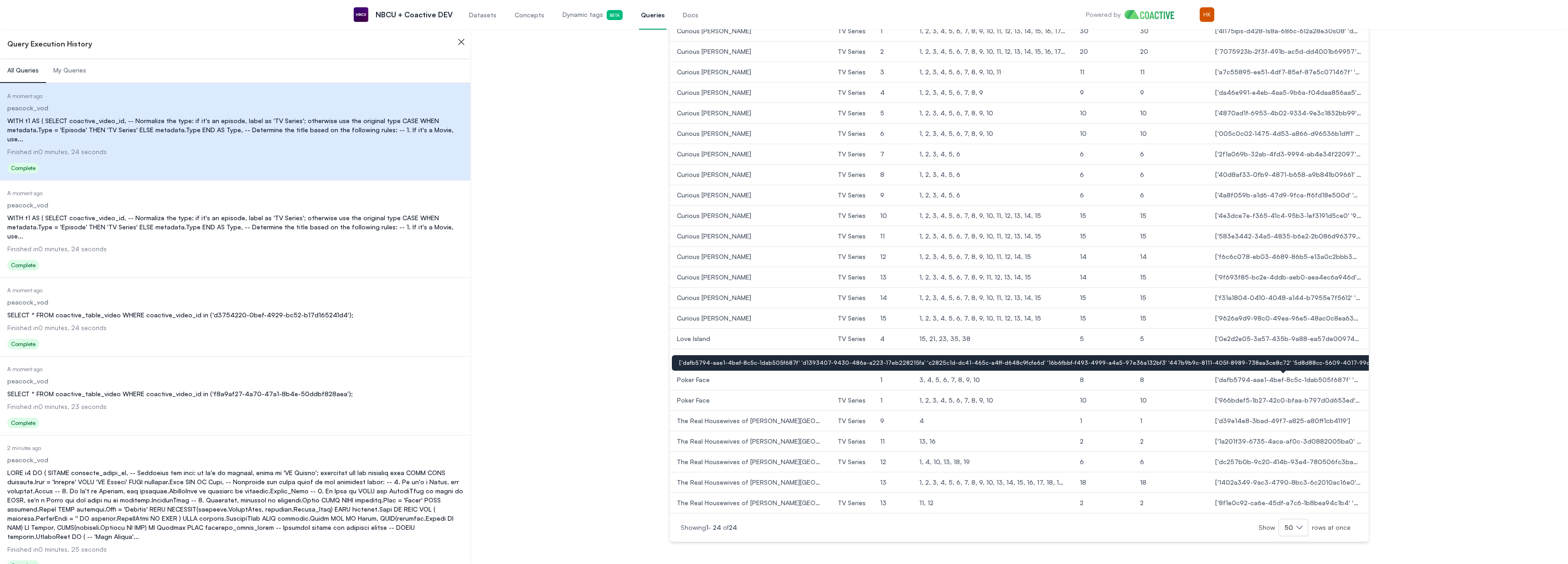 click on "['dafb5794-aae1-4bef-8c5c-1dab505f687f'
'd1393407-9430-486a-a223-17eb228215fa'
'c2825c1d-dc41-465c-a4ff-d648c9fcfe6d'
'16b6fbbf-f493-4999-a4a5-97e36a132bf3'
'447b9b9c-8111-405f-8989-738aa3ce8c72'
'5d8d88cc-5609-4017-99d9-3888dd233607'
'45313aed-1638-4b8d-b990-866f9babe45c'
'd3d8de68-7f0a-4cda-972a-7192ce059791']" at bounding box center (1288, 380) 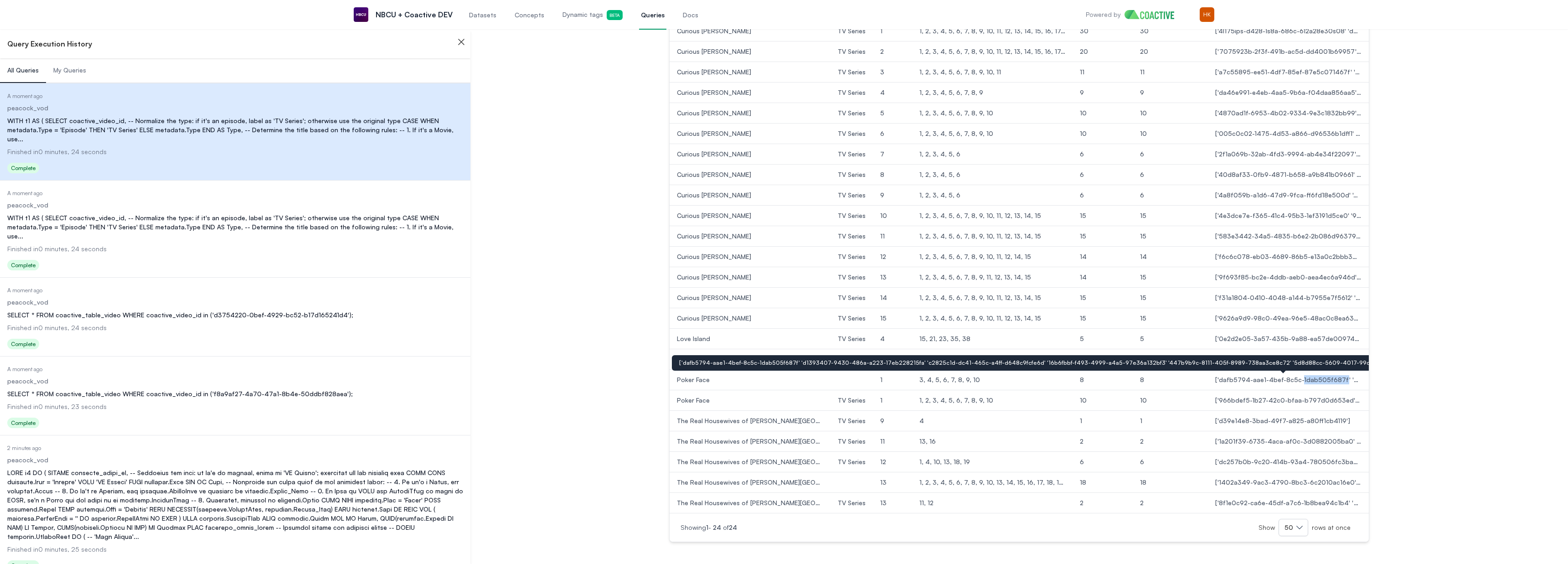 click on "['dafb5794-aae1-4bef-8c5c-1dab505f687f'
'd1393407-9430-486a-a223-17eb228215fa'
'c2825c1d-dc41-465c-a4ff-d648c9fcfe6d'
'16b6fbbf-f493-4999-a4a5-97e36a132bf3'
'447b9b9c-8111-405f-8989-738aa3ce8c72'
'5d8d88cc-5609-4017-99d9-3888dd233607'
'45313aed-1638-4b8d-b990-866f9babe45c'
'd3d8de68-7f0a-4cda-972a-7192ce059791']" at bounding box center (1288, 380) 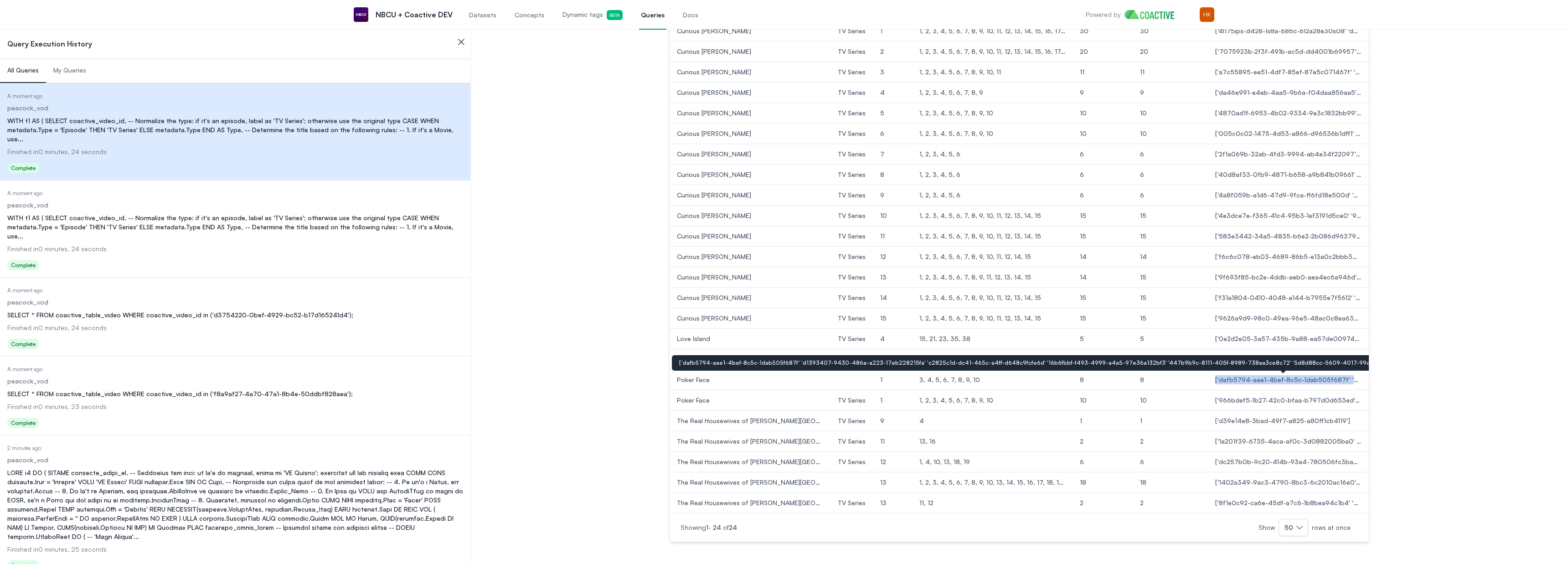 click on "['dafb5794-aae1-4bef-8c5c-1dab505f687f'
'd1393407-9430-486a-a223-17eb228215fa'
'c2825c1d-dc41-465c-a4ff-d648c9fcfe6d'
'16b6fbbf-f493-4999-a4a5-97e36a132bf3'
'447b9b9c-8111-405f-8989-738aa3ce8c72'
'5d8d88cc-5609-4017-99d9-3888dd233607'
'45313aed-1638-4b8d-b990-866f9babe45c'
'd3d8de68-7f0a-4cda-972a-7192ce059791']" at bounding box center [1288, 380] 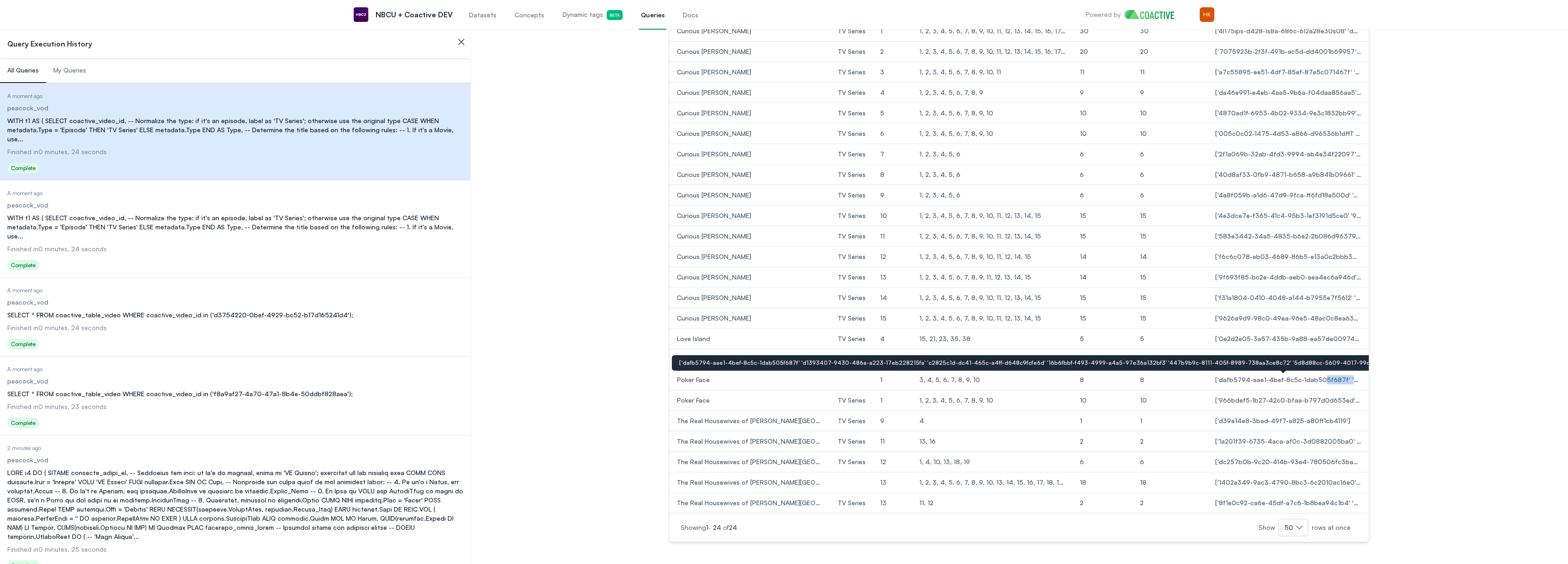 click on "['dafb5794-aae1-4bef-8c5c-1dab505f687f'
'd1393407-9430-486a-a223-17eb228215fa'
'c2825c1d-dc41-465c-a4ff-d648c9fcfe6d'
'16b6fbbf-f493-4999-a4a5-97e36a132bf3'
'447b9b9c-8111-405f-8989-738aa3ce8c72'
'5d8d88cc-5609-4017-99d9-3888dd233607'
'45313aed-1638-4b8d-b990-866f9babe45c'
'd3d8de68-7f0a-4cda-972a-7192ce059791']" at bounding box center [1288, 380] 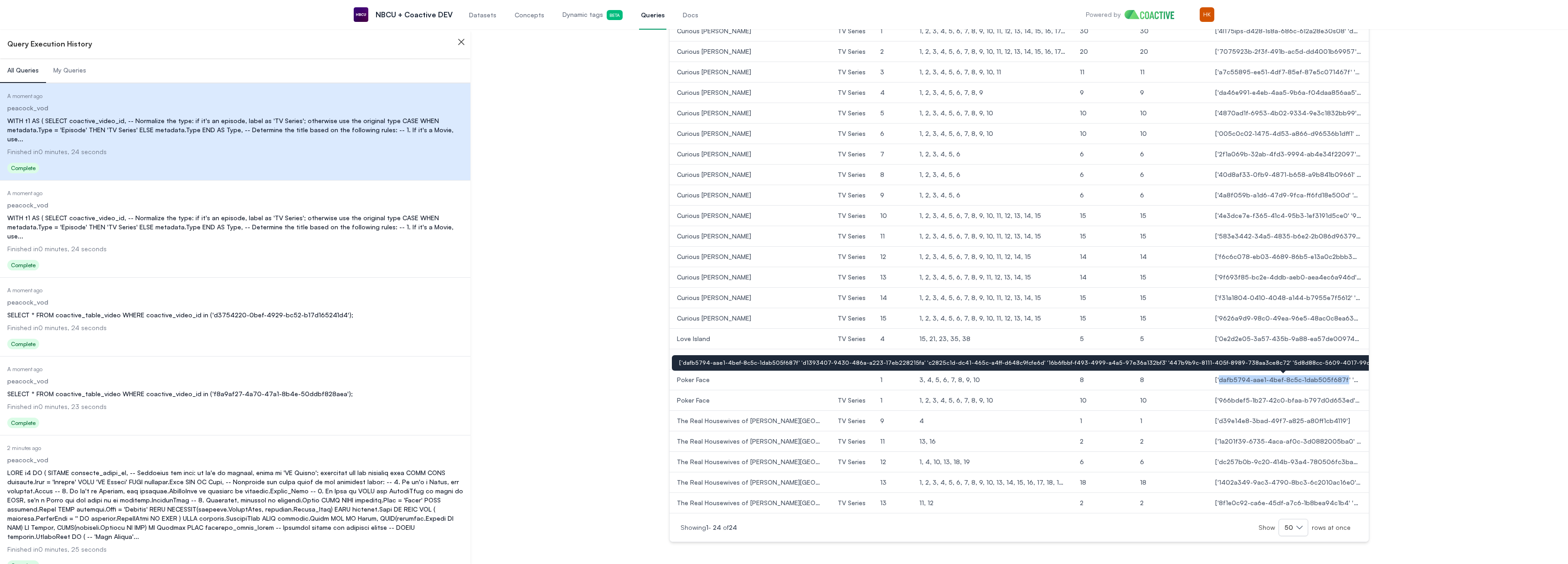 drag, startPoint x: 1327, startPoint y: 381, endPoint x: 1209, endPoint y: 381, distance: 118 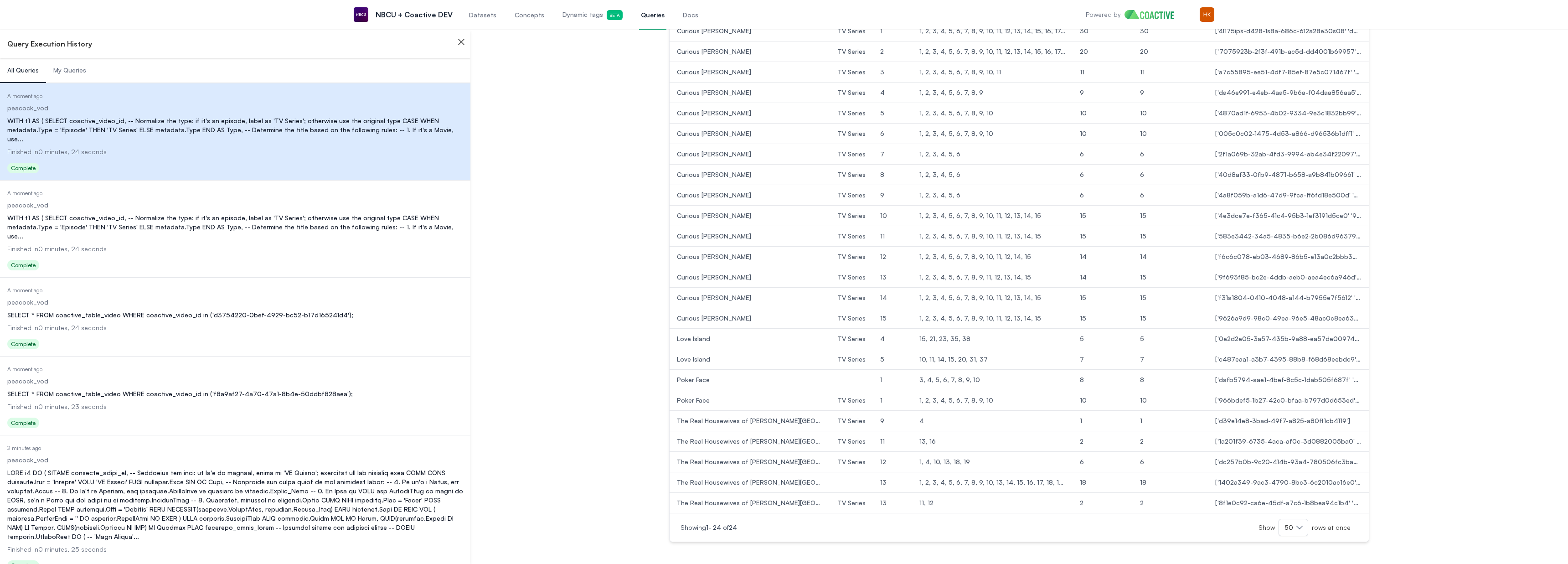 click on "WITH
t1 AS (
SELECT
coactive_video_id,
-- Normalize the type: if it's an episode, label as 'TV Series'; otherwise use the original type
CASE
WHEN metadata.Type = 'Episode' THEN 'TV Series'
ELSE metadata.Type
END AS Type,
-- Determine the title based on the following rules:
-- 1. If it's a Movie, use ..." at bounding box center [235, 227] 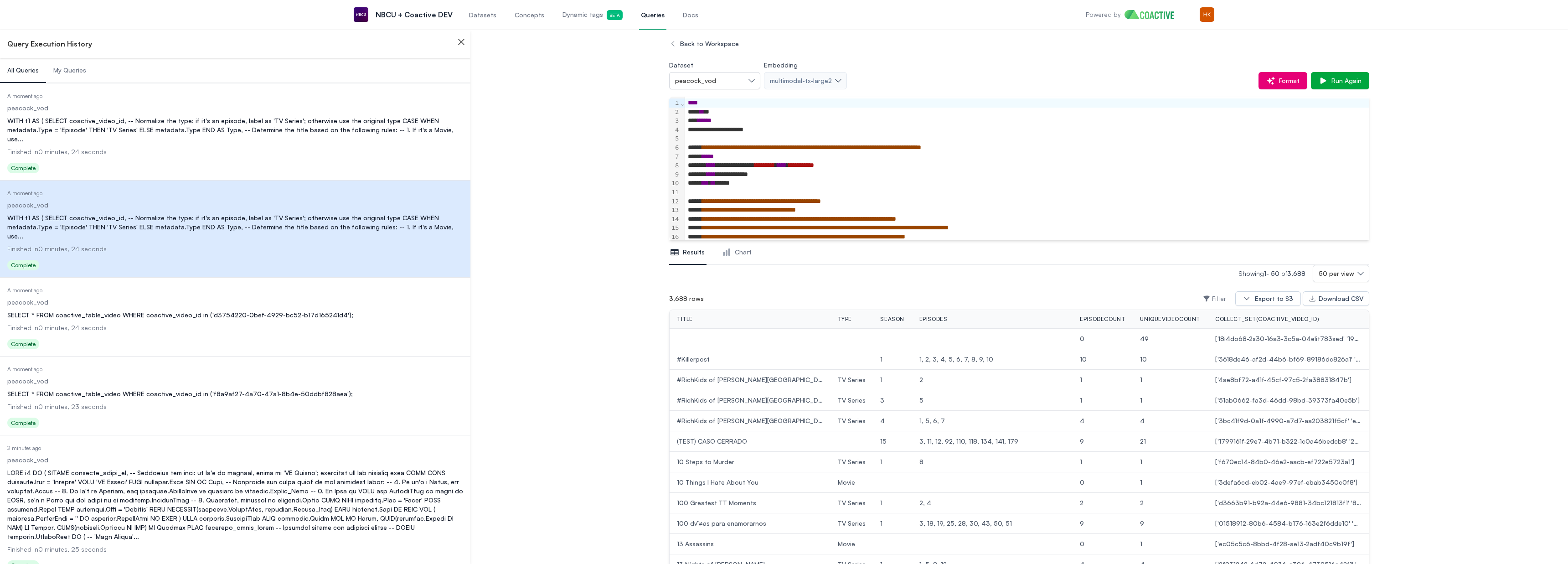 scroll, scrollTop: 0, scrollLeft: 0, axis: both 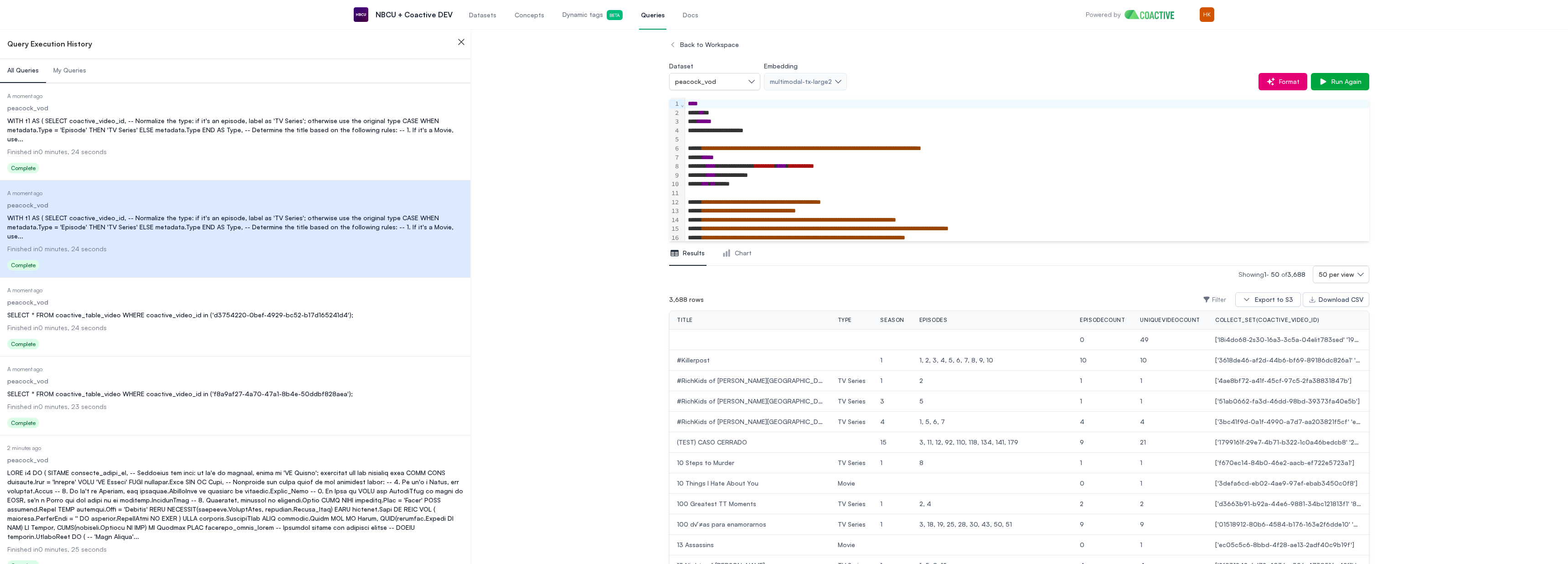 click on "peacock_vod" at bounding box center (235, 302) 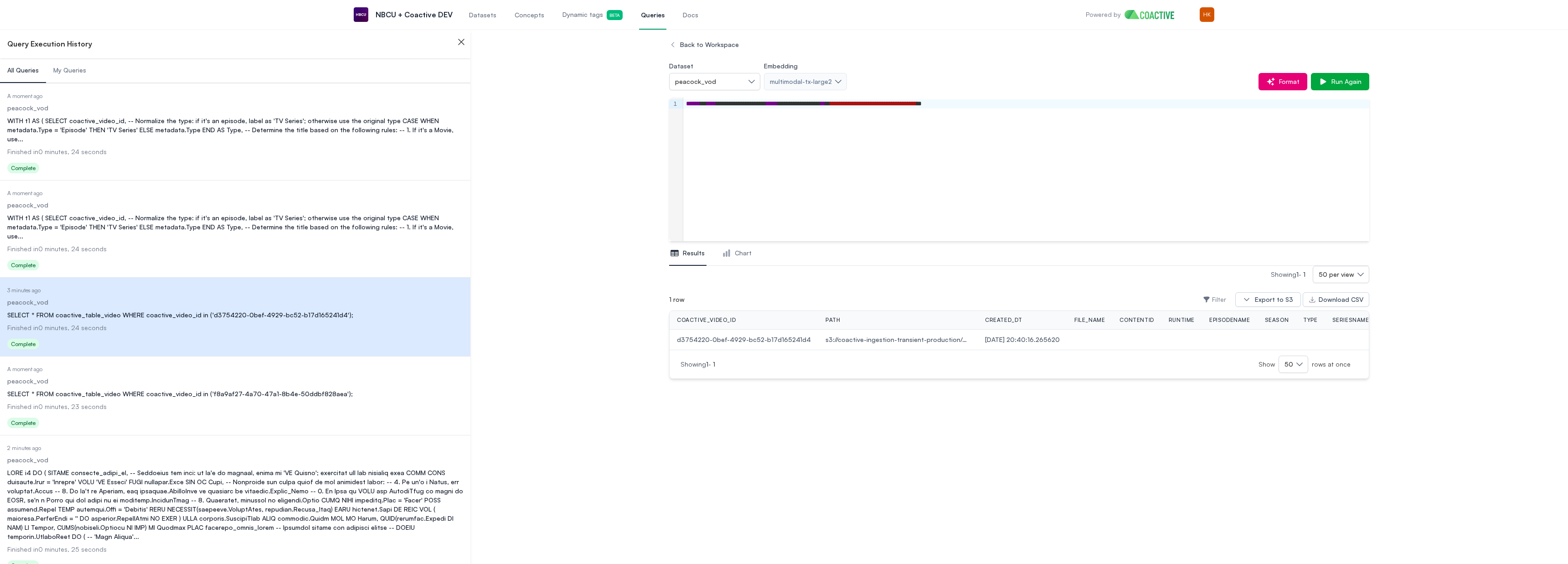 click on "A moment ago" at bounding box center [235, 369] 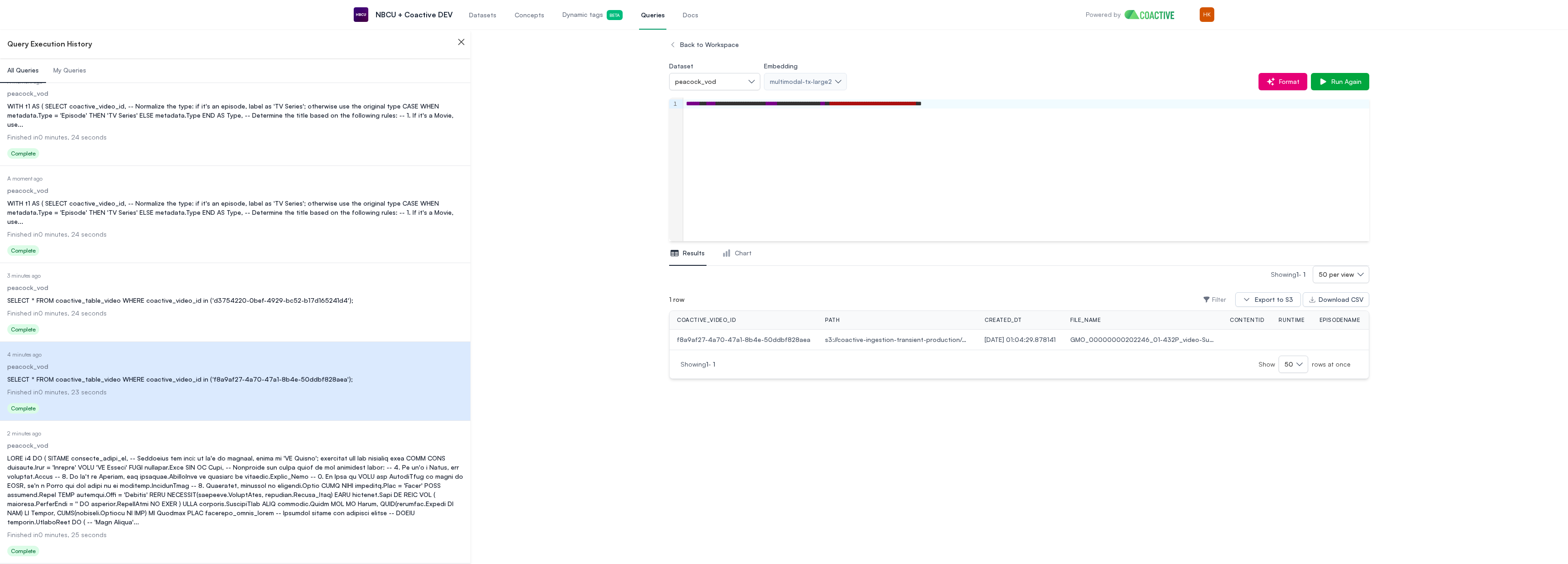scroll, scrollTop: 0, scrollLeft: 0, axis: both 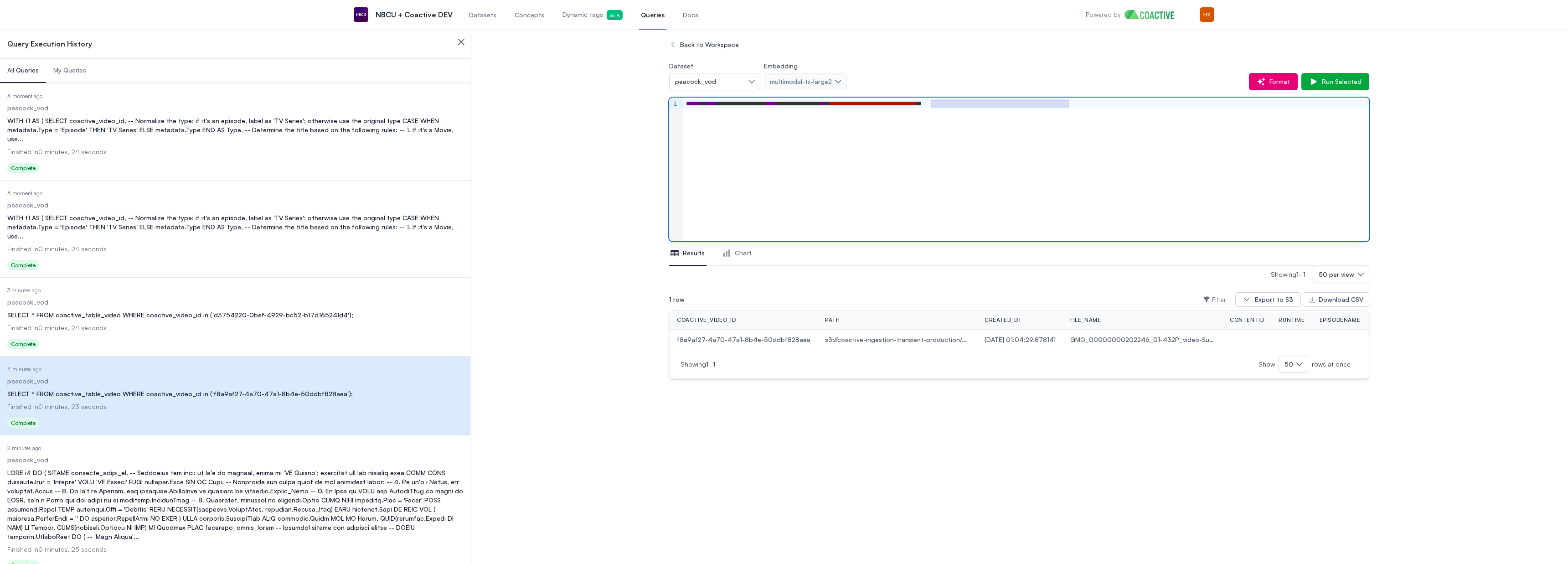 drag, startPoint x: 1070, startPoint y: 105, endPoint x: 931, endPoint y: 107, distance: 139.01439 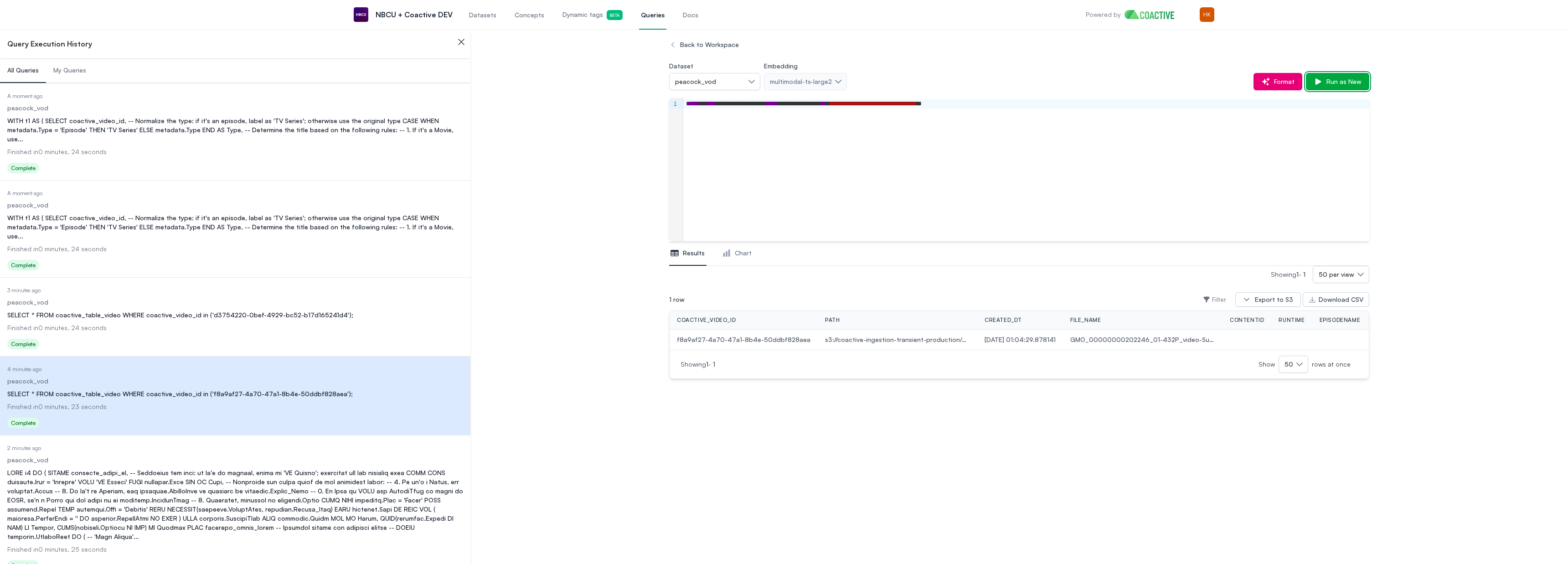 click on "Run as New" at bounding box center (1342, 82) 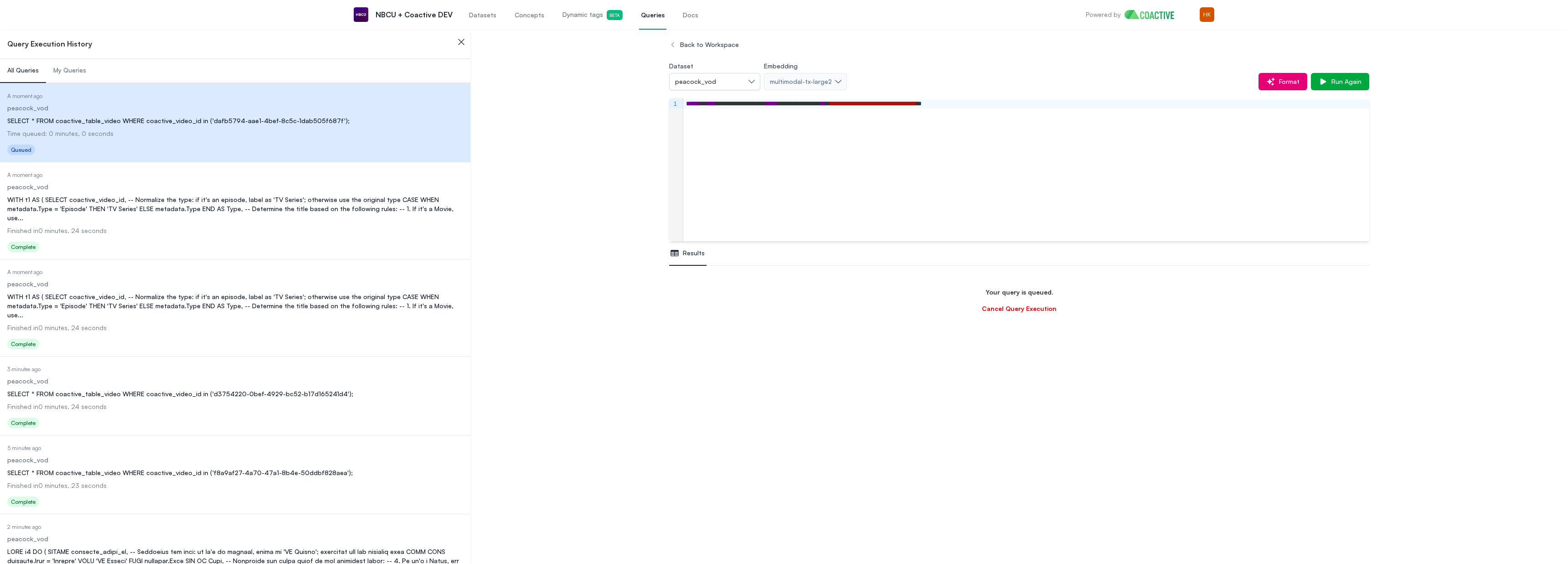 scroll, scrollTop: 215, scrollLeft: 0, axis: vertical 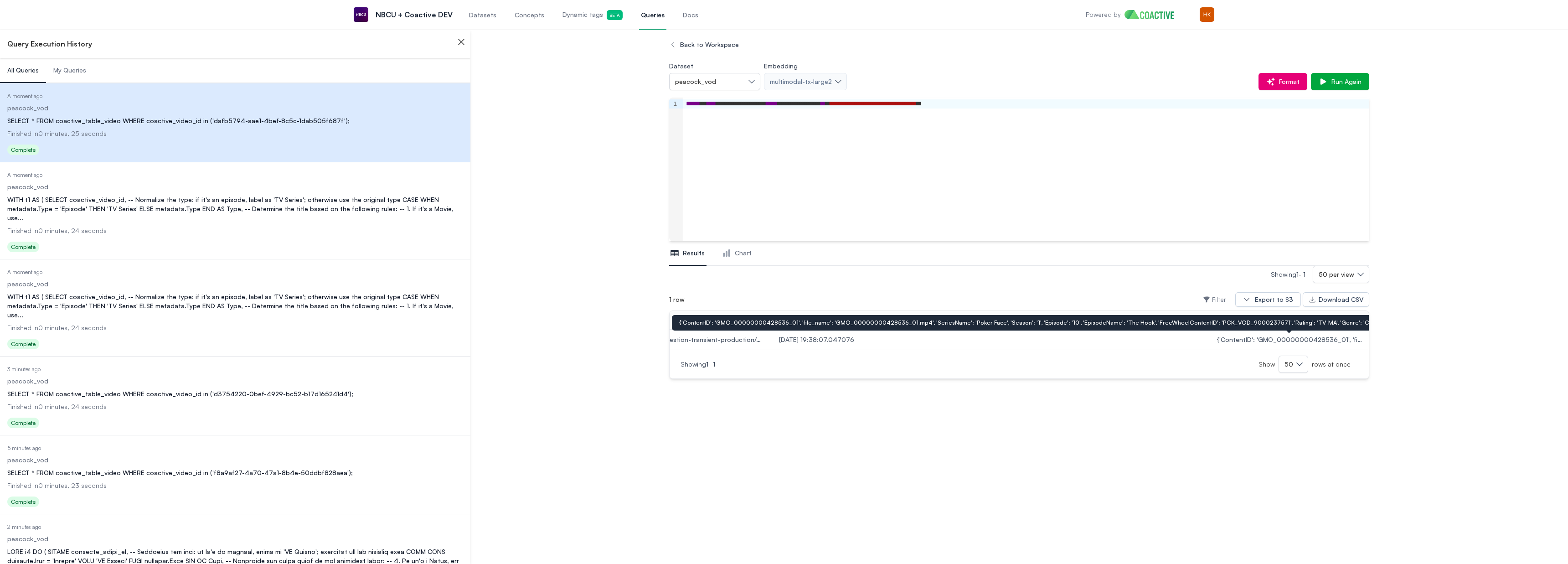 click on "{'ContentID': 'GMO_00000000428536_01', 'file_name': 'GMO_00000000428536_01.mp4', 'SeriesName': 'Poker Face', 'Season': '1', 'Episode': '10', 'EpisodeName': 'The Hook', 'FreeWheelContentID': 'PCK_VOD_9000237571', 'Rating': 'TV-MA', 'Genre': 'Comedy-Drama', 'Description': 'Blessed with an extraordinary ability to determine when someone is lying, [PERSON_NAME] investigates crimes she encounters on the road.', 's3_url': 's3://nbcu-mgds-video-repo/staging/peacock_vod/GMO_00000000428536_01.mp4'}" at bounding box center (1289, 340) 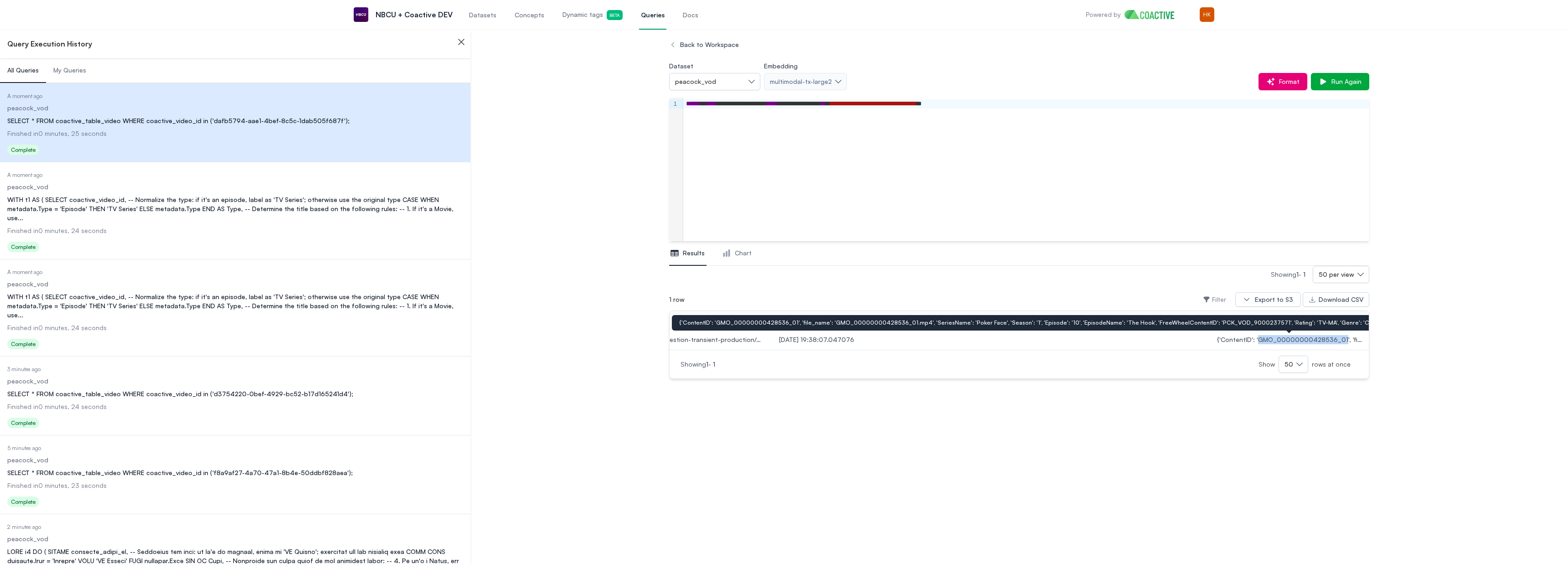 click on "{'ContentID': 'GMO_00000000428536_01', 'file_name': 'GMO_00000000428536_01.mp4', 'SeriesName': 'Poker Face', 'Season': '1', 'Episode': '10', 'EpisodeName': 'The Hook', 'FreeWheelContentID': 'PCK_VOD_9000237571', 'Rating': 'TV-MA', 'Genre': 'Comedy-Drama', 'Description': 'Blessed with an extraordinary ability to determine when someone is lying, [PERSON_NAME] investigates crimes she encounters on the road.', 's3_url': 's3://nbcu-mgds-video-repo/staging/peacock_vod/GMO_00000000428536_01.mp4'}" at bounding box center (1289, 340) 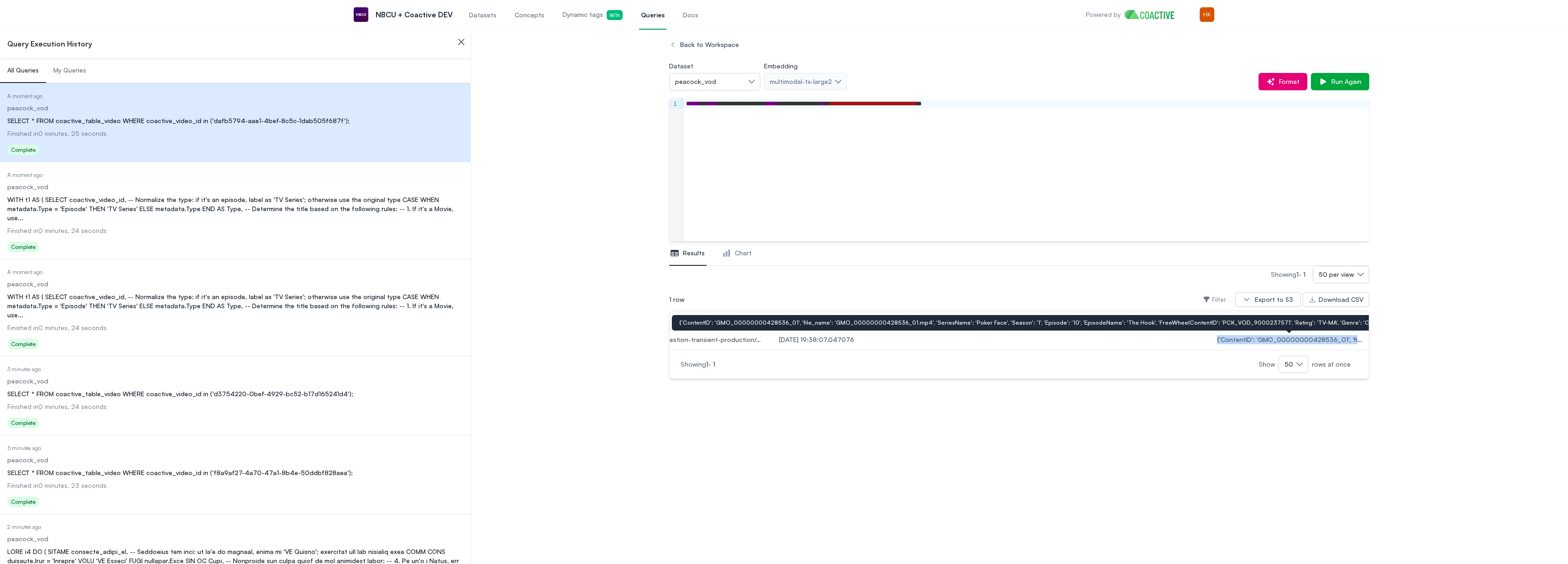 click on "{'ContentID': 'GMO_00000000428536_01', 'file_name': 'GMO_00000000428536_01.mp4', 'SeriesName': 'Poker Face', 'Season': '1', 'Episode': '10', 'EpisodeName': 'The Hook', 'FreeWheelContentID': 'PCK_VOD_9000237571', 'Rating': 'TV-MA', 'Genre': 'Comedy-Drama', 'Description': 'Blessed with an extraordinary ability to determine when someone is lying, [PERSON_NAME] investigates crimes she encounters on the road.', 's3_url': 's3://nbcu-mgds-video-repo/staging/peacock_vod/GMO_00000000428536_01.mp4'}" at bounding box center (1289, 340) 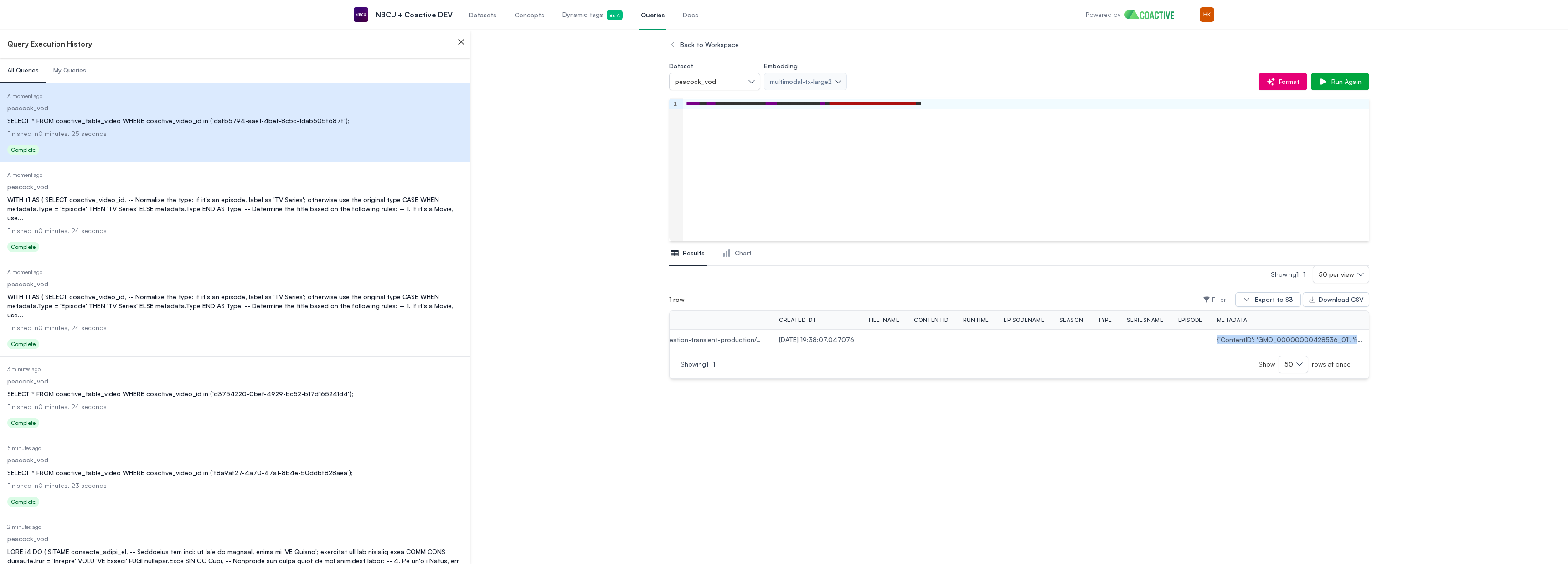 copy on "{'ContentID': 'GMO_00000000428536_01', 'file_name': 'GMO_00000000428536_01.mp4', 'SeriesName': 'Poker Face', 'Season': '1', 'Episode': '10', 'EpisodeName': 'The Hook', 'FreeWheelContentID': 'PCK_VOD_9000237571', 'Rating': 'TV-MA', 'Genre': 'Comedy-Drama', 'Description': 'Blessed with an extraordinary ability to determine when someone is lying, [PERSON_NAME] investigates crimes she encounters on the road.', 's3_url': 's3://nbcu-mgds-video-repo/staging/peacock_vod/GMO_00000000428536_01.mp4'}" 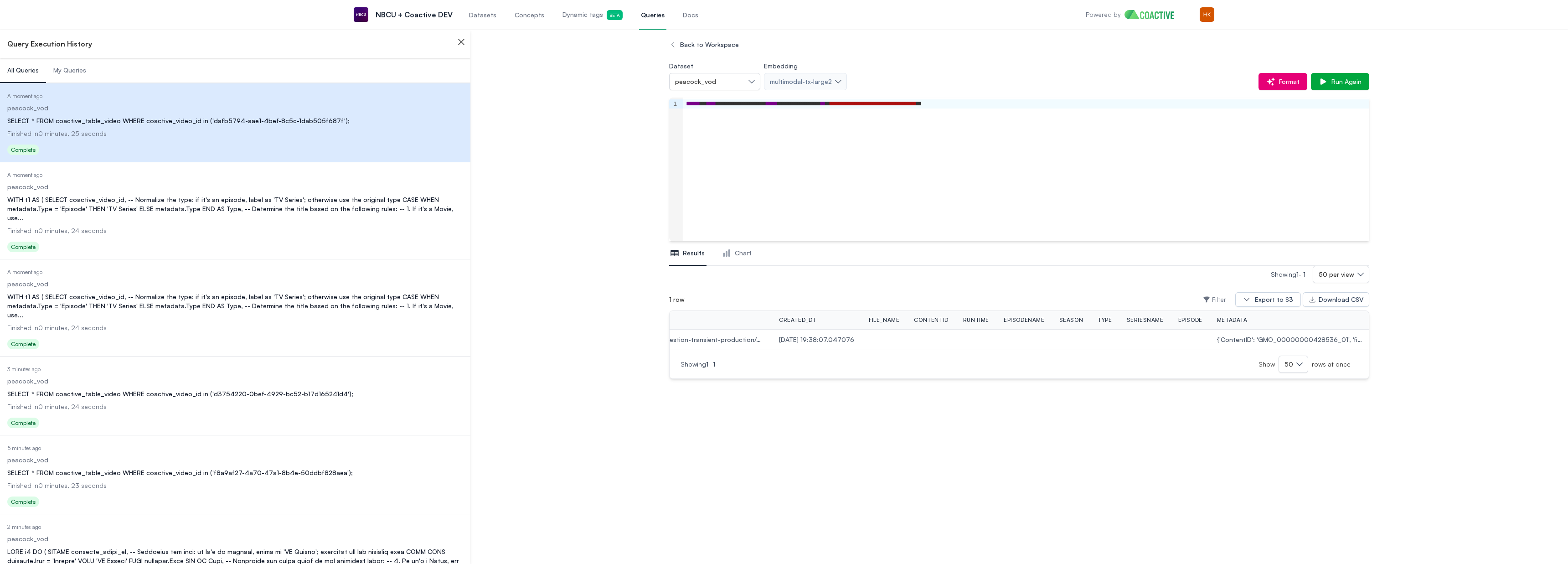 drag, startPoint x: 797, startPoint y: 114, endPoint x: 825, endPoint y: 118, distance: 28.284271 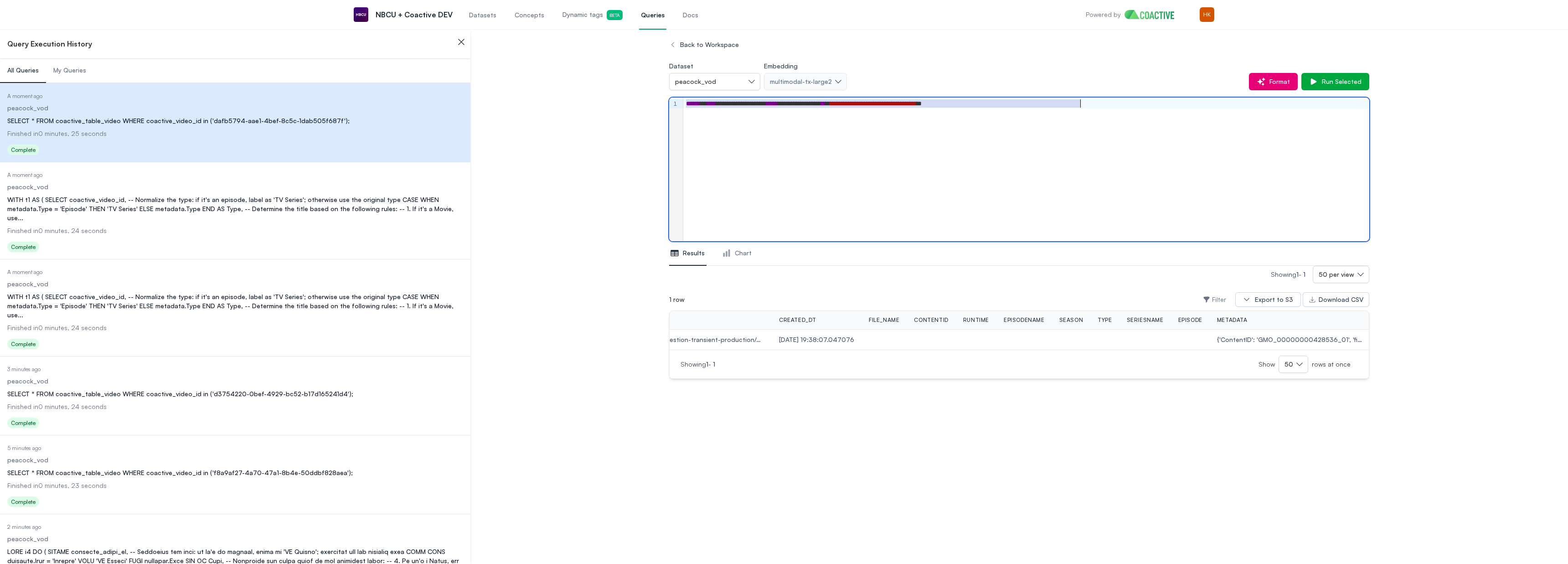 copy on "**********" 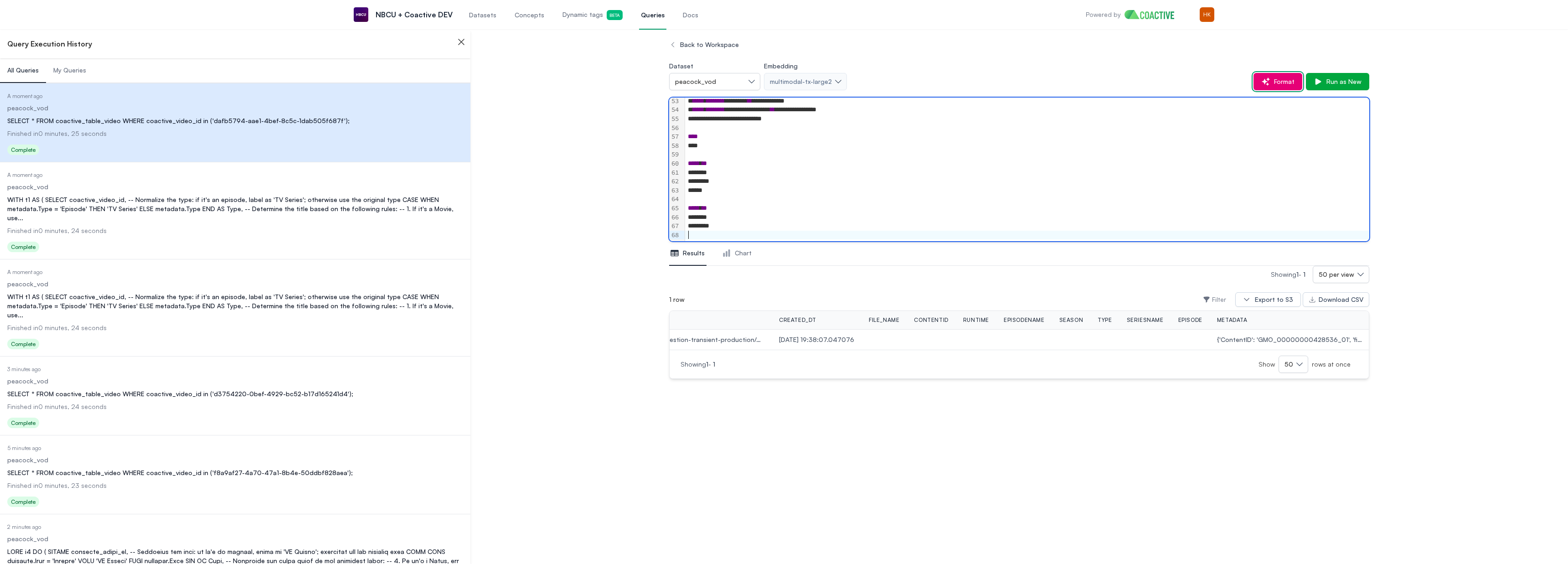 click on "Format" at bounding box center [1278, 82] 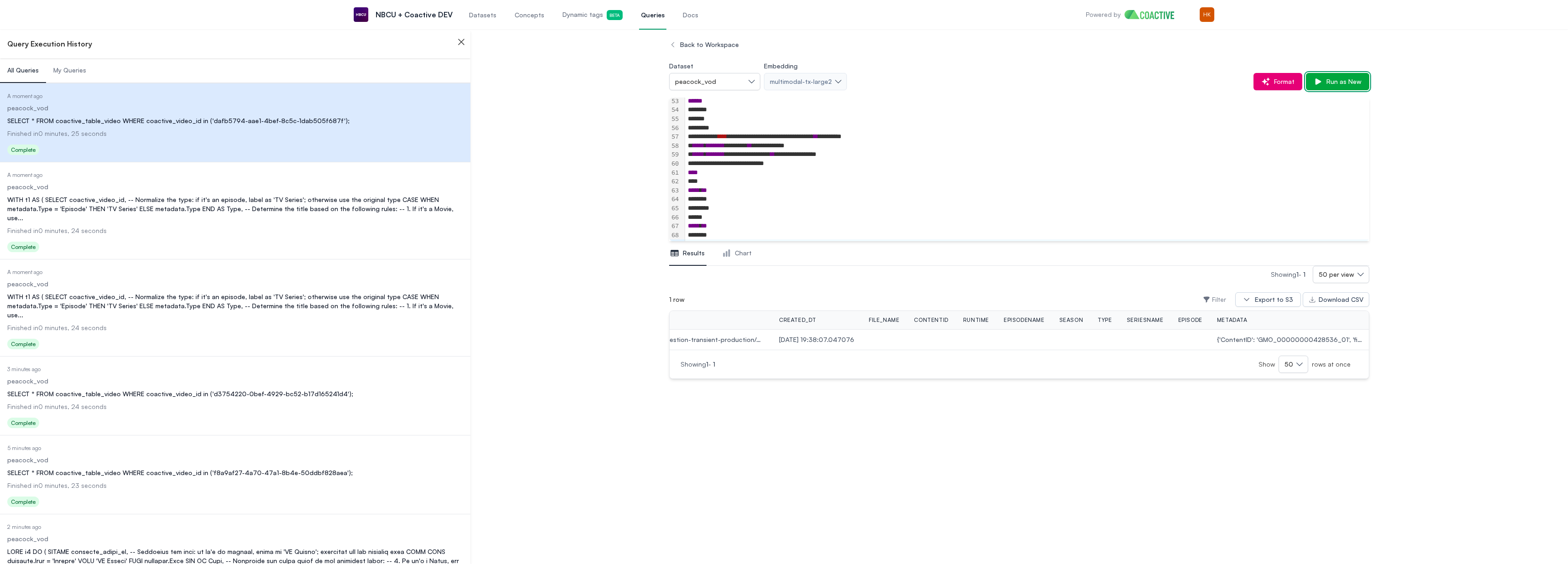 click on "Run as New" at bounding box center (1337, 82) 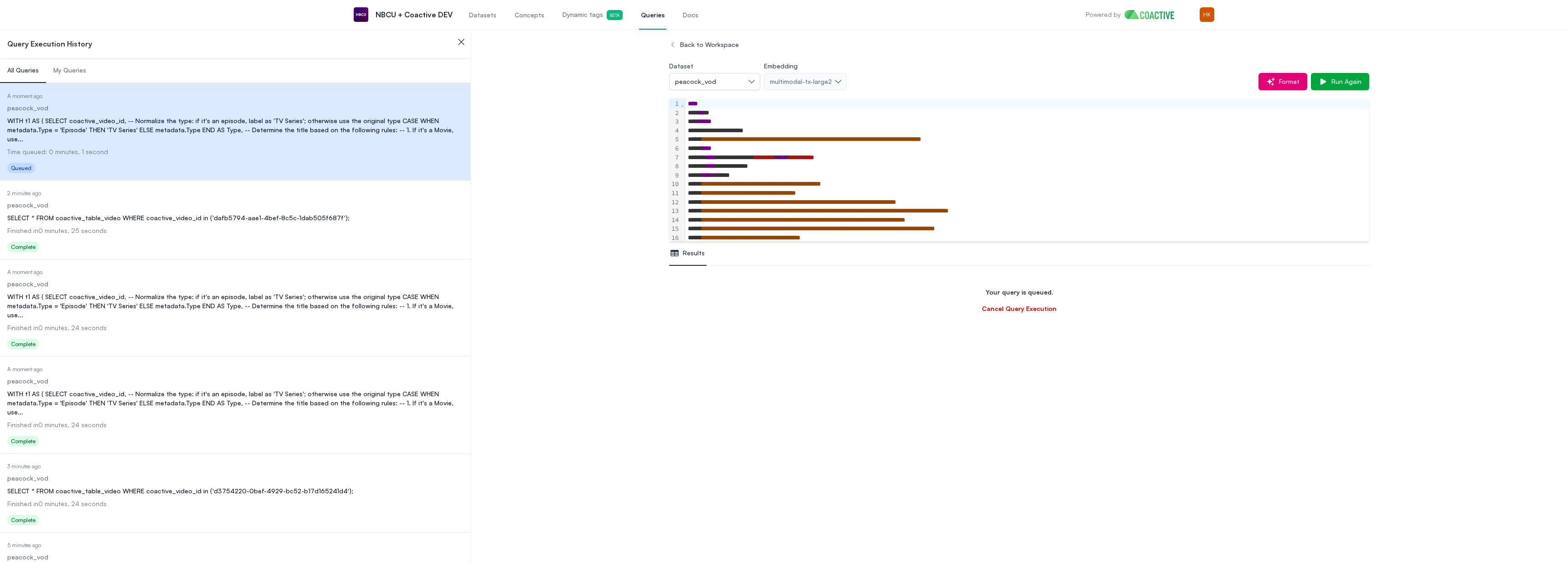 scroll, scrollTop: 269, scrollLeft: 0, axis: vertical 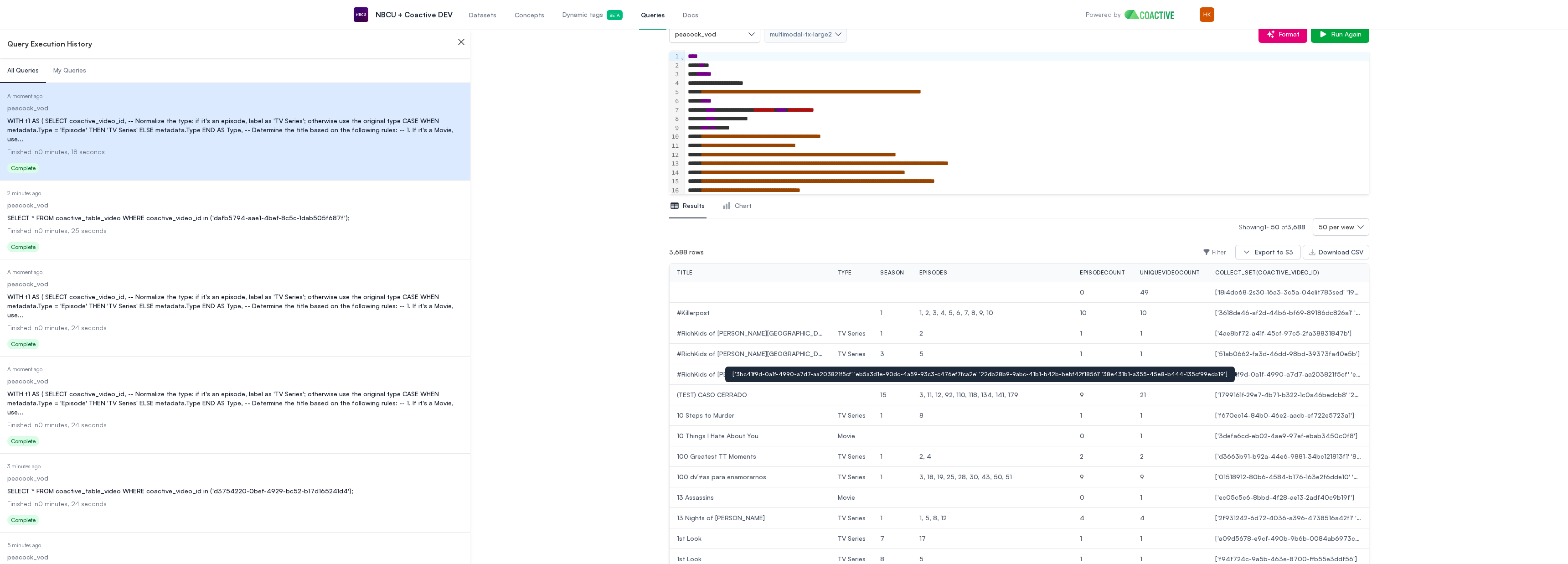 click on "['3bc41f9d-0a1f-4990-a7d7-aa203821f5cf'
'eb5a3d1e-90dc-4a59-93c3-c476ef7fca2e'
'22db28b9-9abc-41b1-b42b-bebf42f18561'
'38e431b1-a355-45e8-b444-135cf99ecb19']" at bounding box center (1288, 374) 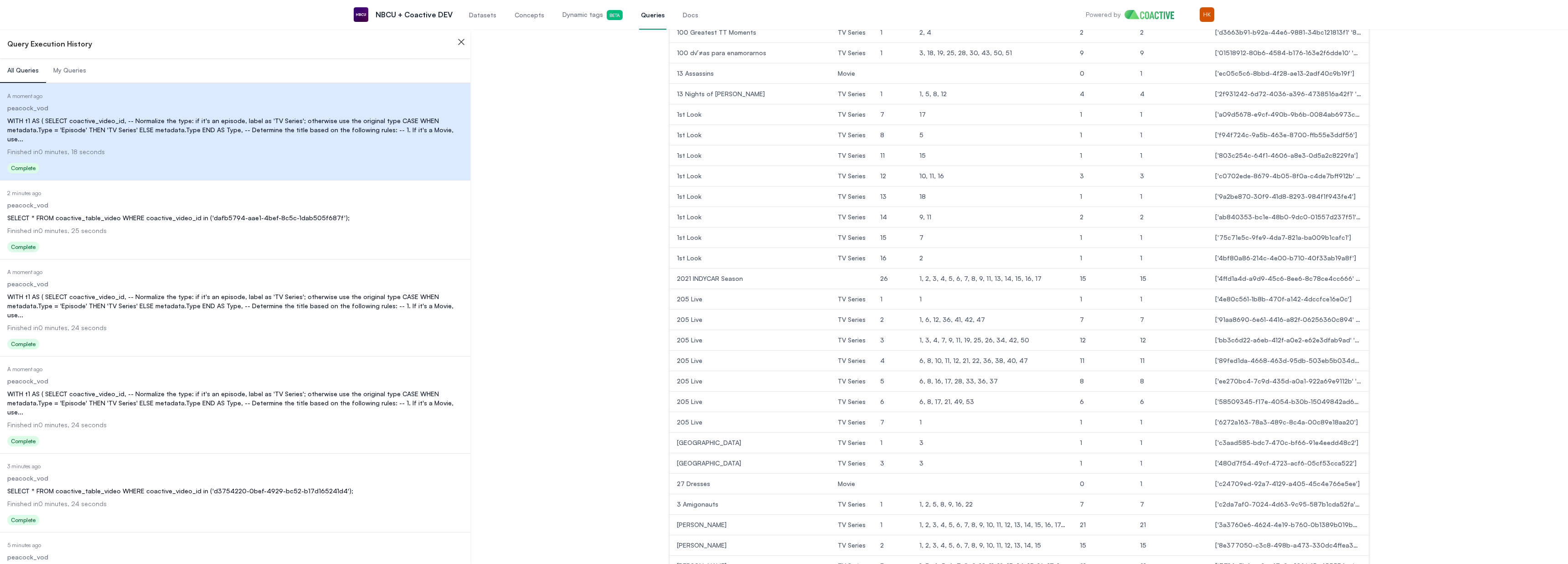 scroll, scrollTop: 473, scrollLeft: 0, axis: vertical 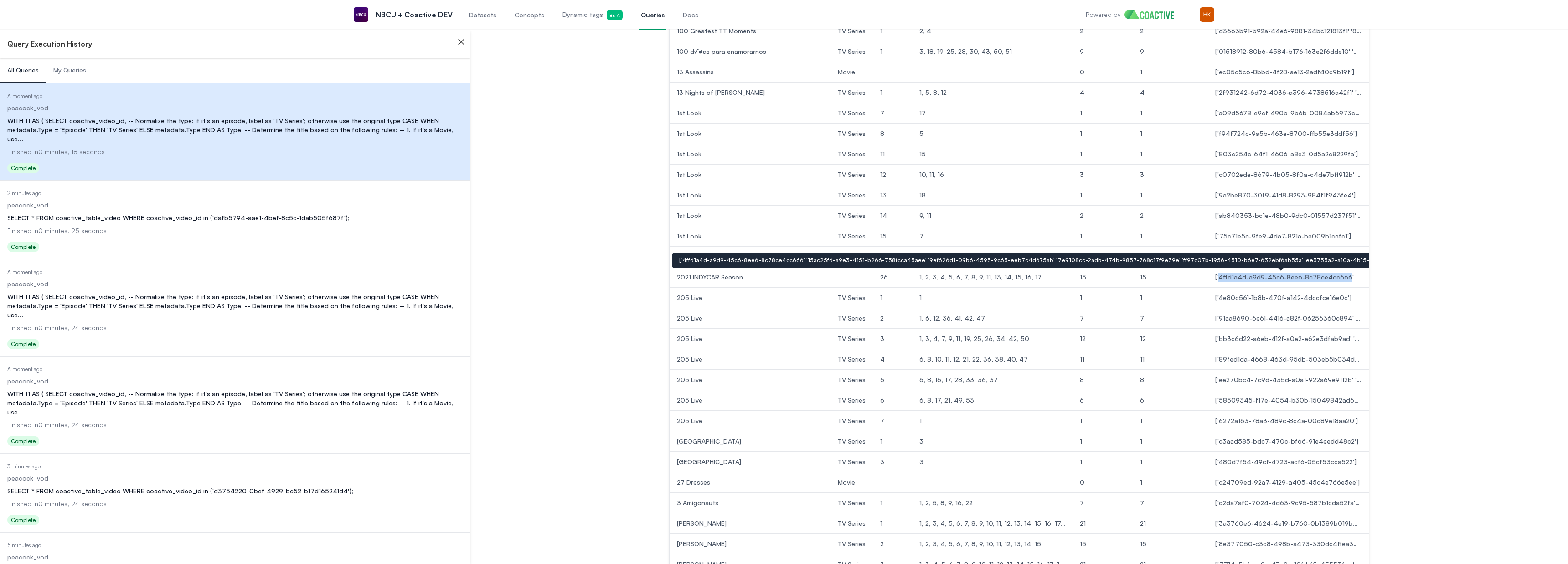 drag, startPoint x: 1328, startPoint y: 279, endPoint x: 1204, endPoint y: 279, distance: 124 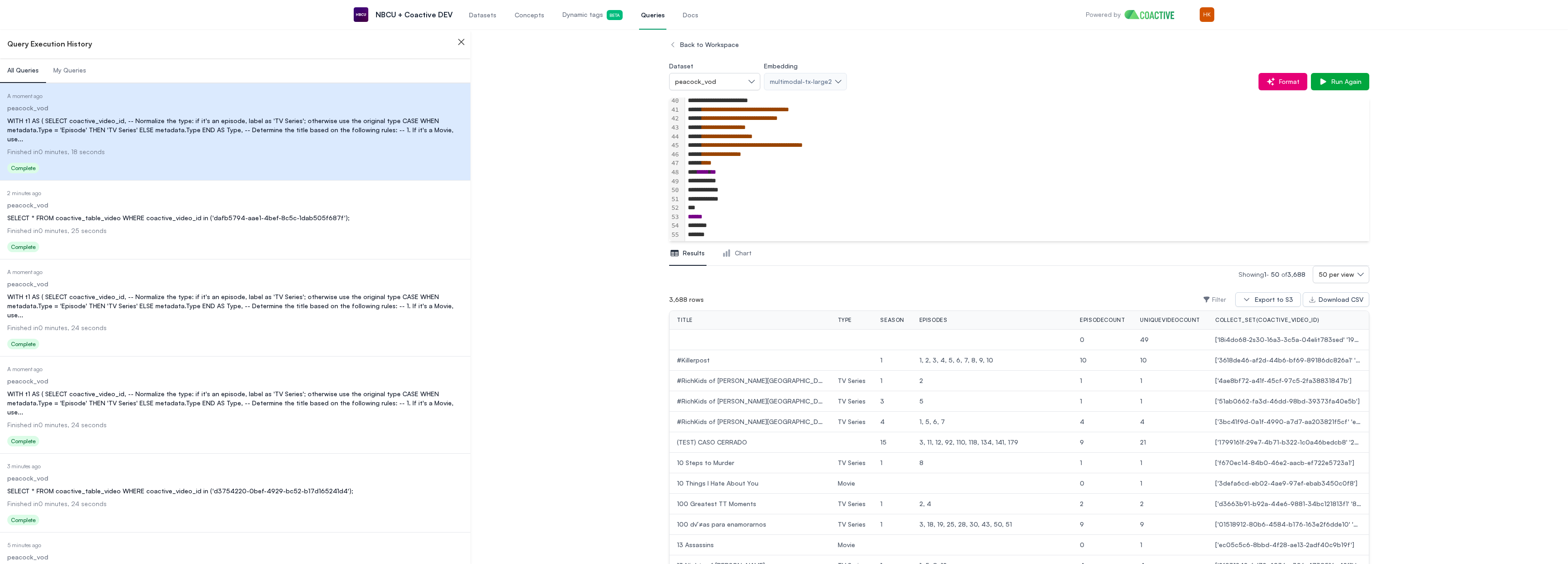 scroll, scrollTop: 476, scrollLeft: 0, axis: vertical 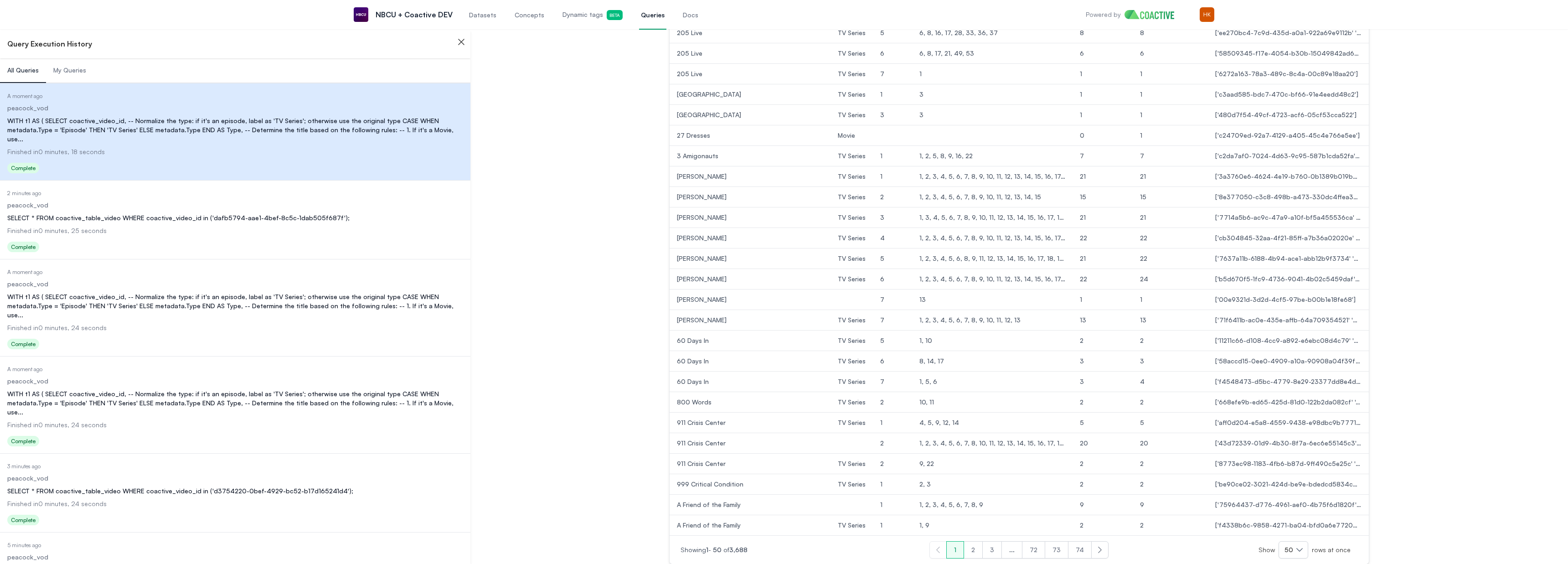 click on "['00e9321d-3d2d-4cf5-97be-b00b1e18fe68']" at bounding box center (1288, 300) 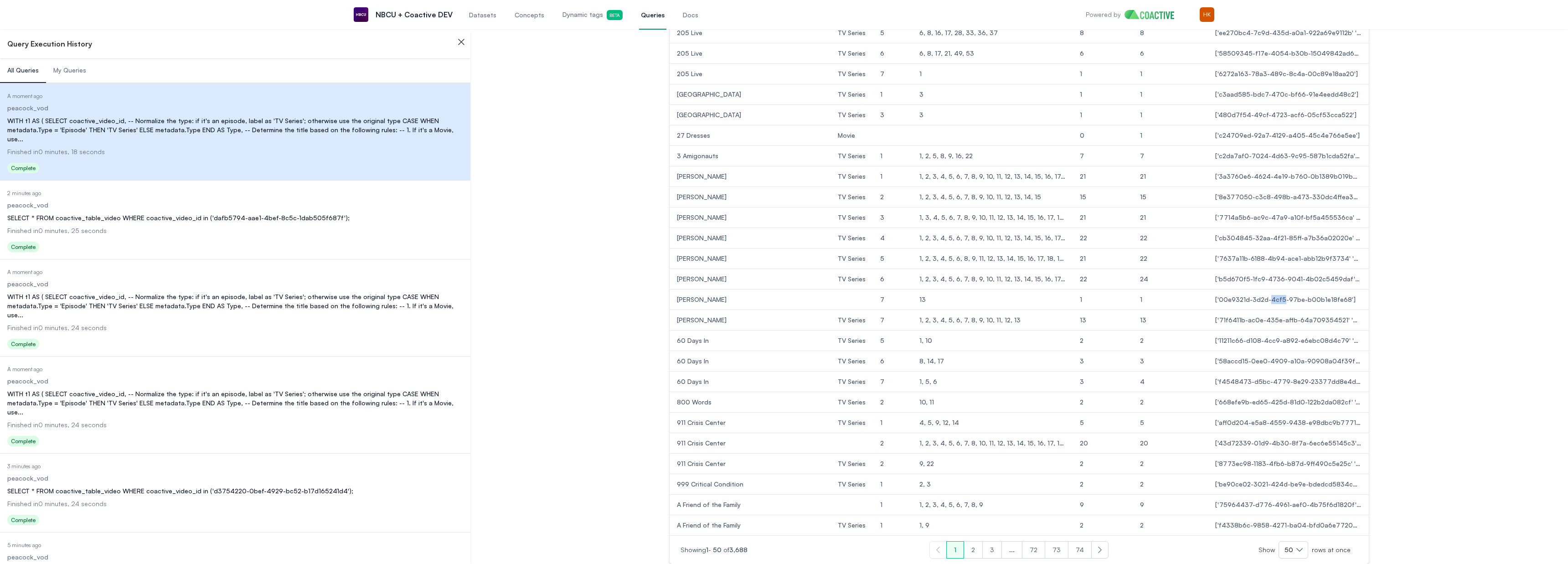 click on "['00e9321d-3d2d-4cf5-97be-b00b1e18fe68']" at bounding box center (1288, 300) 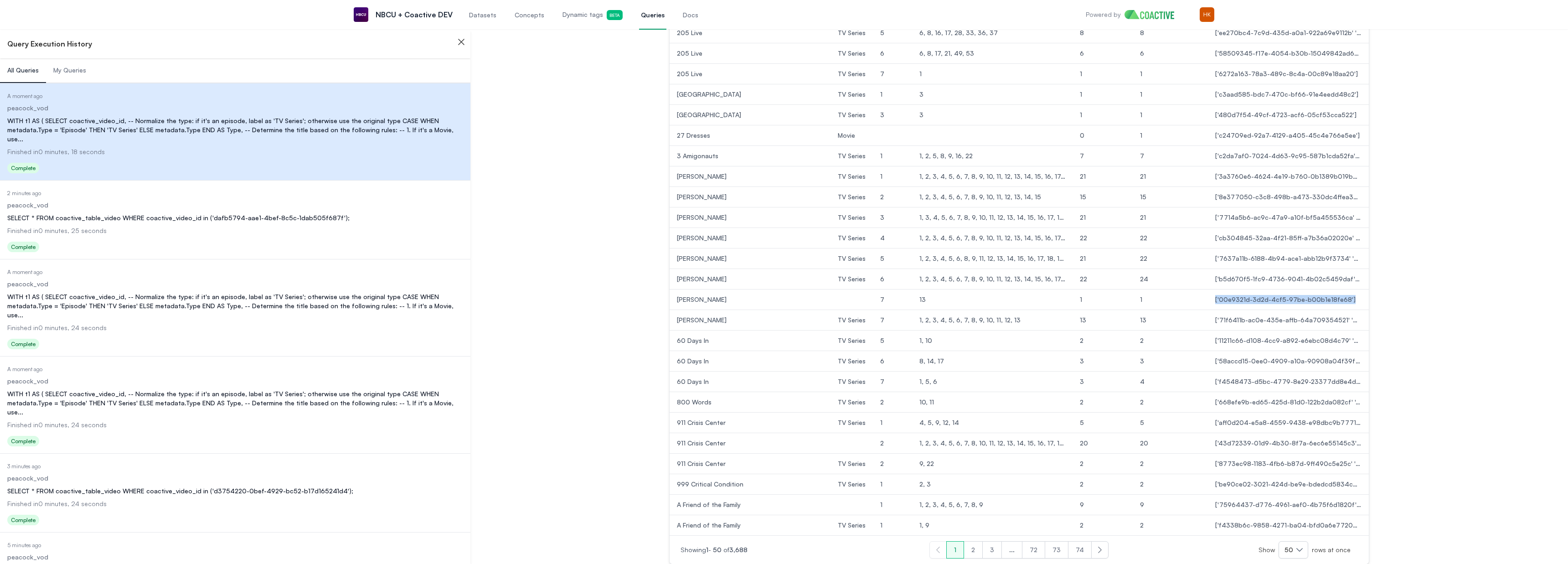 scroll, scrollTop: 820, scrollLeft: 0, axis: vertical 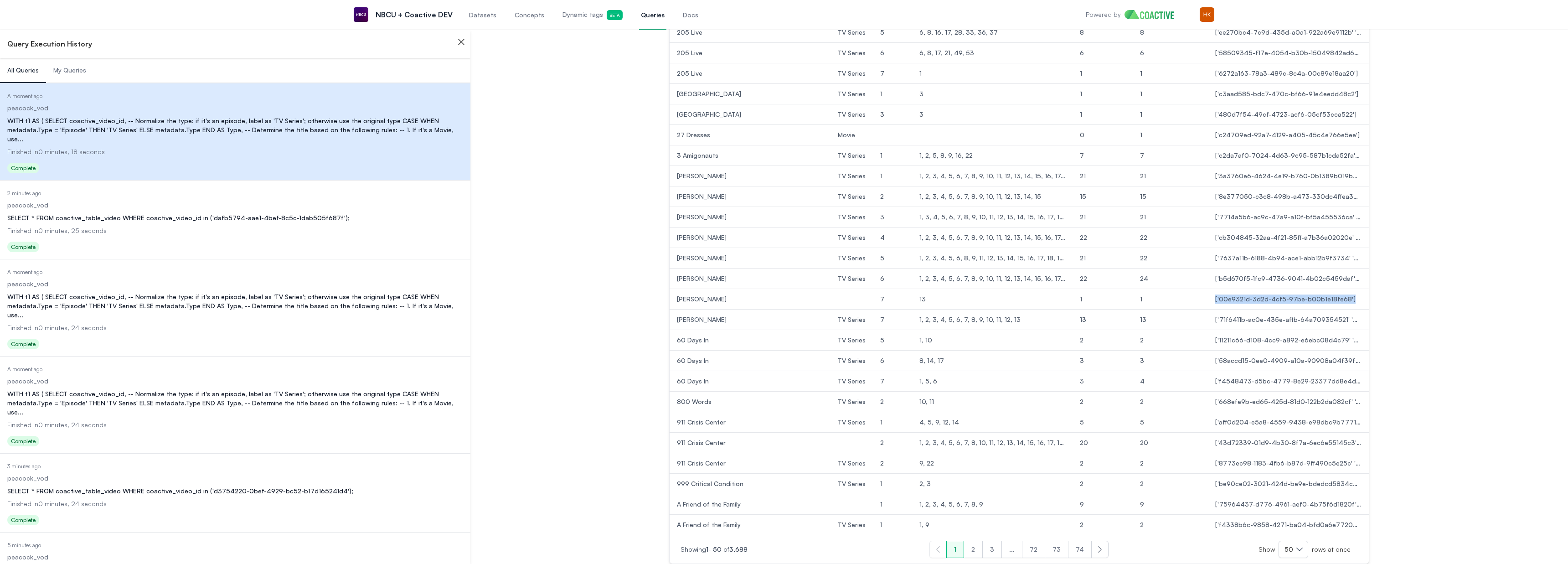 click on "['00e9321d-3d2d-4cf5-97be-b00b1e18fe68']" at bounding box center (1288, 299) 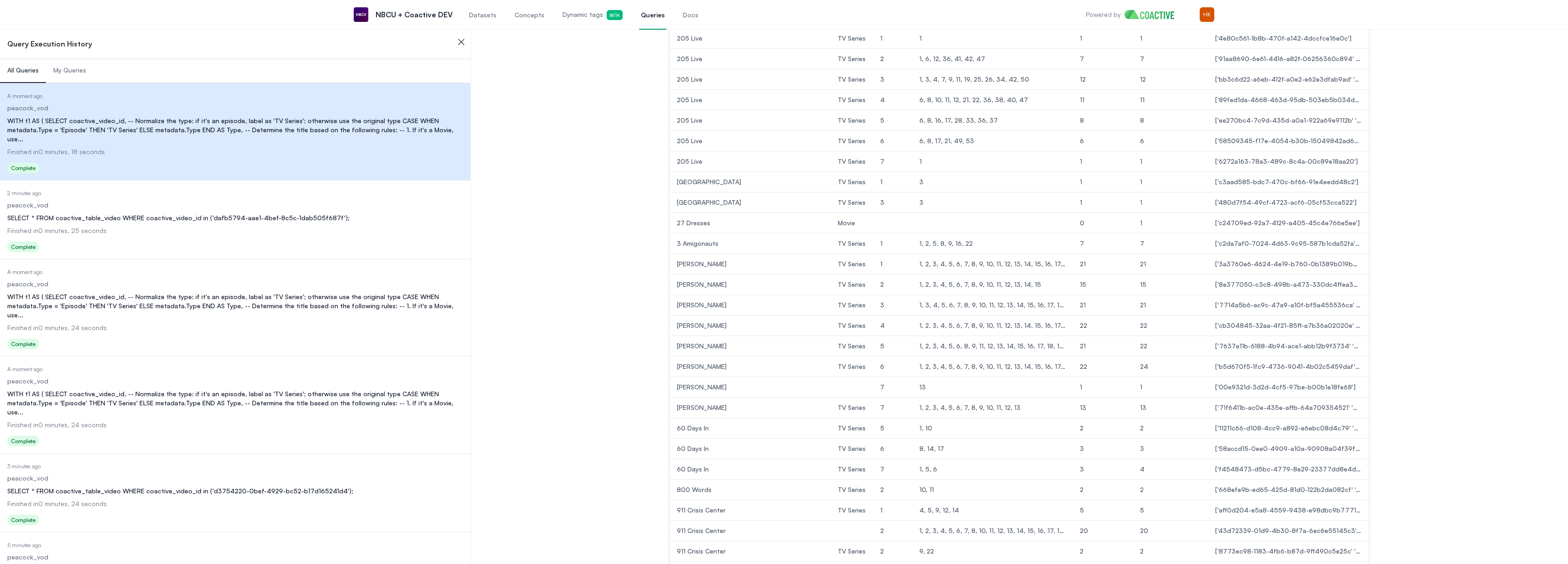 scroll, scrollTop: 842, scrollLeft: 0, axis: vertical 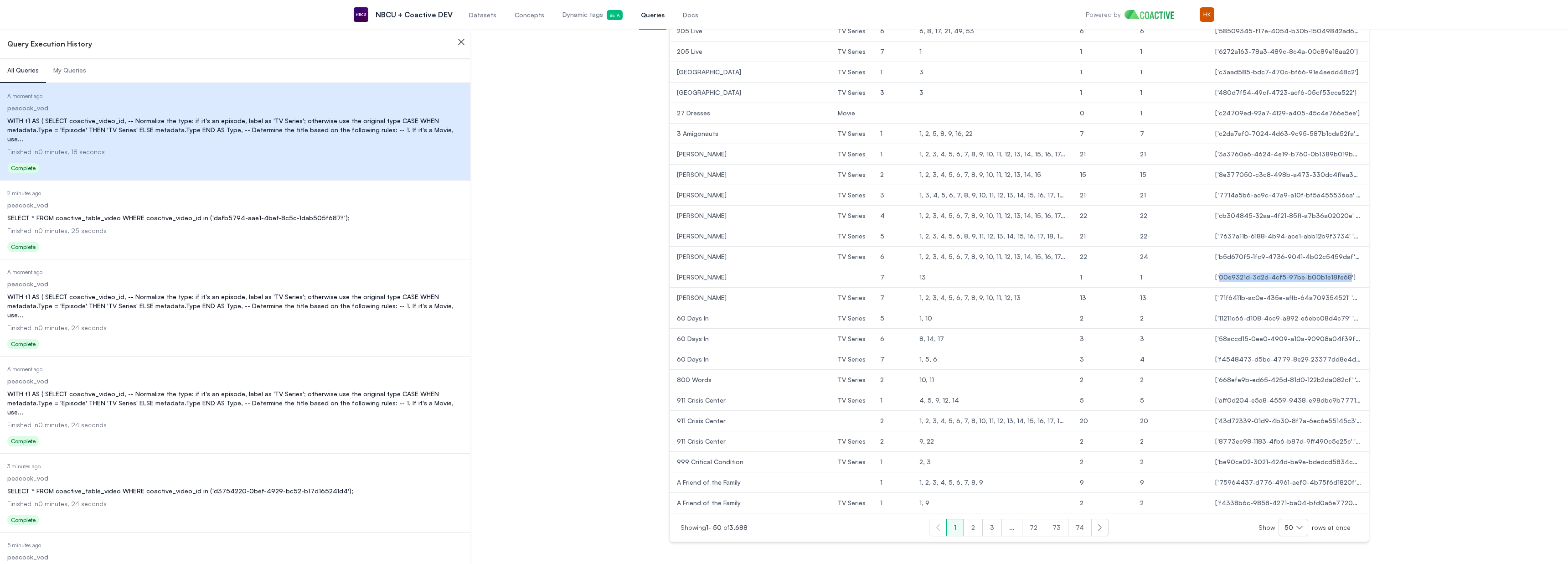 drag, startPoint x: 1328, startPoint y: 279, endPoint x: 1266, endPoint y: 283, distance: 62.1289 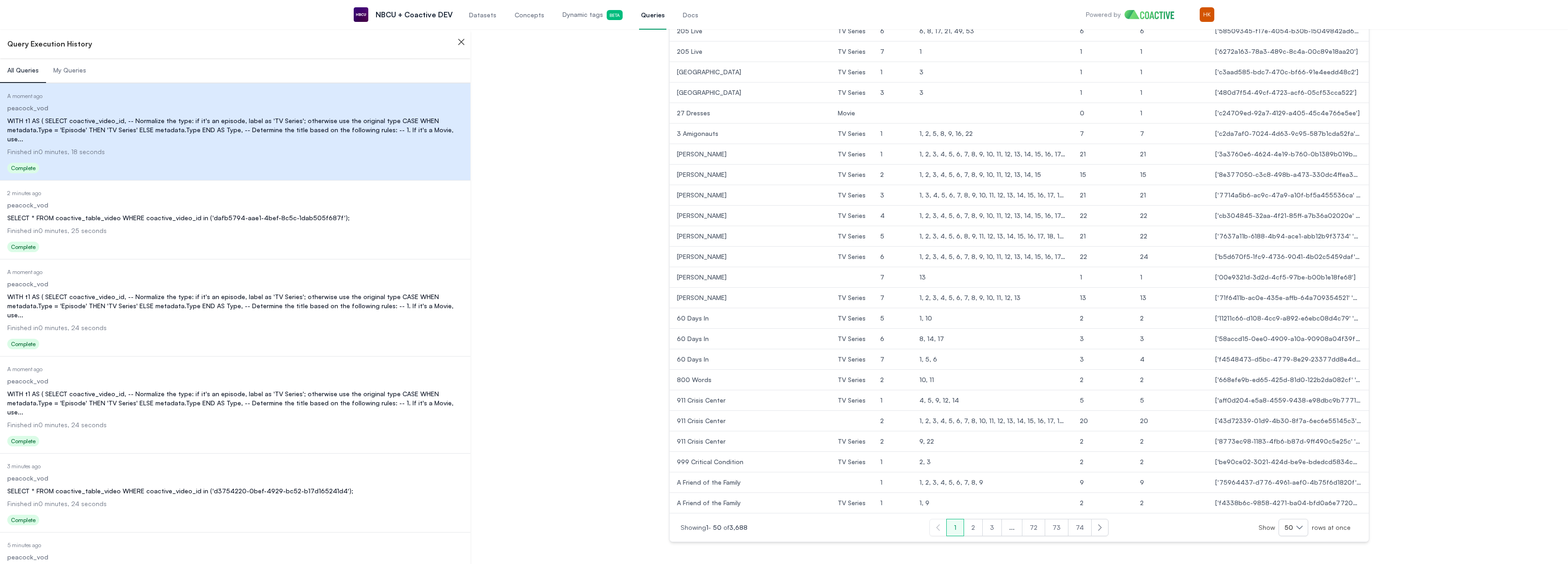 drag, startPoint x: 259, startPoint y: 210, endPoint x: 466, endPoint y: 186, distance: 208.38666 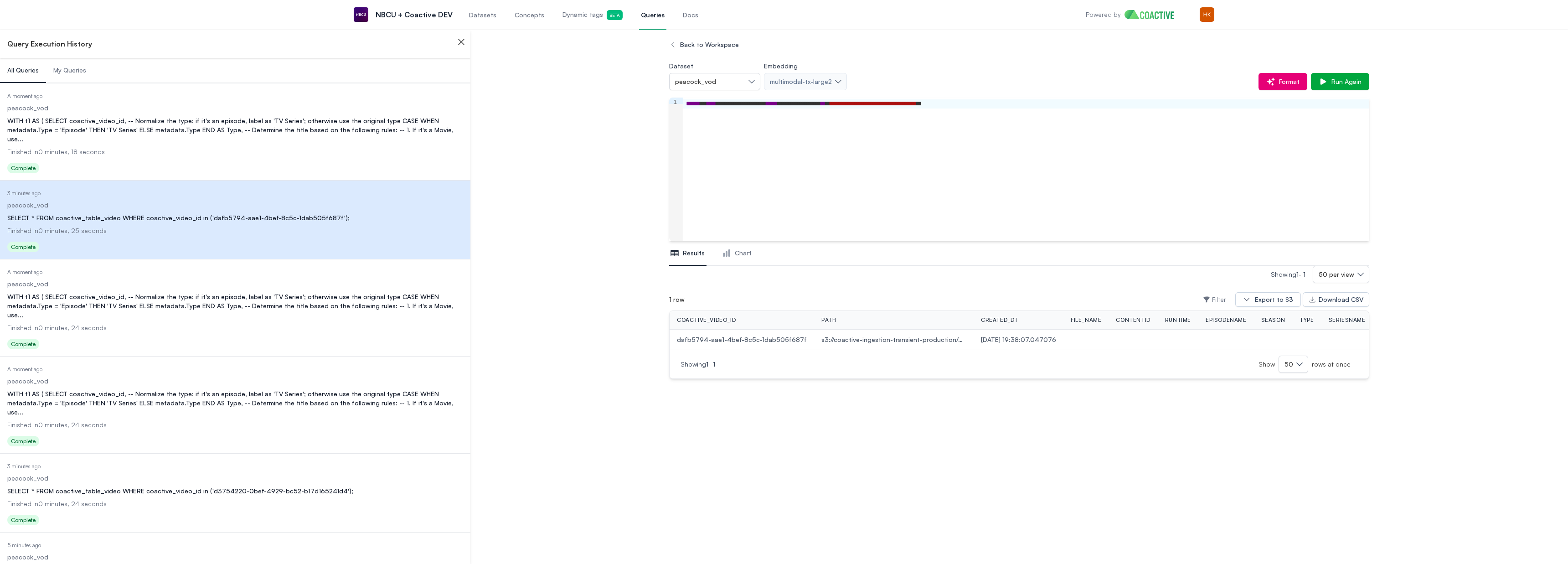 scroll, scrollTop: 0, scrollLeft: 0, axis: both 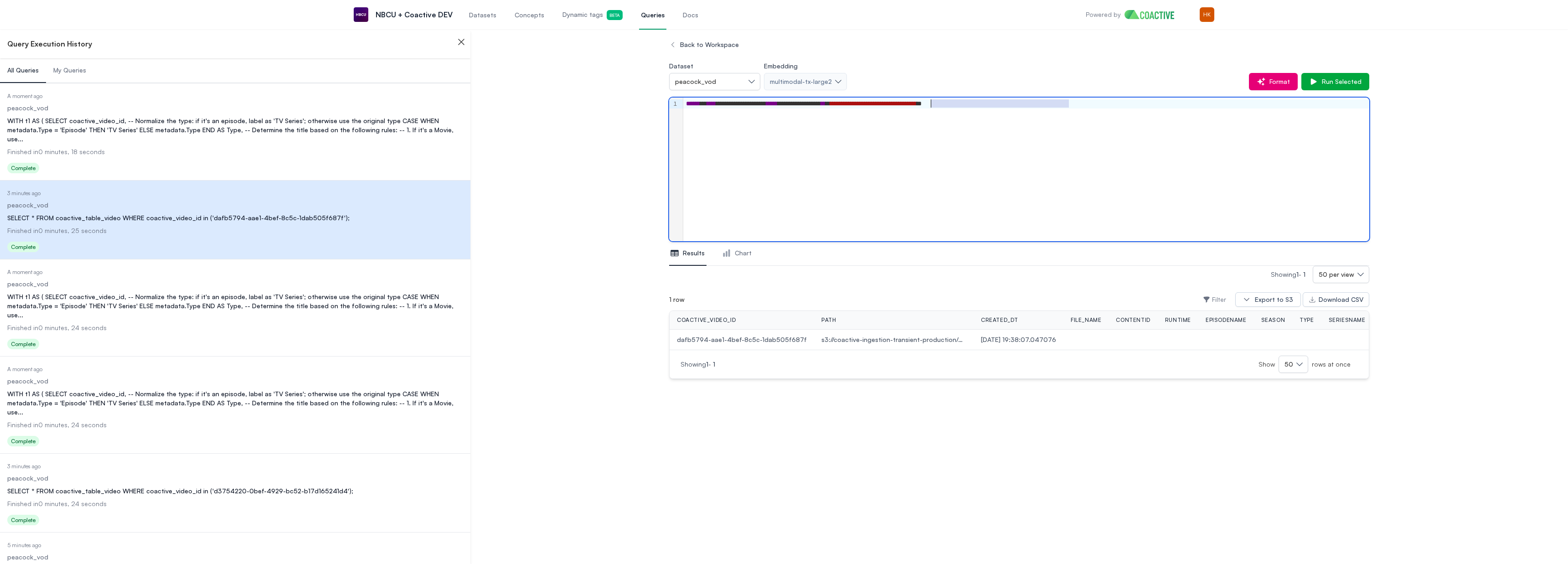 drag, startPoint x: 1068, startPoint y: 103, endPoint x: 1070, endPoint y: 120, distance: 17.117243 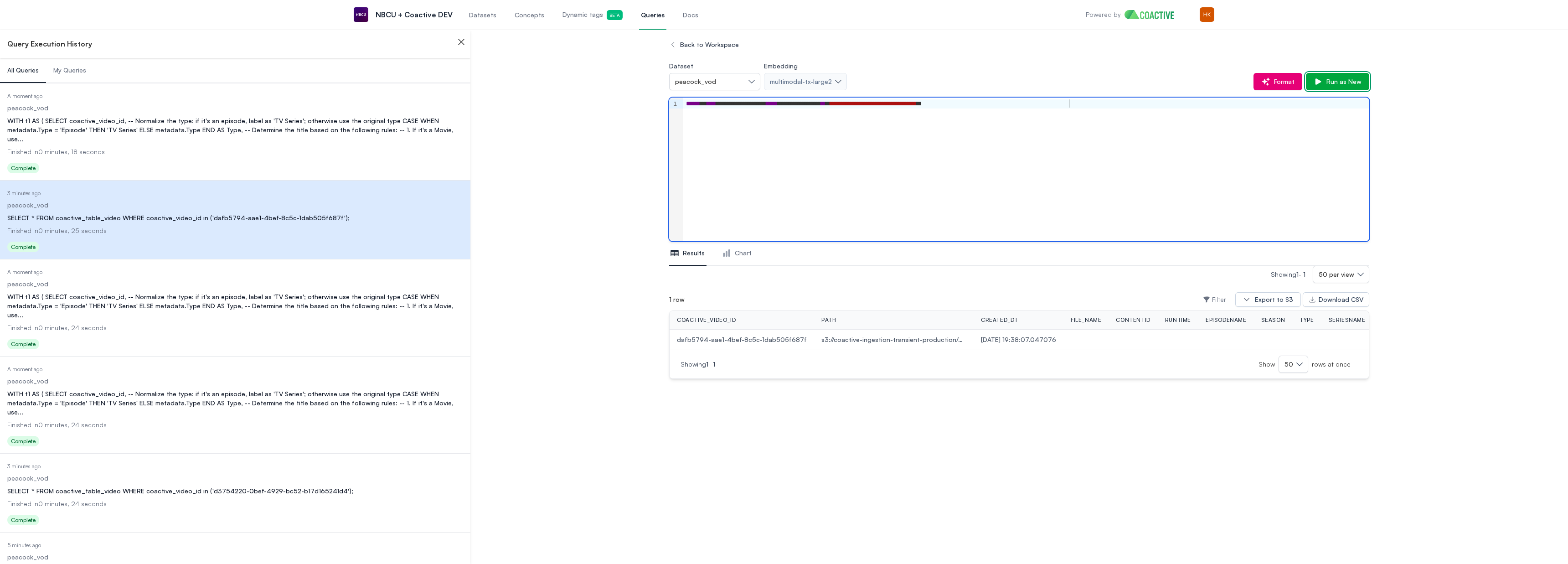 click on "Run as New" at bounding box center [1342, 82] 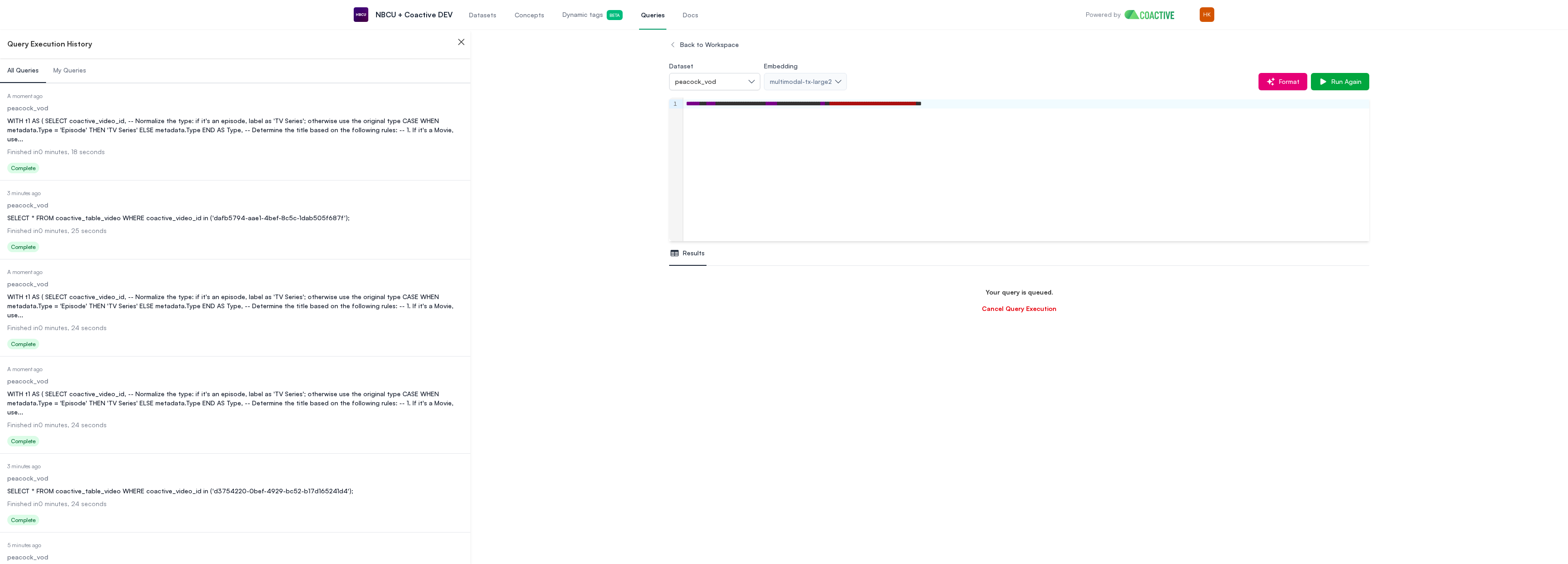 scroll, scrollTop: 323, scrollLeft: 0, axis: vertical 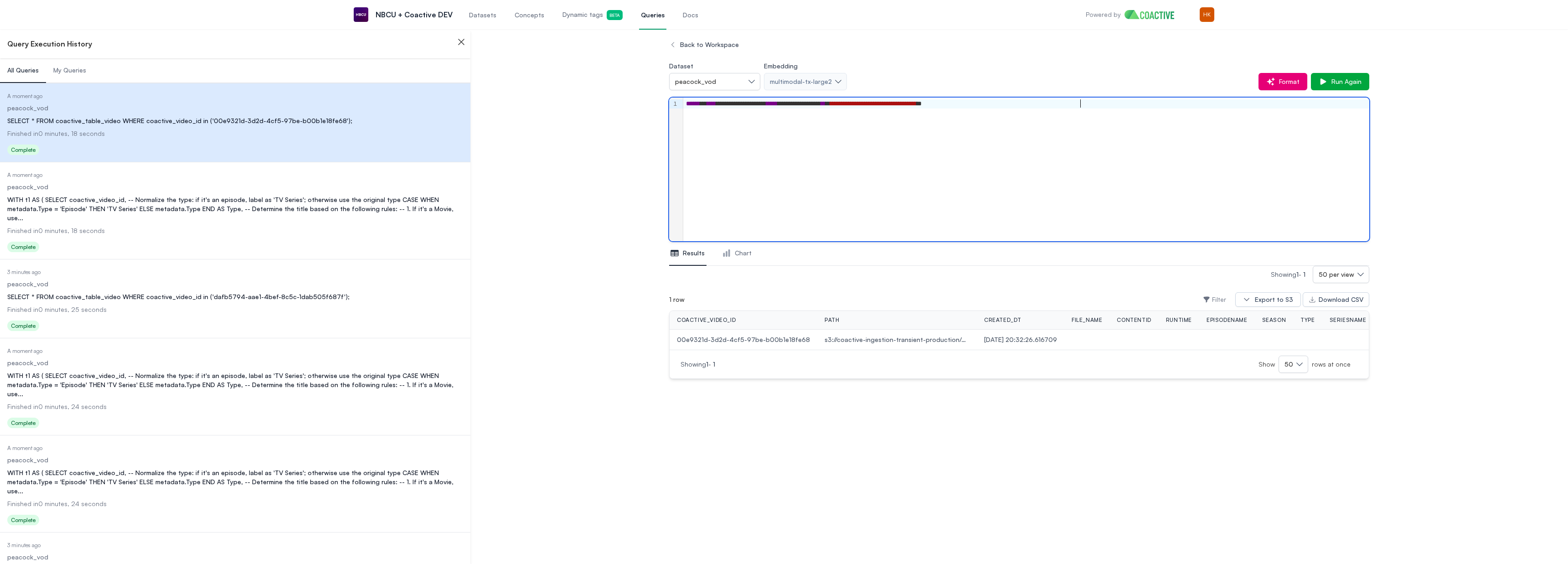 drag, startPoint x: 856, startPoint y: 133, endPoint x: 860, endPoint y: 143, distance: 10.77033 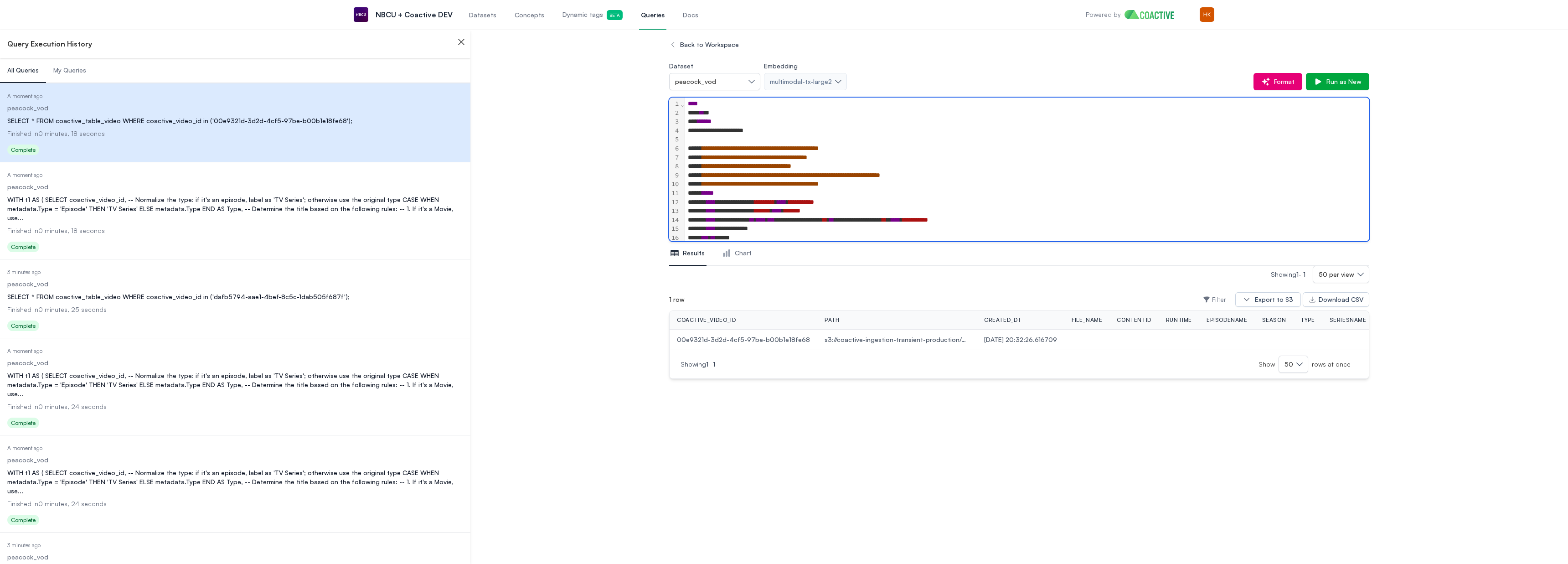 scroll, scrollTop: 521, scrollLeft: 0, axis: vertical 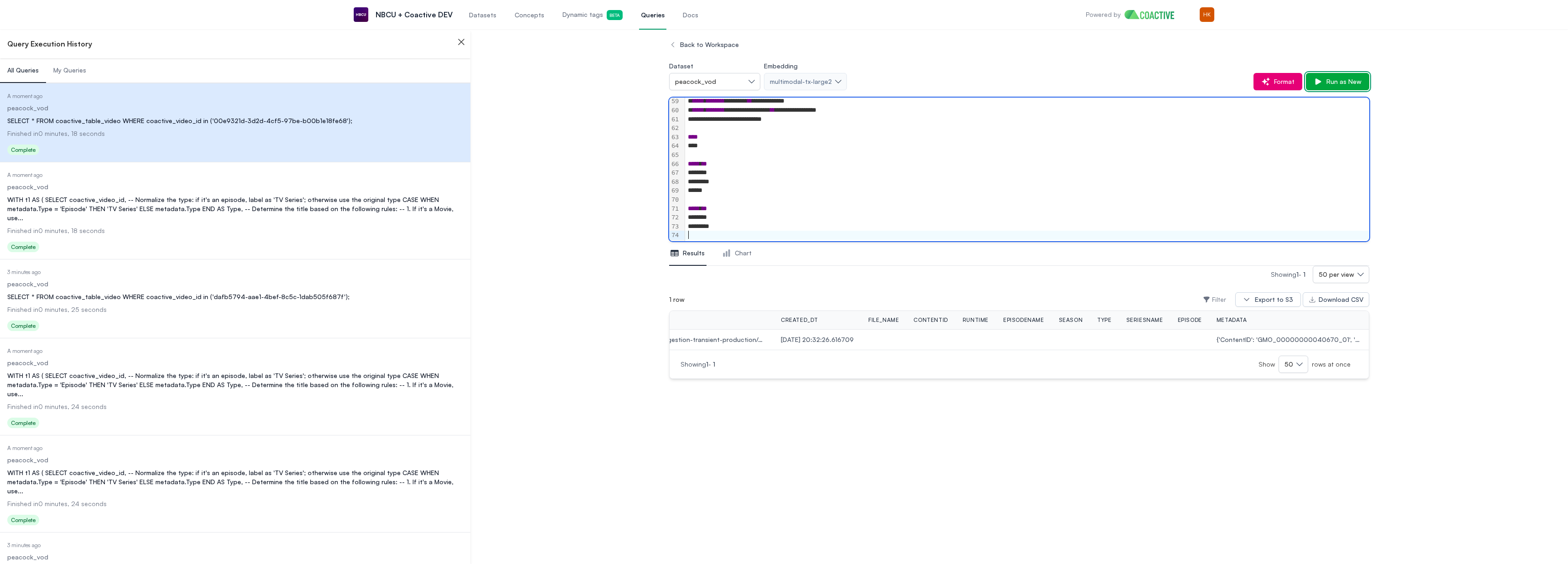 click on "Run as New" at bounding box center (1342, 82) 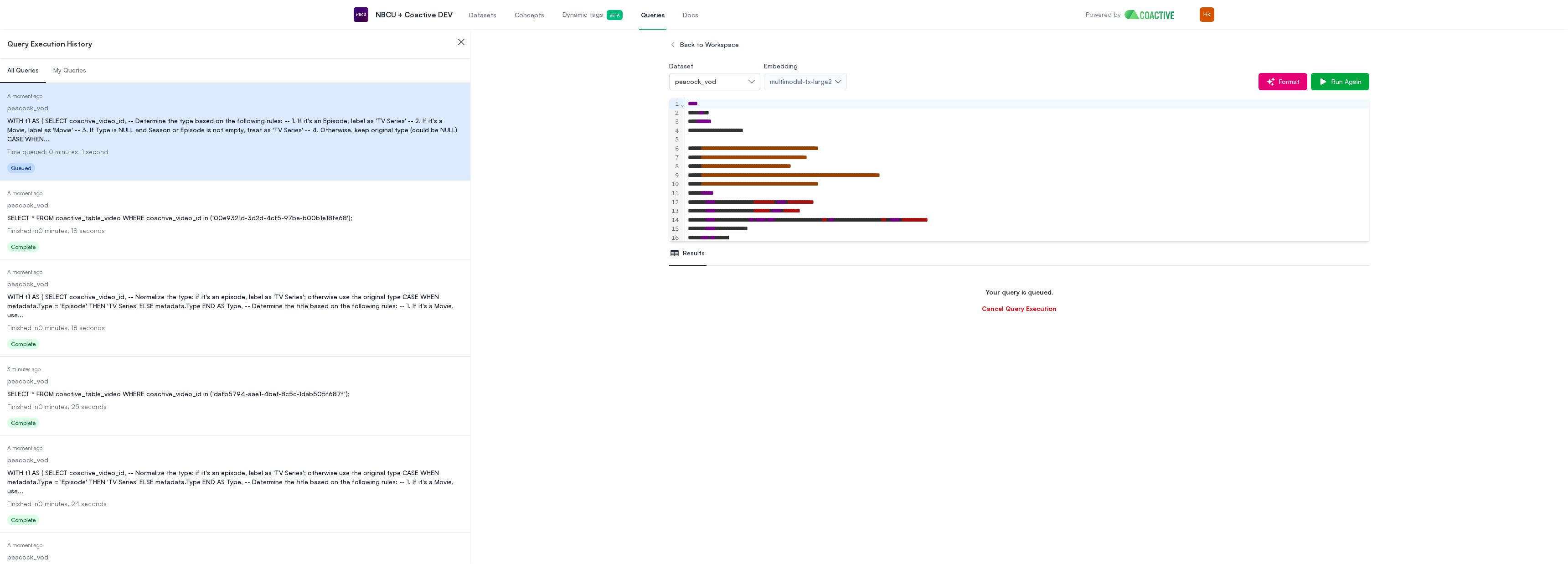 scroll, scrollTop: 377, scrollLeft: 0, axis: vertical 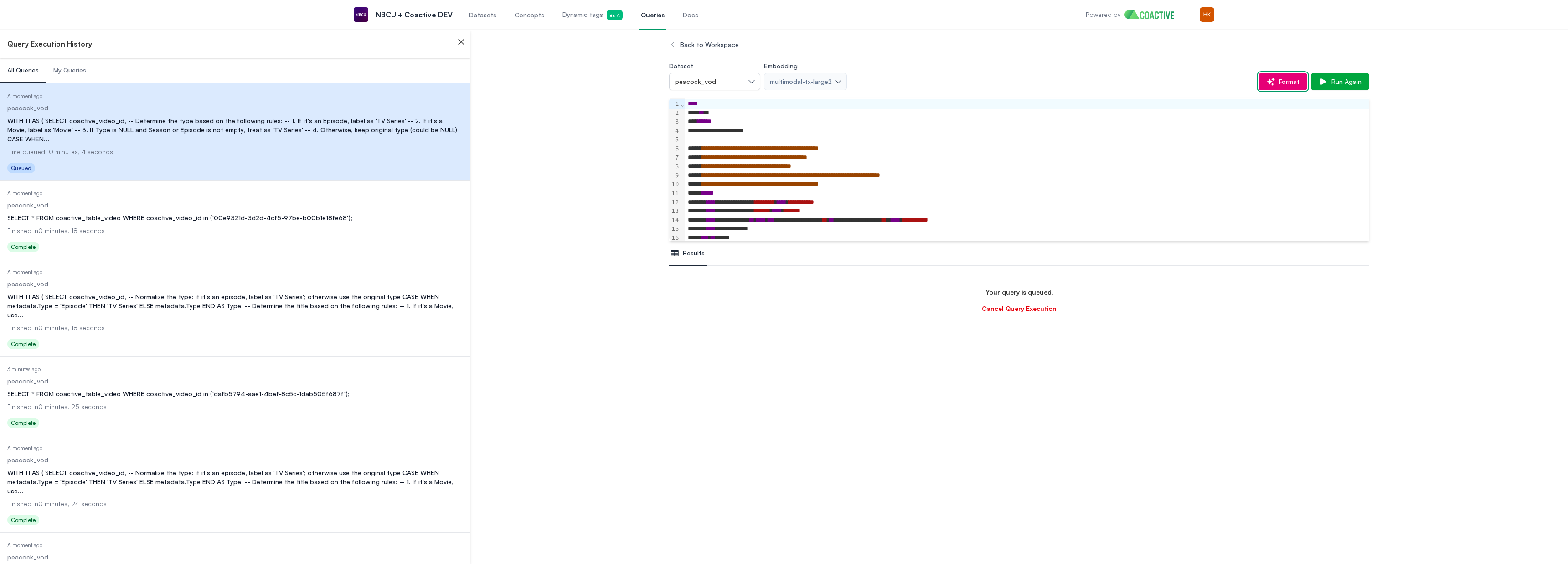 click on "Format" at bounding box center [1287, 82] 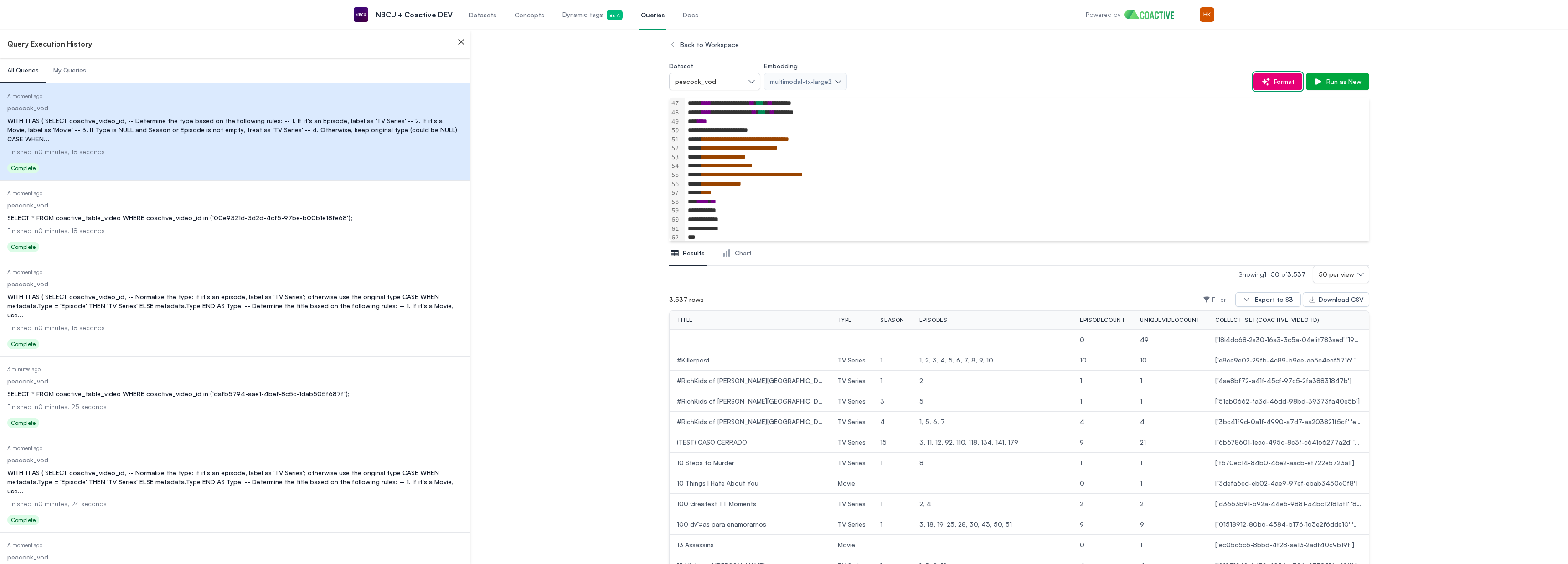 scroll, scrollTop: 423, scrollLeft: 0, axis: vertical 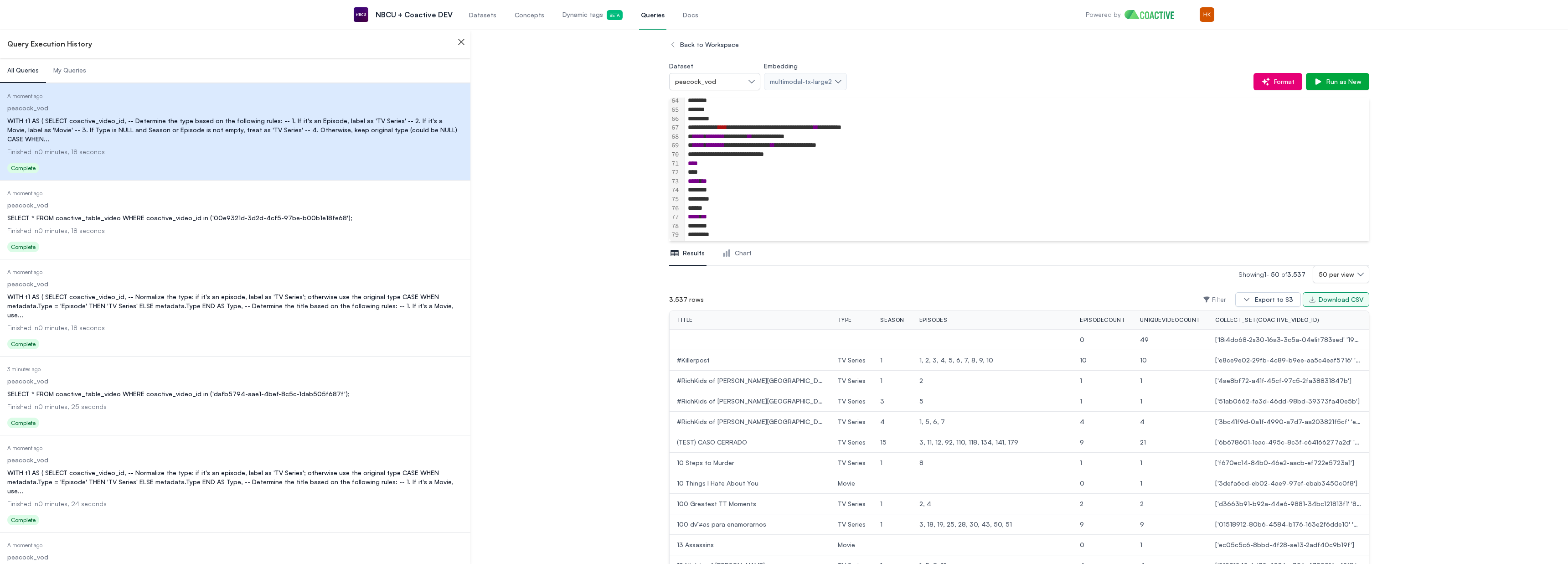 click on "Download CSV" at bounding box center (1341, 300) 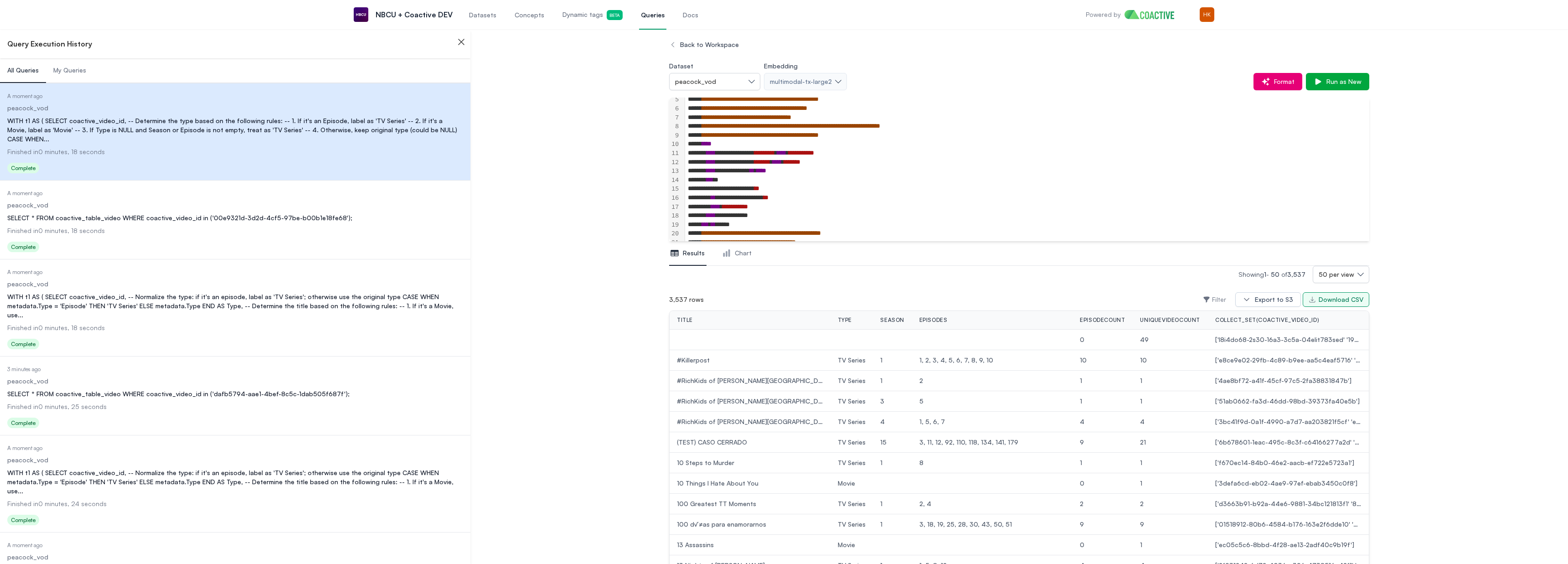 scroll, scrollTop: 50, scrollLeft: 0, axis: vertical 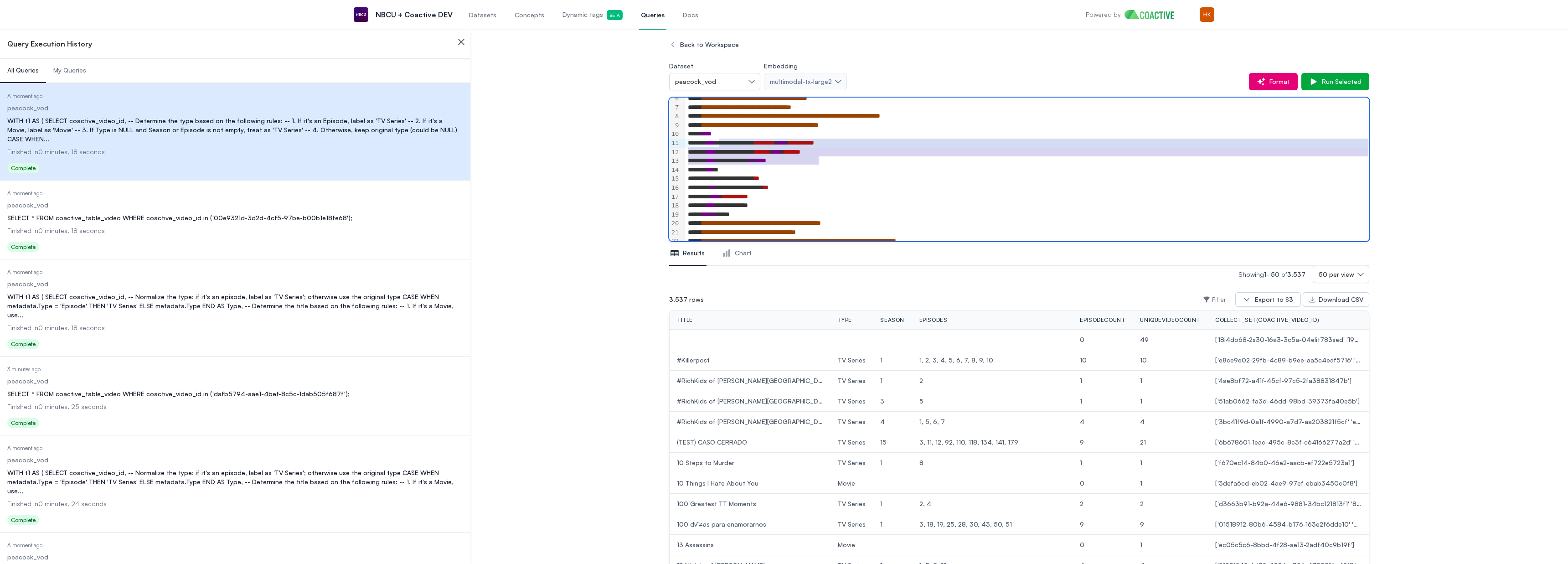 drag, startPoint x: 824, startPoint y: 160, endPoint x: 720, endPoint y: 142, distance: 105.5462 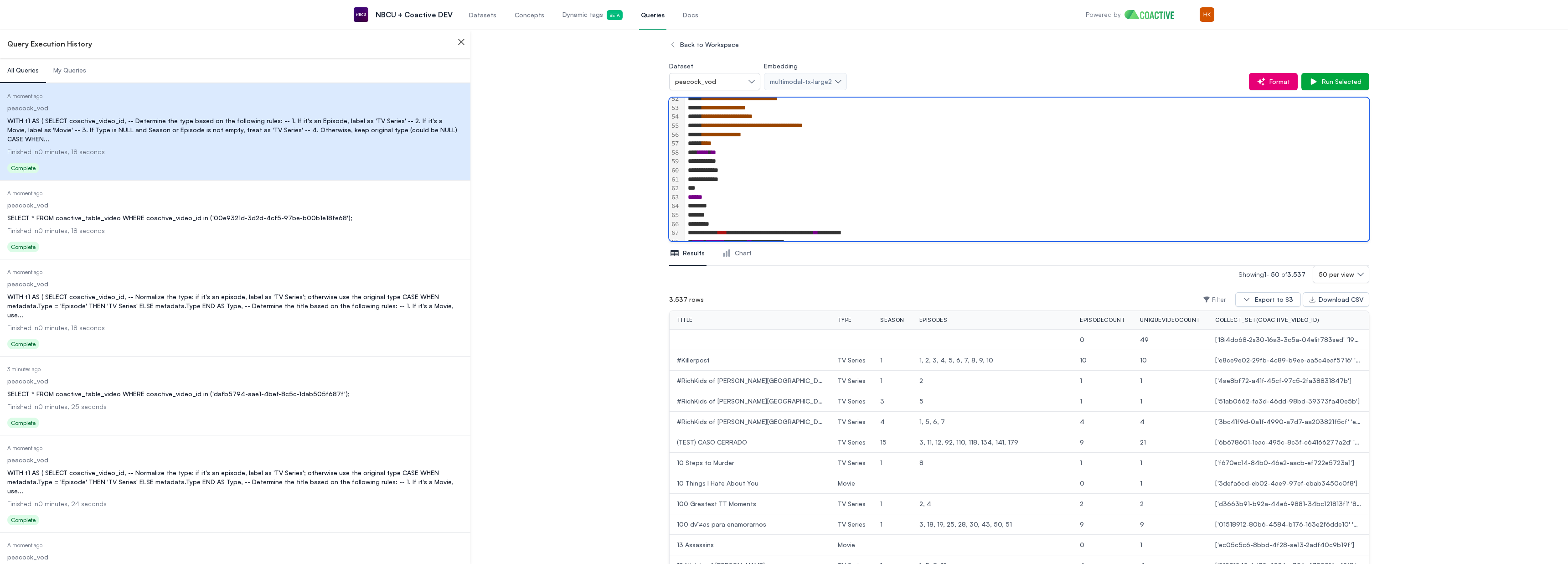 scroll, scrollTop: 421, scrollLeft: 0, axis: vertical 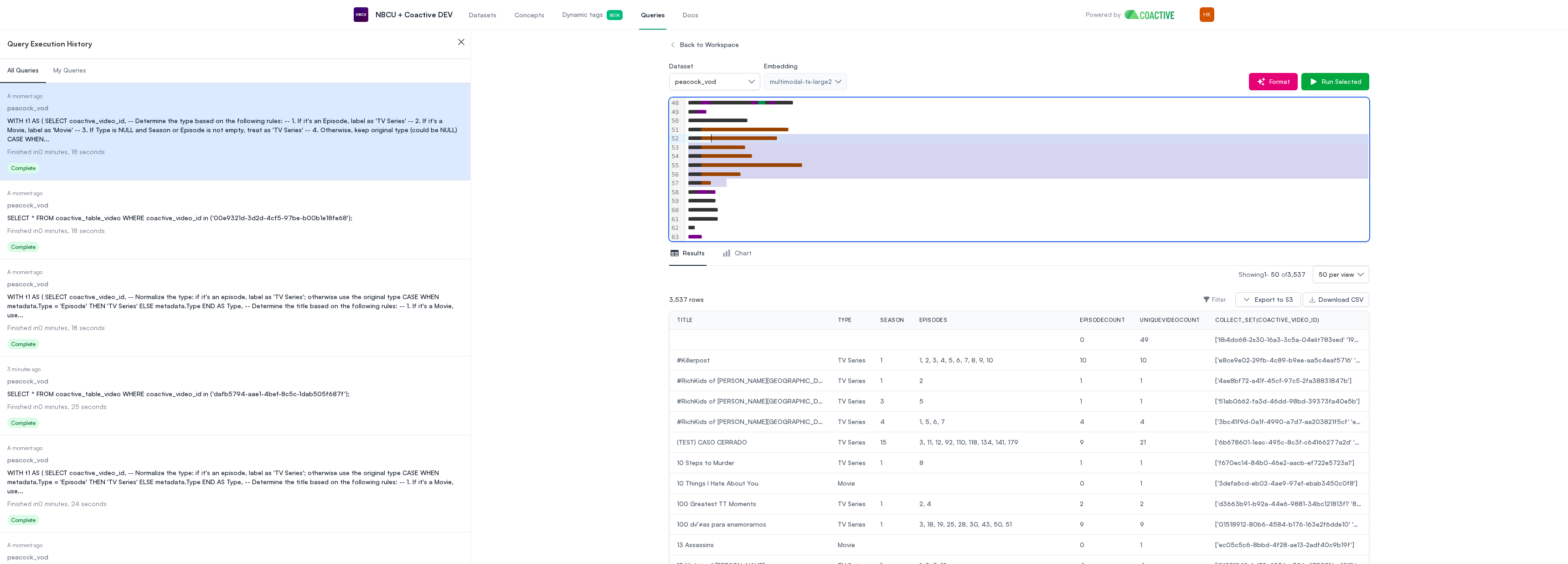drag, startPoint x: 734, startPoint y: 186, endPoint x: 712, endPoint y: 135, distance: 55.54278 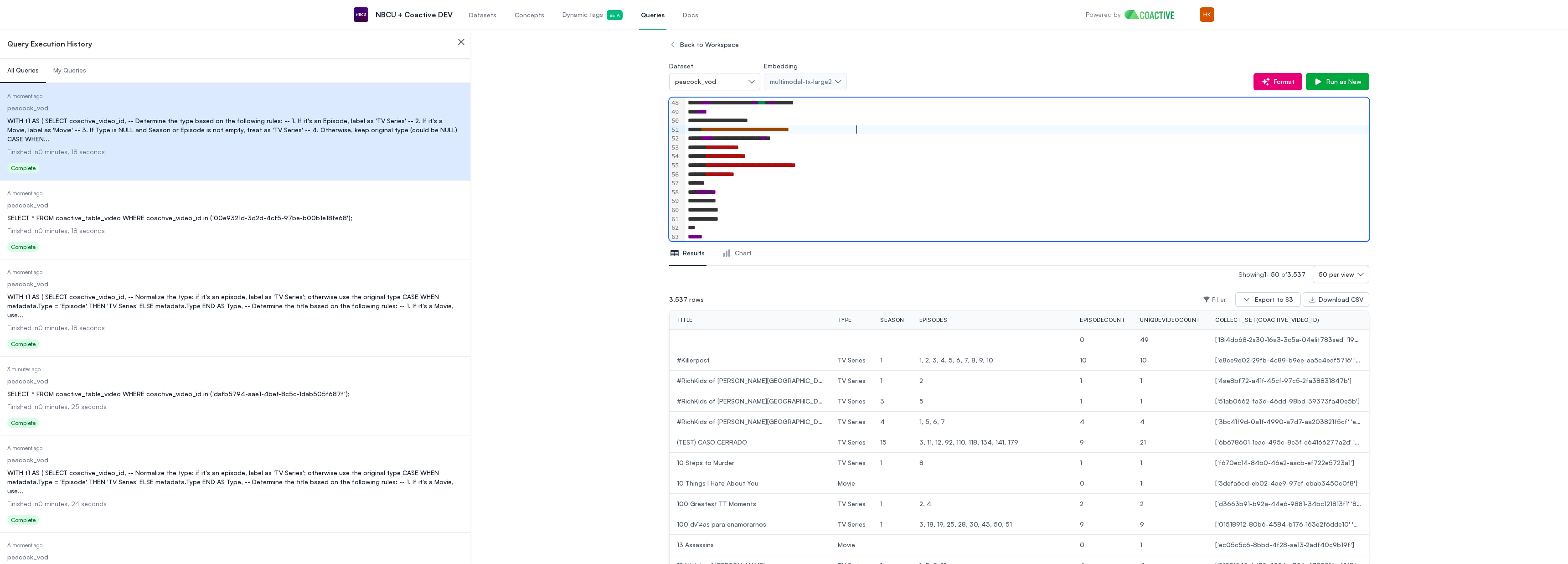 click on "**********" at bounding box center [1027, 130] 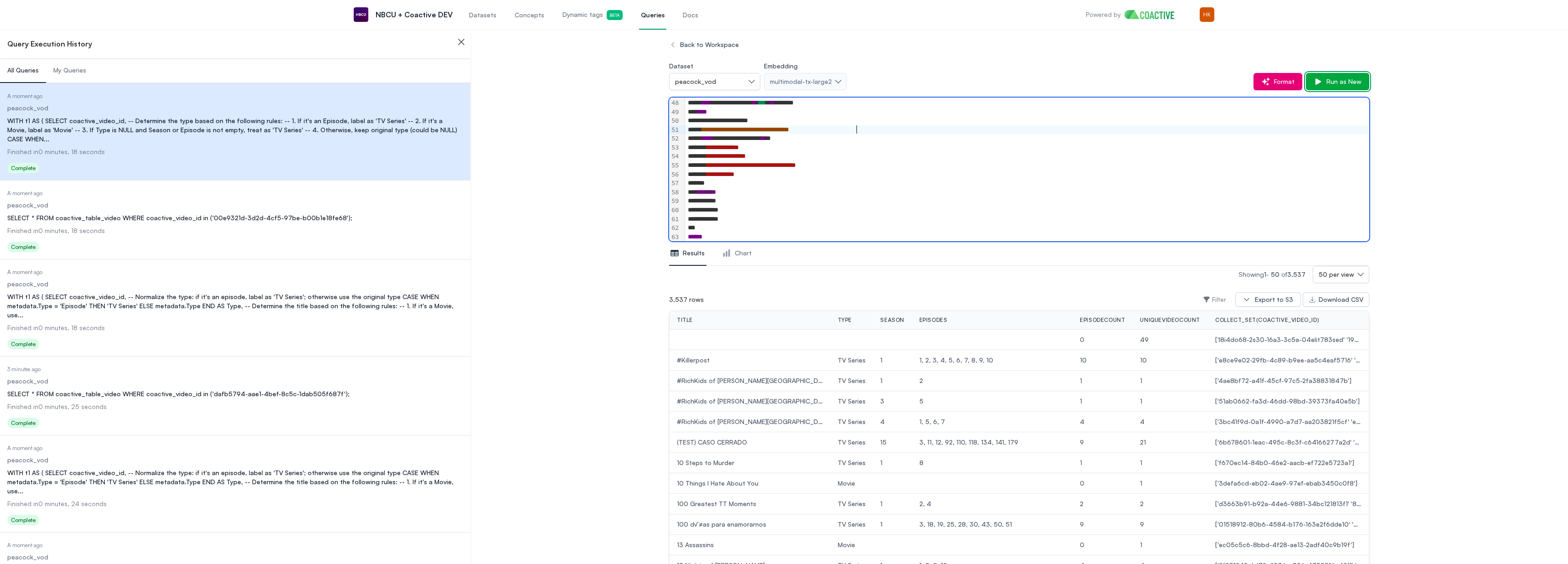click on "Run as New" at bounding box center [1342, 82] 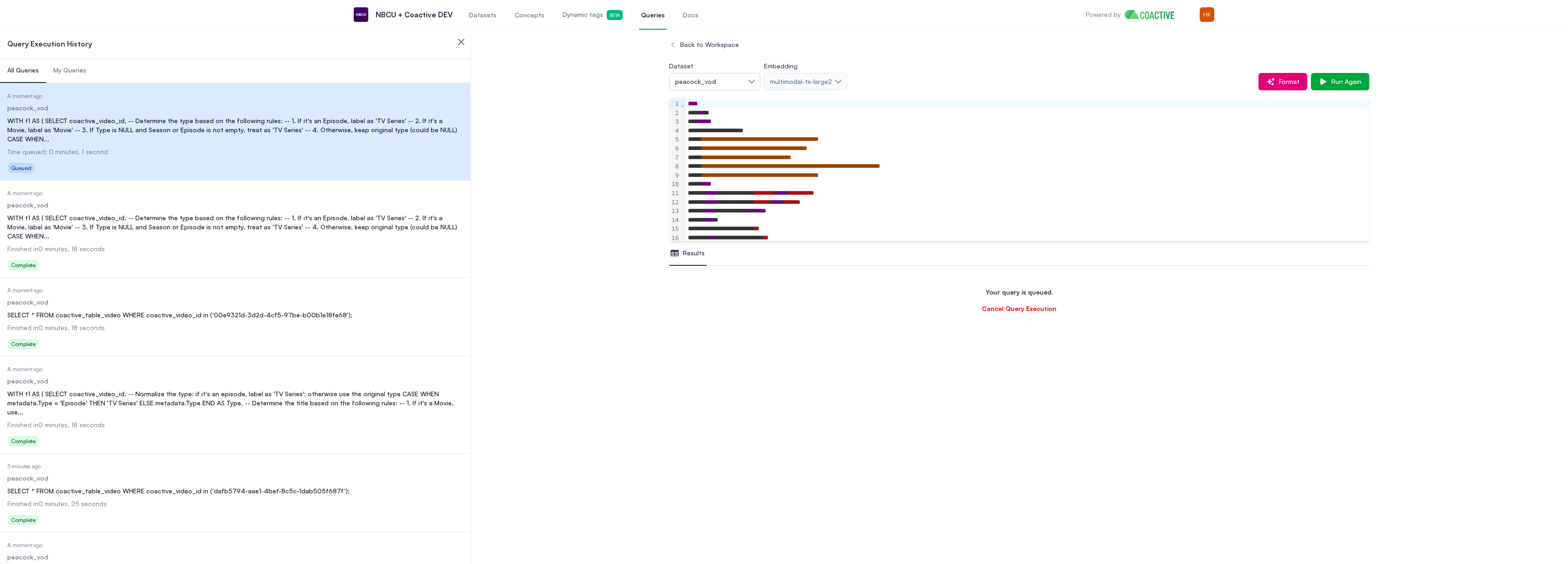 scroll, scrollTop: 430, scrollLeft: 0, axis: vertical 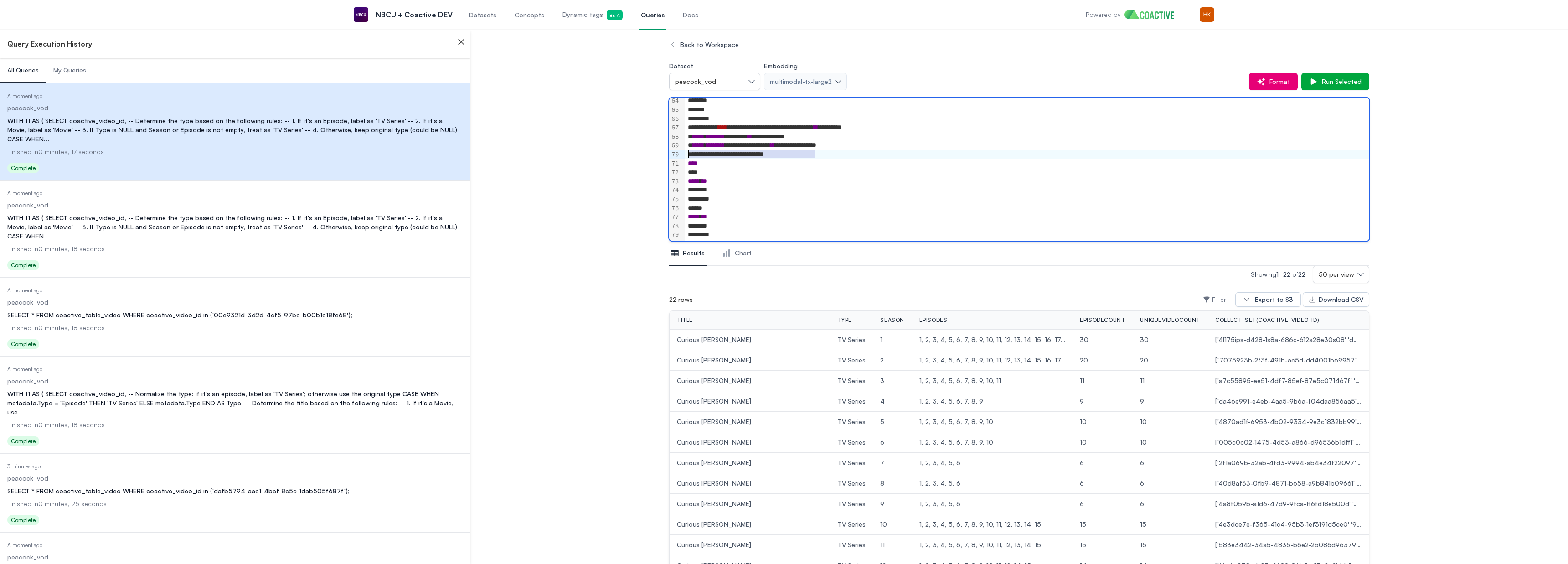 drag, startPoint x: 821, startPoint y: 156, endPoint x: 626, endPoint y: 150, distance: 195.0923 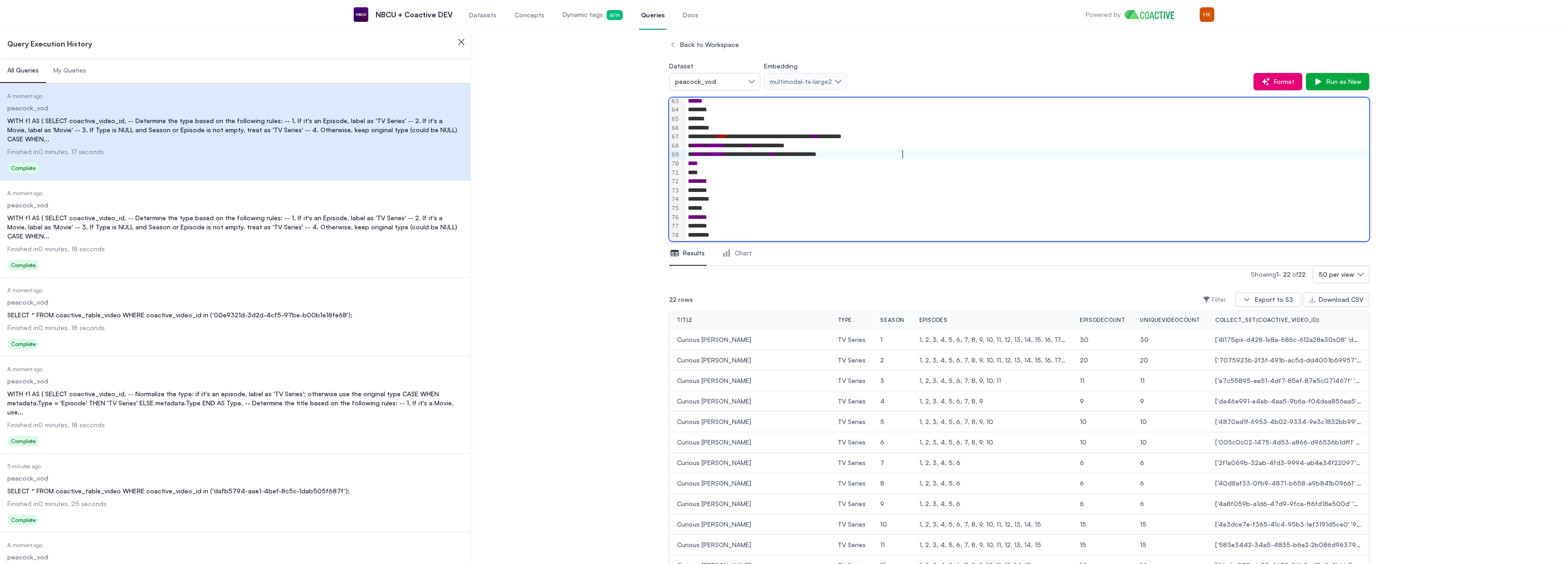 scroll, scrollTop: 557, scrollLeft: 0, axis: vertical 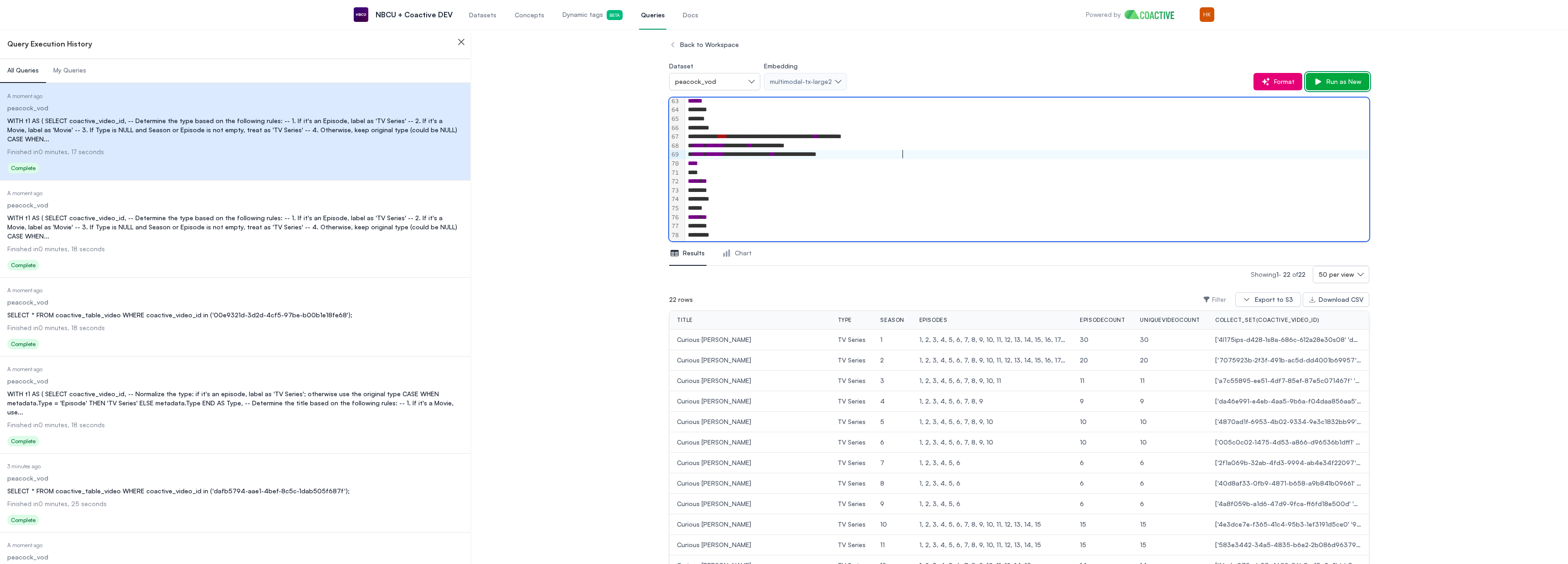 click on "Run as New" at bounding box center (1342, 82) 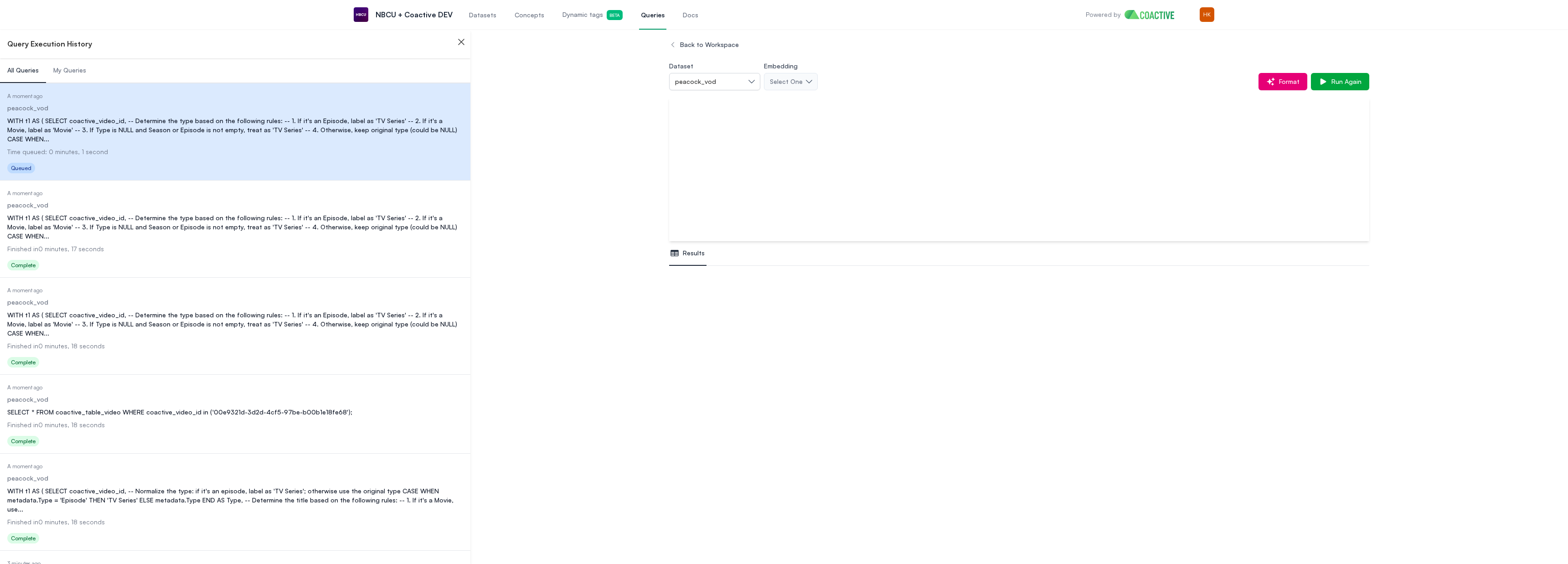 scroll, scrollTop: 484, scrollLeft: 0, axis: vertical 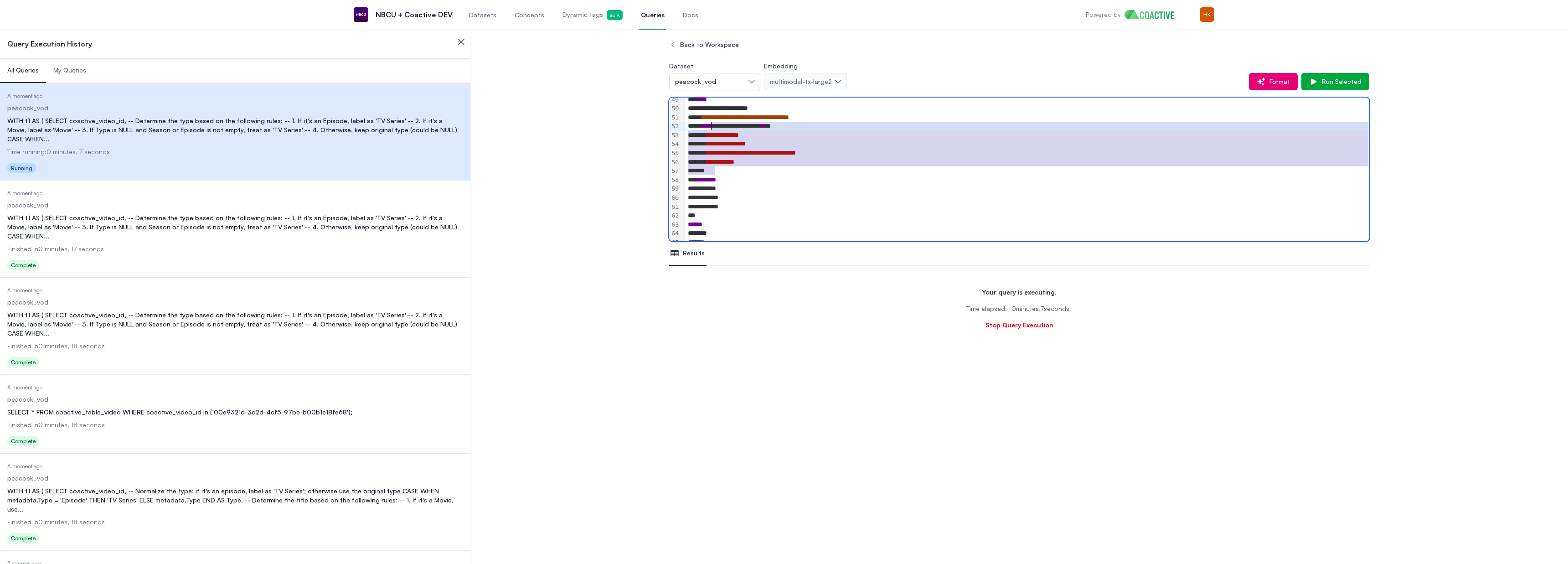 drag, startPoint x: 722, startPoint y: 170, endPoint x: 712, endPoint y: 127, distance: 44.14748 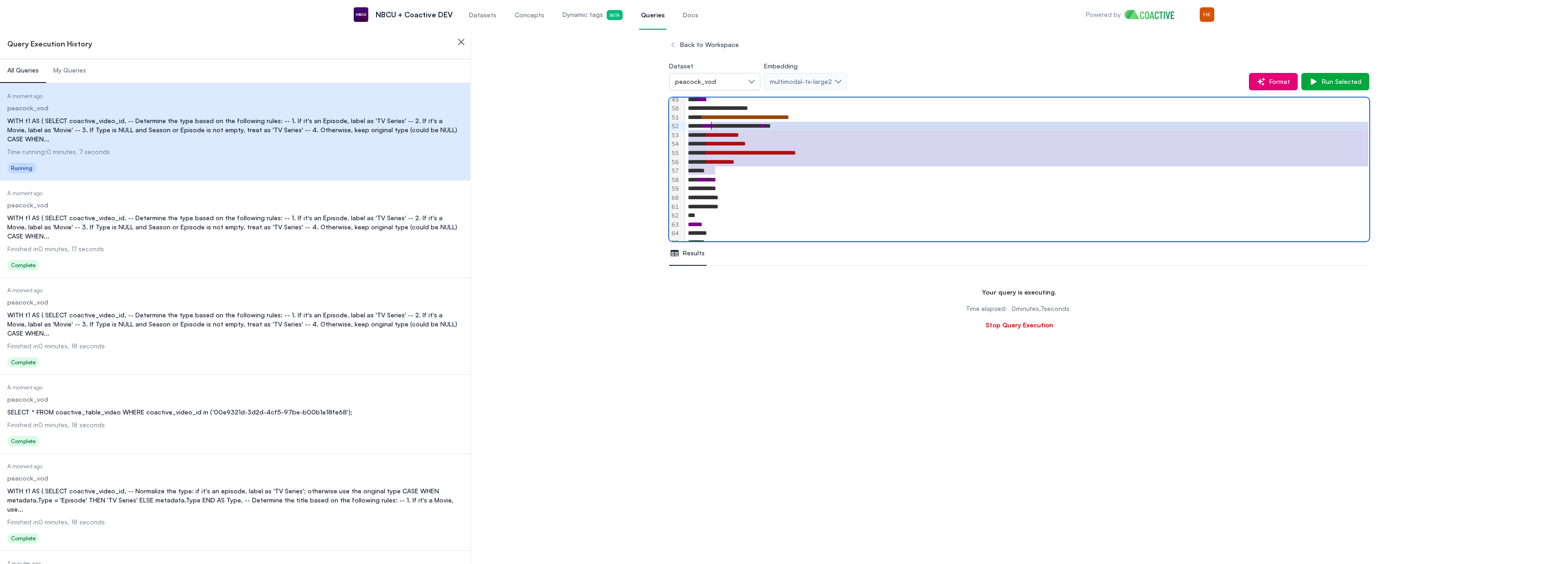 click on "**********" at bounding box center [1027, 15] 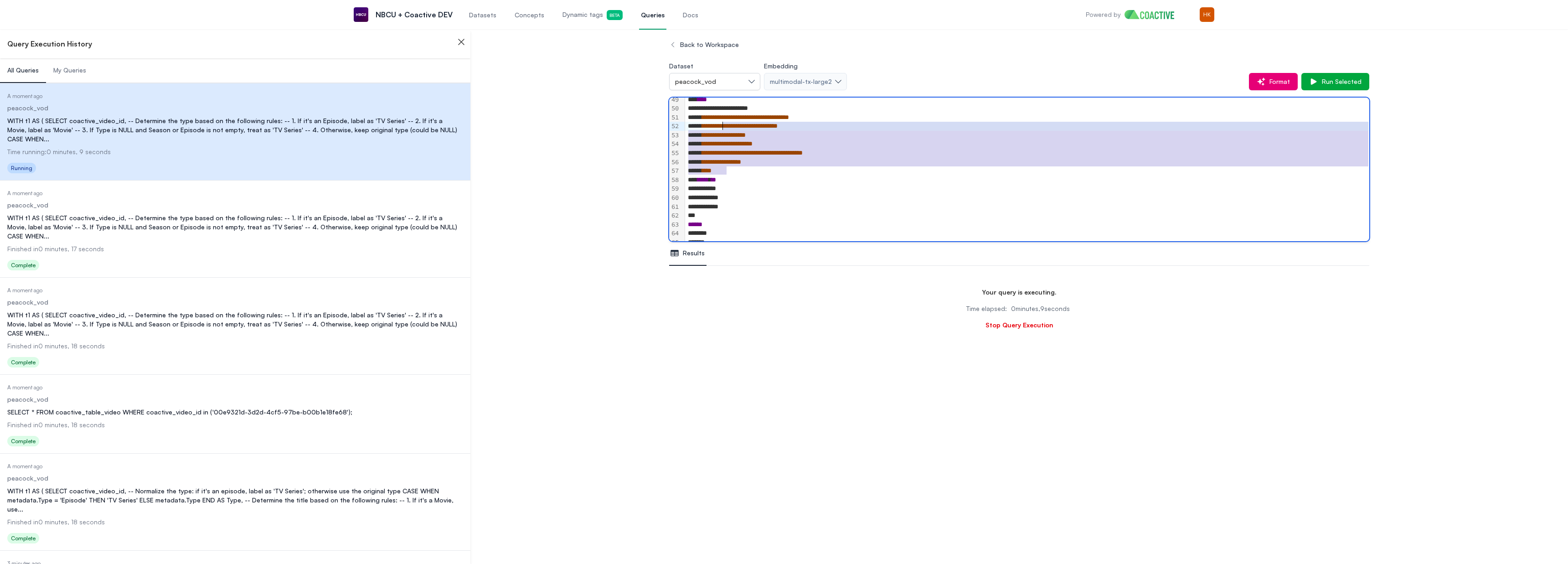drag, startPoint x: 1214, startPoint y: 154, endPoint x: 1248, endPoint y: 131, distance: 41.048752 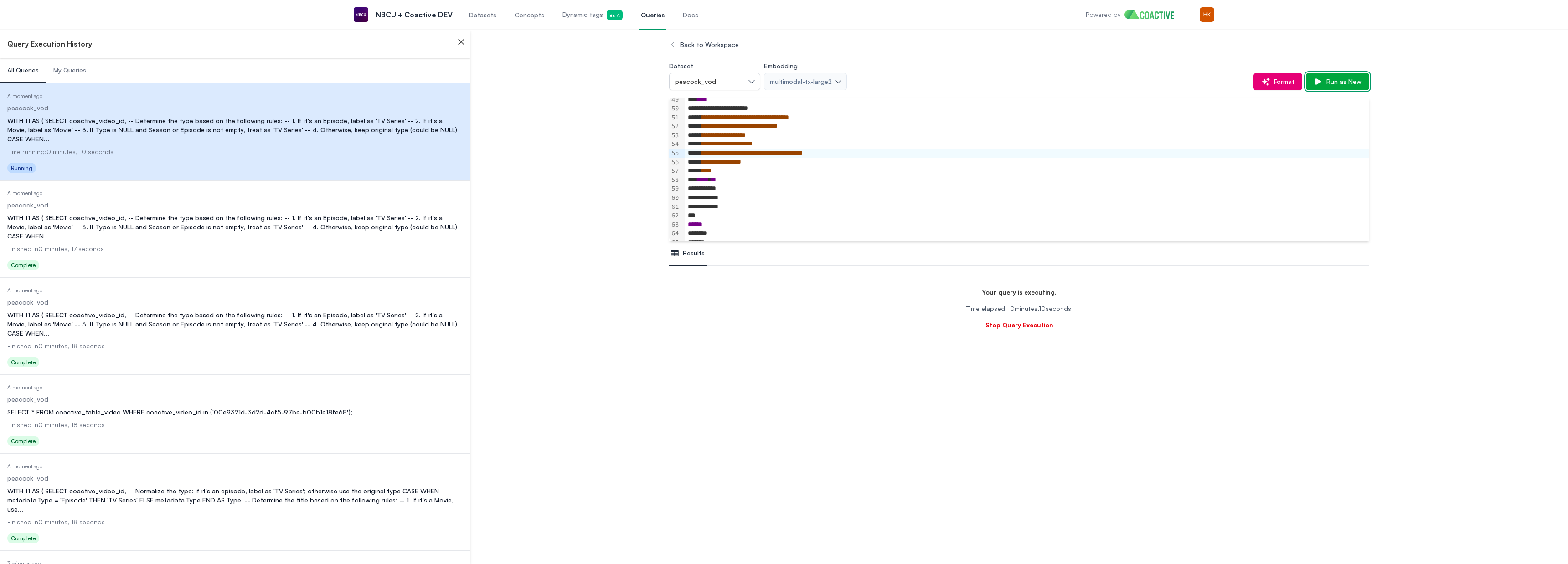 click on "Run as New" at bounding box center (1342, 82) 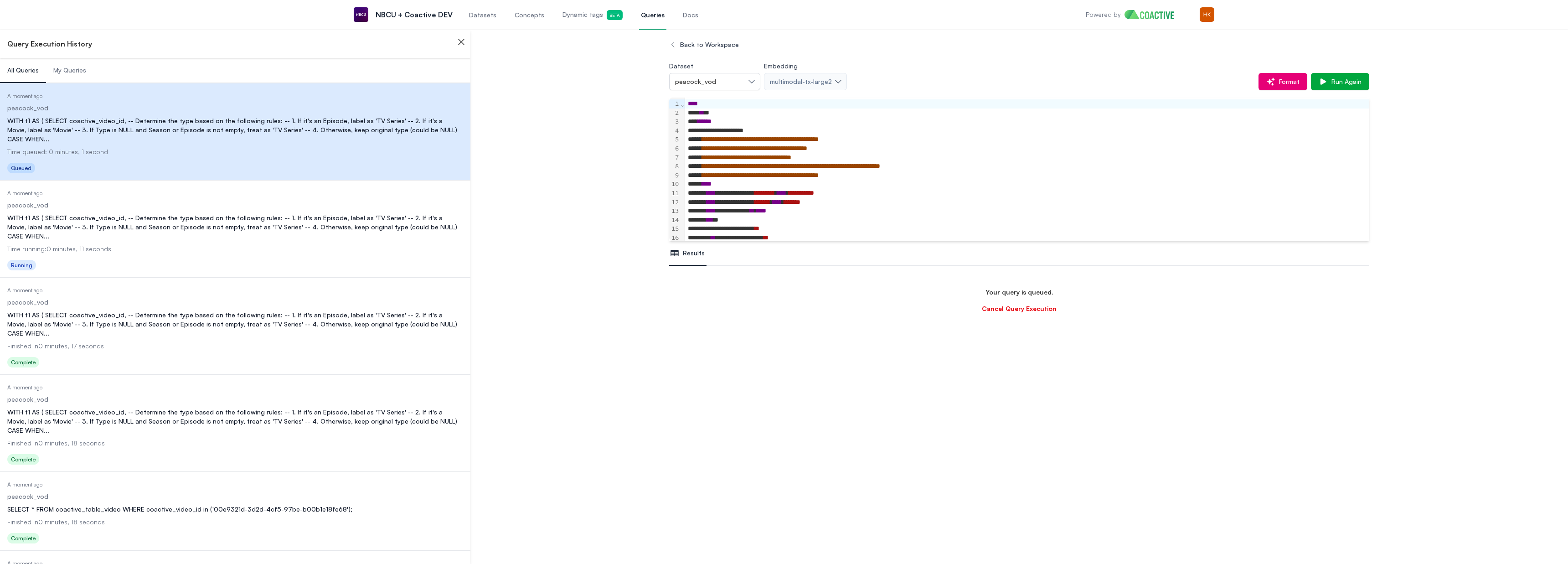 scroll, scrollTop: 538, scrollLeft: 0, axis: vertical 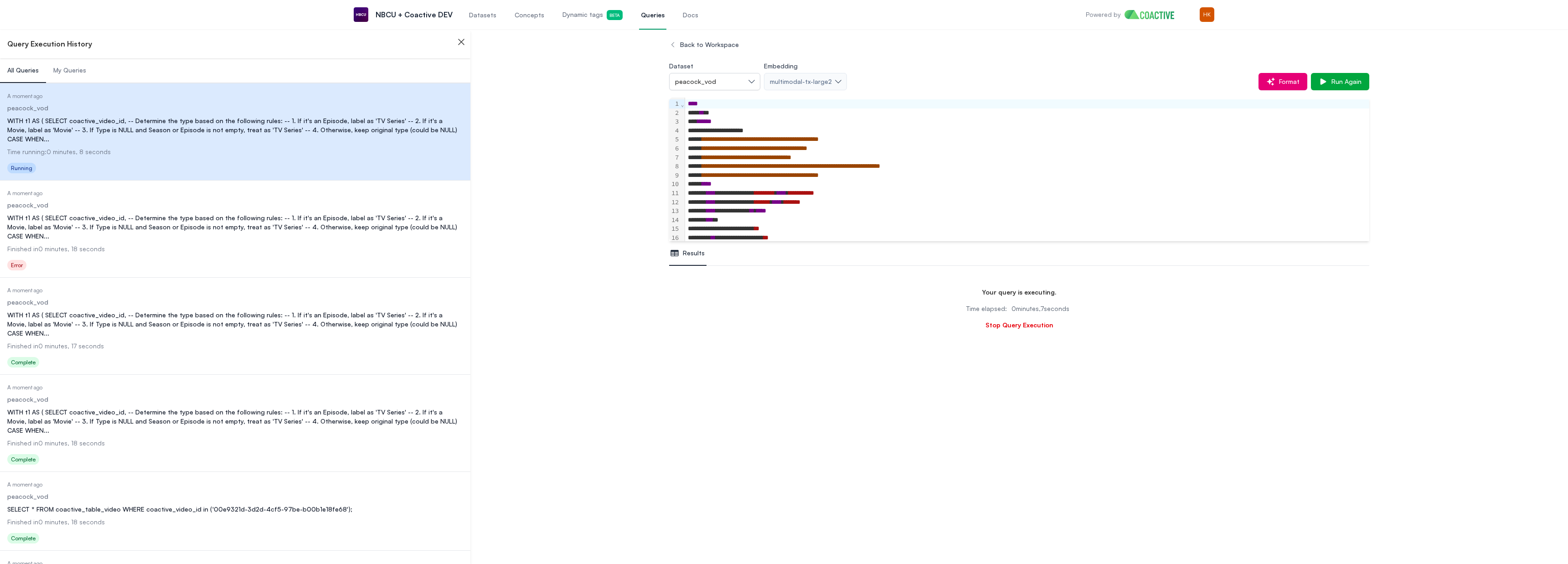 click on "WITH
t1 AS (
SELECT
coactive_video_id,
-- Determine the type based on the following rules:
-- 1. If it's an Episode, label as 'TV Series'
-- 2. If it's a Movie, label as 'Movie'
-- 3. If Type is NULL and Season or Episode is not empty, treat as 'TV Series'
-- 4. Otherwise, keep original type (could be NULL)
CASE
WHEN ..." at bounding box center [235, 227] 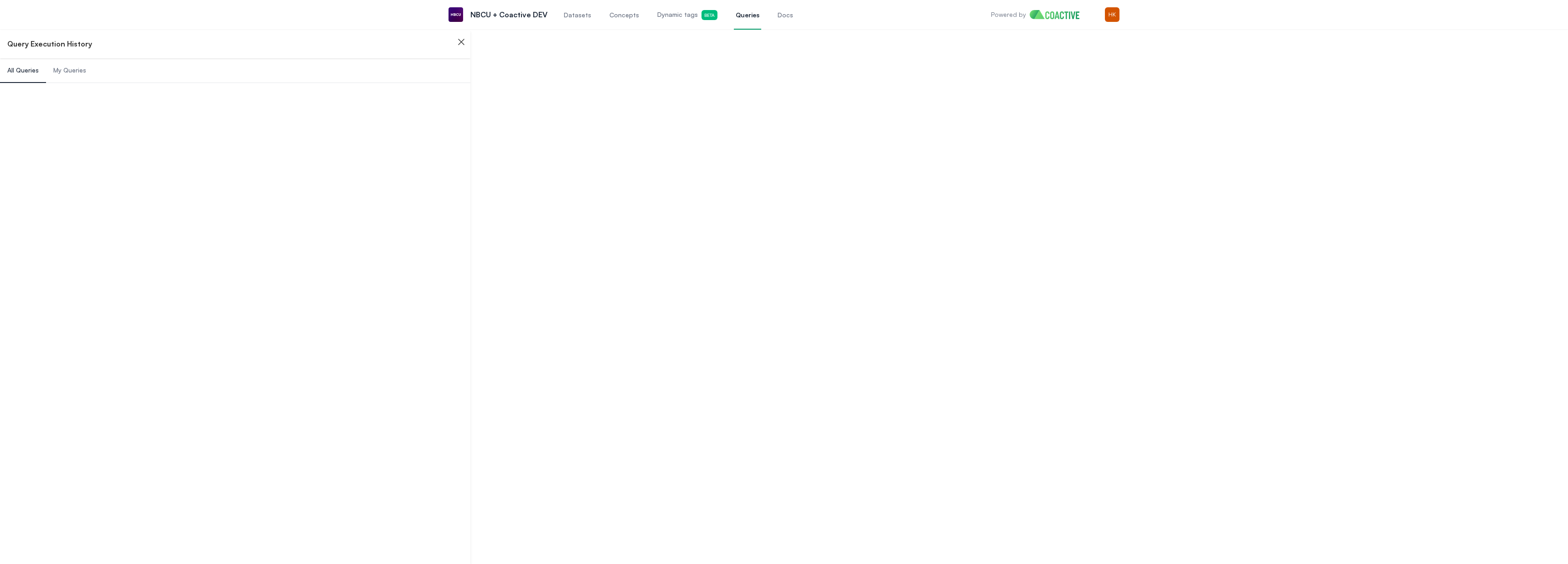 scroll, scrollTop: 0, scrollLeft: 0, axis: both 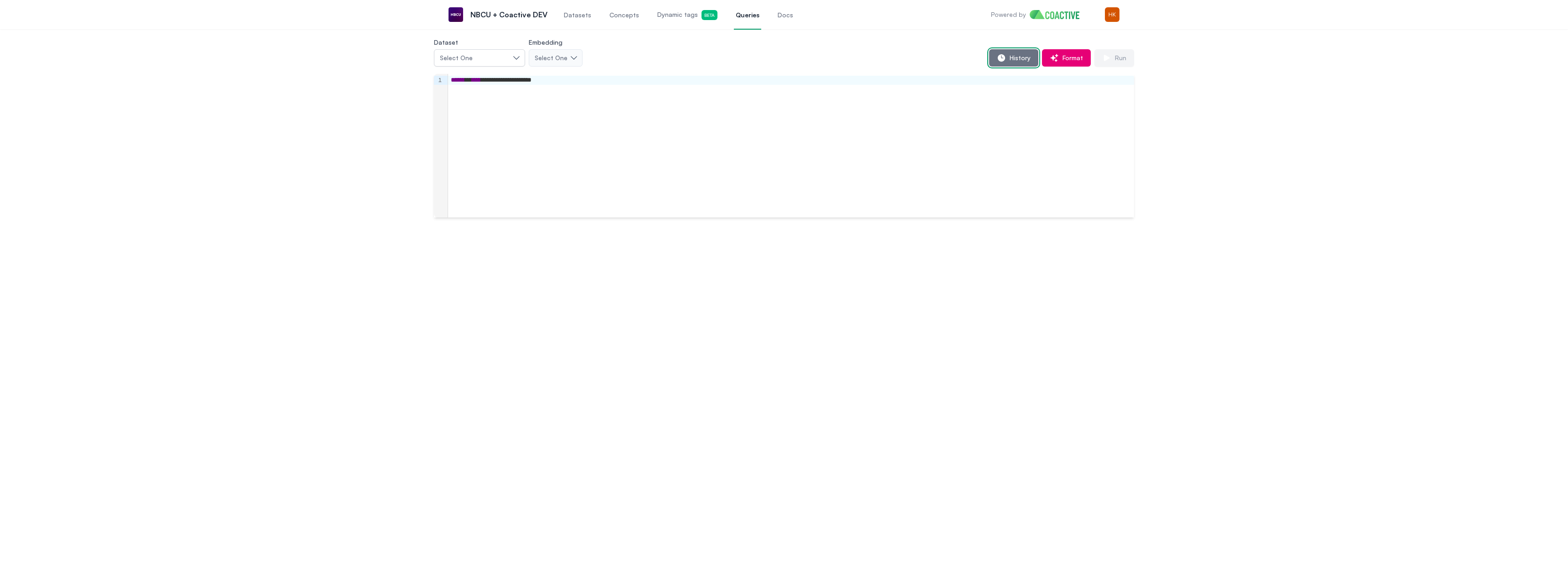 click on "History" at bounding box center (1018, 58) 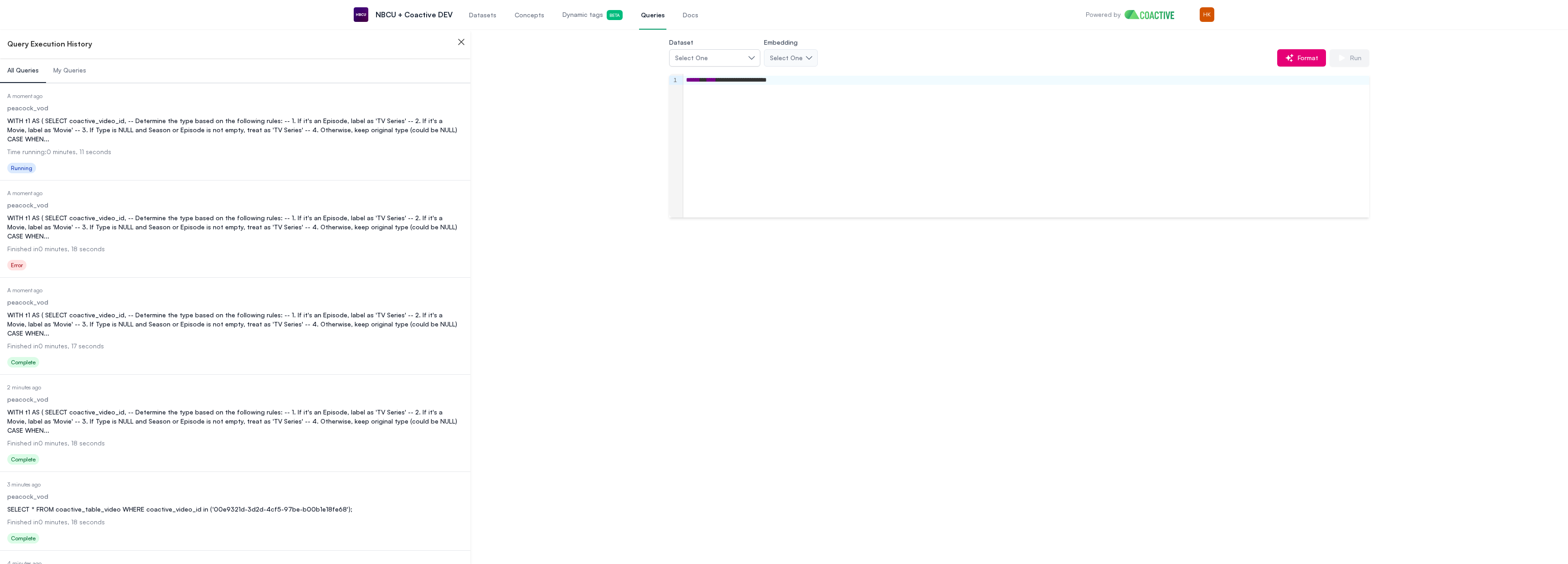 click on "peacock_vod" at bounding box center [235, 205] 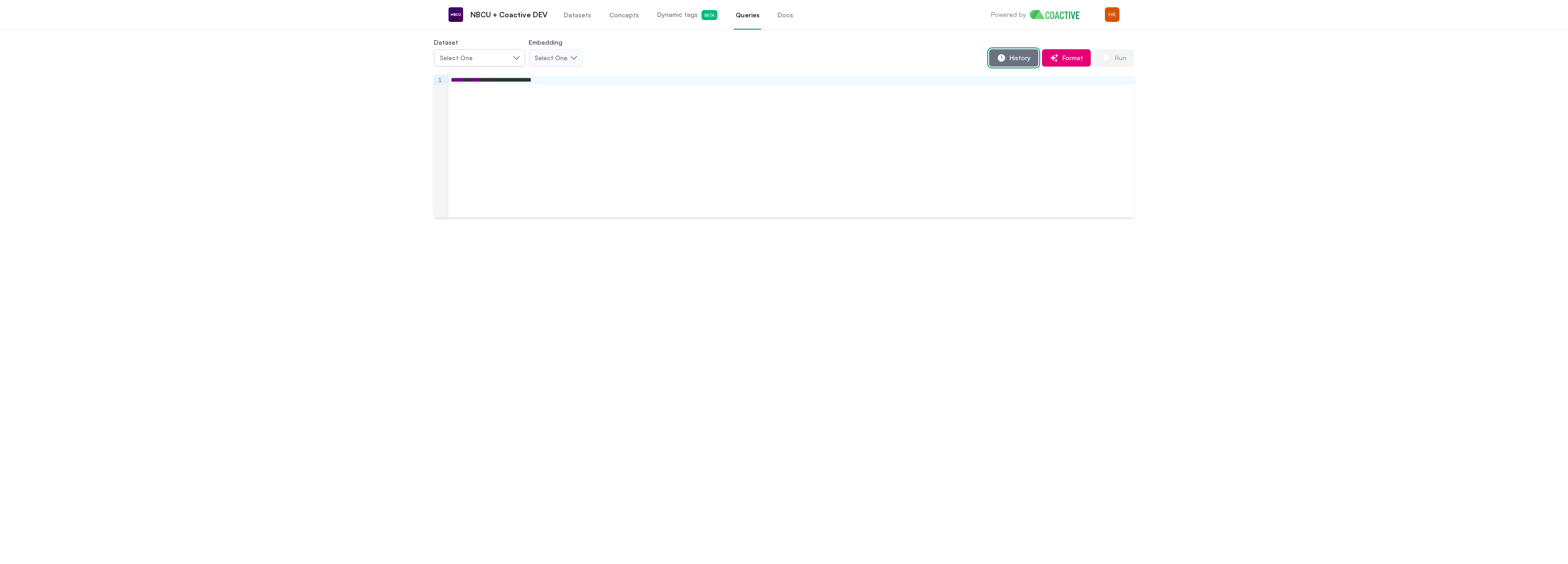 drag, startPoint x: 1001, startPoint y: 54, endPoint x: 992, endPoint y: 59, distance: 10.29563 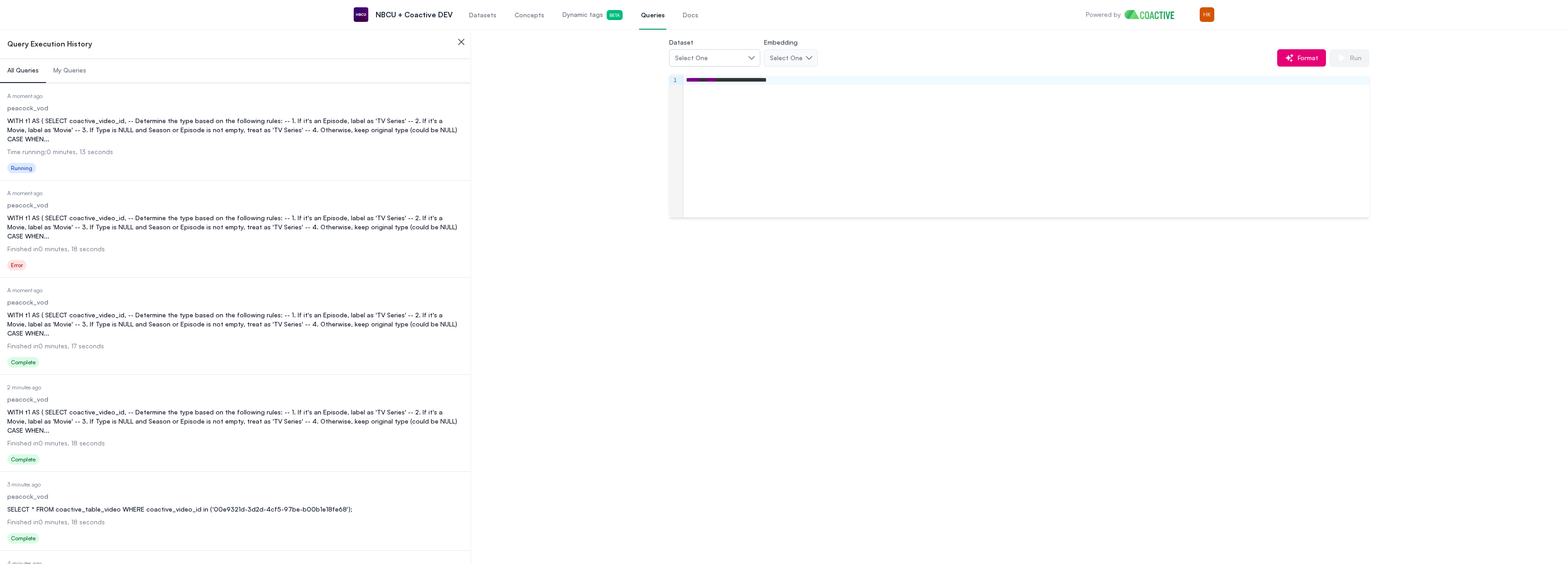 click on "WITH
t1 AS (
SELECT
coactive_video_id,
-- Determine the type based on the following rules:
-- 1. If it's an Episode, label as 'TV Series'
-- 2. If it's a Movie, label as 'Movie'
-- 3. If Type is NULL and Season or Episode is not empty, treat as 'TV Series'
-- 4. Otherwise, keep original type (could be NULL)
CASE
WHEN ..." at bounding box center (235, 227) 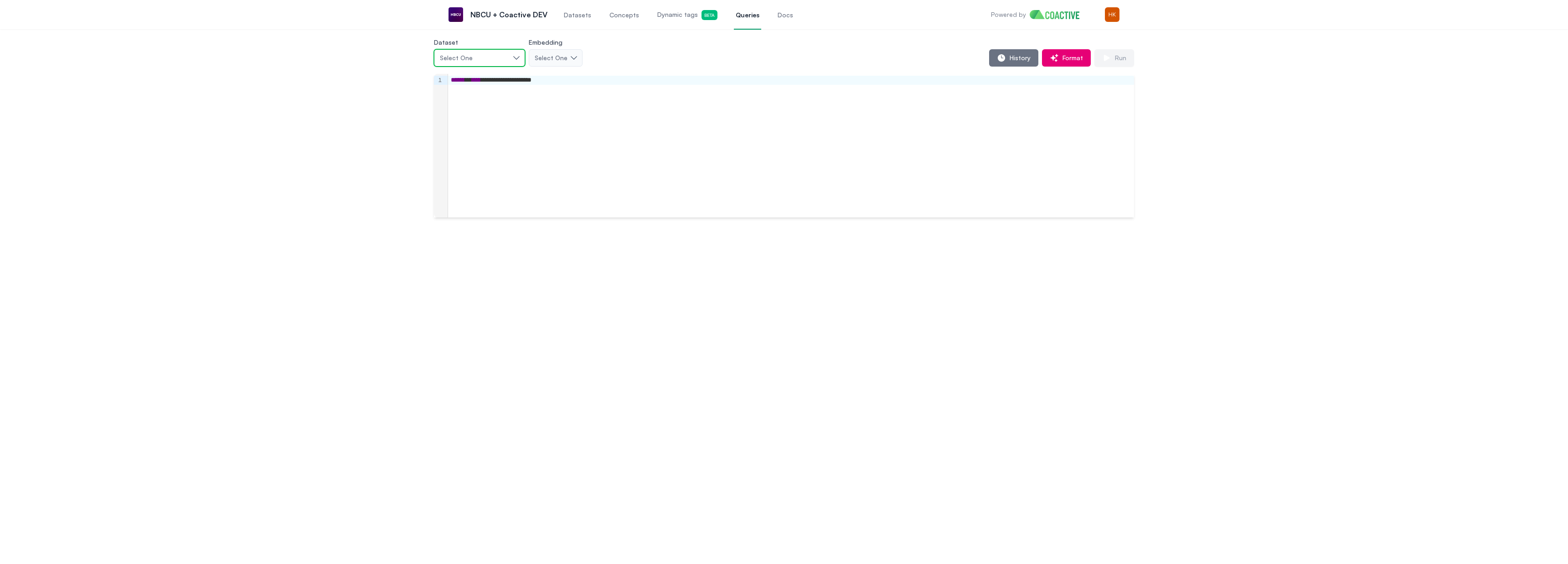 click on "Select One" at bounding box center (480, 58) 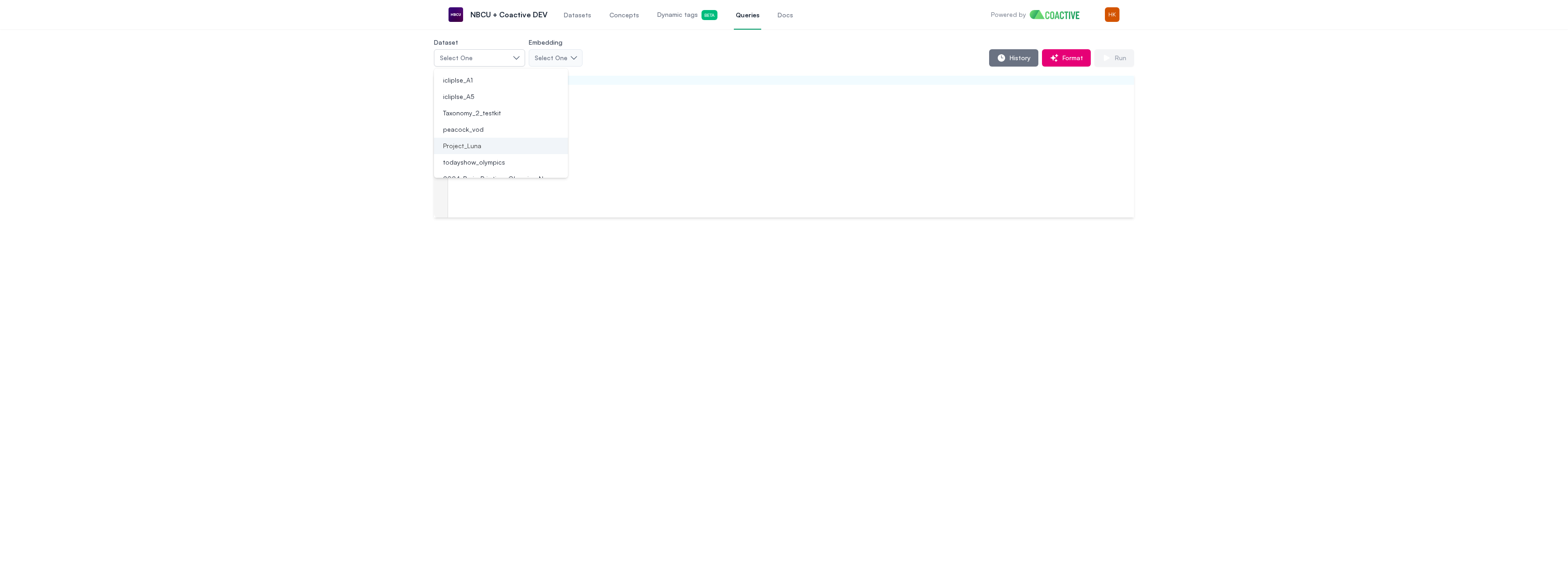 scroll, scrollTop: 112, scrollLeft: 0, axis: vertical 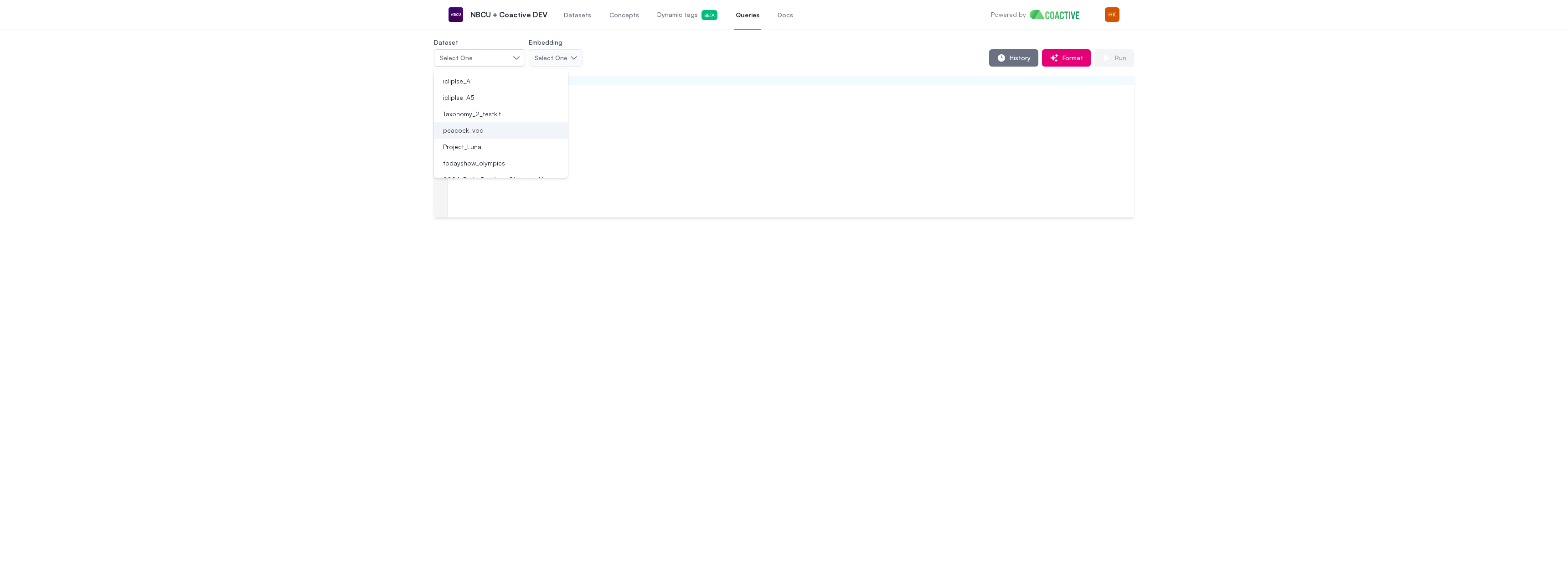 click on "peacock_vod" at bounding box center (463, 130) 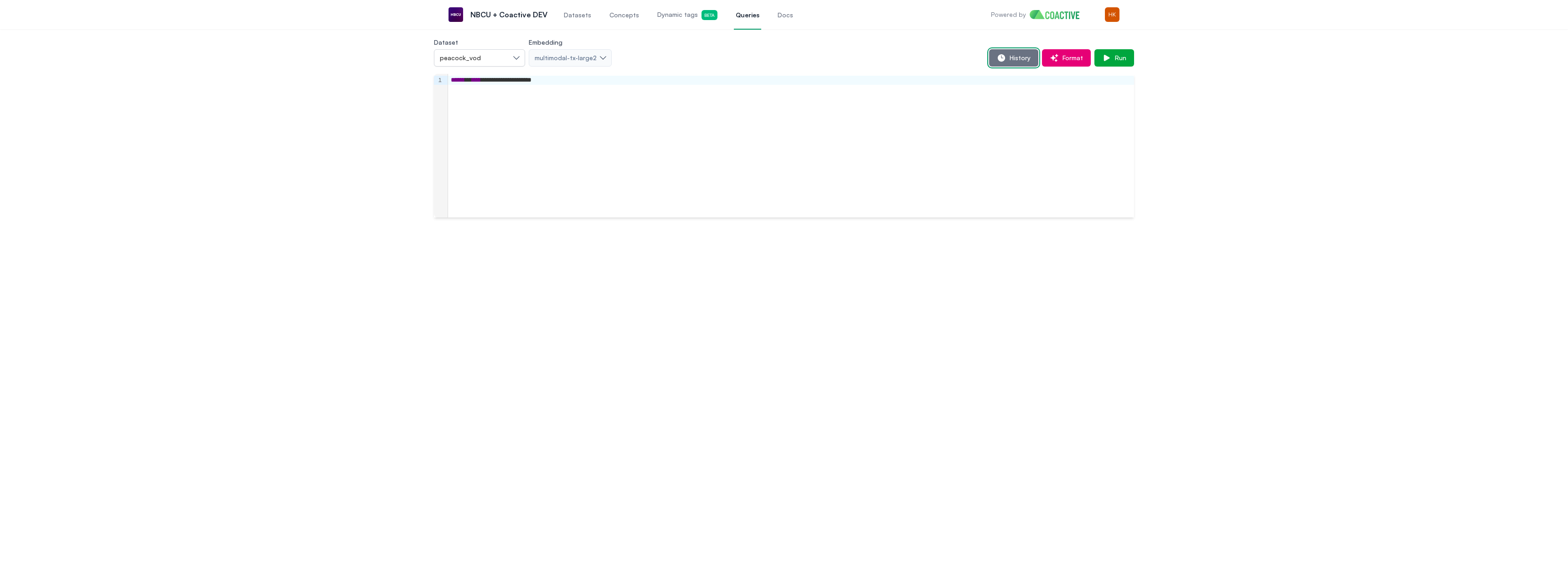 drag, startPoint x: 1023, startPoint y: 58, endPoint x: 694, endPoint y: 52, distance: 329.05471 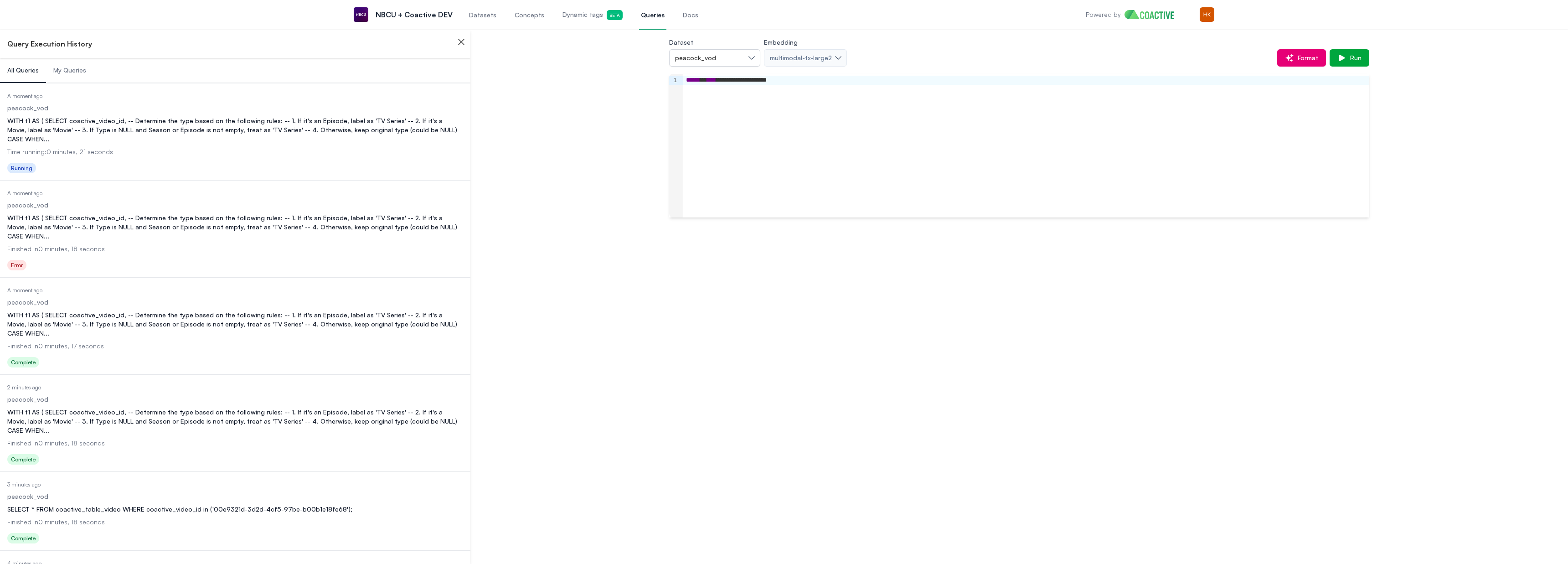 click on "My Queries" at bounding box center (70, 70) 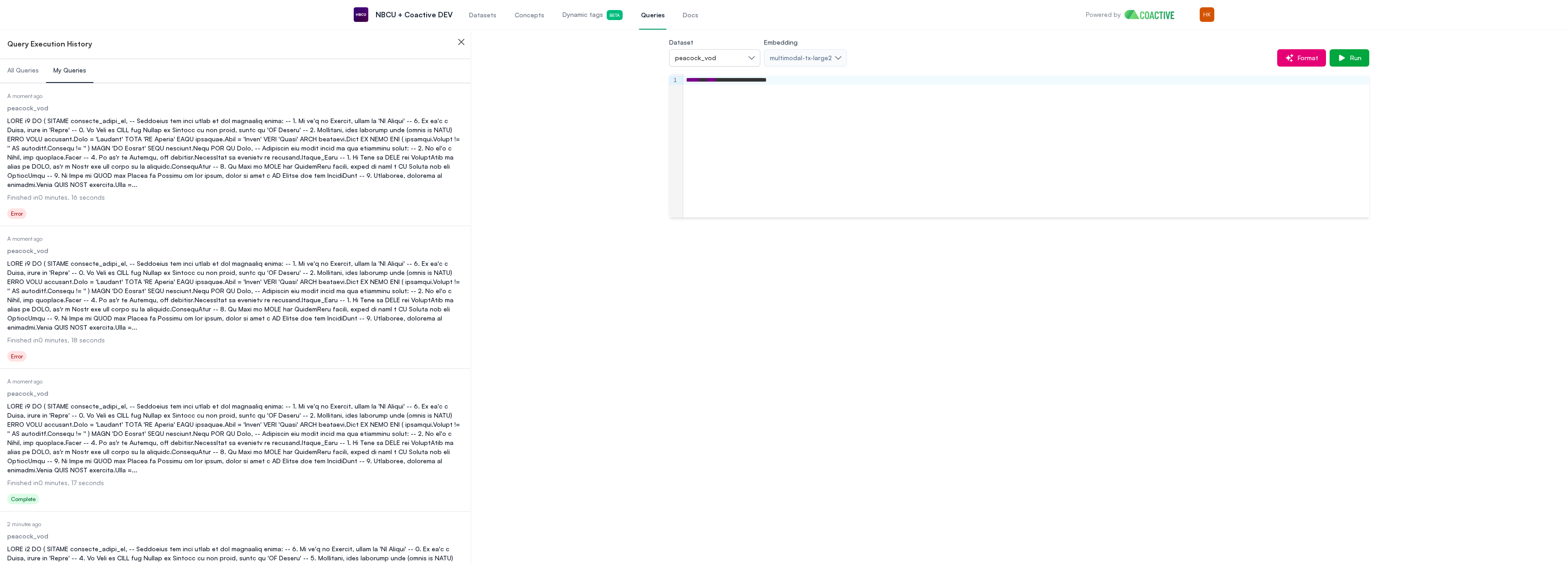 click on "..." at bounding box center [235, 295] 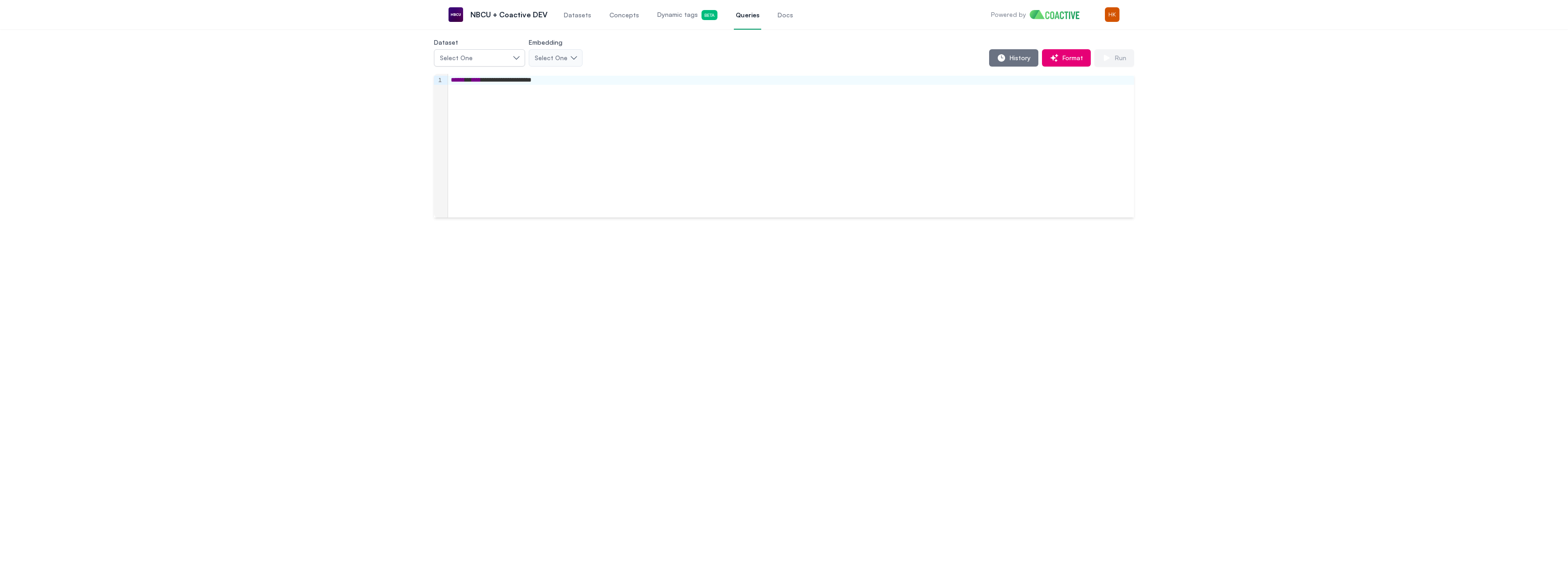 scroll, scrollTop: 0, scrollLeft: 0, axis: both 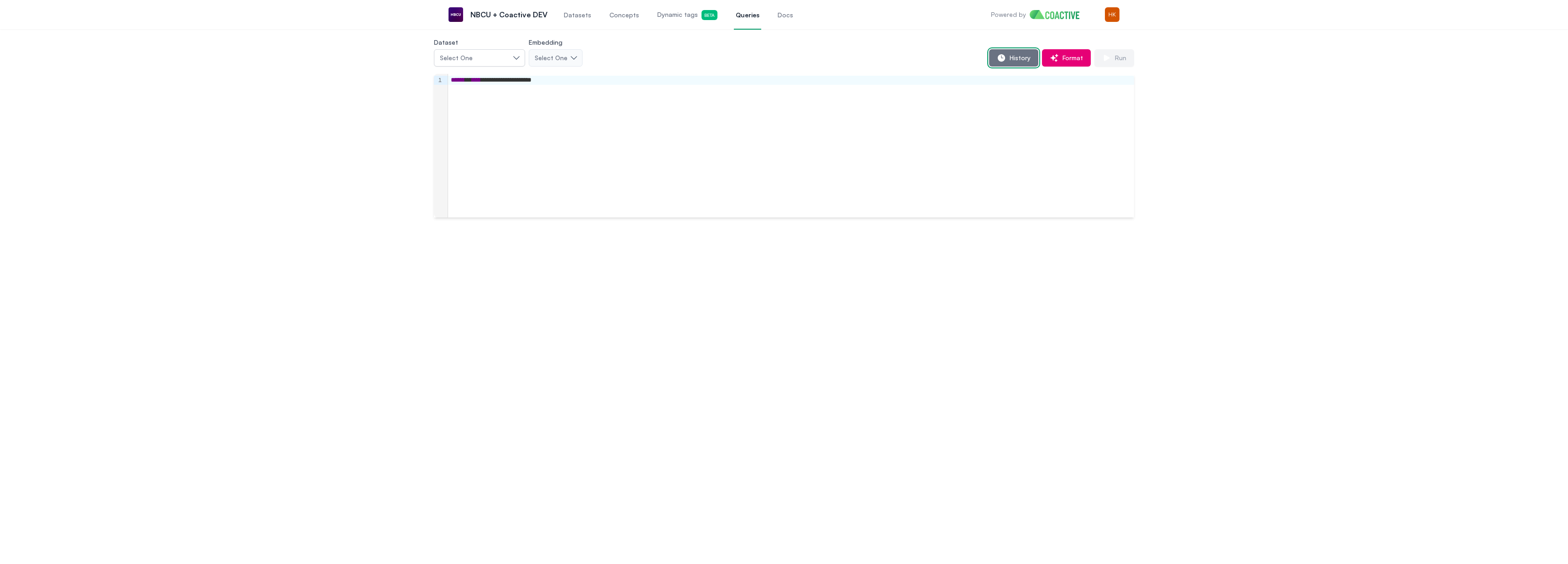 click on "History" at bounding box center [1018, 58] 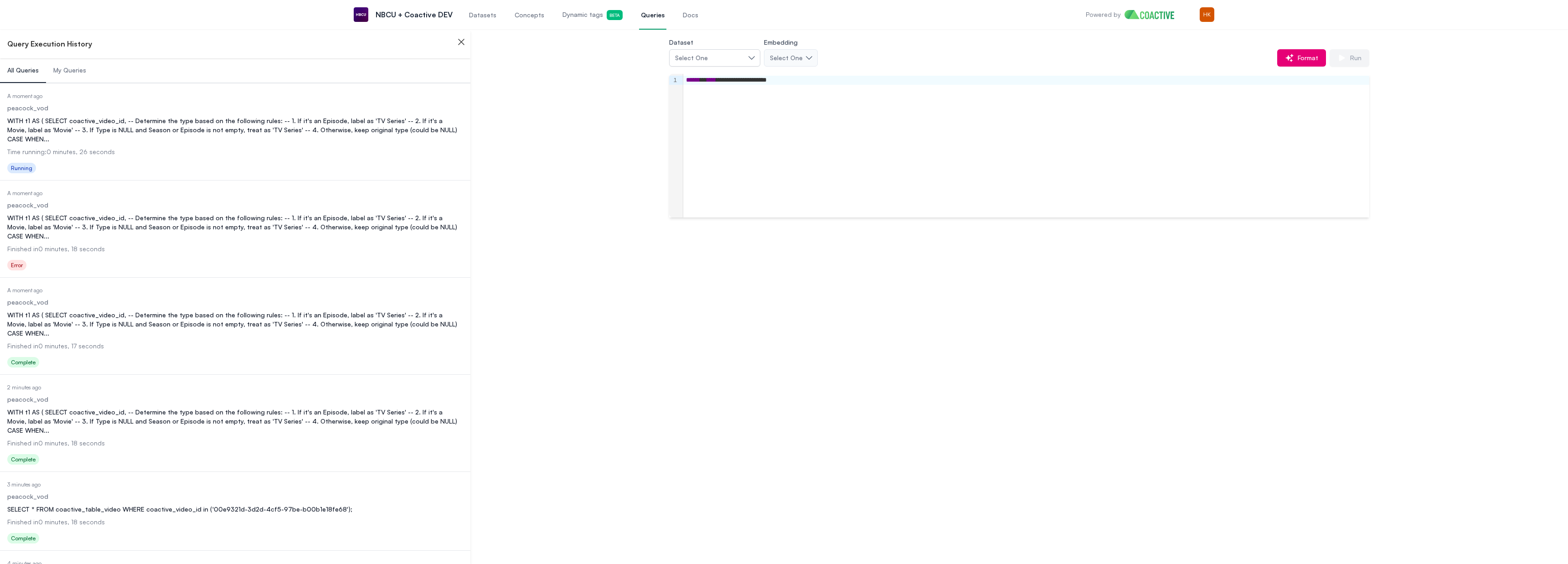 click on "Date Executed A moment ago Dataset peacock_vod Query WITH
t1 AS (
SELECT
coactive_video_id,
-- Determine the type based on the following rules:
-- 1. If it's an Episode, label as 'TV Series'
-- 2. If it's a Movie, label as 'Movie'
-- 3. If Type is NULL and Season or Episode is not empty, treat as 'TV Series'
-- 4. Otherwise, keep original type (could be NULL)
CASE
WHEN ... Time running:  0 minutes, 26 seconds Status Running" at bounding box center (235, 133) 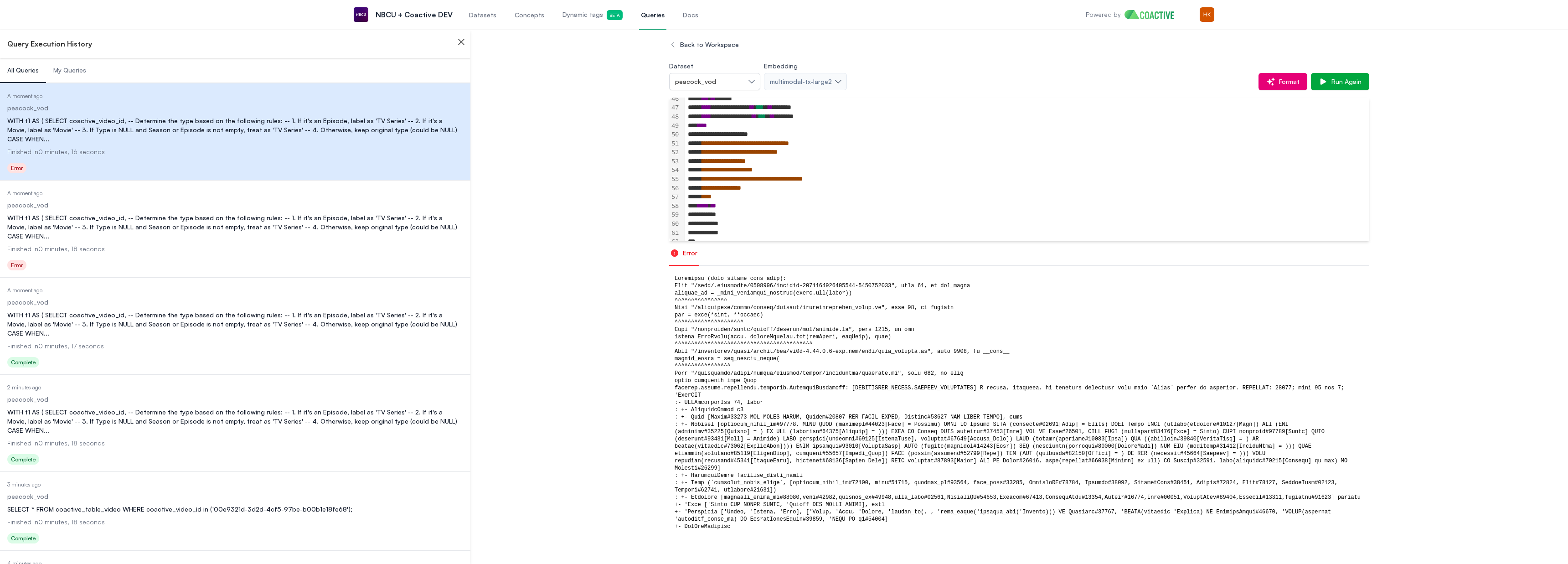 scroll, scrollTop: 481, scrollLeft: 0, axis: vertical 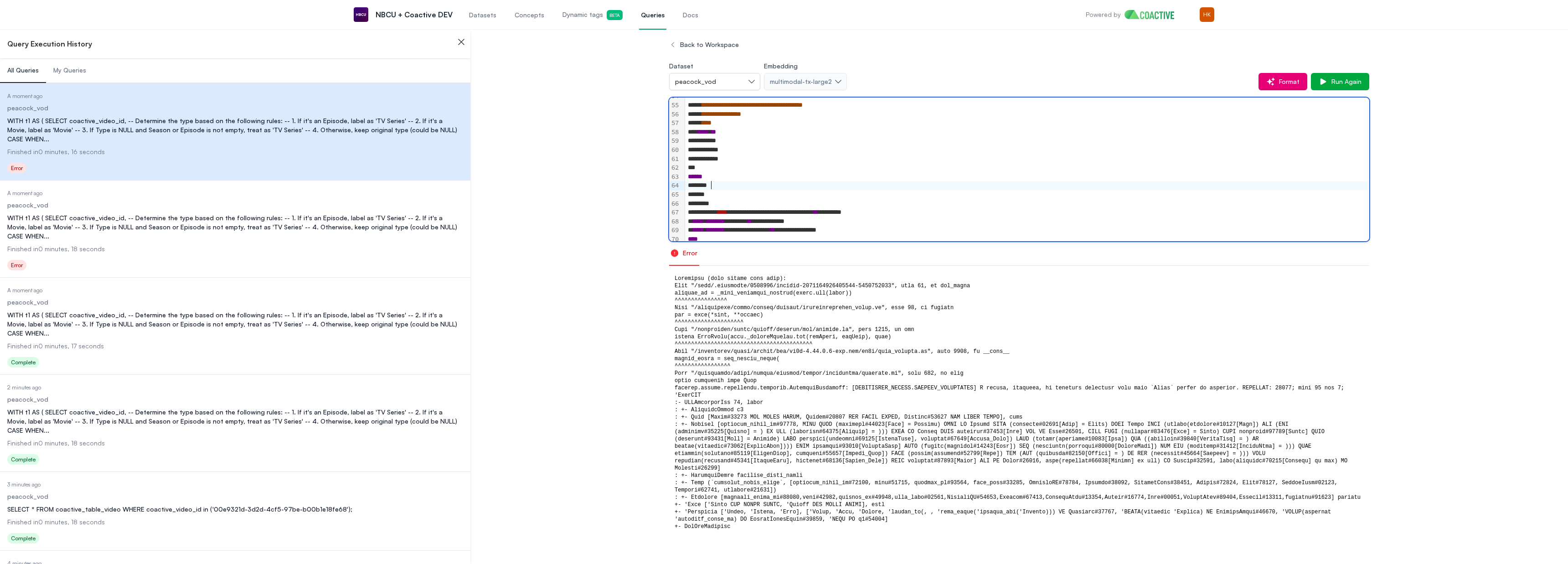 click on "******" at bounding box center (1027, 186) 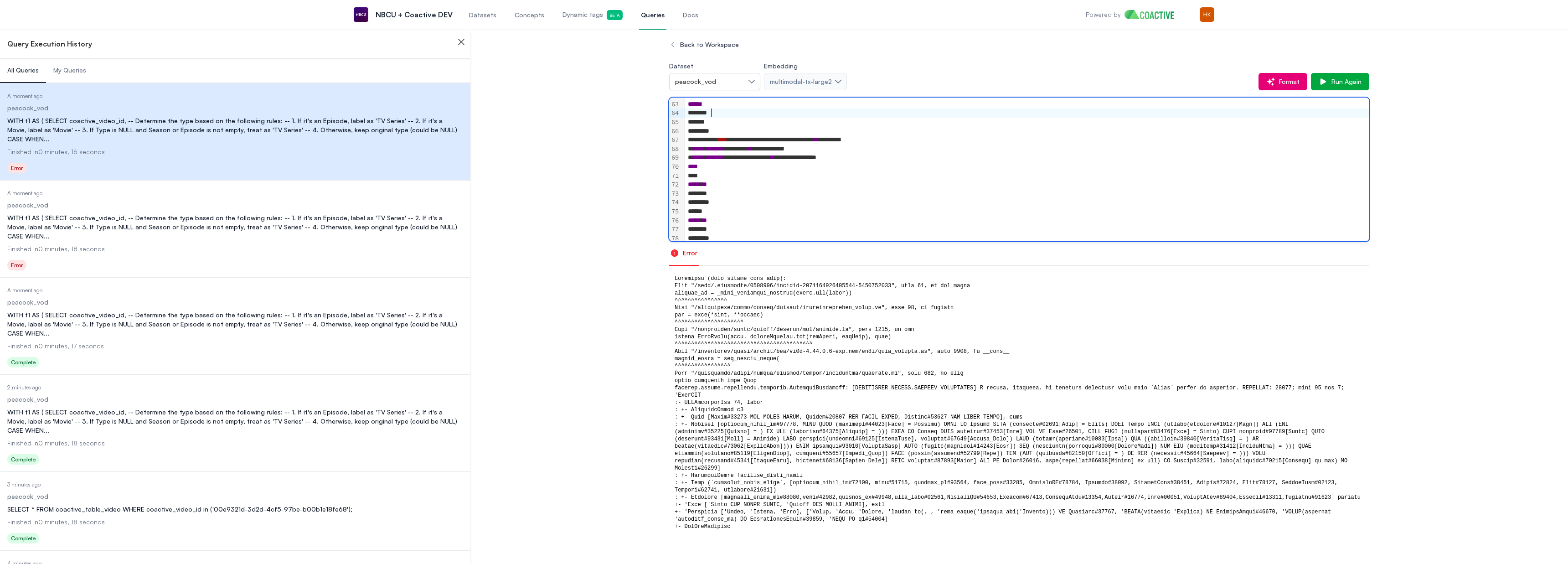 scroll, scrollTop: 557, scrollLeft: 0, axis: vertical 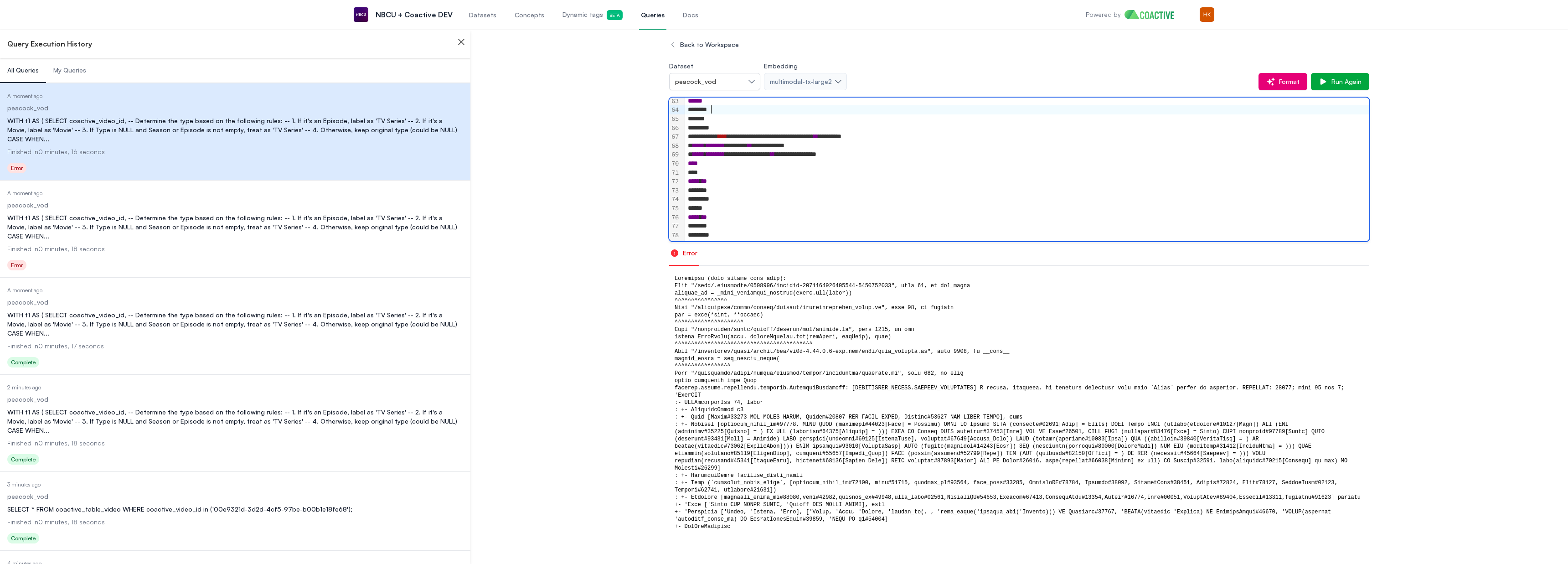drag, startPoint x: 767, startPoint y: 181, endPoint x: 853, endPoint y: 167, distance: 87.13208 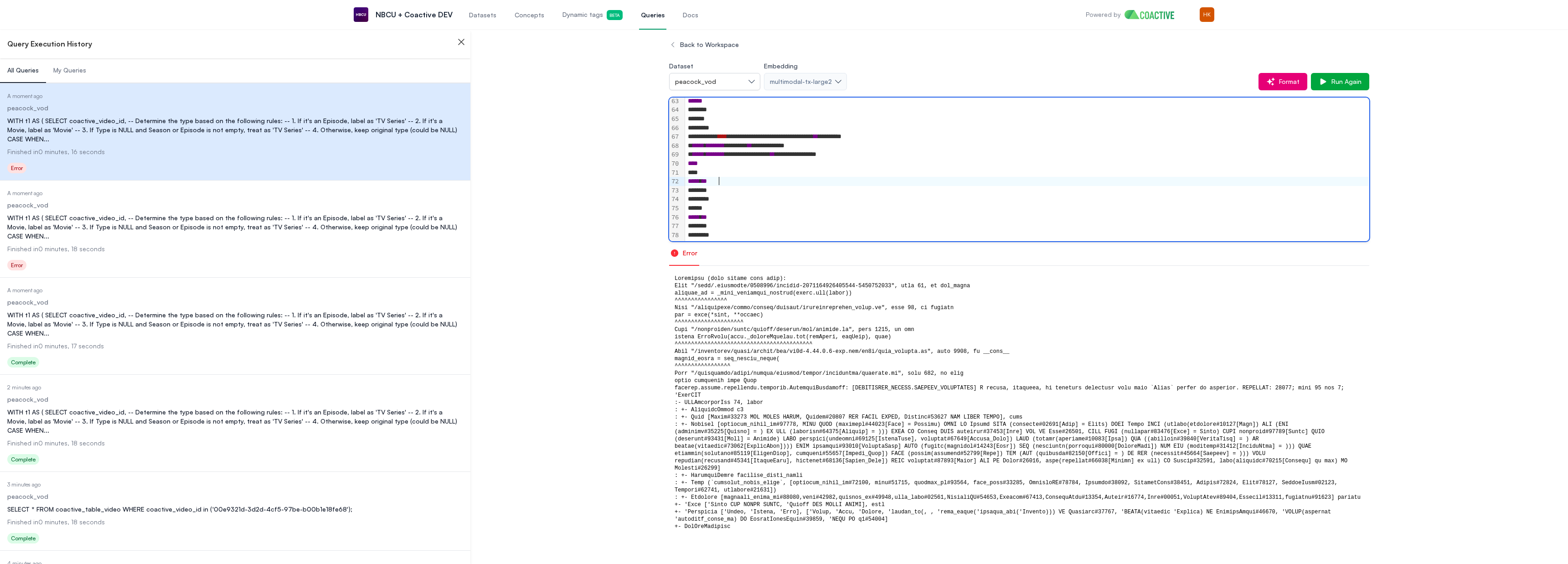 click on "**********" at bounding box center (1027, 155) 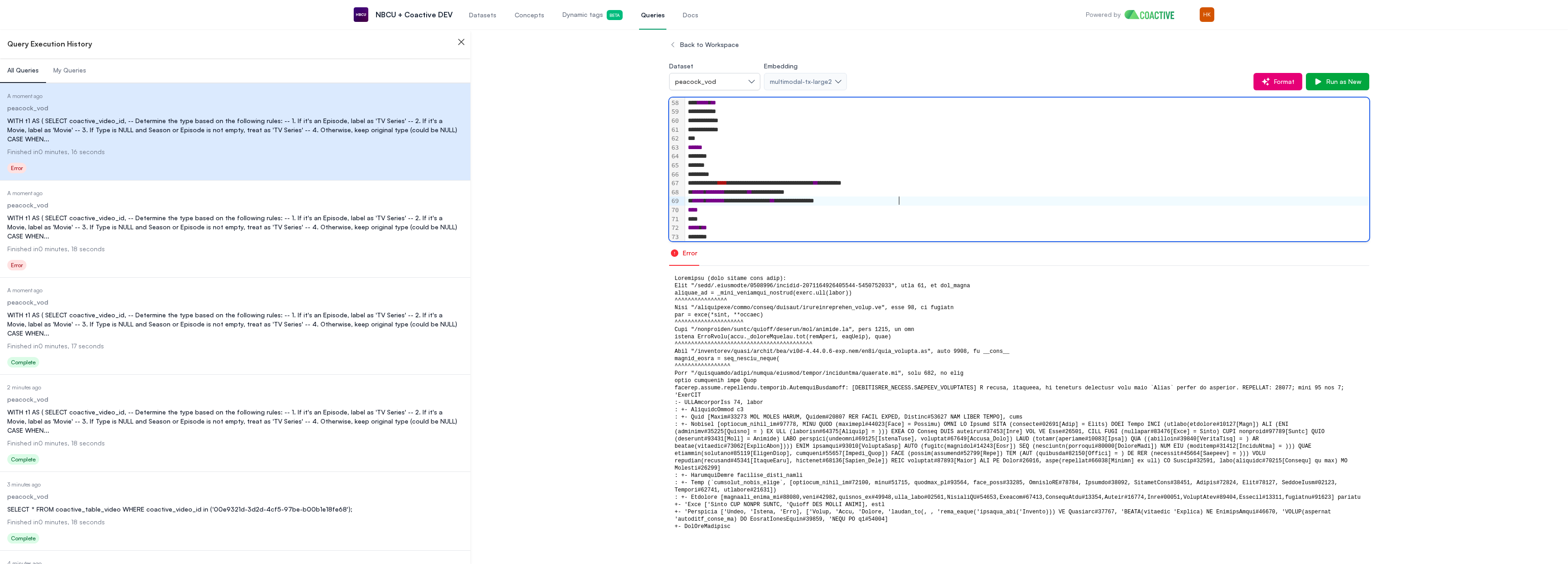 scroll, scrollTop: 529, scrollLeft: 0, axis: vertical 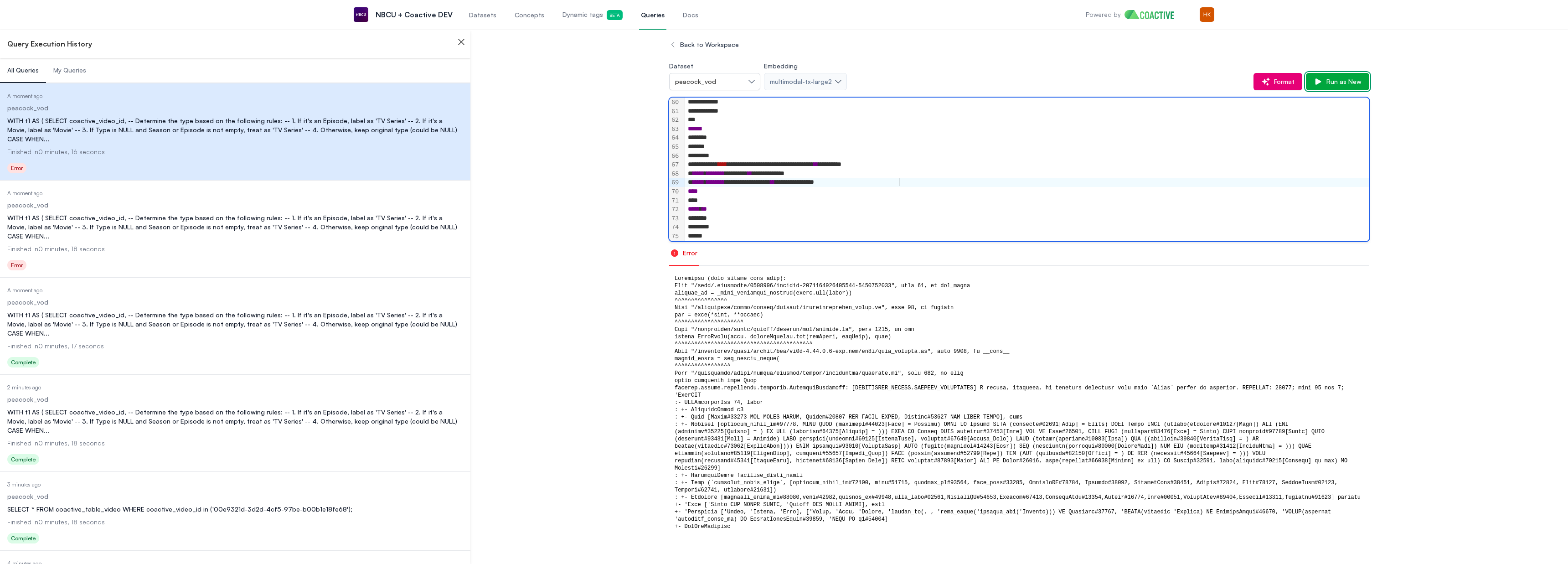 click on "Run as New" at bounding box center (1342, 82) 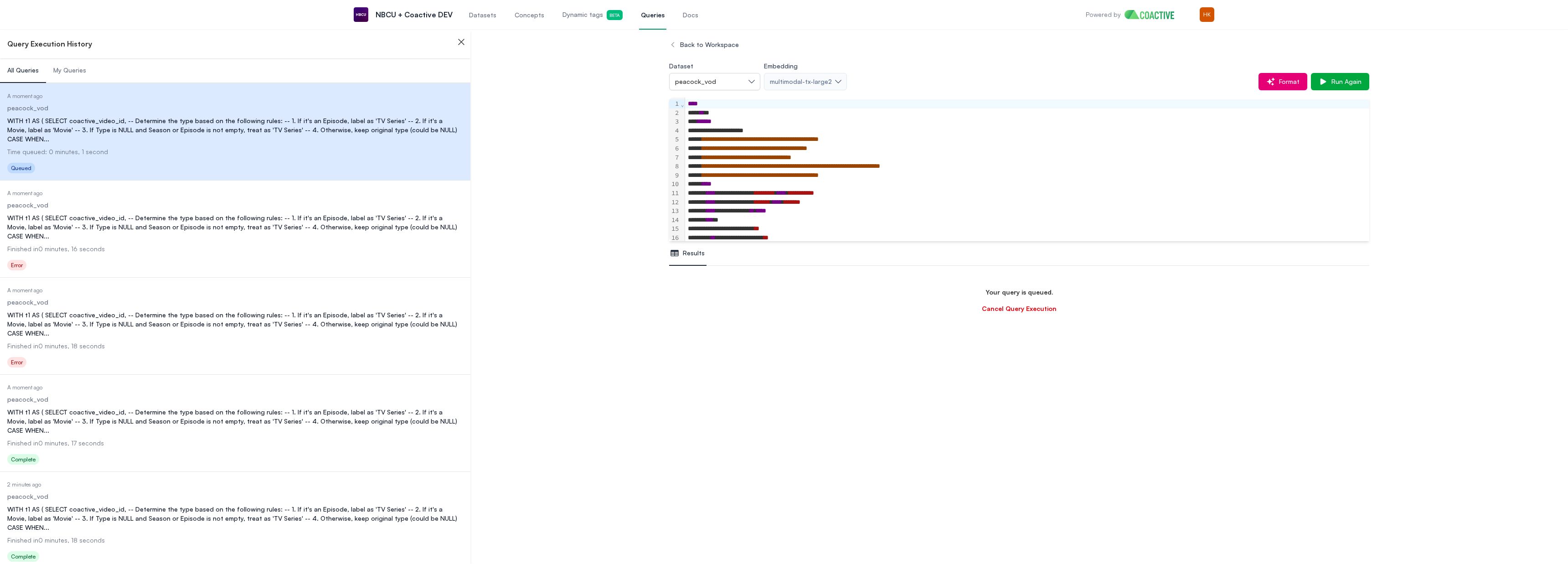 scroll, scrollTop: 54, scrollLeft: 0, axis: vertical 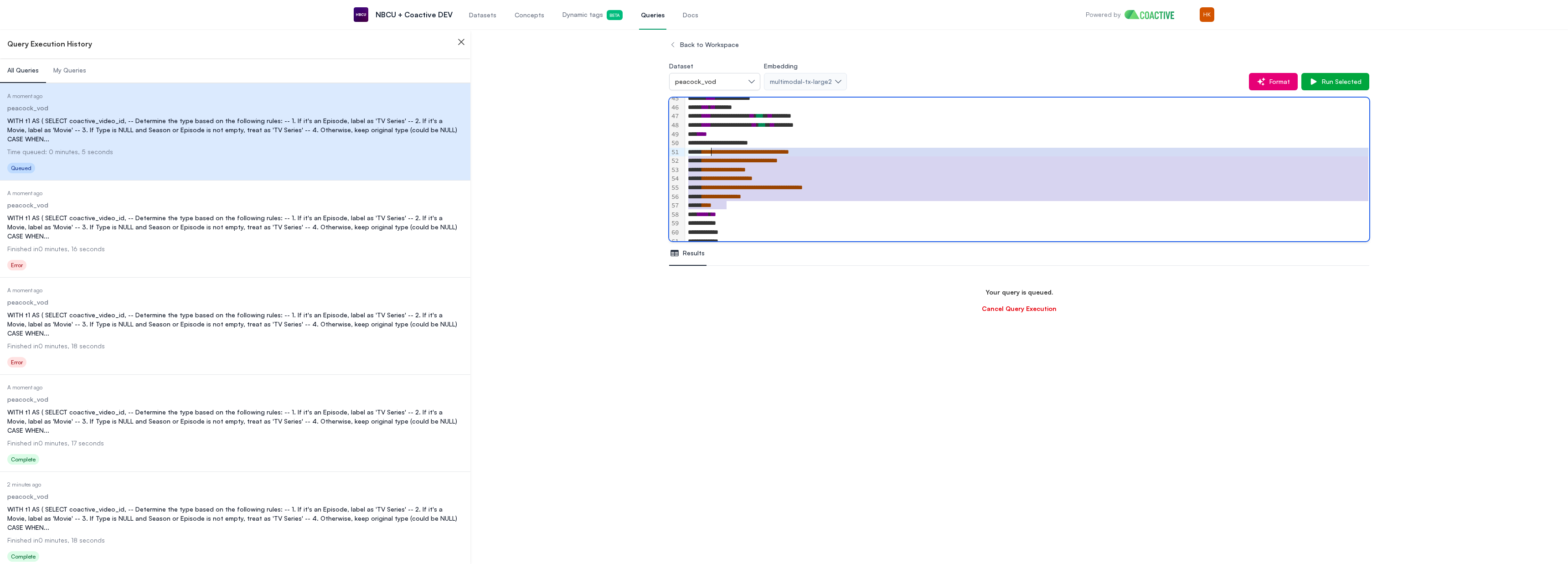 drag, startPoint x: 732, startPoint y: 207, endPoint x: 711, endPoint y: 154, distance: 57.00877 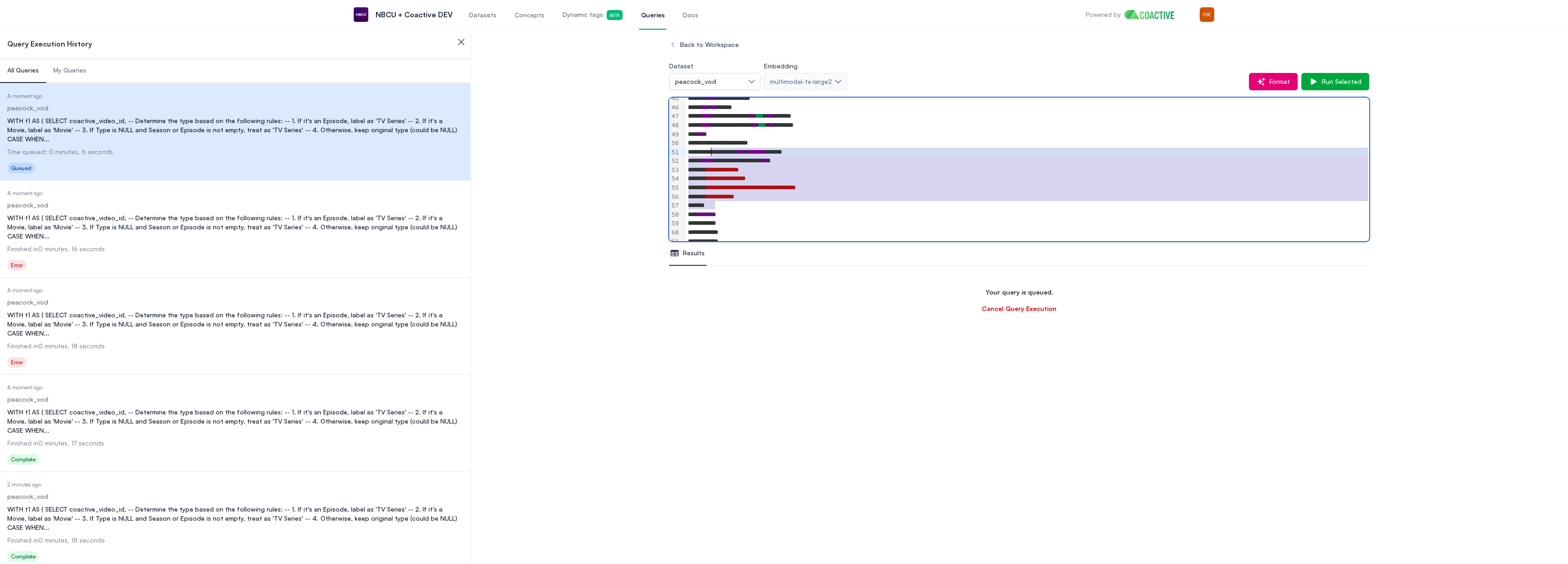 click on "********" at bounding box center [757, 152] 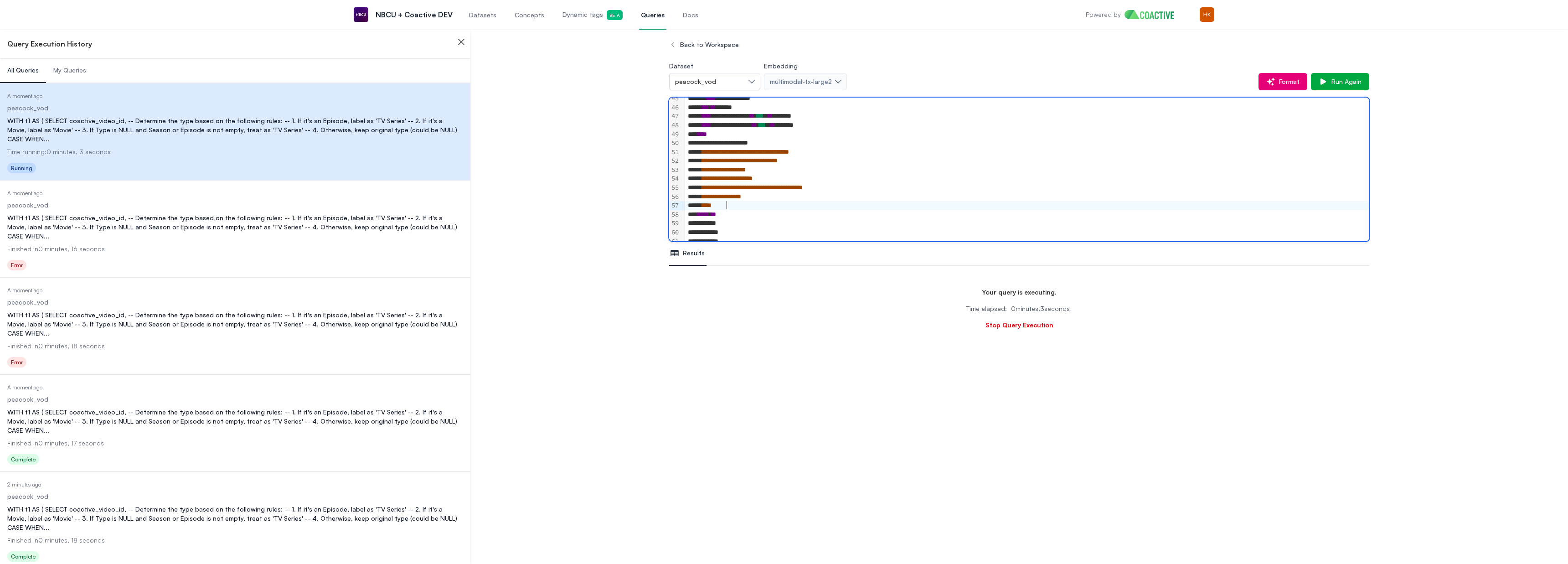 drag, startPoint x: 748, startPoint y: 202, endPoint x: 737, endPoint y: 208, distance: 12.52996 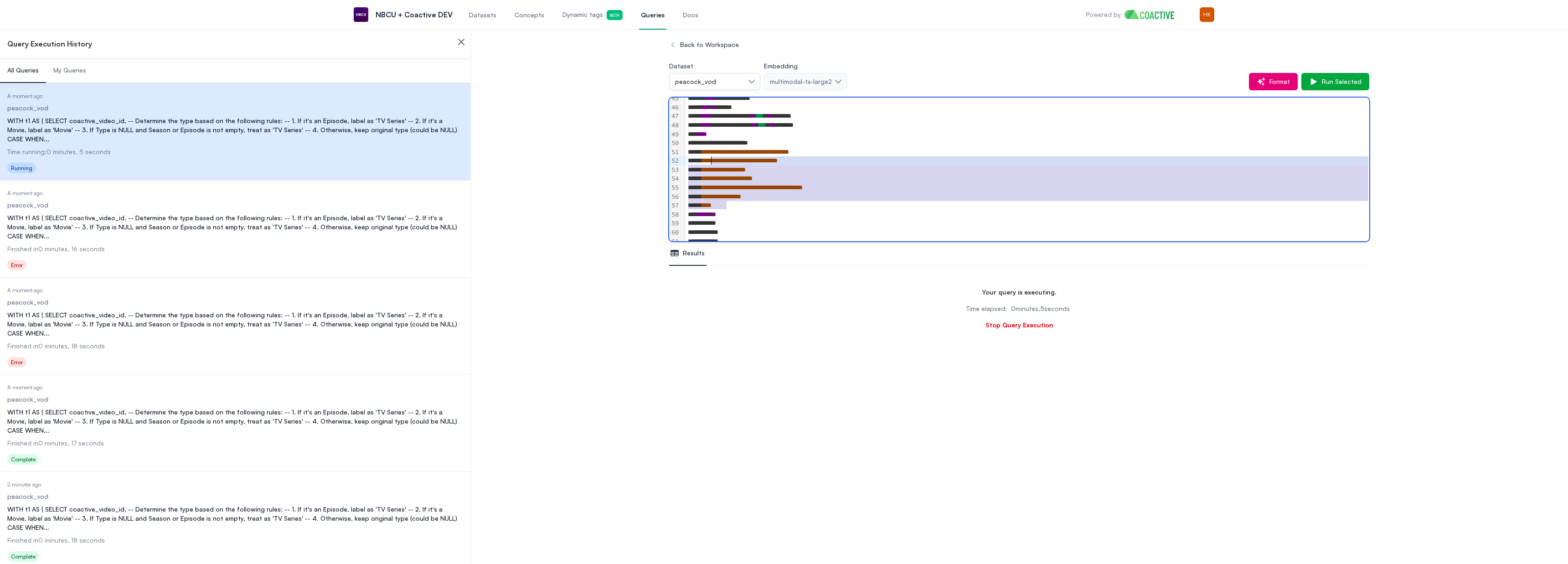 drag, startPoint x: 734, startPoint y: 206, endPoint x: 711, endPoint y: 159, distance: 52.3259 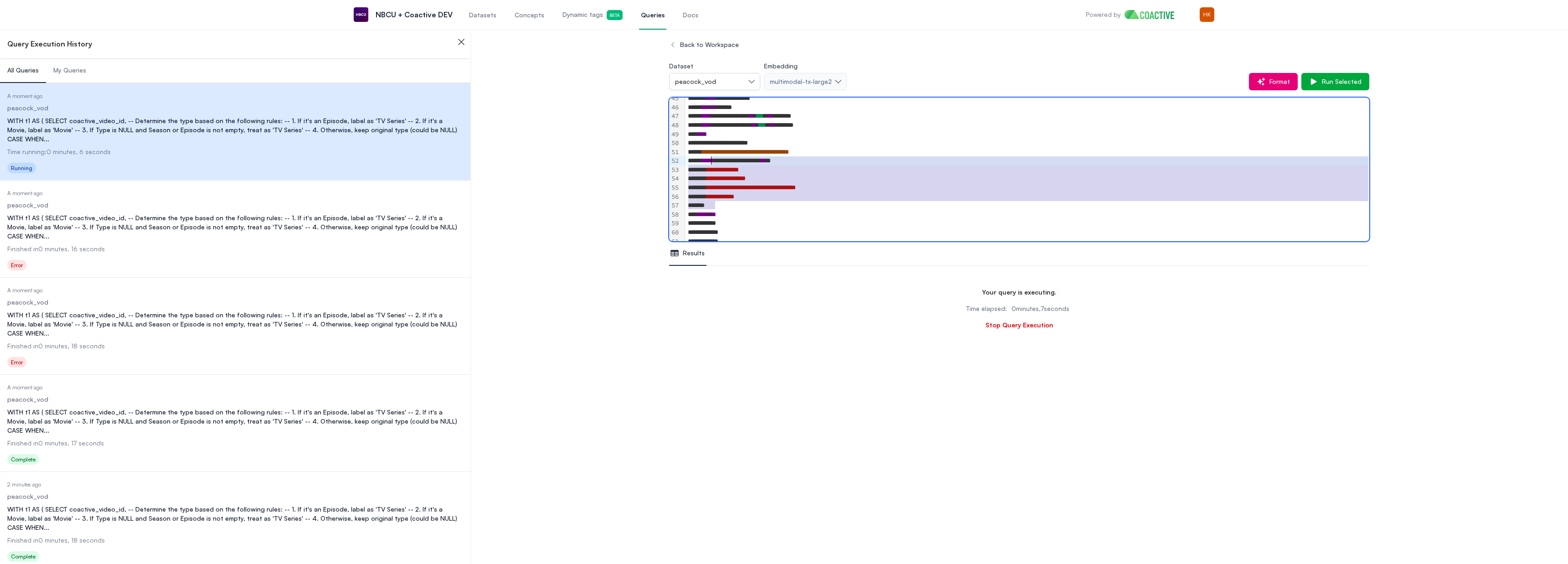 click on "**********" at bounding box center [1027, 188] 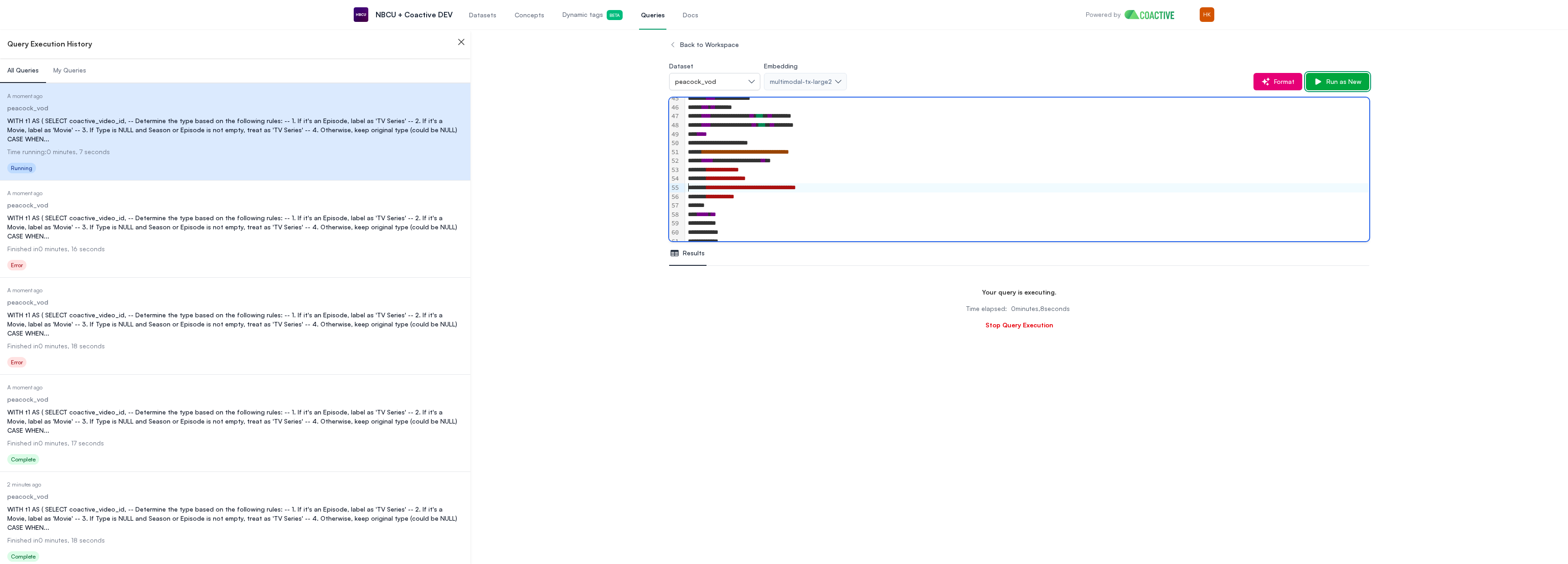 click on "Run as New" at bounding box center (1342, 82) 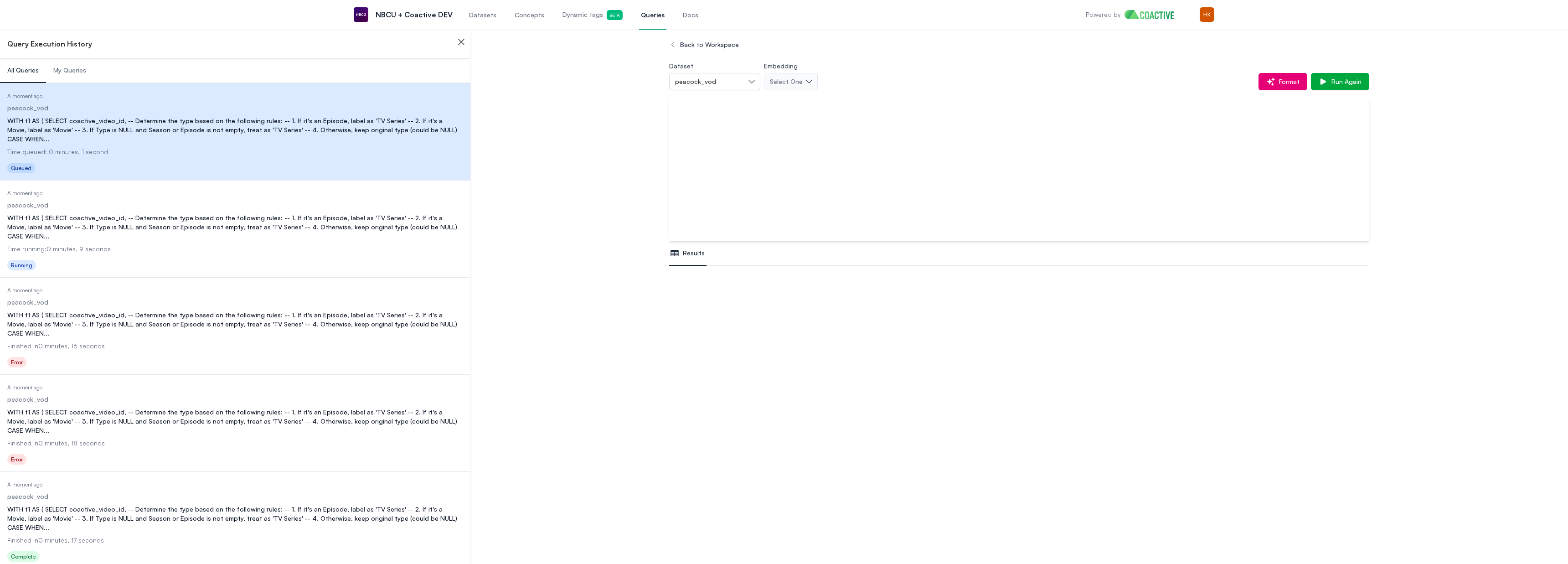 scroll, scrollTop: 108, scrollLeft: 0, axis: vertical 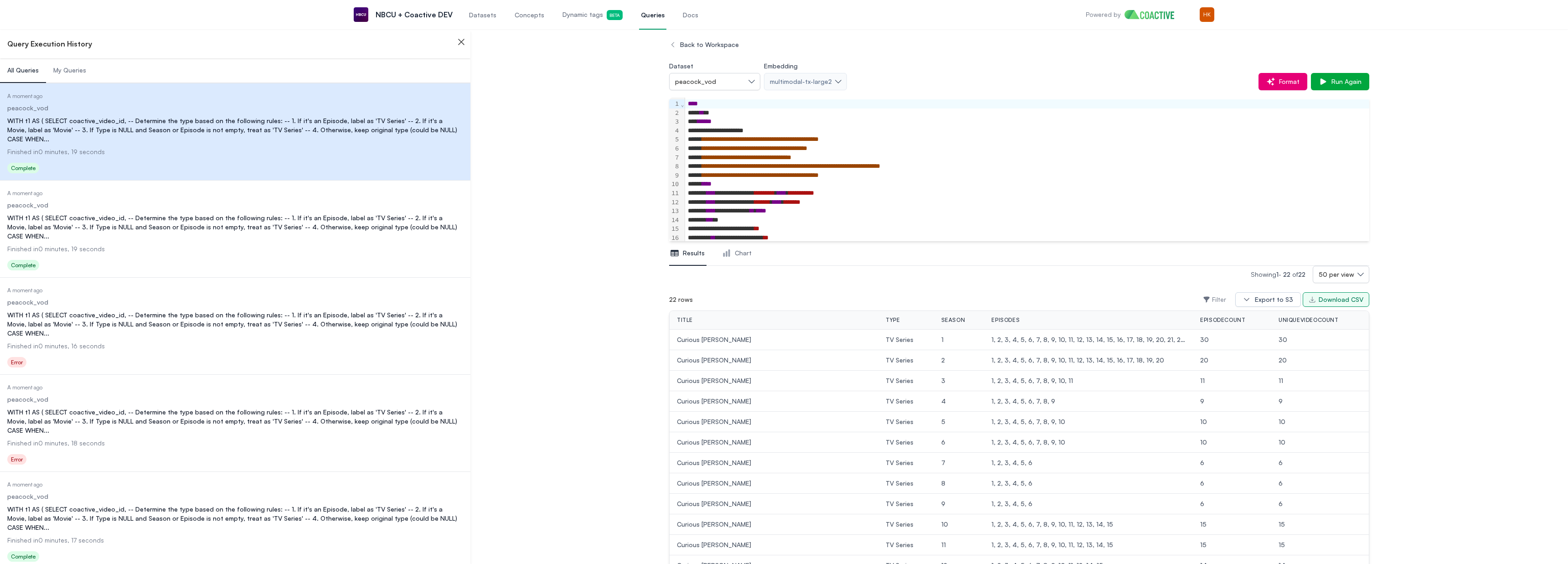 click on "Download CSV" at bounding box center (1341, 300) 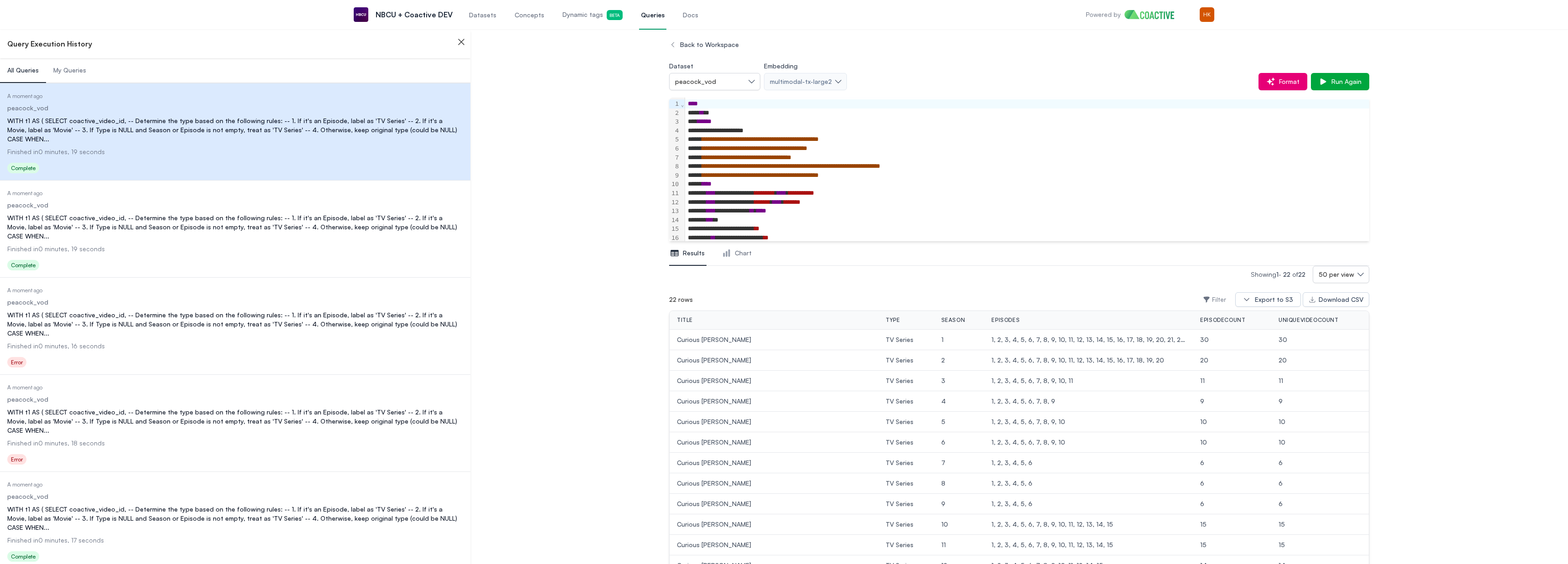 click on "WITH
t1 AS (
SELECT
coactive_video_id,
-- Determine the type based on the following rules:
-- 1. If it's an Episode, label as 'TV Series'
-- 2. If it's a Movie, label as 'Movie'
-- 3. If Type is NULL and Season or Episode is not empty, treat as 'TV Series'
-- 4. Otherwise, keep original type (could be NULL)
CASE
WHEN ..." at bounding box center (235, 227) 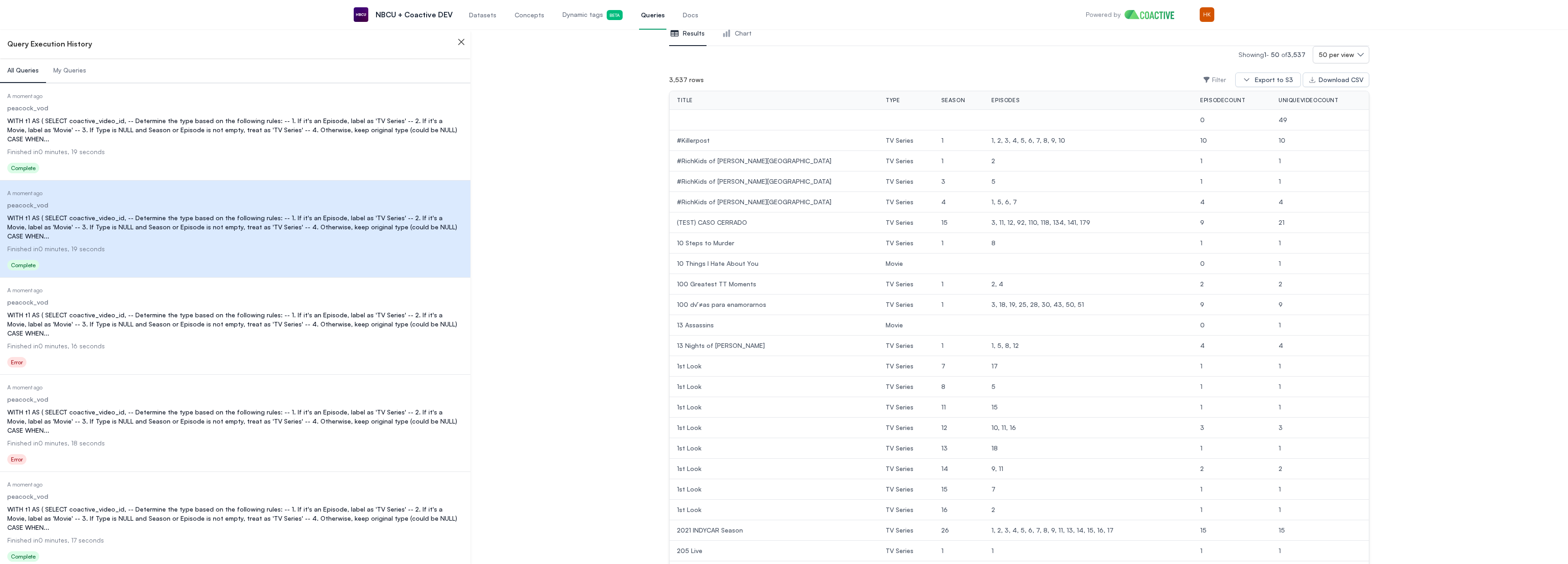 scroll, scrollTop: 197, scrollLeft: 0, axis: vertical 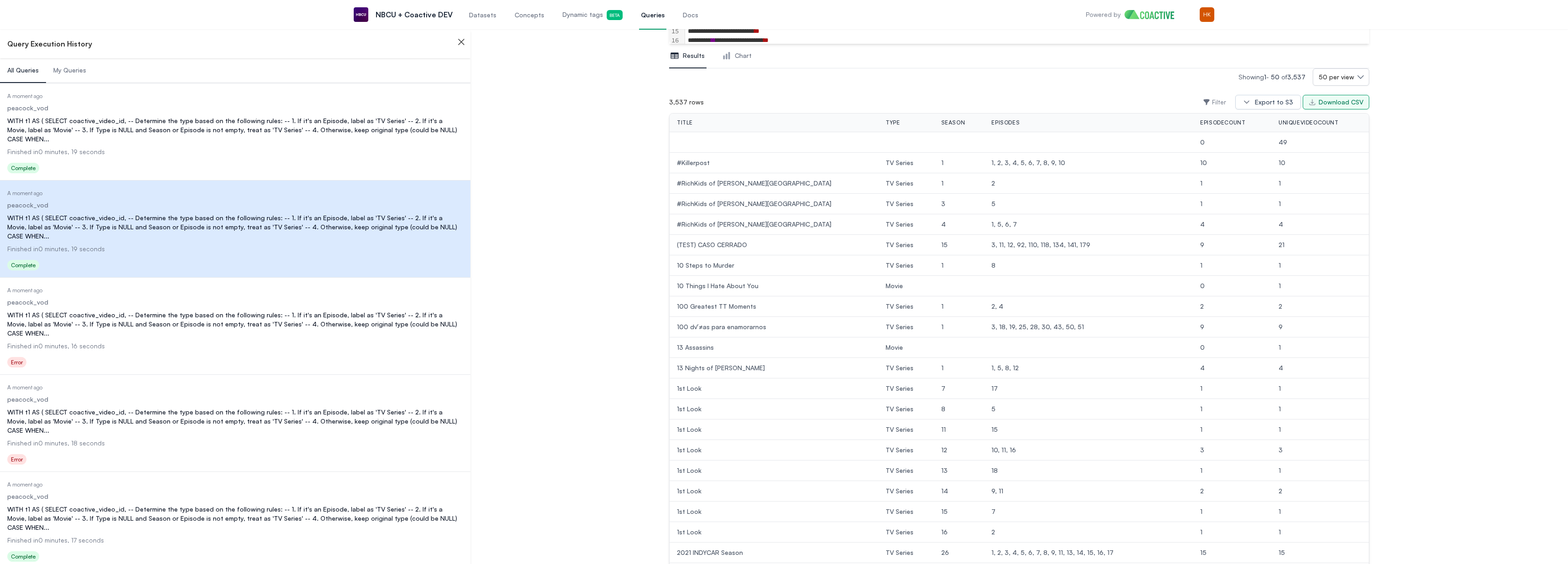 click on "Download CSV" at bounding box center [1341, 102] 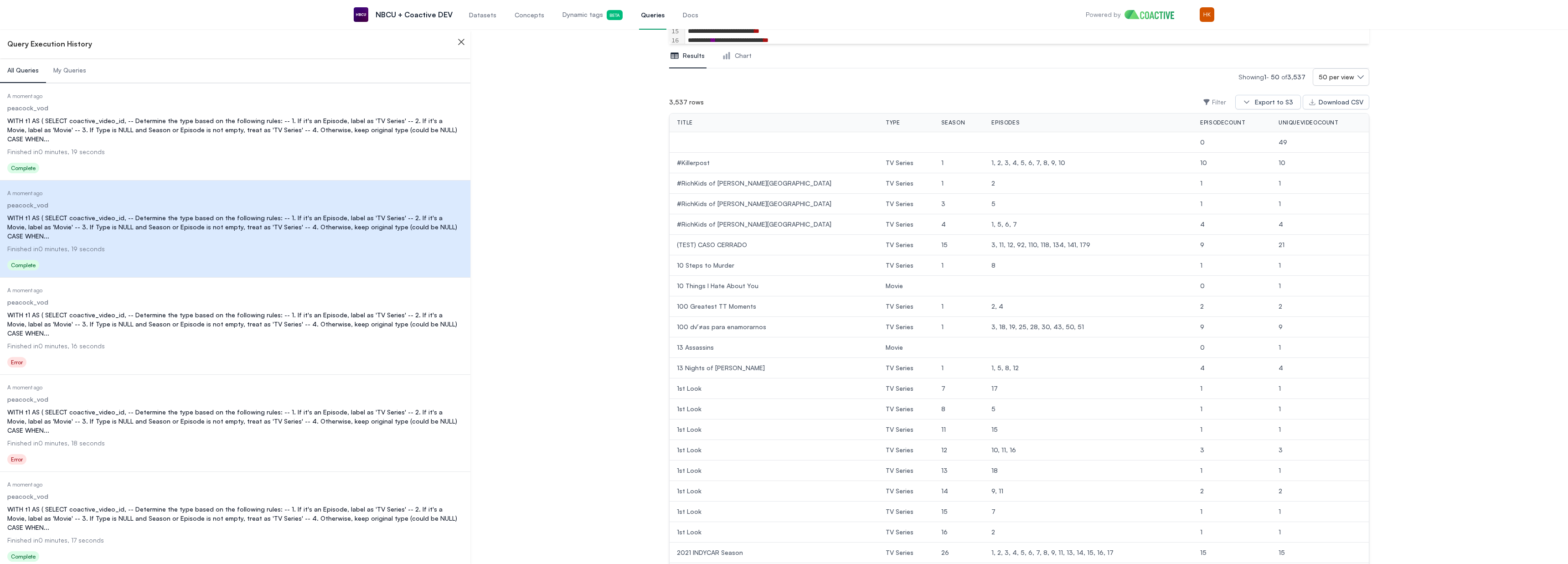 click on "My Queries" at bounding box center (70, 70) 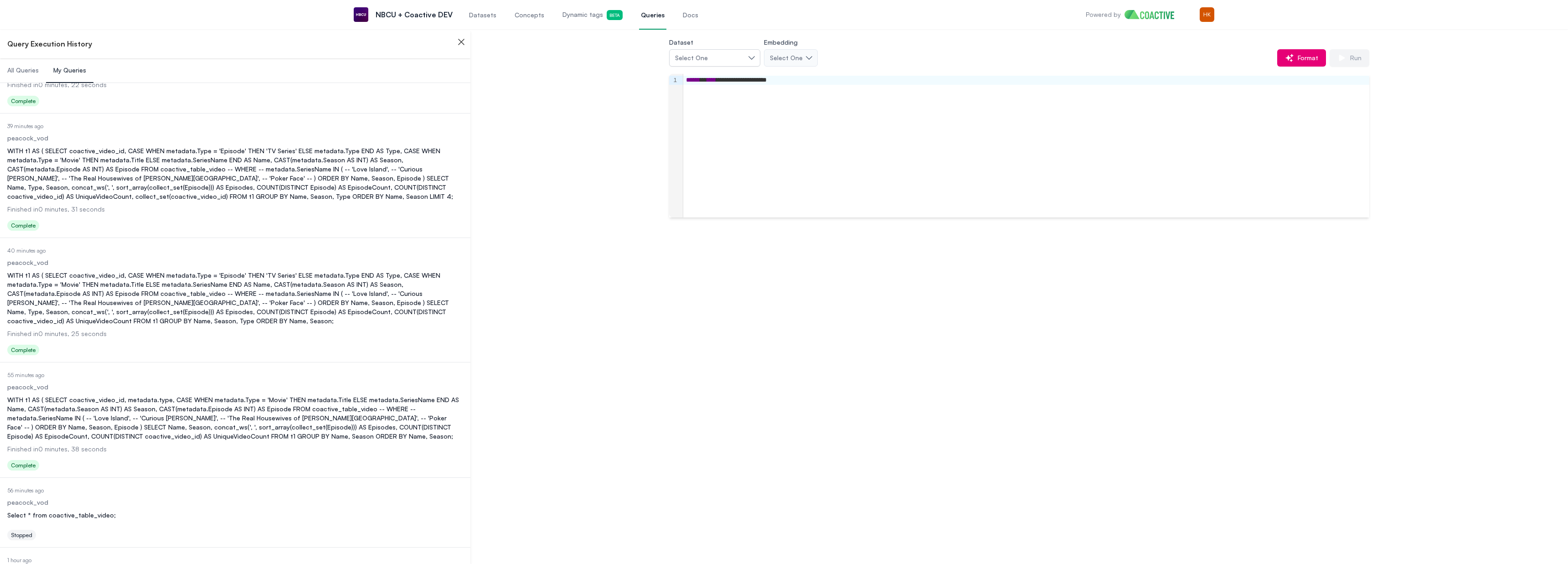 scroll, scrollTop: 1942, scrollLeft: 0, axis: vertical 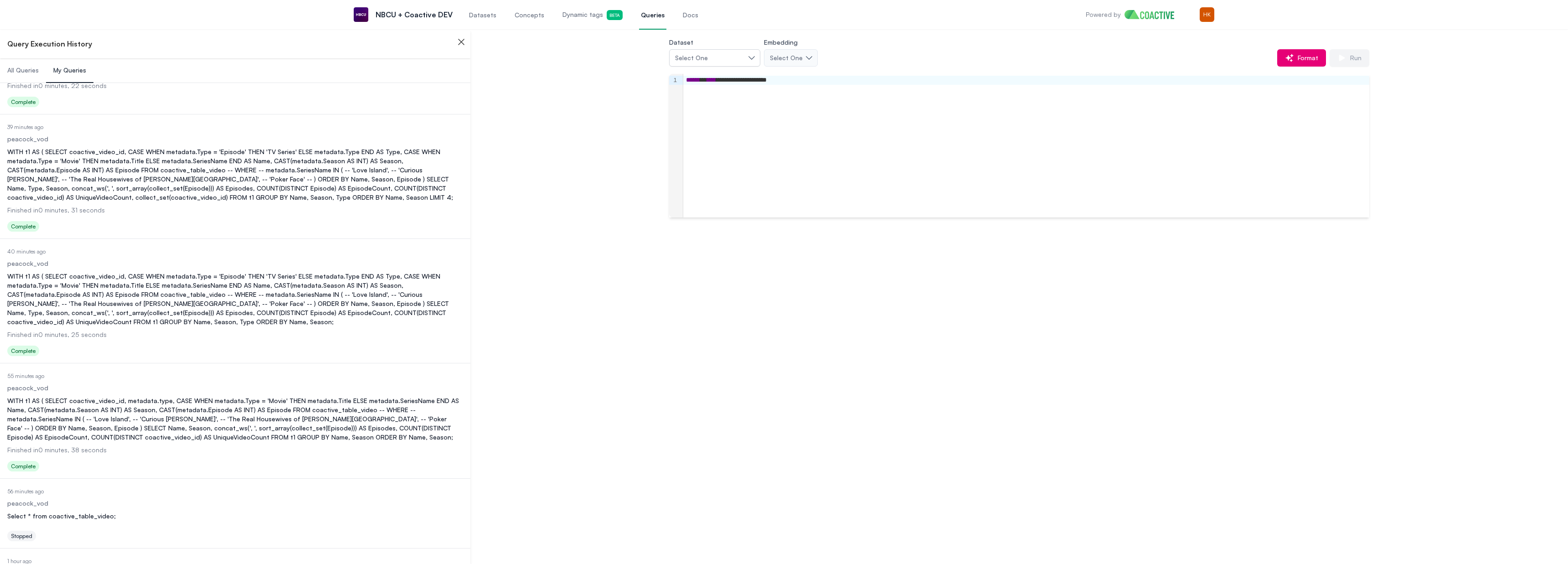 click on "WITH
t1 AS (
SELECT
coactive_video_id,
CASE WHEN metadata.Type = 'Episode' THEN 'TV Series'
ELSE metadata.Type
END AS Type,
CASE WHEN metadata.Type = 'Movie' THEN metadata.Title
ELSE metadata.SeriesName
END AS Name,
CAST(metadata.Season AS INT) AS Season,
CAST(metadata.Episode AS INT) AS Episode
FROM
coactive_table_video
-- WHERE
--   metadata.SeriesName IN (
--     'Love Island',
--     'Curious George',
--     'The Real Housewives of Beverly Hills',
--     'Poker Face'
--   )
ORDER BY
Name,
Season,
Episode
)
SELECT
Name,
Type,
Season,
concat_ws(', ', sort_array(collect_set(Episode))) AS Episodes,
COUNT(DISTINCT Episode) AS EpisodeCount,
COUNT(DISTINCT coactive_video_id) AS UniqueVideoCount
FROM
t1
GROUP BY
Name,
Season,
Type
ORDER BY
Name,
Season;" at bounding box center [235, 299] 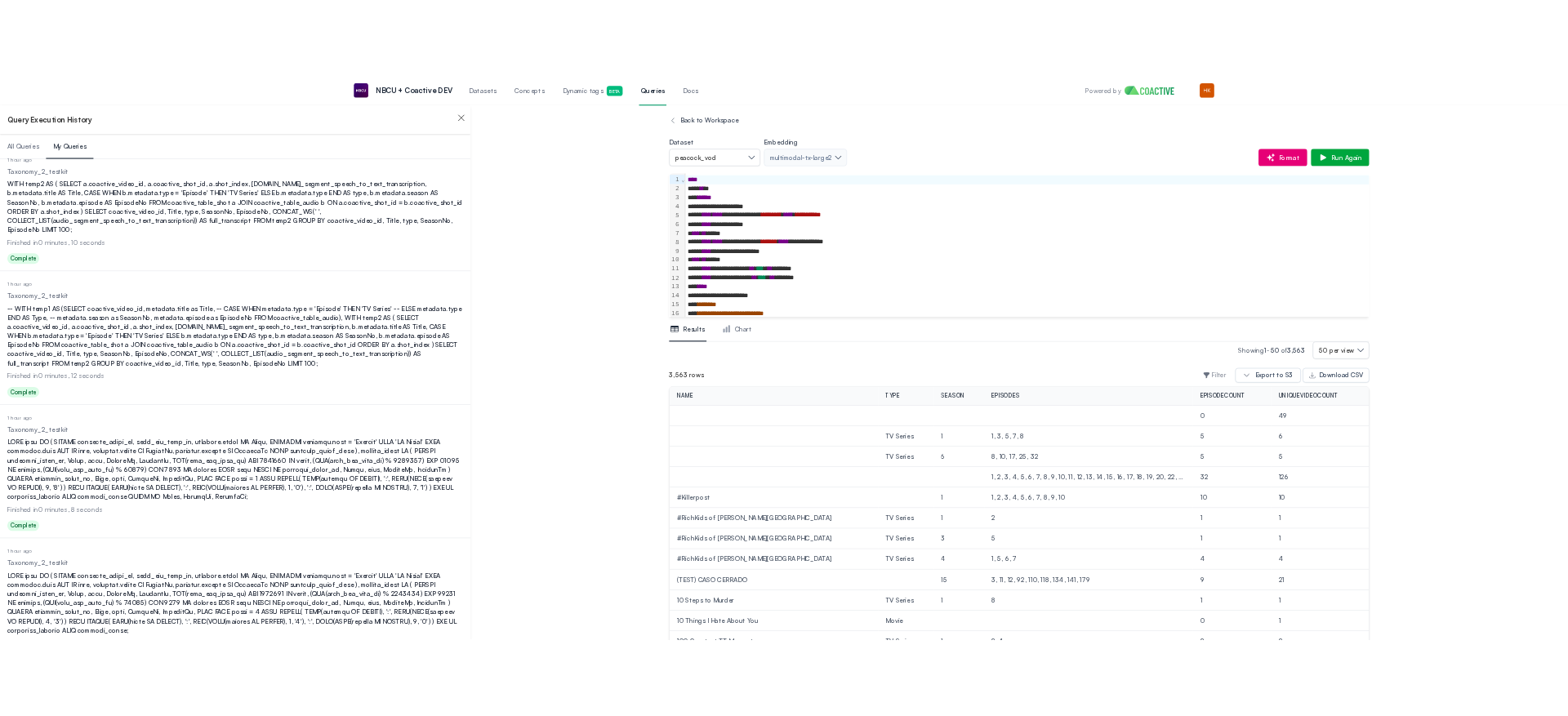 scroll, scrollTop: 4745, scrollLeft: 0, axis: vertical 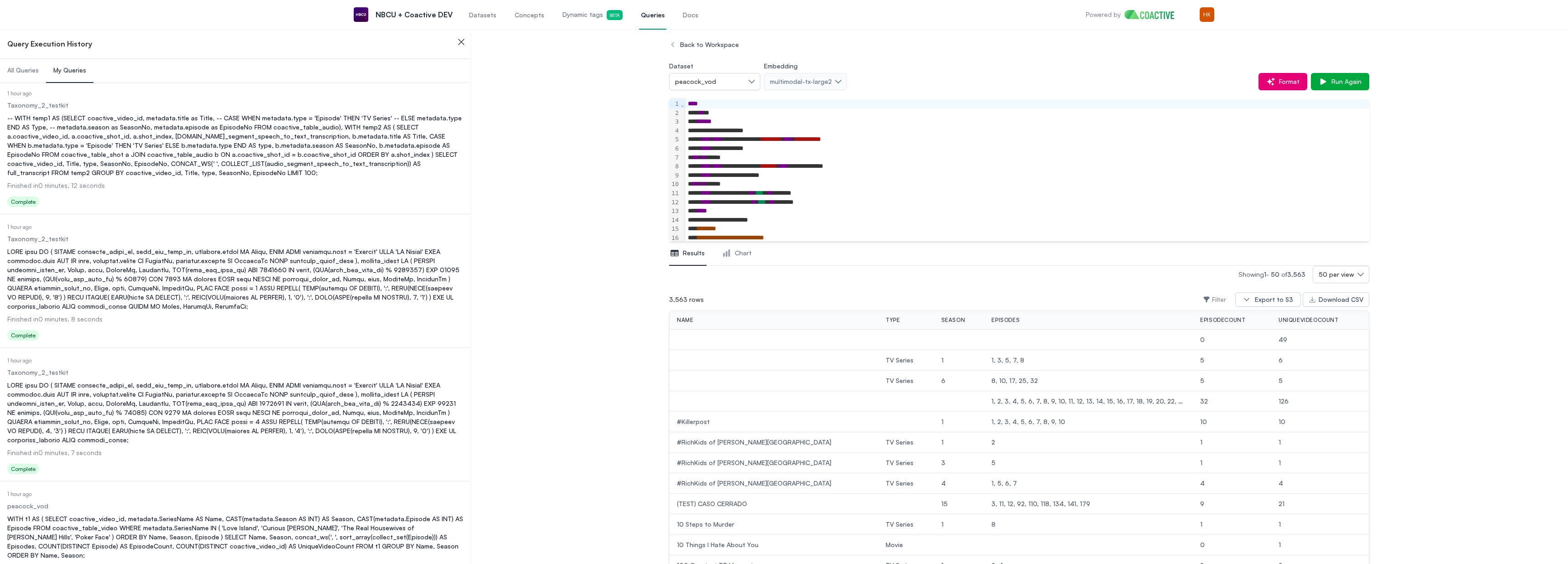 click at bounding box center [235, 413] 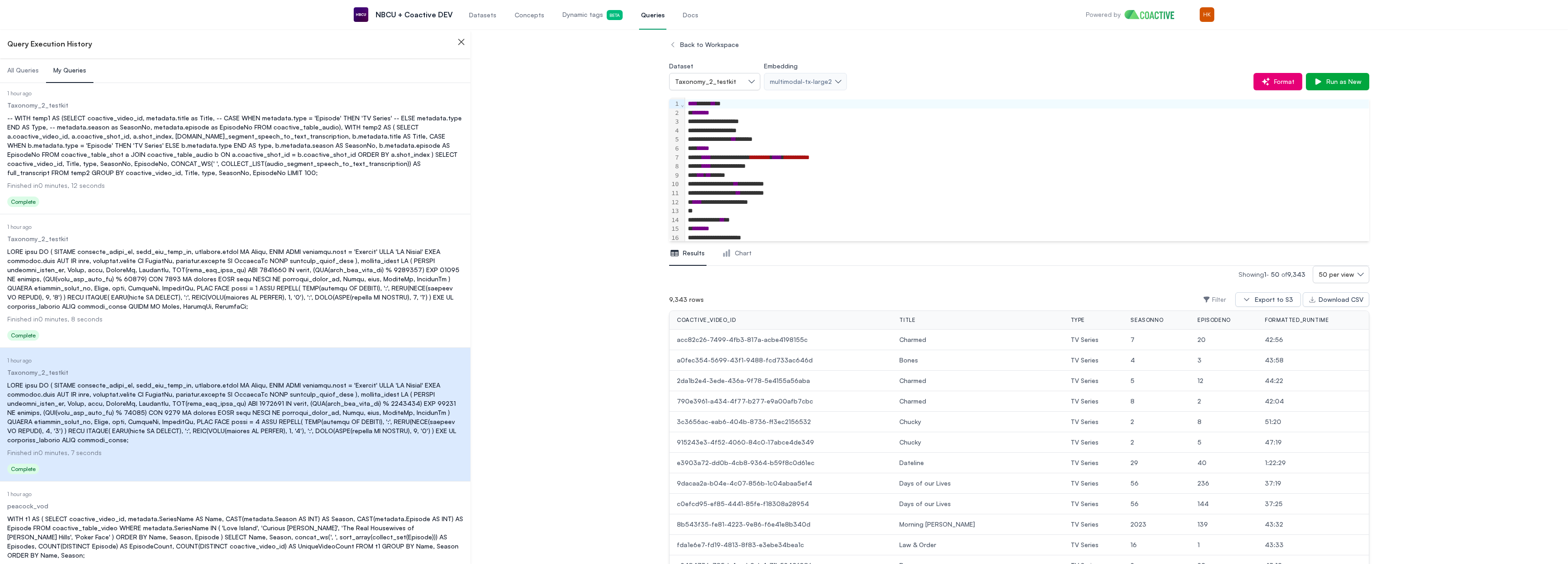 click on "Finished in  0 minutes, 8 seconds" at bounding box center (235, 319) 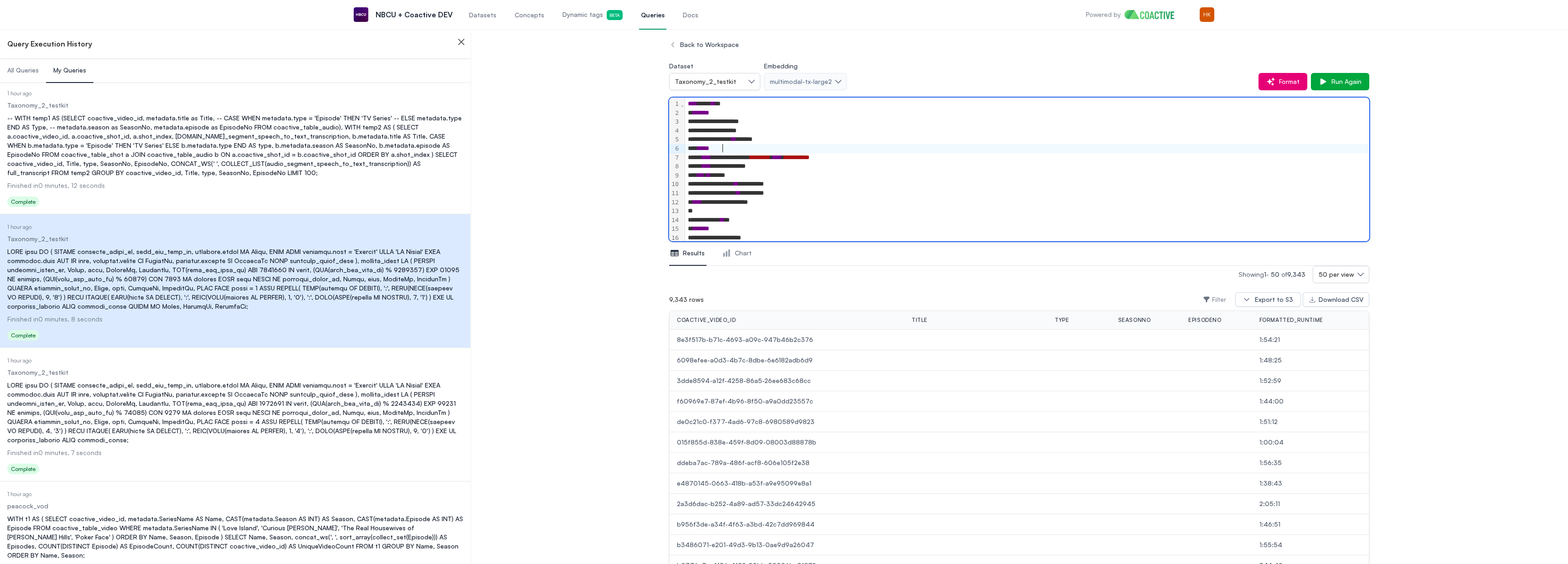 click on "****" at bounding box center (1027, 149) 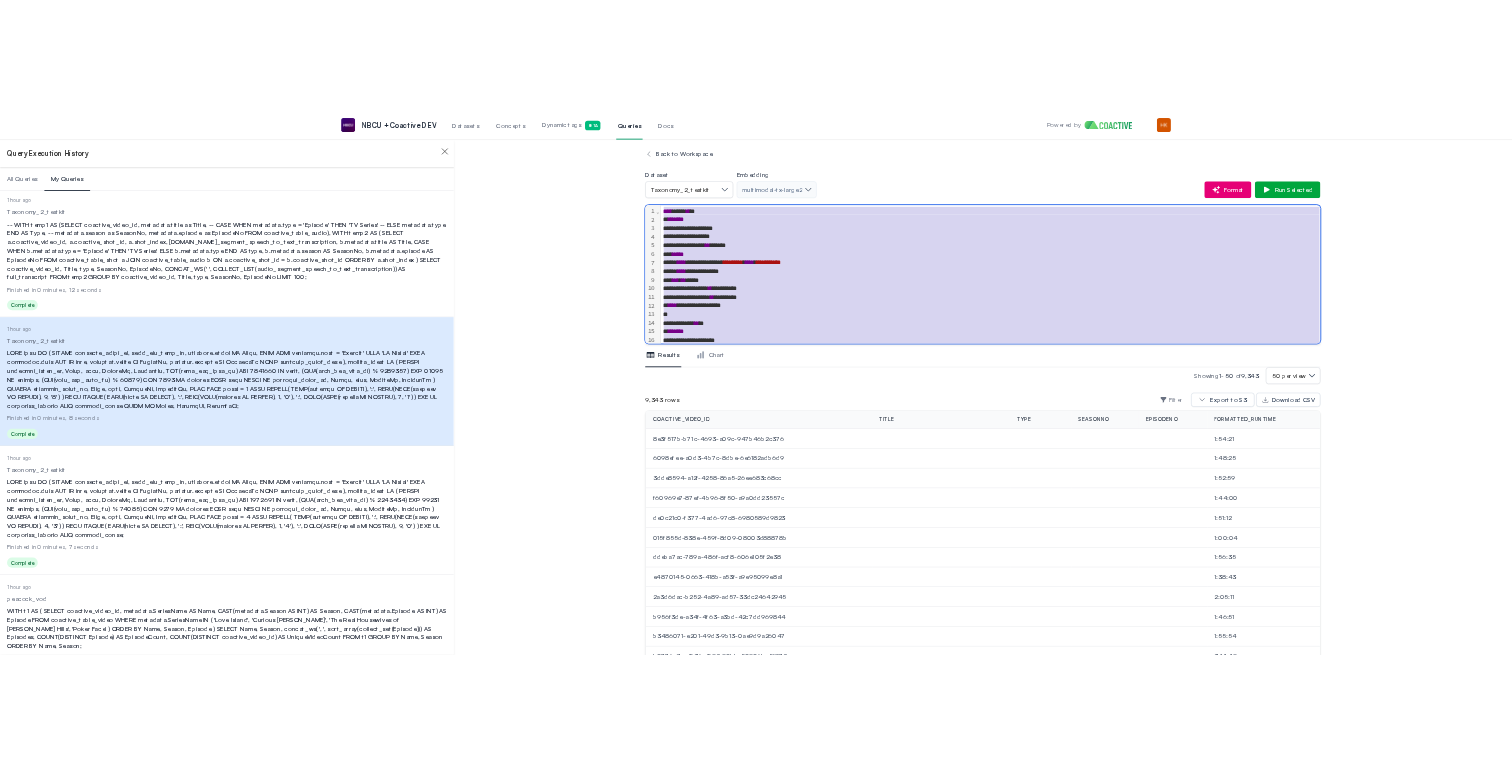 scroll, scrollTop: 7532, scrollLeft: 0, axis: vertical 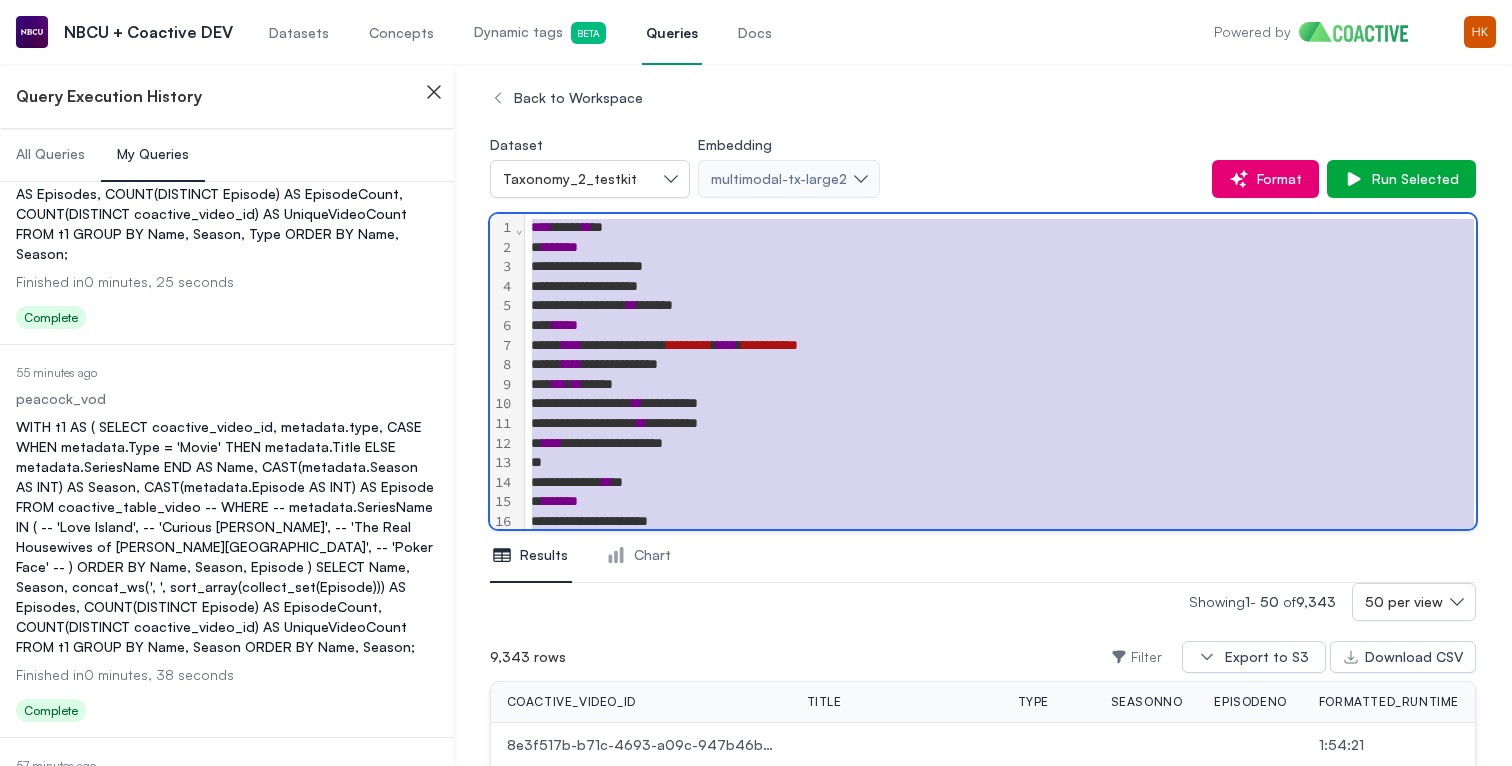 click on "**********" at bounding box center [1000, 267] 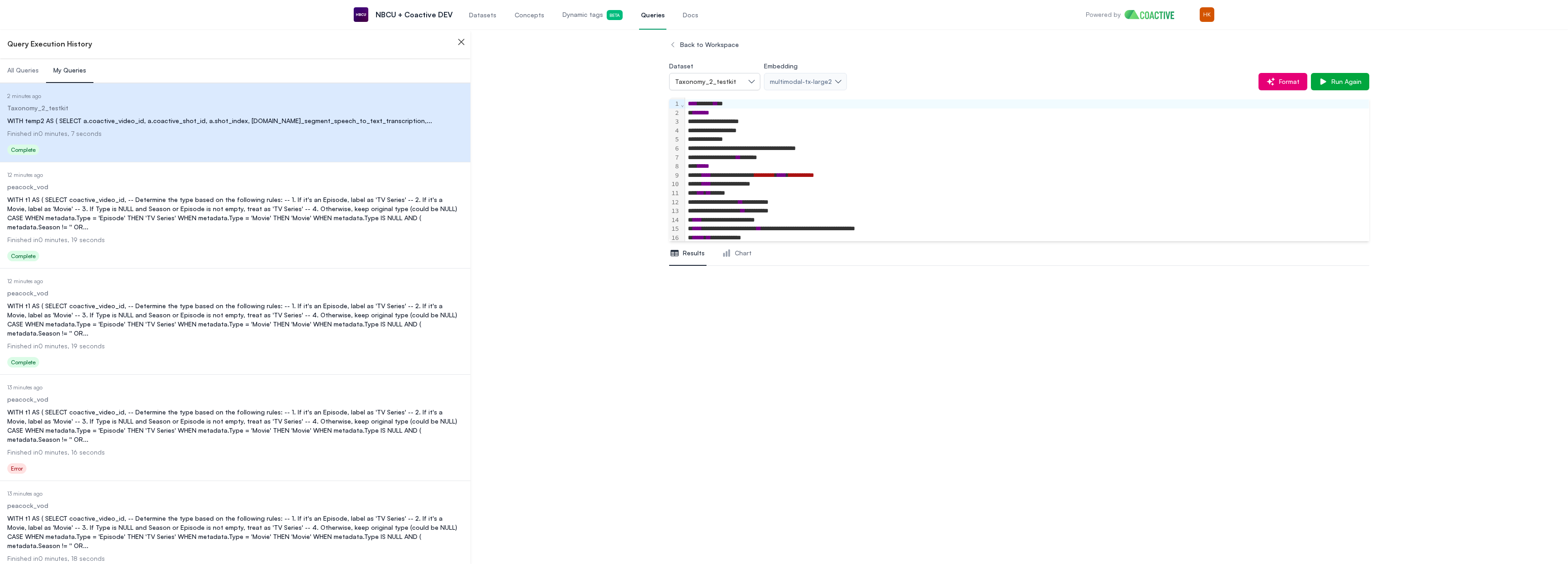 scroll, scrollTop: 0, scrollLeft: 0, axis: both 